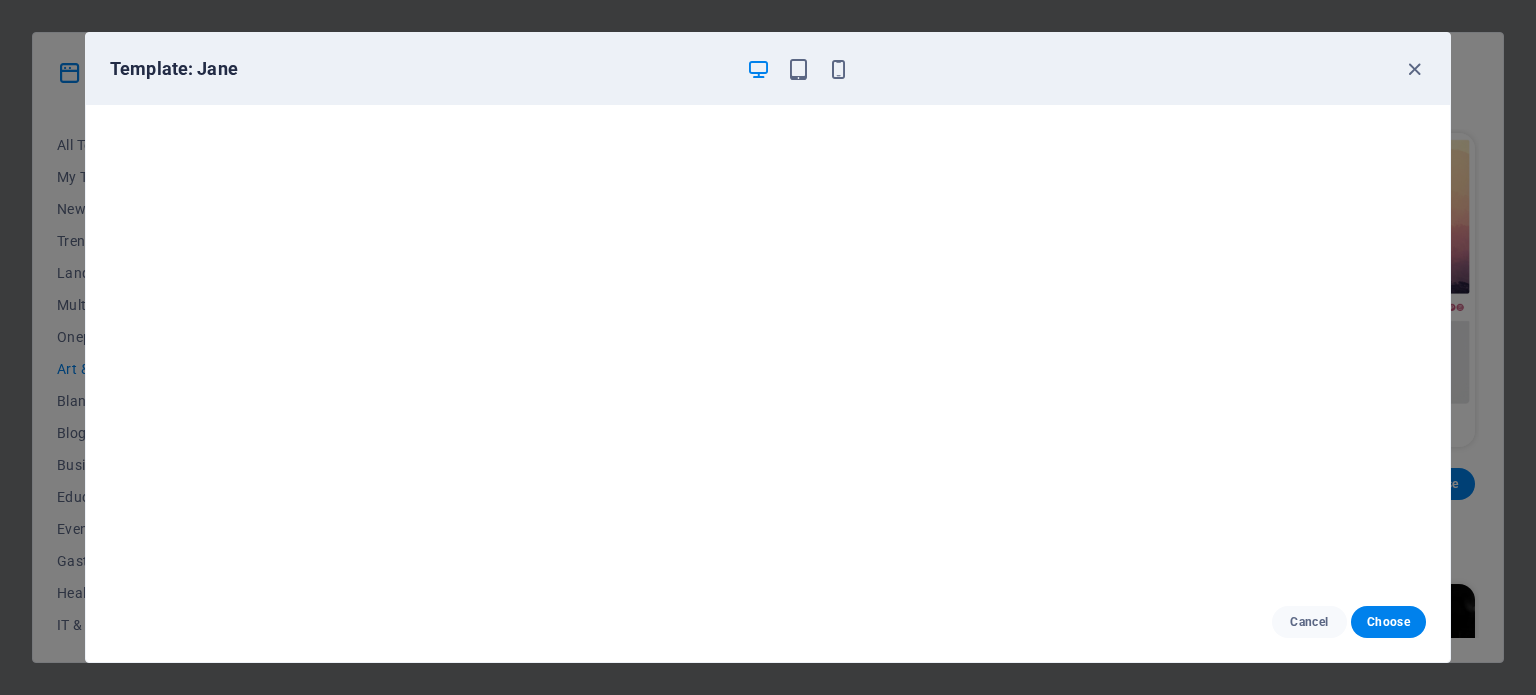 scroll, scrollTop: 0, scrollLeft: 0, axis: both 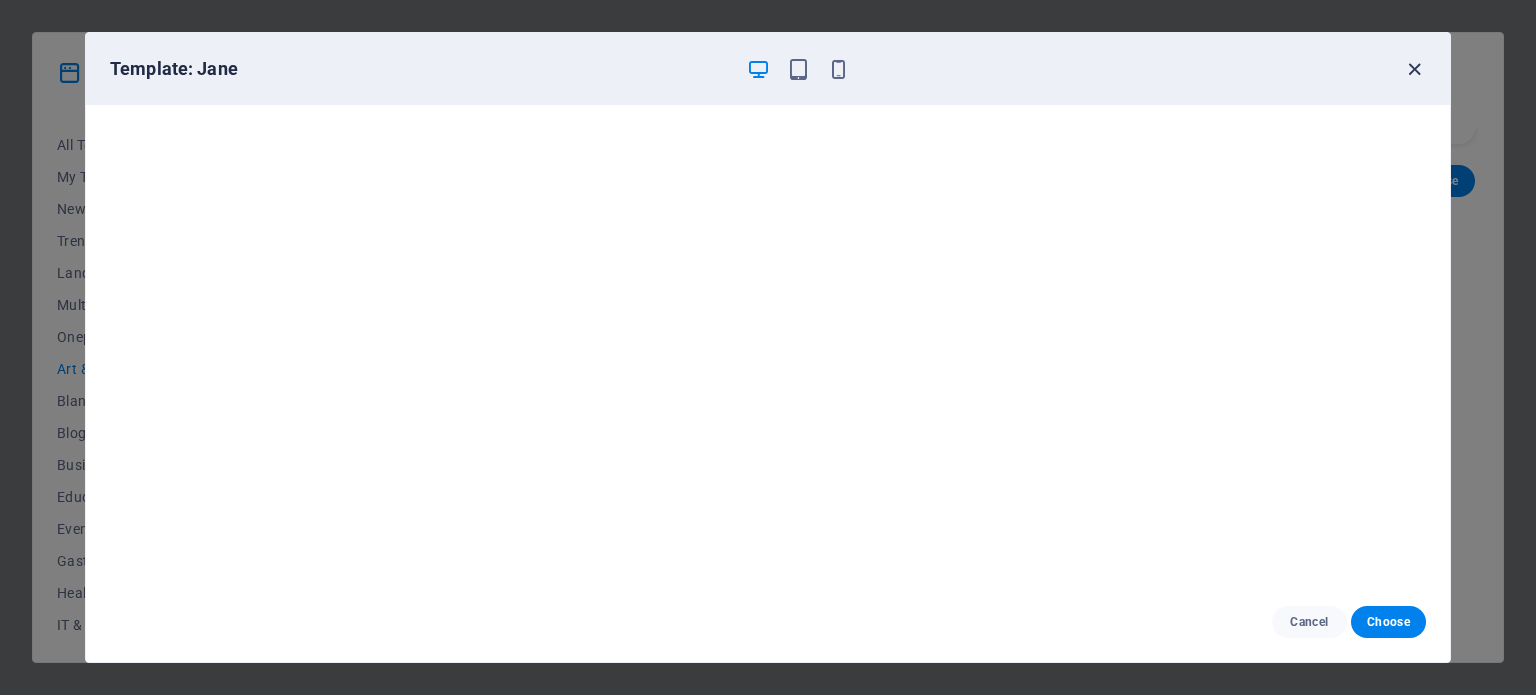 click at bounding box center [1414, 69] 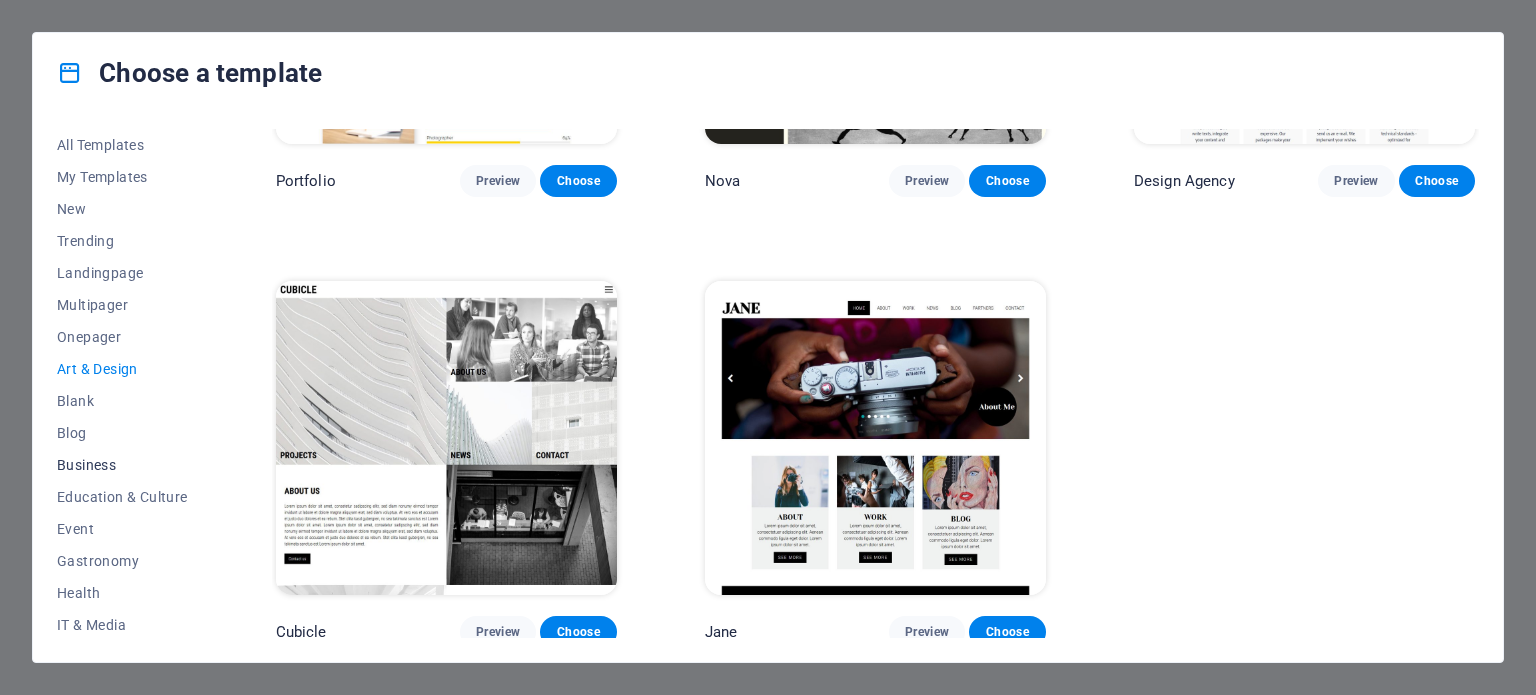 click on "Business" at bounding box center [122, 465] 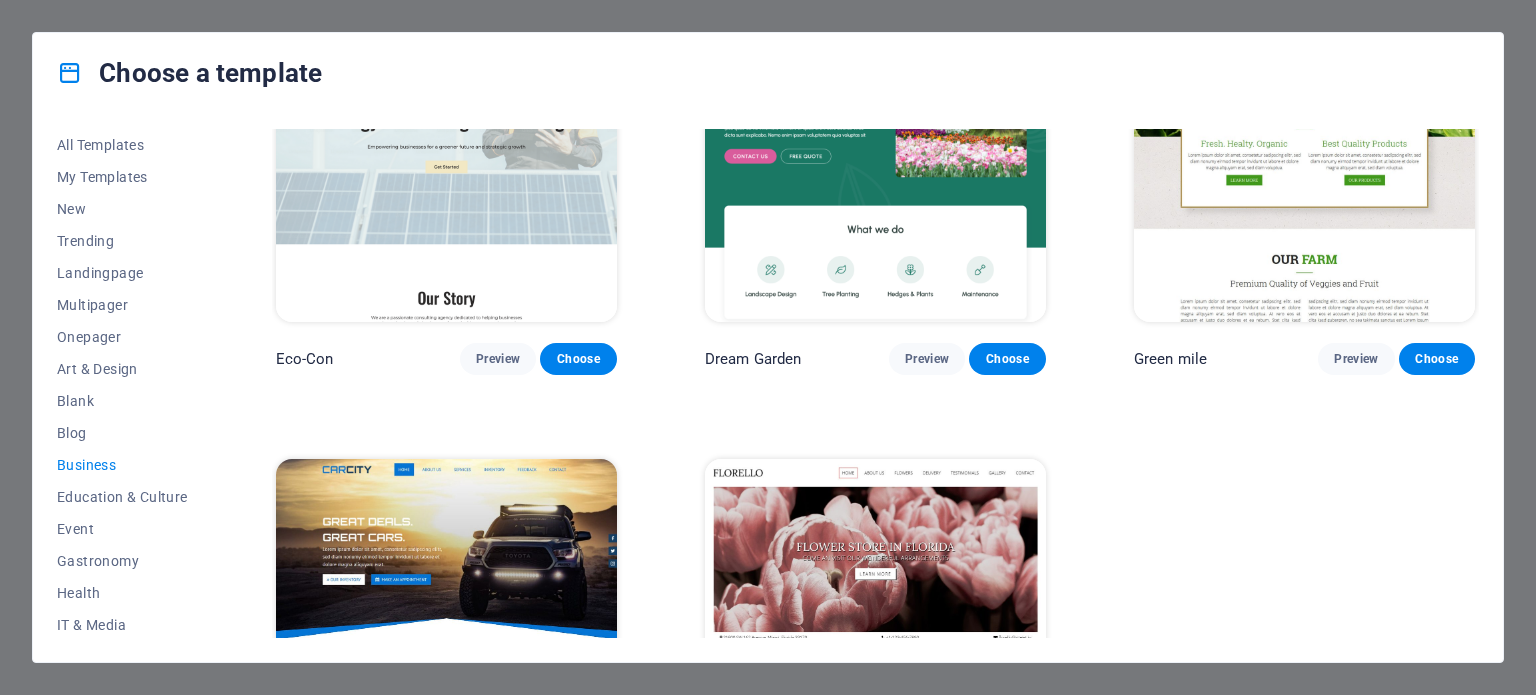 scroll, scrollTop: 200, scrollLeft: 0, axis: vertical 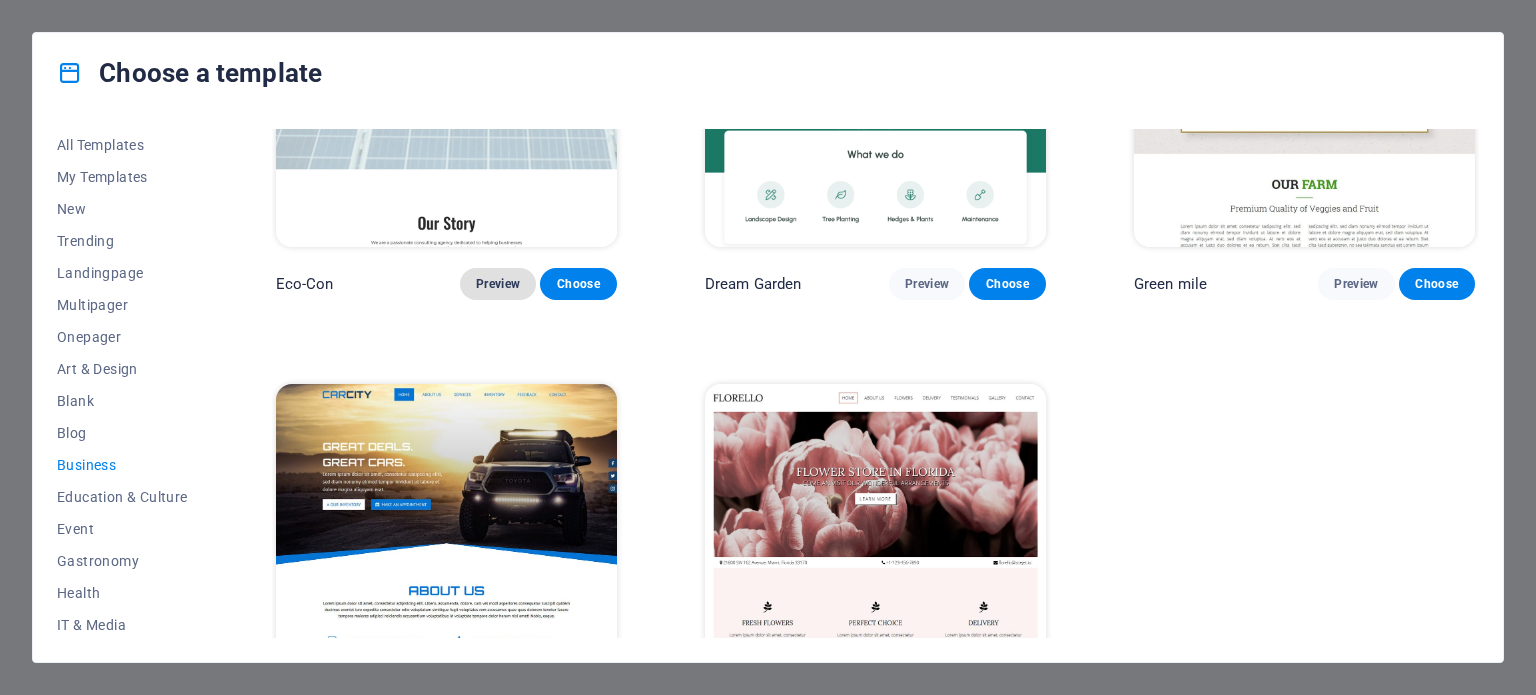 click on "Preview" at bounding box center [498, 284] 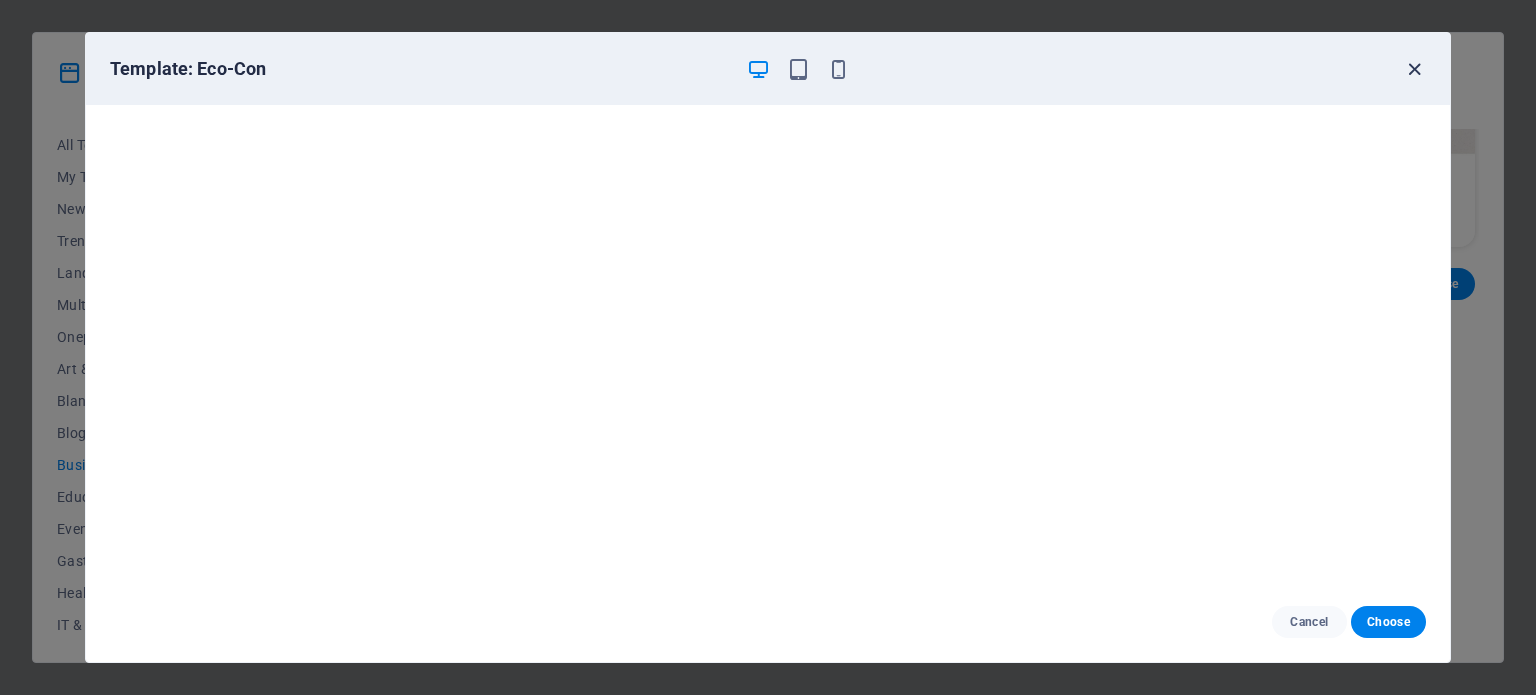 click at bounding box center (1414, 69) 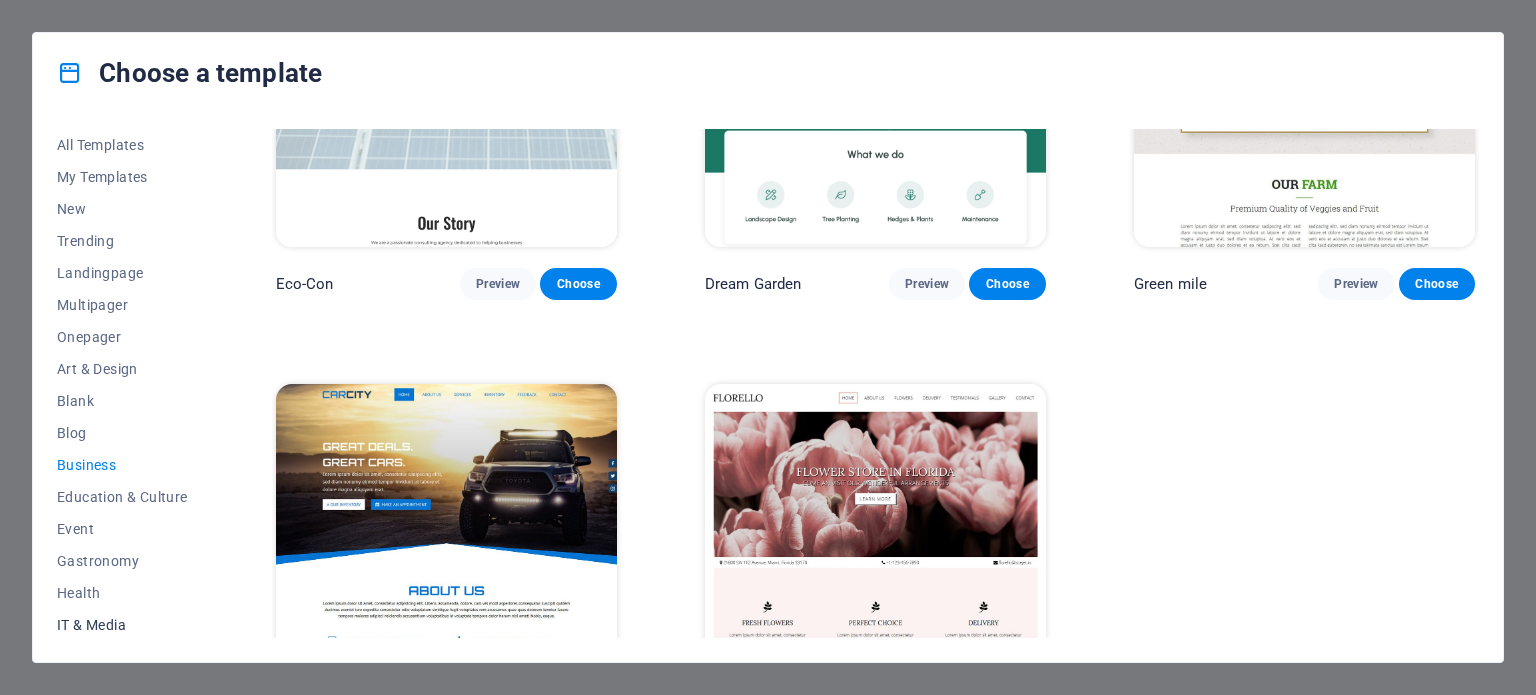 click on "IT & Media" at bounding box center (122, 625) 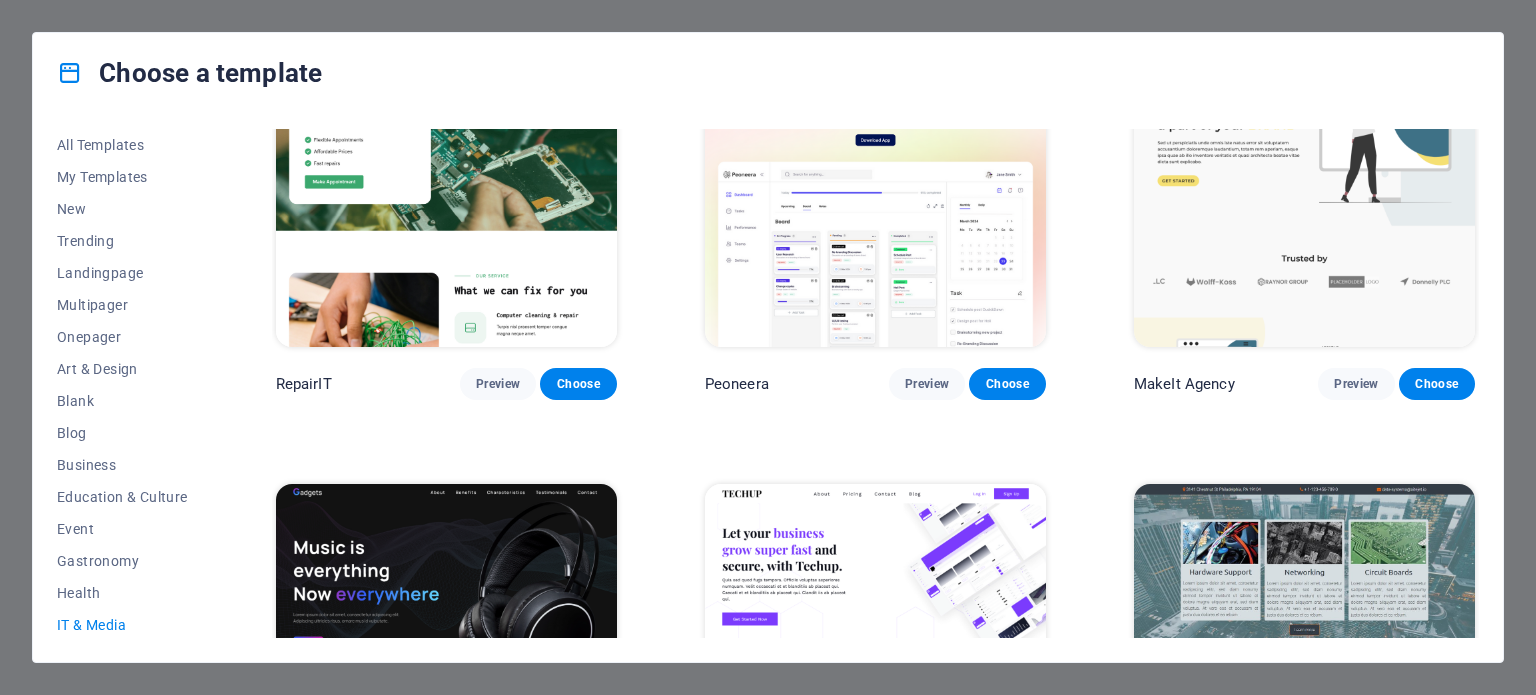 scroll, scrollTop: 0, scrollLeft: 0, axis: both 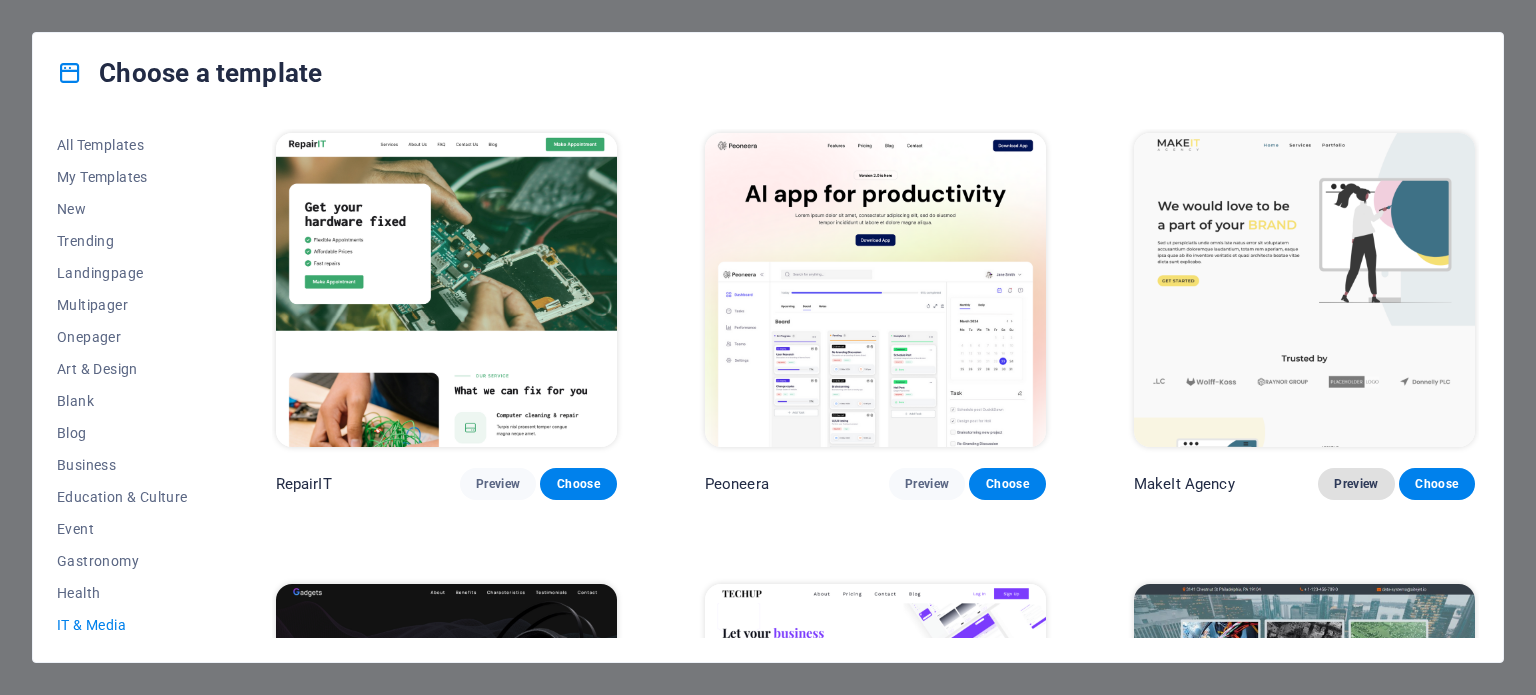 click on "Preview" at bounding box center (1356, 484) 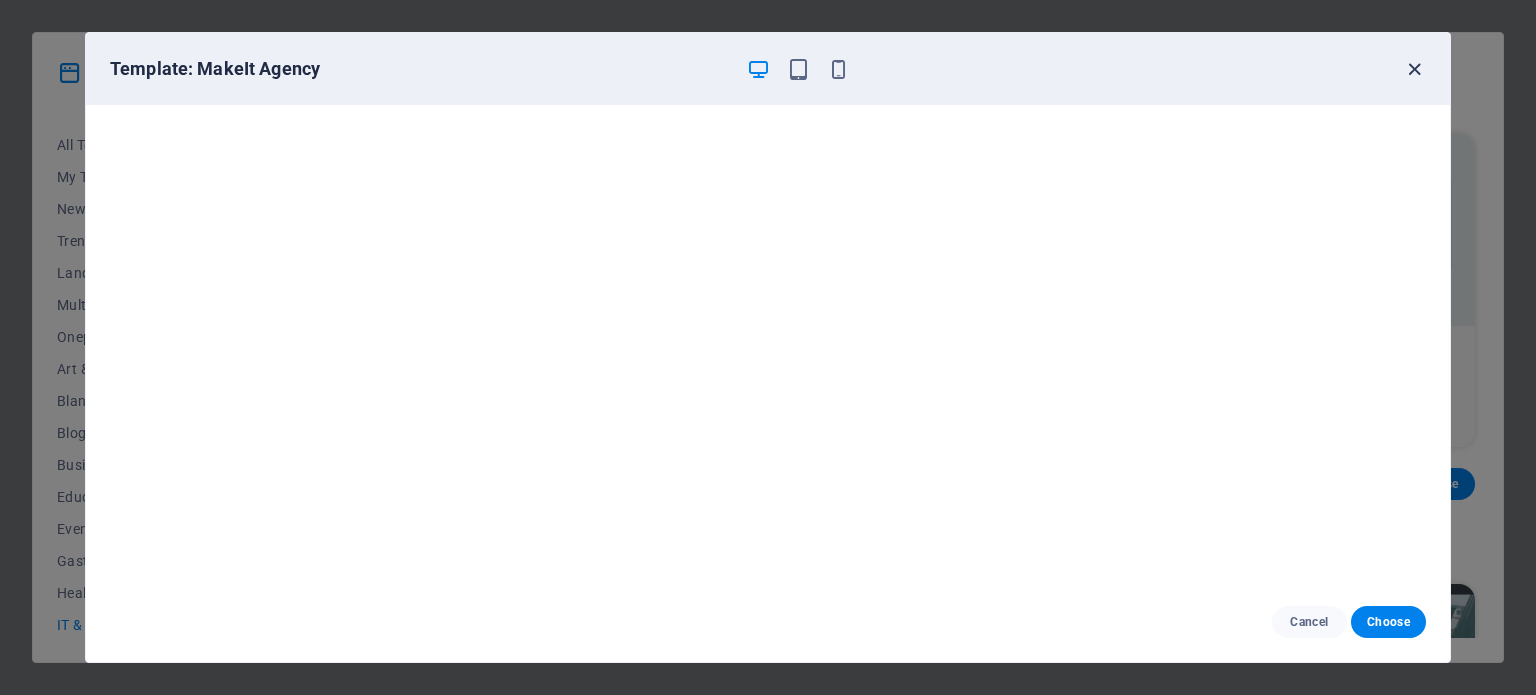 click at bounding box center [1414, 69] 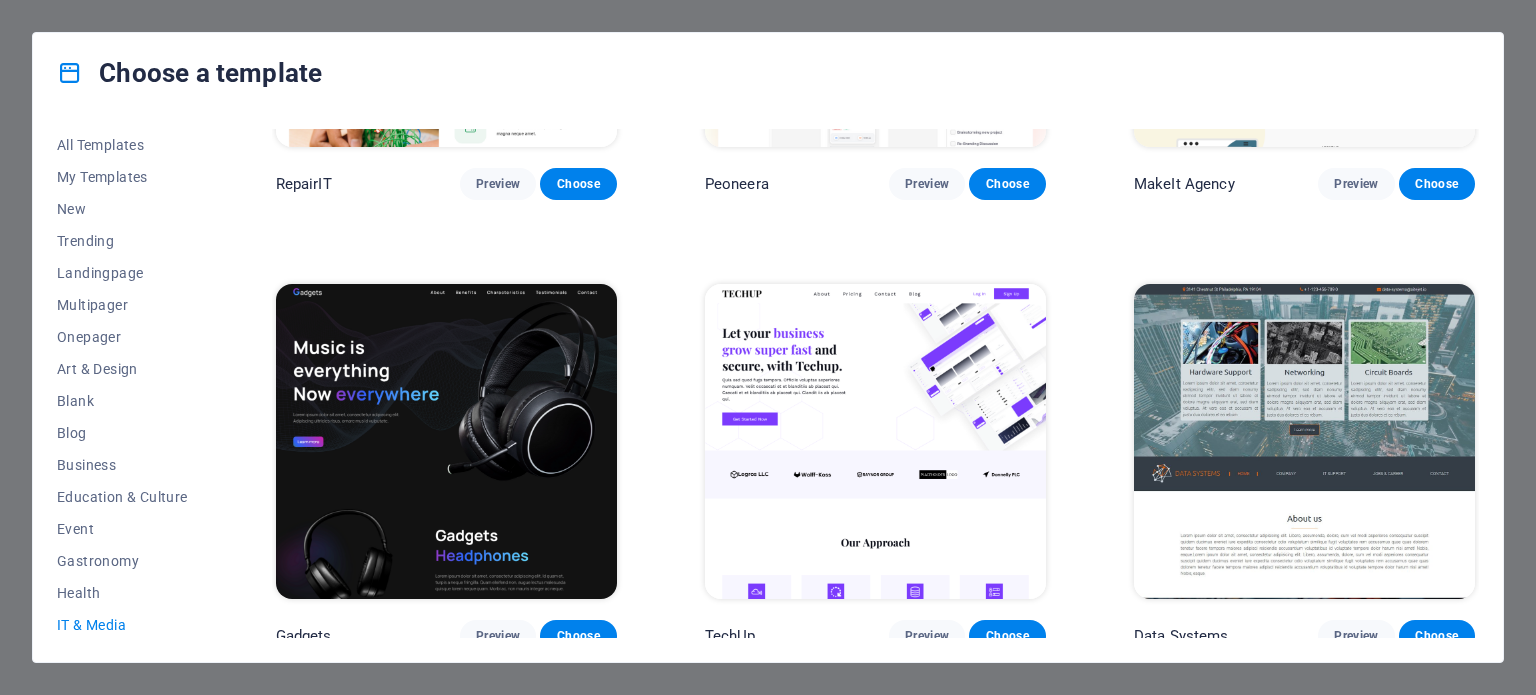 scroll, scrollTop: 400, scrollLeft: 0, axis: vertical 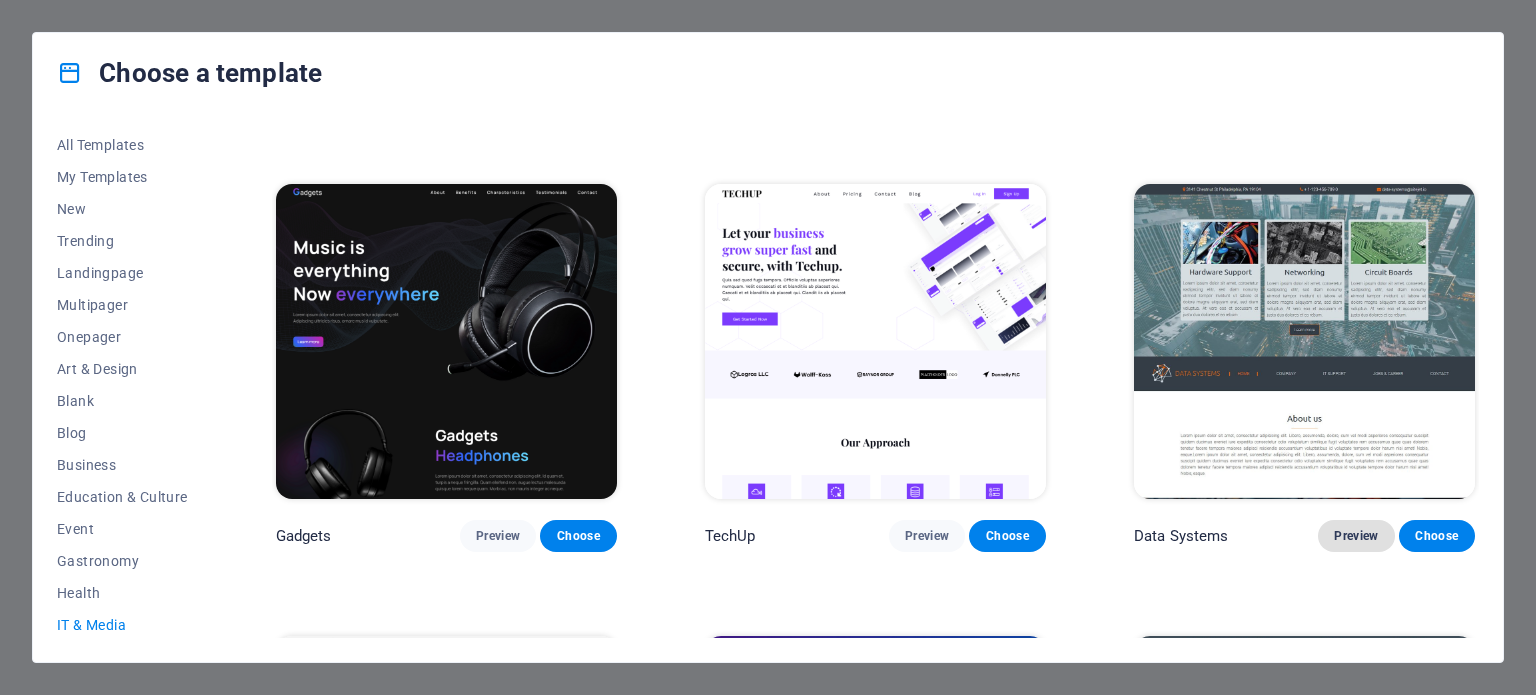 click on "Preview" at bounding box center [1356, 536] 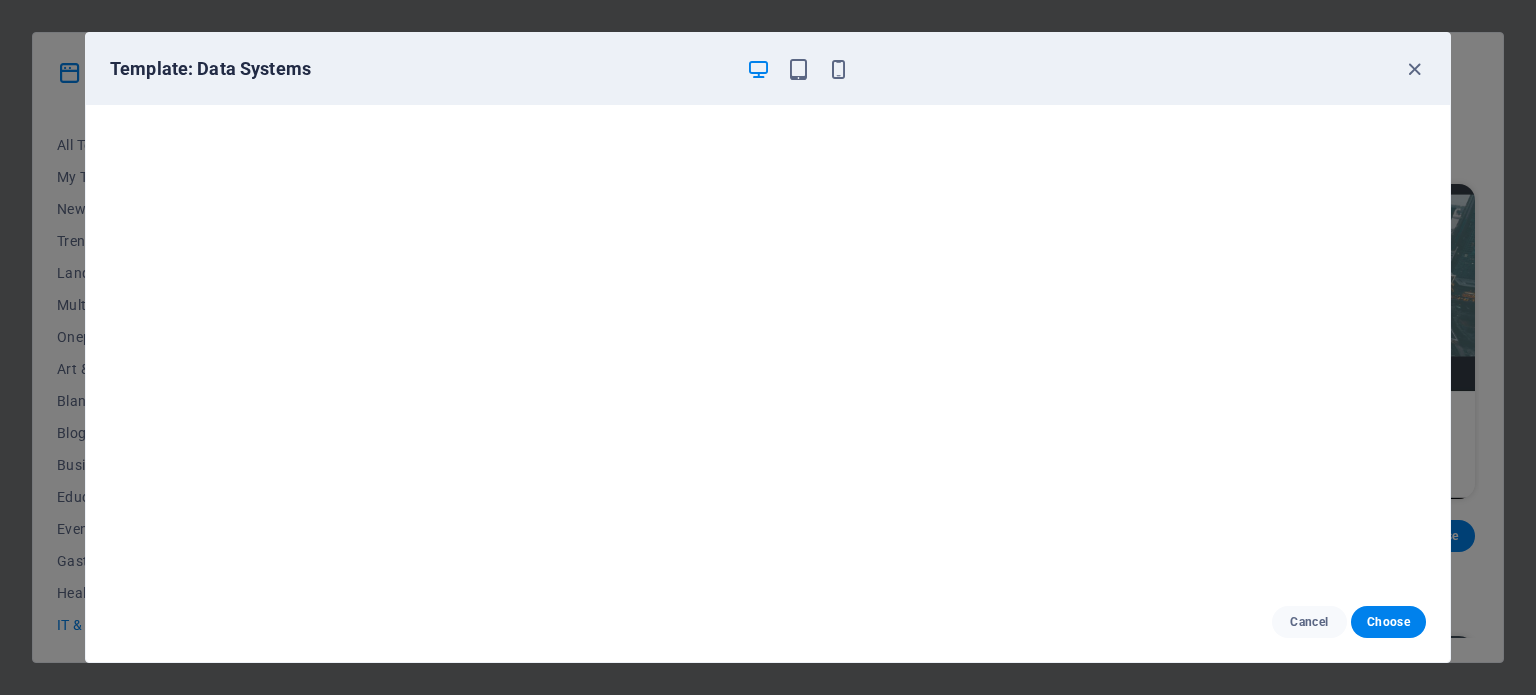 scroll, scrollTop: 0, scrollLeft: 0, axis: both 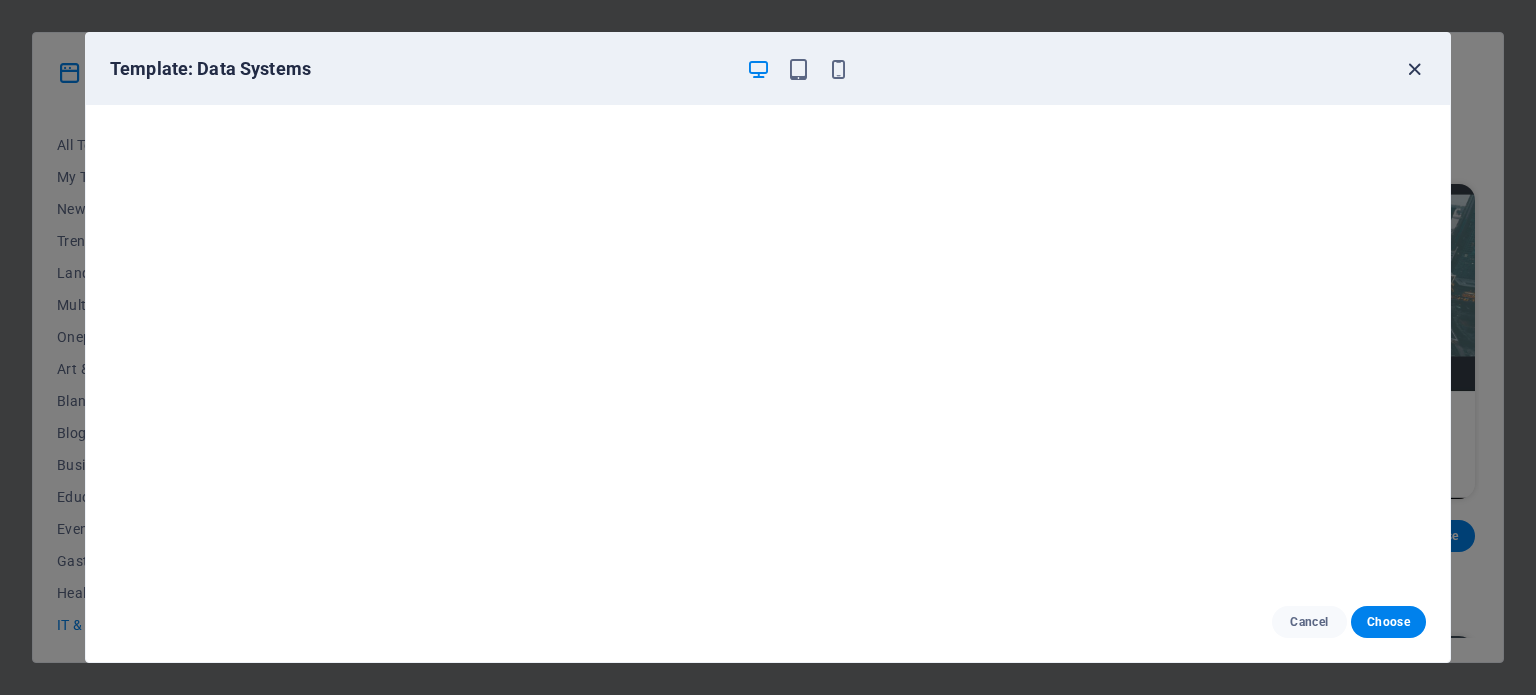 click at bounding box center (1414, 69) 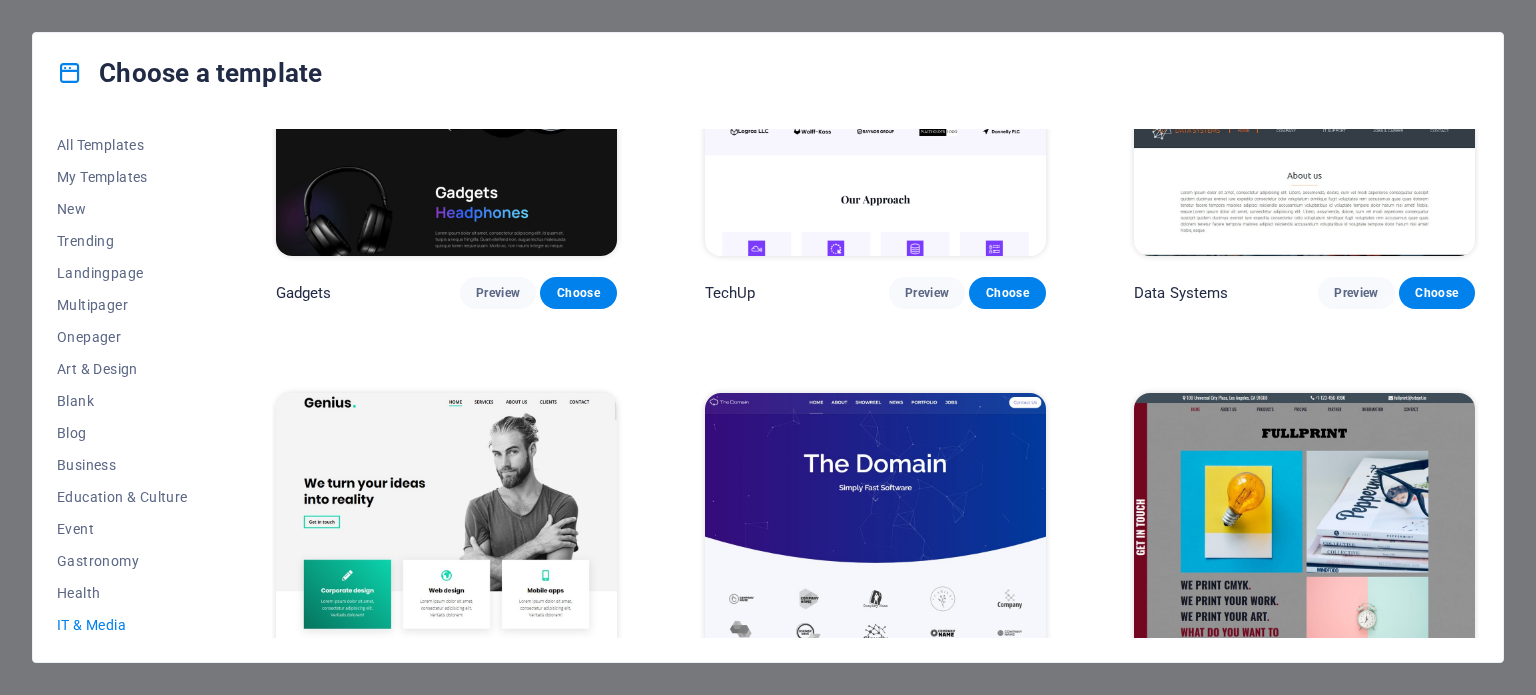 scroll, scrollTop: 800, scrollLeft: 0, axis: vertical 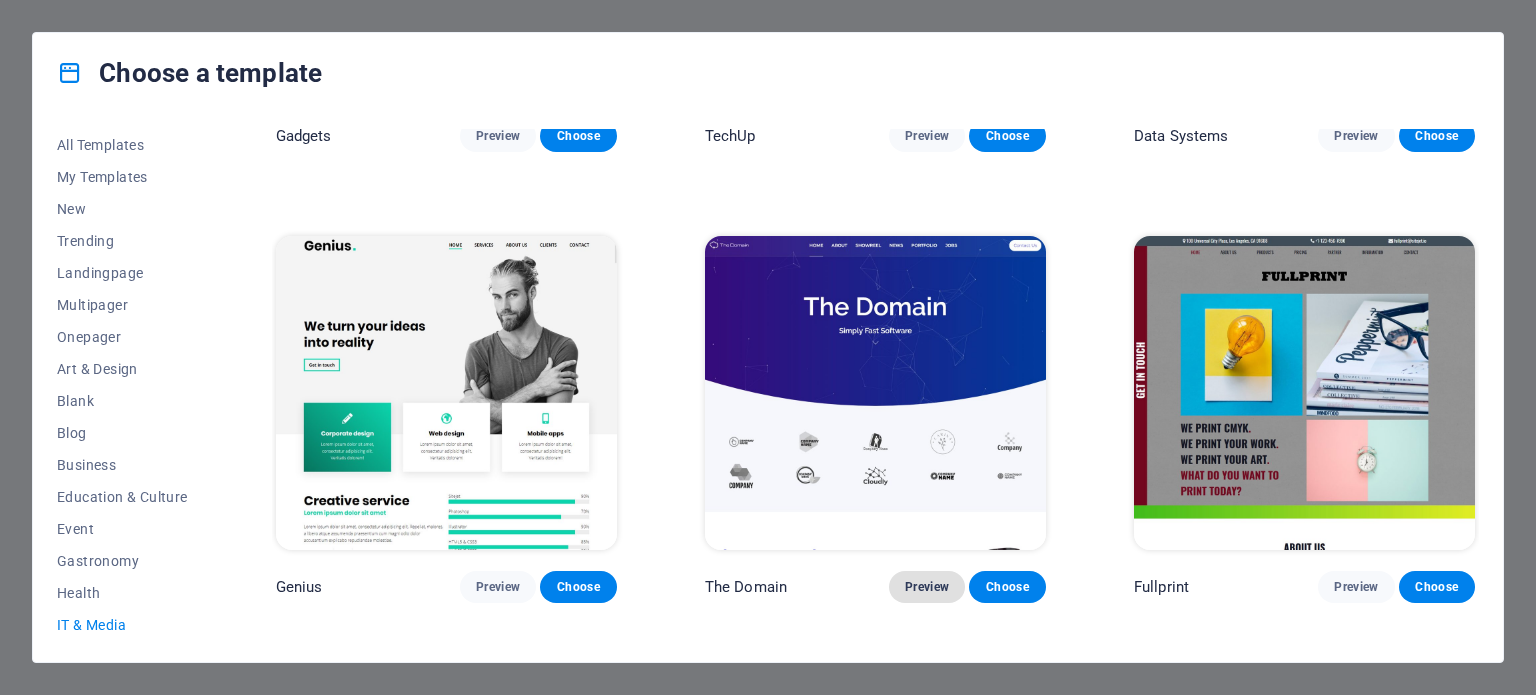 click on "Preview" at bounding box center (927, 587) 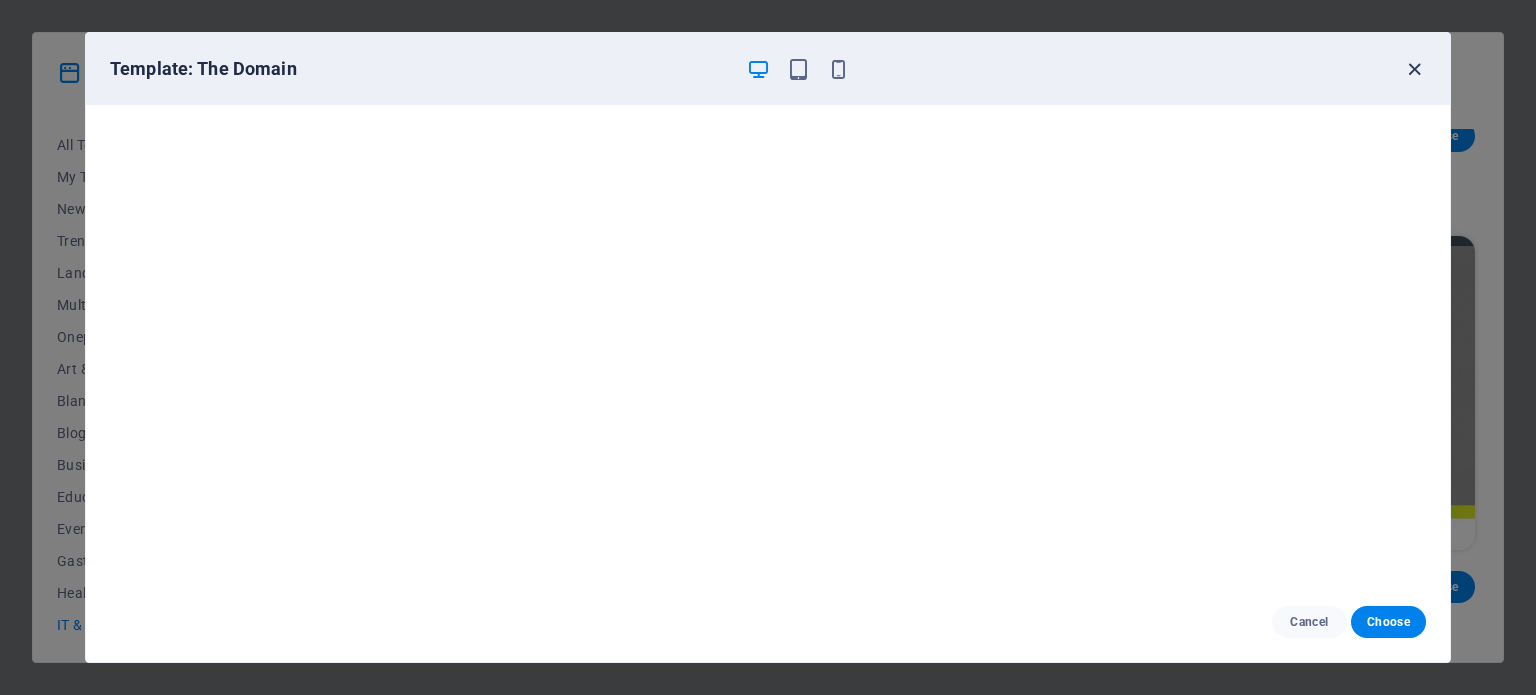 click at bounding box center (1414, 69) 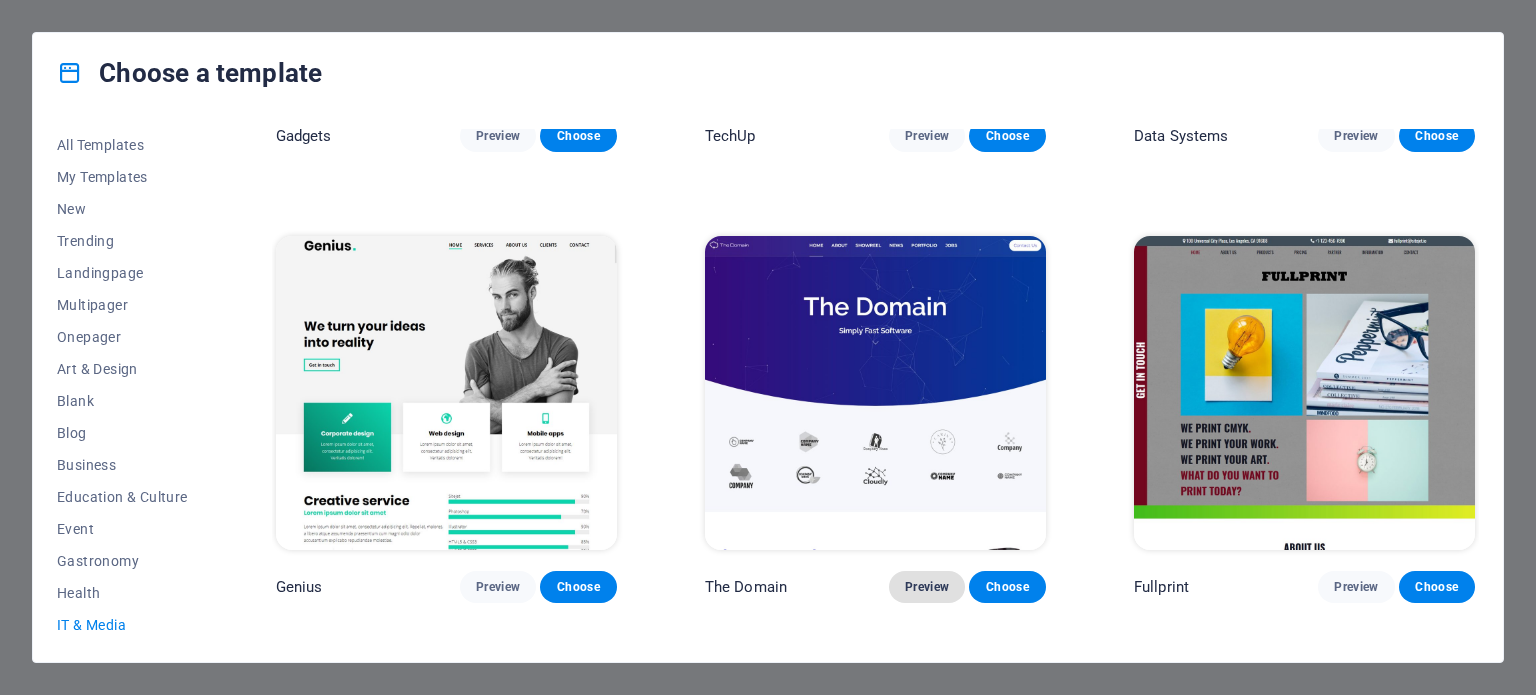 click on "Preview" at bounding box center [927, 587] 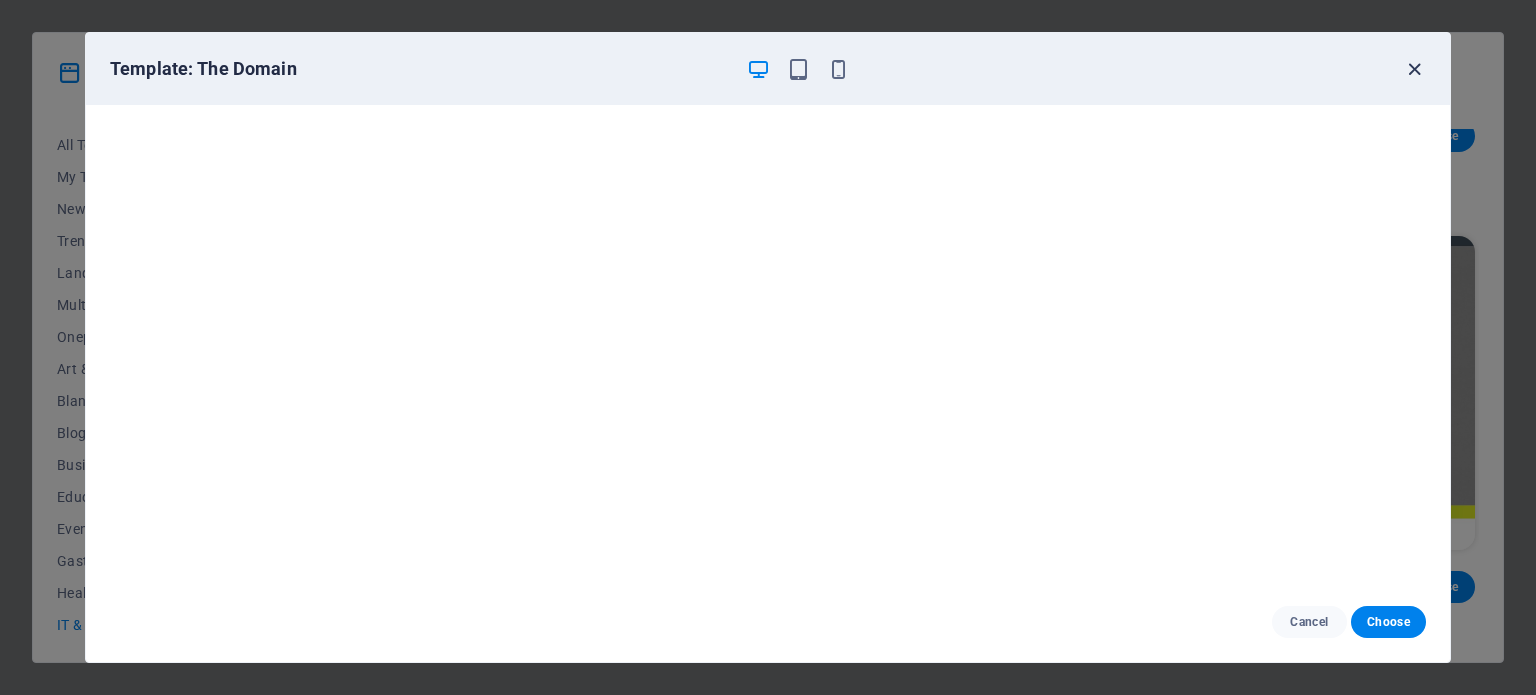 click at bounding box center [1414, 69] 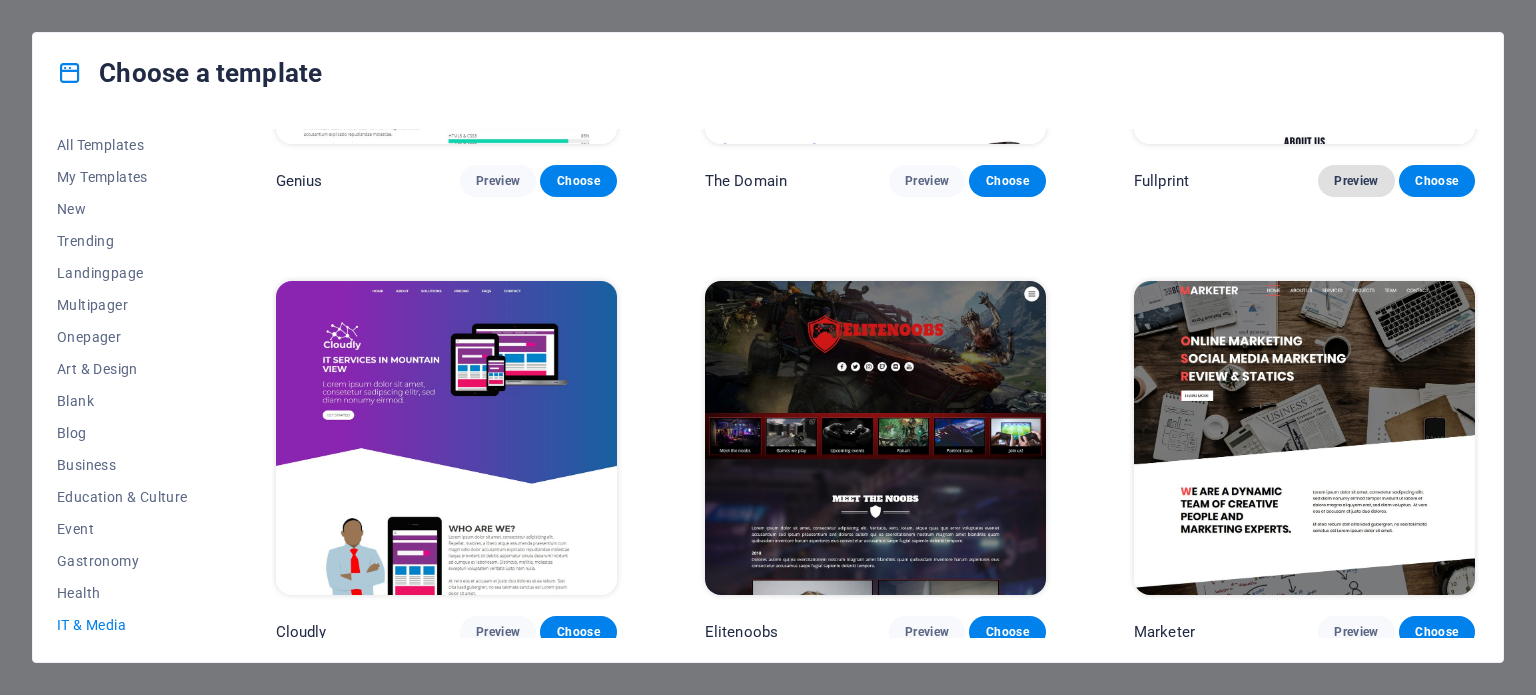 scroll, scrollTop: 1208, scrollLeft: 0, axis: vertical 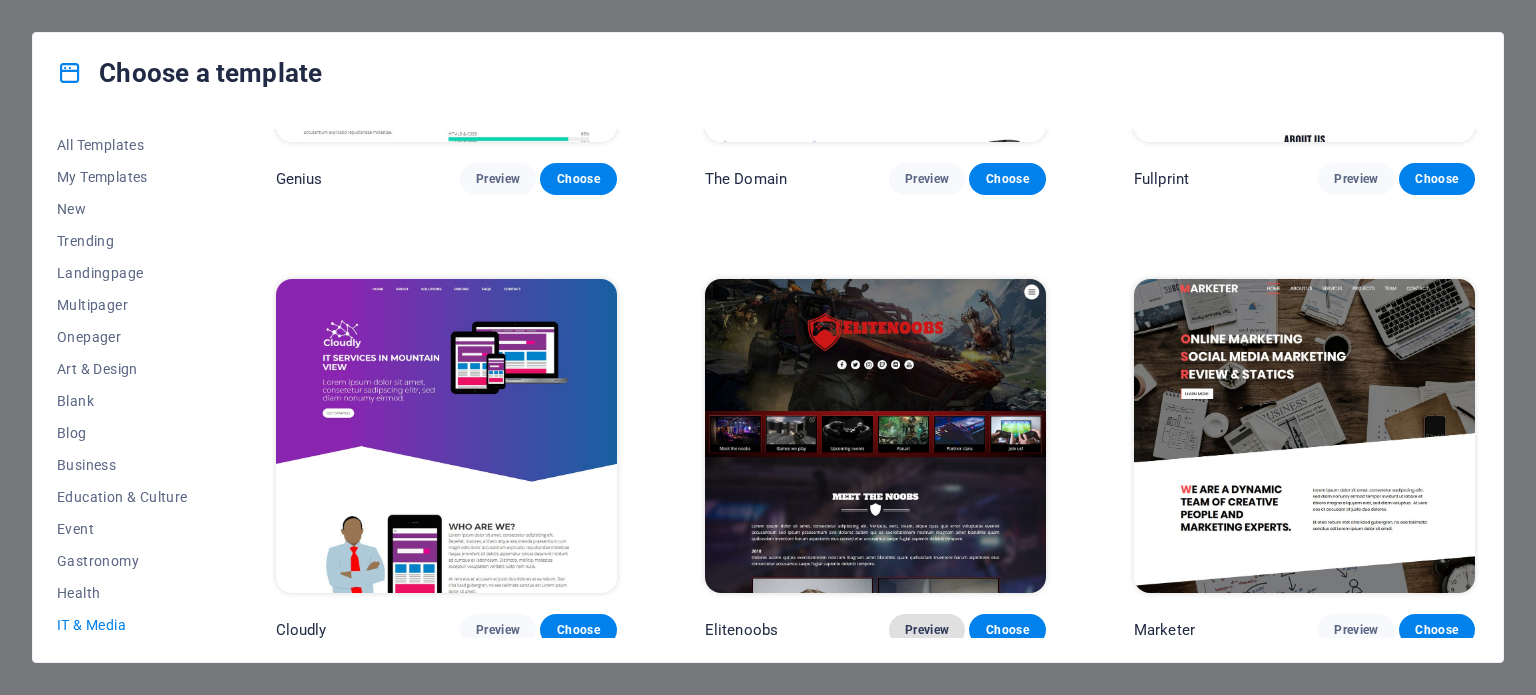 click on "Preview" at bounding box center [927, 630] 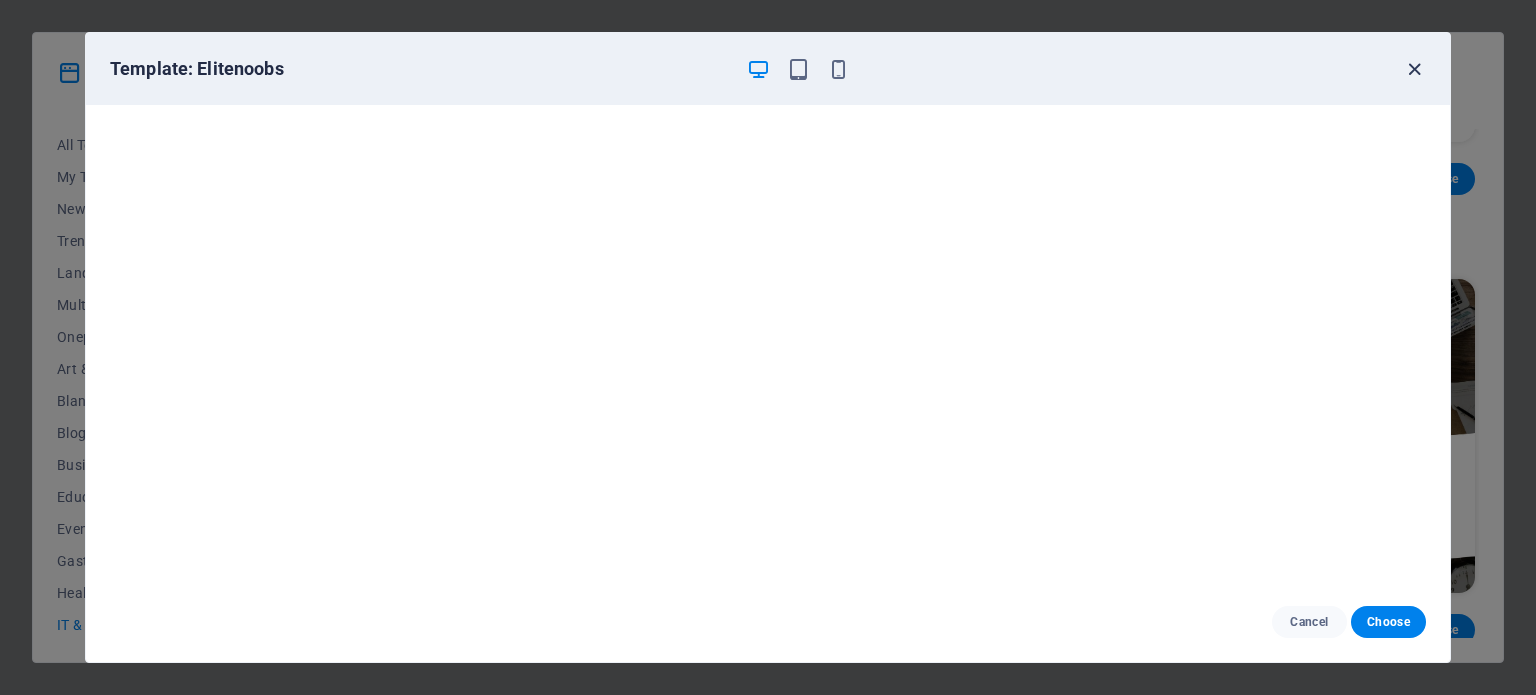 click at bounding box center [1414, 69] 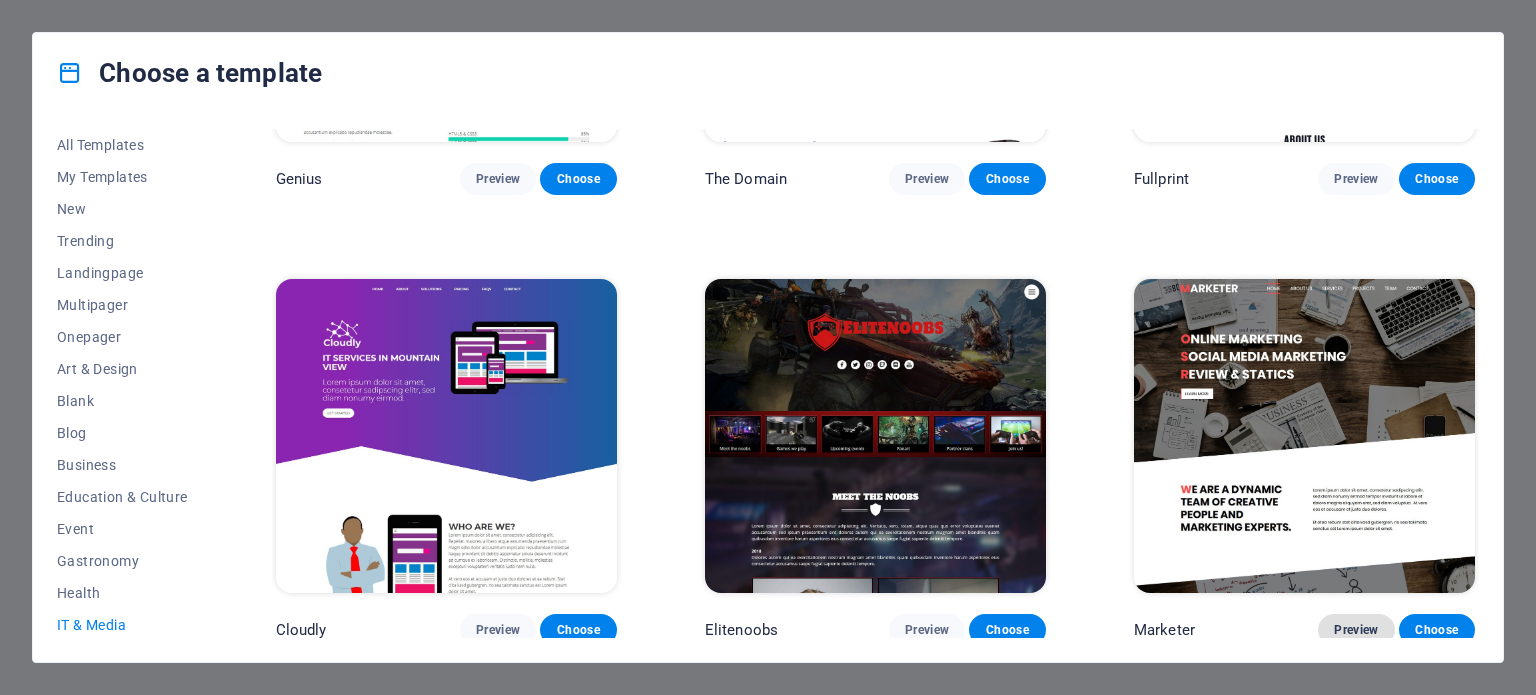click on "Preview" at bounding box center [1356, 630] 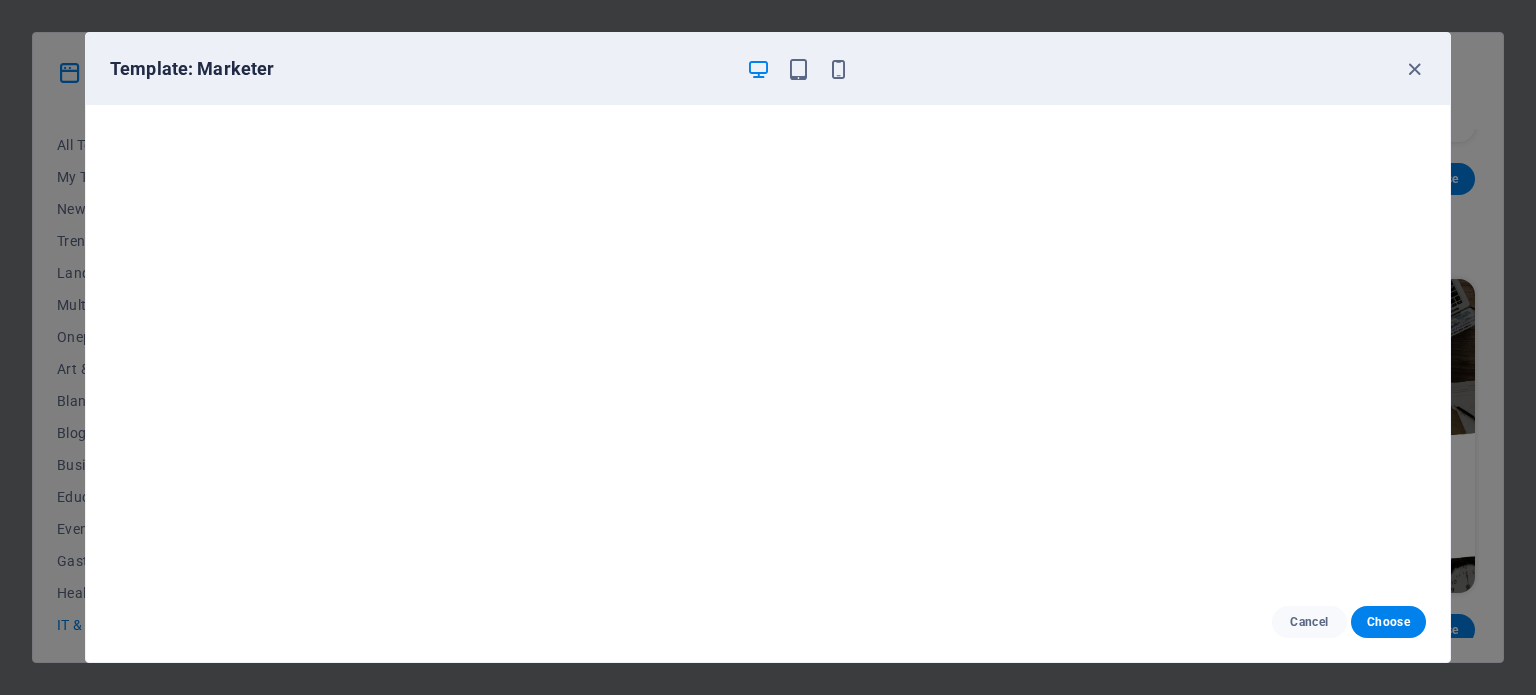 scroll, scrollTop: 0, scrollLeft: 0, axis: both 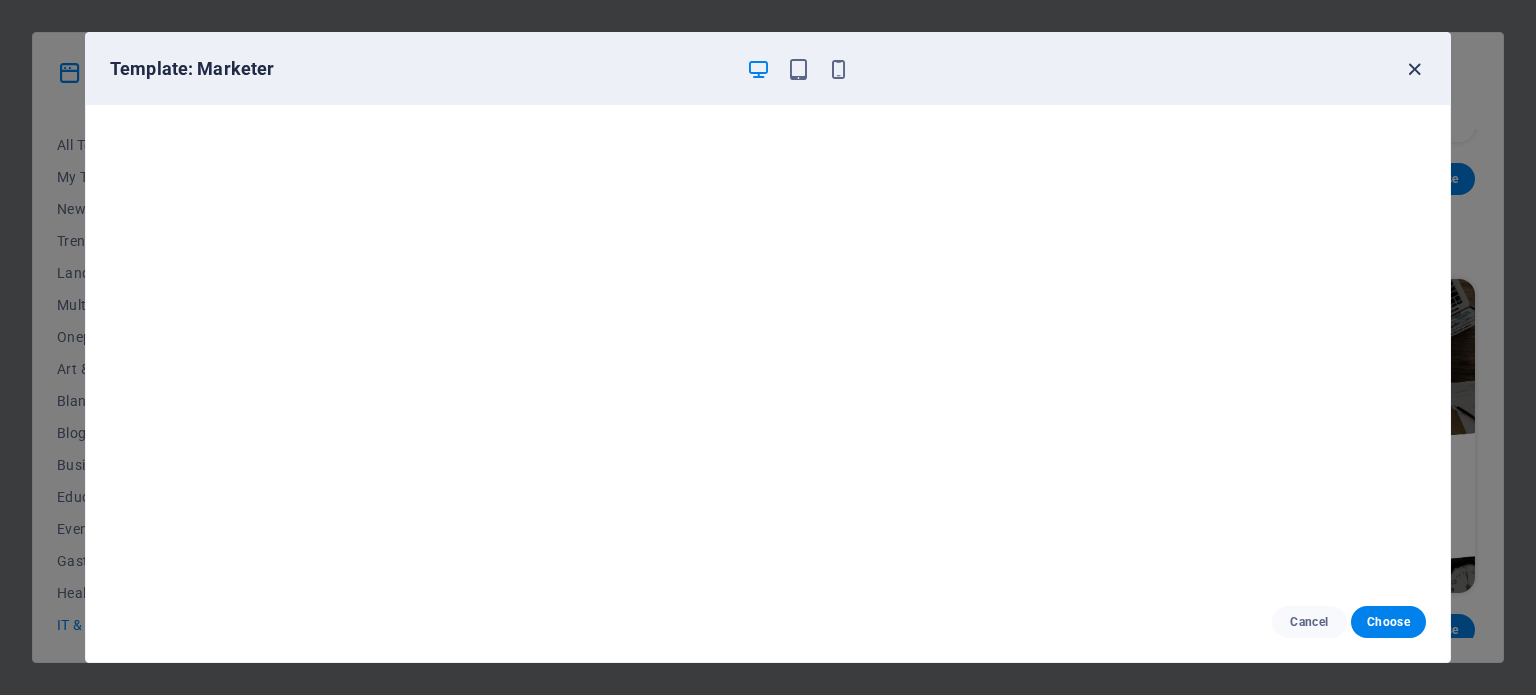 click at bounding box center (1414, 69) 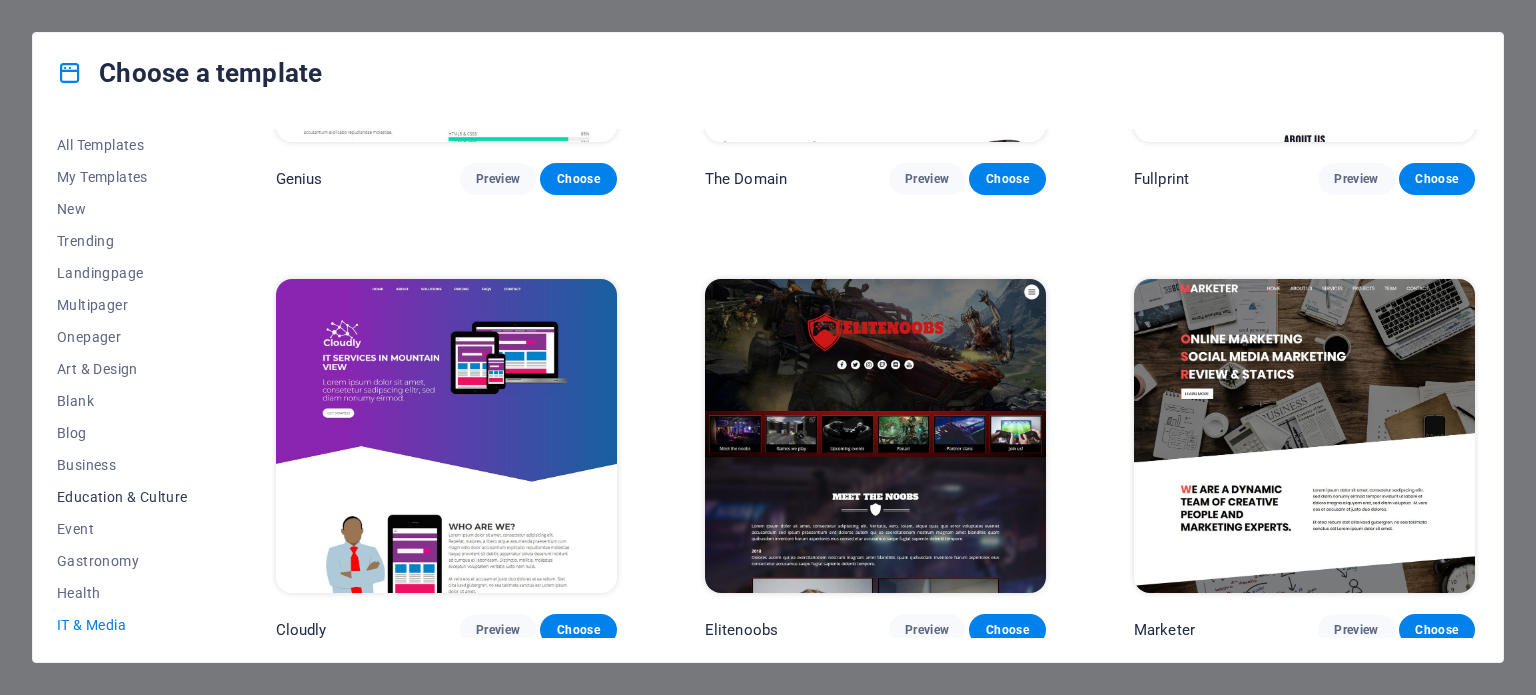 click on "Education & Culture" at bounding box center [122, 497] 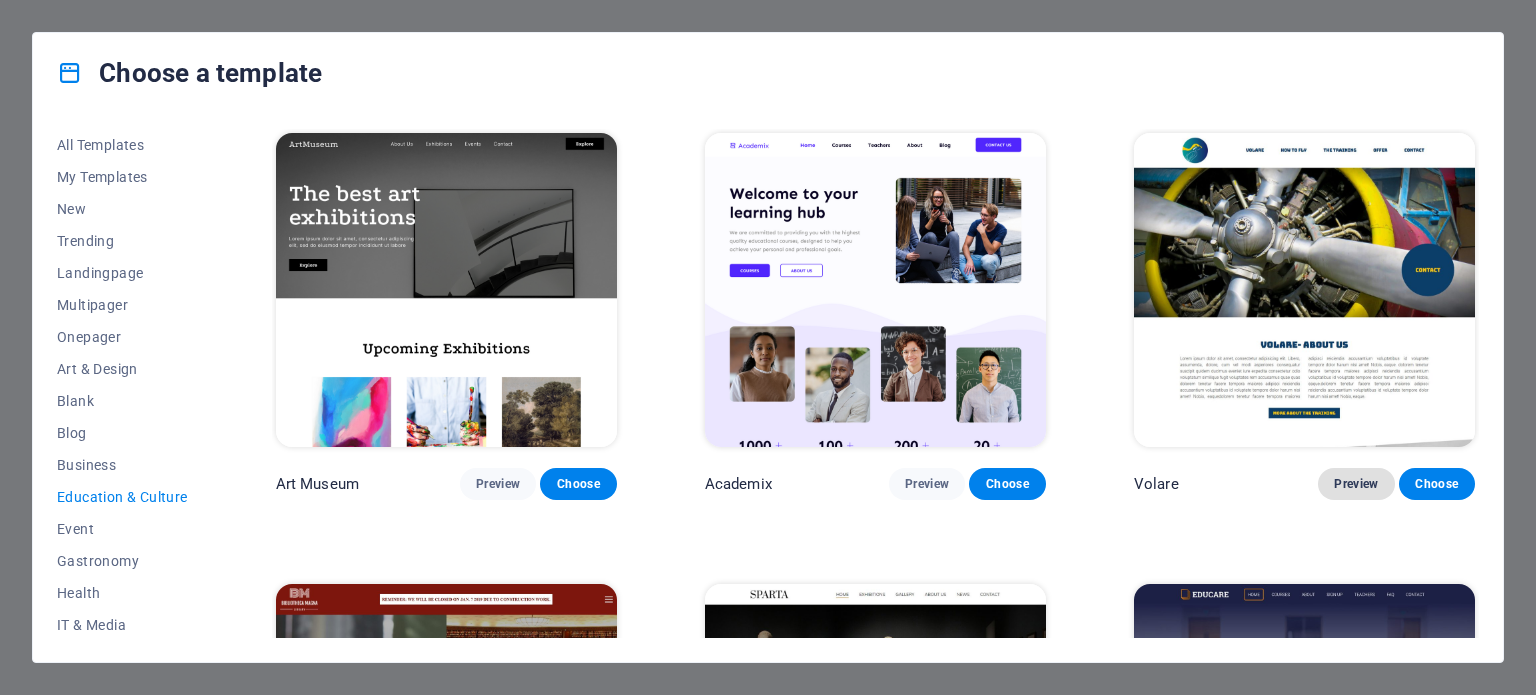click on "Preview" at bounding box center [1356, 484] 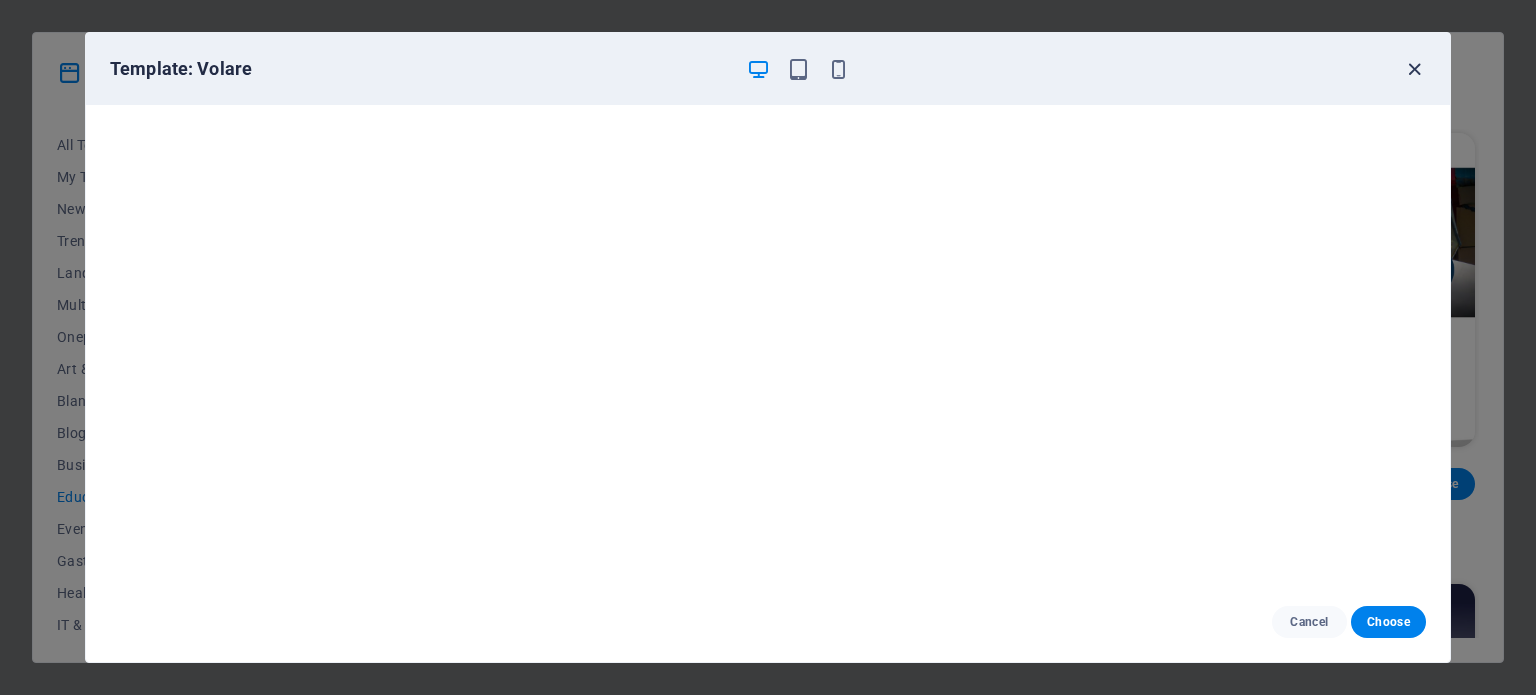 click at bounding box center (1414, 69) 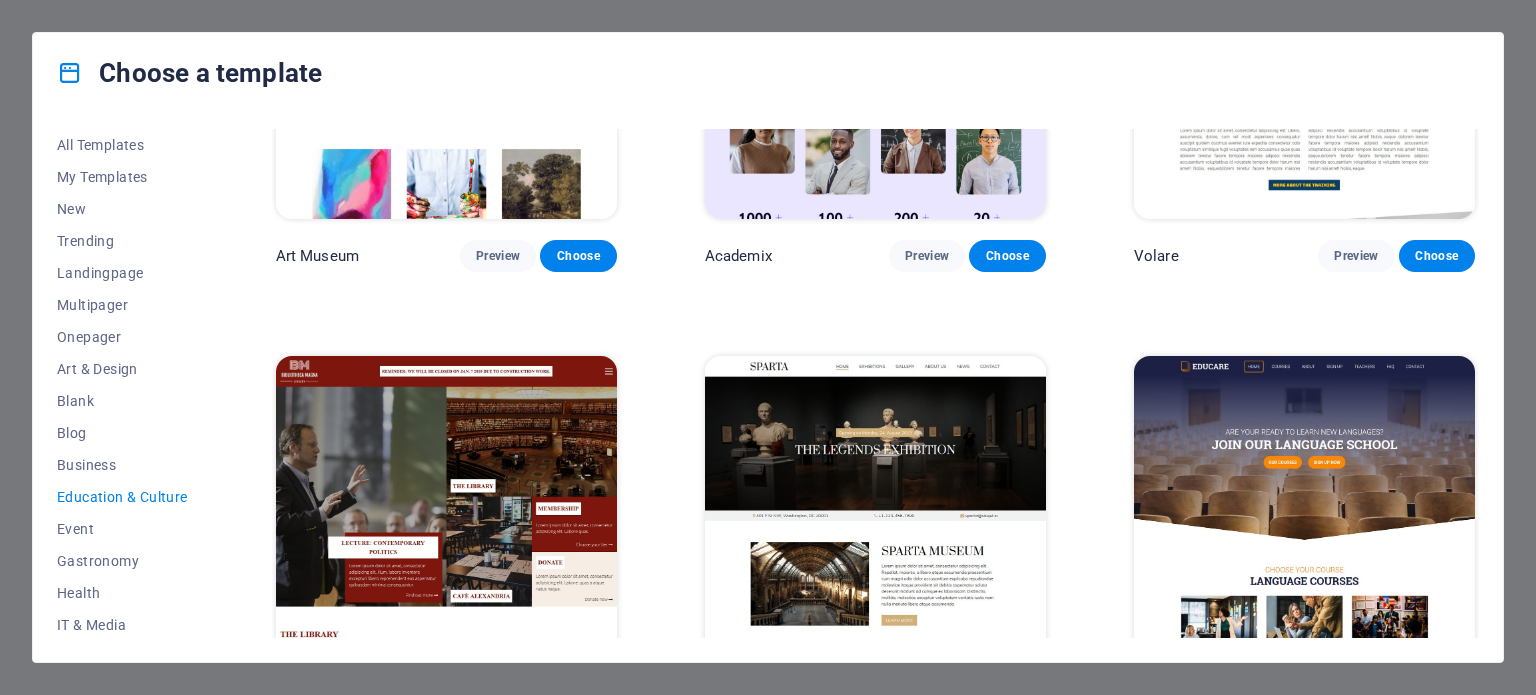 scroll, scrollTop: 400, scrollLeft: 0, axis: vertical 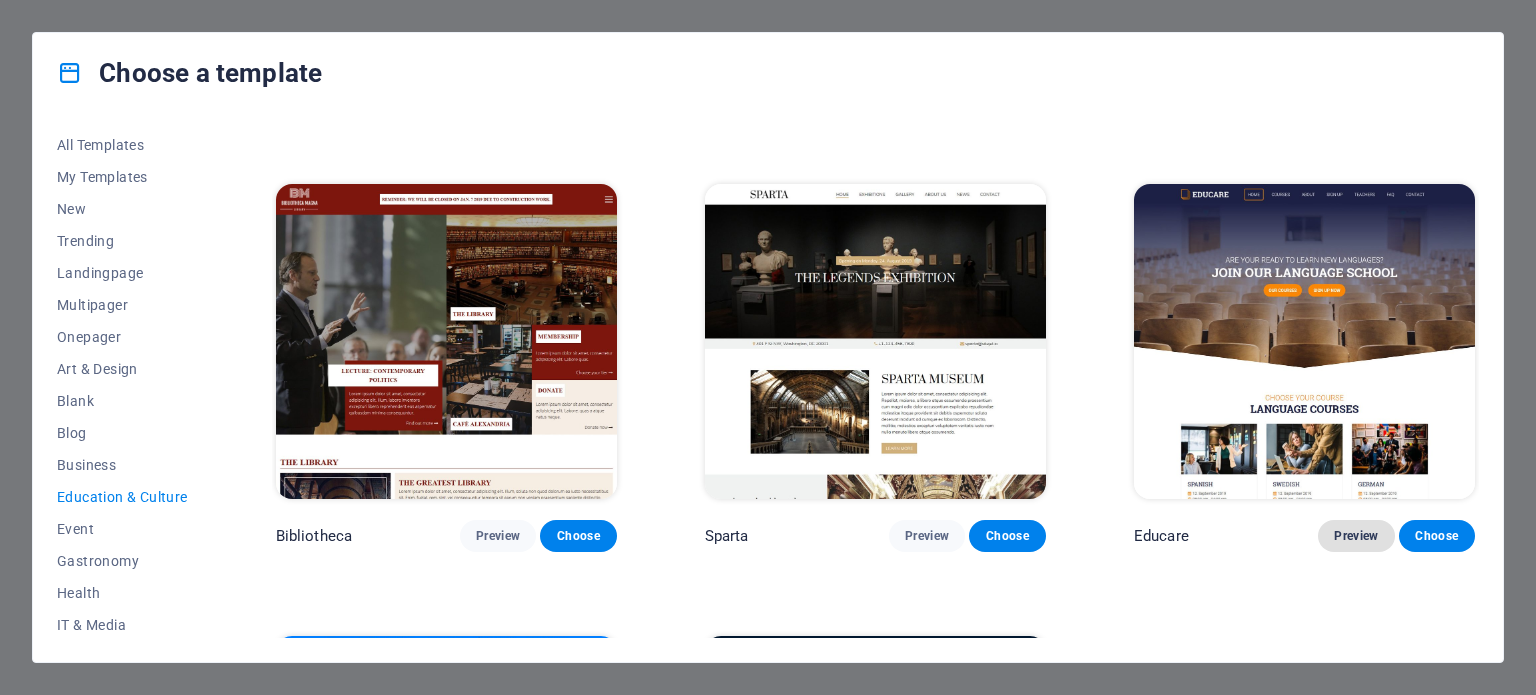 click on "Preview" at bounding box center [1356, 536] 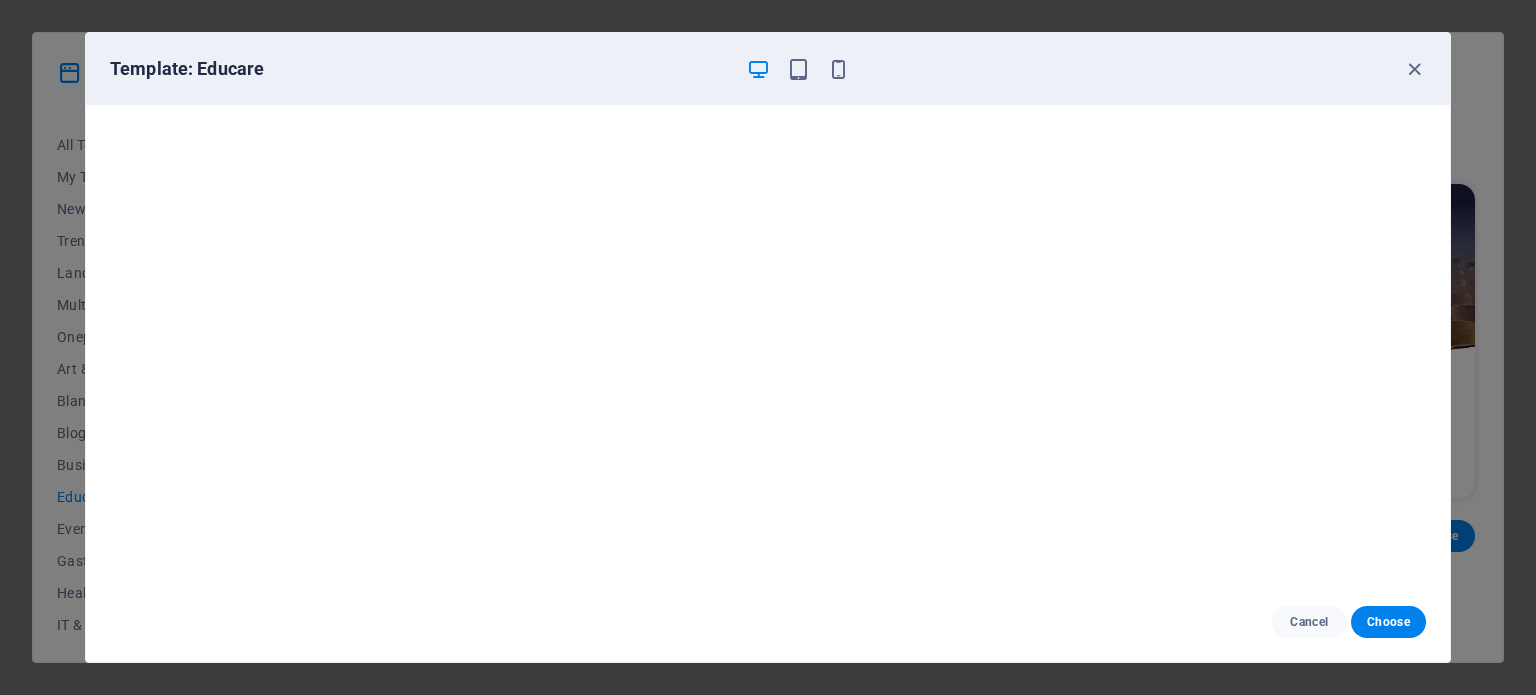 scroll, scrollTop: 0, scrollLeft: 0, axis: both 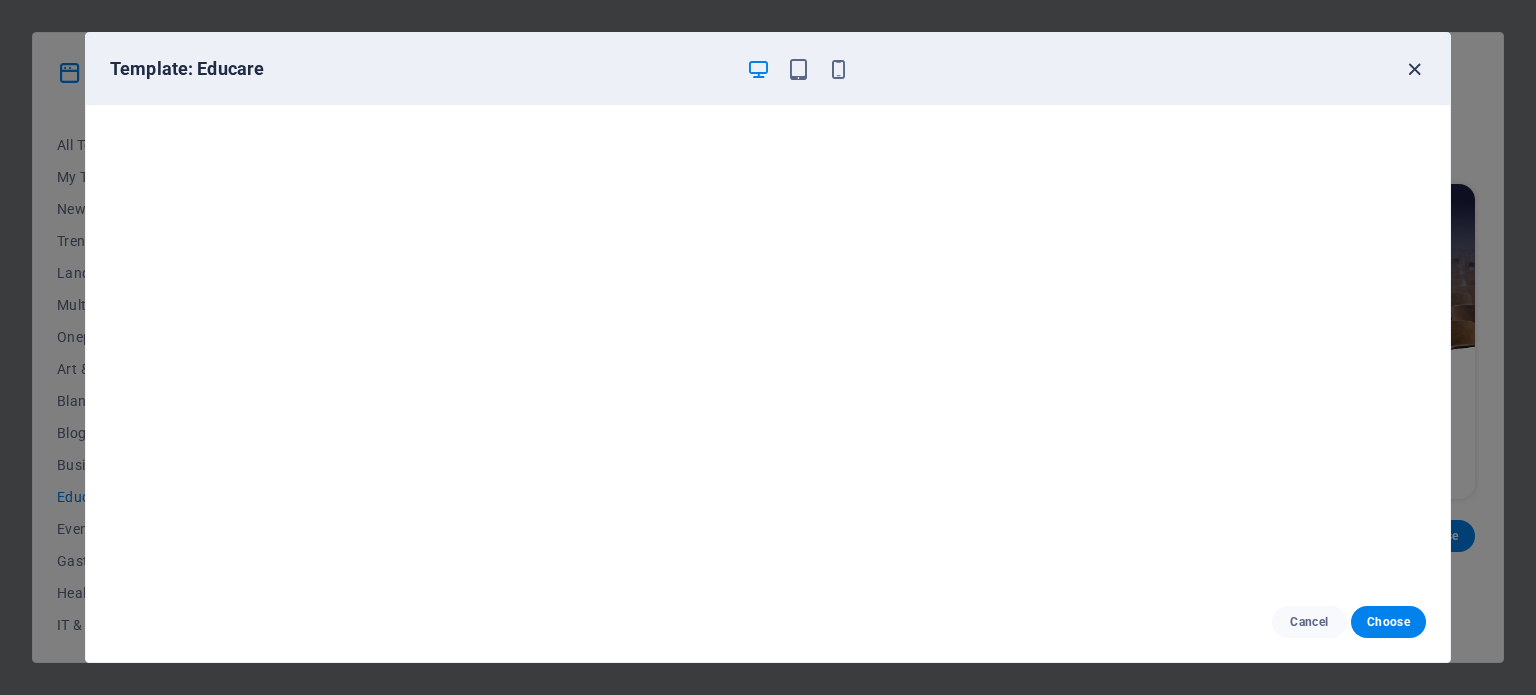click at bounding box center (1414, 69) 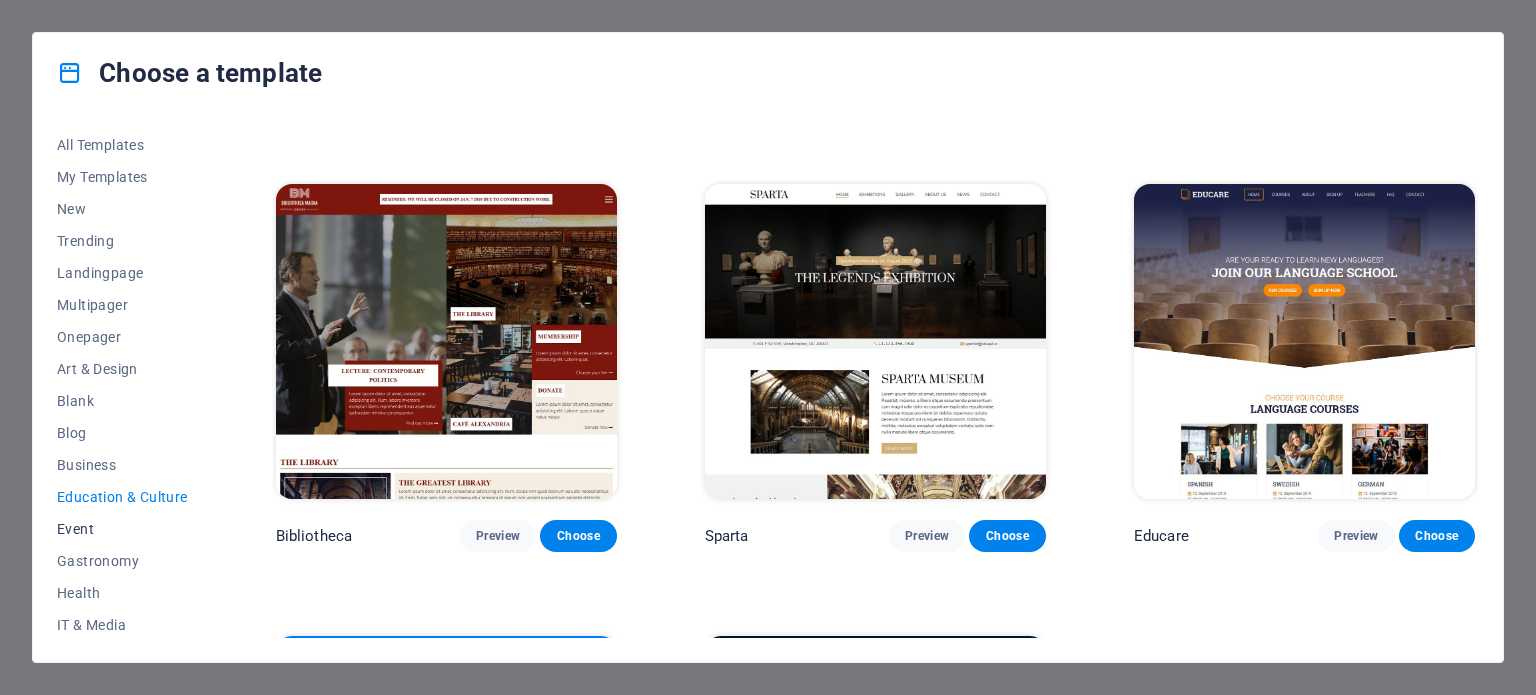 click on "Event" at bounding box center [122, 529] 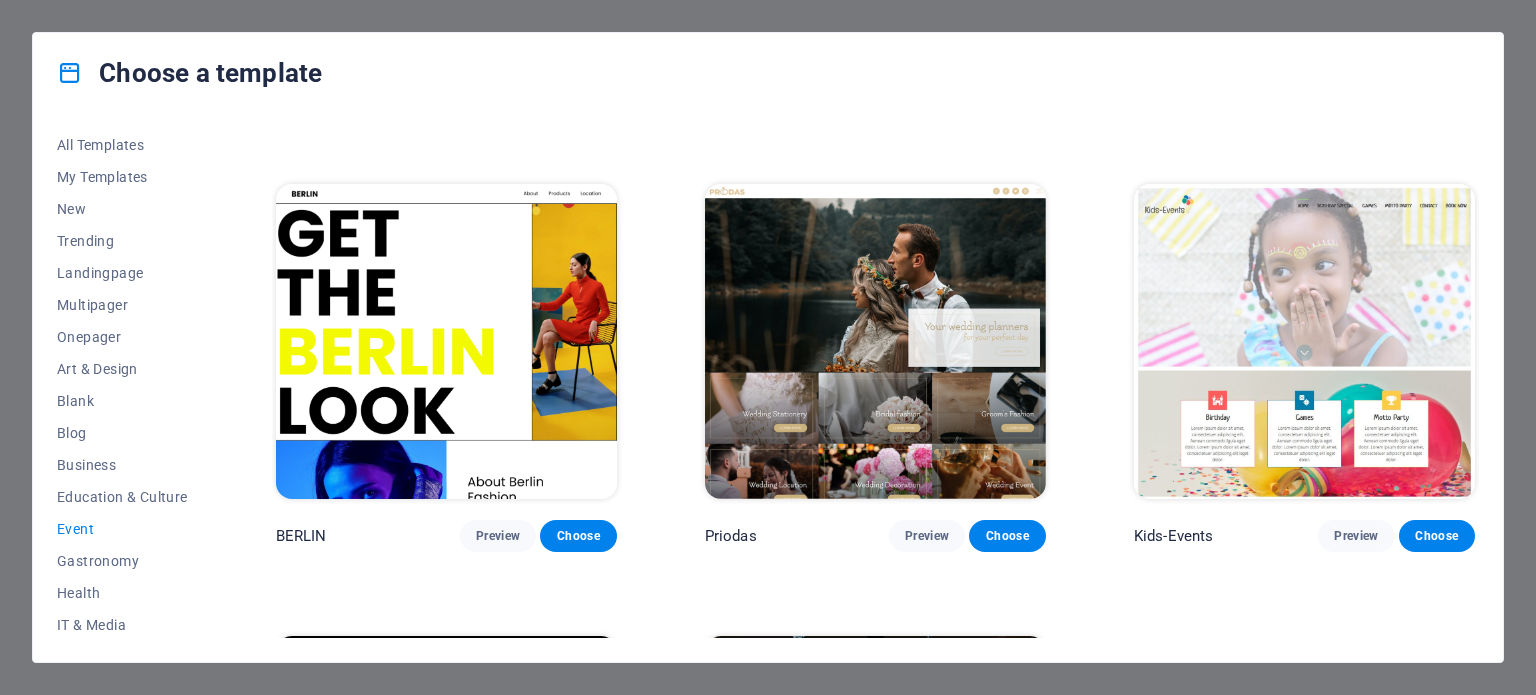 scroll, scrollTop: 0, scrollLeft: 0, axis: both 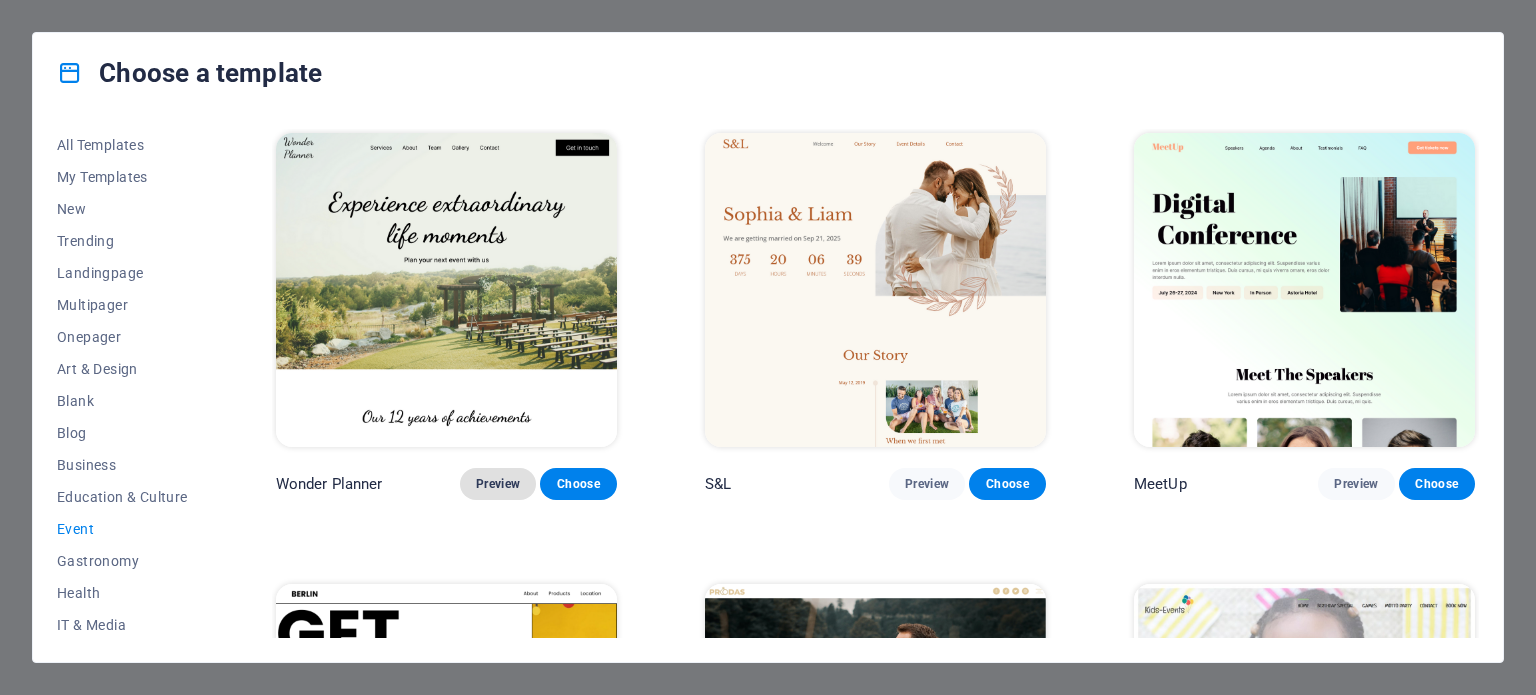 click on "Preview" at bounding box center (498, 484) 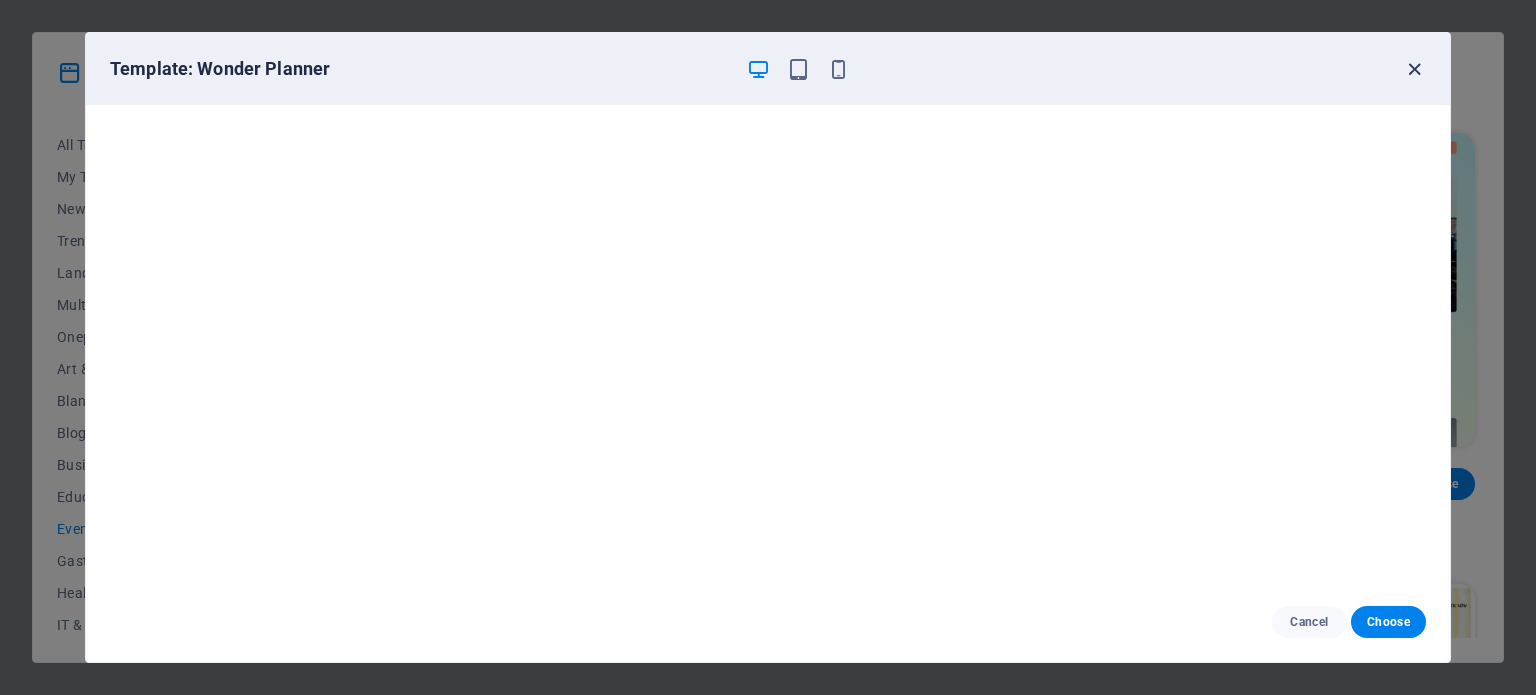 click at bounding box center (1414, 69) 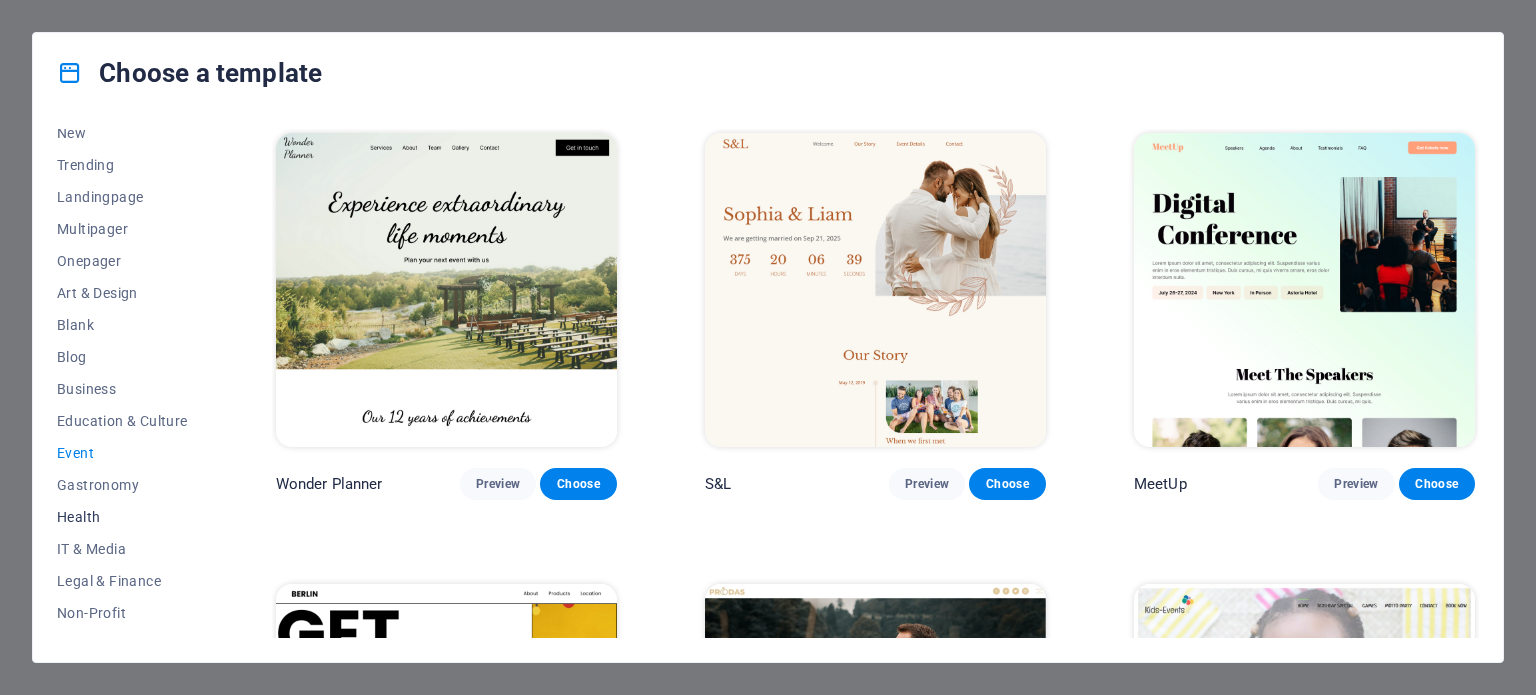 scroll, scrollTop: 200, scrollLeft: 0, axis: vertical 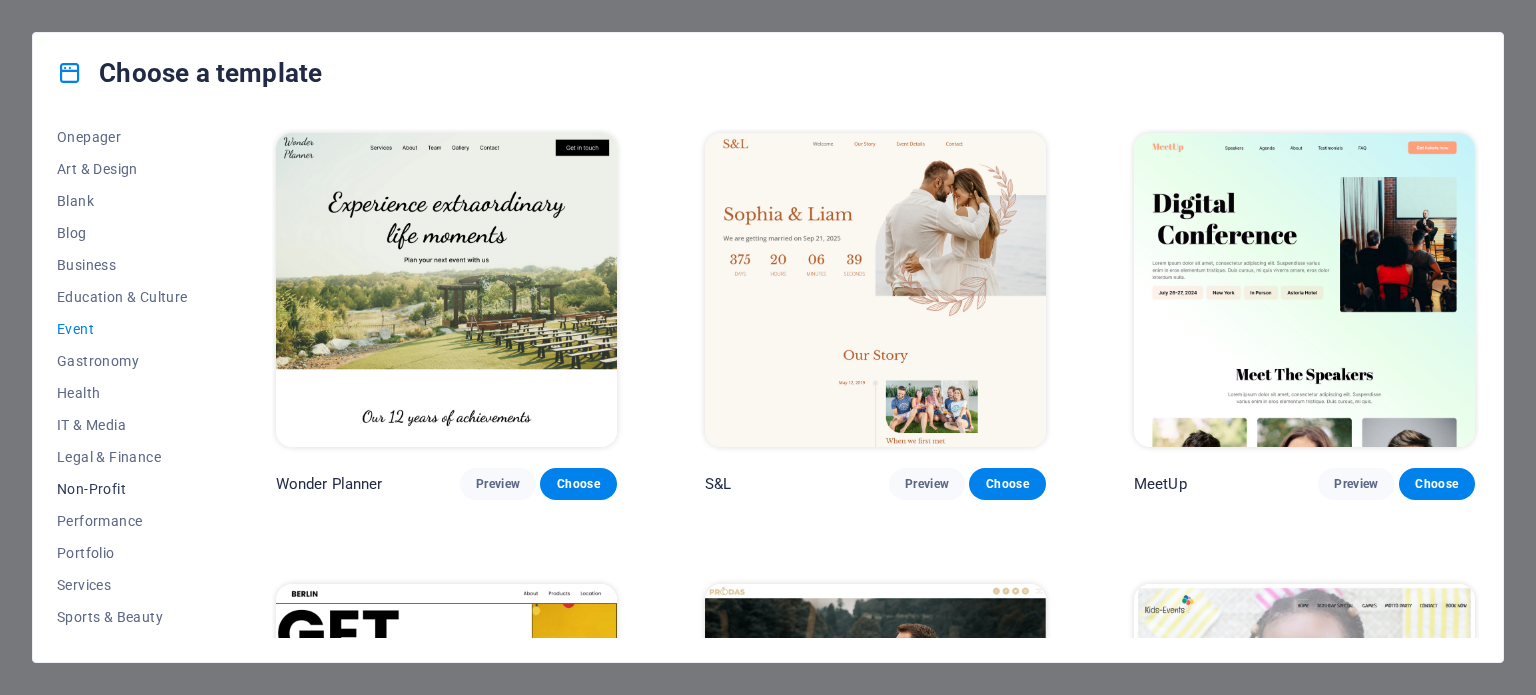 click on "Non-Profit" at bounding box center (122, 489) 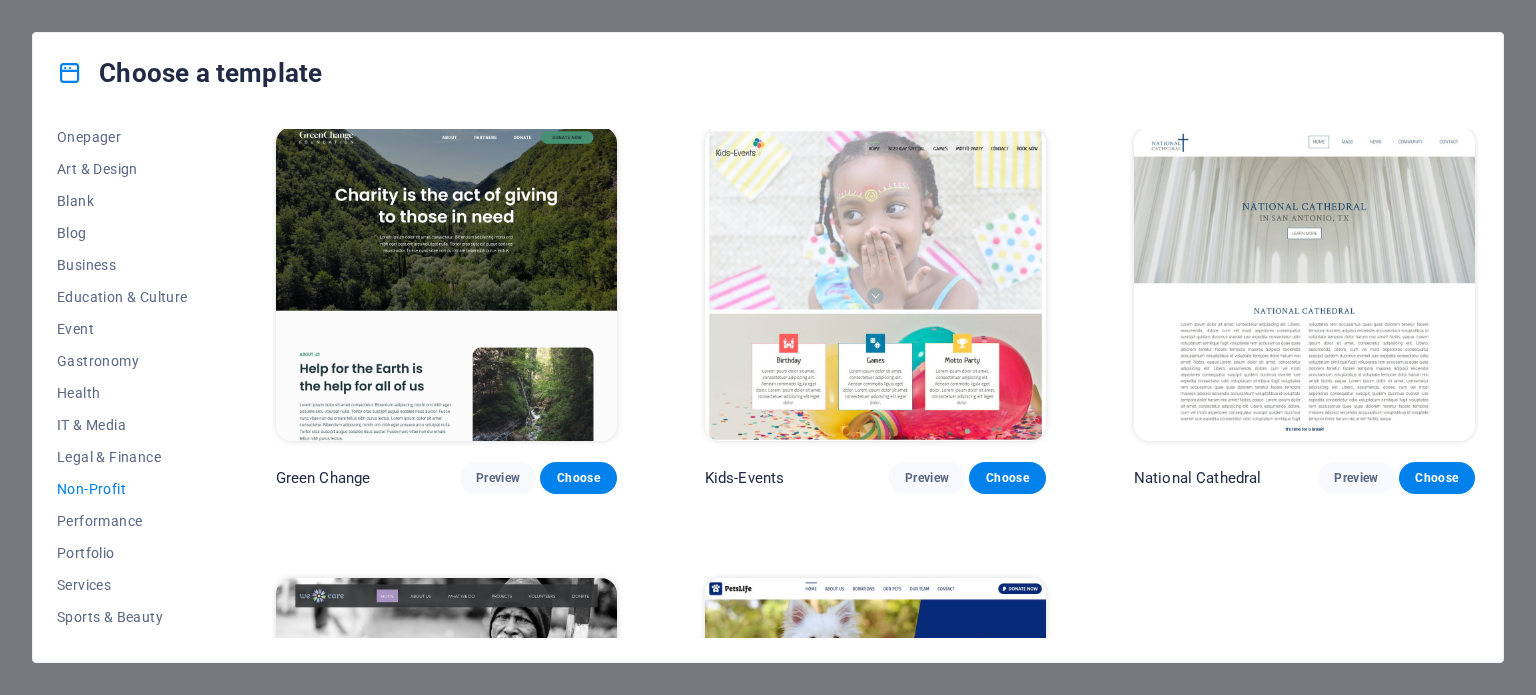 scroll, scrollTop: 0, scrollLeft: 0, axis: both 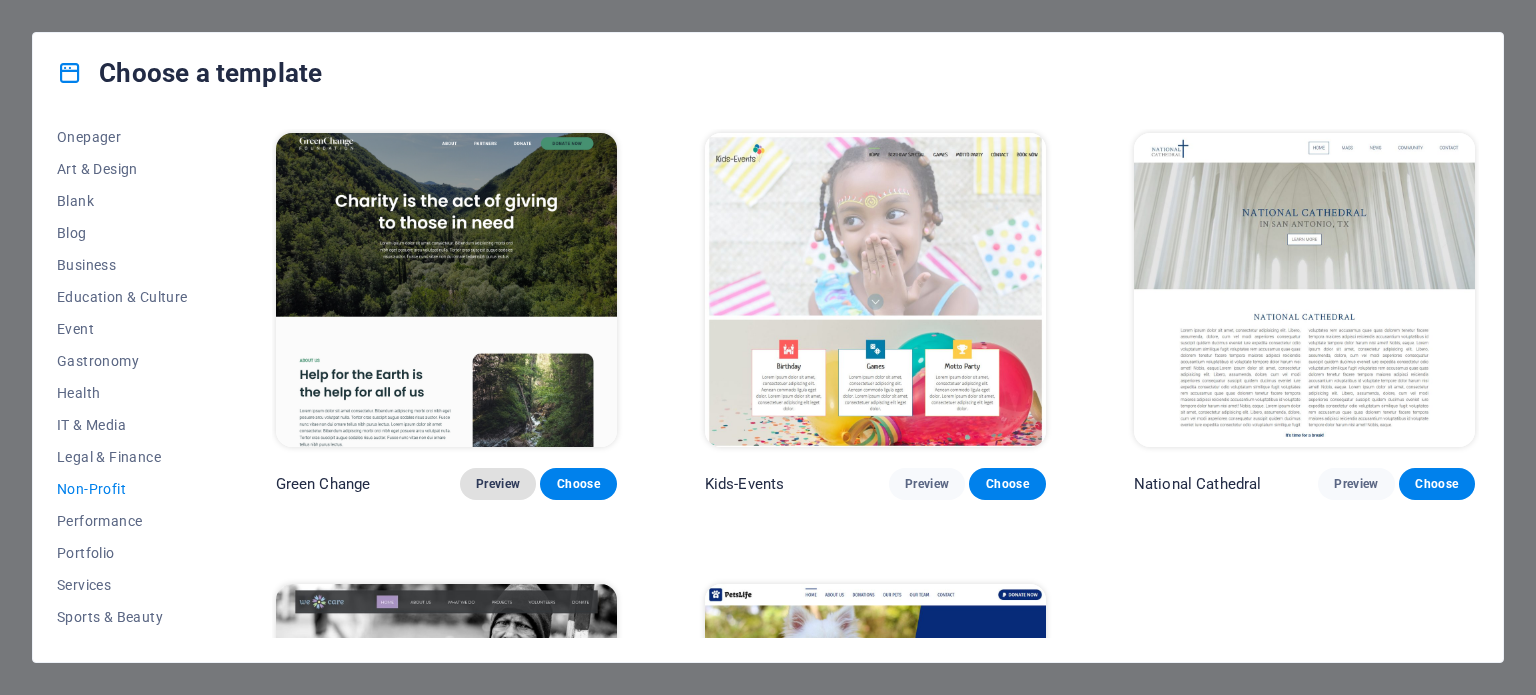 click on "Preview" at bounding box center [498, 484] 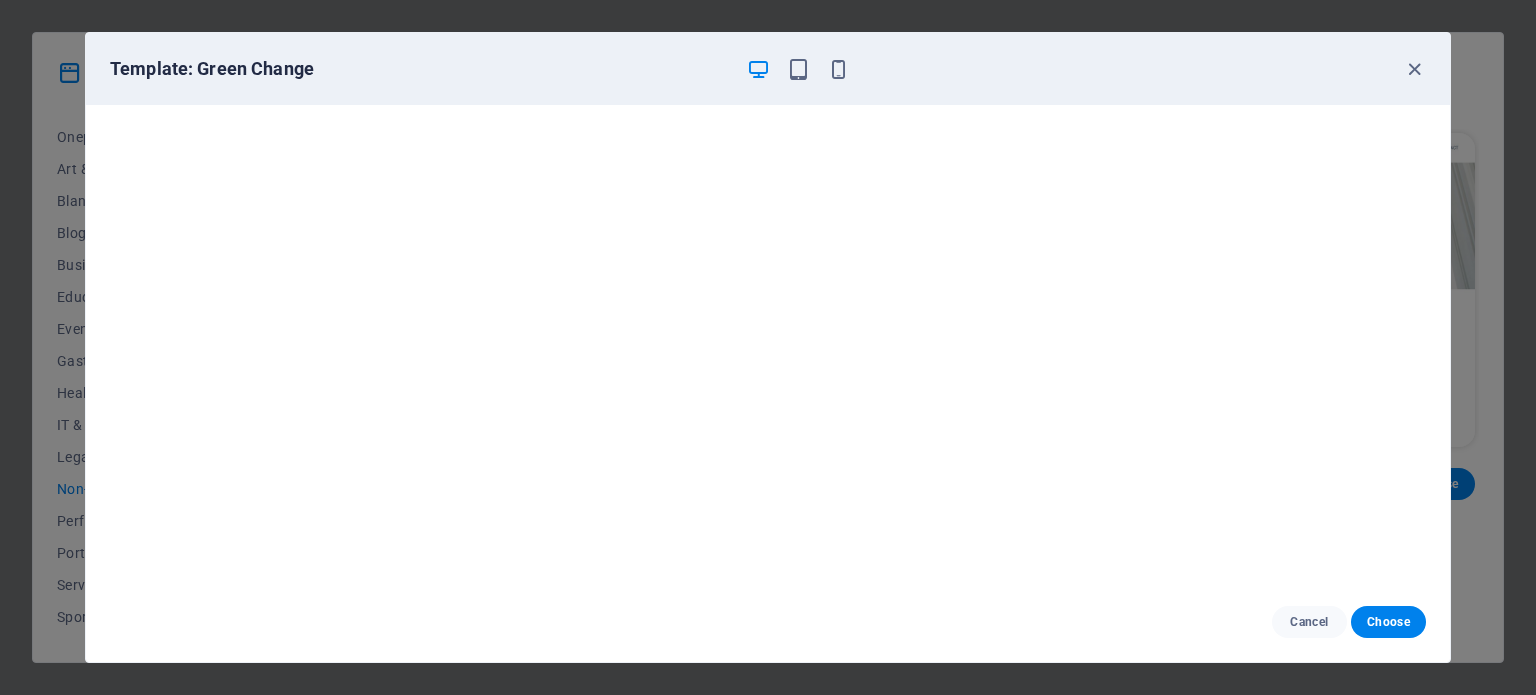 scroll, scrollTop: 0, scrollLeft: 0, axis: both 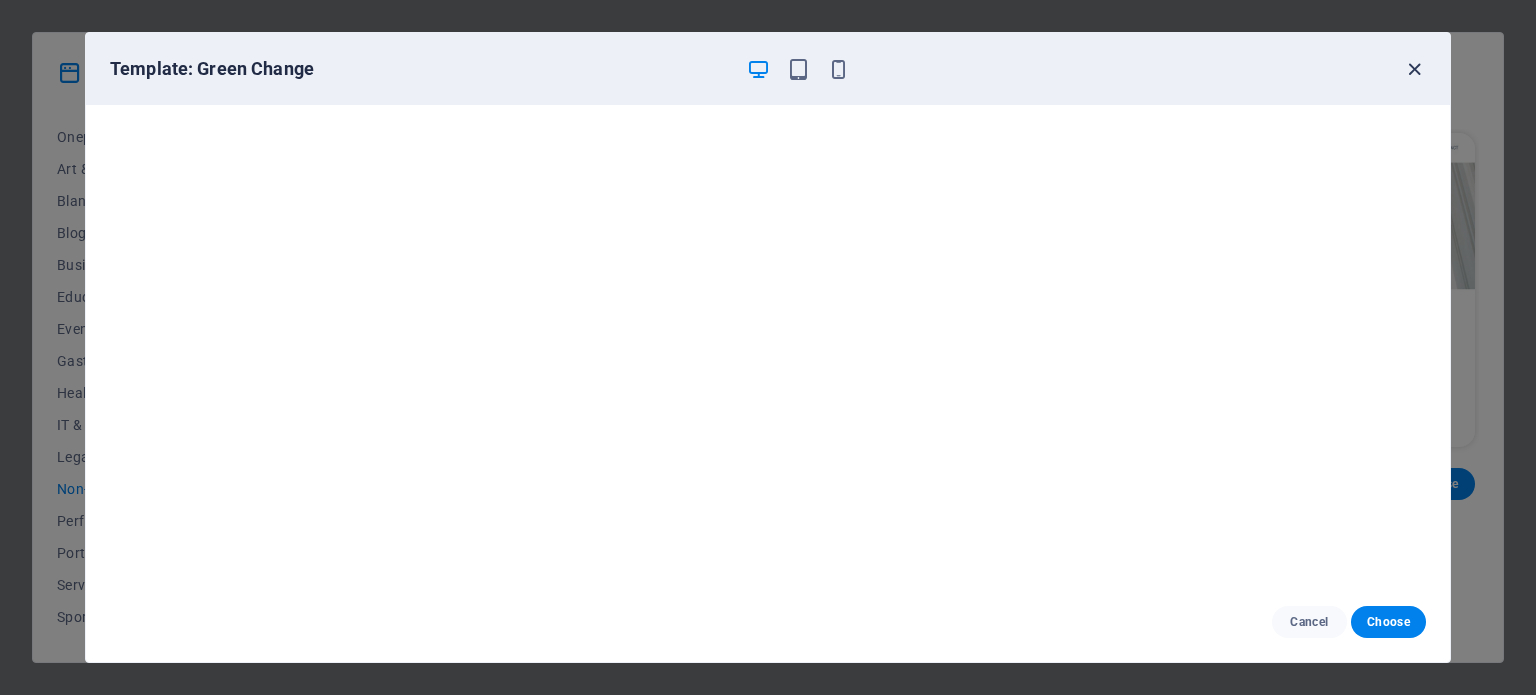 click at bounding box center (1414, 69) 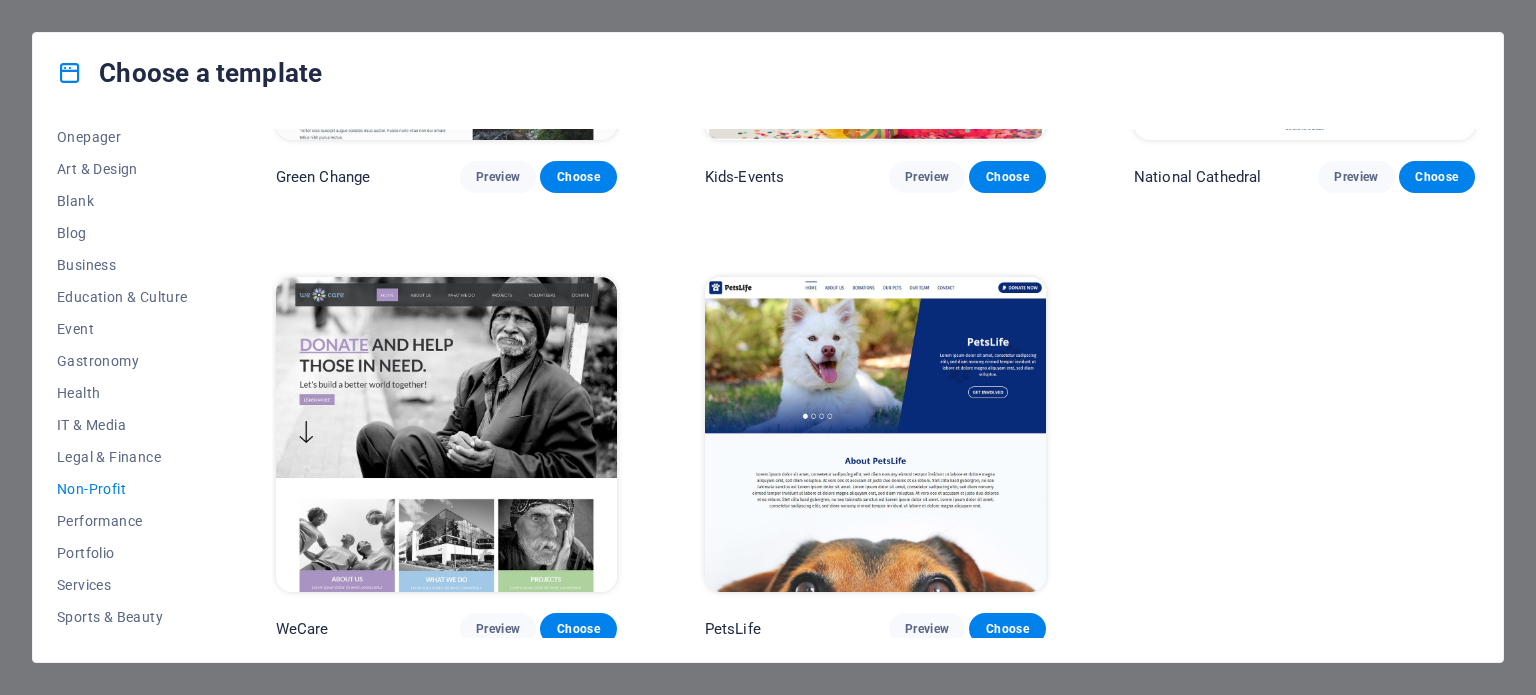 scroll, scrollTop: 308, scrollLeft: 0, axis: vertical 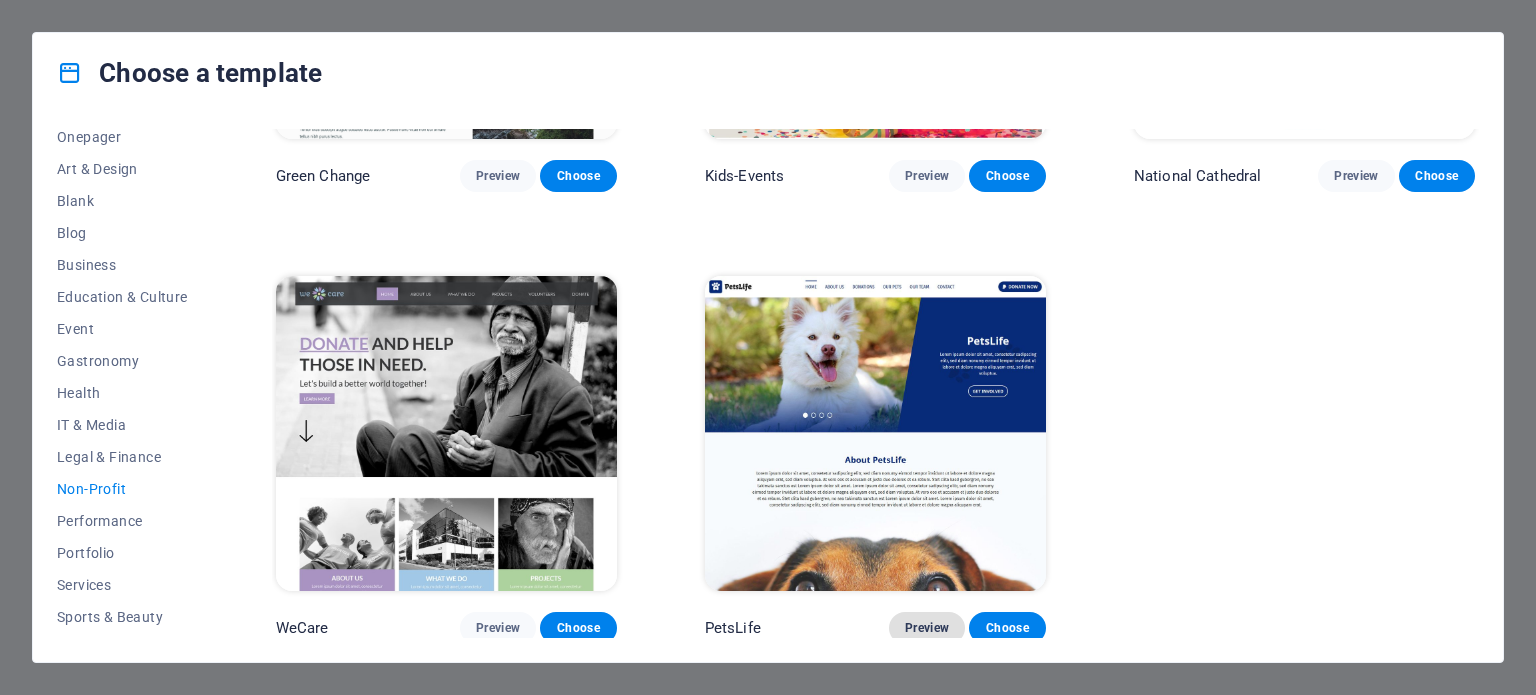 click on "Preview" at bounding box center [927, 628] 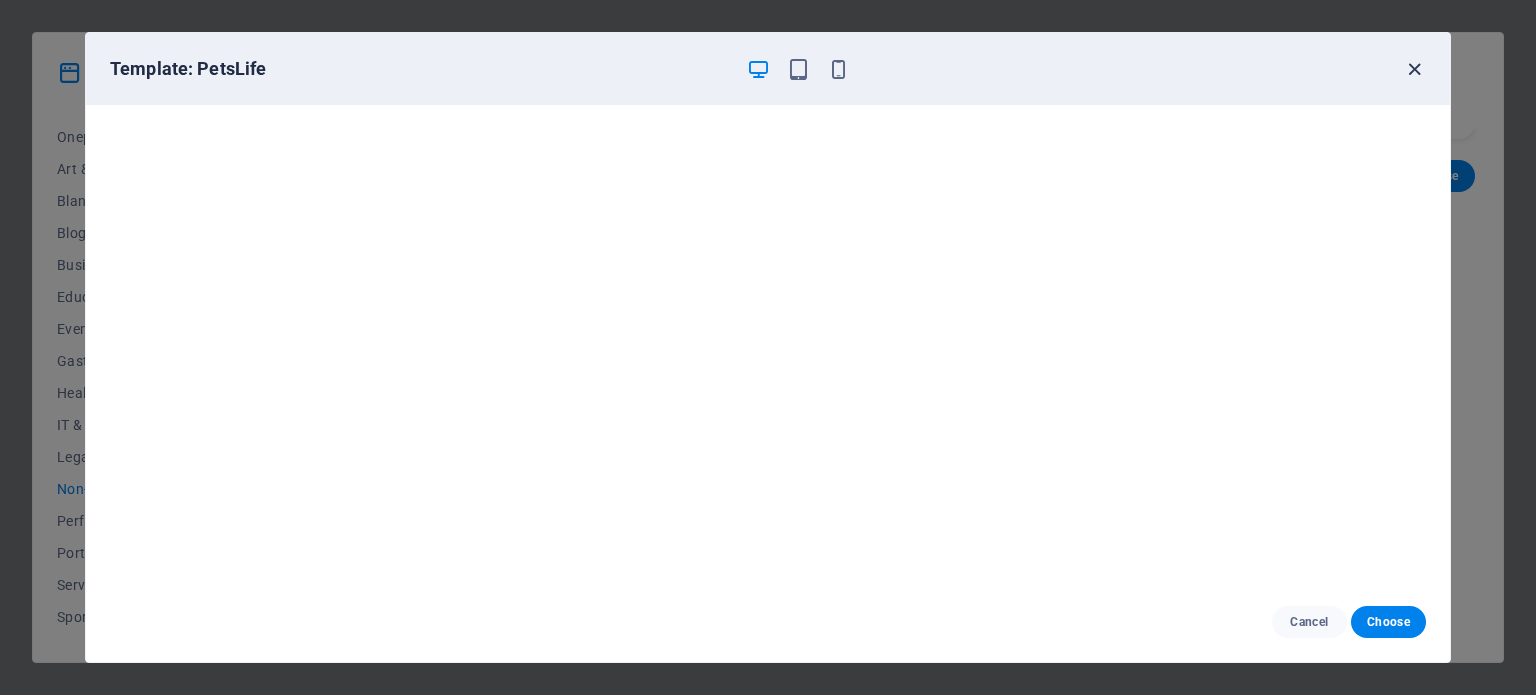 click at bounding box center [1414, 69] 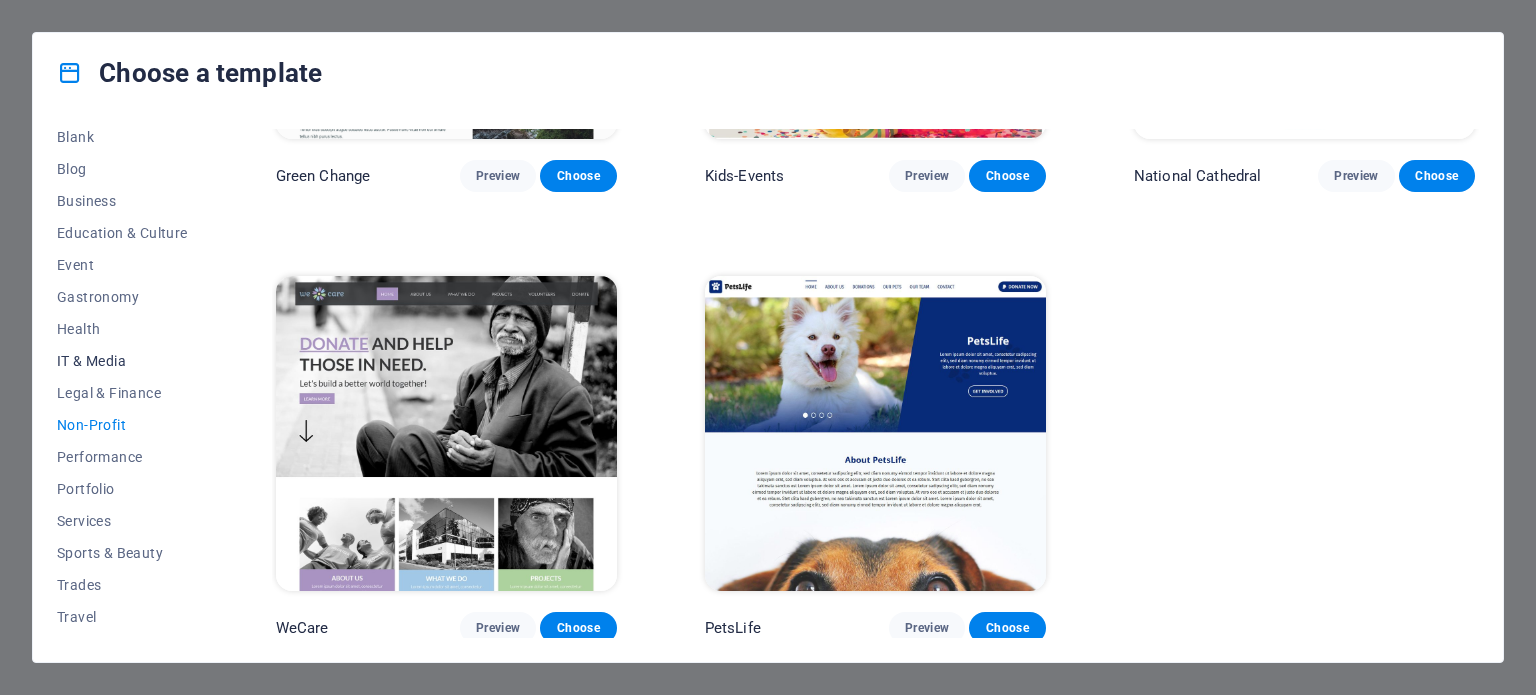 scroll, scrollTop: 290, scrollLeft: 0, axis: vertical 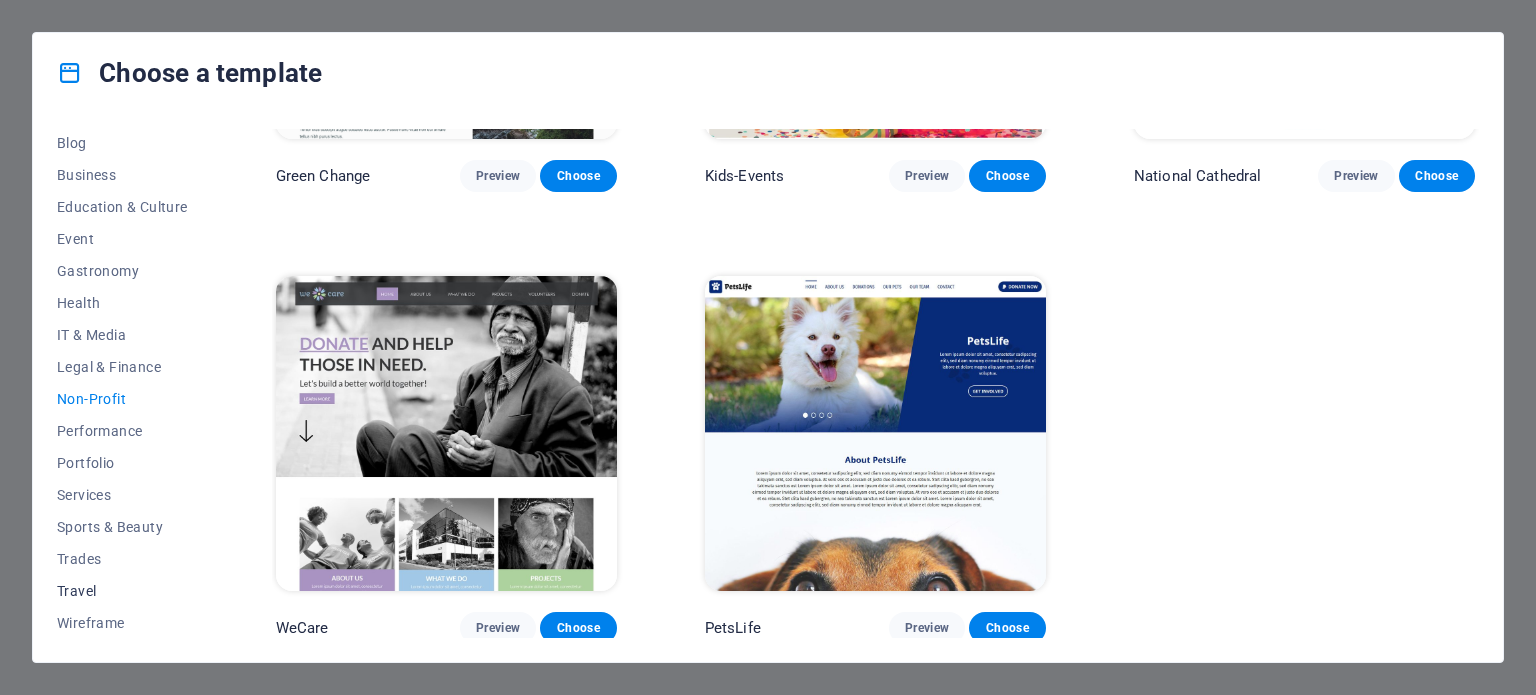 click on "Travel" at bounding box center [122, 591] 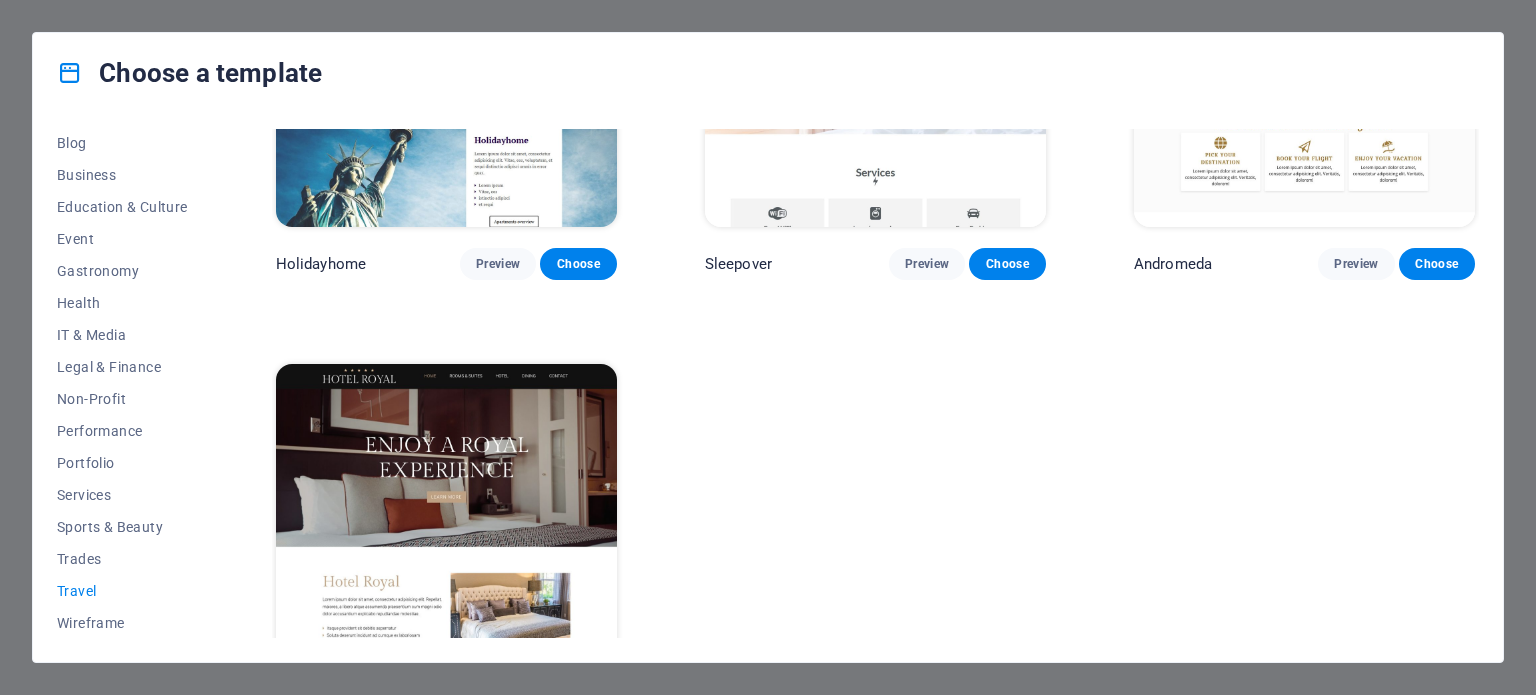 scroll, scrollTop: 558, scrollLeft: 0, axis: vertical 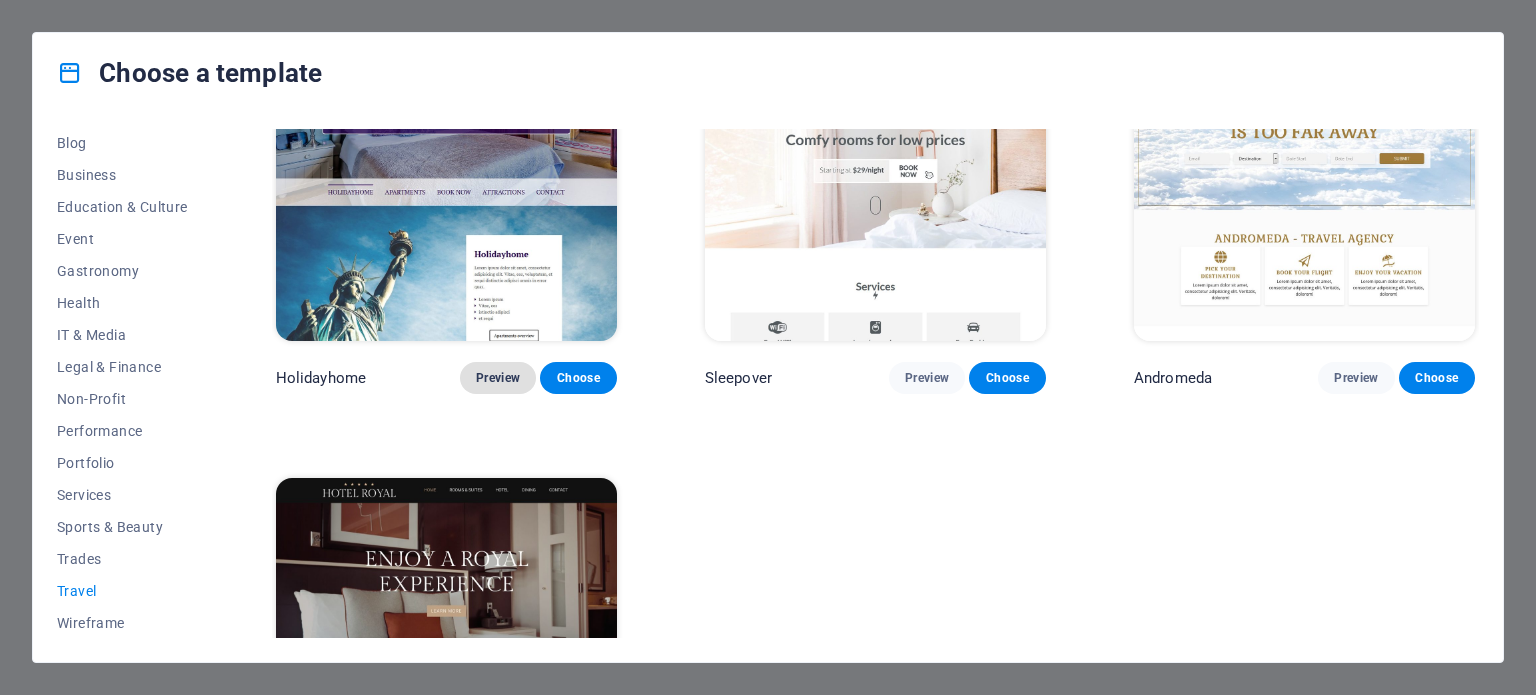 click on "Preview" at bounding box center [498, 378] 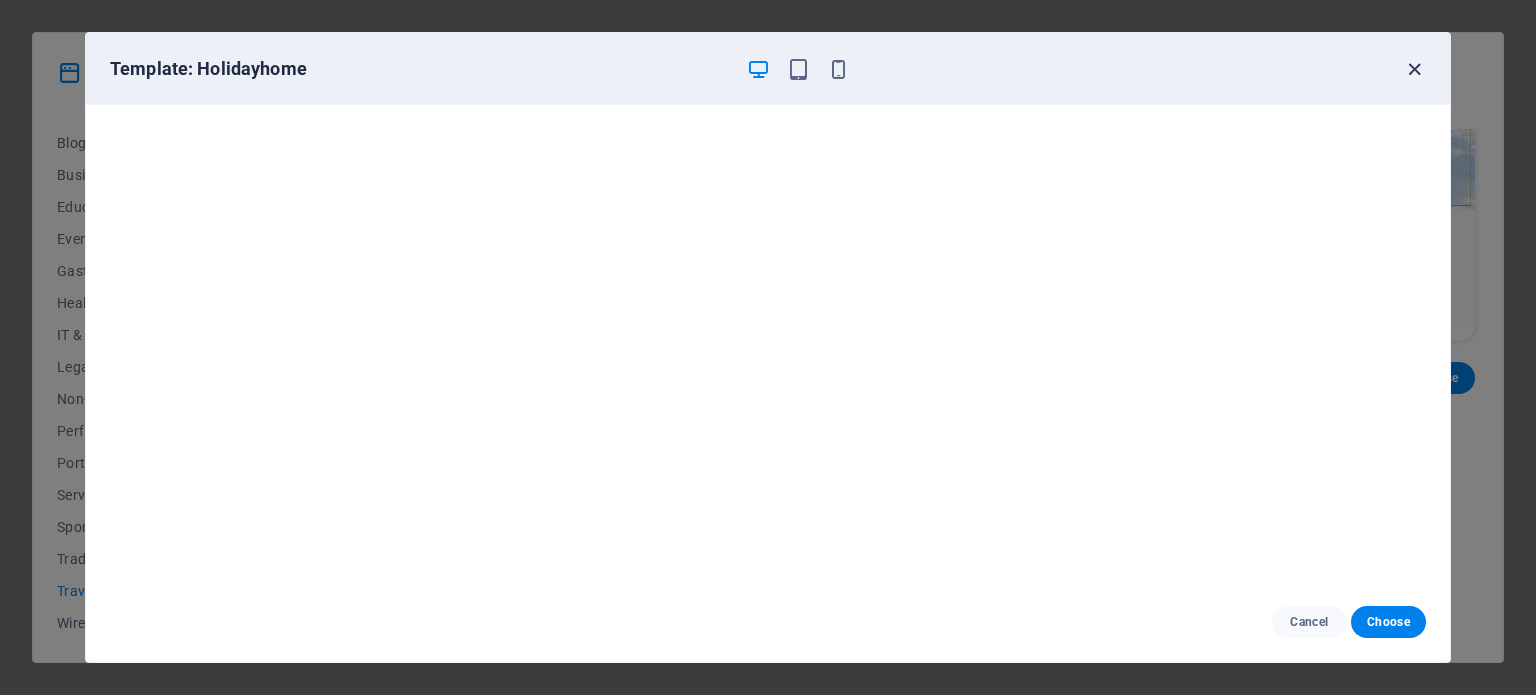 click at bounding box center (1414, 69) 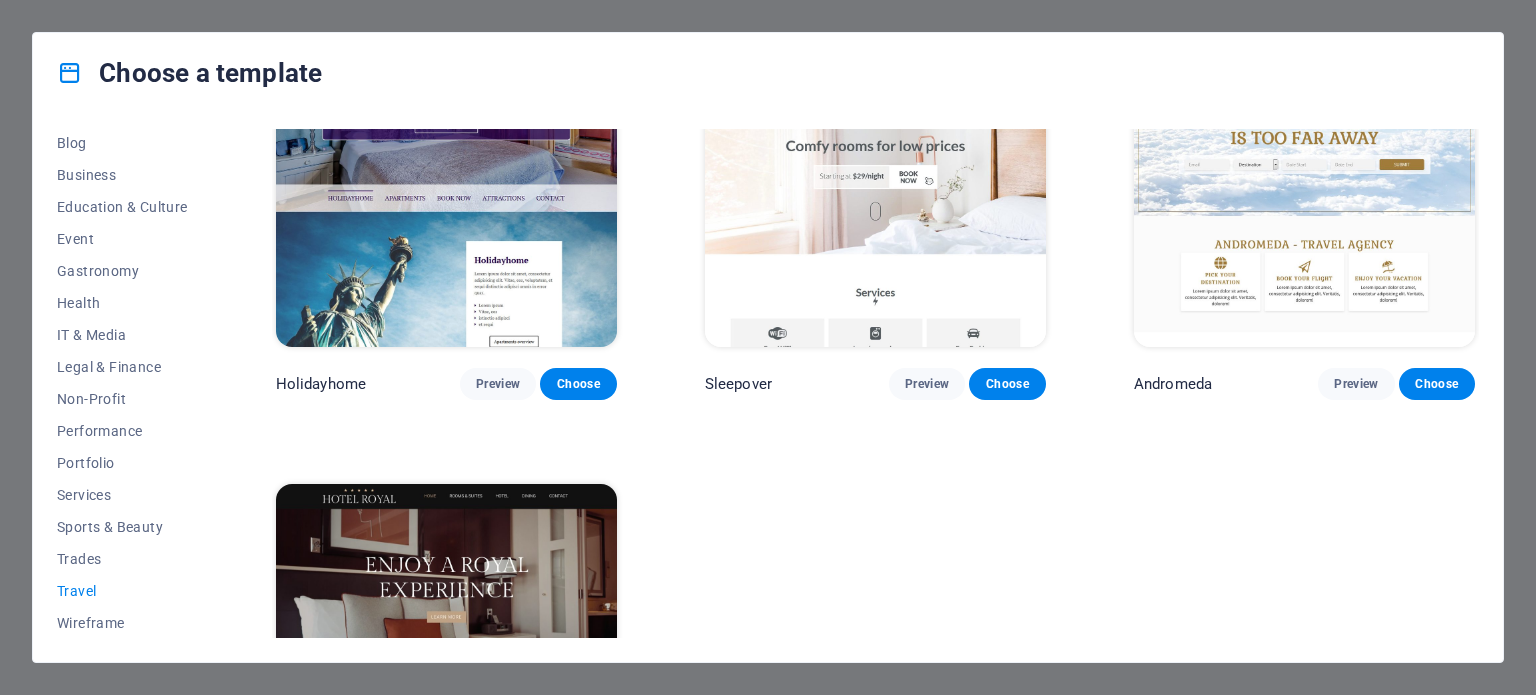 scroll, scrollTop: 758, scrollLeft: 0, axis: vertical 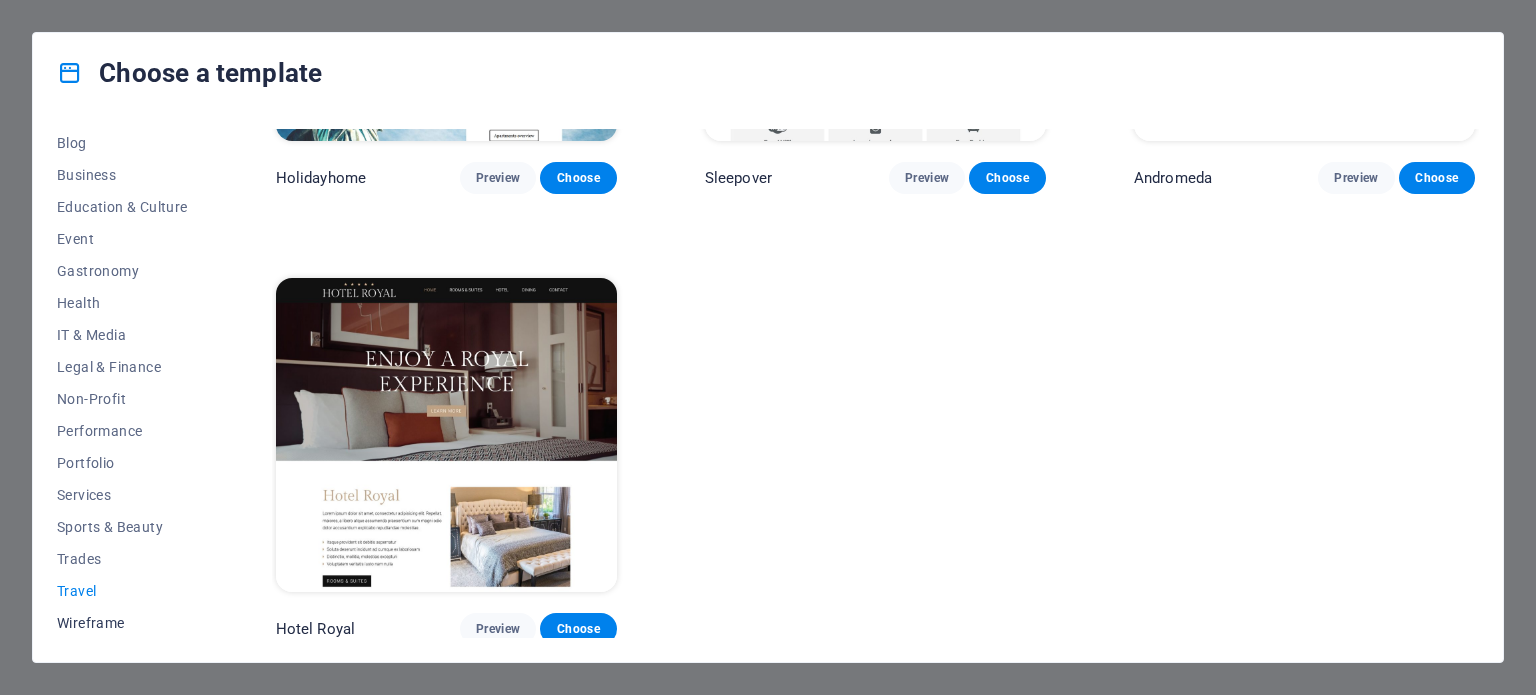 click on "Wireframe" at bounding box center (122, 623) 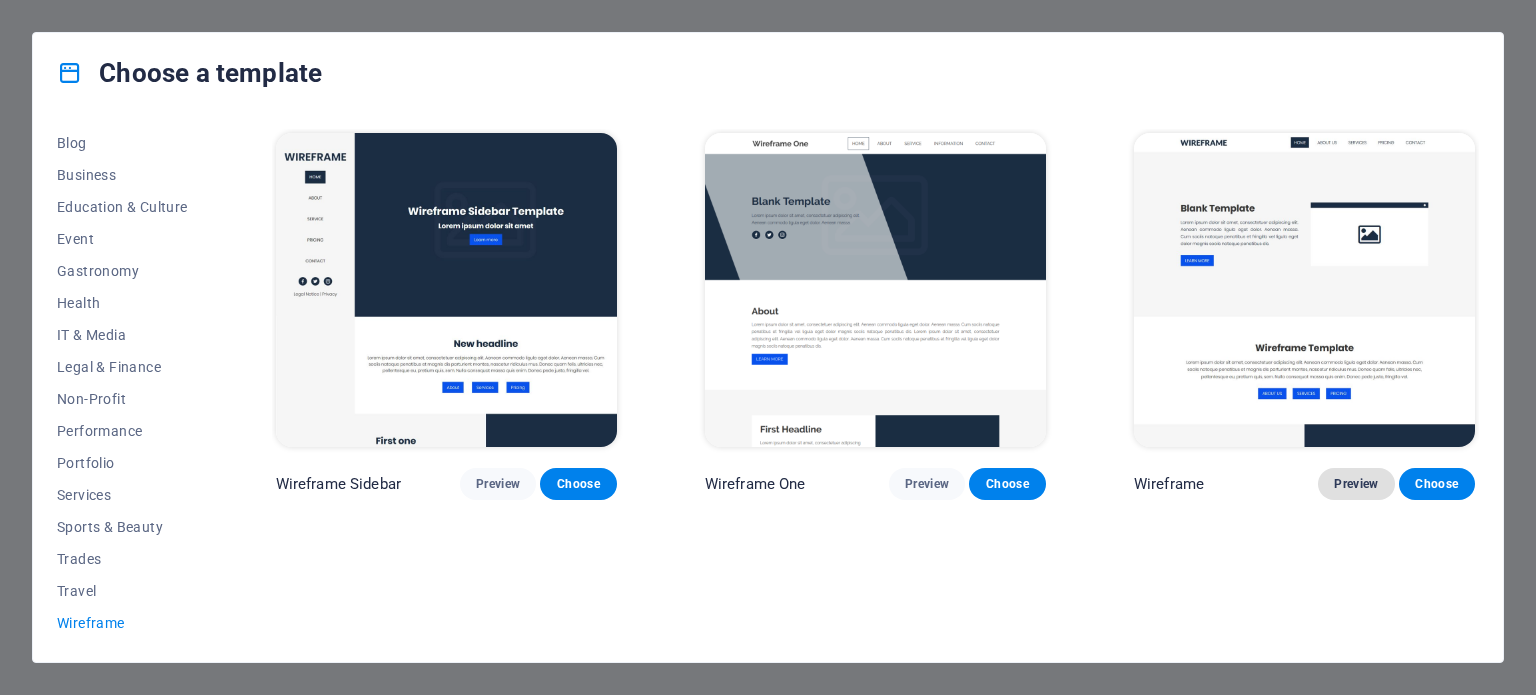 click on "Preview" at bounding box center [1356, 484] 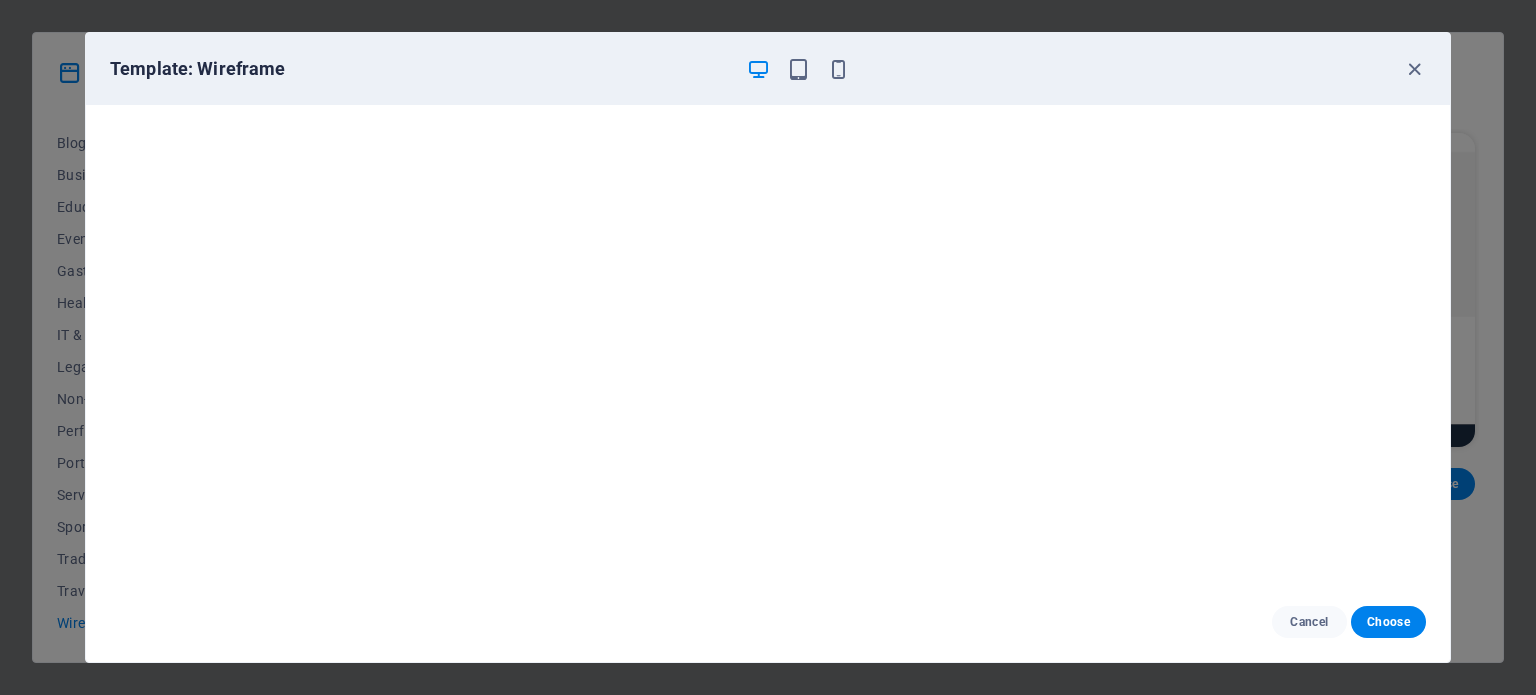 scroll, scrollTop: 0, scrollLeft: 0, axis: both 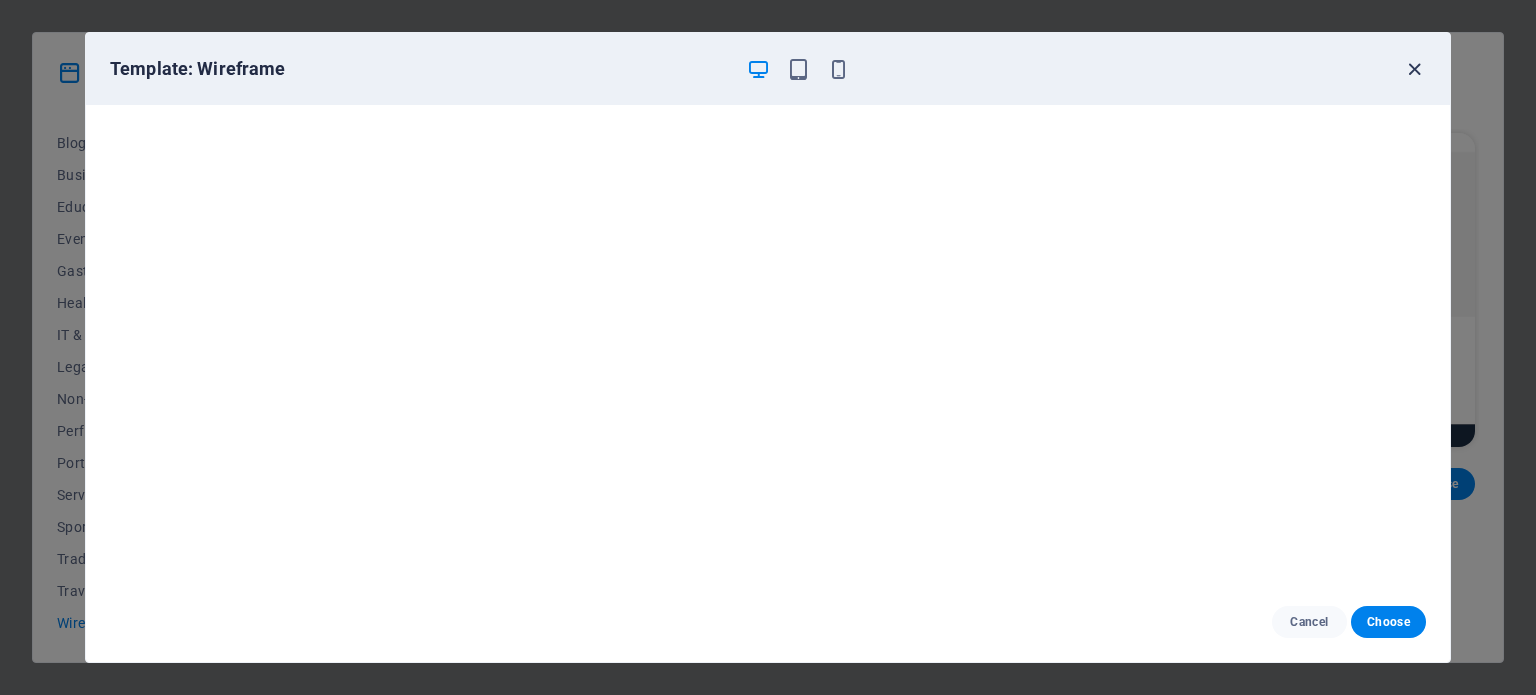 click at bounding box center (1414, 69) 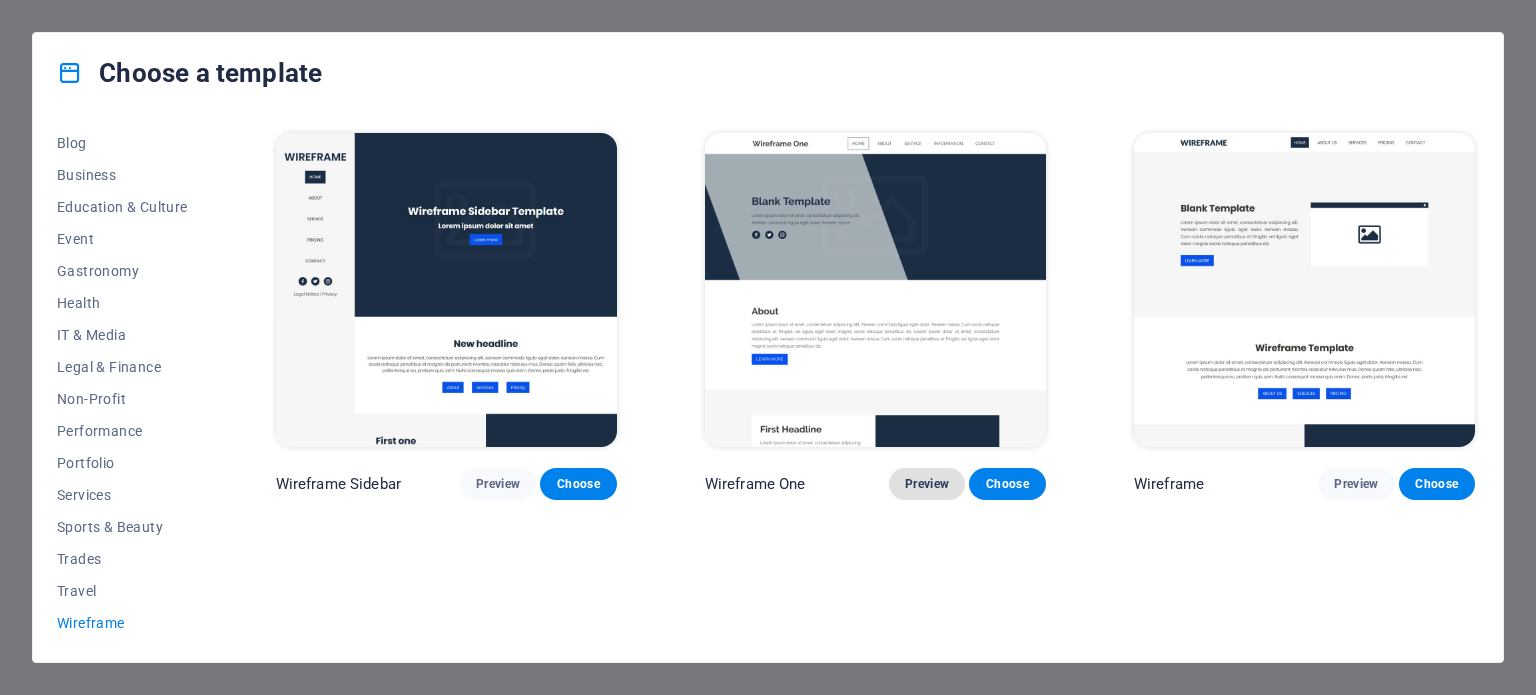click on "Preview" at bounding box center [927, 484] 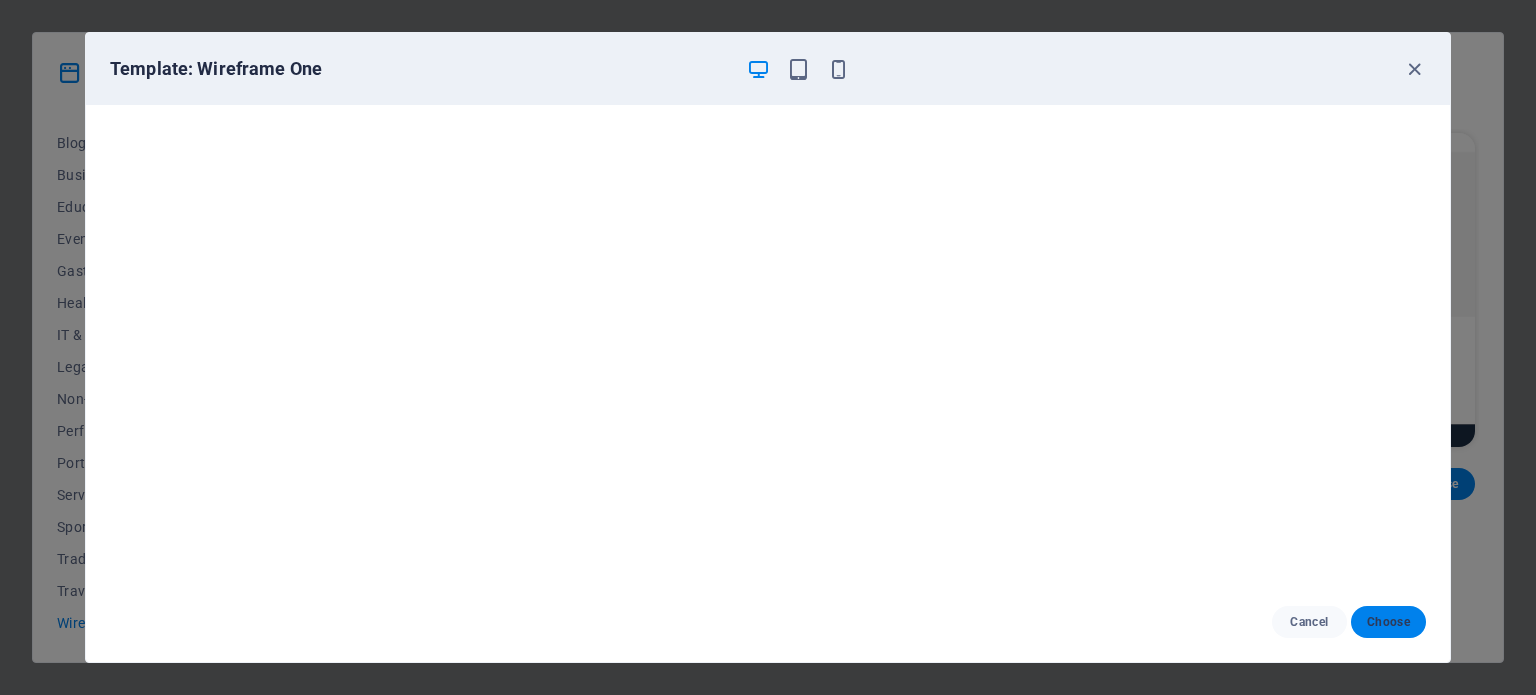 click on "Choose" at bounding box center (1388, 622) 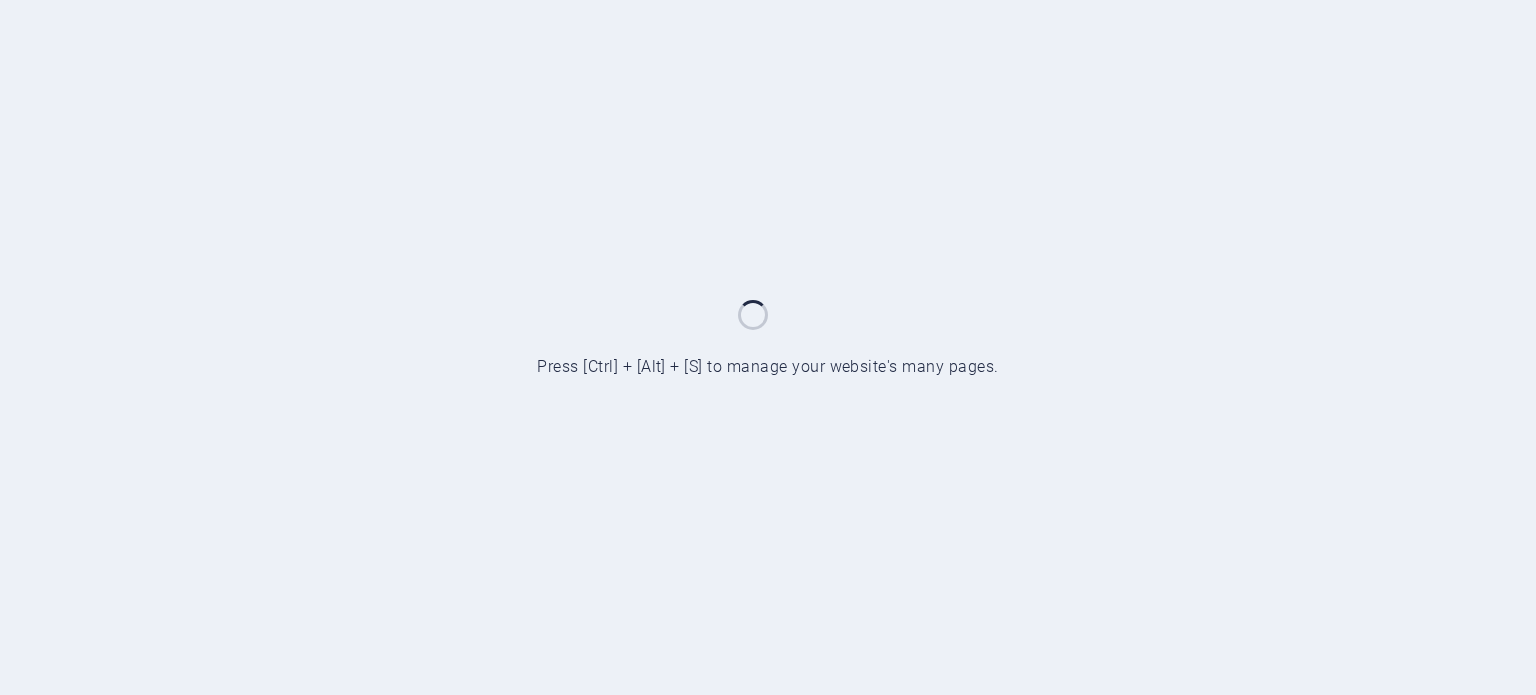 scroll, scrollTop: 0, scrollLeft: 0, axis: both 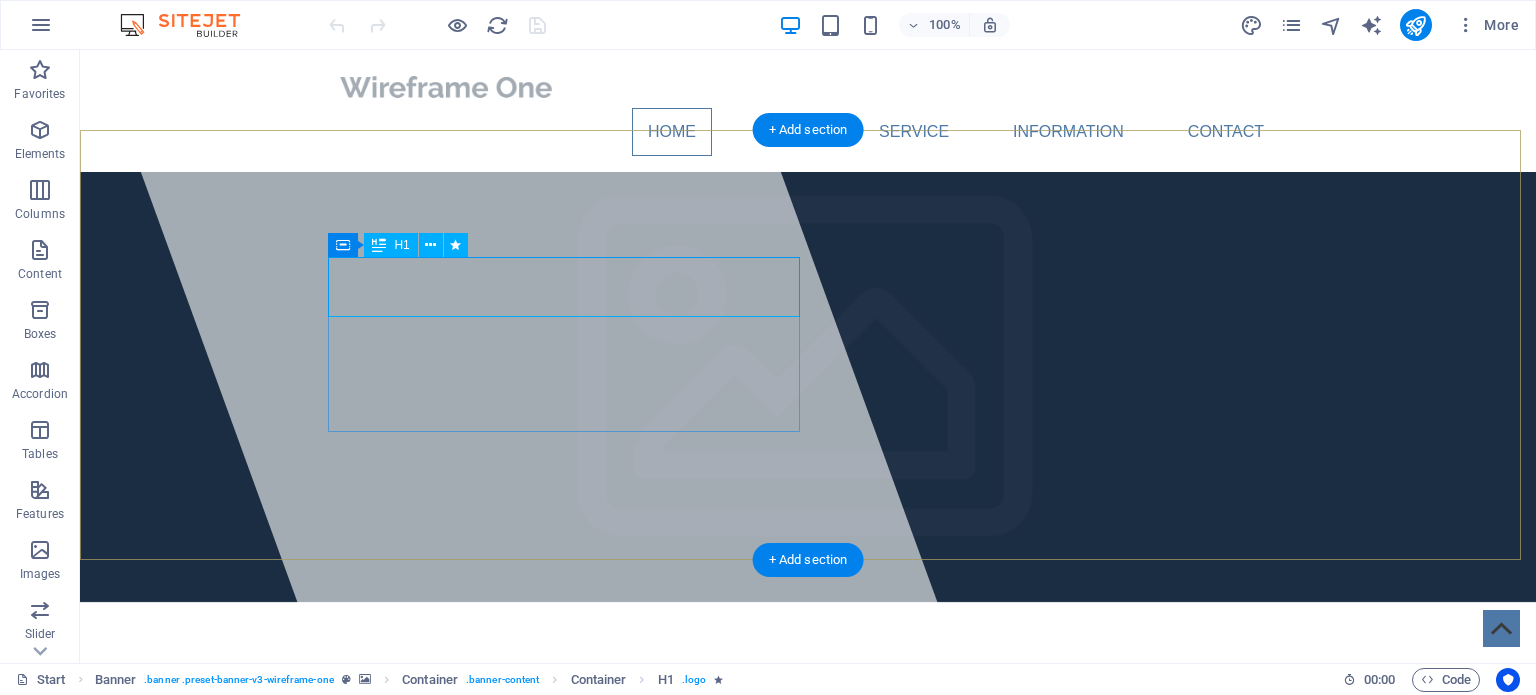 click on "tngbio.com" at bounding box center [444, 712] 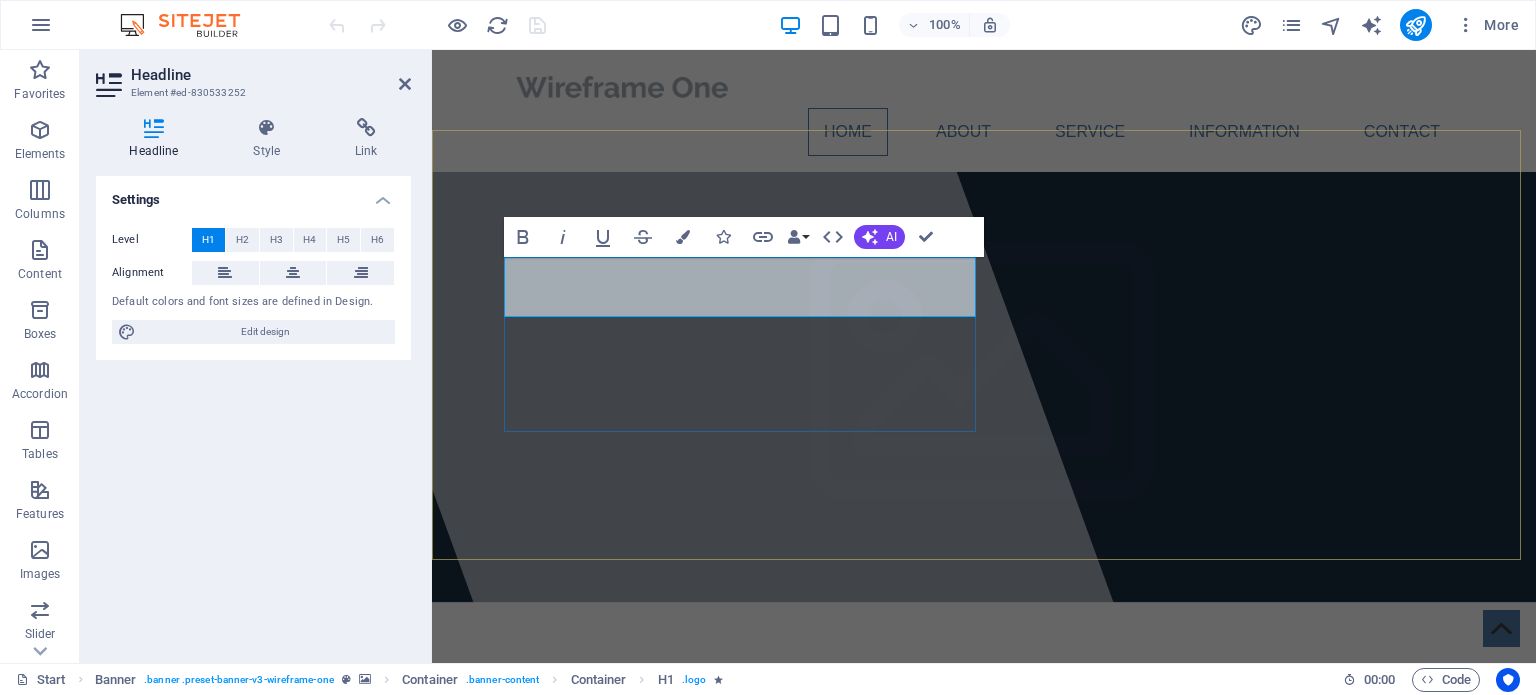 click on "tngbio.com" at bounding box center [620, 712] 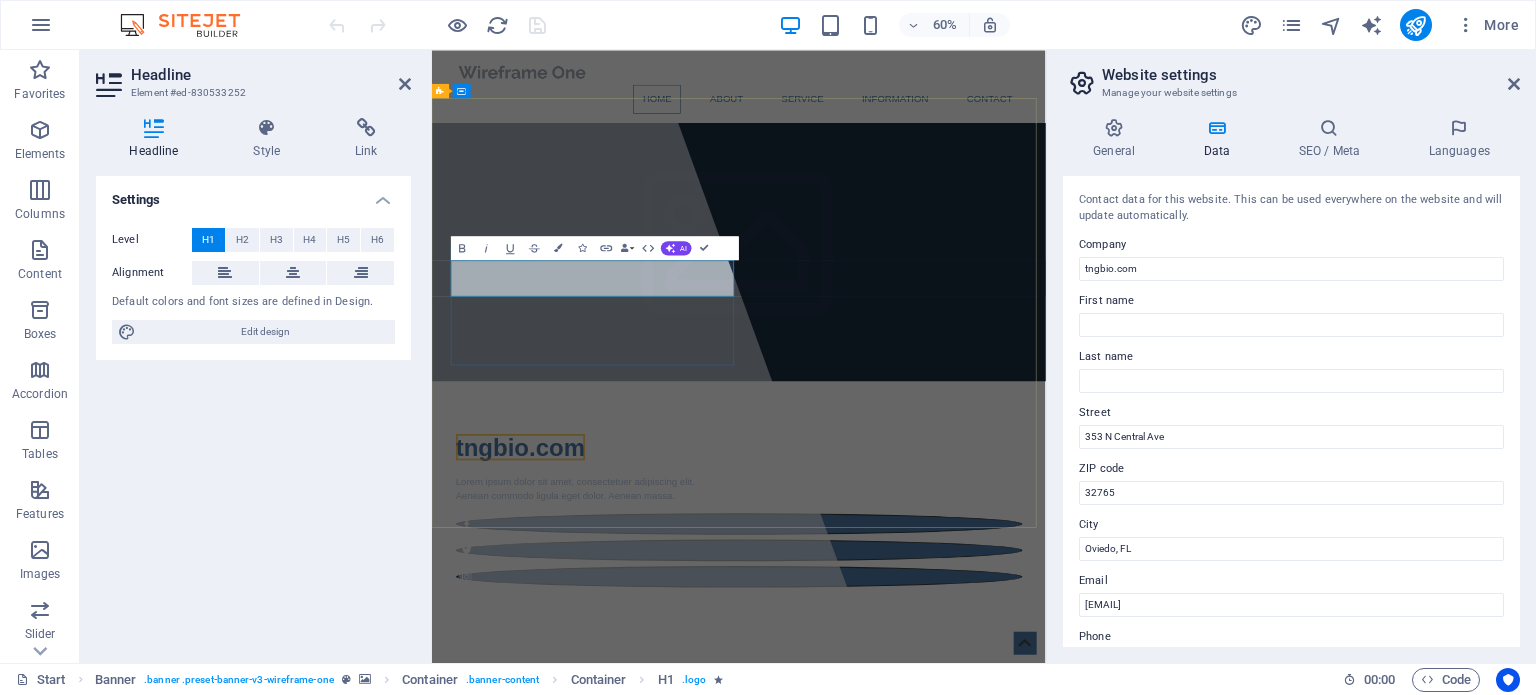 click on "tngbio.com" at bounding box center (944, 712) 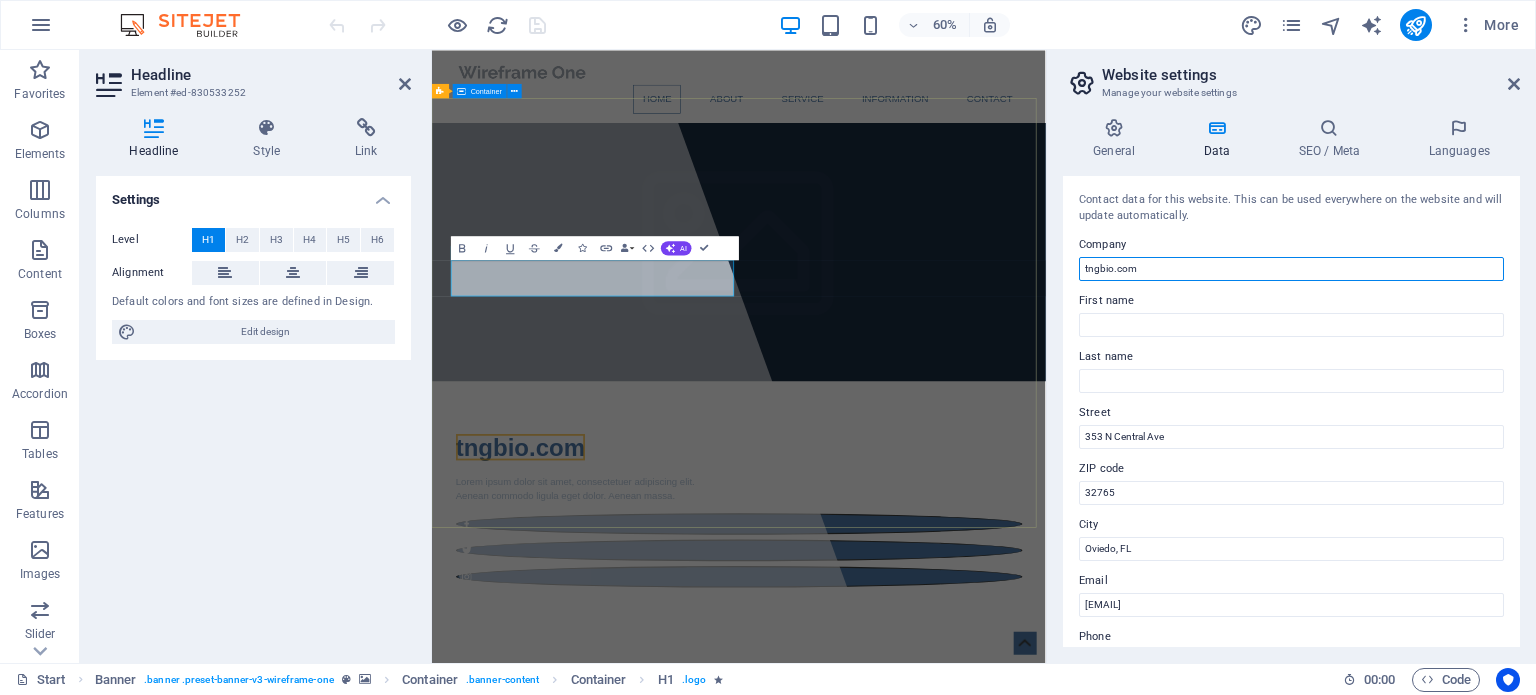 drag, startPoint x: 1603, startPoint y: 321, endPoint x: 1174, endPoint y: 429, distance: 442.3856 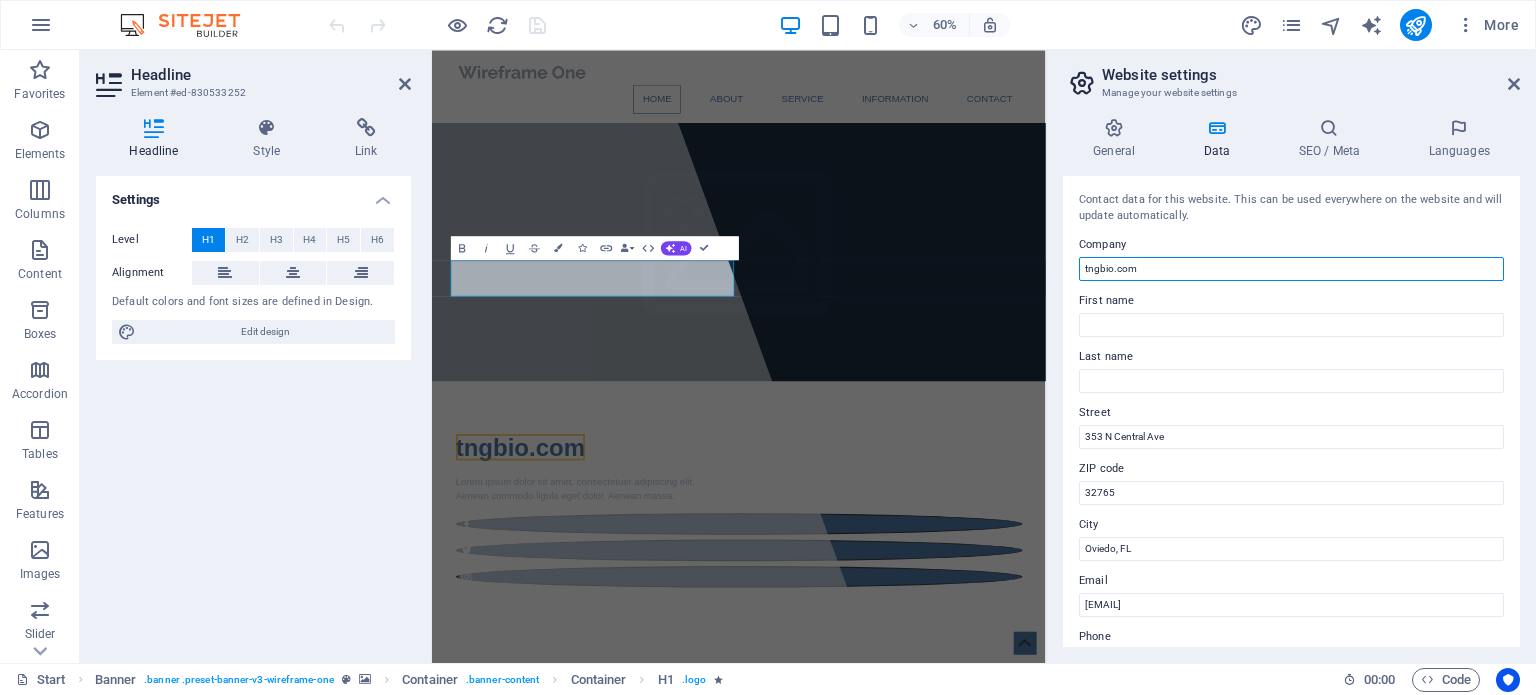 click on "tngbio.com" at bounding box center (1291, 269) 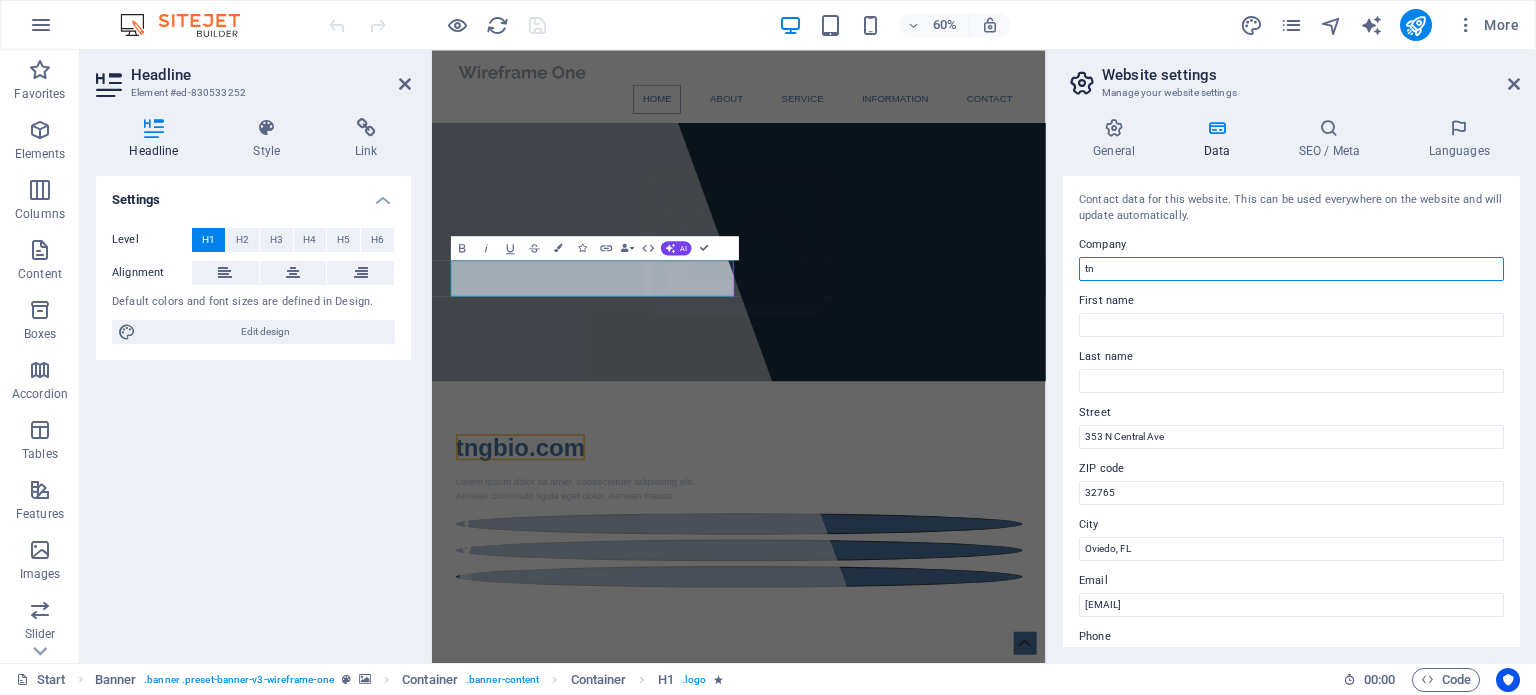 type on "t" 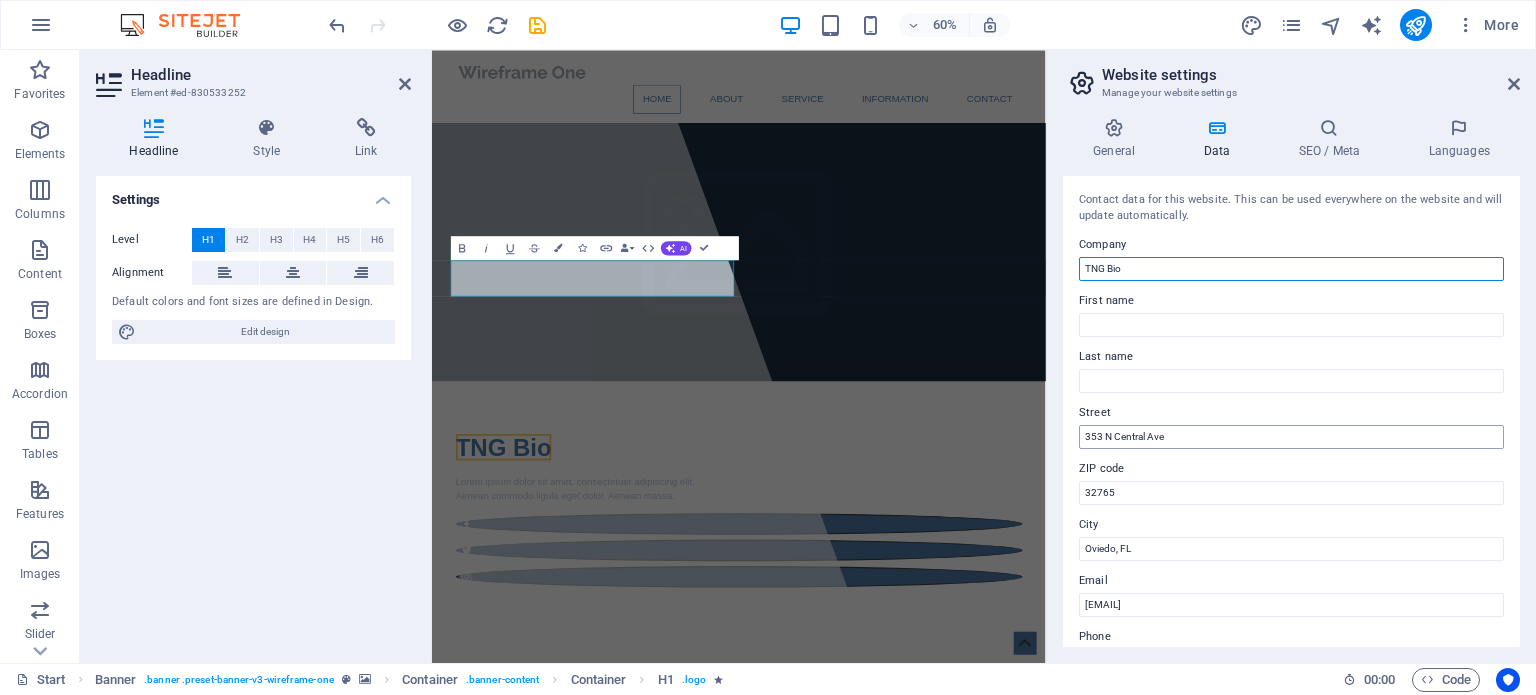 type on "TNG Bio" 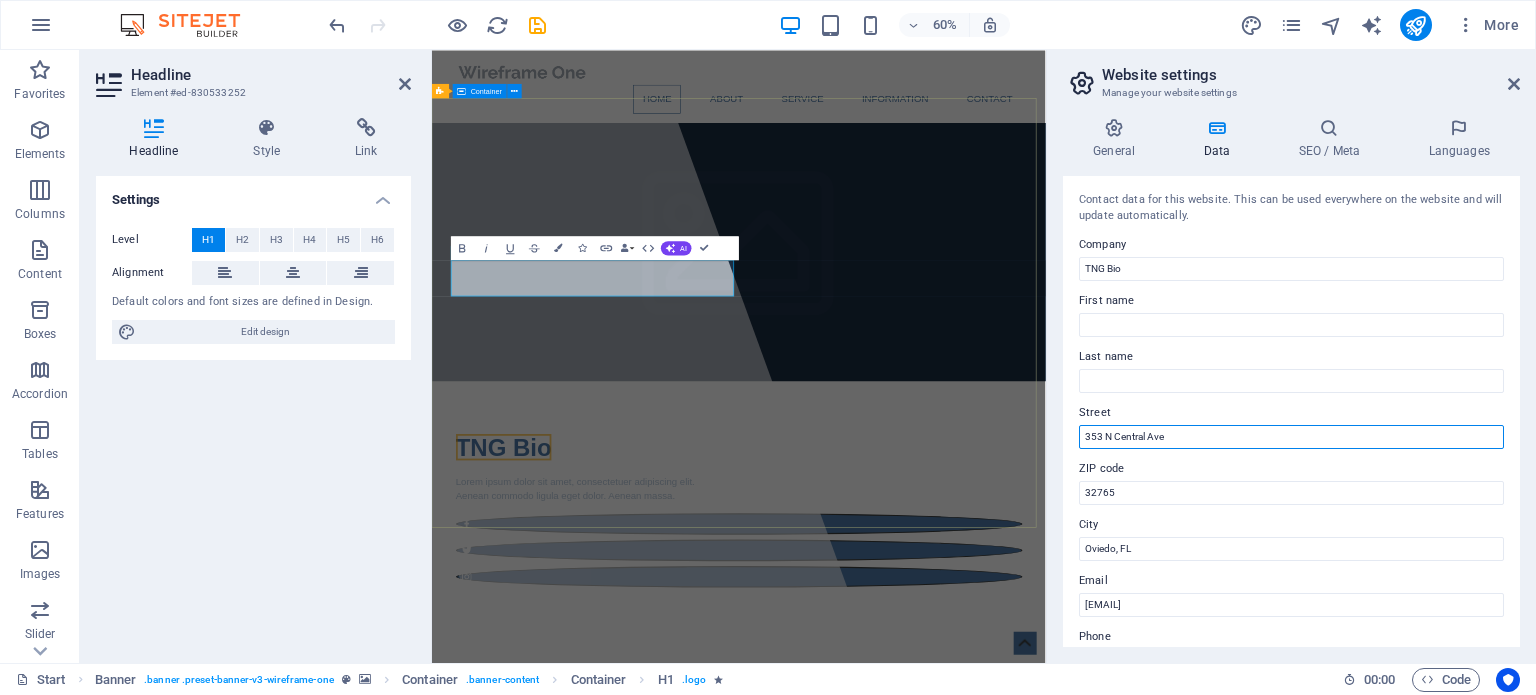 drag, startPoint x: 1611, startPoint y: 489, endPoint x: 1478, endPoint y: 483, distance: 133.13527 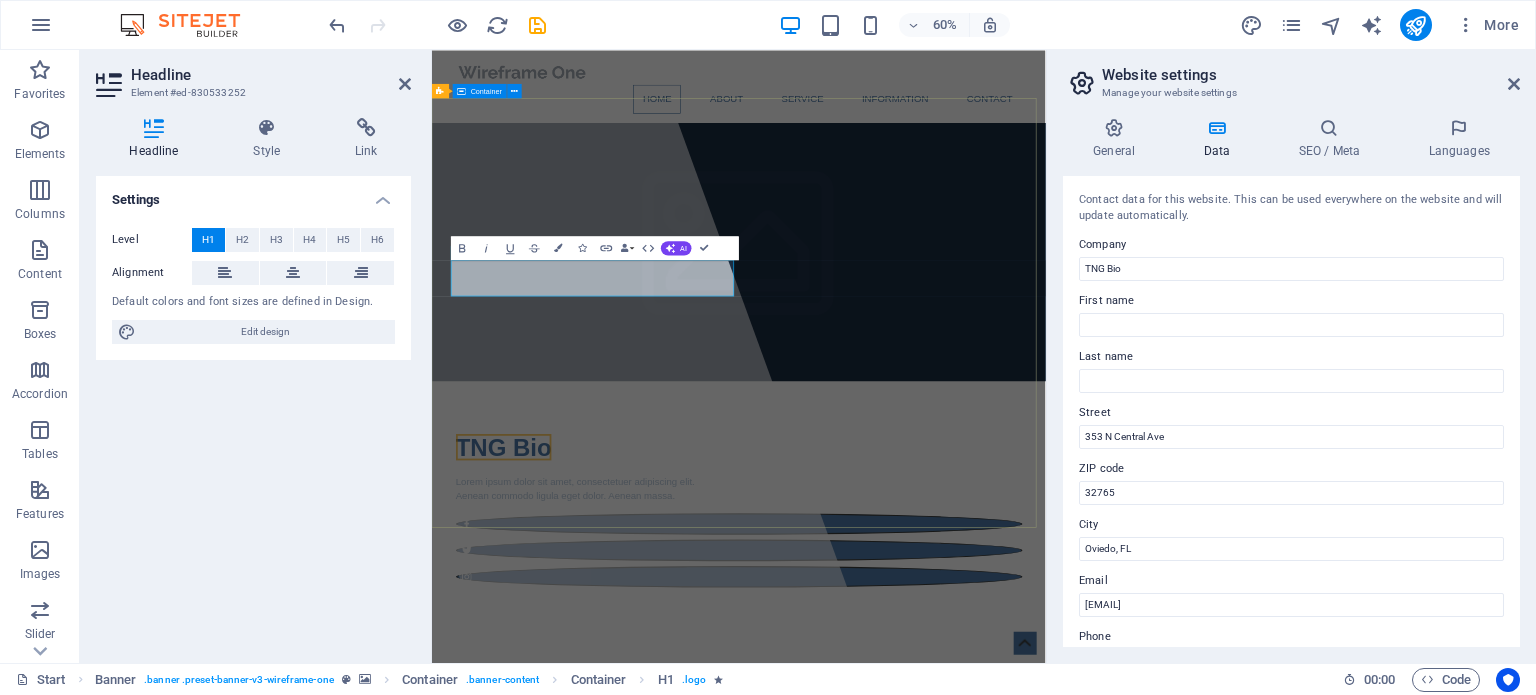 click on "TNG Bio Lorem ipsum dolor sit amet, consectetuer adipiscing elit. Aenean commodo ligula eget dolor. Aenean massa." at bounding box center [943, 814] 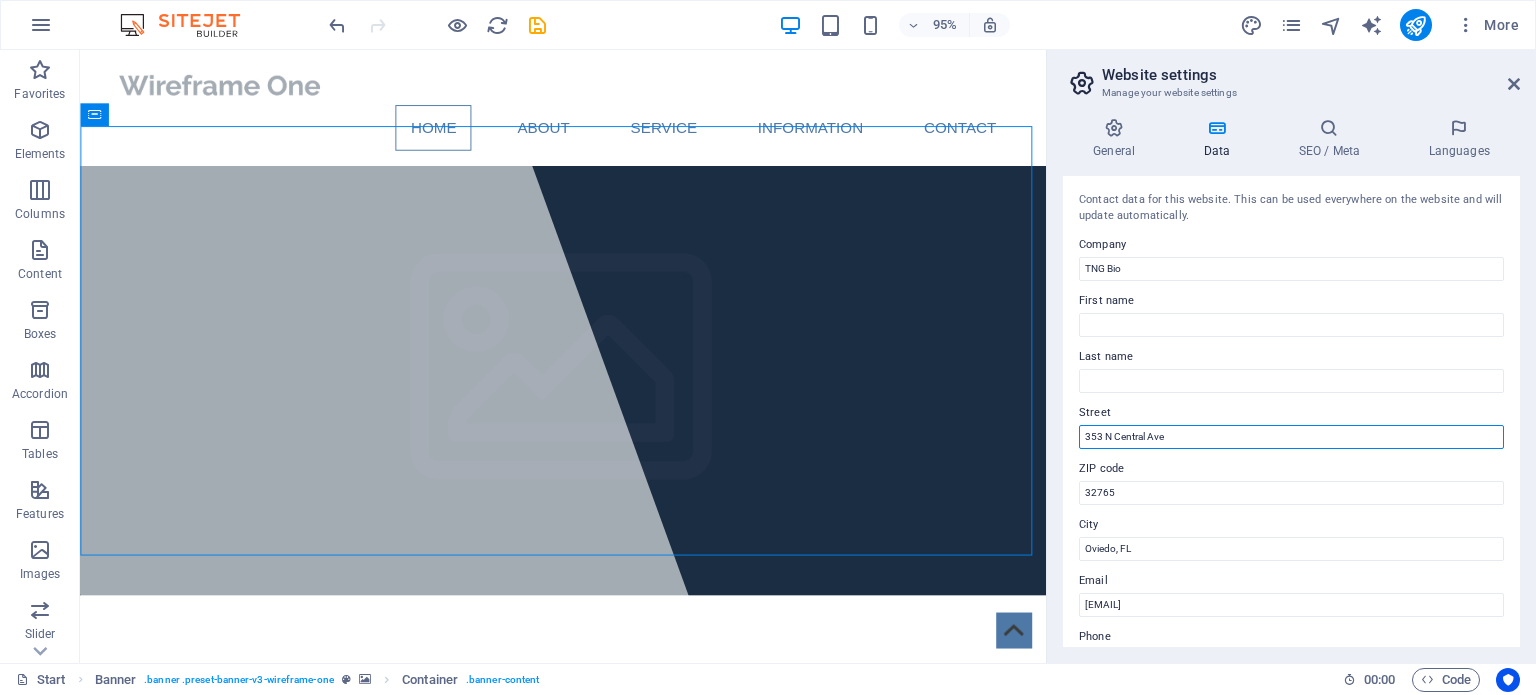click on "353 N Central Ave" at bounding box center [1291, 437] 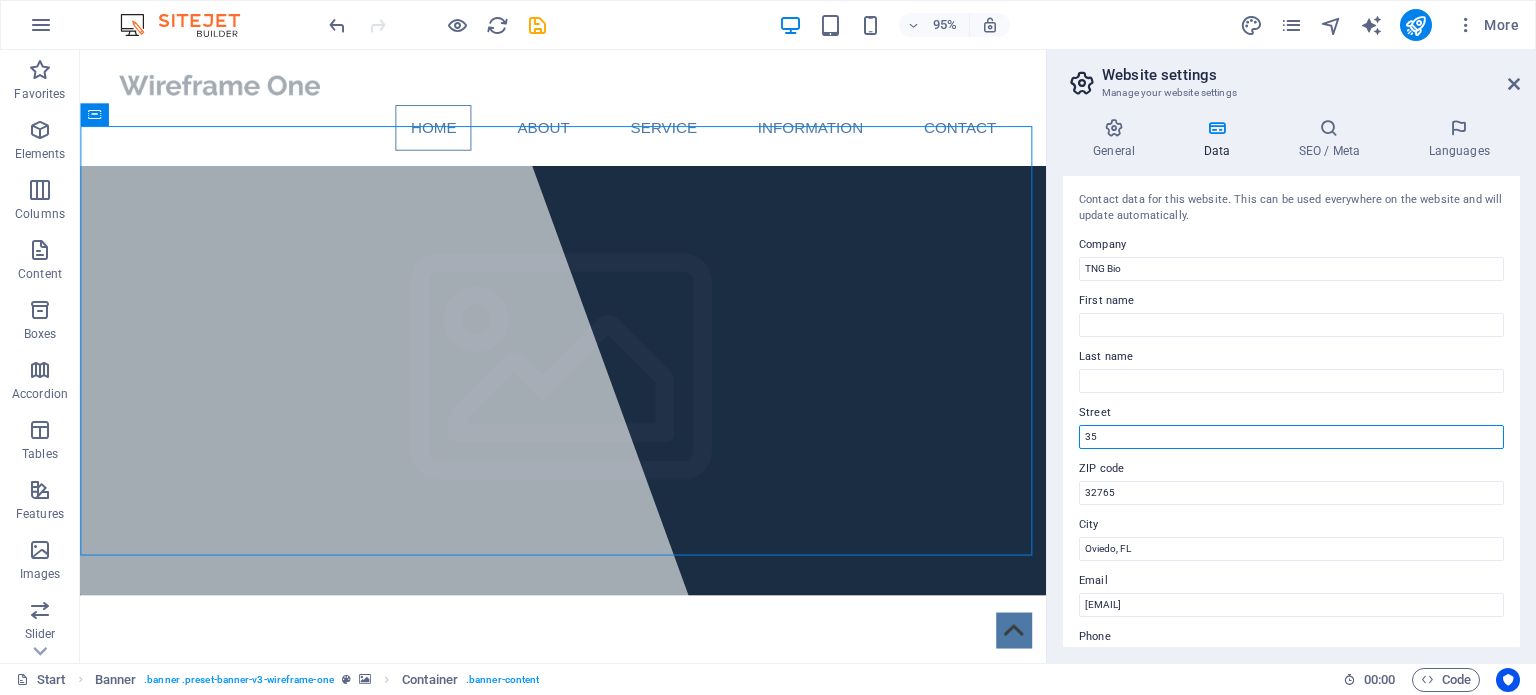 type on "3" 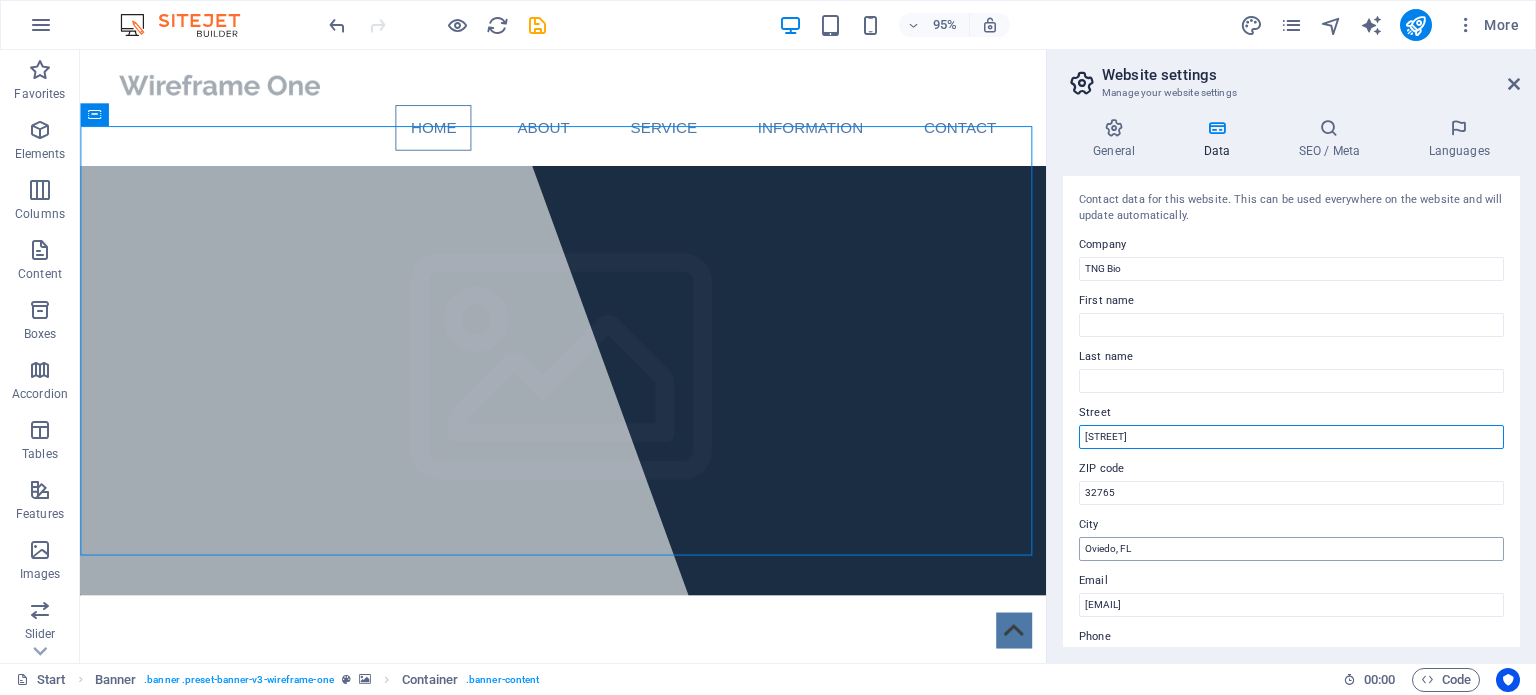type on "Precision Street" 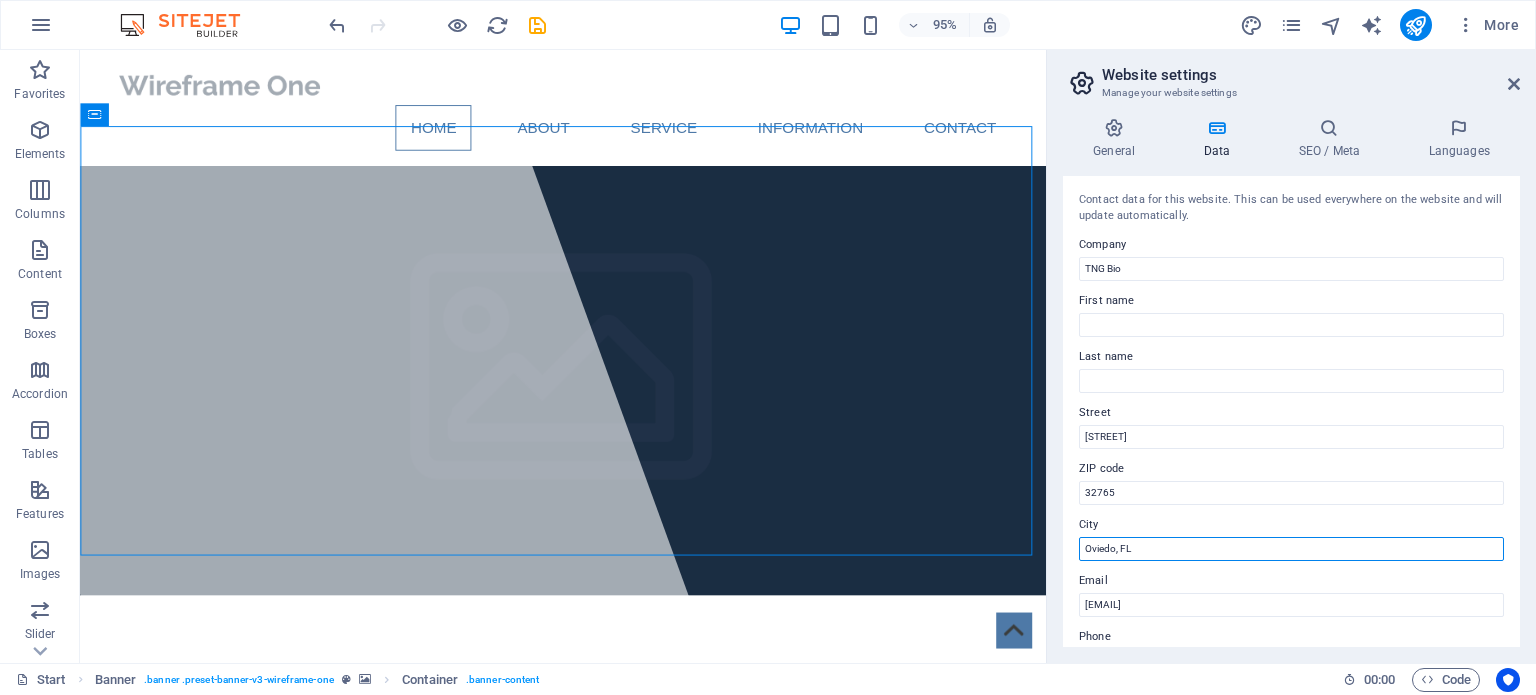 drag, startPoint x: 1151, startPoint y: 547, endPoint x: 1056, endPoint y: 546, distance: 95.005264 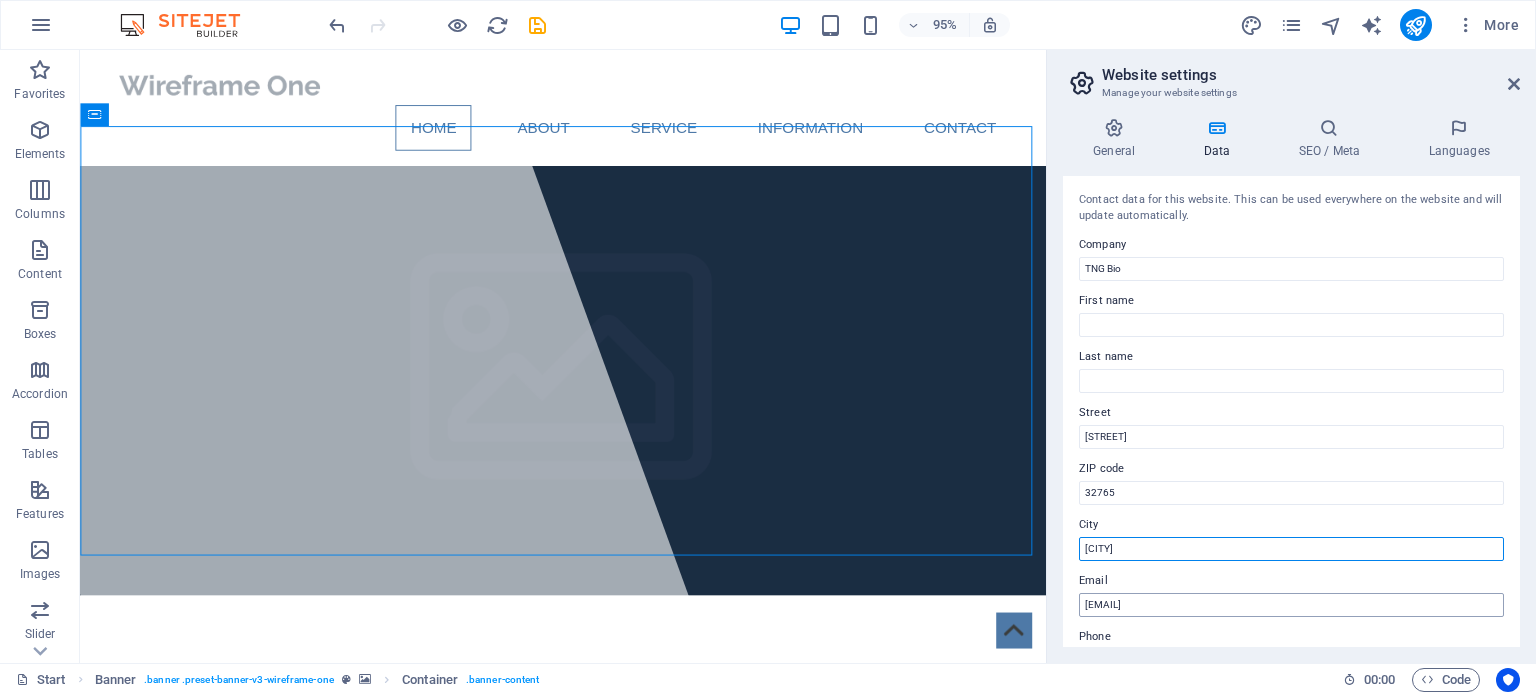 type on "Kya Sands" 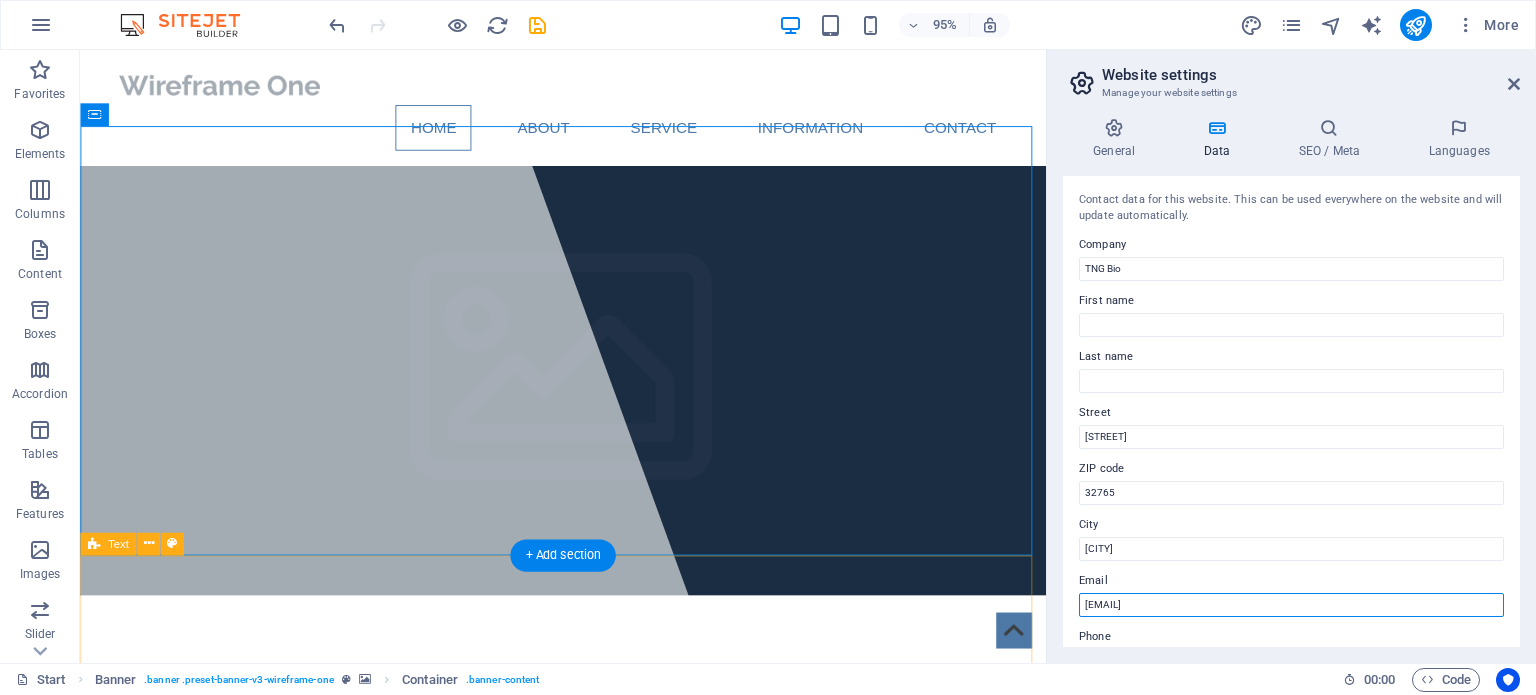 drag, startPoint x: 1400, startPoint y: 658, endPoint x: 1061, endPoint y: 644, distance: 339.28897 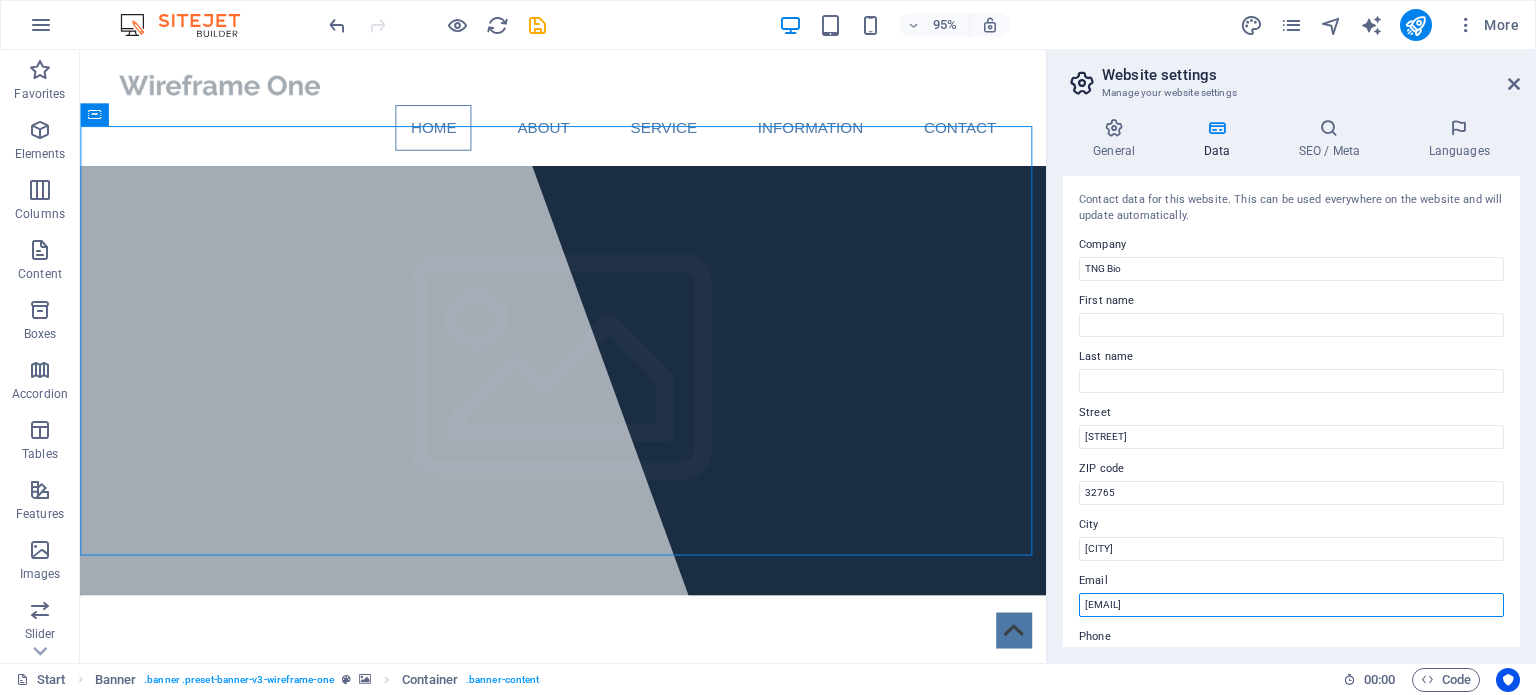 click on "593fbf7f8c2677d6d042699ca0a27d@cpanel.local" at bounding box center (1291, 605) 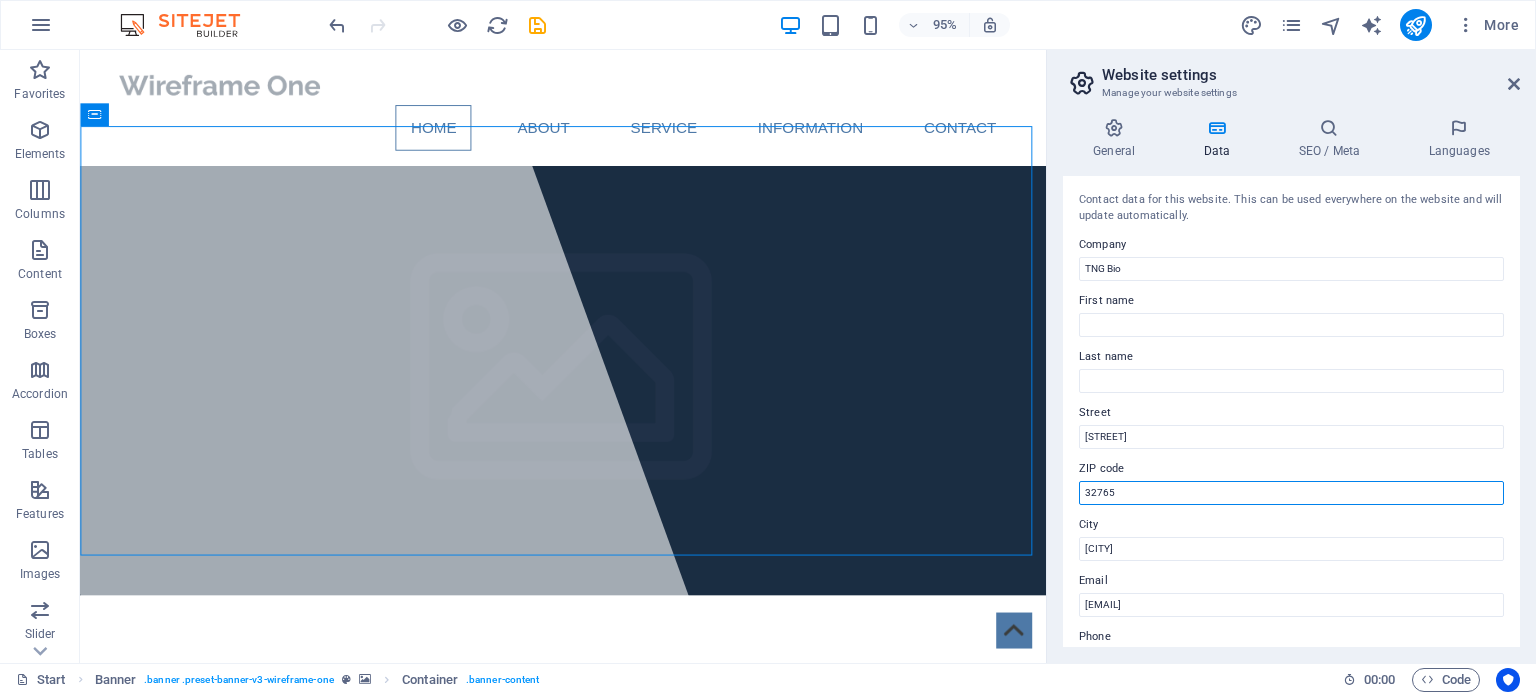 click on "32765" at bounding box center (1291, 493) 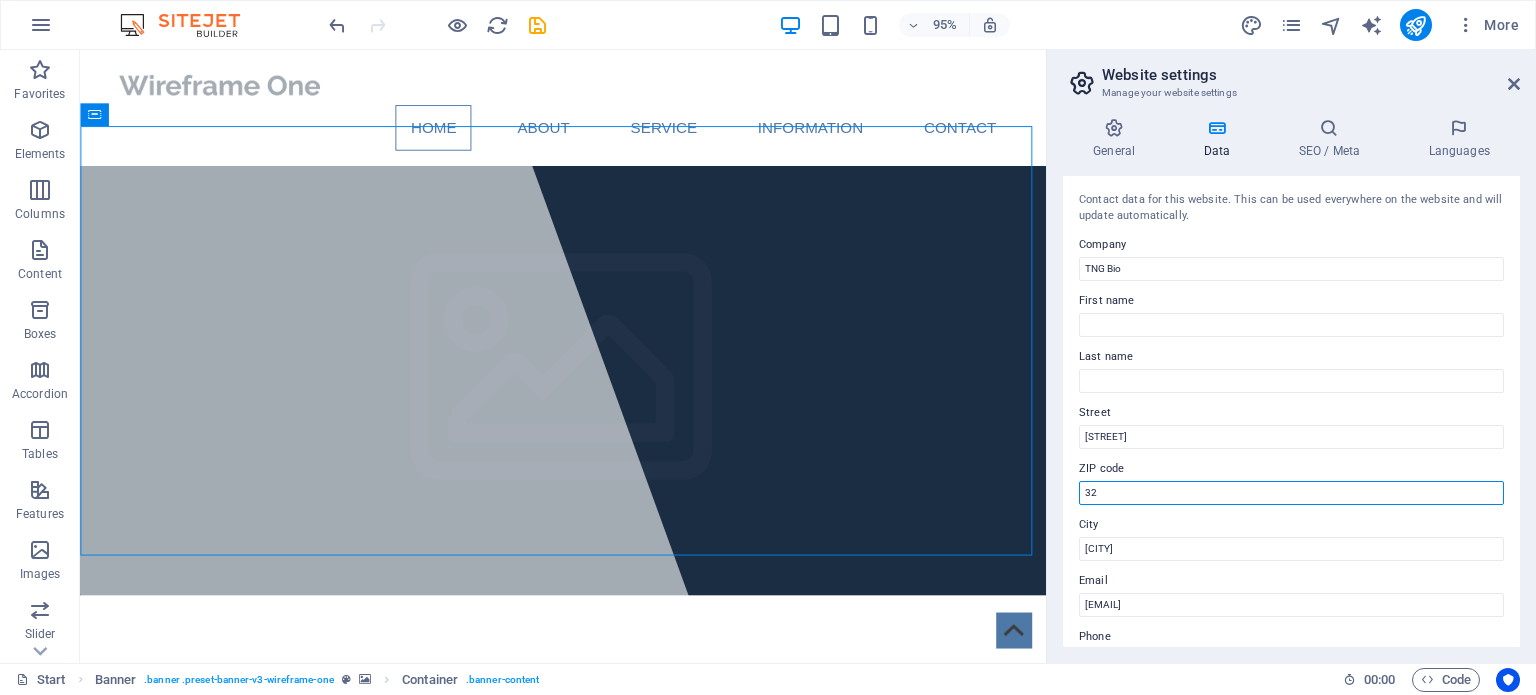 type on "3" 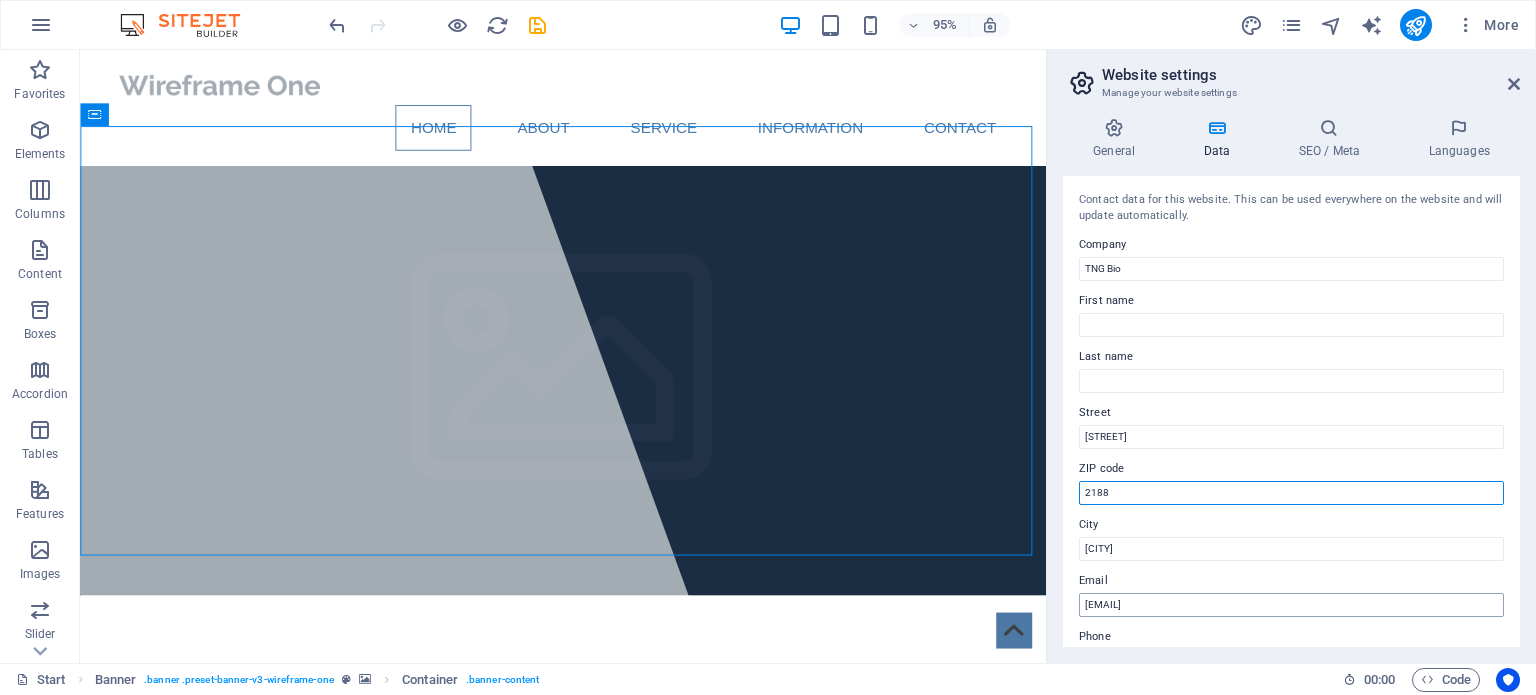 type on "2188" 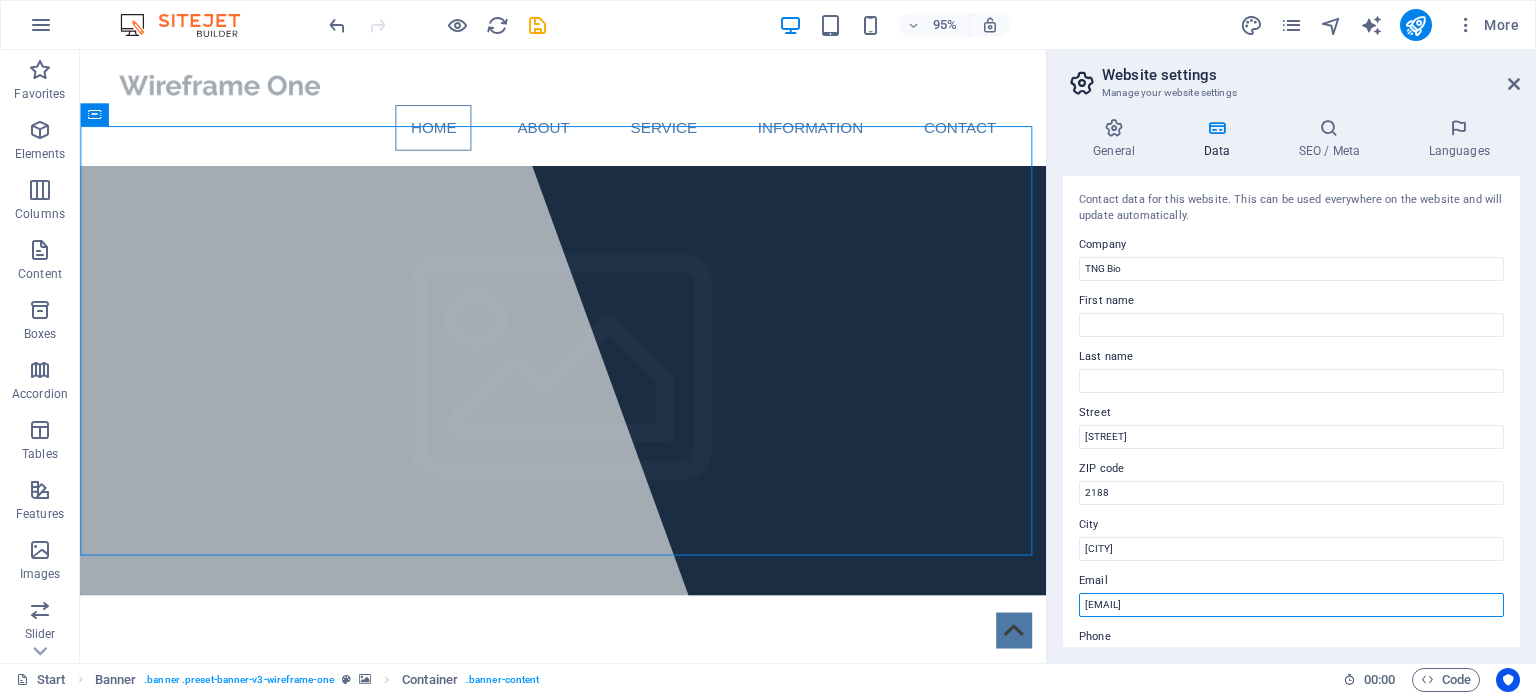 click on "593fbf7f8c2677d6d042699ca0a27d@cpanel.local" at bounding box center [1291, 605] 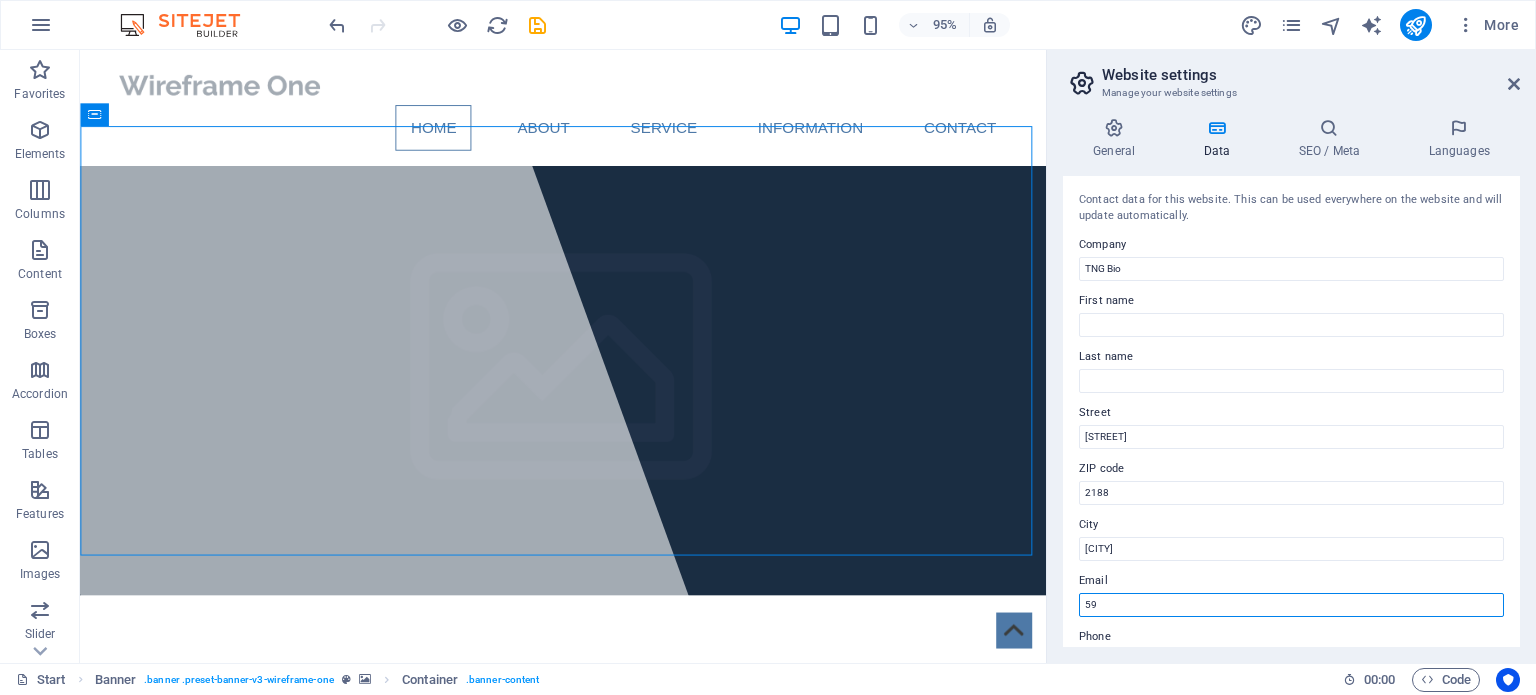 type on "5" 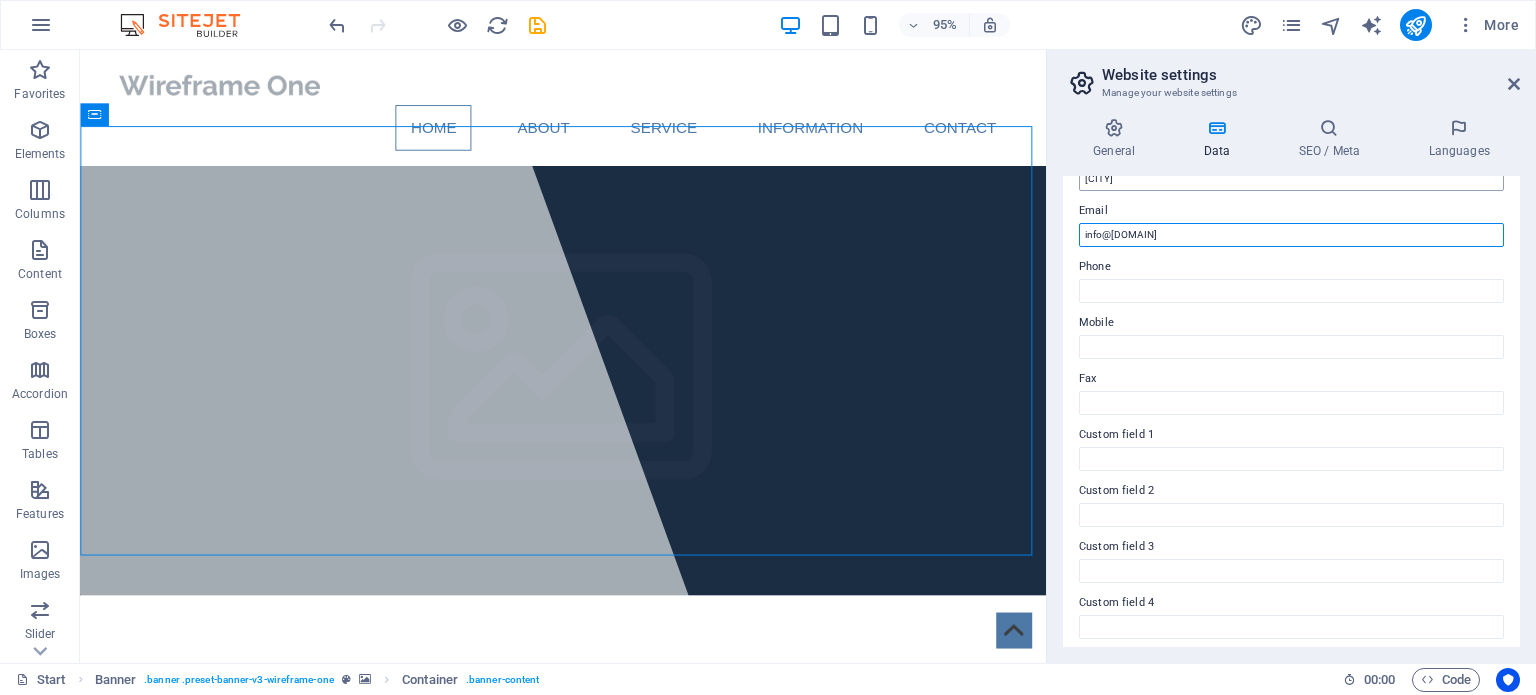 scroll, scrollTop: 400, scrollLeft: 0, axis: vertical 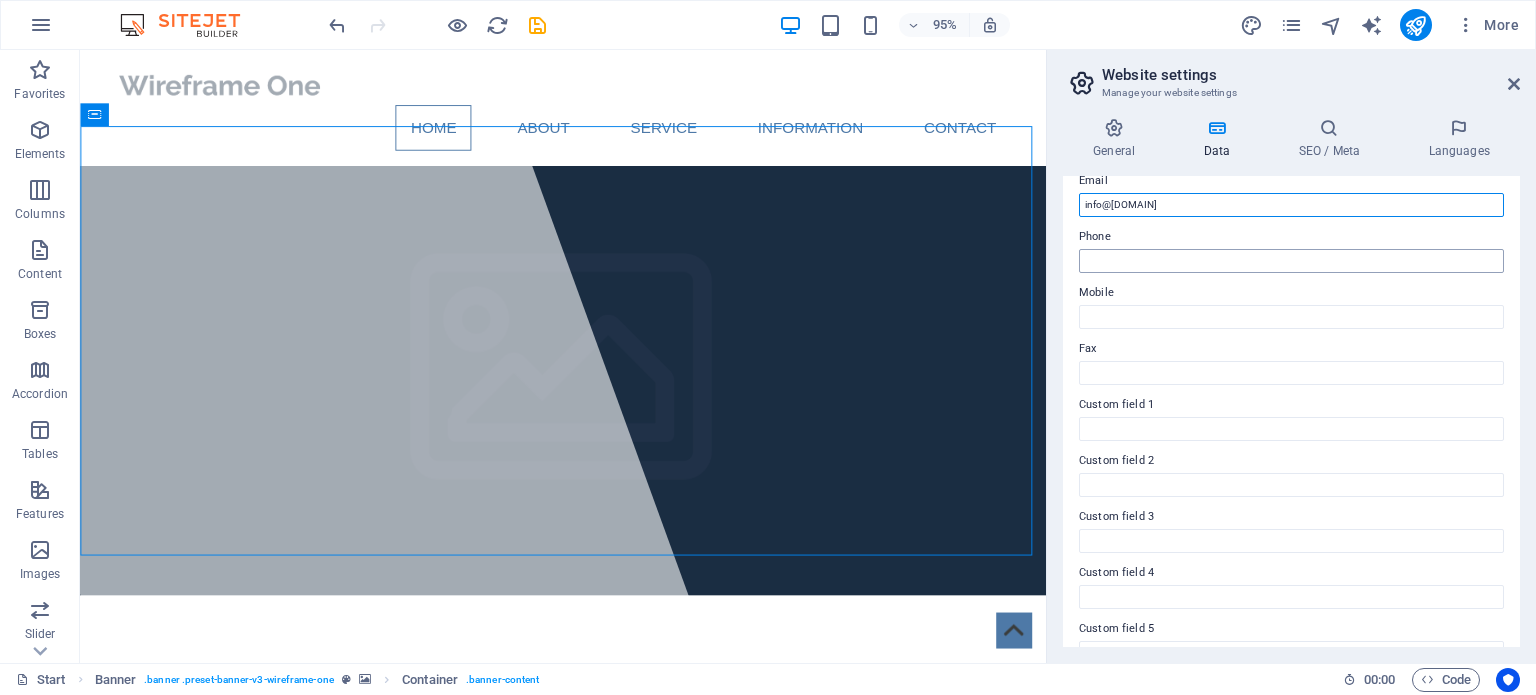 type on "info@tngbio.com" 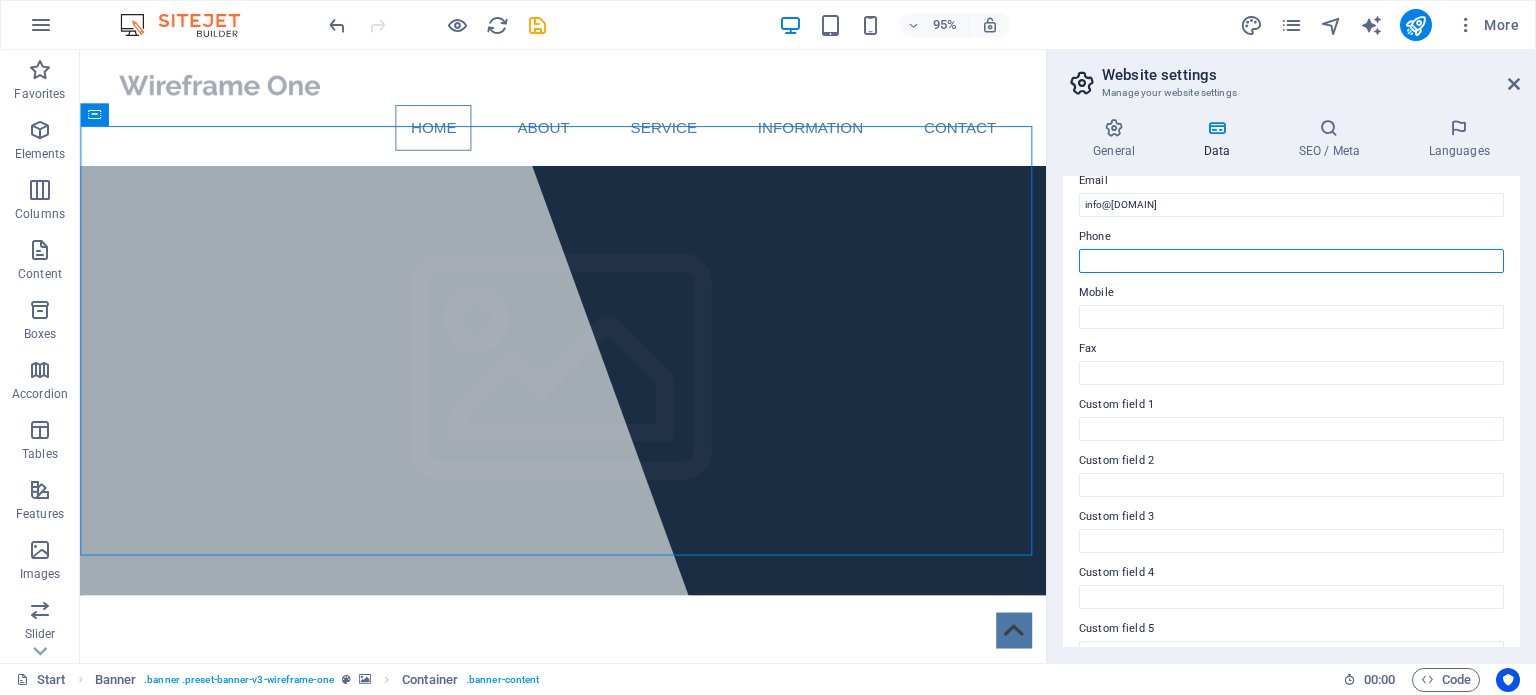 click on "Phone" at bounding box center [1291, 261] 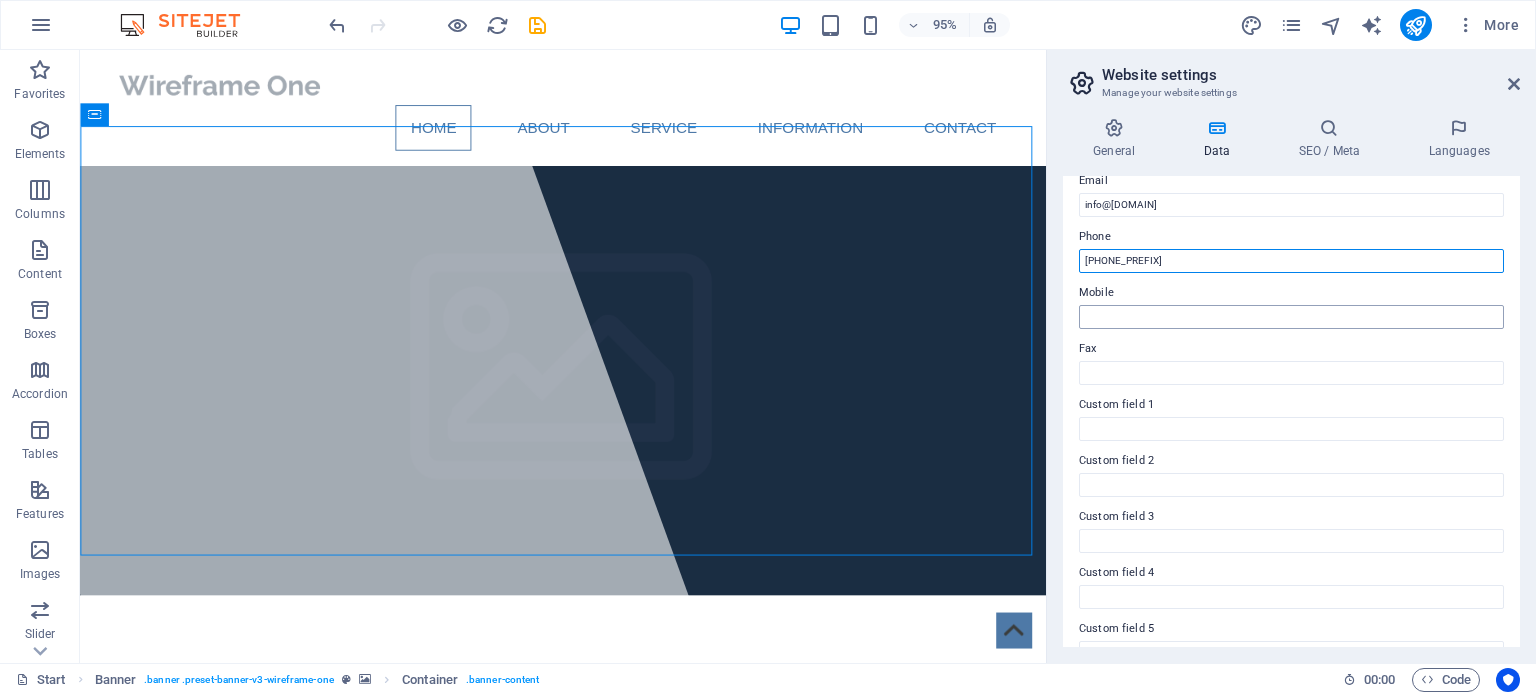 type on "+27 11 465 1007" 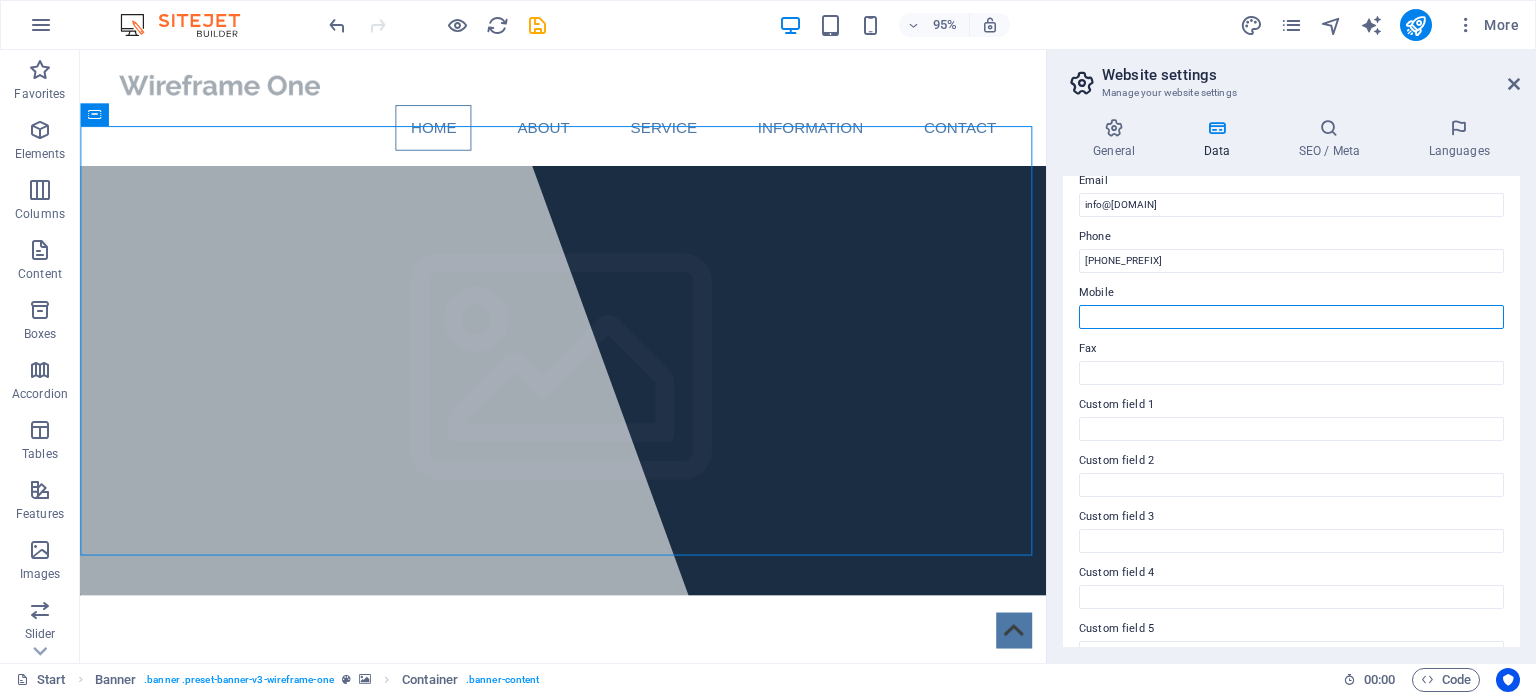 click on "Mobile" at bounding box center [1291, 317] 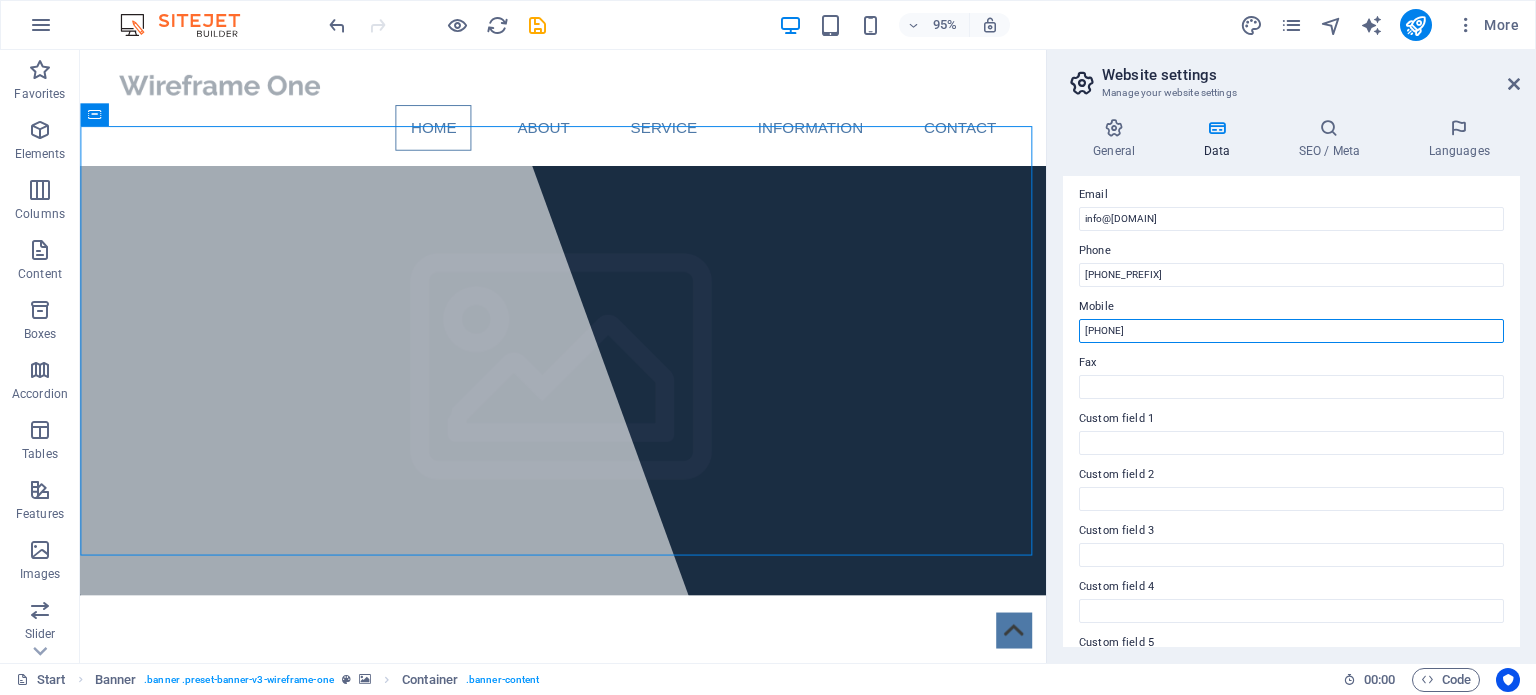 scroll, scrollTop: 289, scrollLeft: 0, axis: vertical 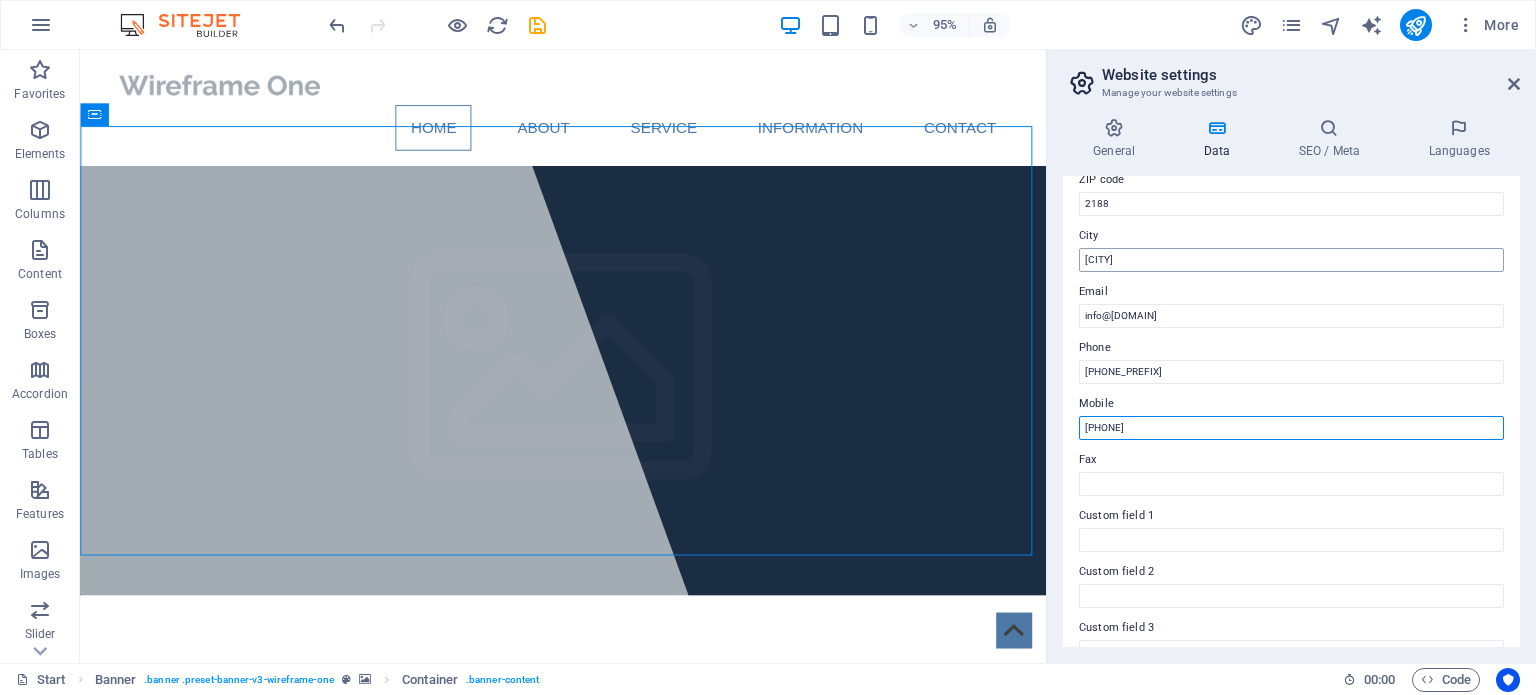 type on "+27 82 448 2680" 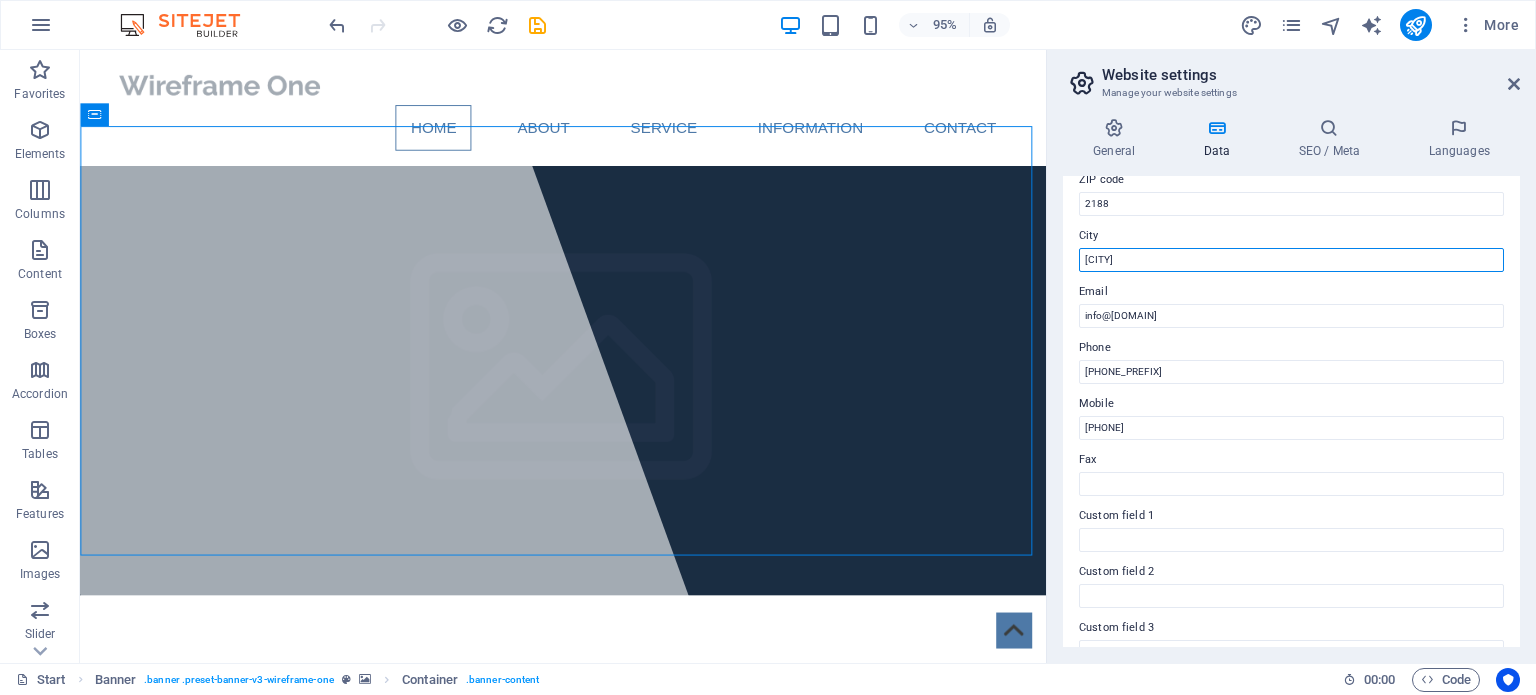click on "Kya Sands" at bounding box center [1291, 260] 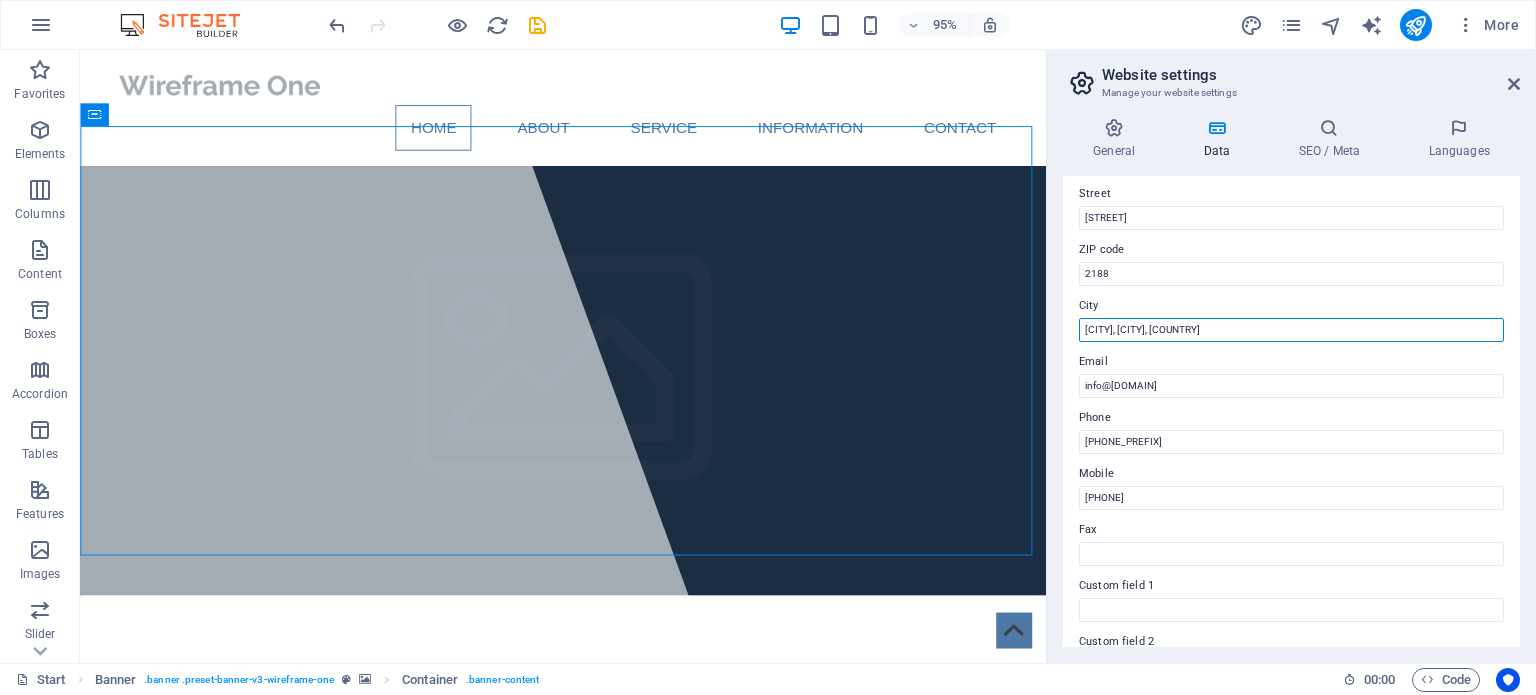 scroll, scrollTop: 189, scrollLeft: 0, axis: vertical 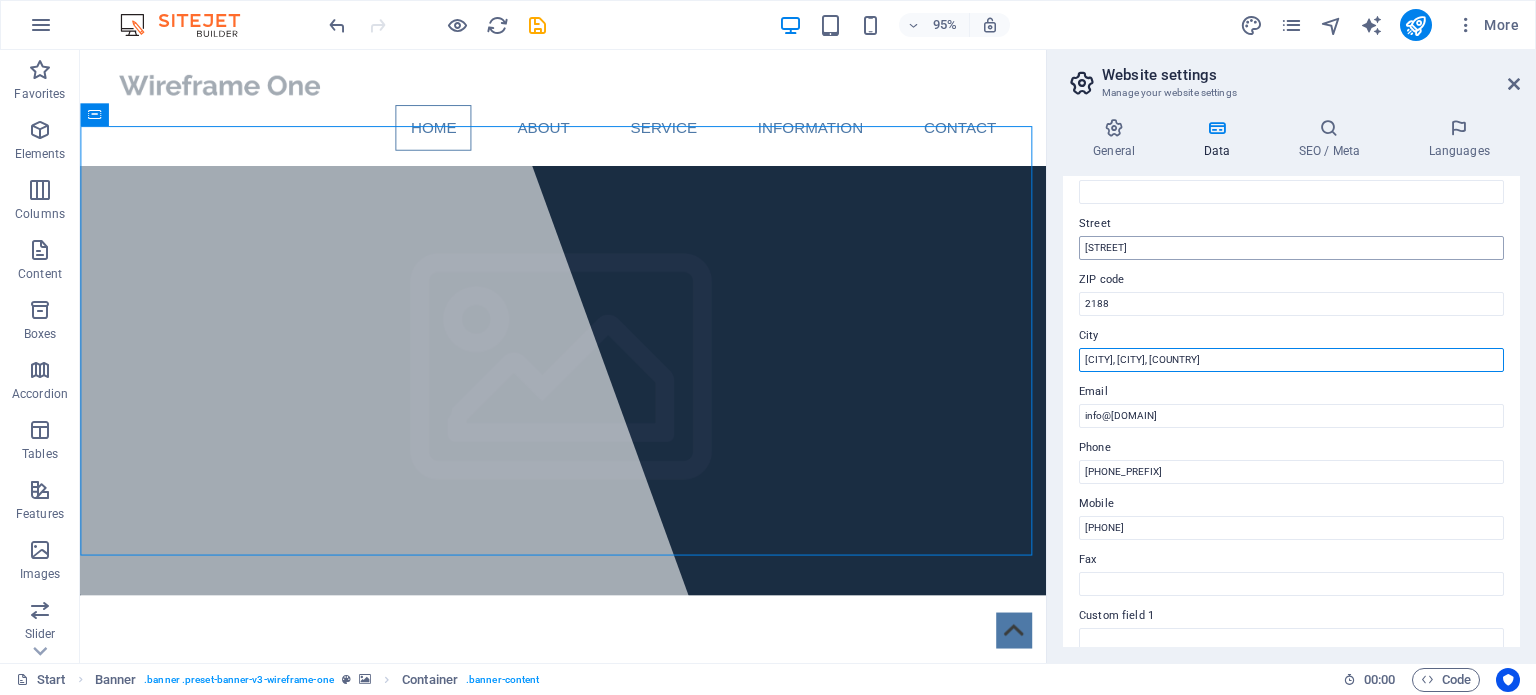 type on "Kya Sands, Randburg, South Africa" 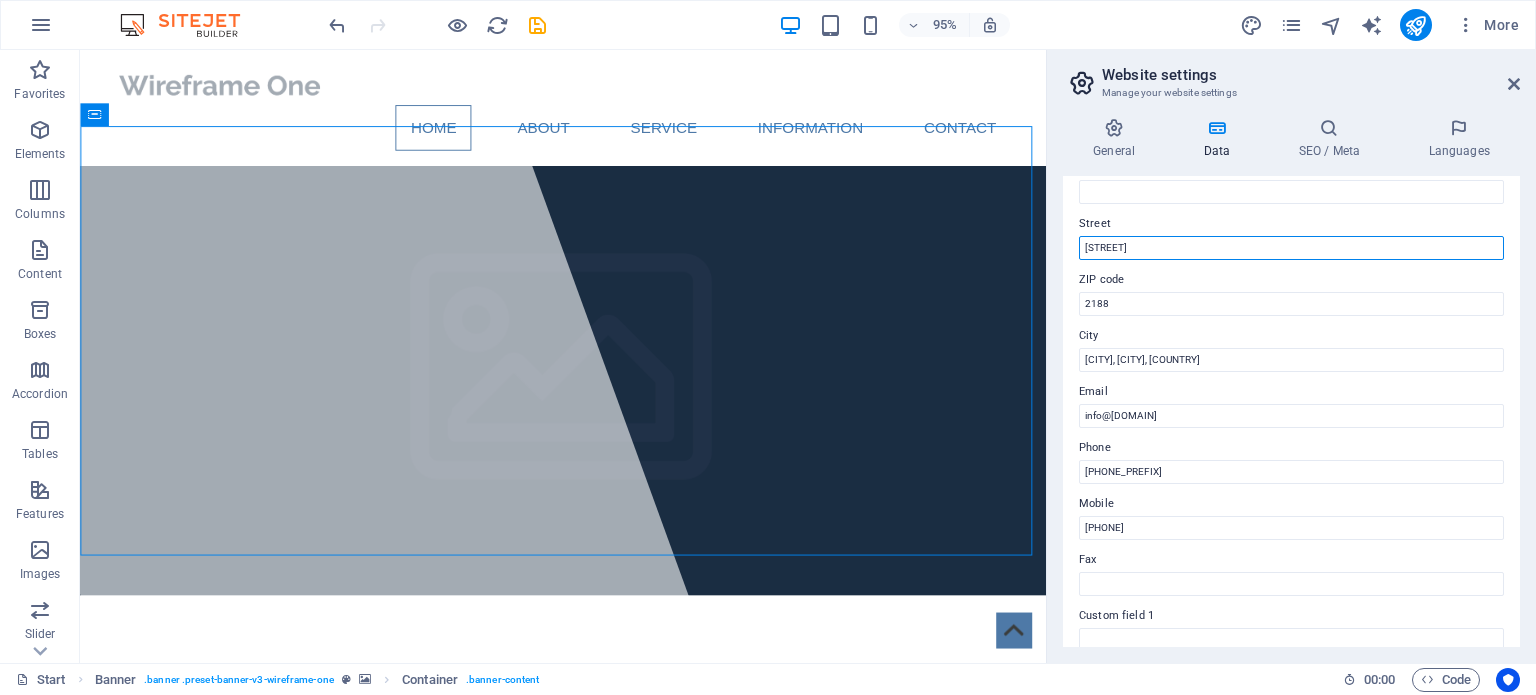 click on "Precision Street" at bounding box center [1291, 248] 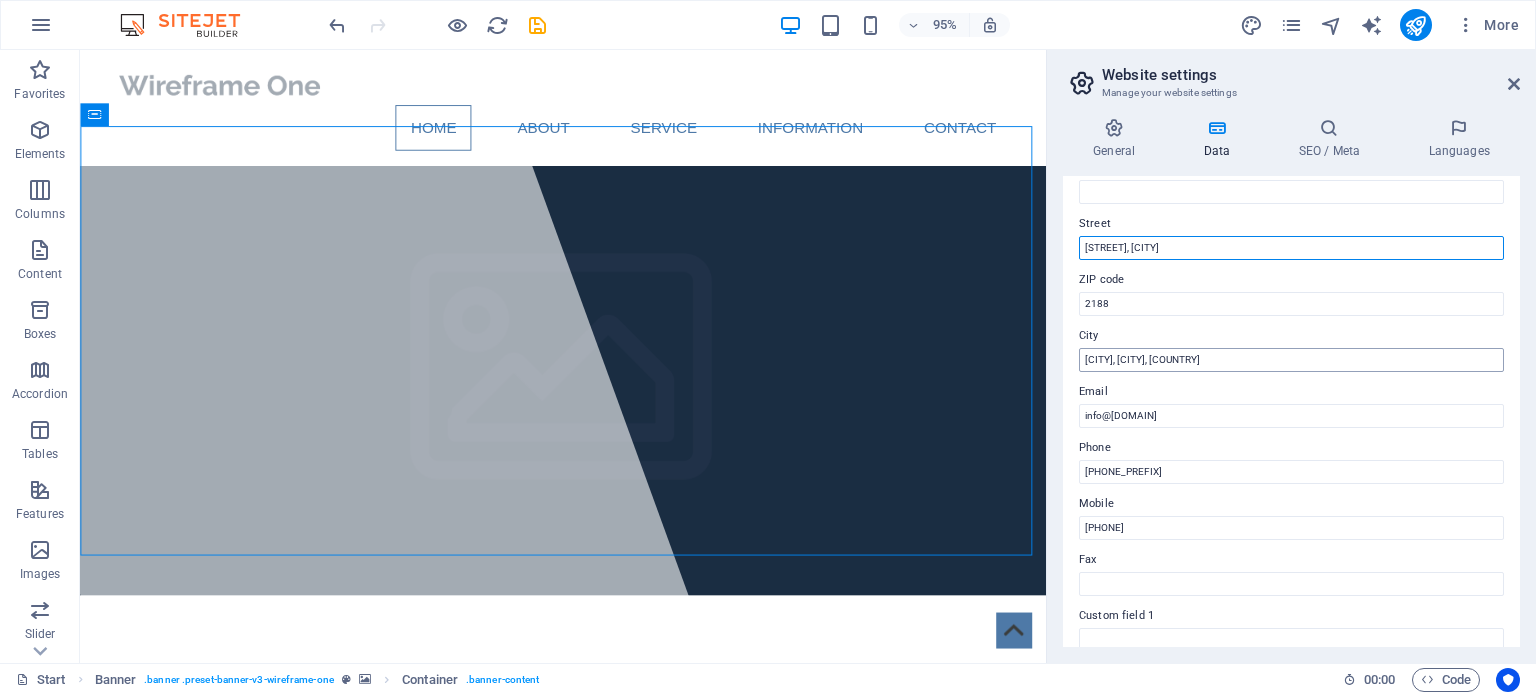 type on "Precision Street, Kya Sands" 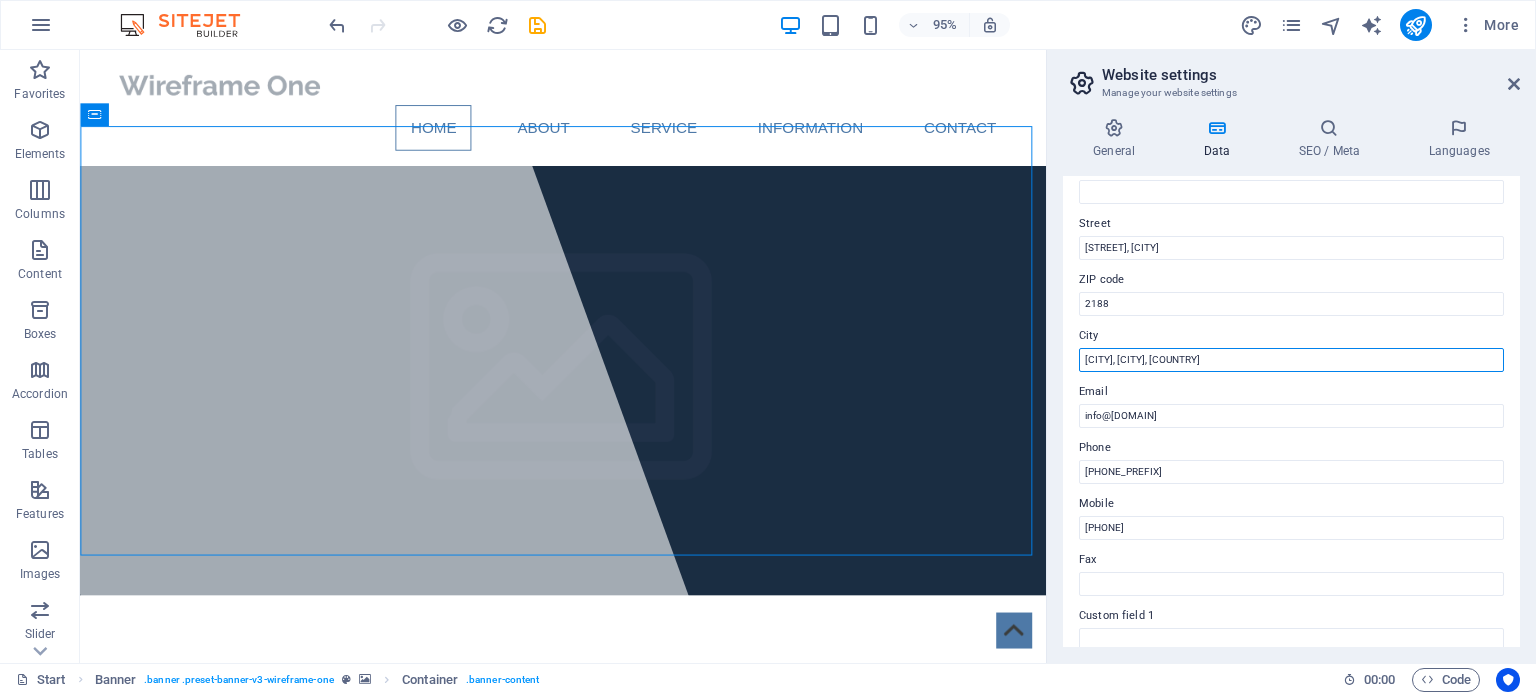 click on "Kya Sands, Randburg, South Africa" at bounding box center (1291, 360) 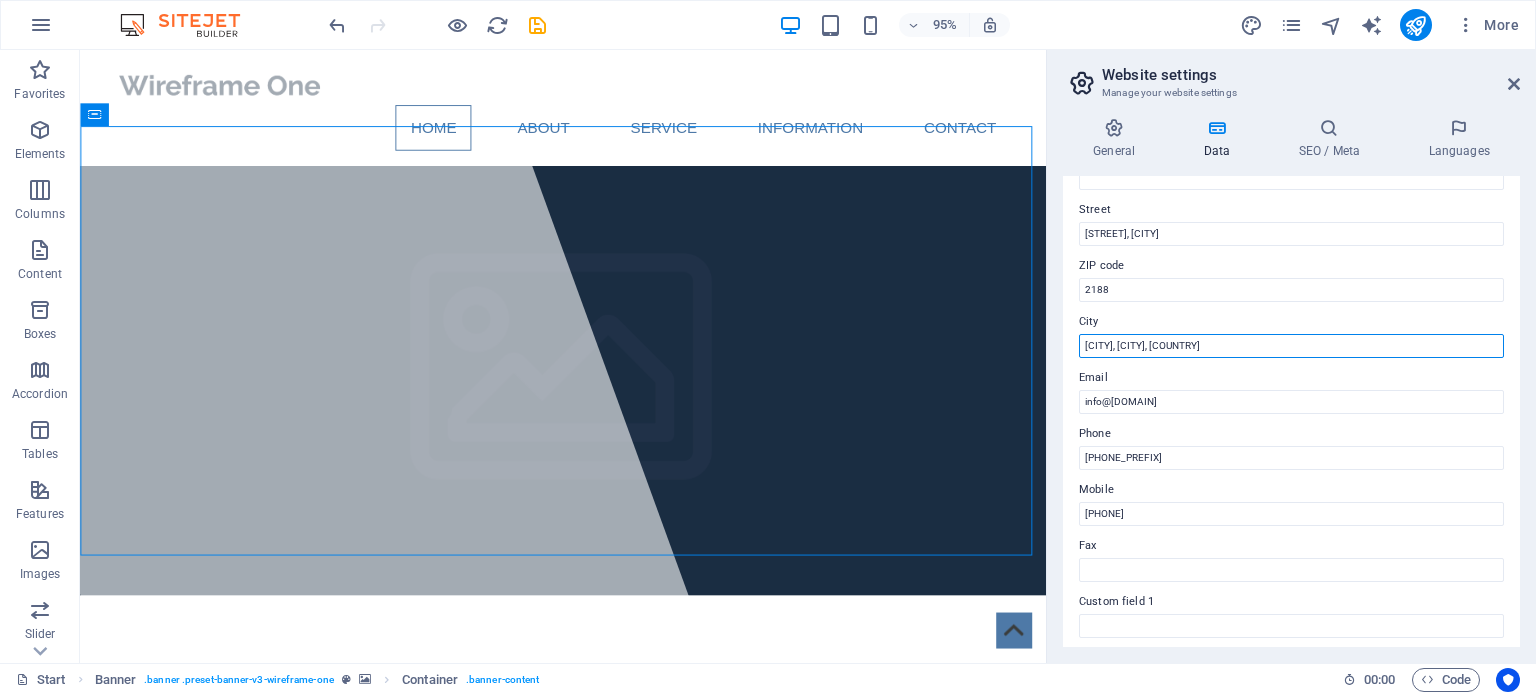 scroll, scrollTop: 0, scrollLeft: 0, axis: both 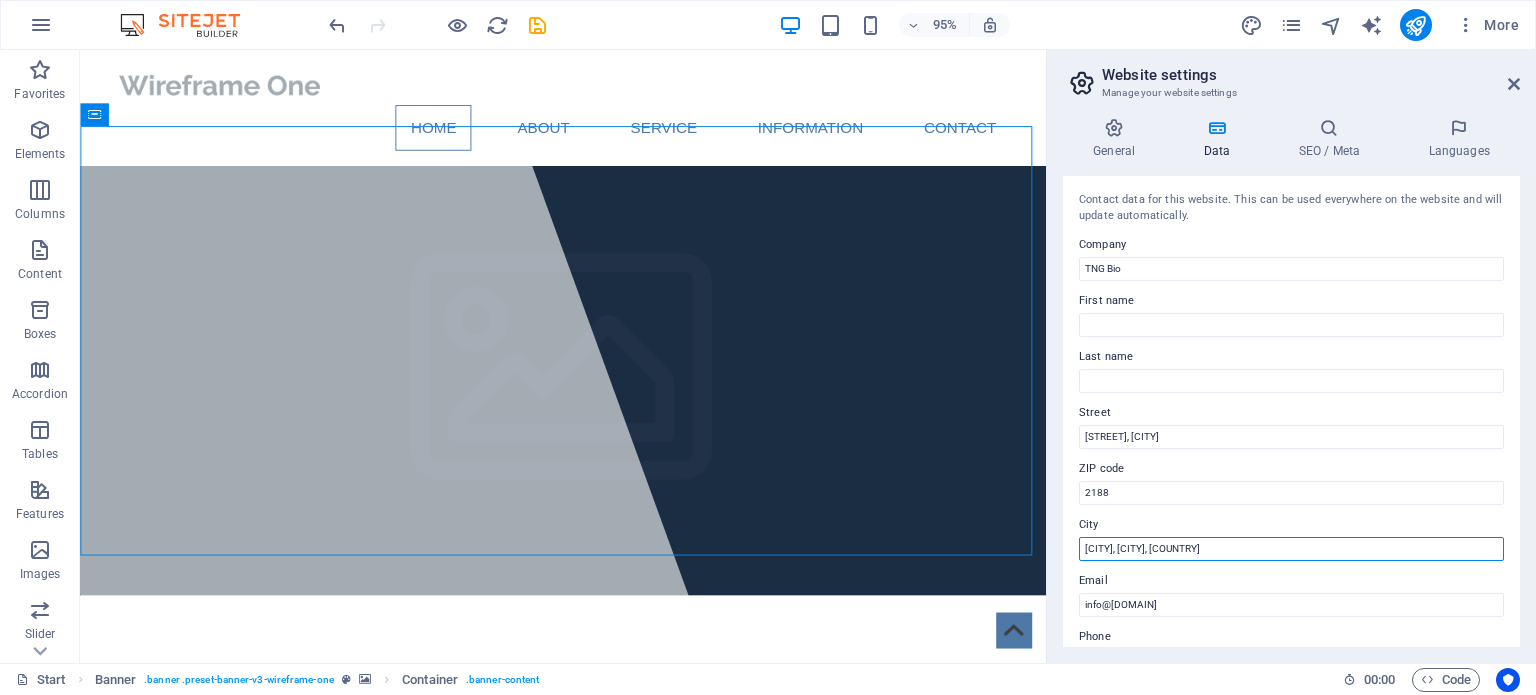 type on "Randburg, Johannesburg, South Africa" 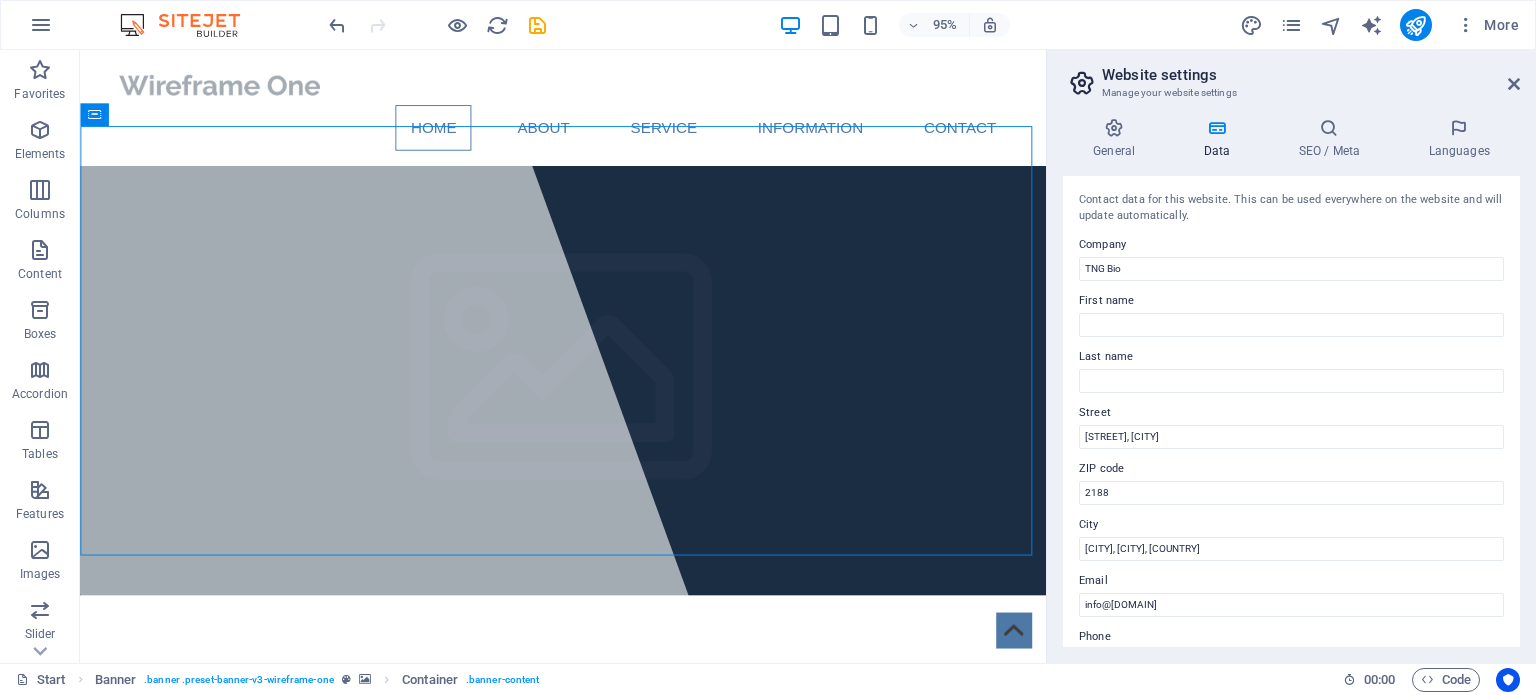 click at bounding box center [1216, 128] 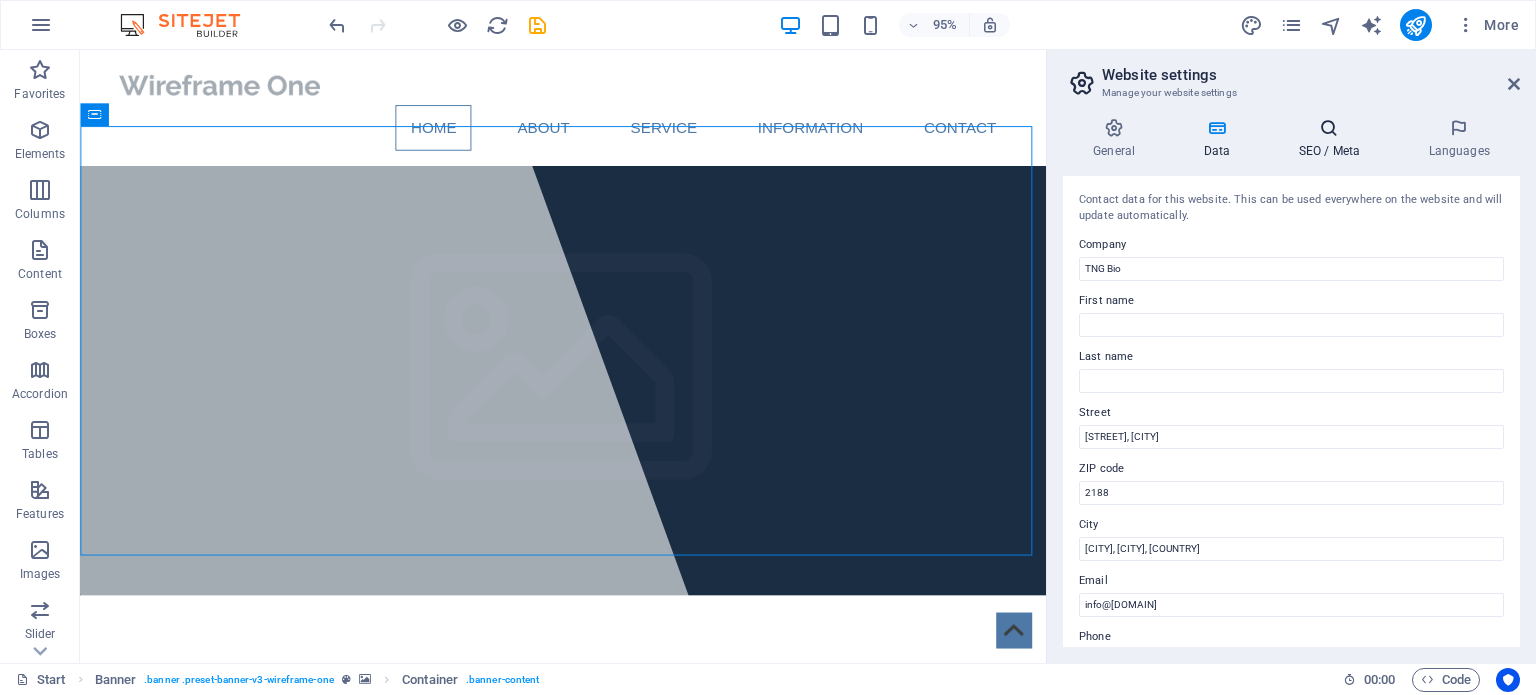 click at bounding box center (1329, 128) 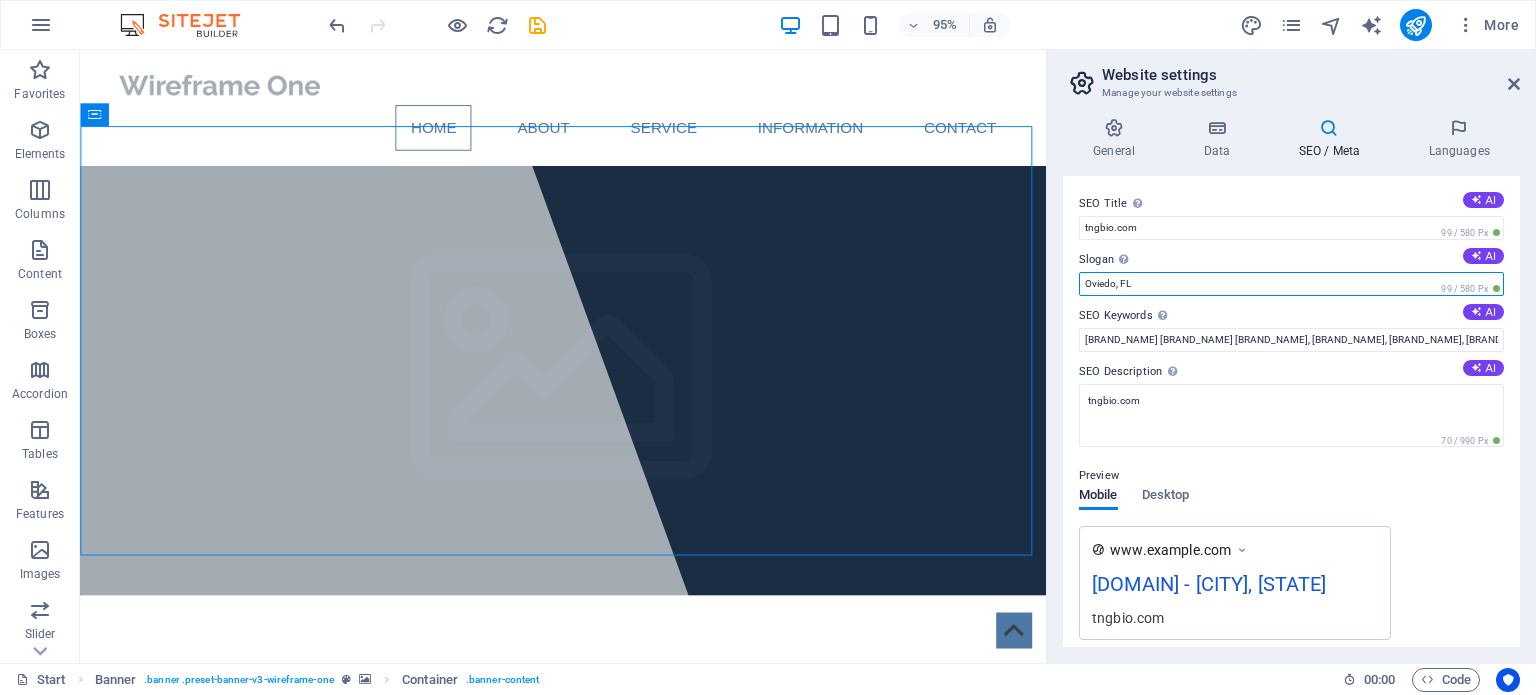 drag, startPoint x: 1148, startPoint y: 283, endPoint x: 1068, endPoint y: 277, distance: 80.224686 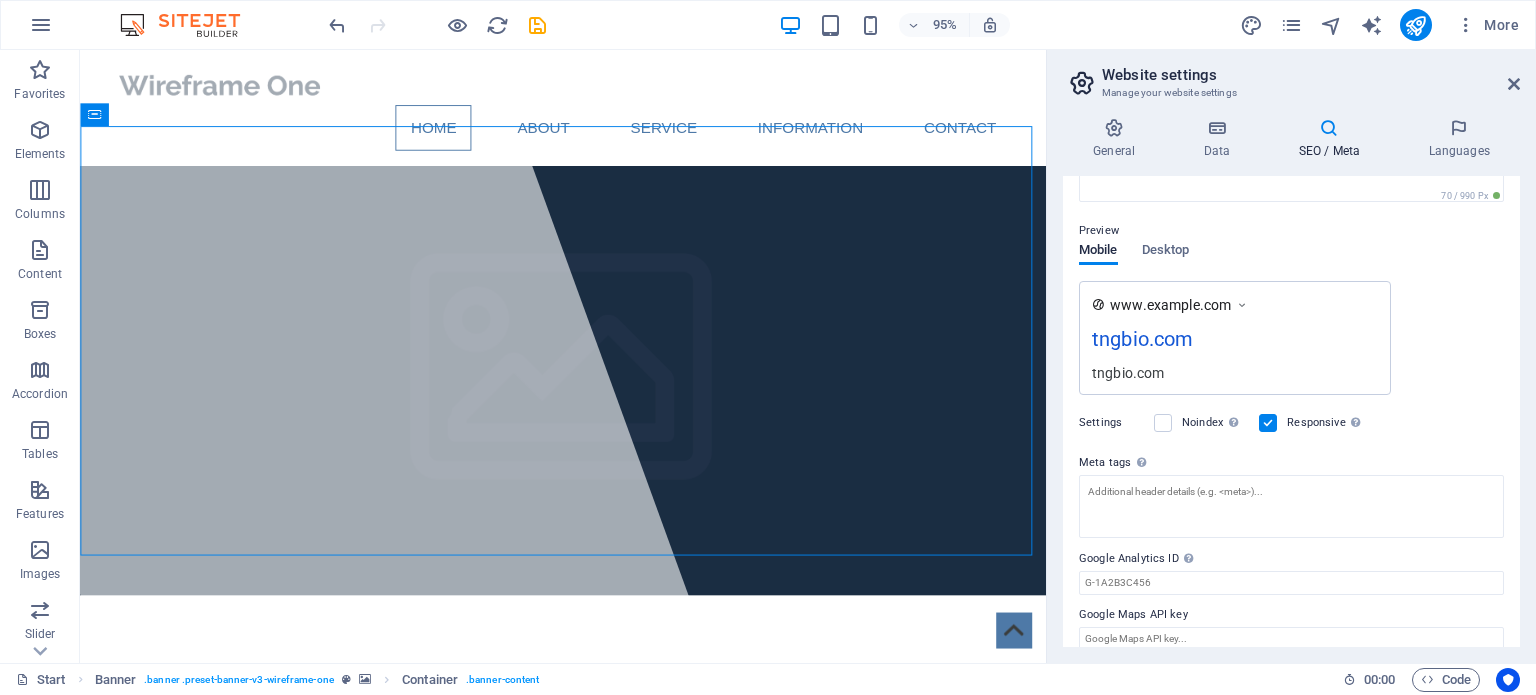 scroll, scrollTop: 263, scrollLeft: 0, axis: vertical 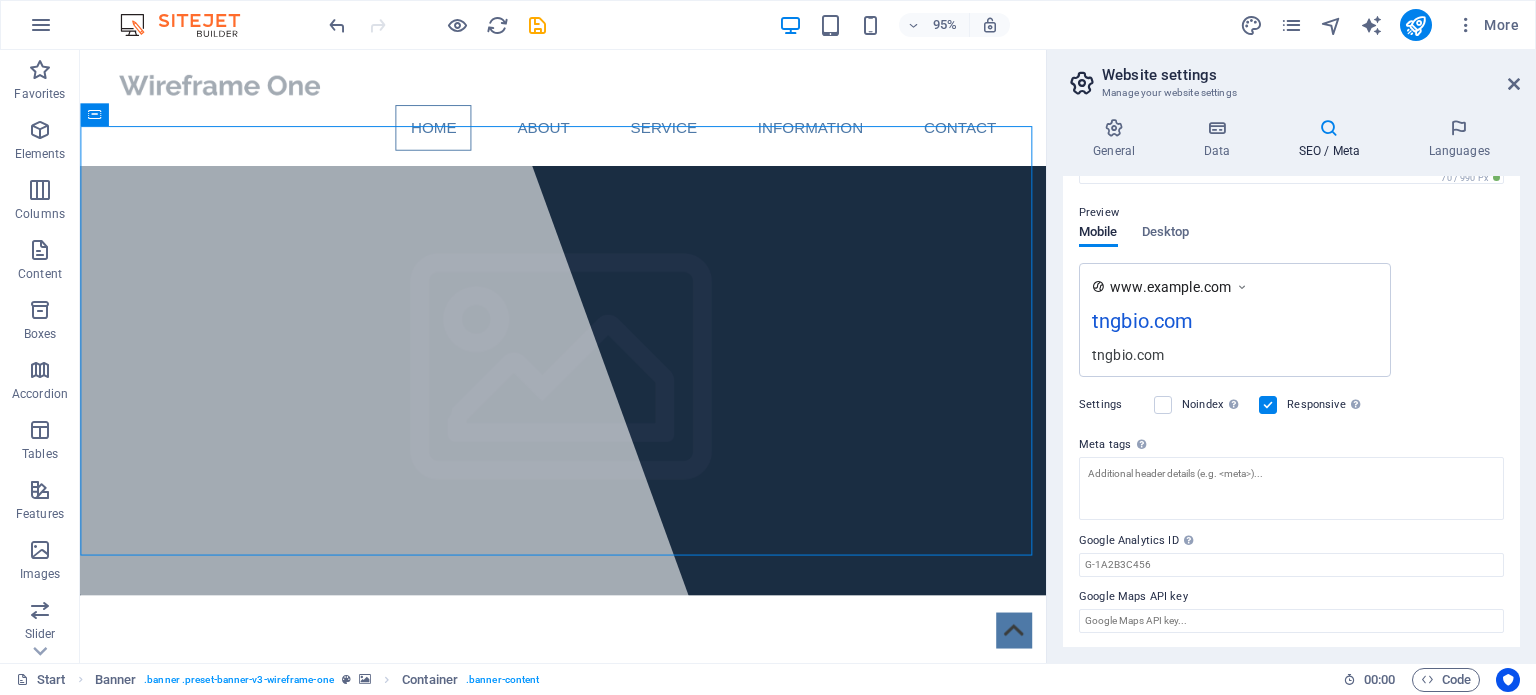 type 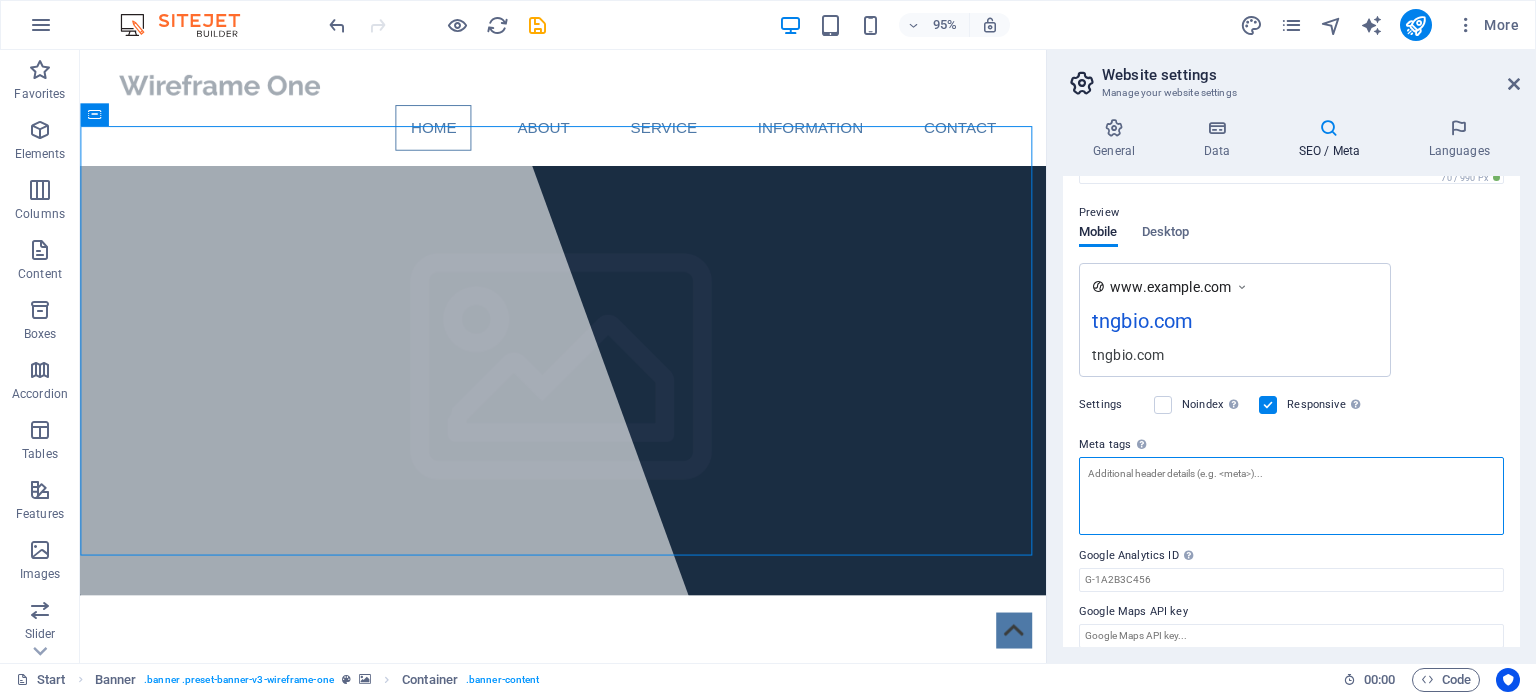 click on "Meta tags Enter HTML code here that will be placed inside the  tags of your website. Please note that your website may not function if you include code with errors." at bounding box center (1291, 496) 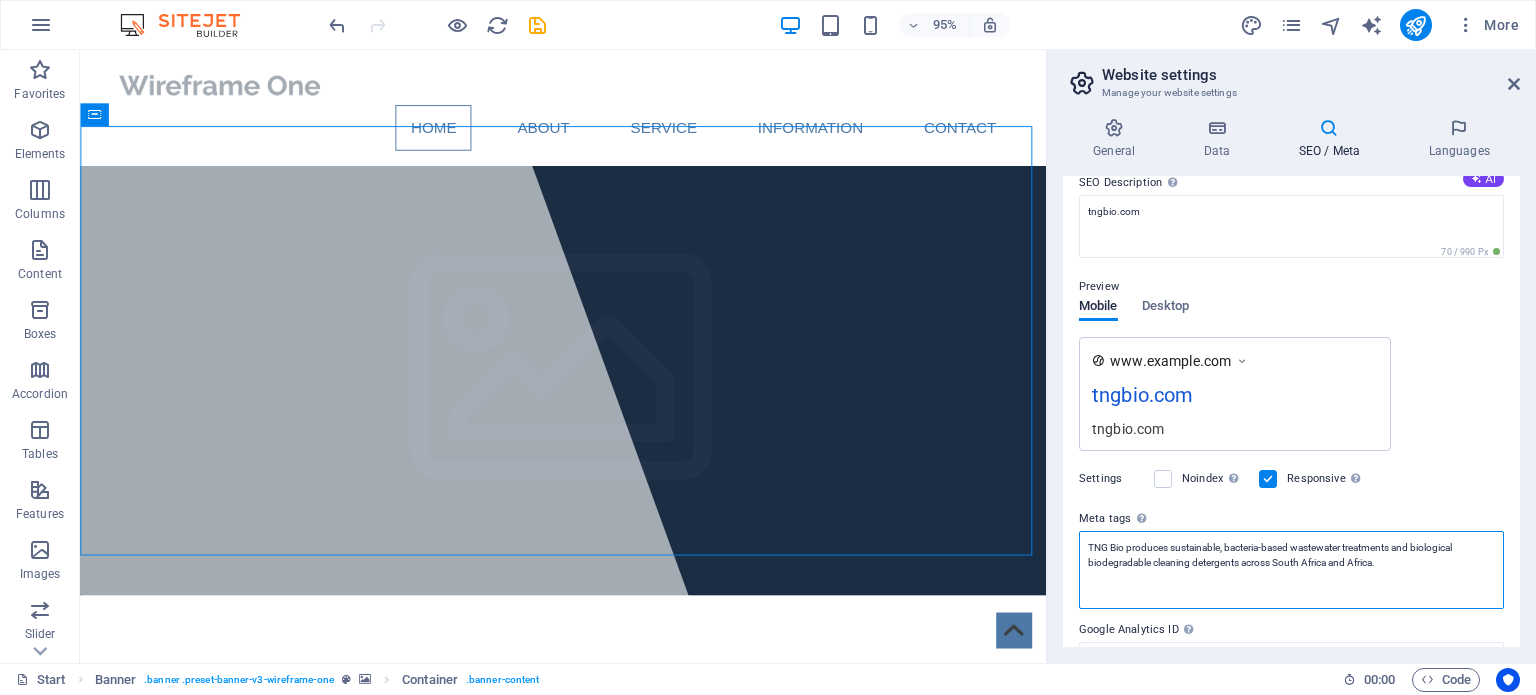 scroll, scrollTop: 163, scrollLeft: 0, axis: vertical 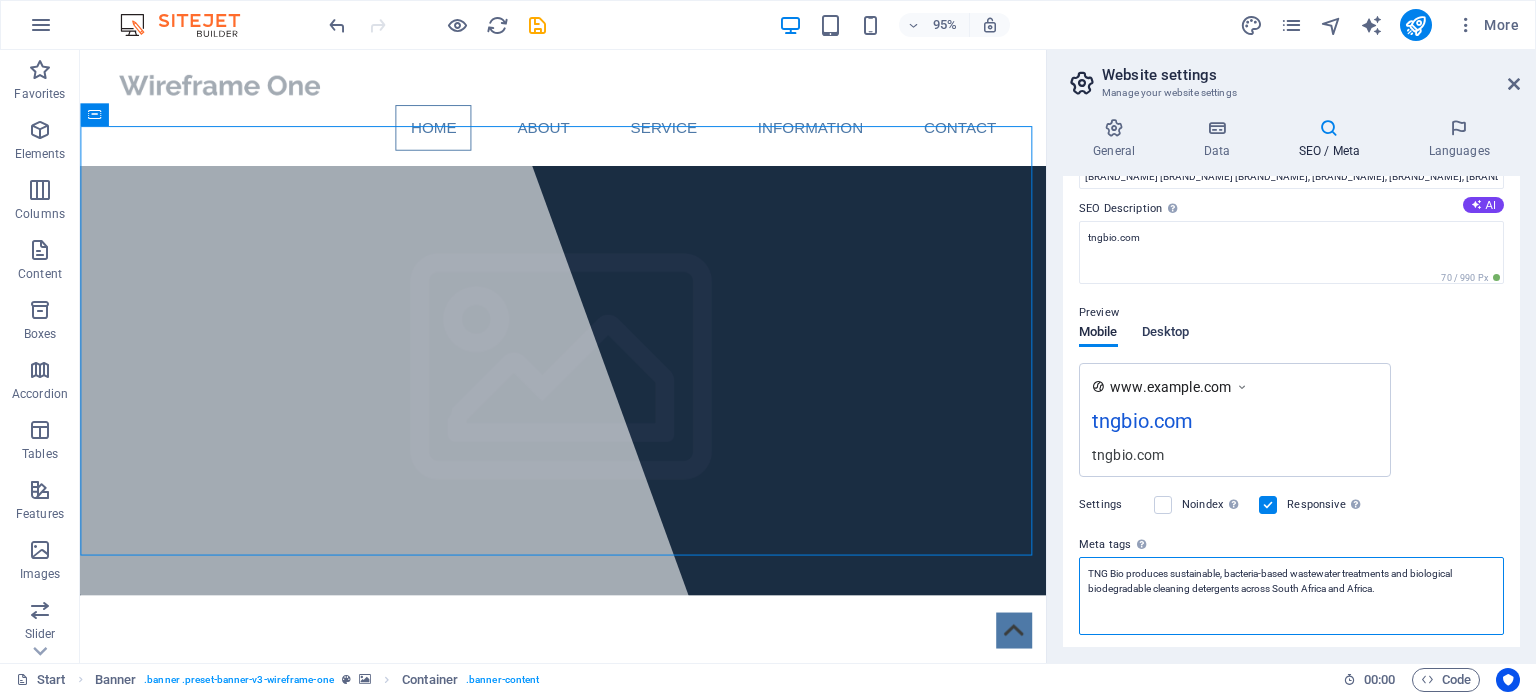 type on "TNG Bio produces sustainable, bacteria-based wastewater treatments and biological biodegradable cleaning detergents across South Africa and Africa." 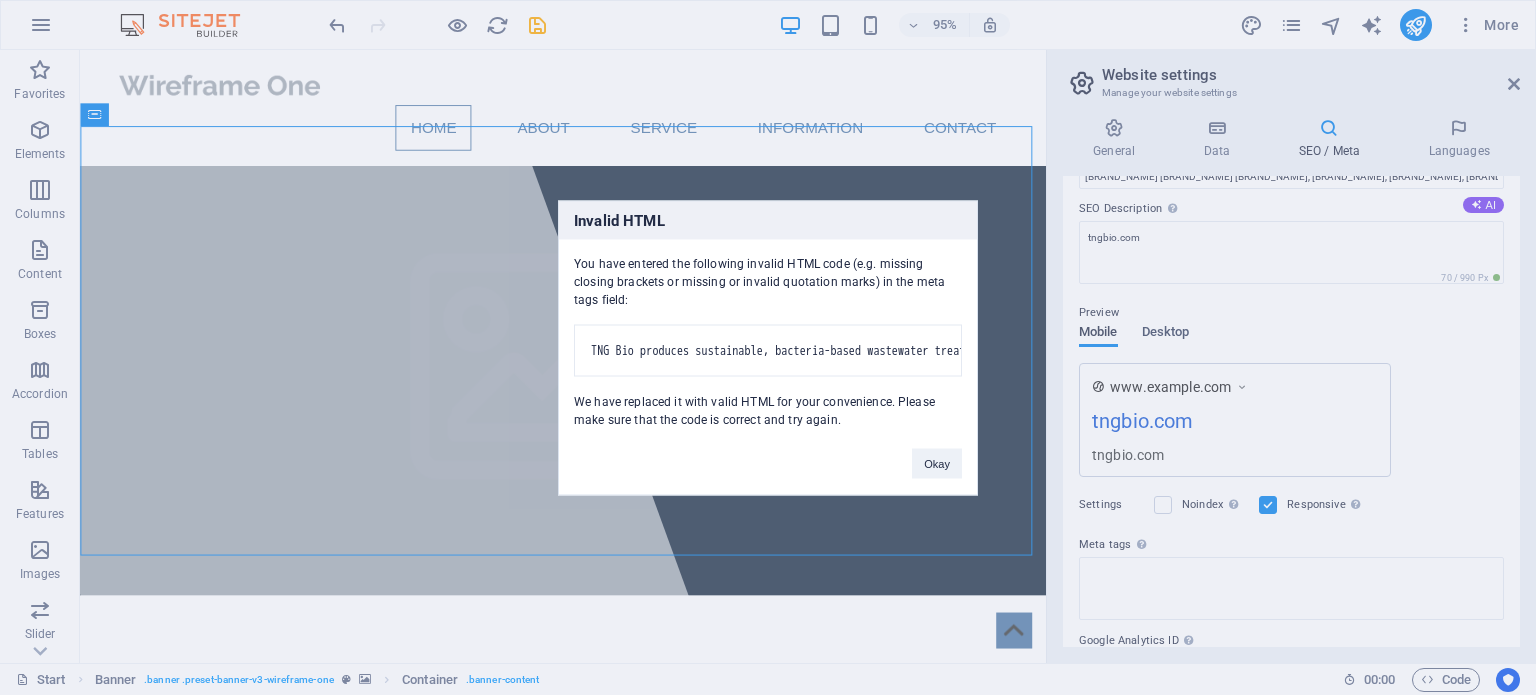 click on "tngbio.com Start Favorites Elements Columns Content Boxes Accordion Tables Features Images Slider Header Footer Forms Marketing Collections
Container   H1   Banner   Banner   Container   Container   Container   Banner   Container   Social Media Icons   Text   H2   Spacer   Text   Spacer   Text   Spacer   Banner   Spacer   Top button   Footer Heimdall   Menu Bar   Menu 95% More Start Banner . banner .preset-banner-v3-wireframe-one Container . banner-content 00 : 00 Code Website settings Manage your website settings  General  Data  SEO / Meta  Languages Website name tngbio.com Logo Drag files here, click to choose files or select files from Files or our free stock photos & videos Select files from the file manager, stock photos, or upload file(s) Upload Favicon Drag files here, click to choose files or select files from Files or our free stock photos & videos Upload Preview Image (Open Graph) Upload Company 2188" at bounding box center (768, 347) 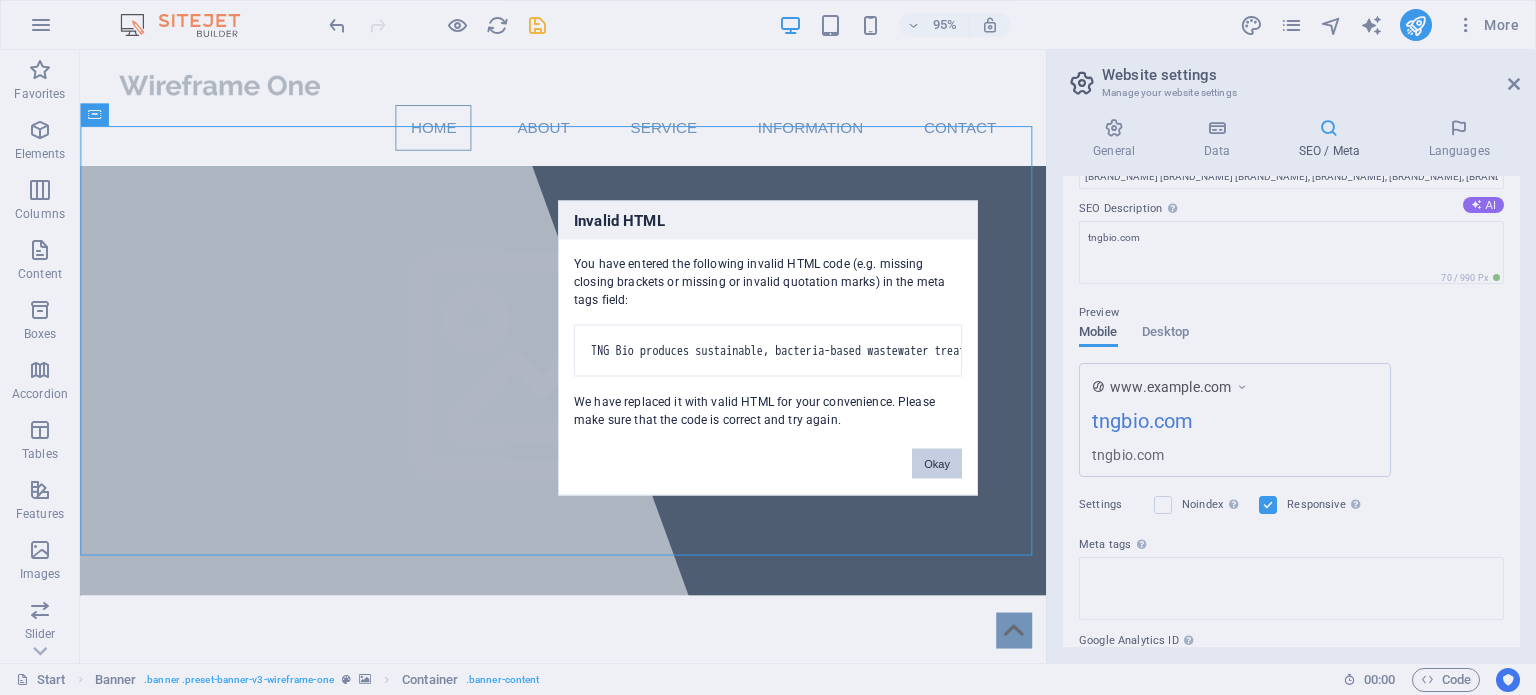 click on "Okay" at bounding box center (937, 463) 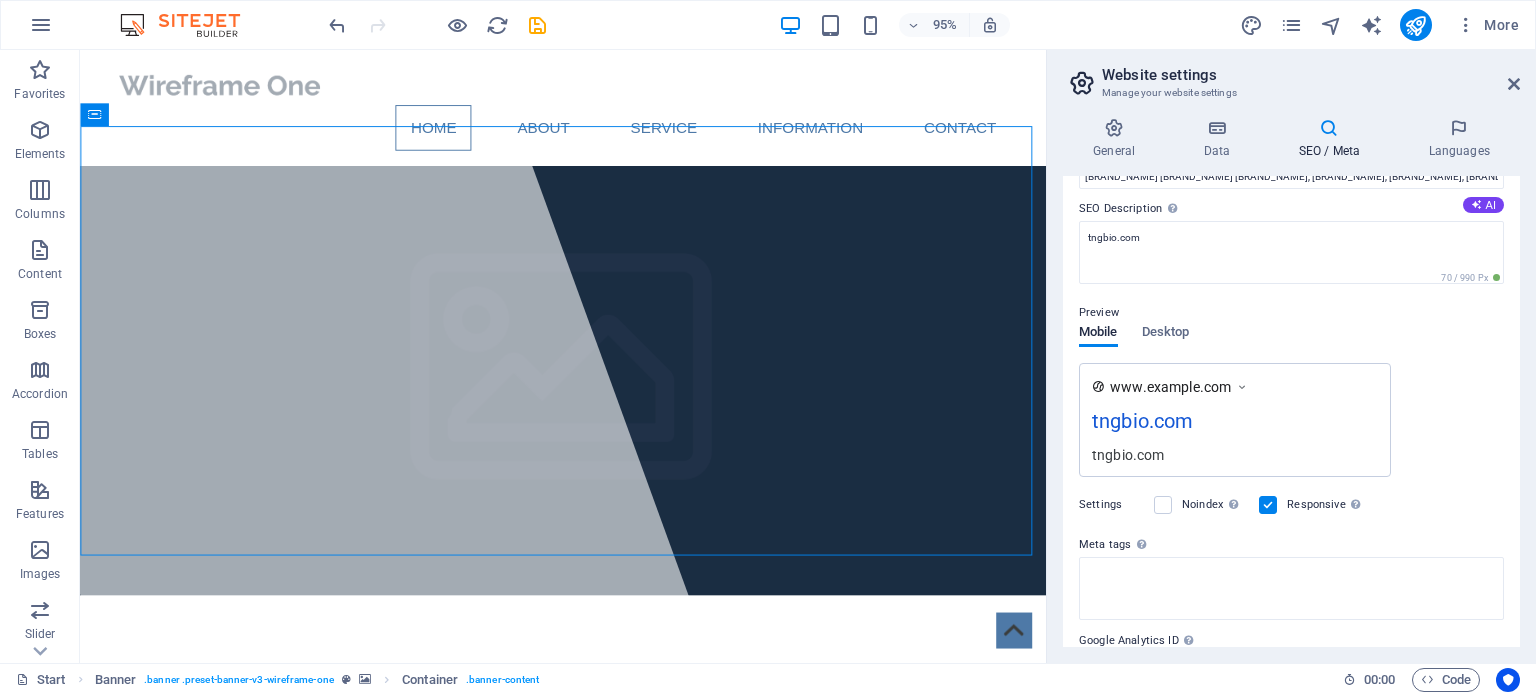 click on "Meta tags Enter HTML code here that will be placed inside the  tags of your website. Please note that your website may not function if you include code with errors." at bounding box center (1291, 545) 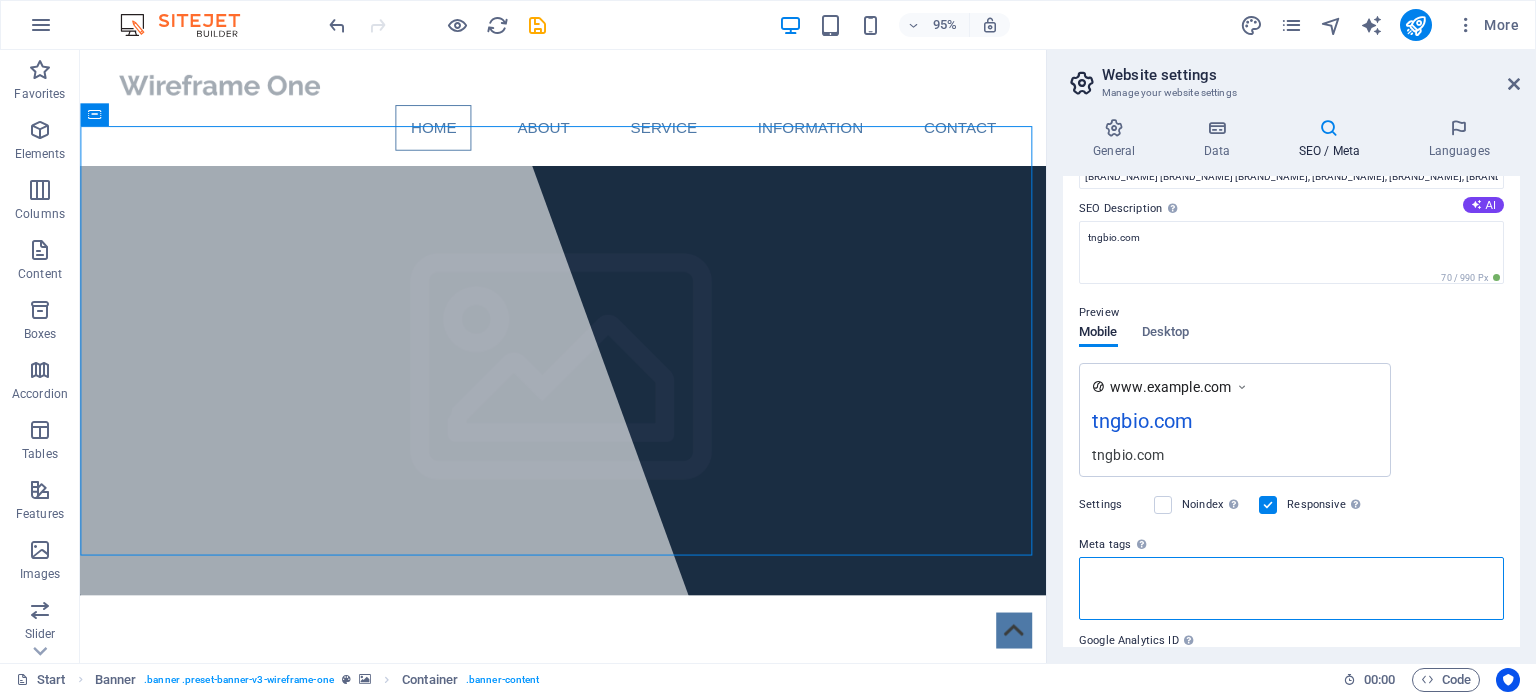 click on "Meta tags Enter HTML code here that will be placed inside the  tags of your website. Please note that your website may not function if you include code with errors." at bounding box center (1291, 588) 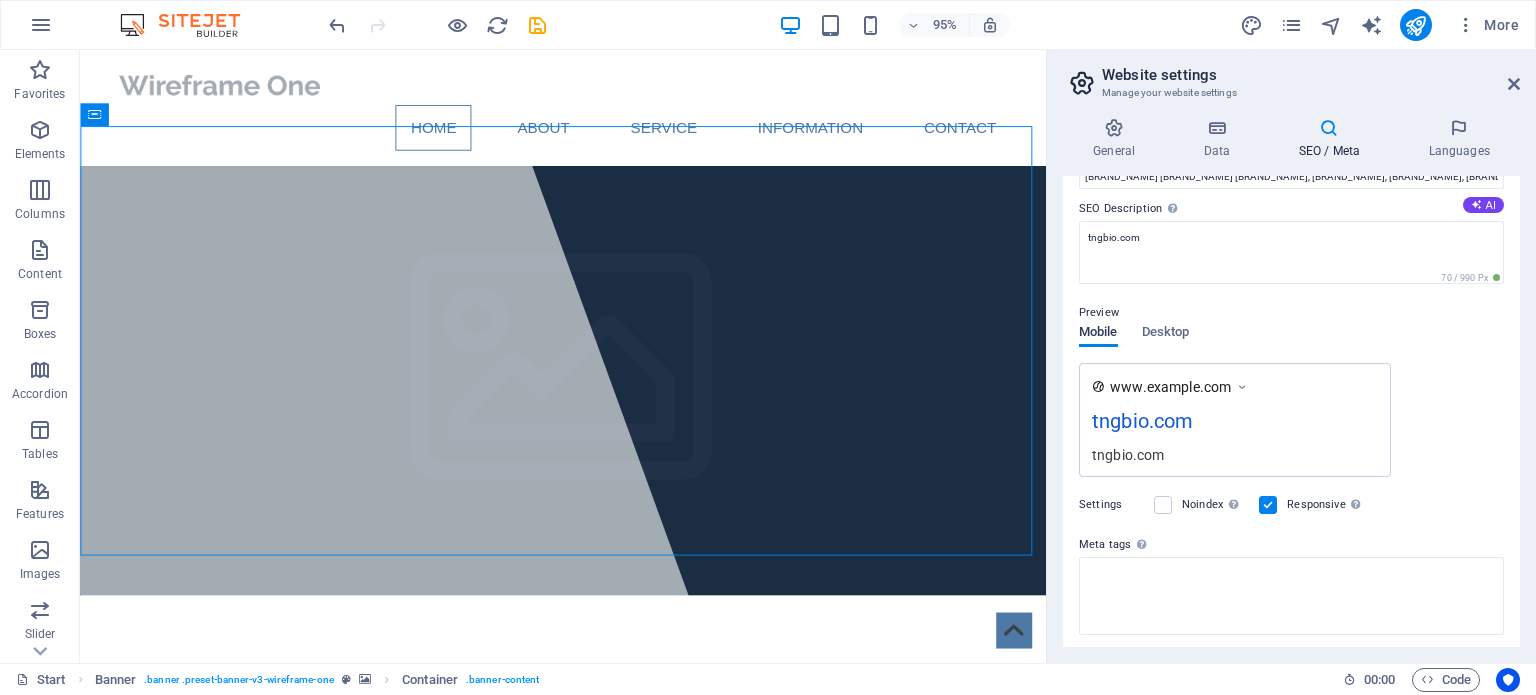 click on "Mobile" at bounding box center [1098, 334] 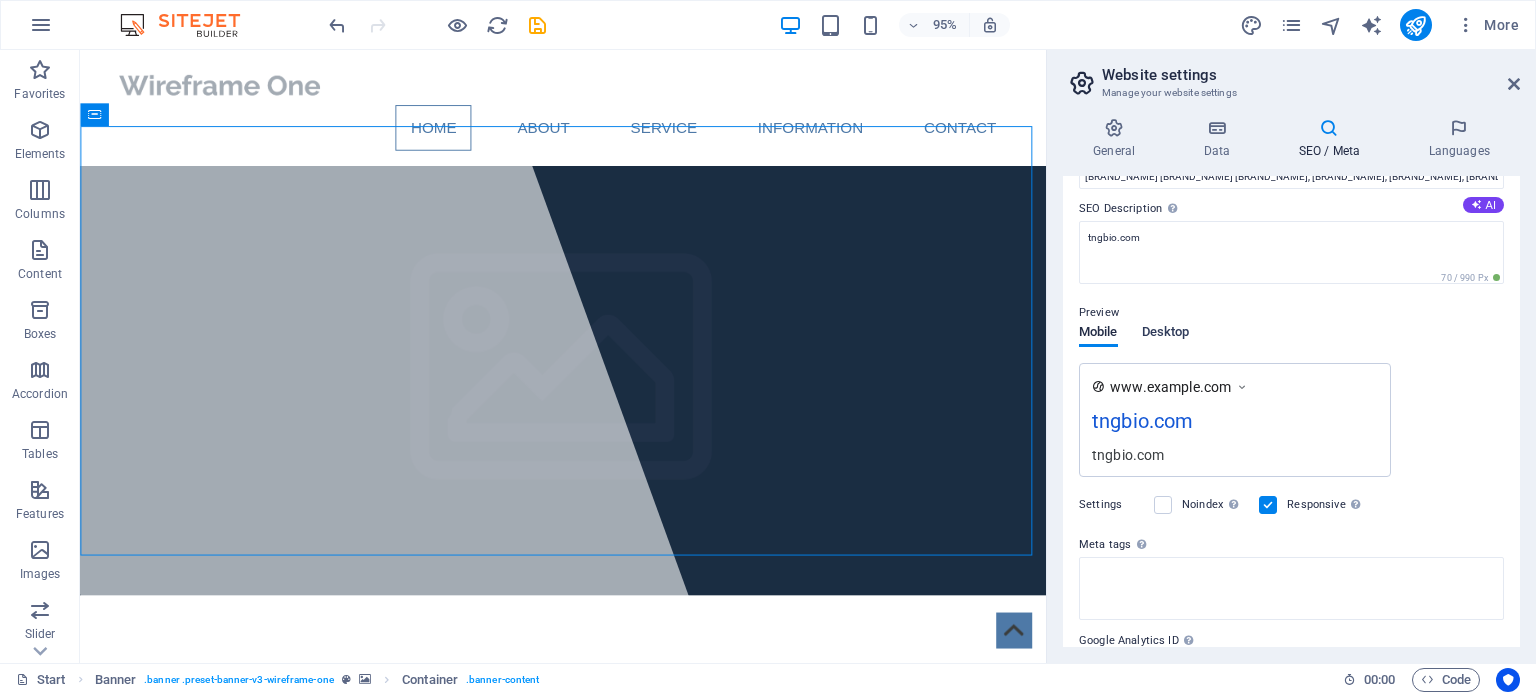 click on "Desktop" at bounding box center [1166, 334] 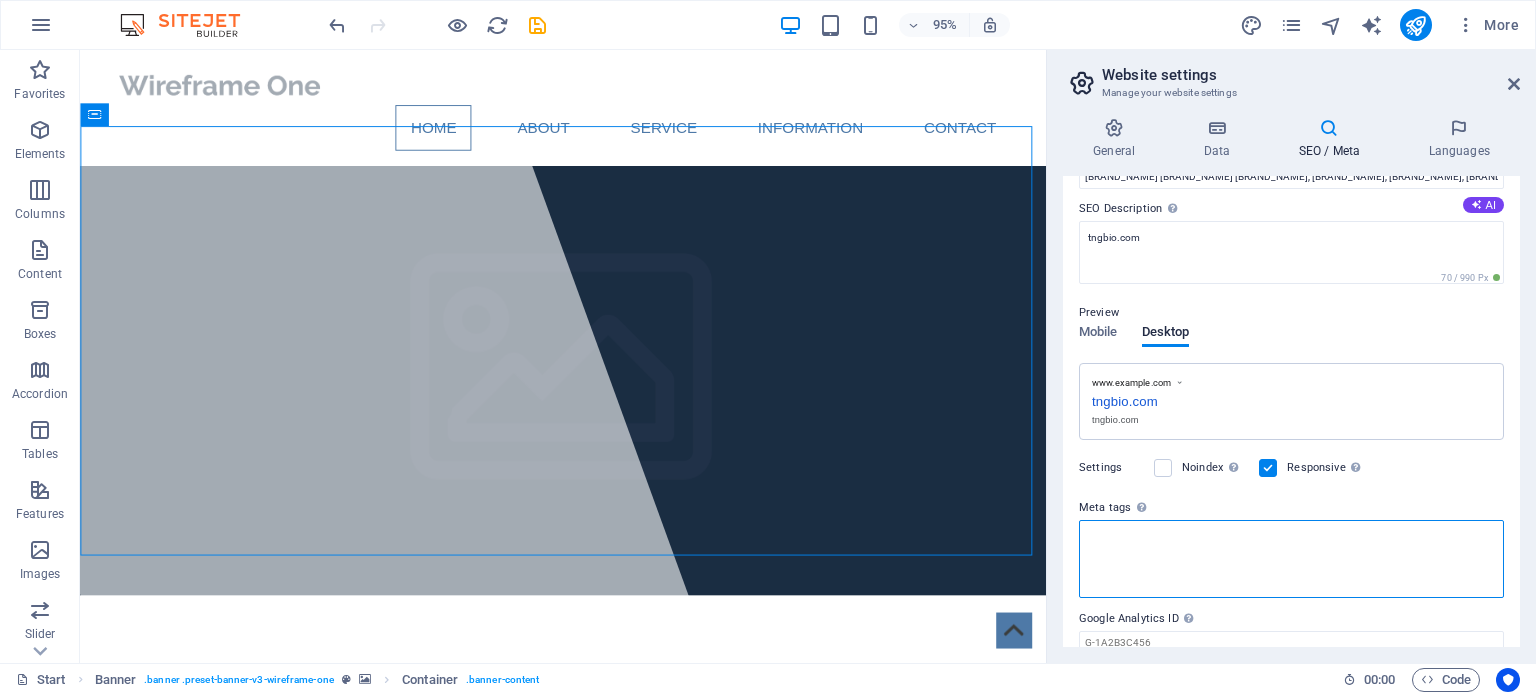 click on "Meta tags Enter HTML code here that will be placed inside the  tags of your website. Please note that your website may not function if you include code with errors." at bounding box center (1291, 559) 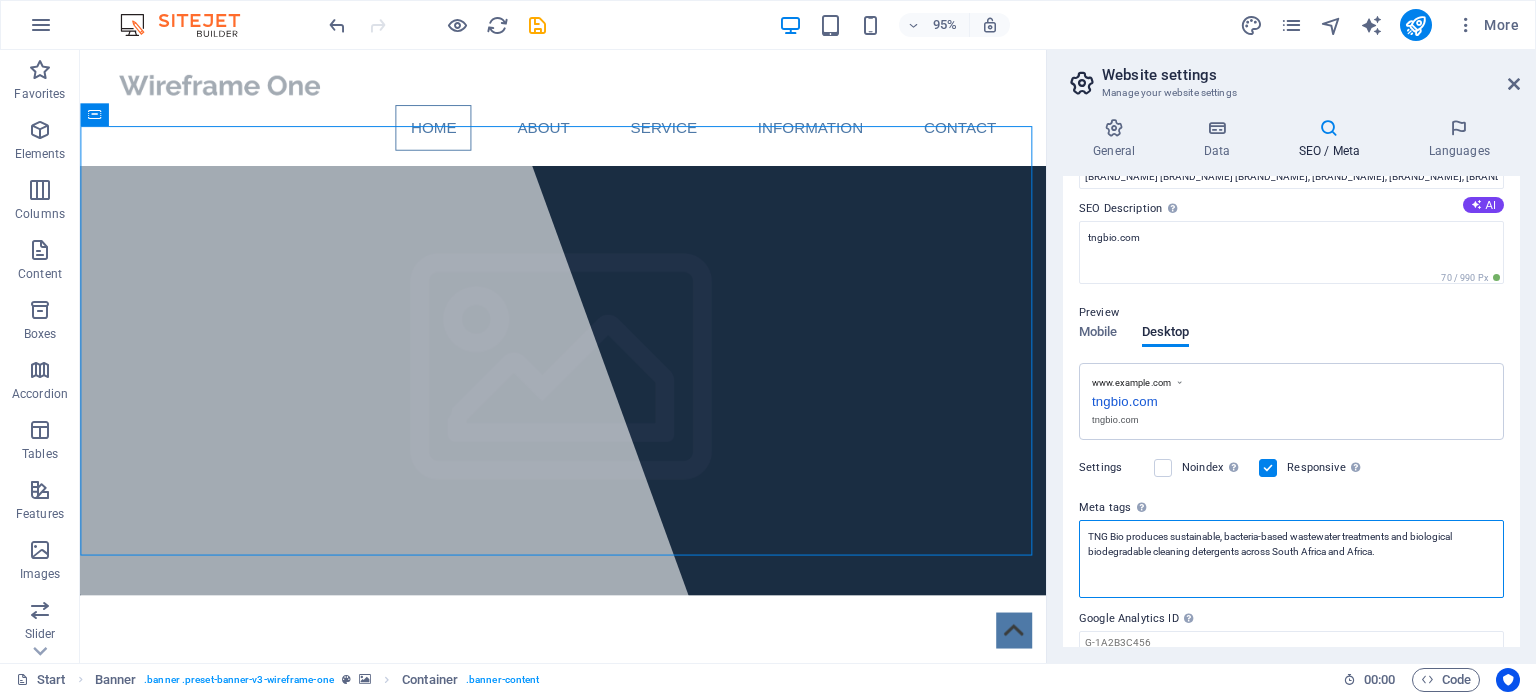 click on "TNG Bio produces sustainable, bacteria-based wastewater treatments and biological biodegradable cleaning detergents across South Africa and Africa." at bounding box center (1291, 559) 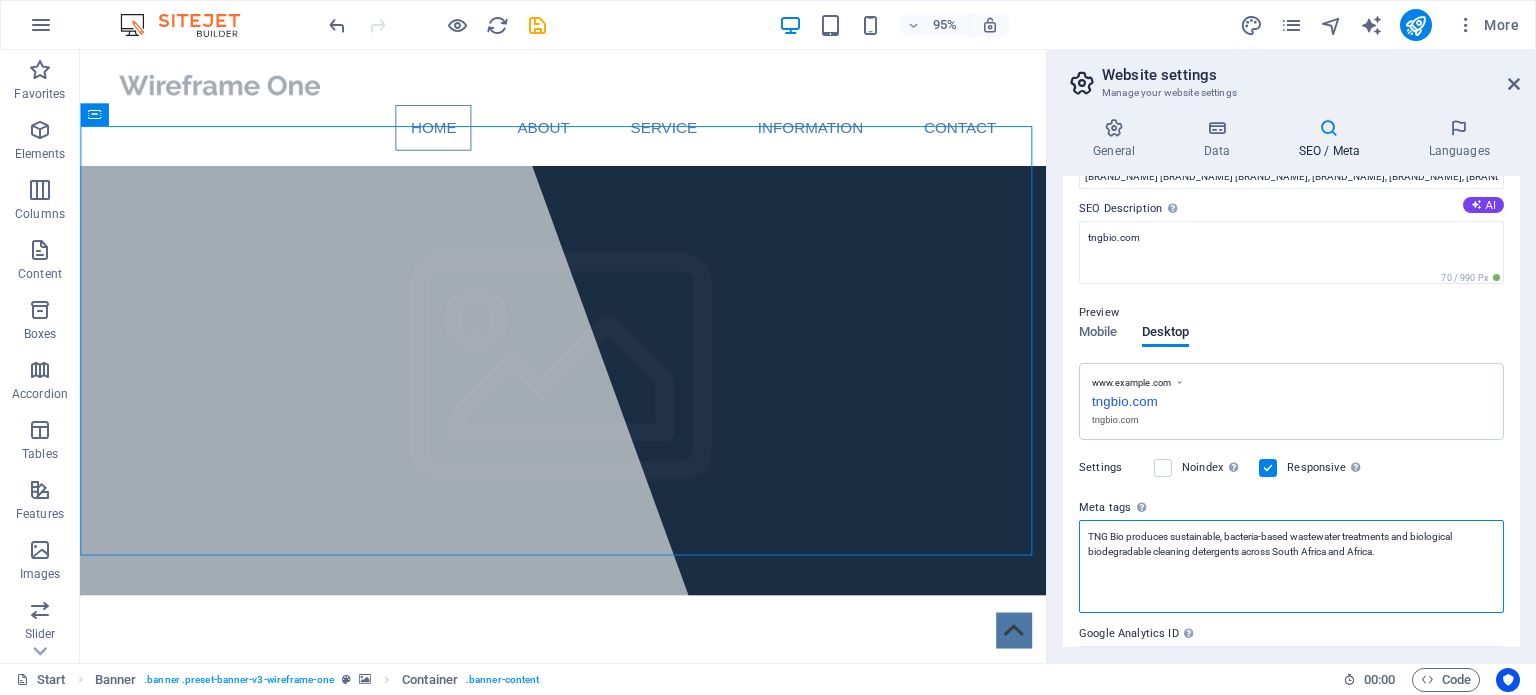 type on "TNG Bio produces sustainable, bacteria-based wastewater treatments and biological biodegradable cleaning detergents across South Africa and Africa." 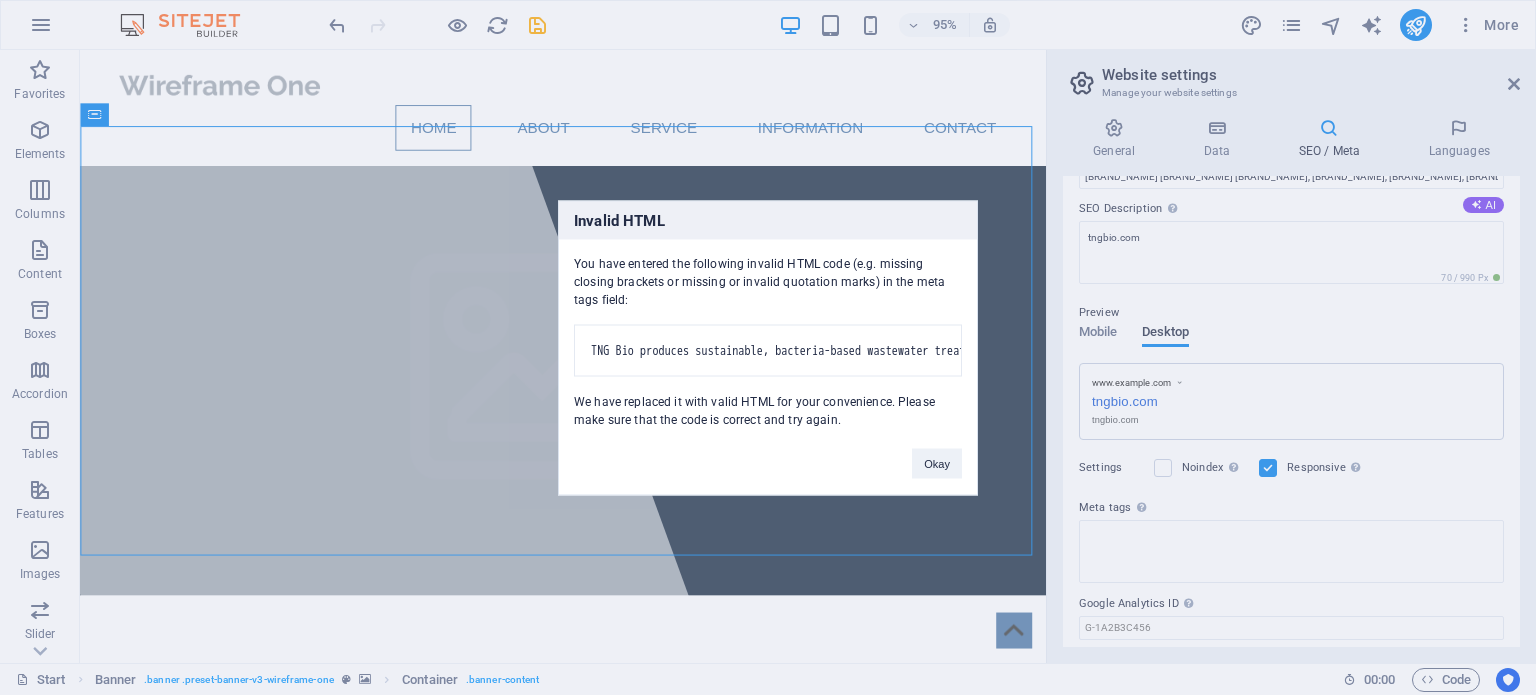 click on "tngbio.com Start Favorites Elements Columns Content Boxes Accordion Tables Features Images Slider Header Footer Forms Marketing Collections
Container   H1   Banner   Banner   Container   Container   Container   Banner   Container   Social Media Icons   Text   H2   Spacer   Text   Spacer   Text   Spacer   Banner   Spacer   Top button   Footer Heimdall   Menu Bar   Menu 95% More Start Banner . banner .preset-banner-v3-wireframe-one Container . banner-content 00 : 00 Code Website settings Manage your website settings  General  Data  SEO / Meta  Languages Website name tngbio.com Logo Drag files here, click to choose files or select files from Files or our free stock photos & videos Select files from the file manager, stock photos, or upload file(s) Upload Favicon Drag files here, click to choose files or select files from Files or our free stock photos & videos Upload Preview Image (Open Graph) Upload Company 2188" at bounding box center [768, 347] 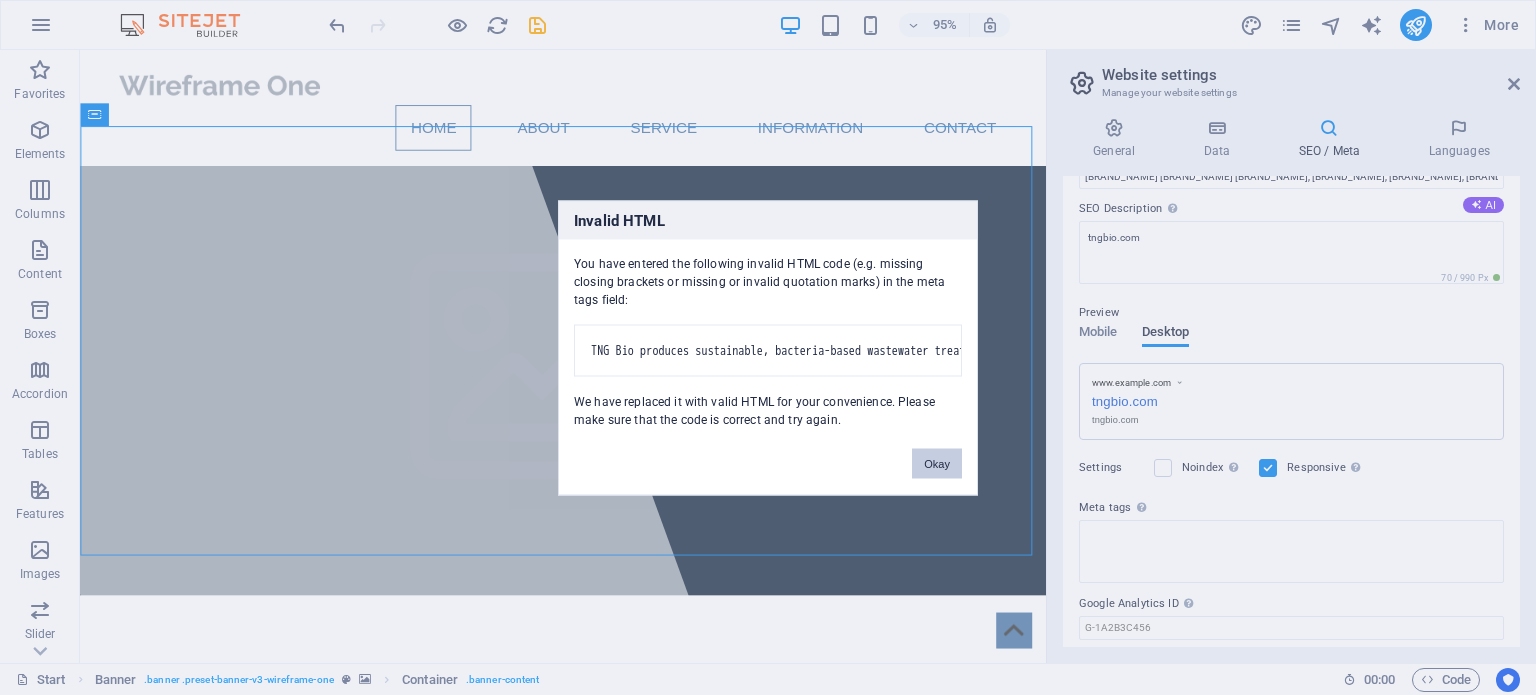 click on "Okay" at bounding box center (937, 463) 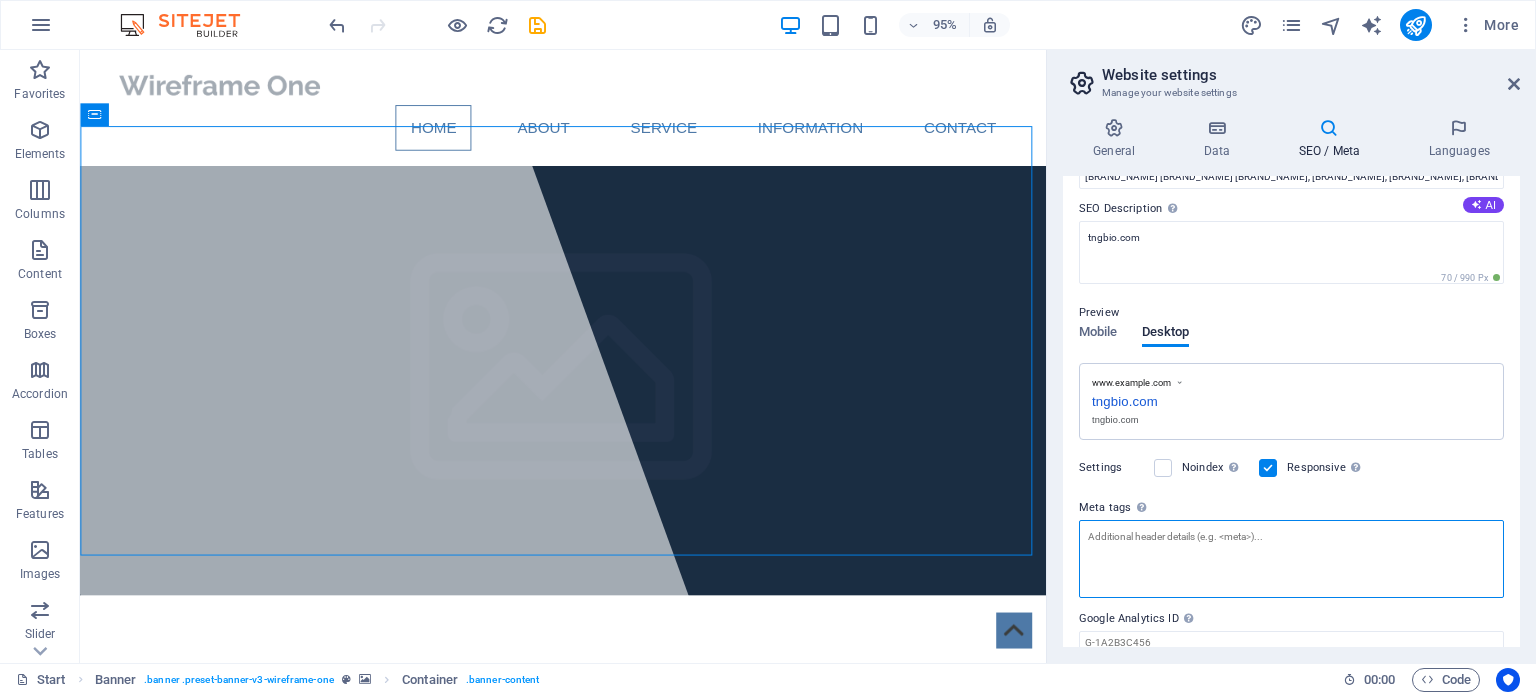 paste on "TNG Bio produces sustainable, bacteria-based wastewater treatments and biological biodegradable cleaning detergents across South Africa and Africa." 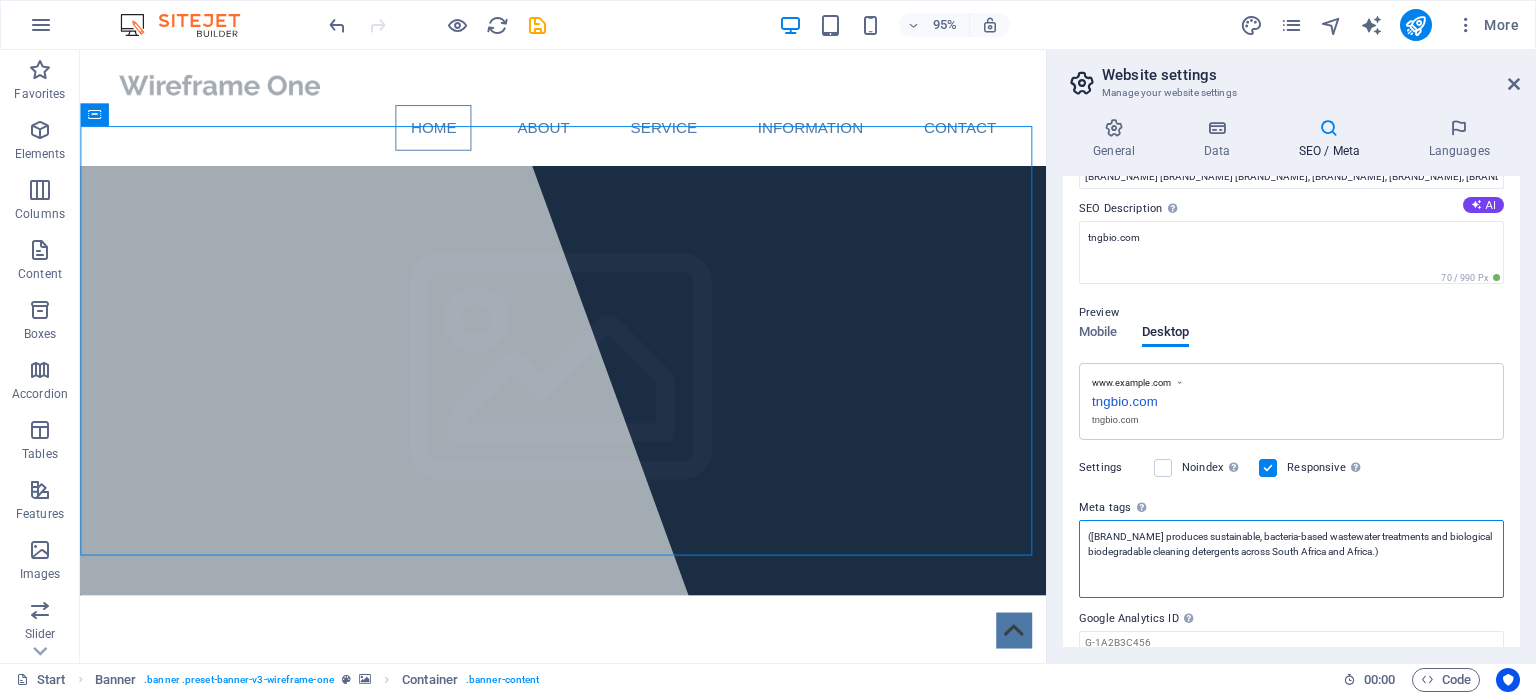type on "(TNG Bio produces sustainable, bacteria-based wastewater treatments and biological biodegradable cleaning detergents across South Africa and Africa.)" 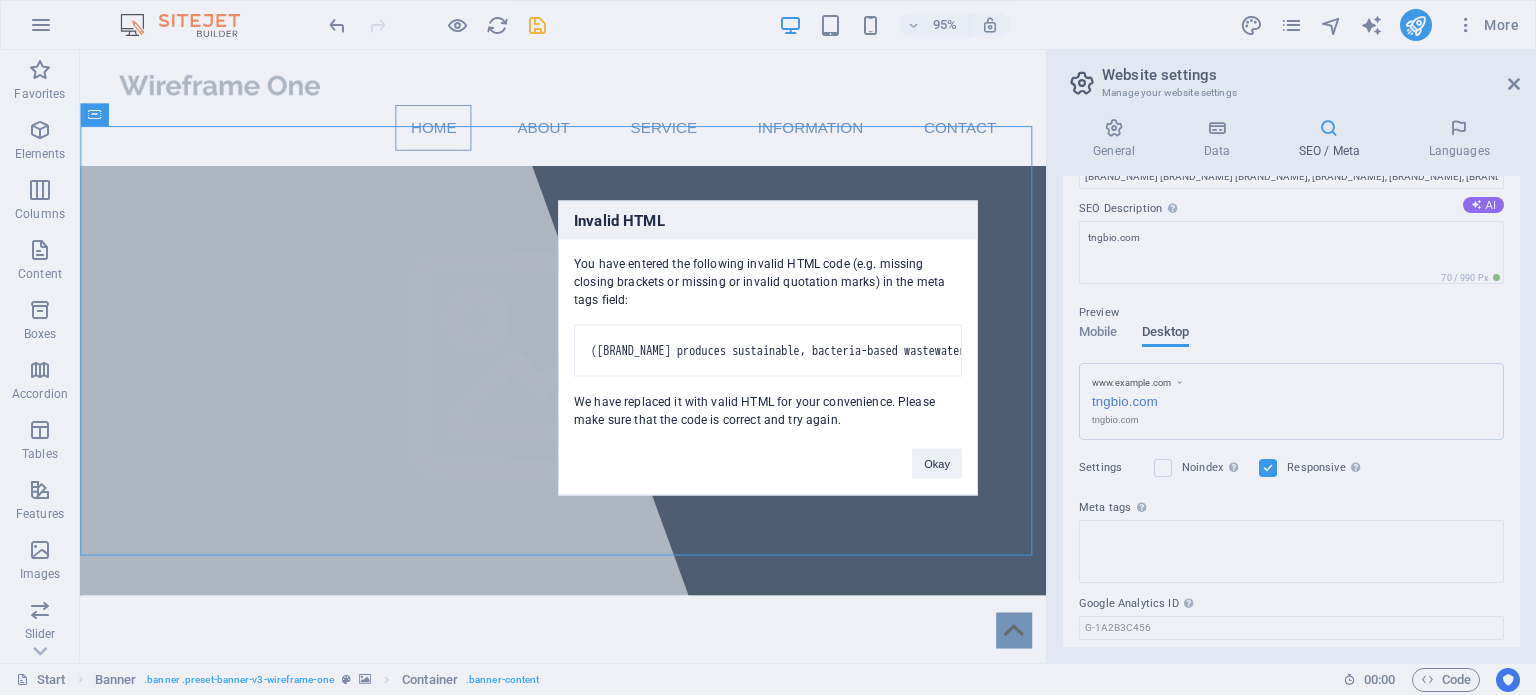 click on "tngbio.com Start Favorites Elements Columns Content Boxes Accordion Tables Features Images Slider Header Footer Forms Marketing Collections
Container   H1   Banner   Banner   Container   Container   Container   Banner   Container   Social Media Icons   Text   H2   Spacer   Text   Spacer   Text   Spacer   Banner   Spacer   Top button   Footer Heimdall   Menu Bar   Menu 95% More Start Banner . banner .preset-banner-v3-wireframe-one Container . banner-content 00 : 00 Code Website settings Manage your website settings  General  Data  SEO / Meta  Languages Website name tngbio.com Logo Drag files here, click to choose files or select files from Files or our free stock photos & videos Select files from the file manager, stock photos, or upload file(s) Upload Favicon Drag files here, click to choose files or select files from Files or our free stock photos & videos Upload Preview Image (Open Graph) Upload Company 2188" at bounding box center [768, 347] 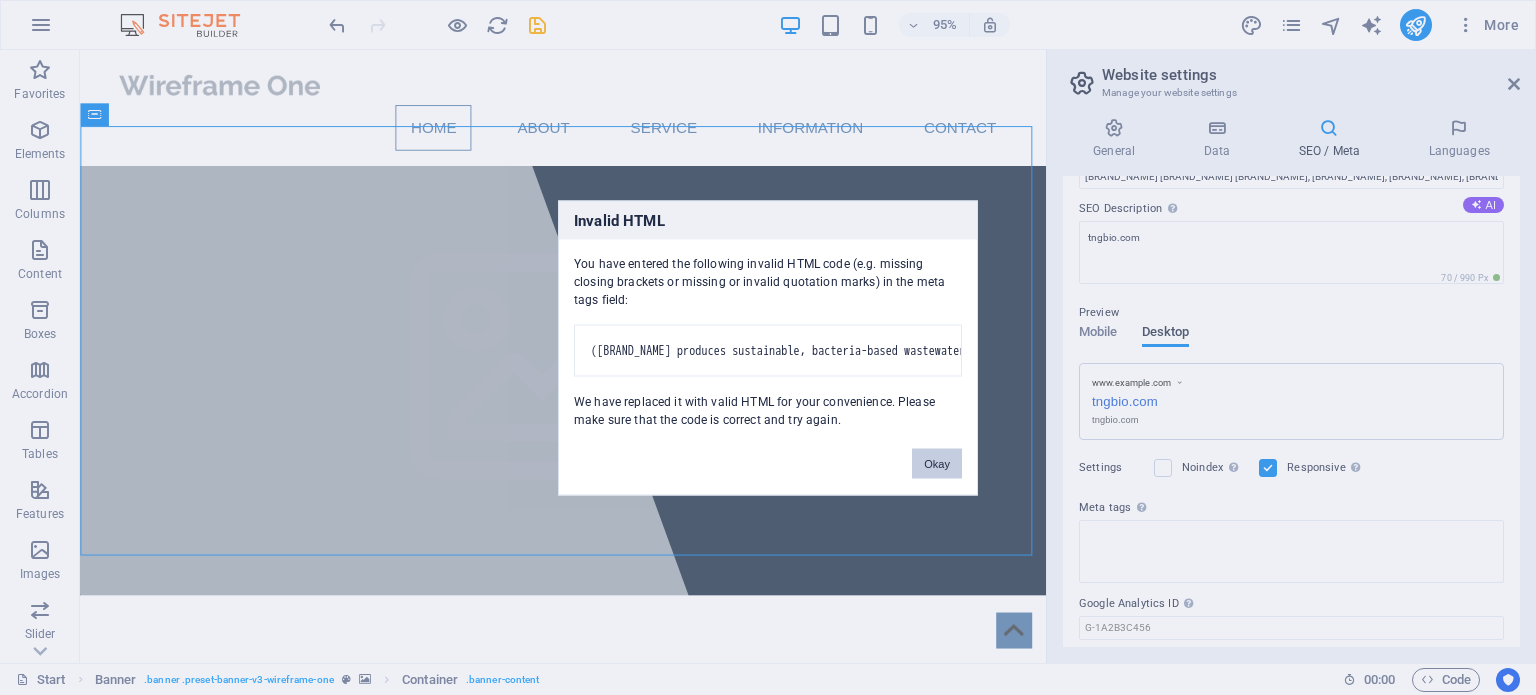 click on "Okay" at bounding box center (937, 463) 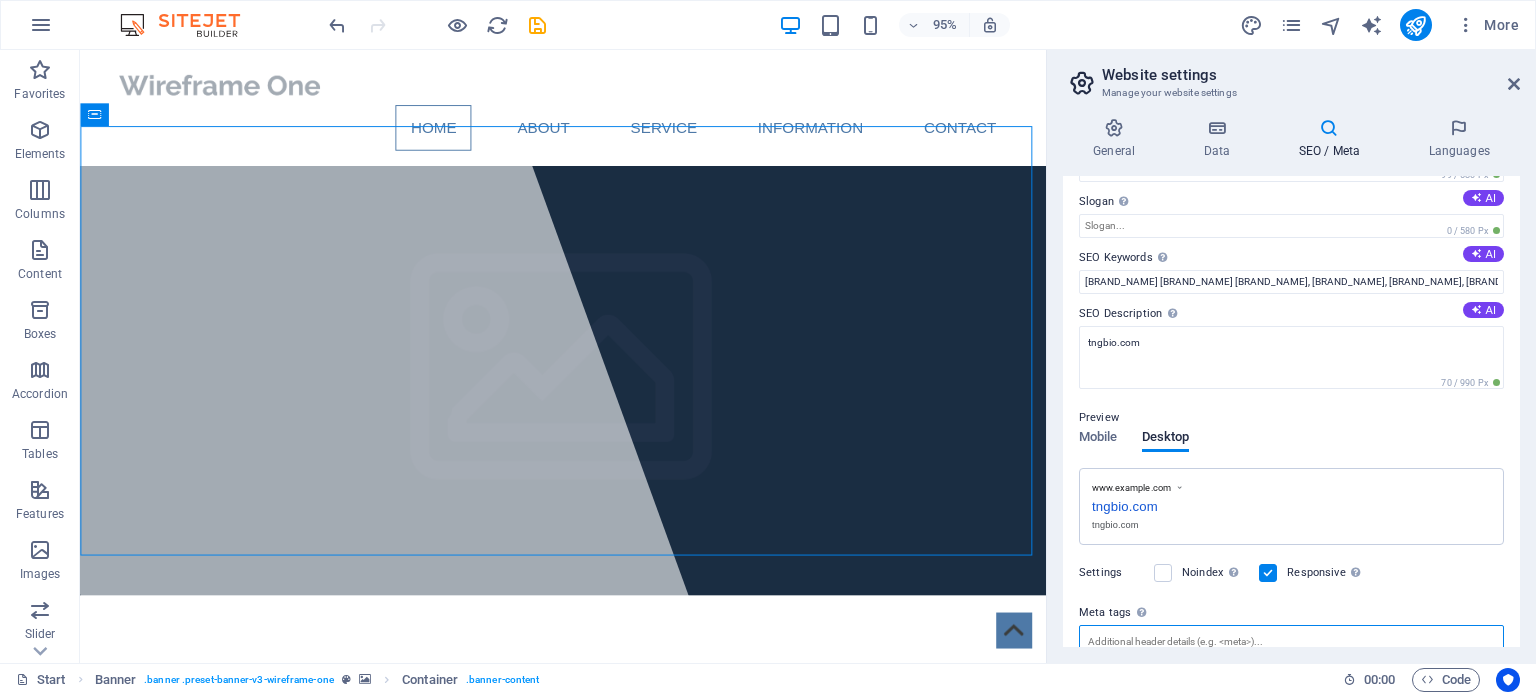 scroll, scrollTop: 0, scrollLeft: 0, axis: both 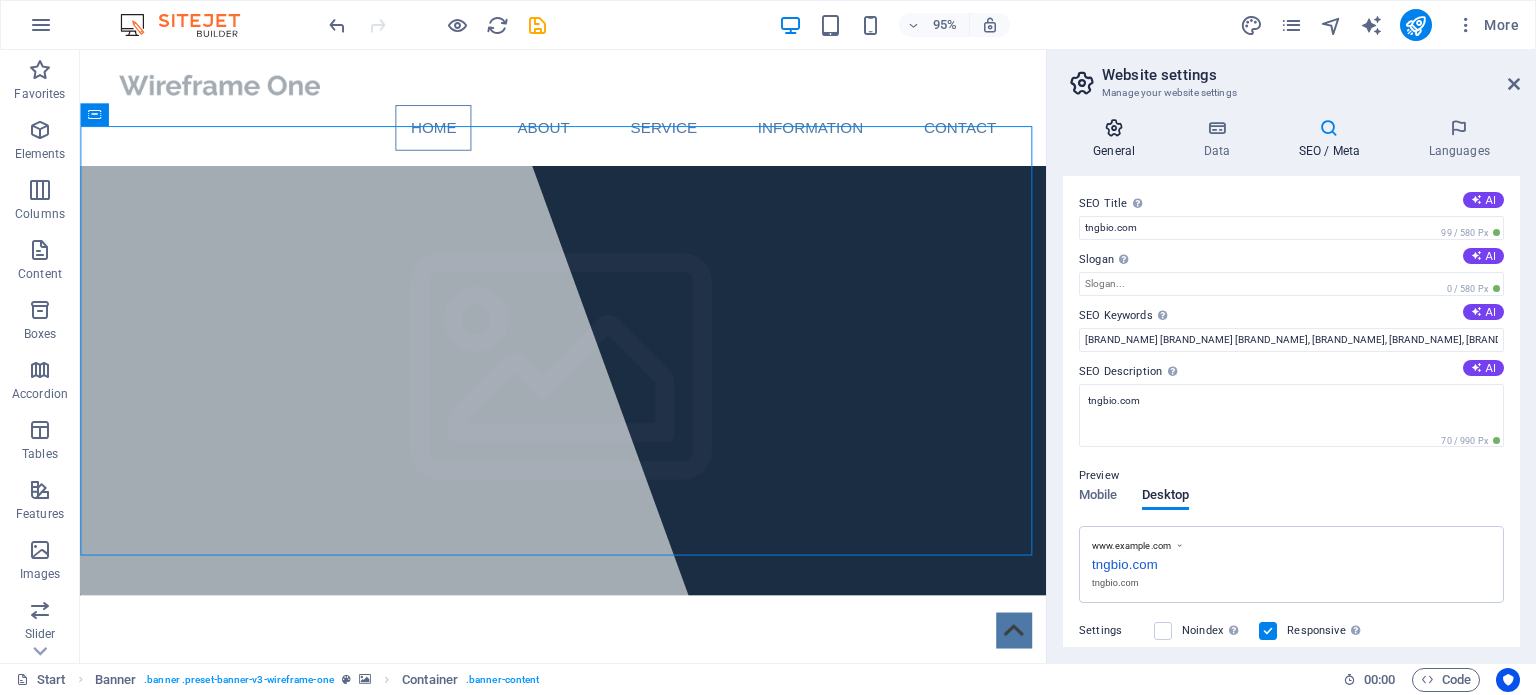 type 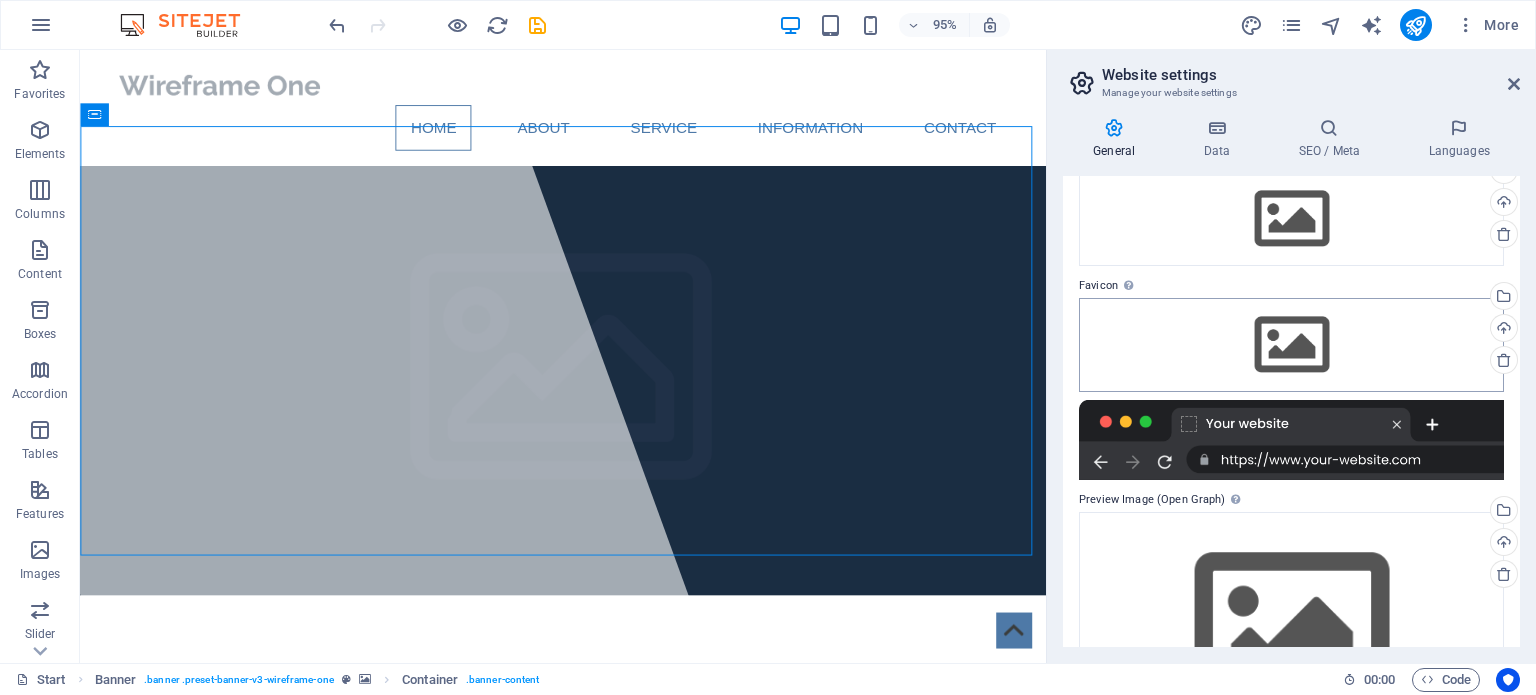scroll, scrollTop: 0, scrollLeft: 0, axis: both 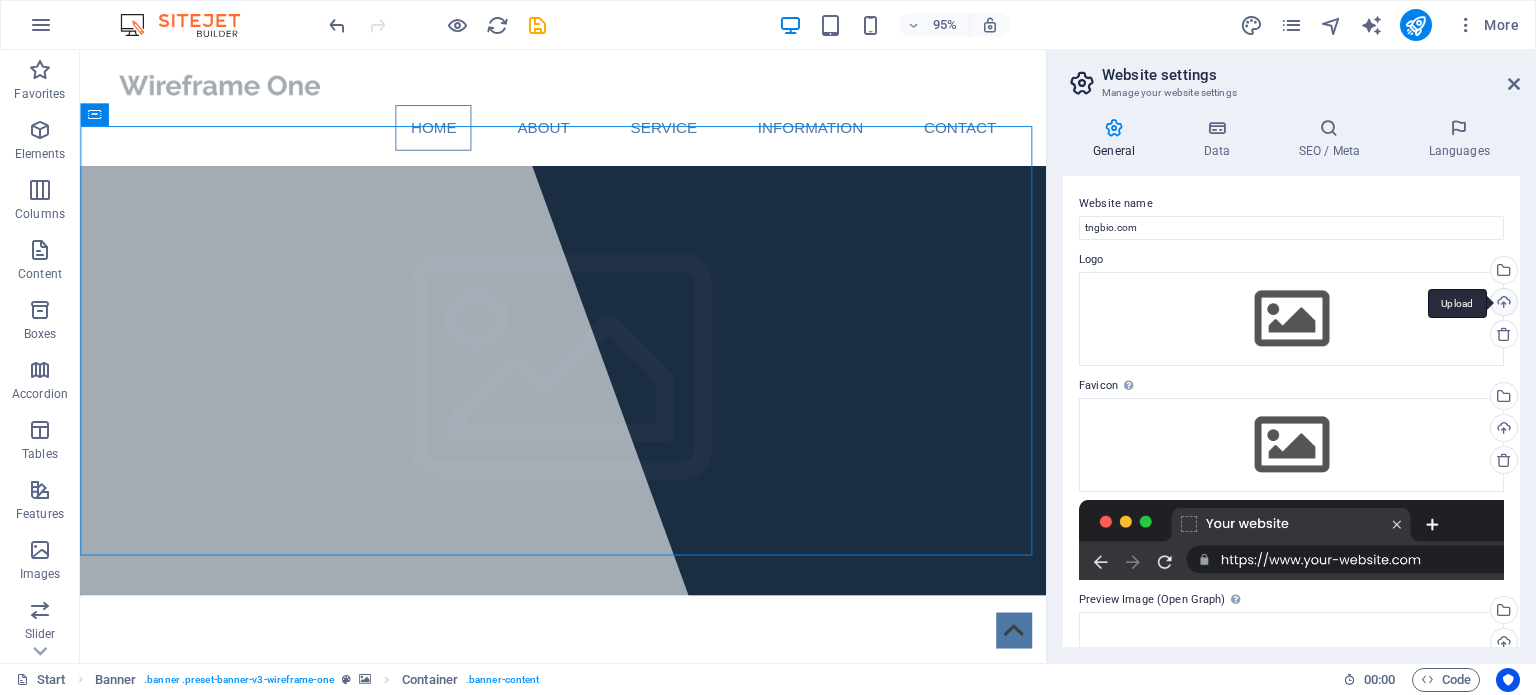 click on "Upload" at bounding box center [1502, 304] 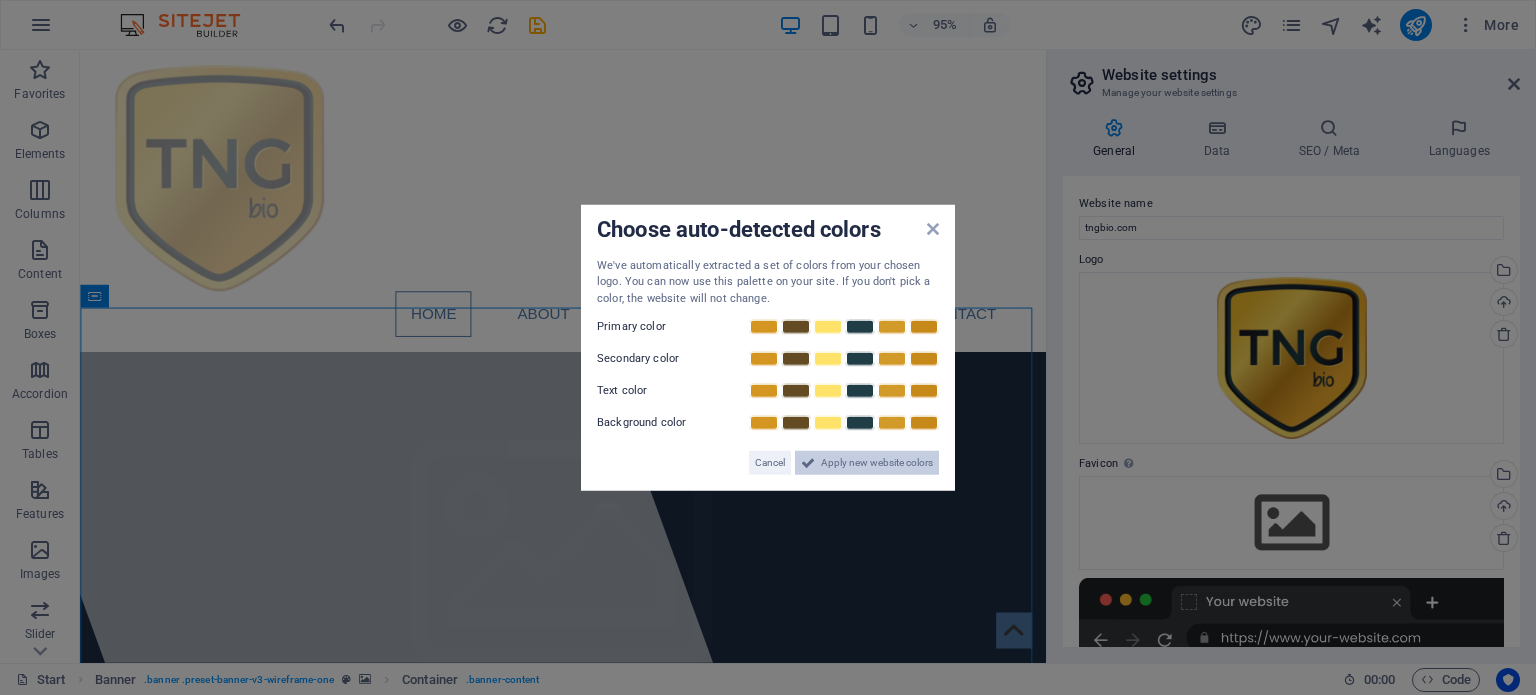 click on "Apply new website colors" at bounding box center (867, 463) 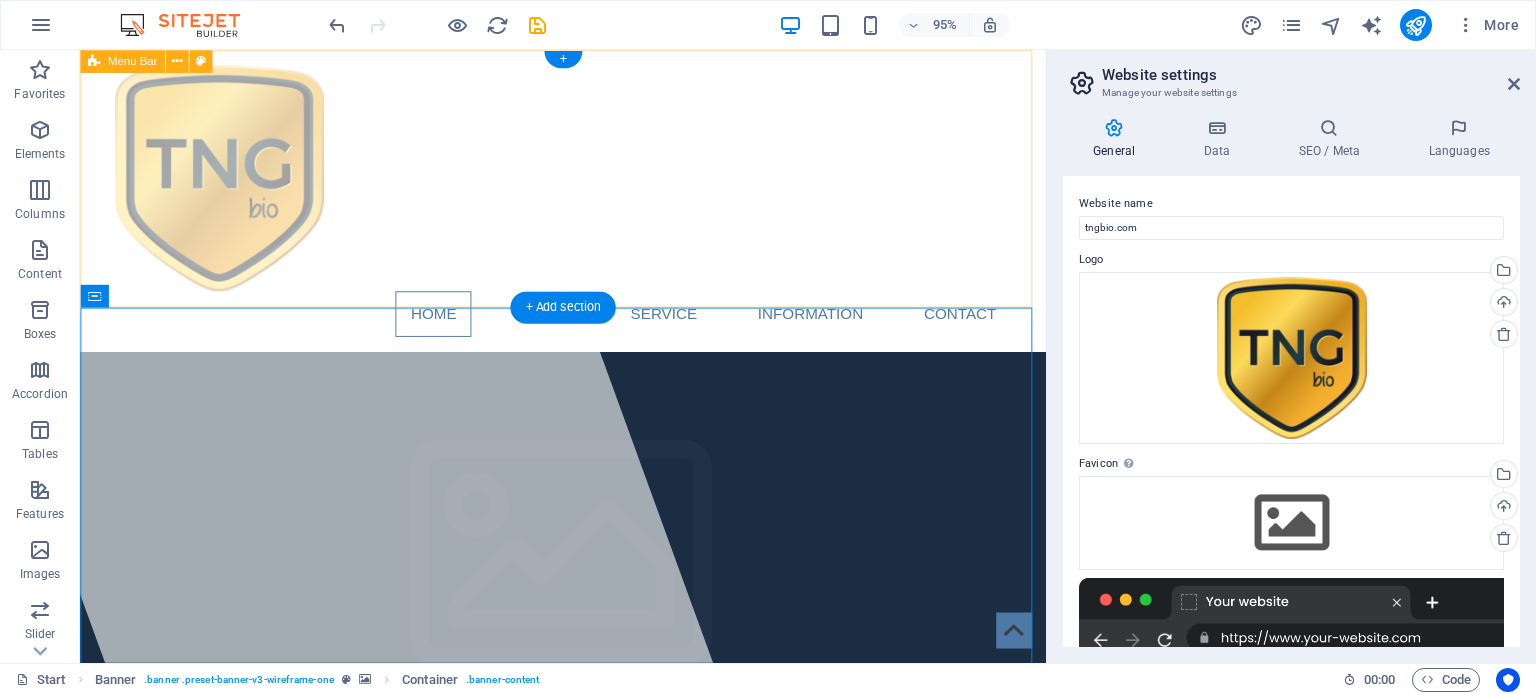 click on "Home About Service Information Contact" at bounding box center [588, 209] 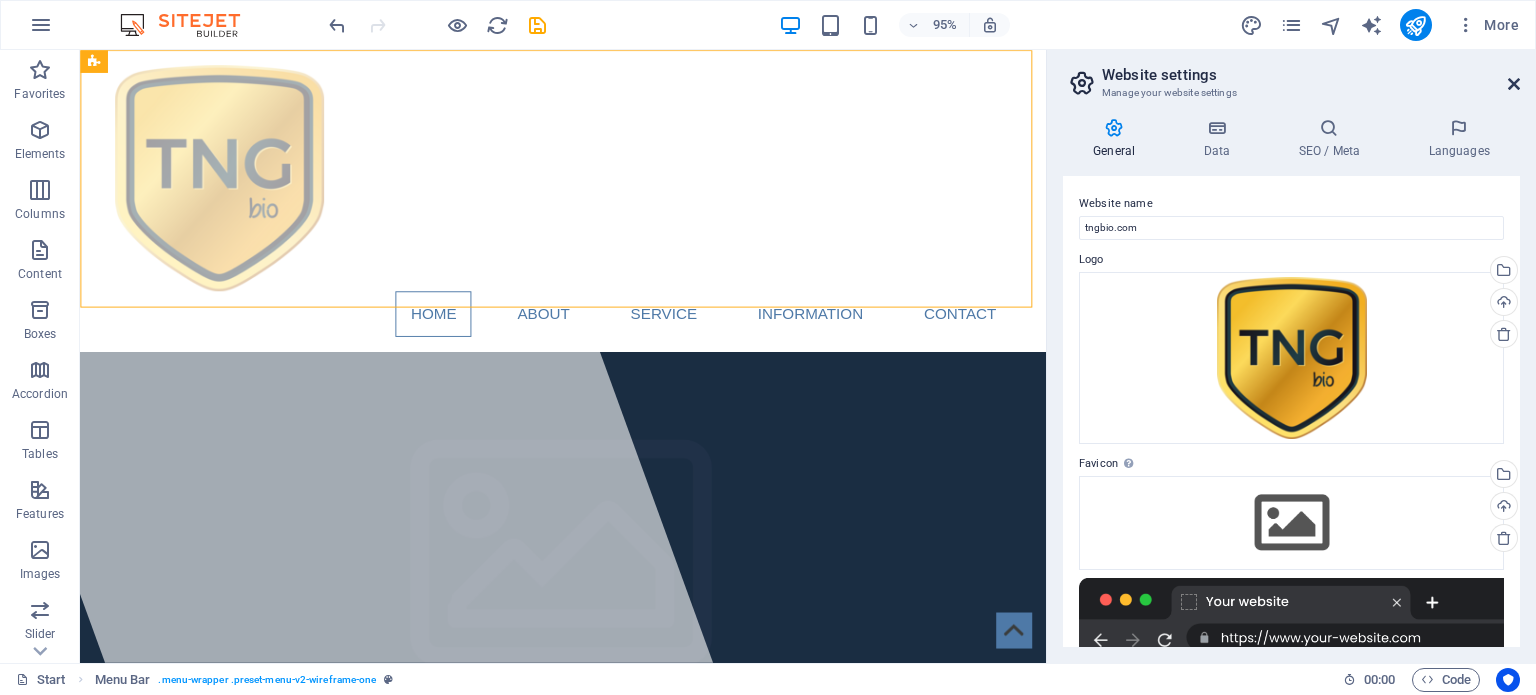 click at bounding box center [1514, 84] 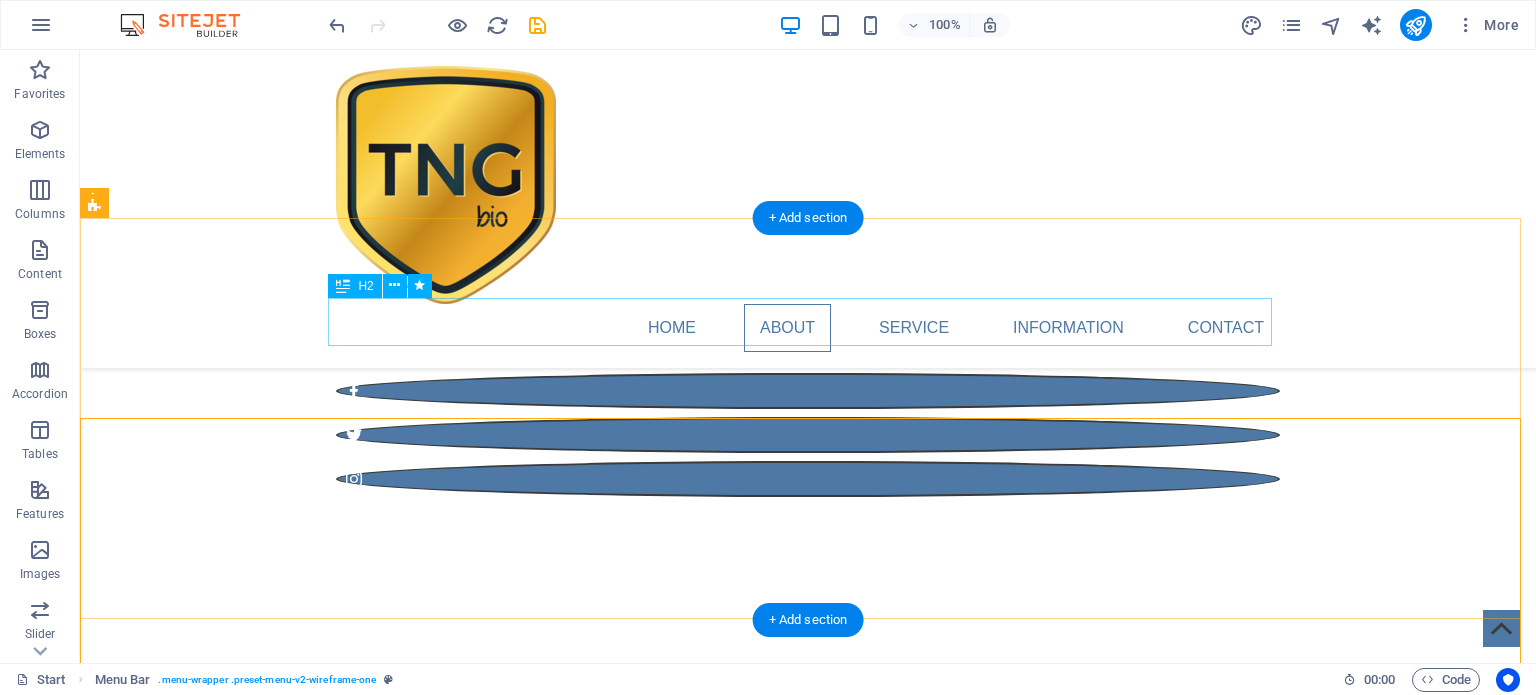 scroll, scrollTop: 0, scrollLeft: 0, axis: both 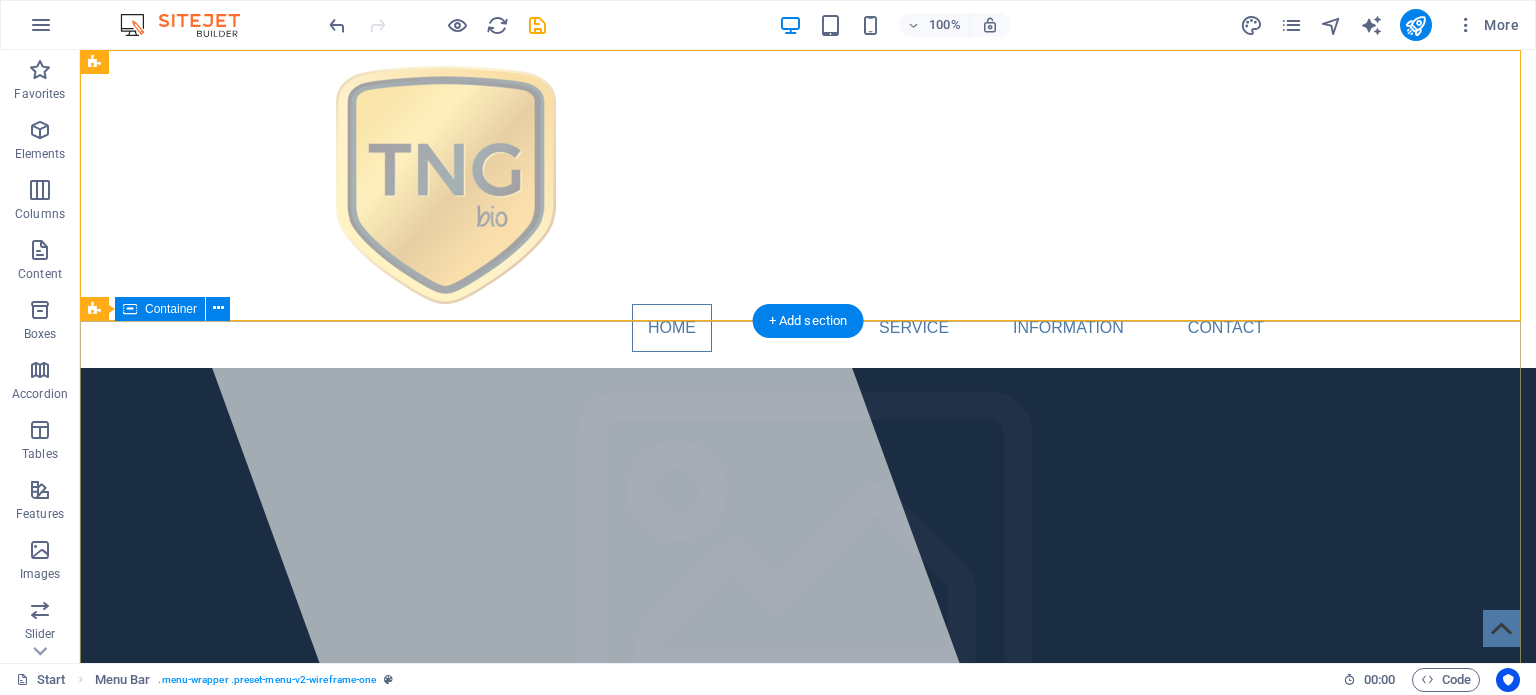 click on "TNG Bio Lorem ipsum dolor sit amet, consectetuer adipiscing elit. Aenean commodo ligula eget dolor. Aenean massa." at bounding box center [808, 1010] 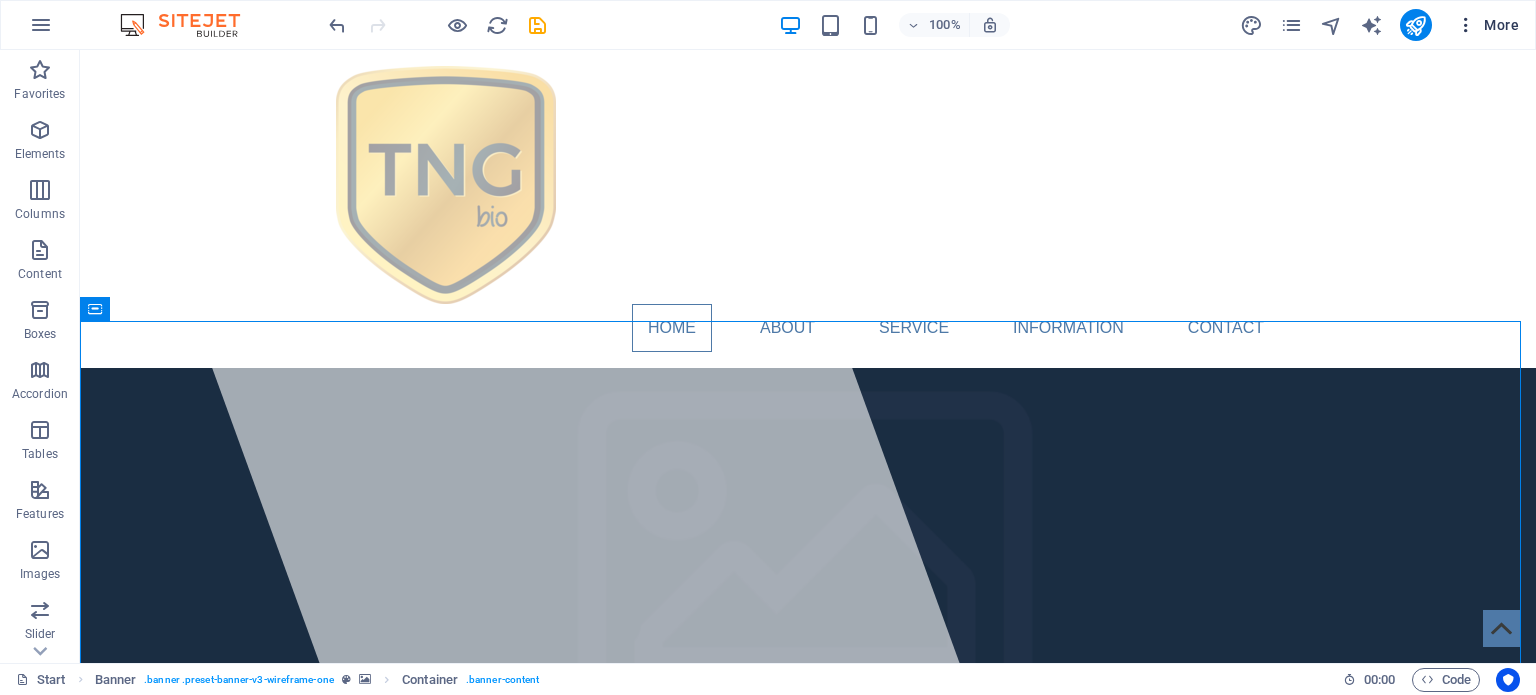 click on "More" at bounding box center [1487, 25] 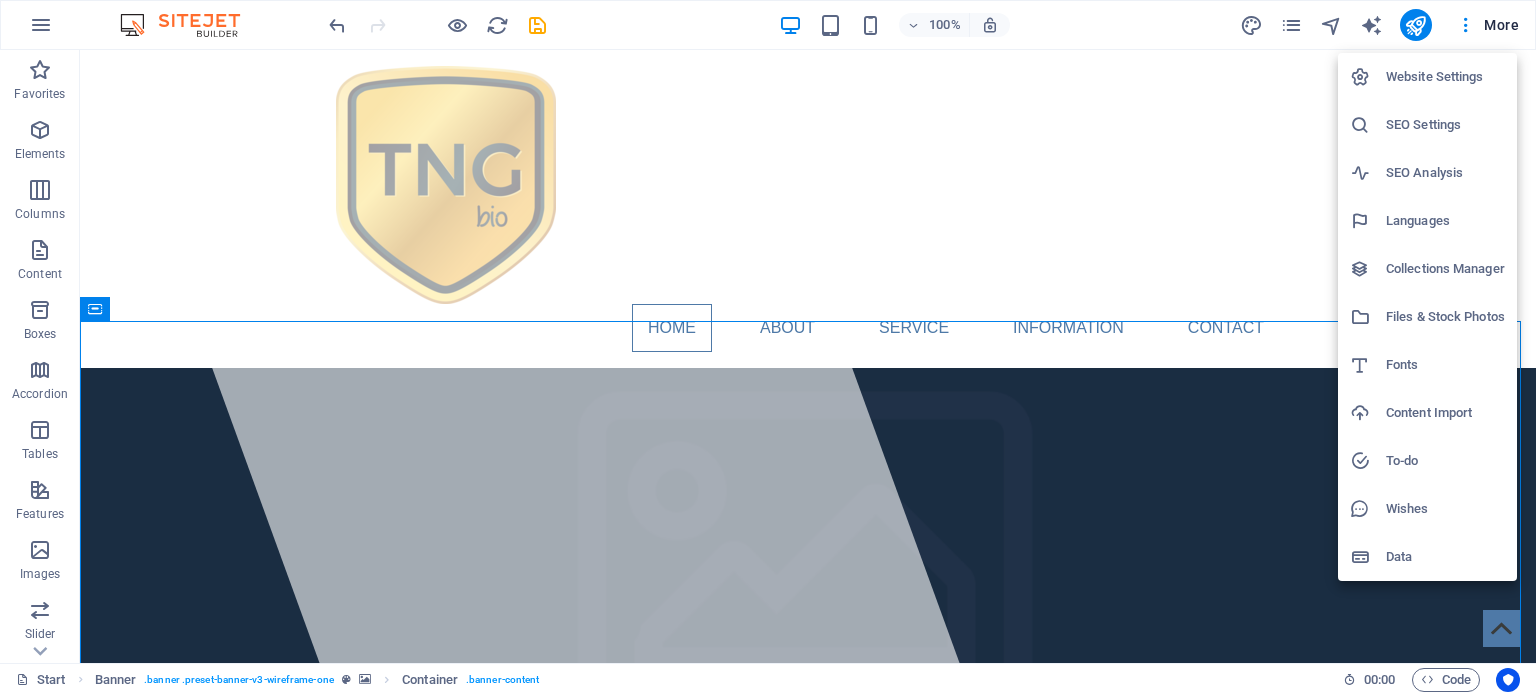 click on "Website Settings" at bounding box center [1445, 77] 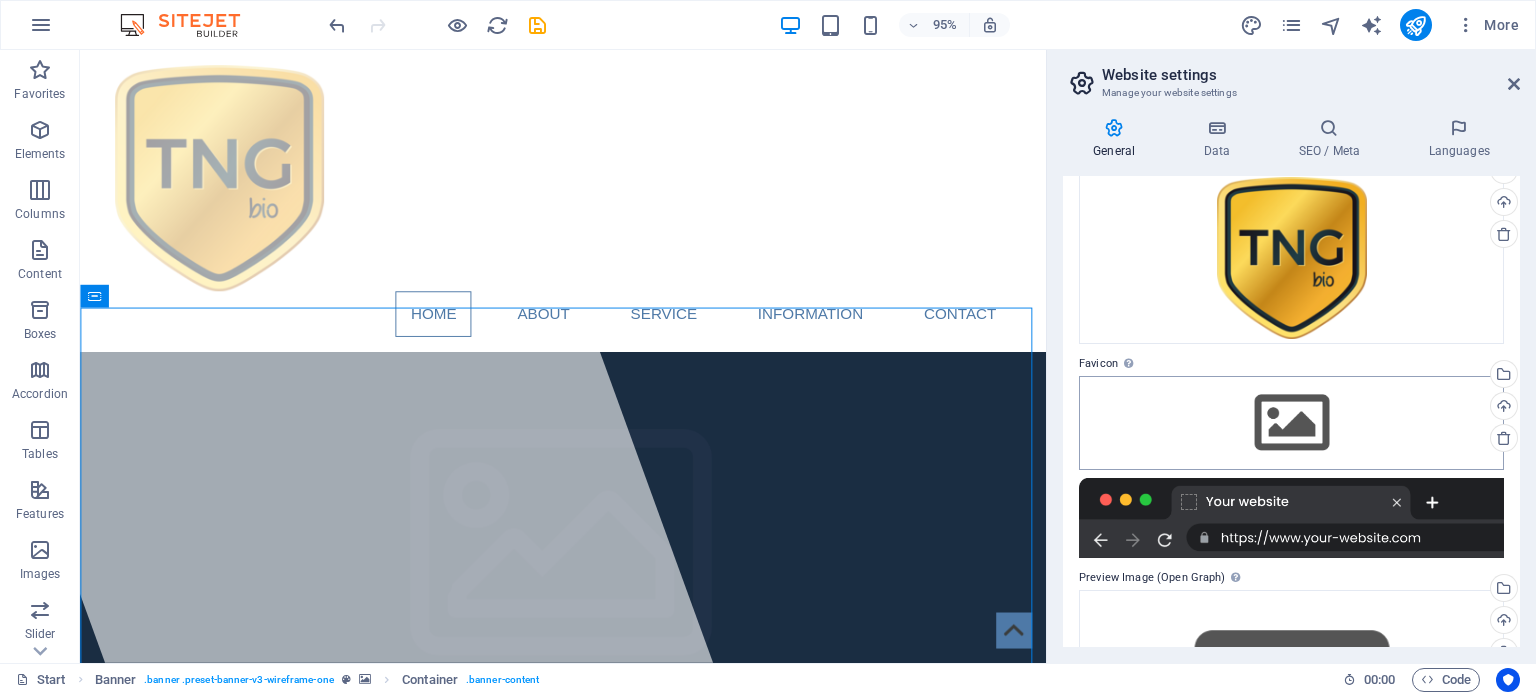 scroll, scrollTop: 200, scrollLeft: 0, axis: vertical 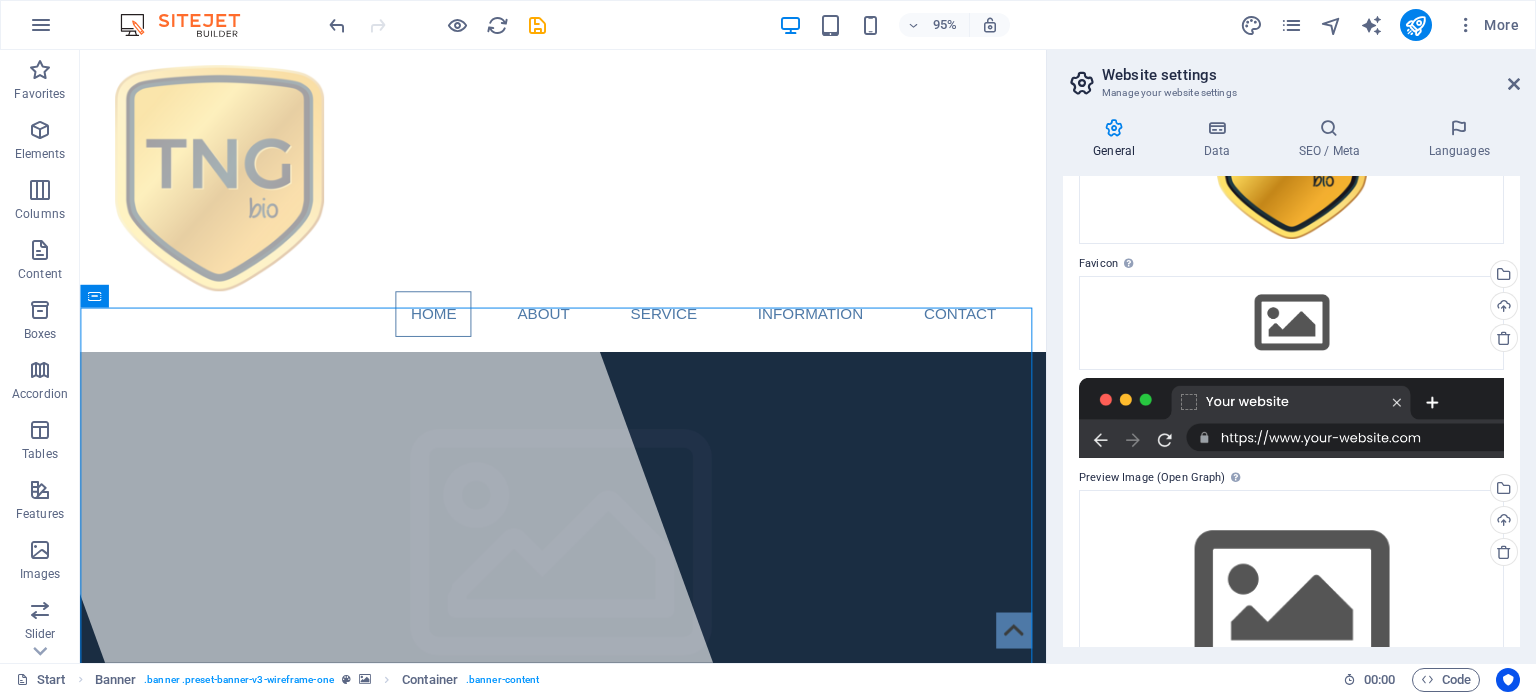 click at bounding box center [1291, 418] 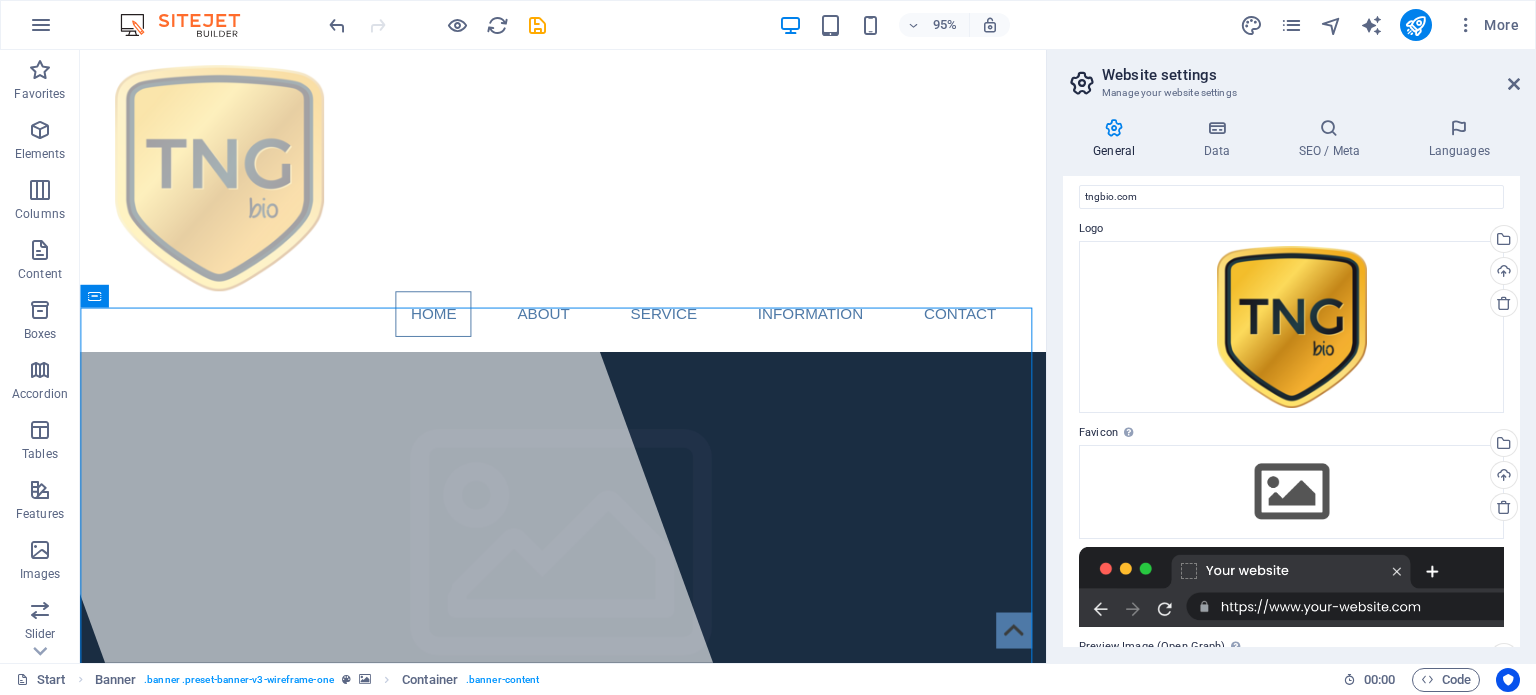 scroll, scrollTop: 0, scrollLeft: 0, axis: both 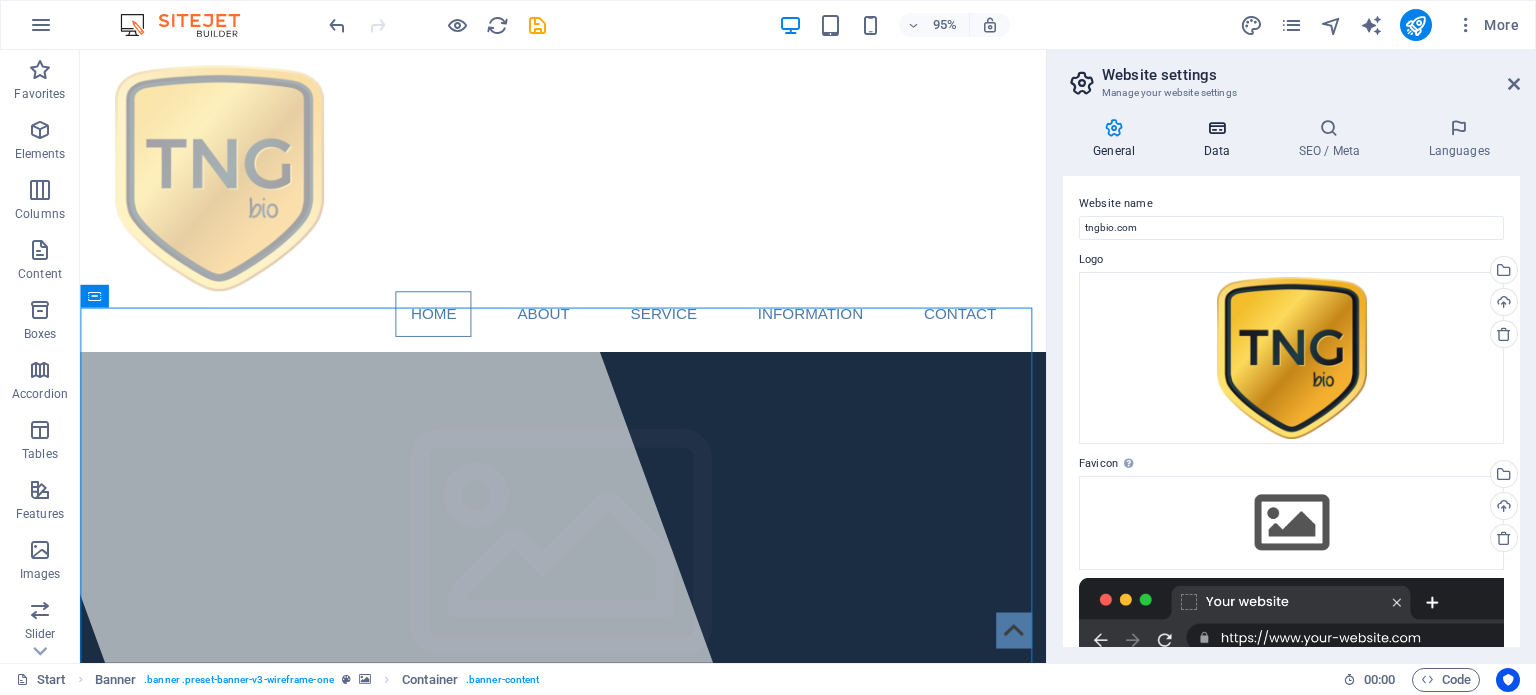 click at bounding box center (1216, 128) 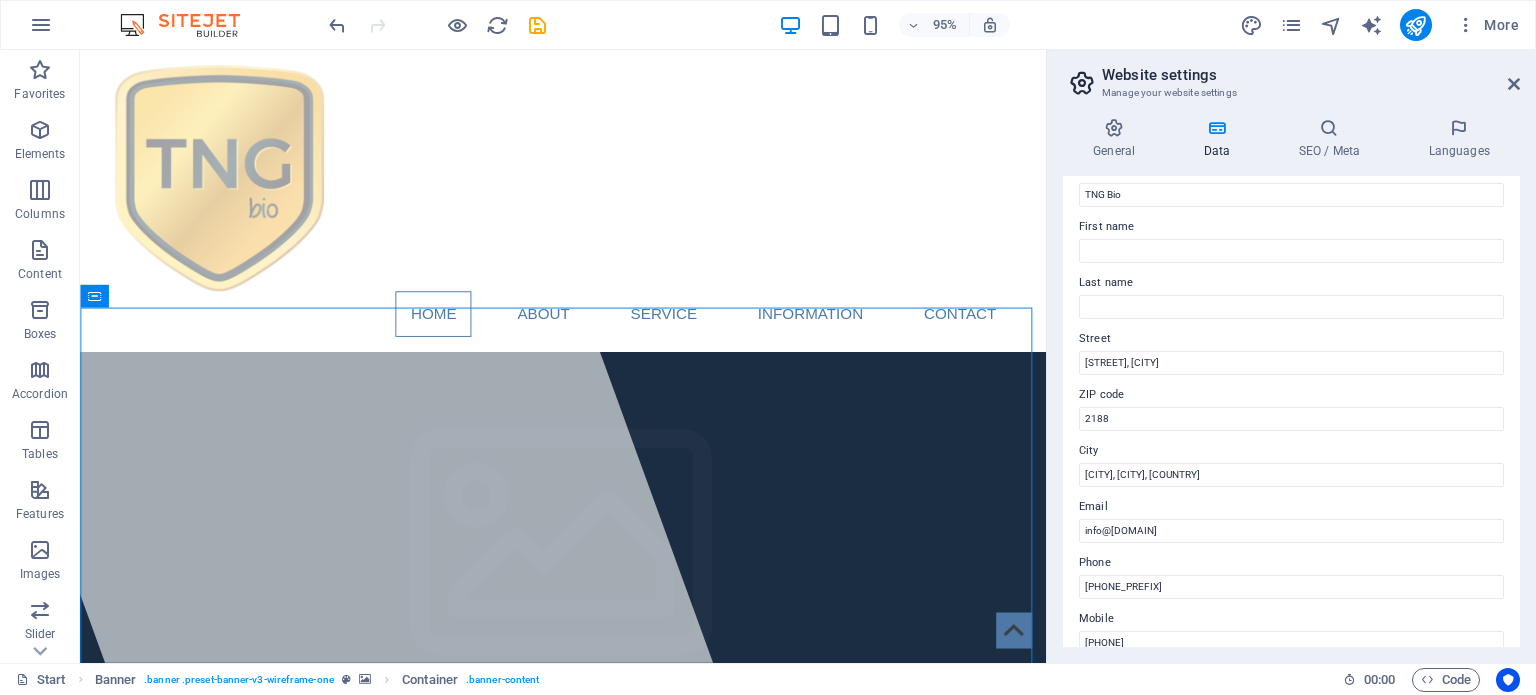 scroll, scrollTop: 0, scrollLeft: 0, axis: both 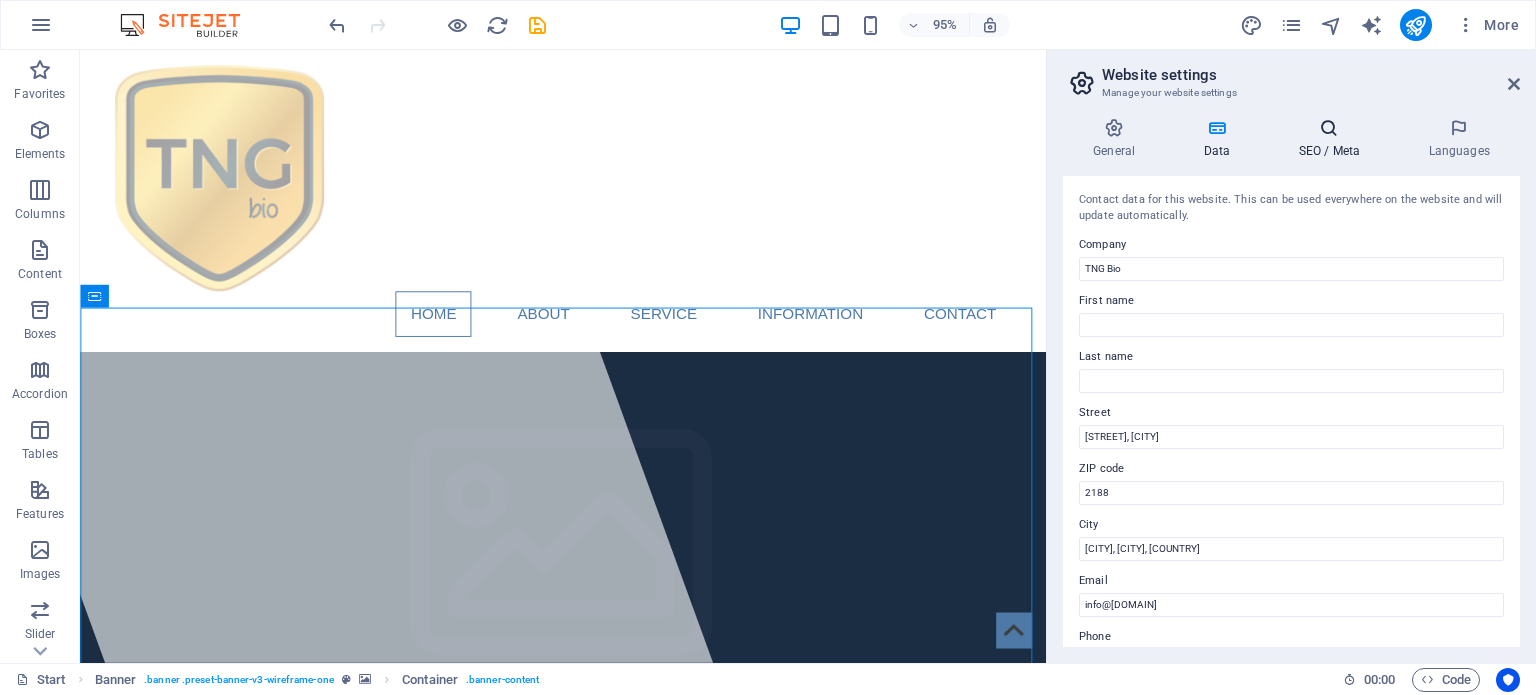 click on "SEO / Meta" at bounding box center (1333, 139) 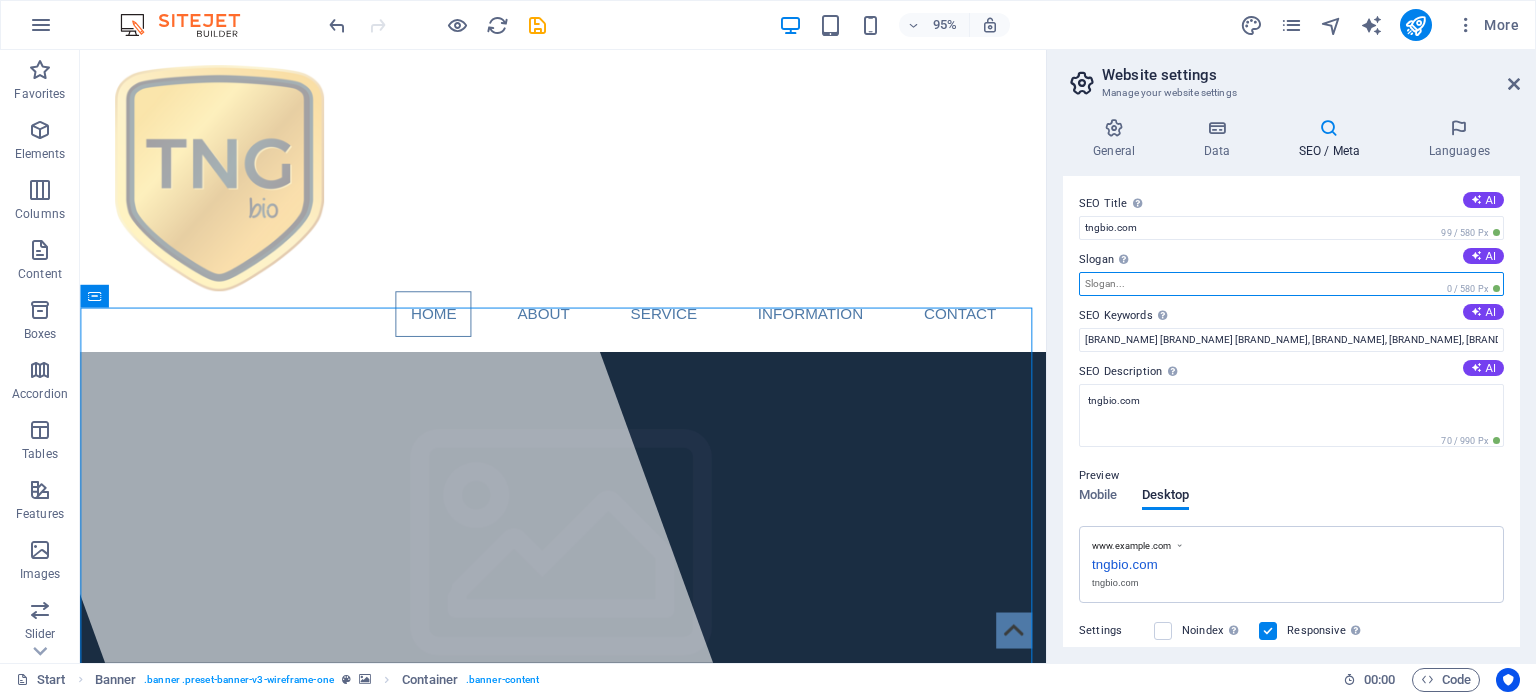 click on "Slogan The slogan of your website. AI" at bounding box center [1291, 284] 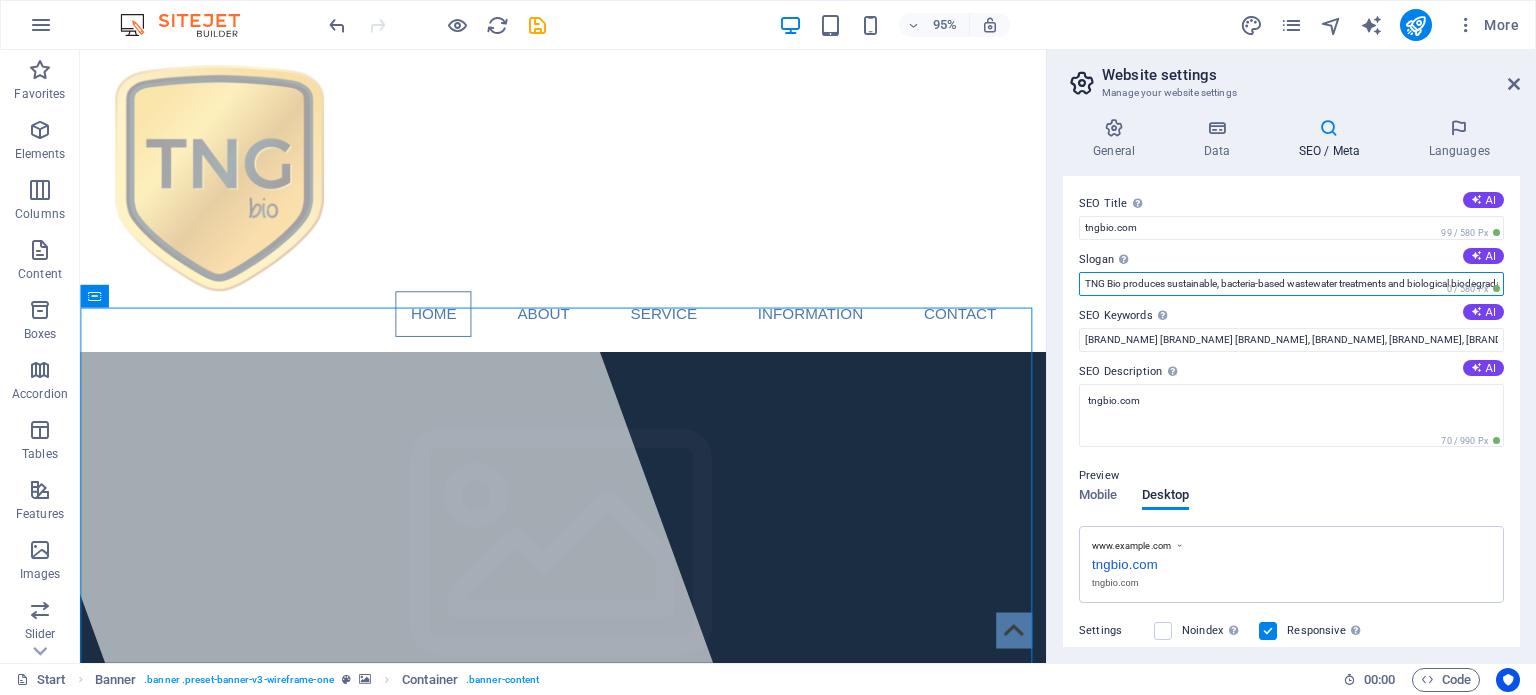 scroll, scrollTop: 0, scrollLeft: 260, axis: horizontal 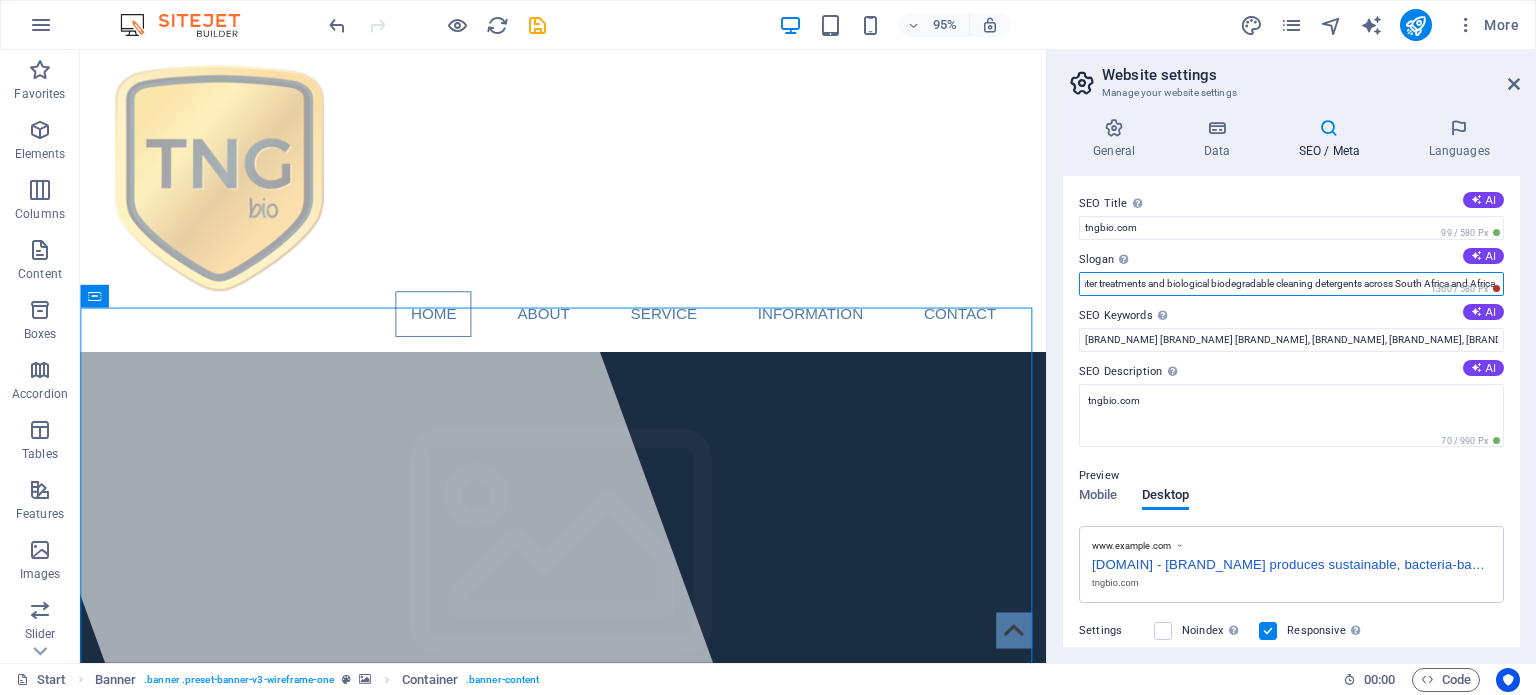 type on "TNG Bio produces sustainable, bacteria-based wastewater treatments and biological biodegradable cleaning detergents across South Africa and Africa." 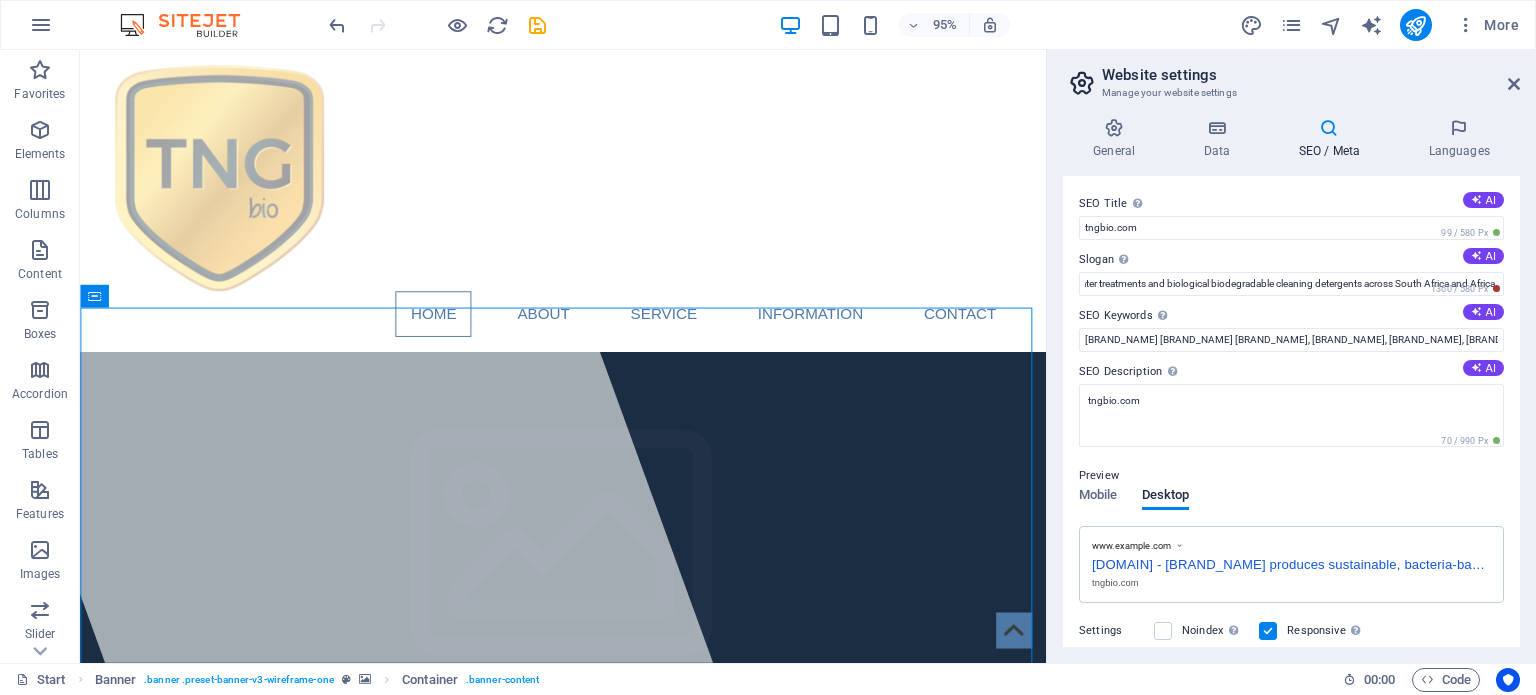 scroll, scrollTop: 0, scrollLeft: 0, axis: both 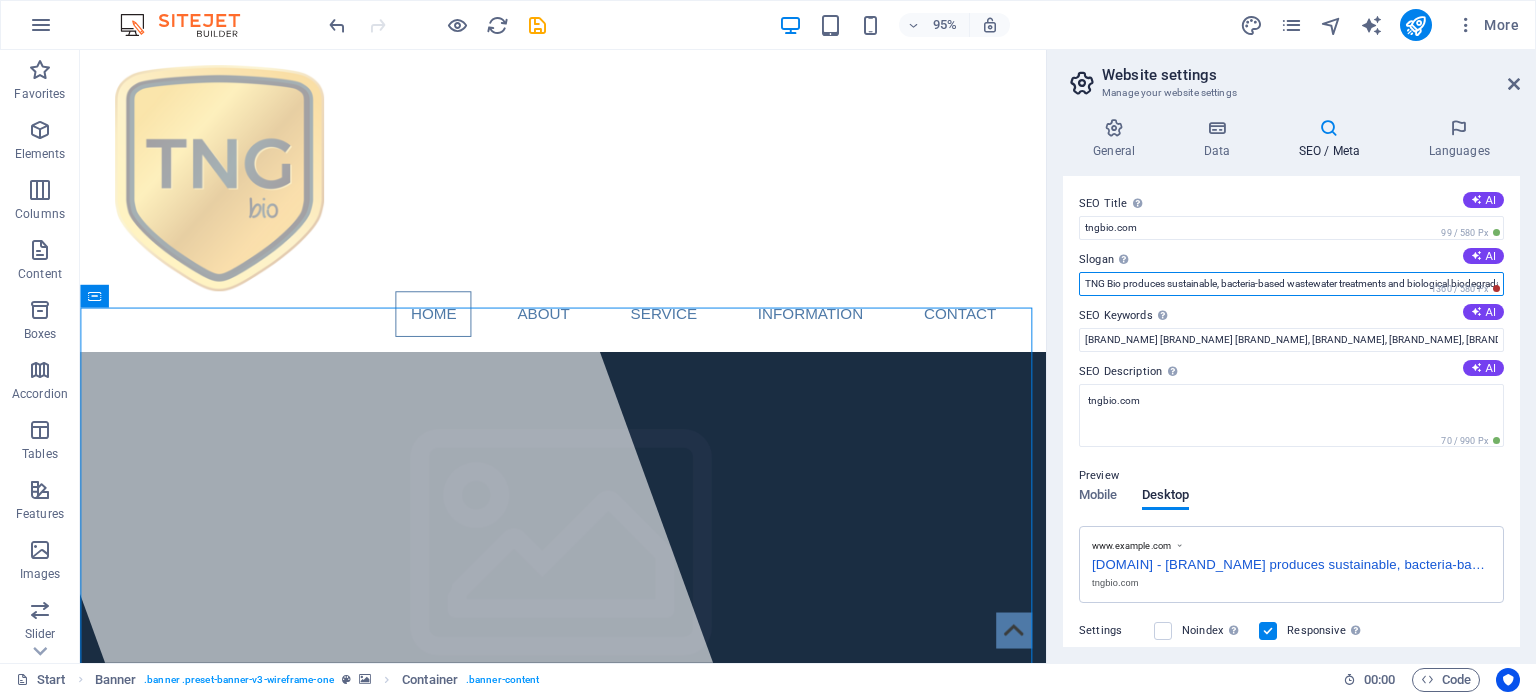 click on "TNG Bio produces sustainable, bacteria-based wastewater treatments and biological biodegradable cleaning detergents across South Africa and Africa." at bounding box center (1291, 284) 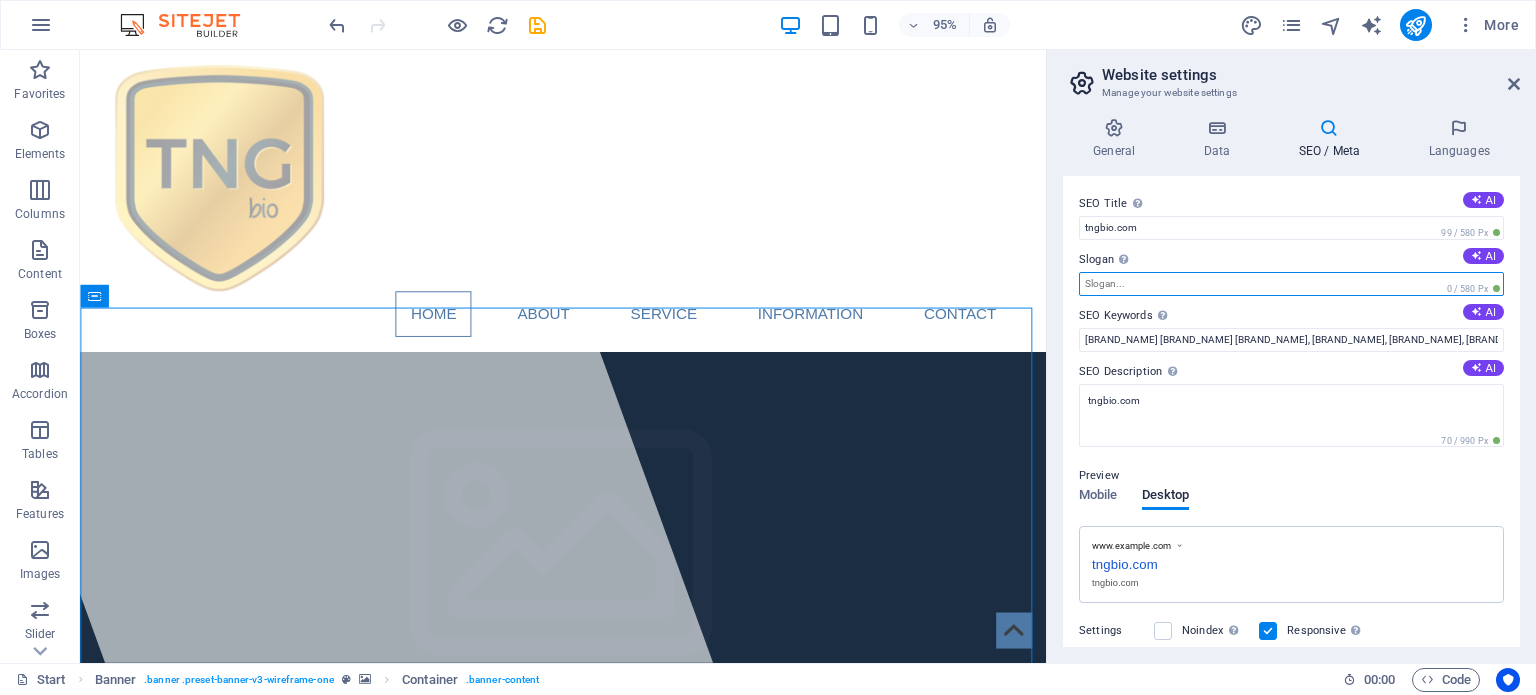 paste on "Natural Wastewater Solutions & Eco-Friendly Detergents | TNG Bio South Africa" 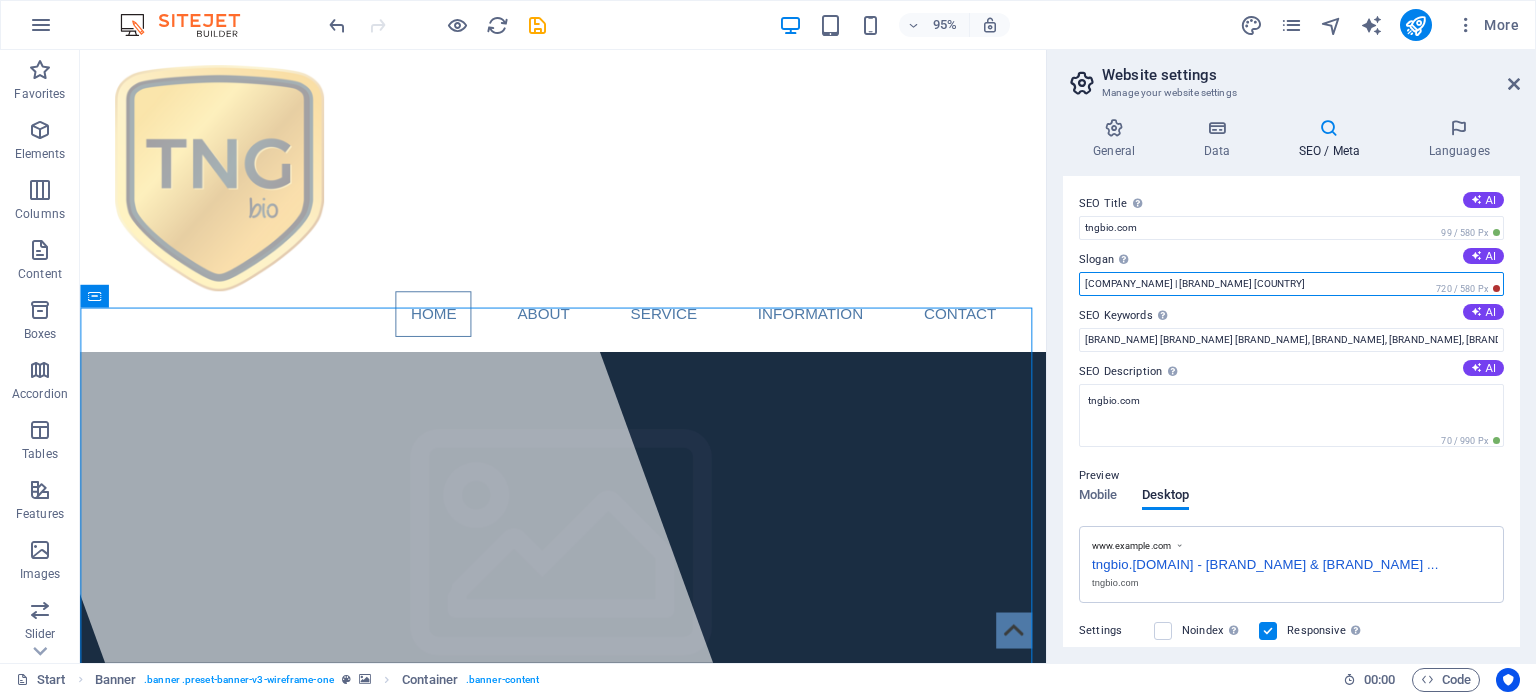 type on "Natural Wastewater Solutions & Eco-Friendly Detergents | TNG Bio South Africa" 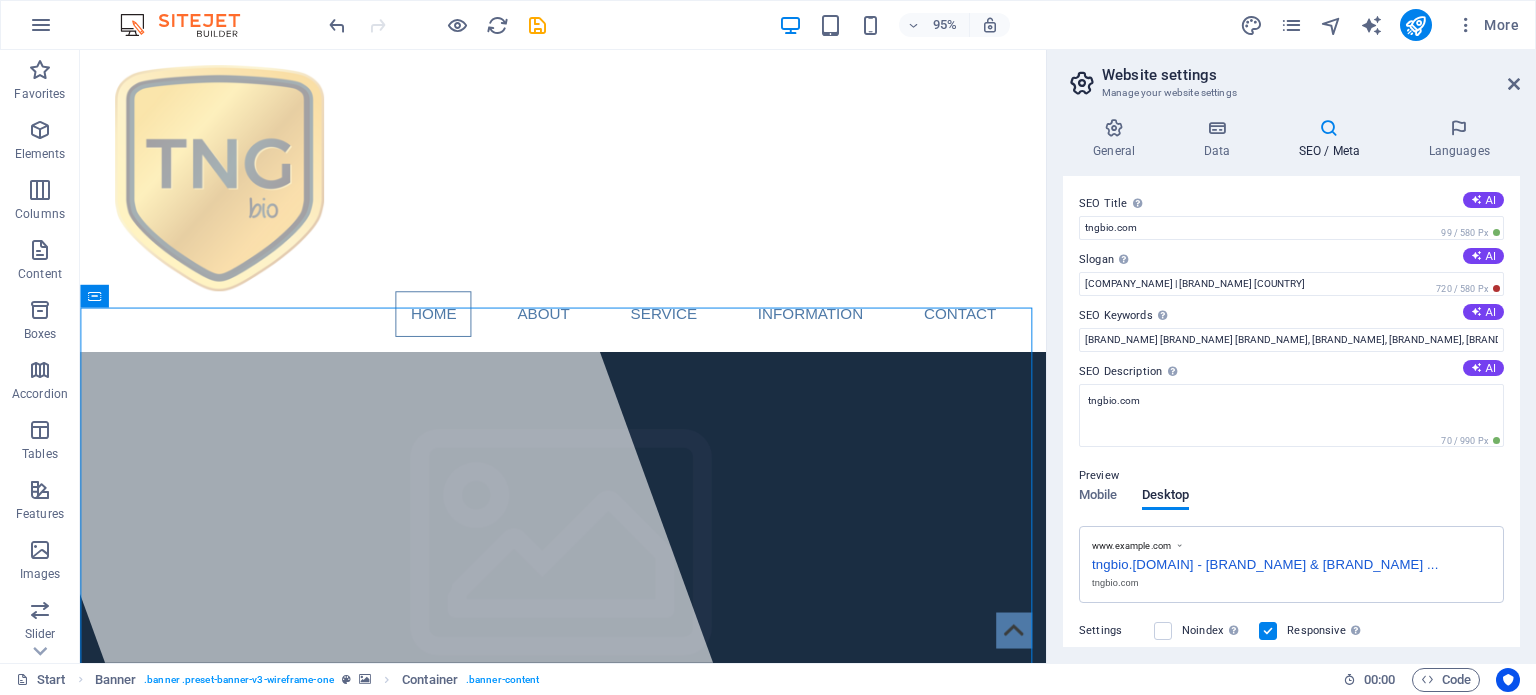 click on "SEO Title The title of your website - make it something that stands out in search engine results. AI tngbio.com 99 / 580 Px Slogan The slogan of your website. AI Natural Wastewater Solutions & Eco-Friendly Detergents | TNG Bio South Africa 720 / 580 Px SEO Keywords Comma-separated list of keywords representing your website. AI Wireframe One V2, Presentation, Precise, One Pager, tngbio.com, Oviedo, FL SEO Description Describe the contents of your website - this is crucial for search engines and SEO! AI tngbio.com 70 / 990 Px Preview Mobile Desktop www.example.com tngbio.com - Natural Wastewater Solutions & Eco-Friendly ... tngbio.com Settings Noindex Instruct search engines to exclude this website from search results. Responsive Determine whether the website should be responsive based on screen resolution. Meta tags Enter HTML code here that will be placed inside the  tags of your website. Please note that your website may not function if you include code with errors. Google Analytics ID Google Maps API key" at bounding box center [1291, 411] 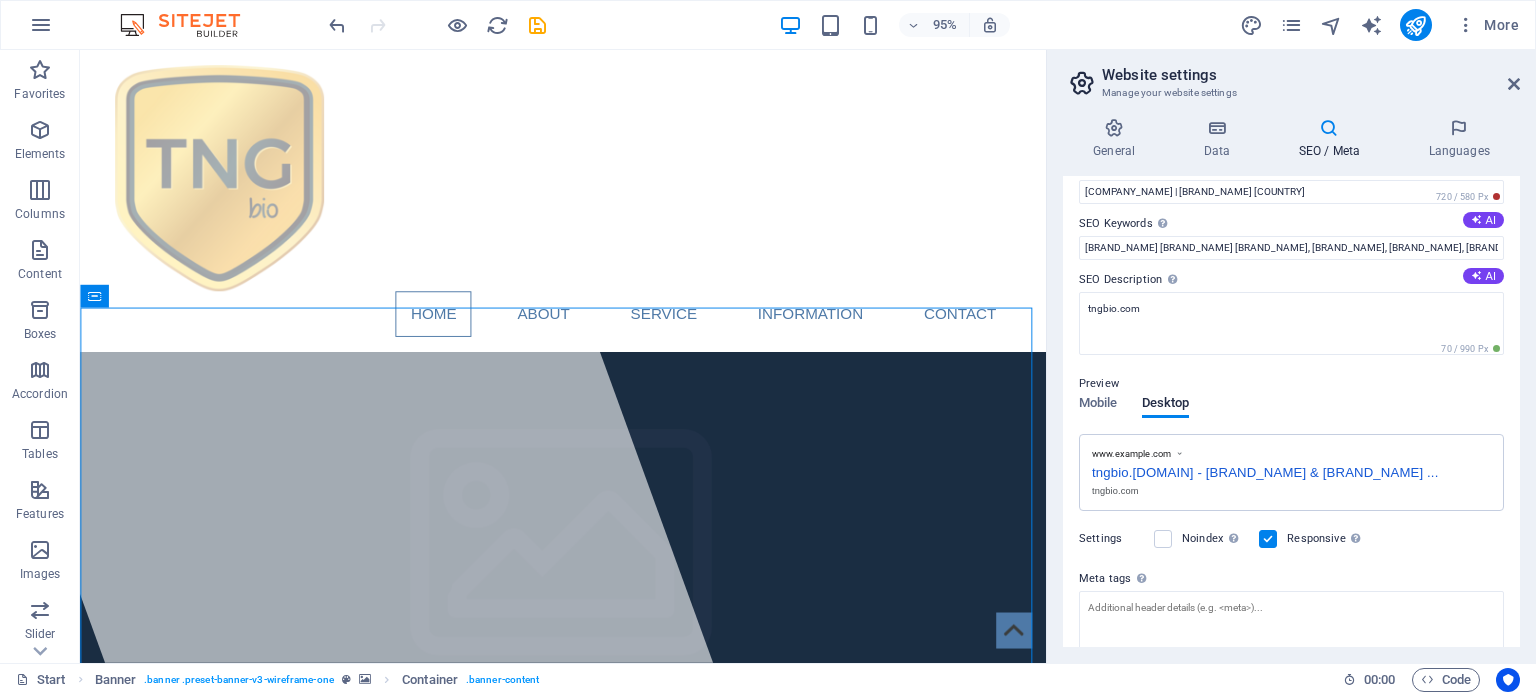 scroll, scrollTop: 0, scrollLeft: 0, axis: both 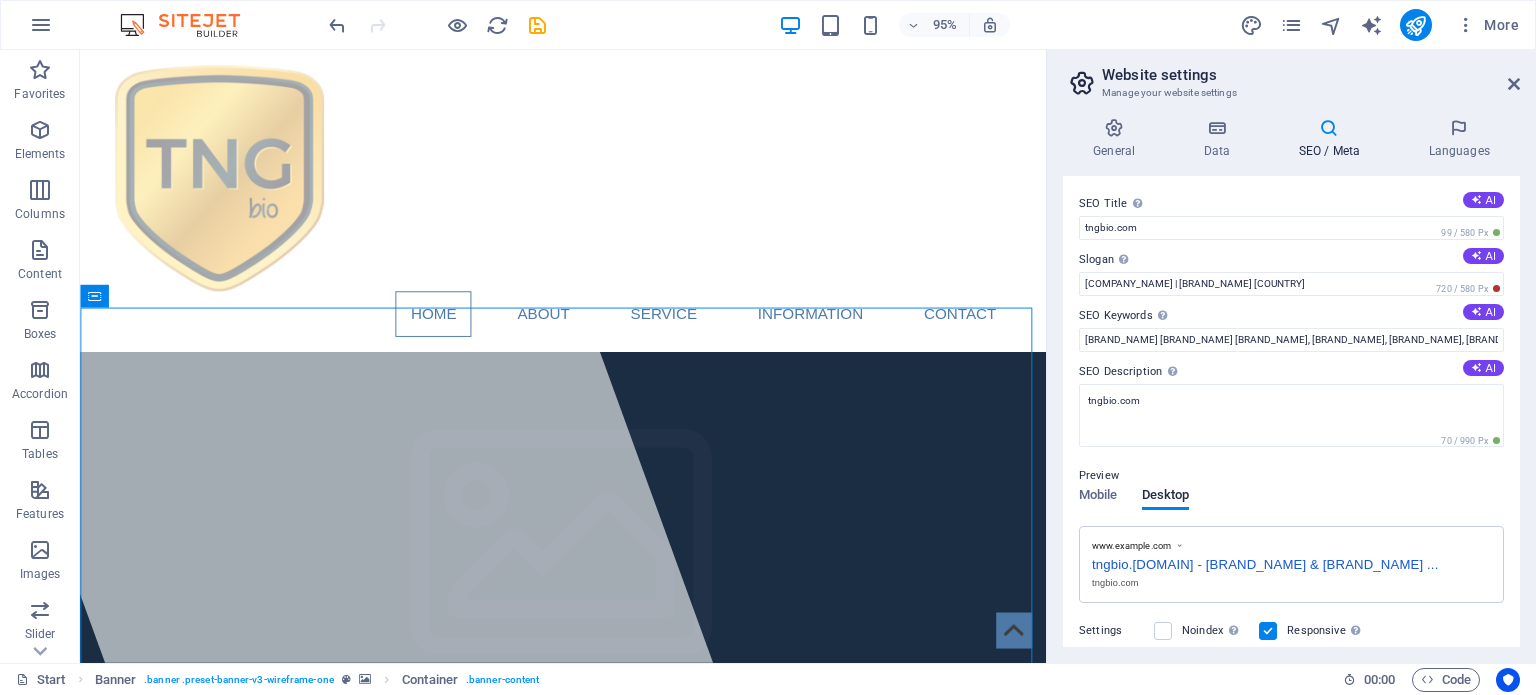 click on "tngbio.com - Natural Wastewater Solutions & Eco-Friendly ..." at bounding box center [1291, 562] 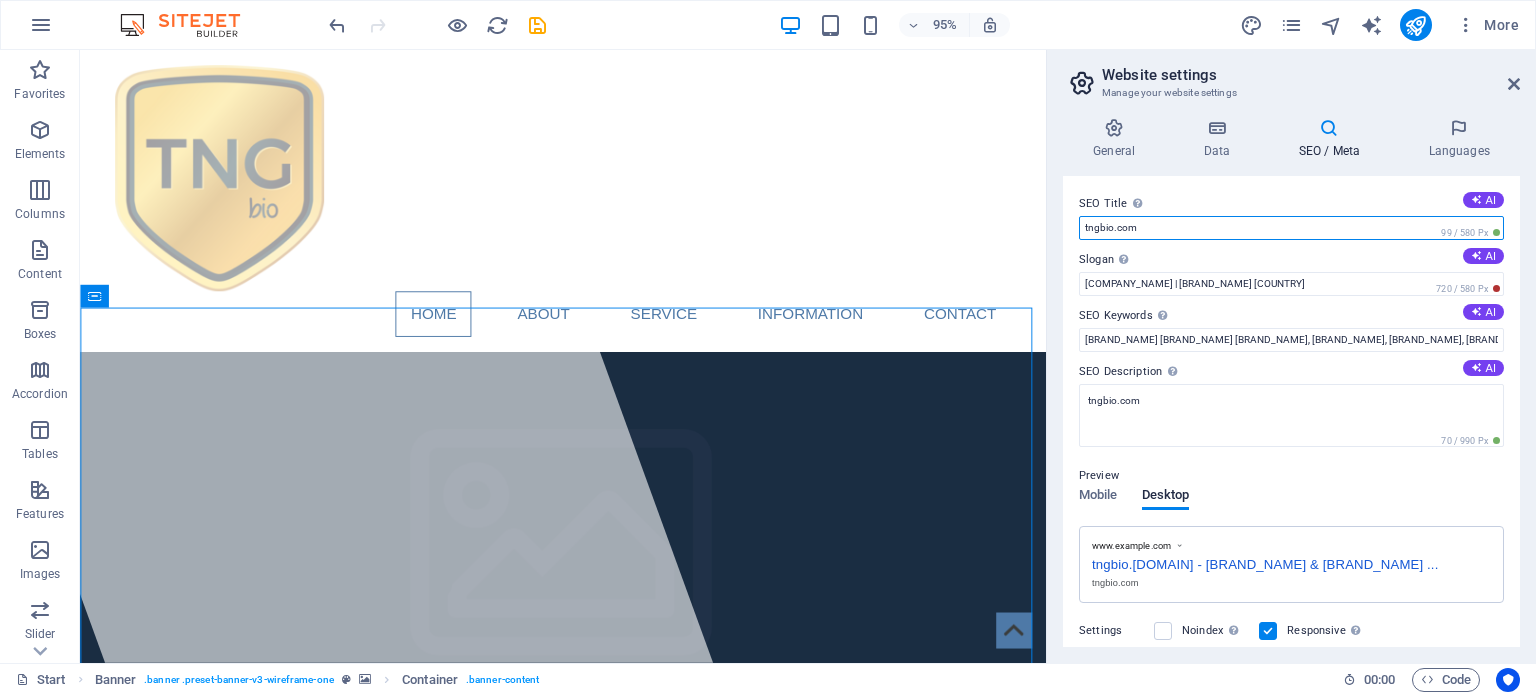 drag, startPoint x: 1140, startPoint y: 225, endPoint x: 1073, endPoint y: 225, distance: 67 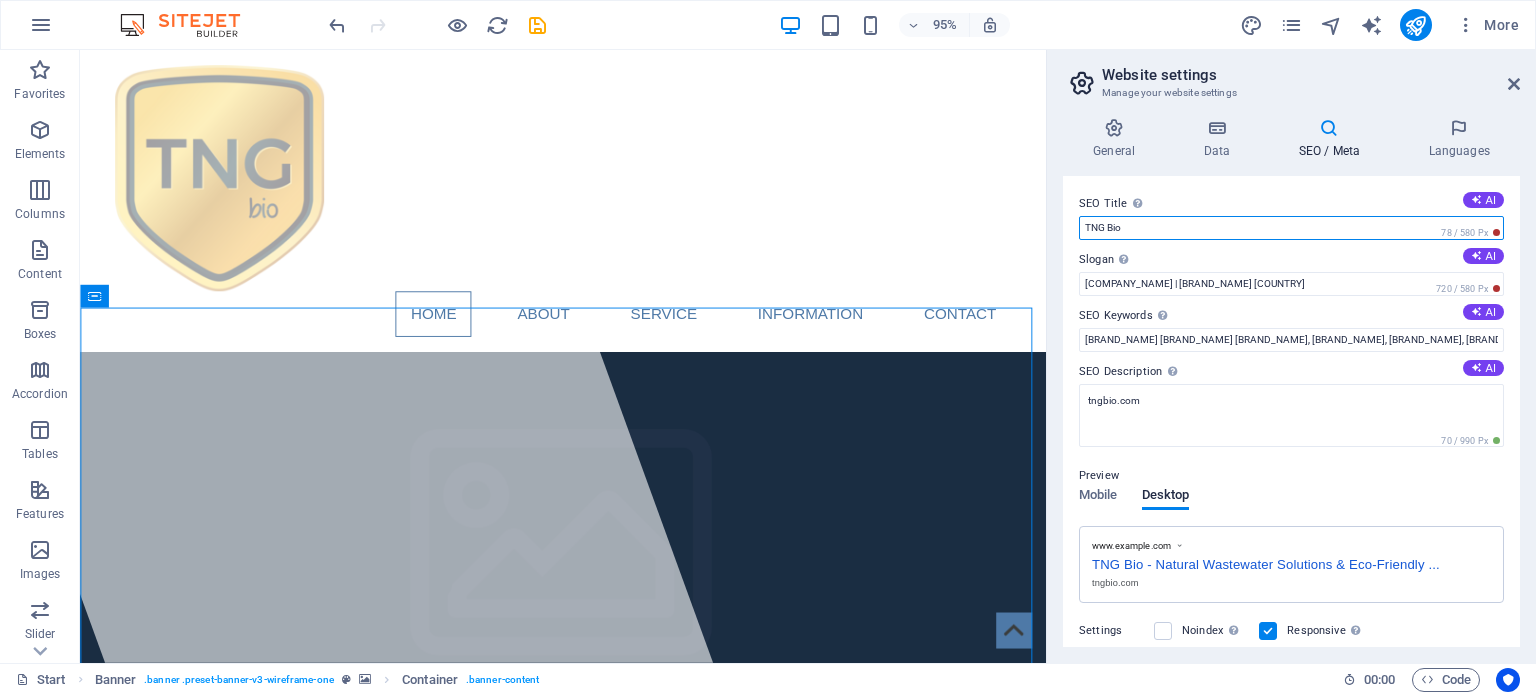 type on "TNG Bio" 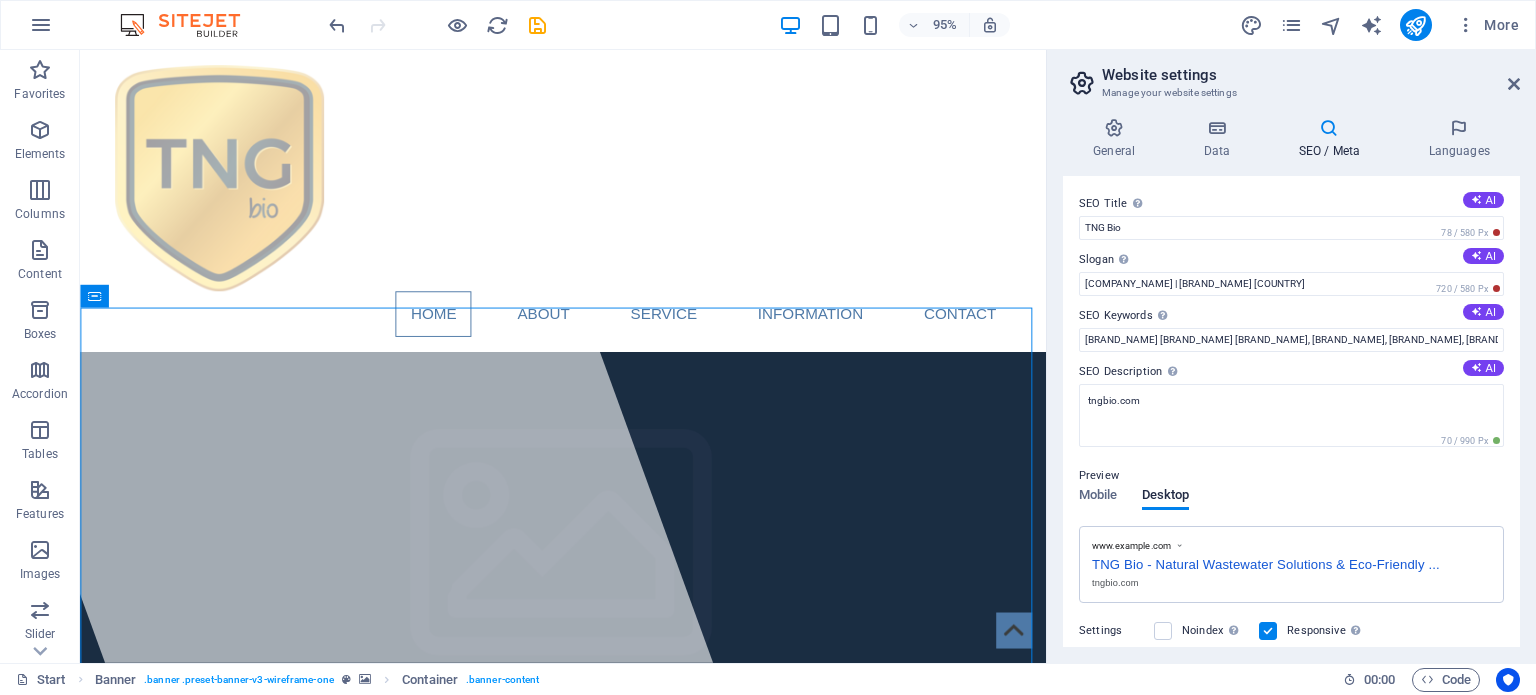type 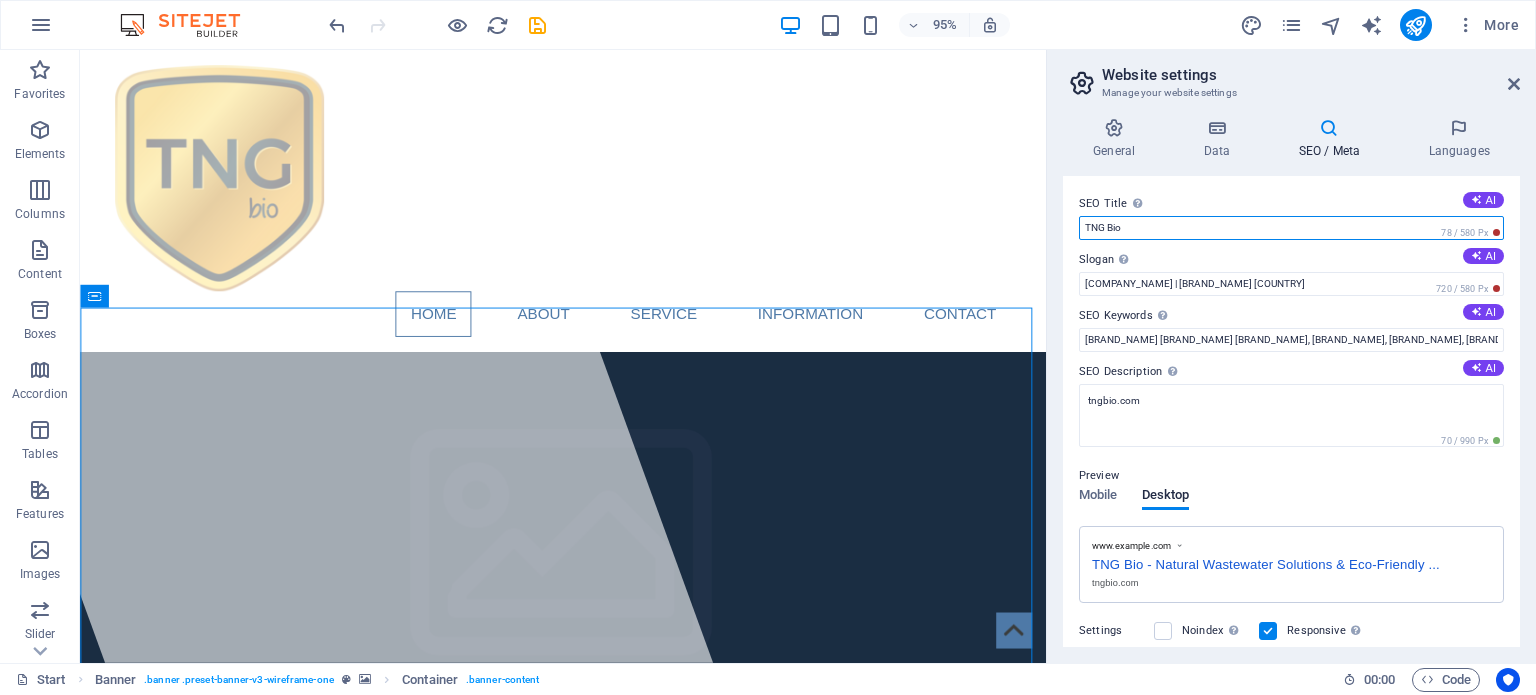 drag, startPoint x: 1235, startPoint y: 284, endPoint x: 1087, endPoint y: 232, distance: 156.86937 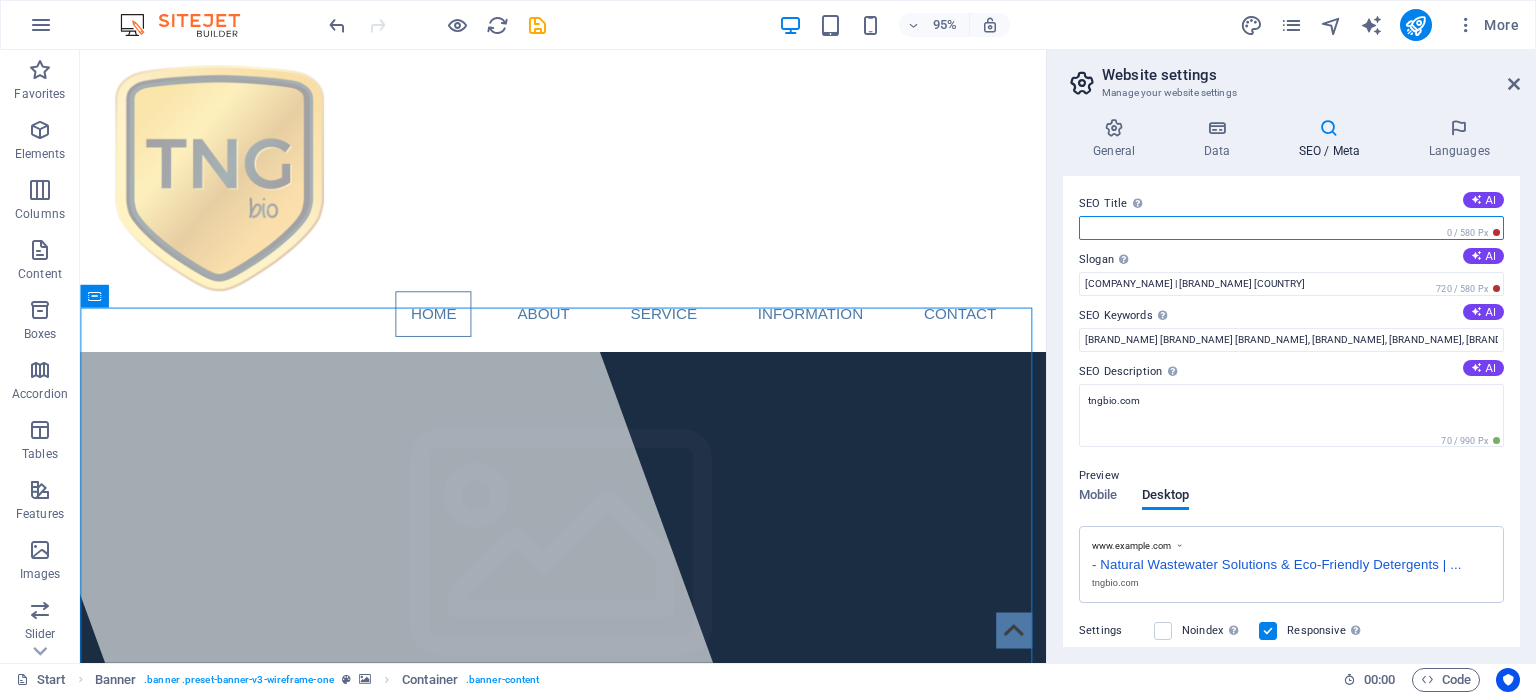 paste on "Natural Wastewater Solutions & Eco-Friendly Detergents | TNG Bio South Africa" 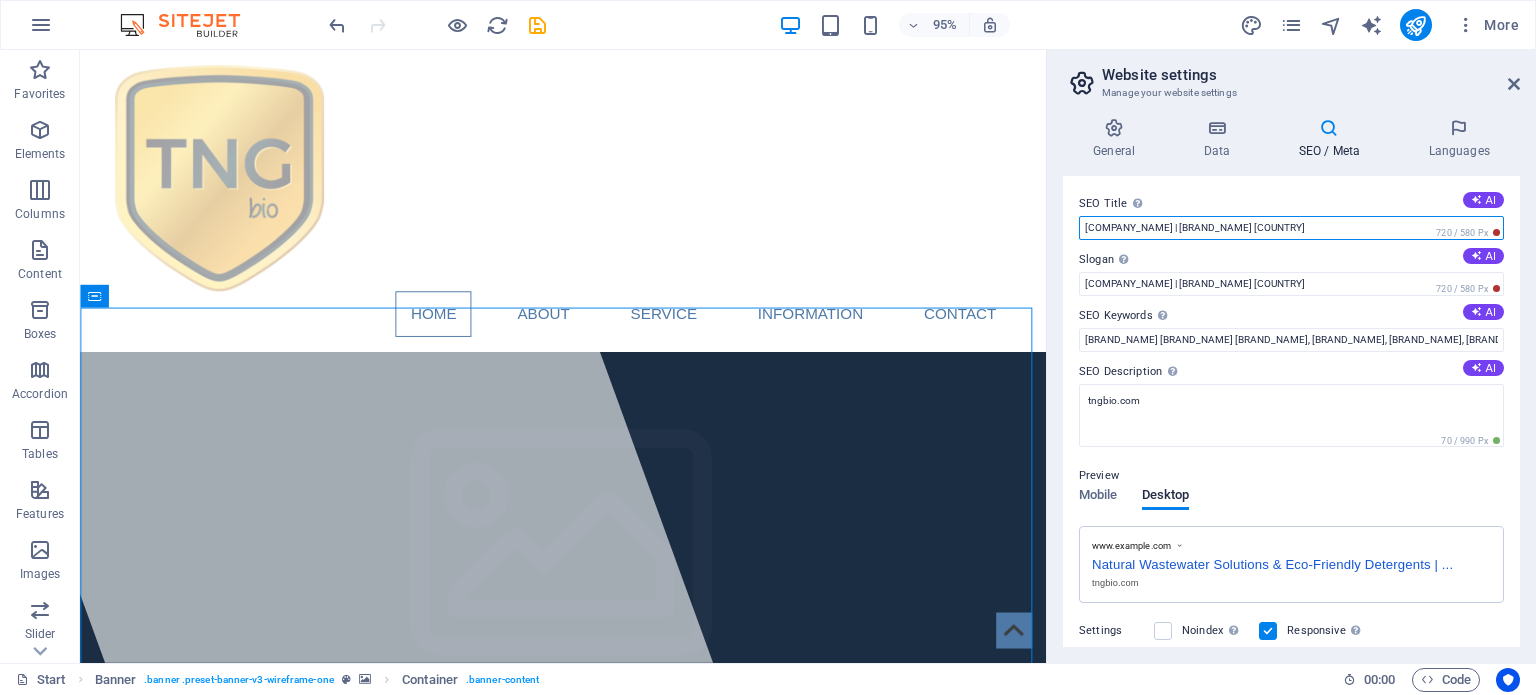click on "Natural Wastewater Solutions & Eco-Friendly Detergents | TNG Bio South Africa" at bounding box center (1291, 228) 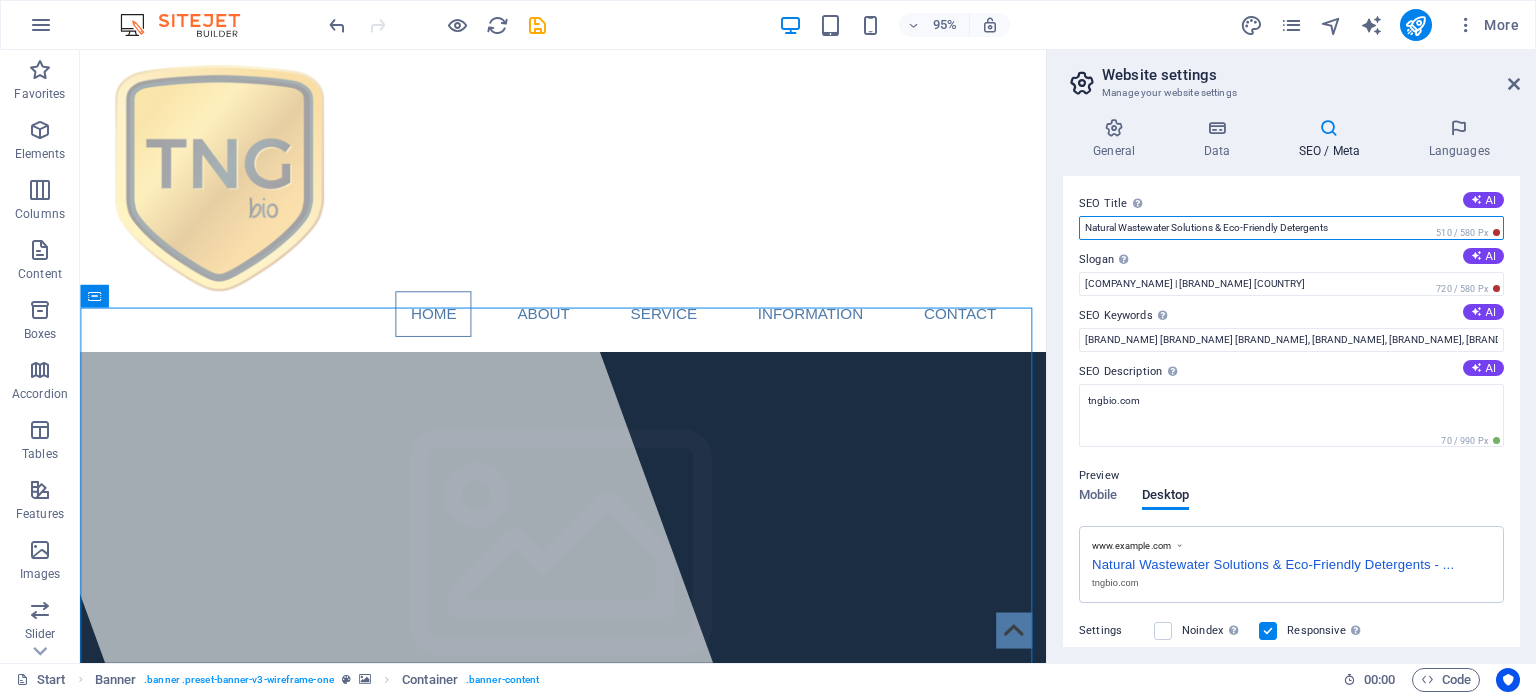 type on "Natural Wastewater Solutions & Eco-Friendly Detergents" 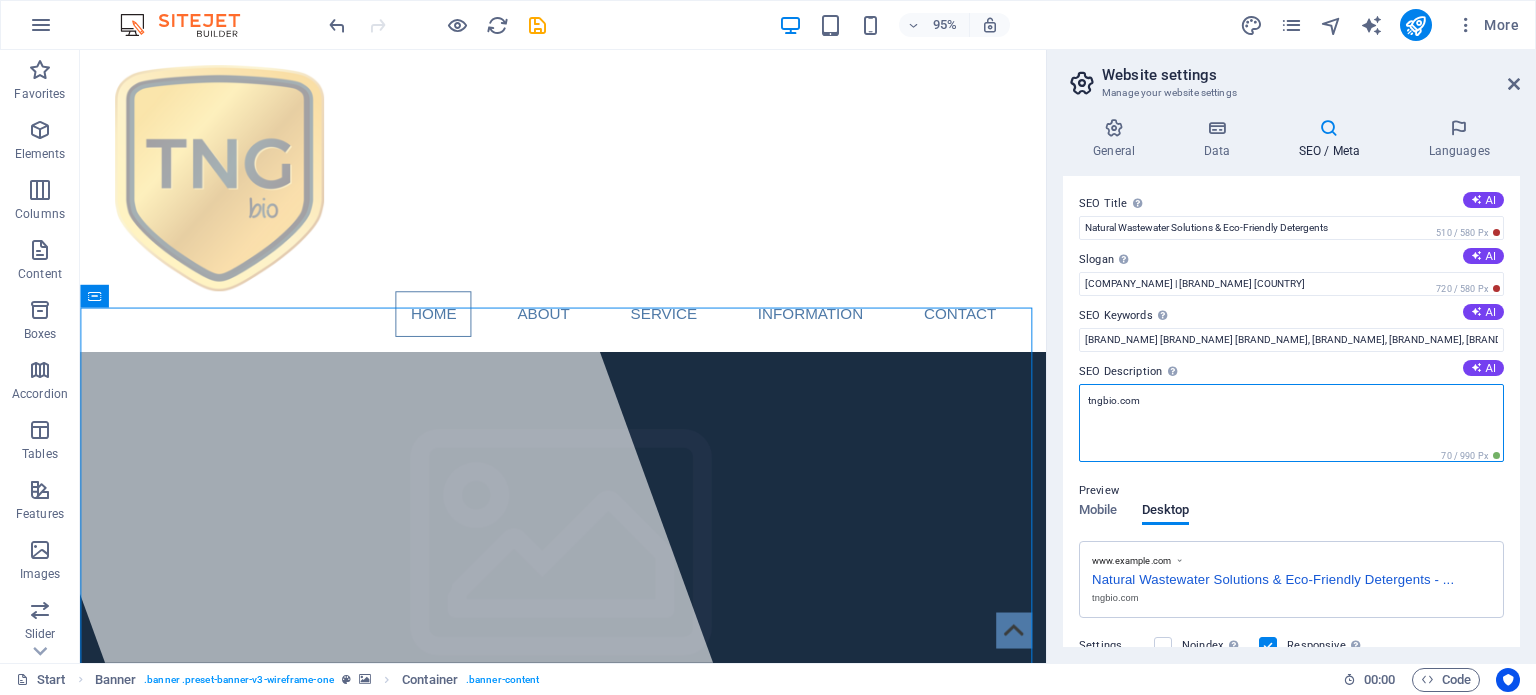 click on "tngbio.com" at bounding box center [1291, 423] 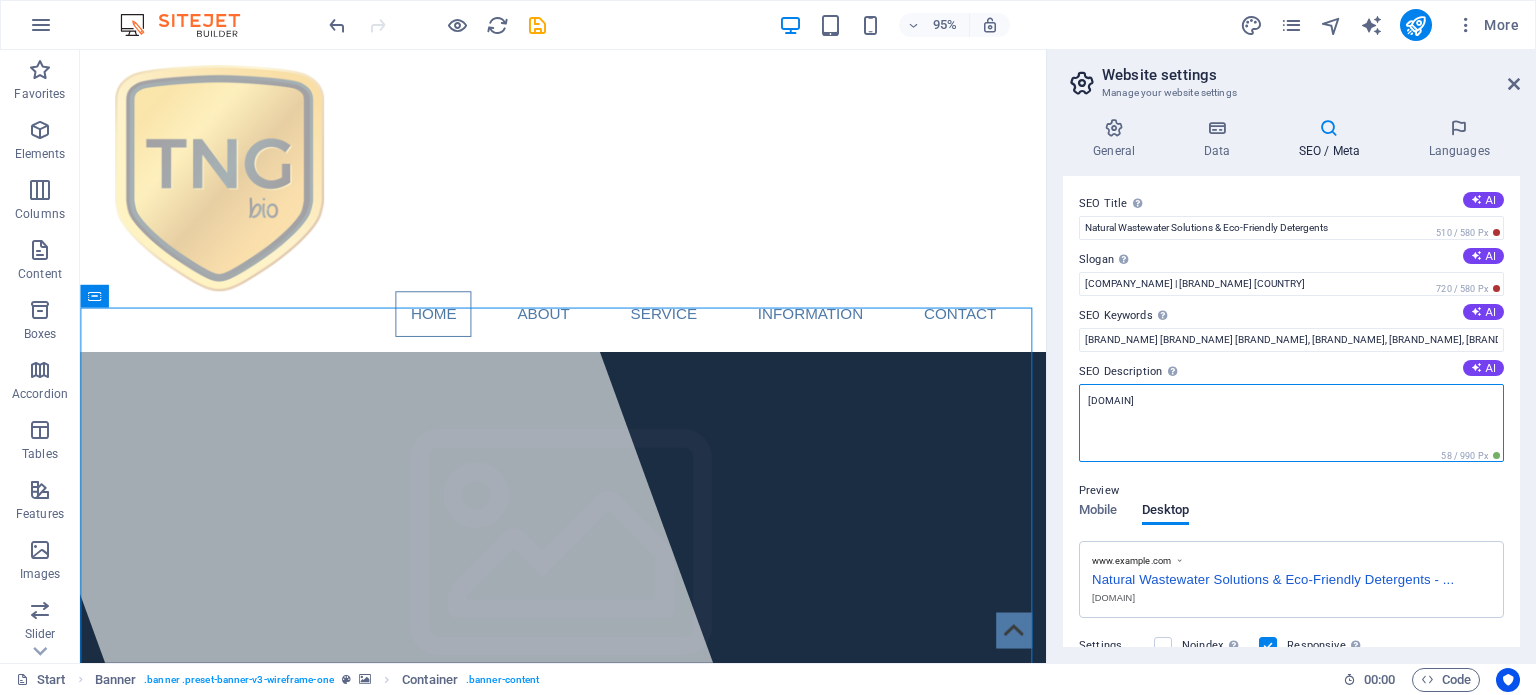 type on "tngbio.com" 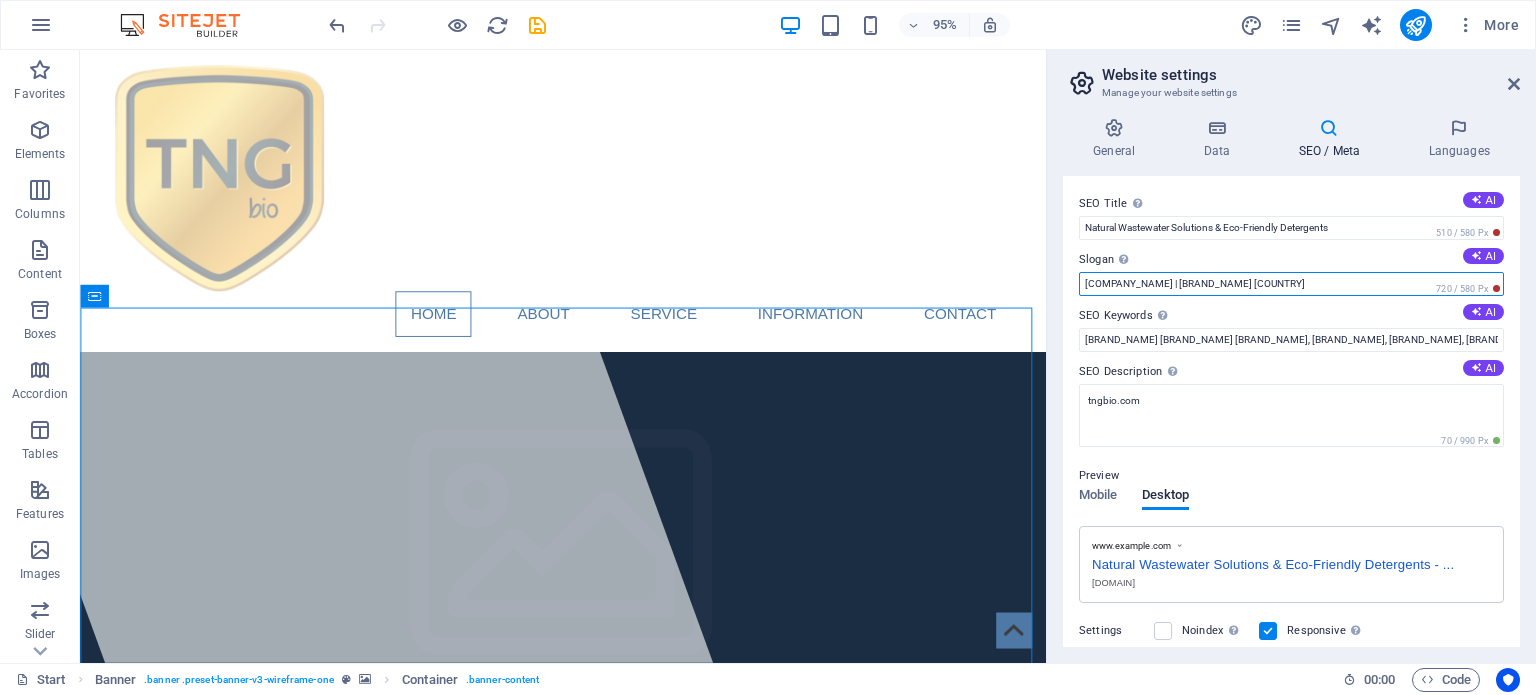 click on "Natural Wastewater Solutions & Eco-Friendly Detergents | TNG Bio South Africa" at bounding box center [1291, 284] 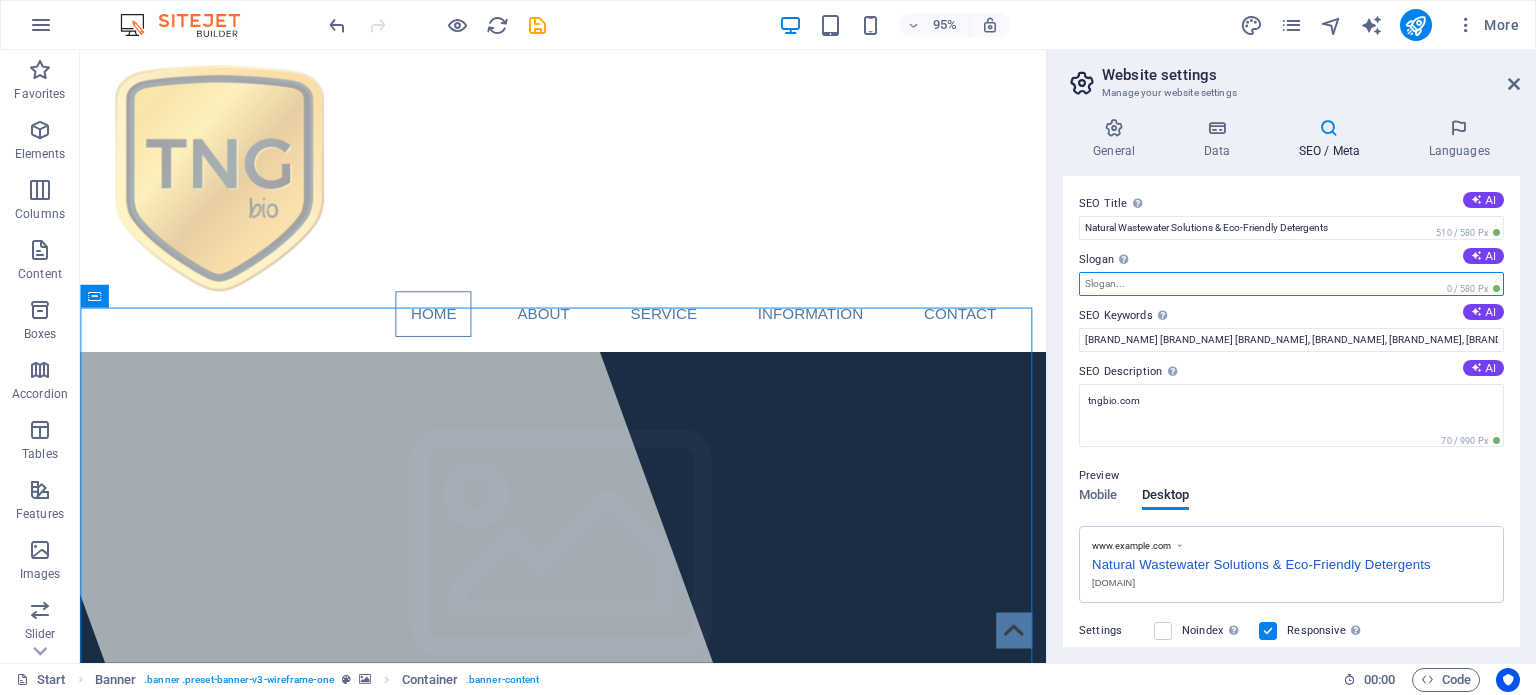 paste on "TNG Bio produces sustainable, bacteria-based wastewater treatments and biological biodegradable cleaning detergents across South Africa and Africa." 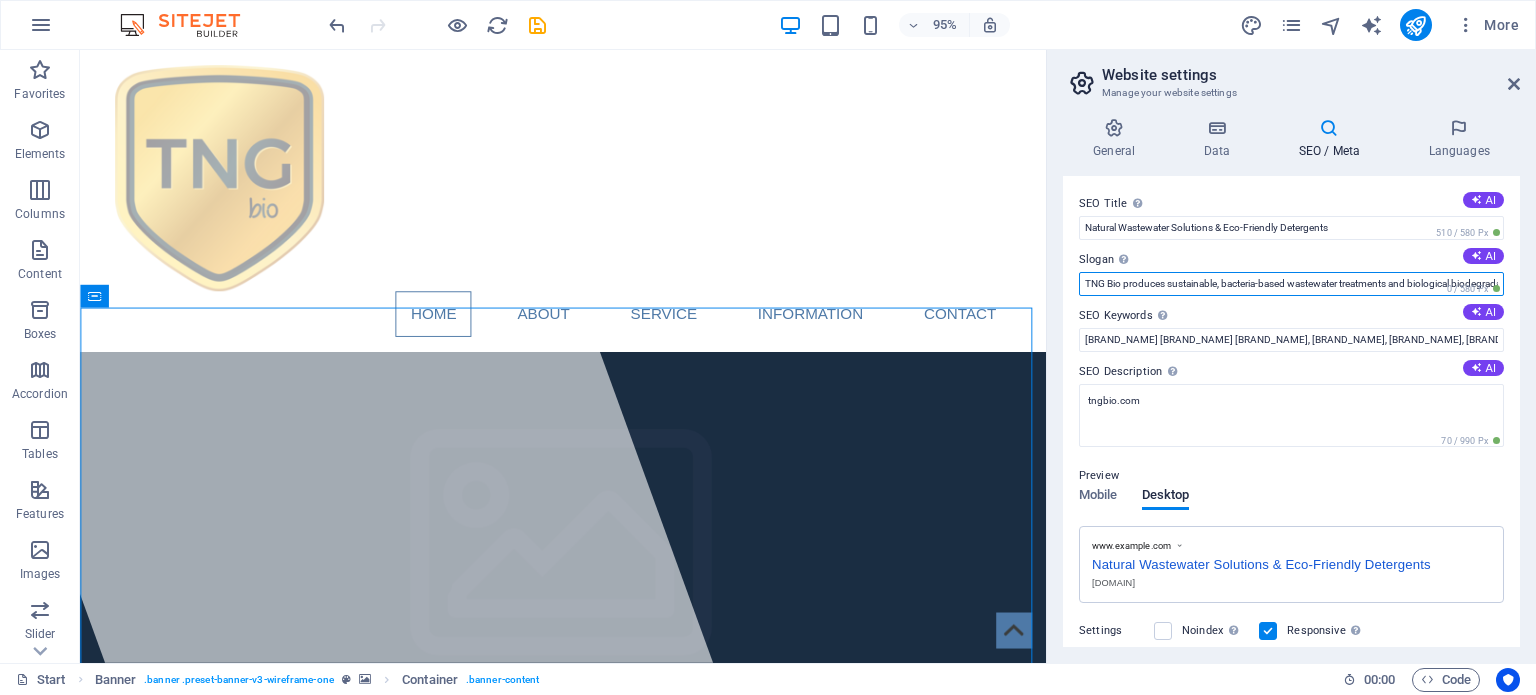 scroll, scrollTop: 0, scrollLeft: 260, axis: horizontal 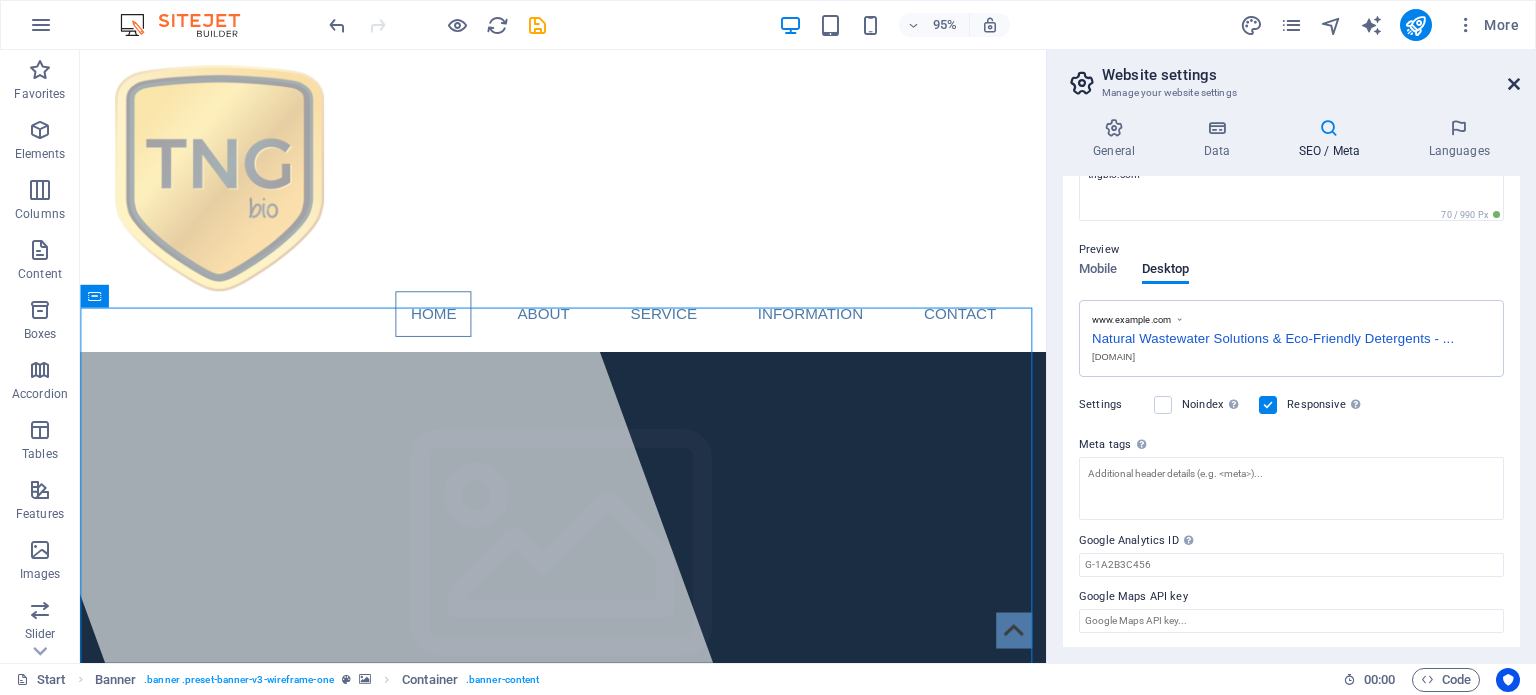 type on "TNG Bio produces sustainable, bacteria-based wastewater treatments and biological biodegradable cleaning detergents across South Africa and Africa." 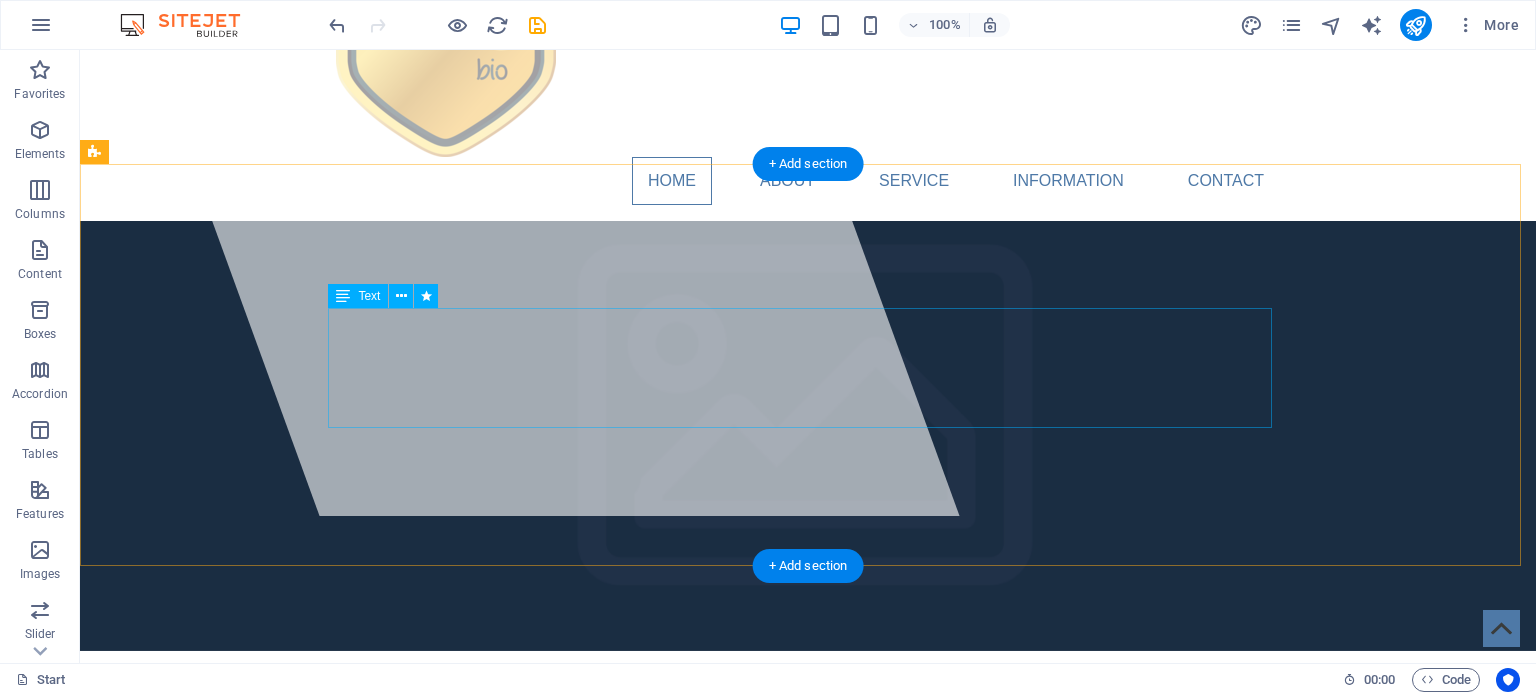 scroll, scrollTop: 0, scrollLeft: 0, axis: both 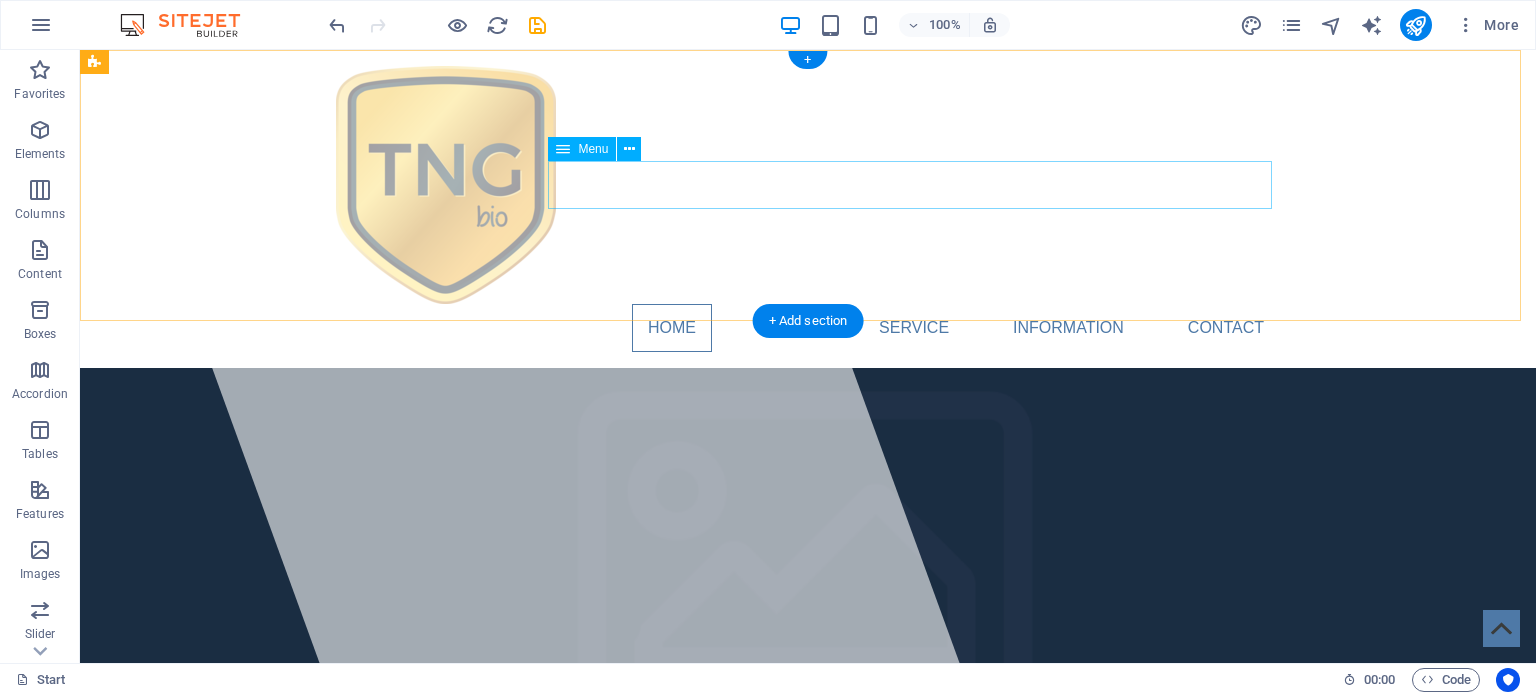 click on "Home About Service Information Contact" at bounding box center [808, 328] 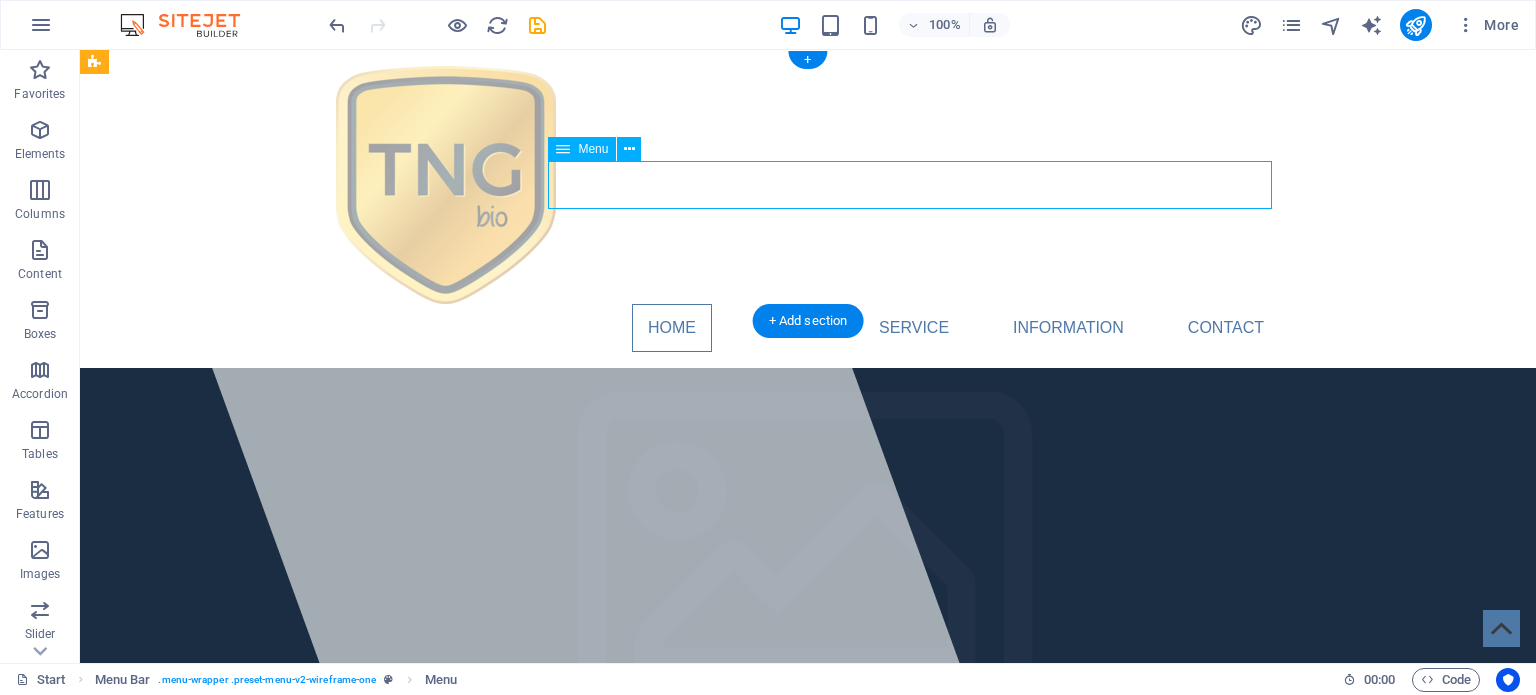 click on "Home About Service Information Contact" at bounding box center (808, 328) 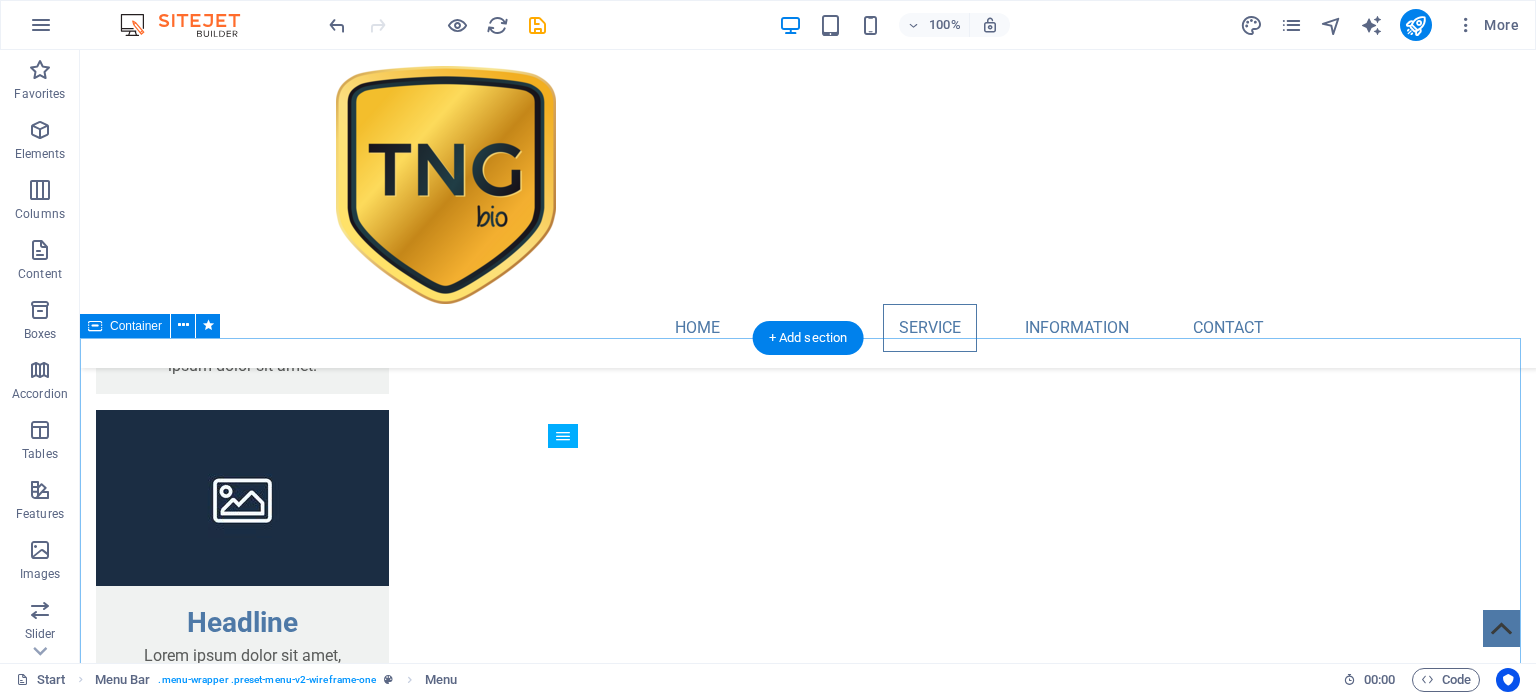 scroll, scrollTop: 2699, scrollLeft: 0, axis: vertical 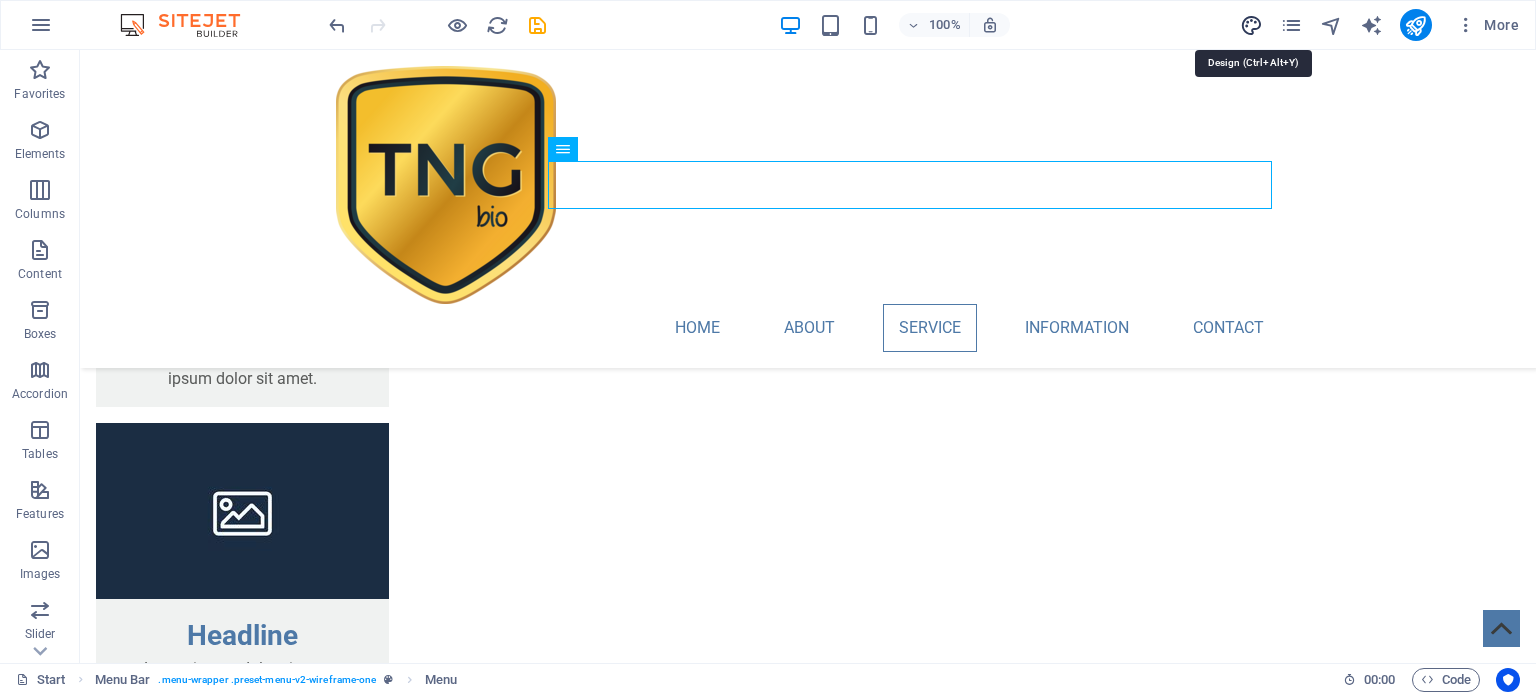 click at bounding box center (1251, 25) 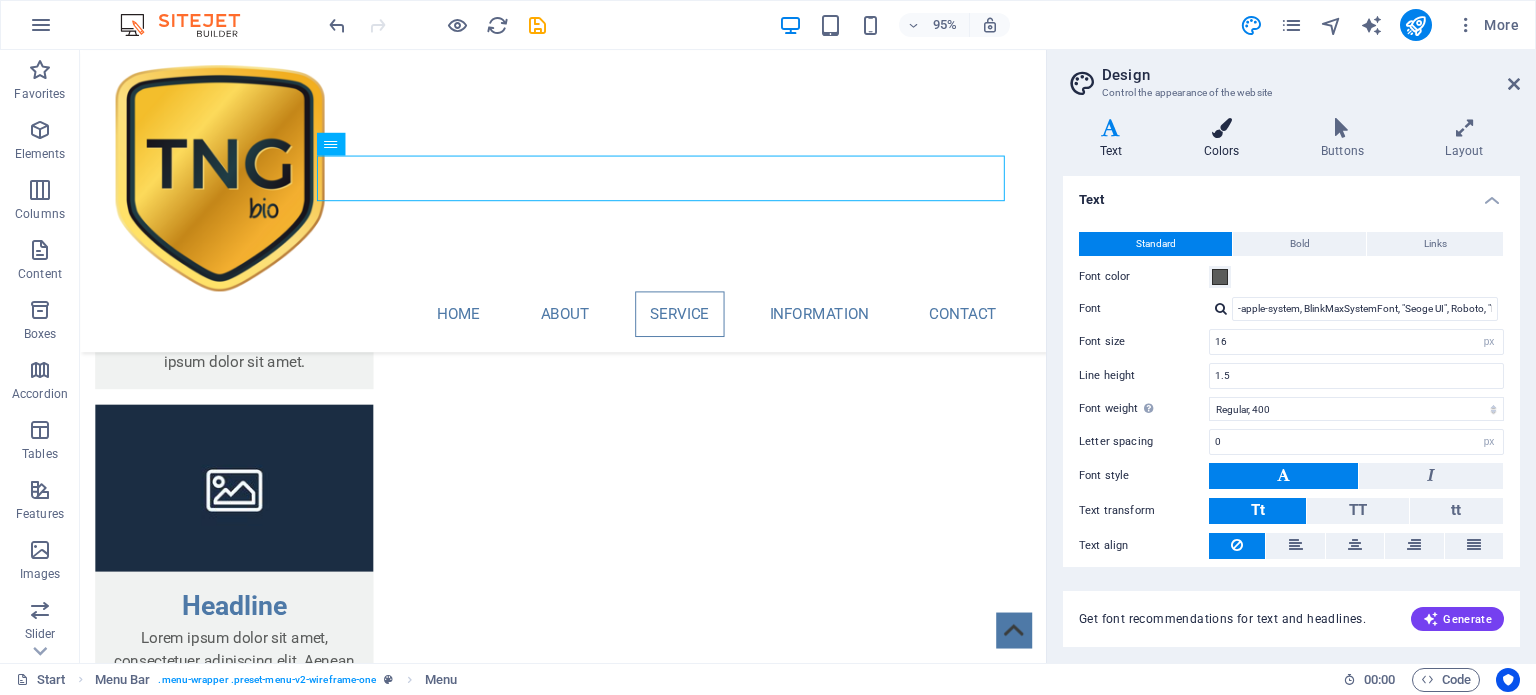 click at bounding box center [1221, 128] 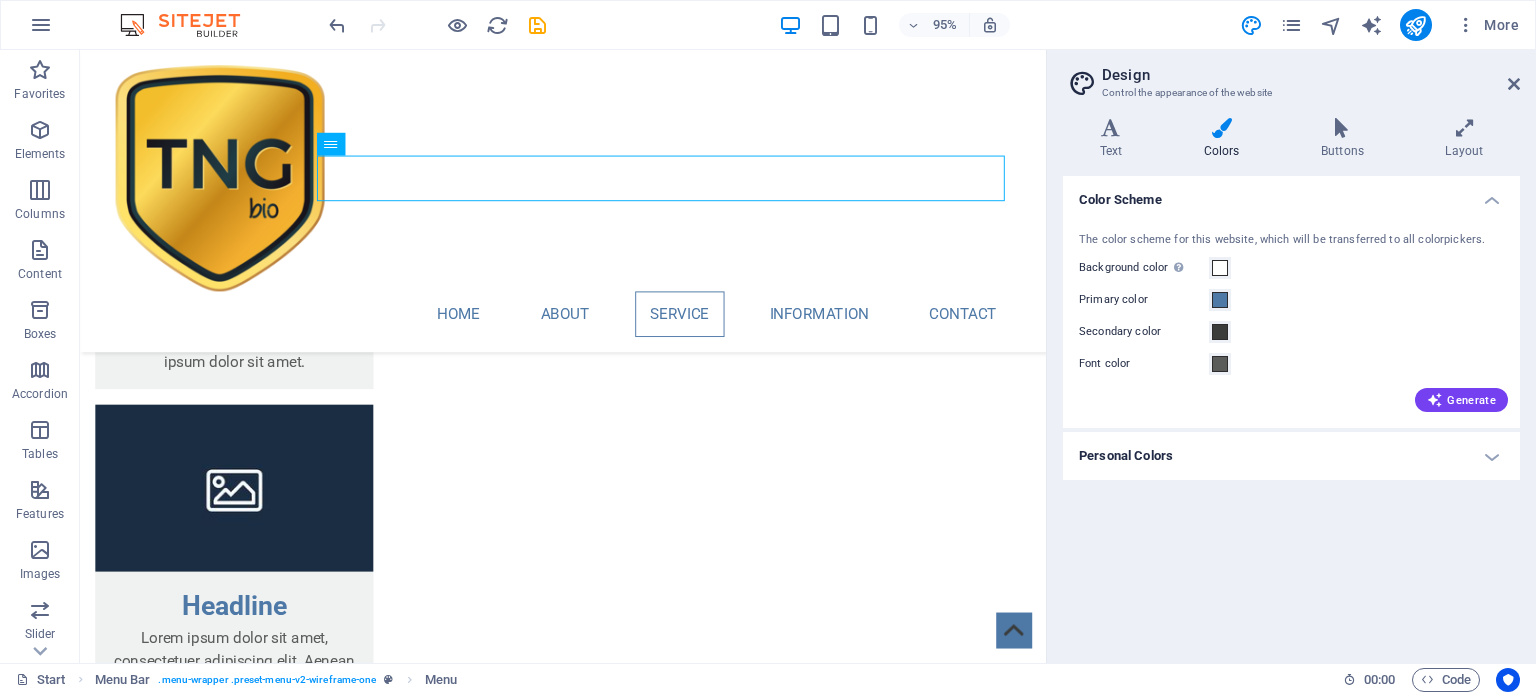 click on "Personal Colors" at bounding box center [1291, 456] 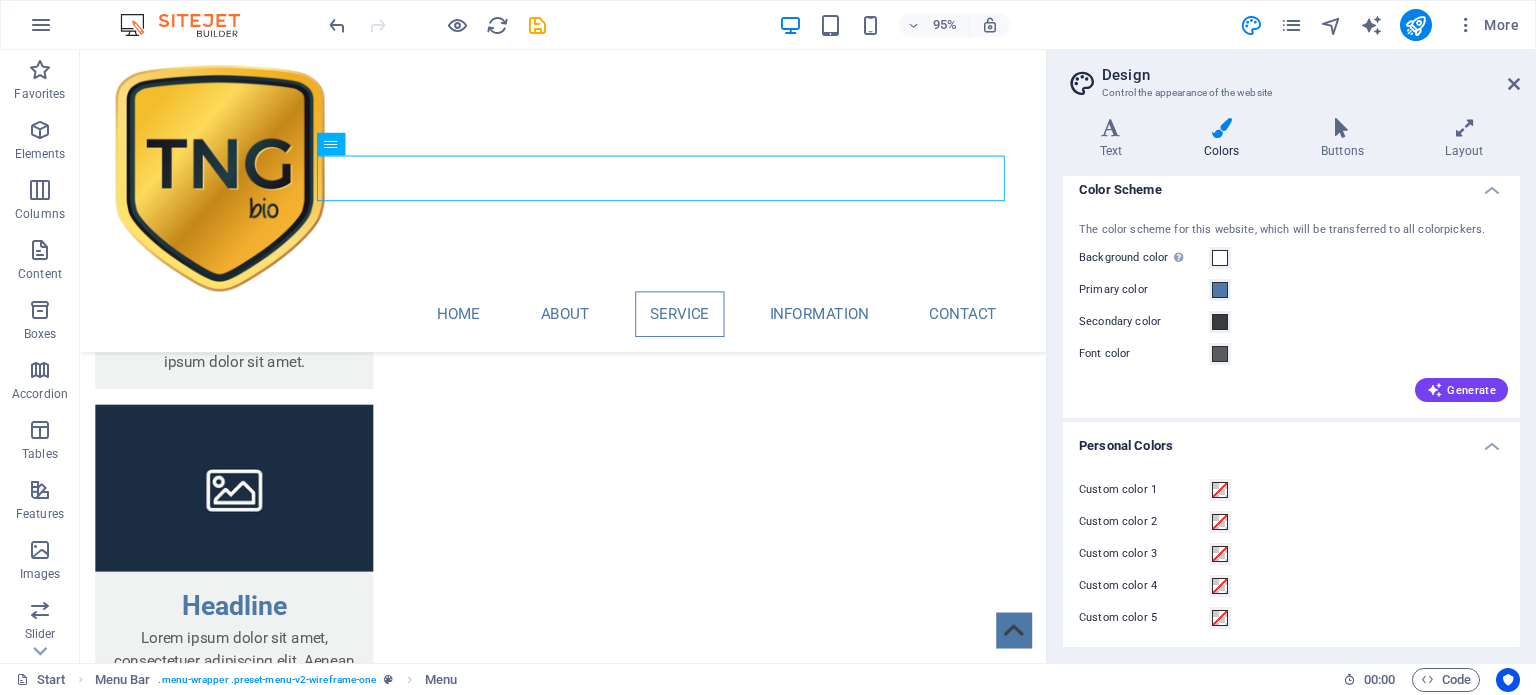 scroll, scrollTop: 12, scrollLeft: 0, axis: vertical 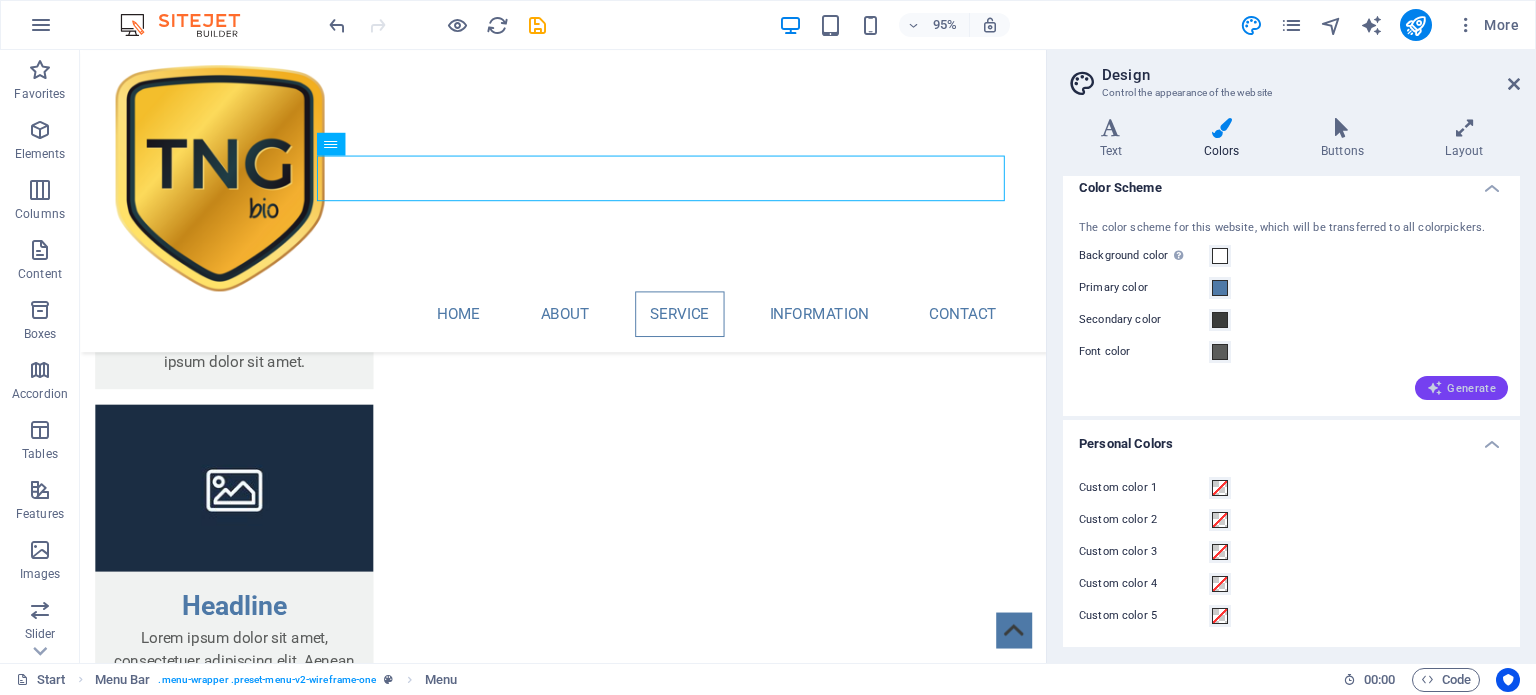 click on "Generate" at bounding box center (1461, 388) 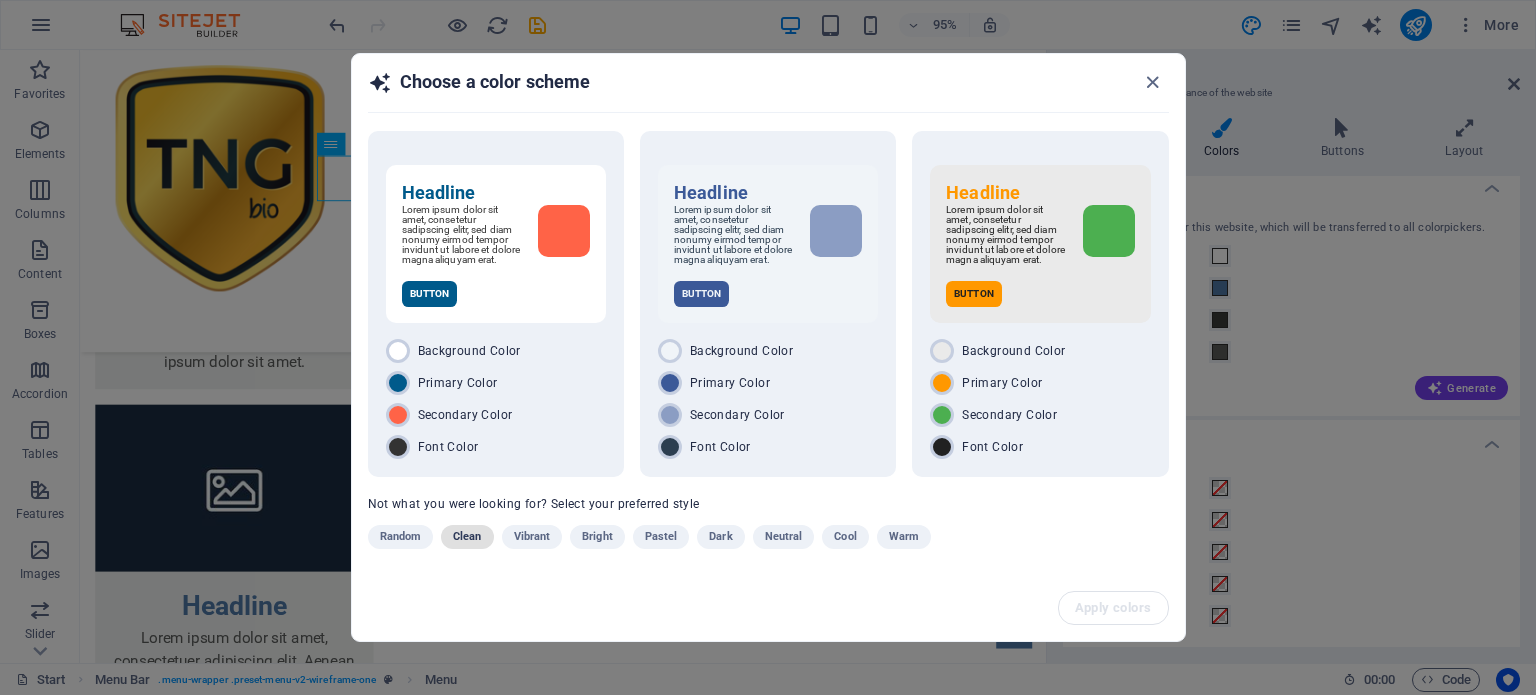 click on "Clean" at bounding box center [467, 537] 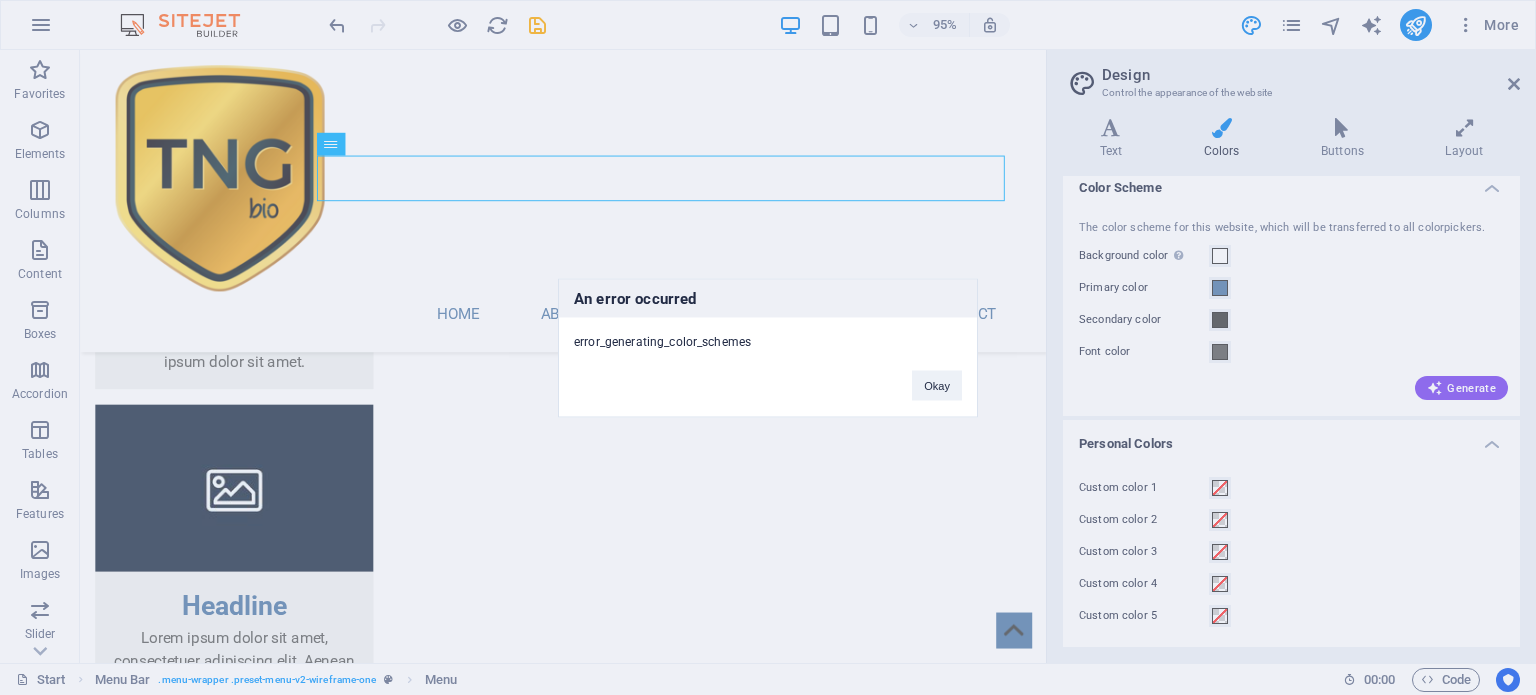click on "An error occurred error_generating_color_schemes Okay" at bounding box center [768, 347] 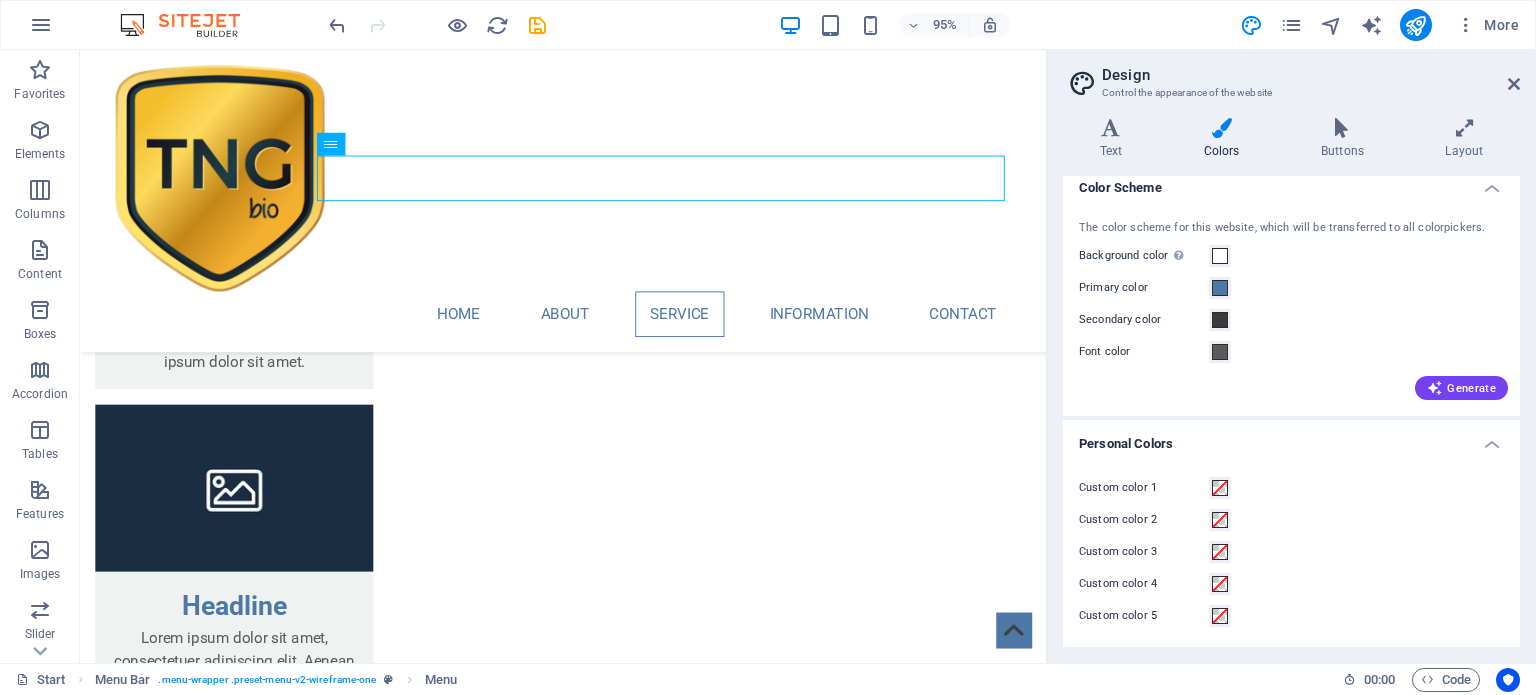 click at bounding box center [1221, 128] 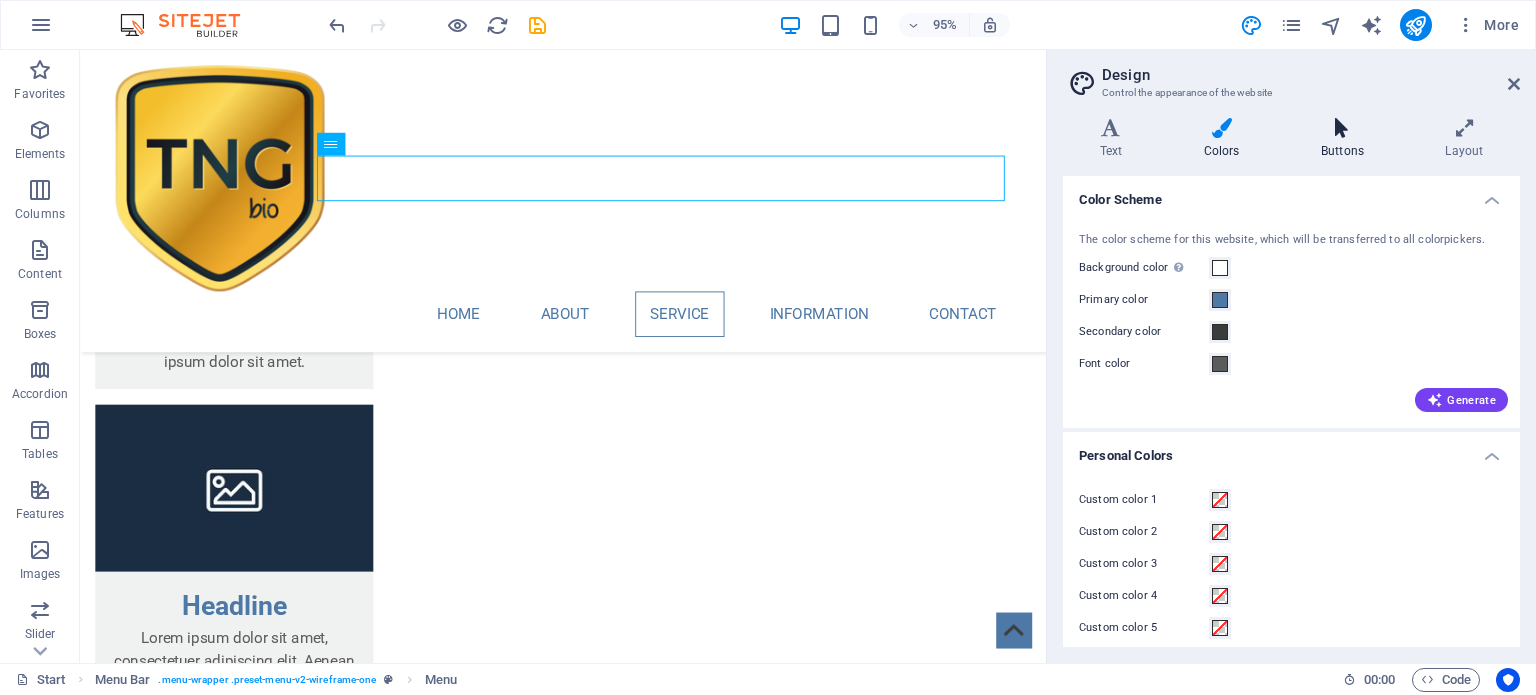 click at bounding box center [1342, 128] 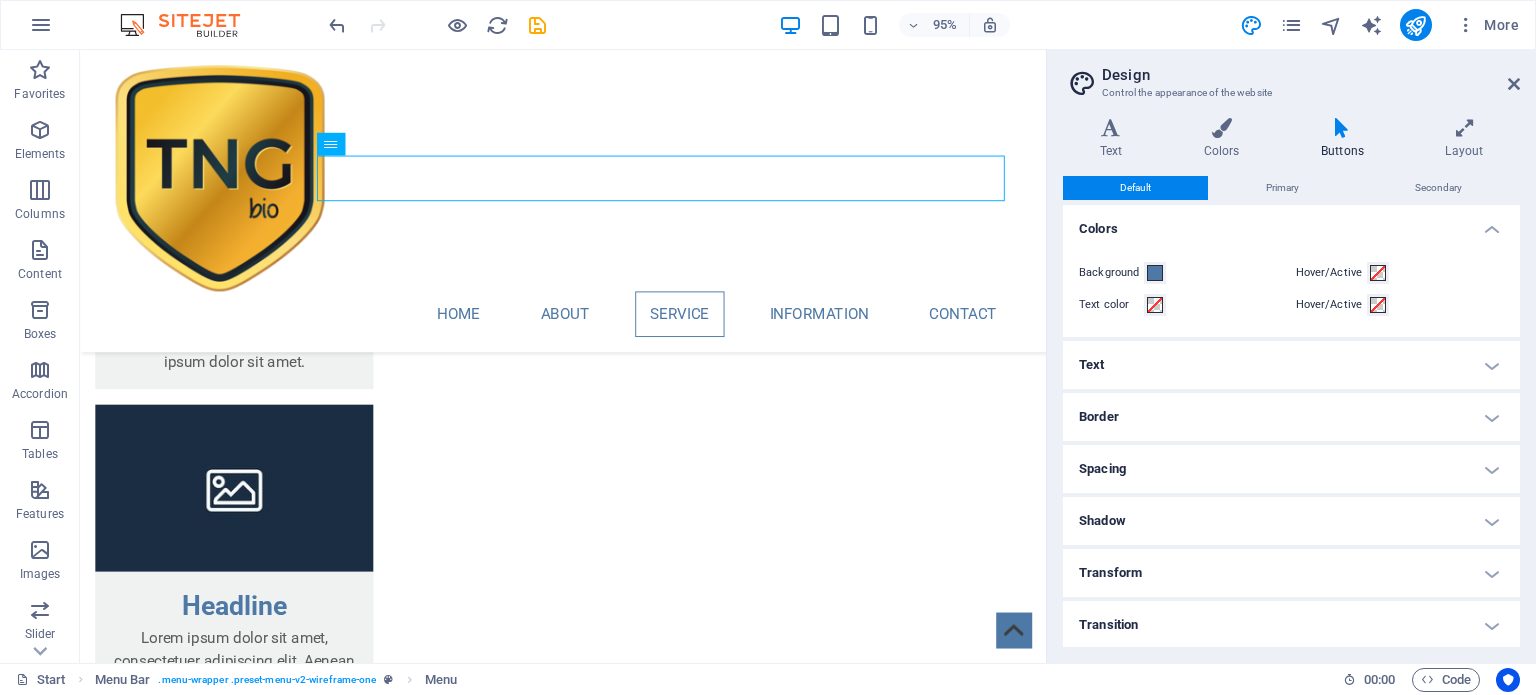 click on "Text" at bounding box center [1291, 365] 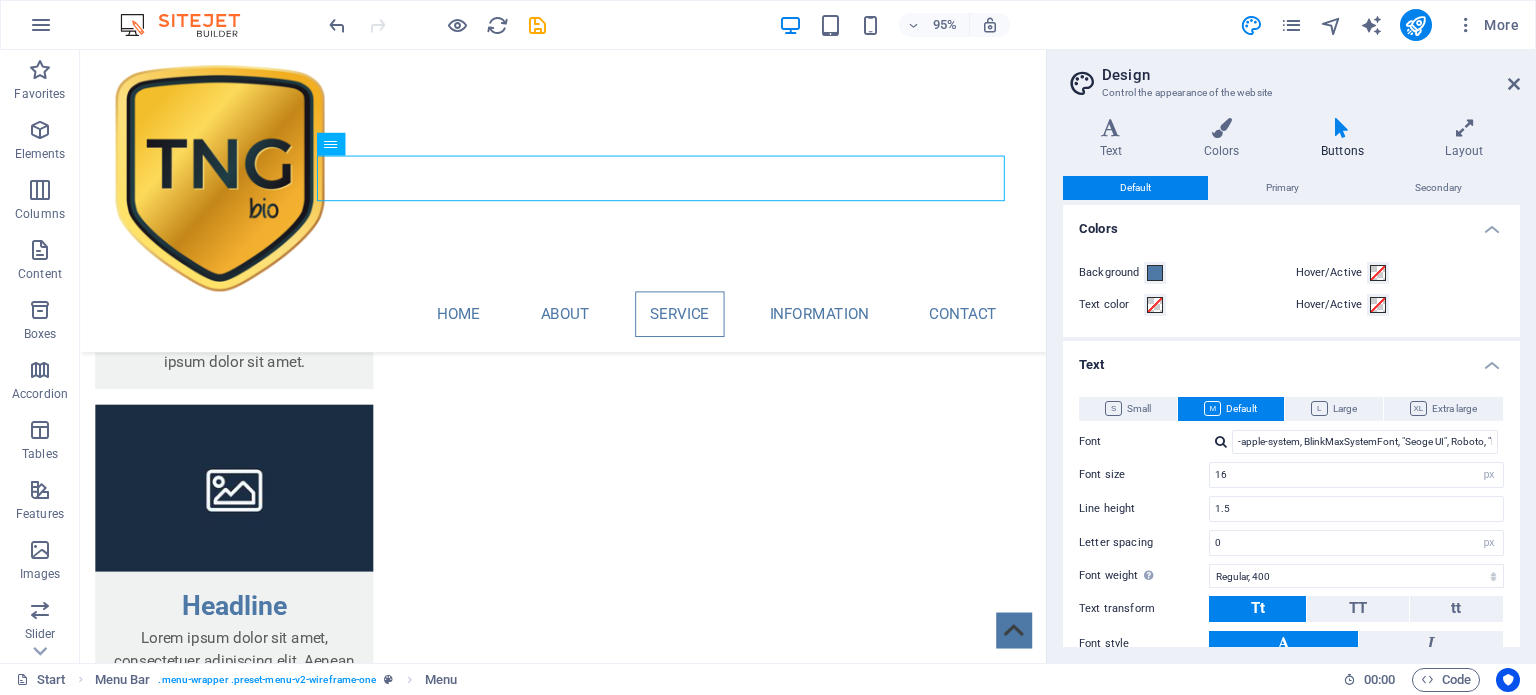 click on "Text" at bounding box center [1291, 359] 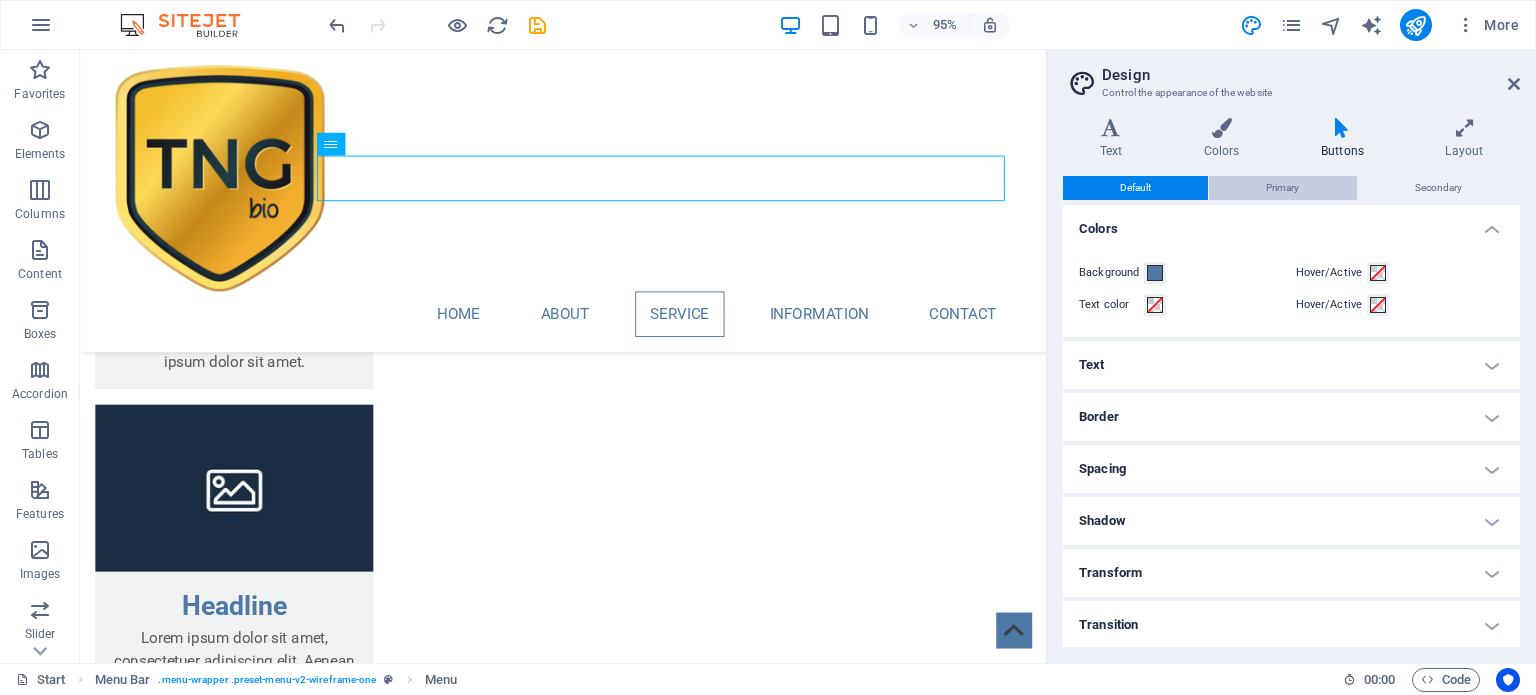 click on "Primary" at bounding box center (1282, 188) 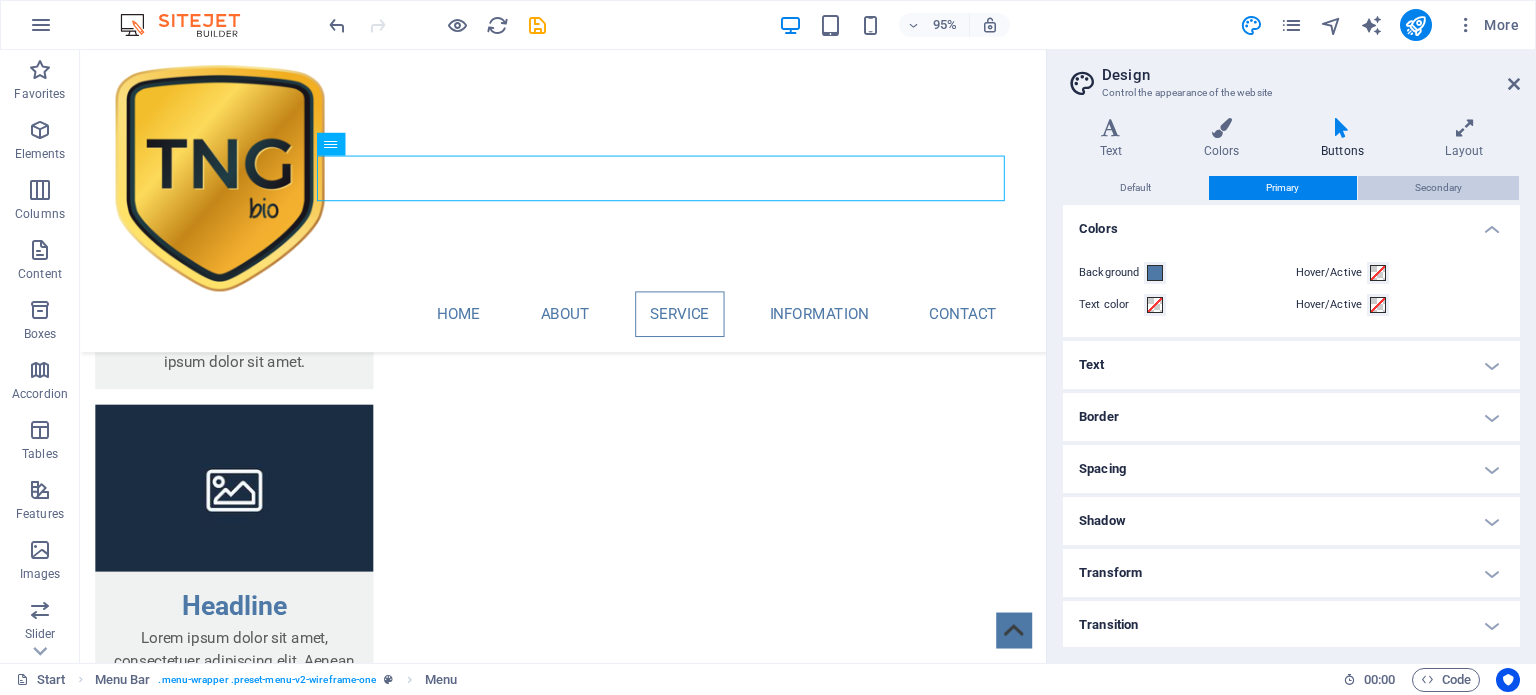 click on "Secondary" at bounding box center [1438, 188] 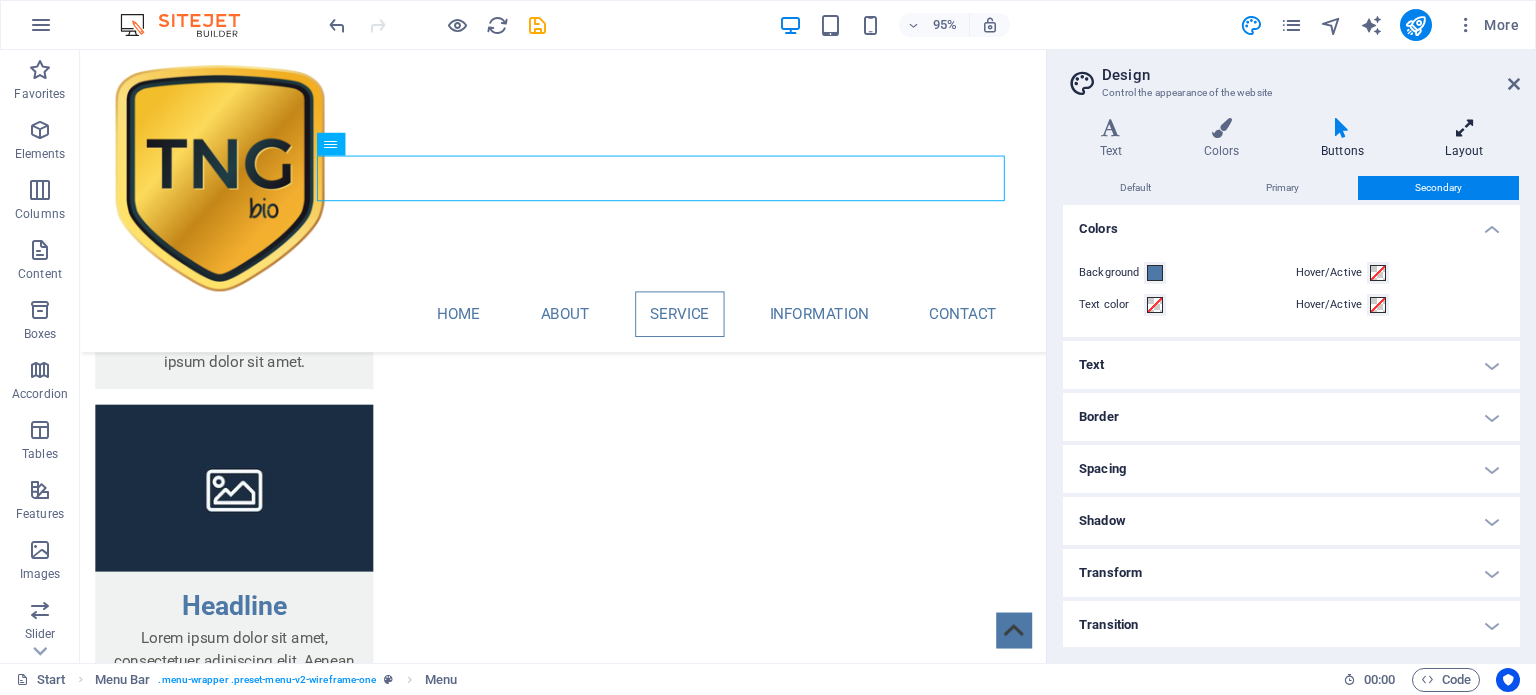 click at bounding box center (1464, 128) 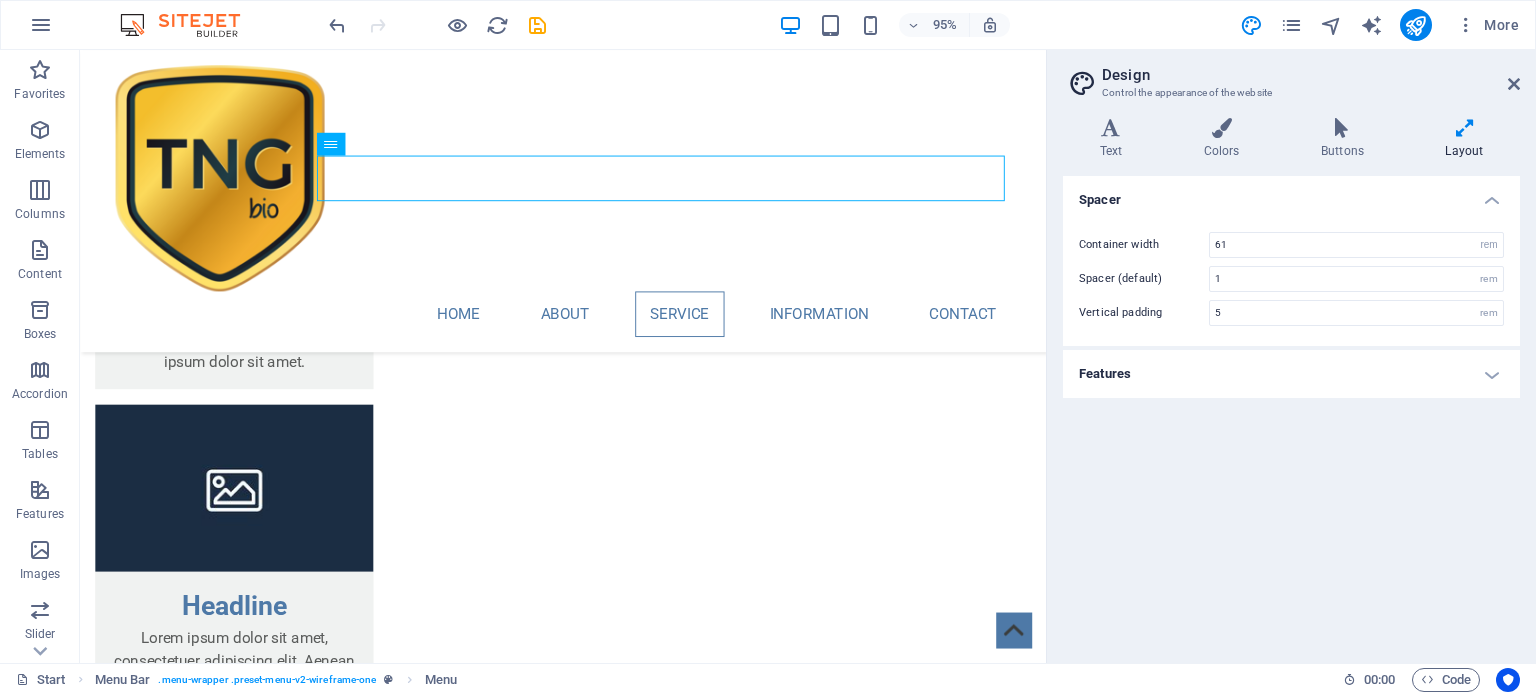click on "Features" at bounding box center [1291, 374] 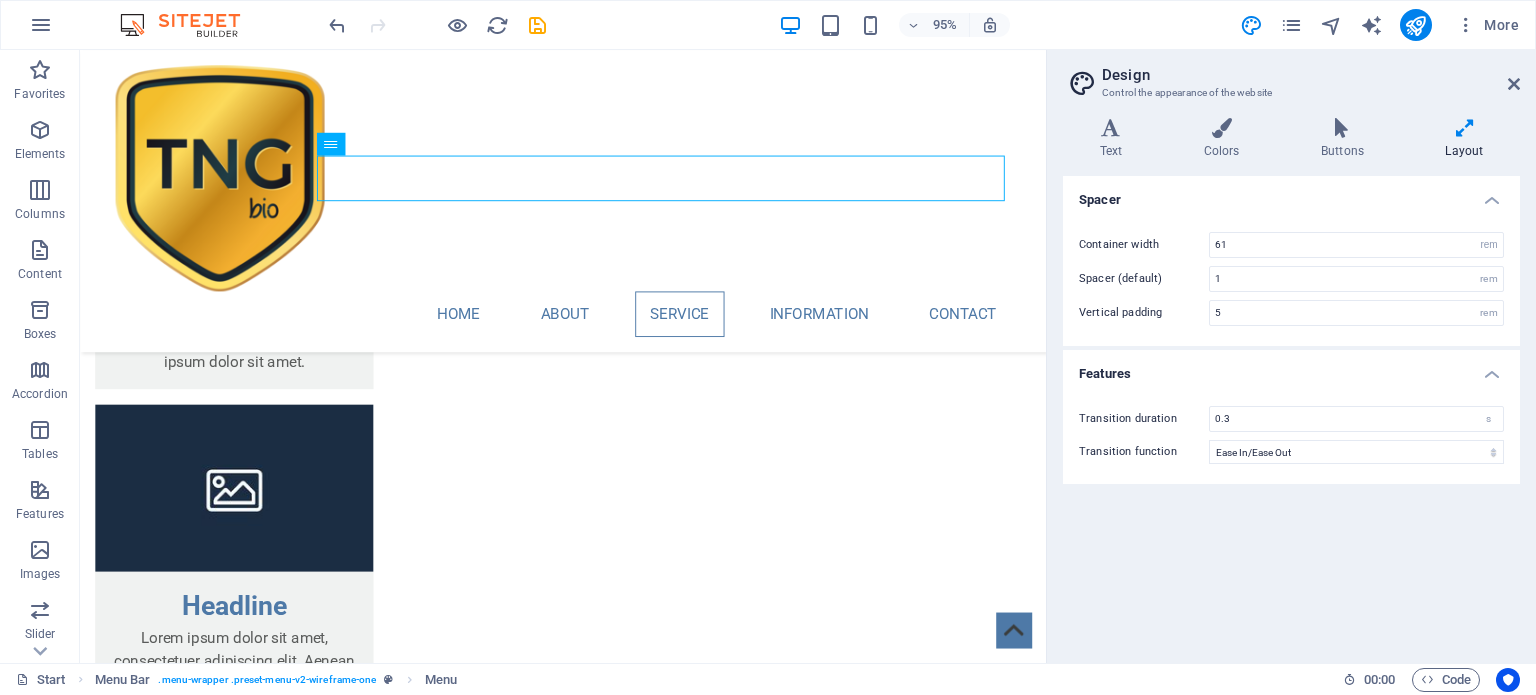 click on "Features" at bounding box center (1291, 368) 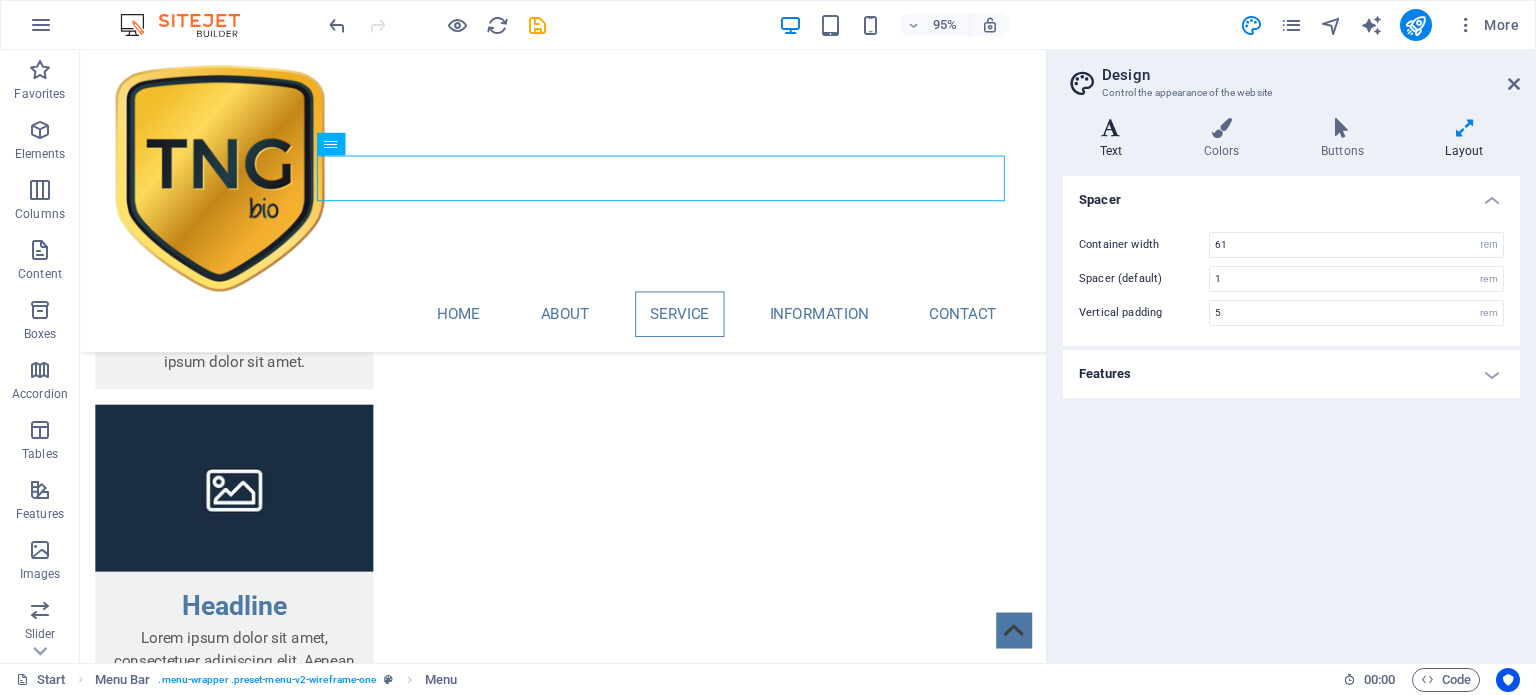click at bounding box center (1111, 128) 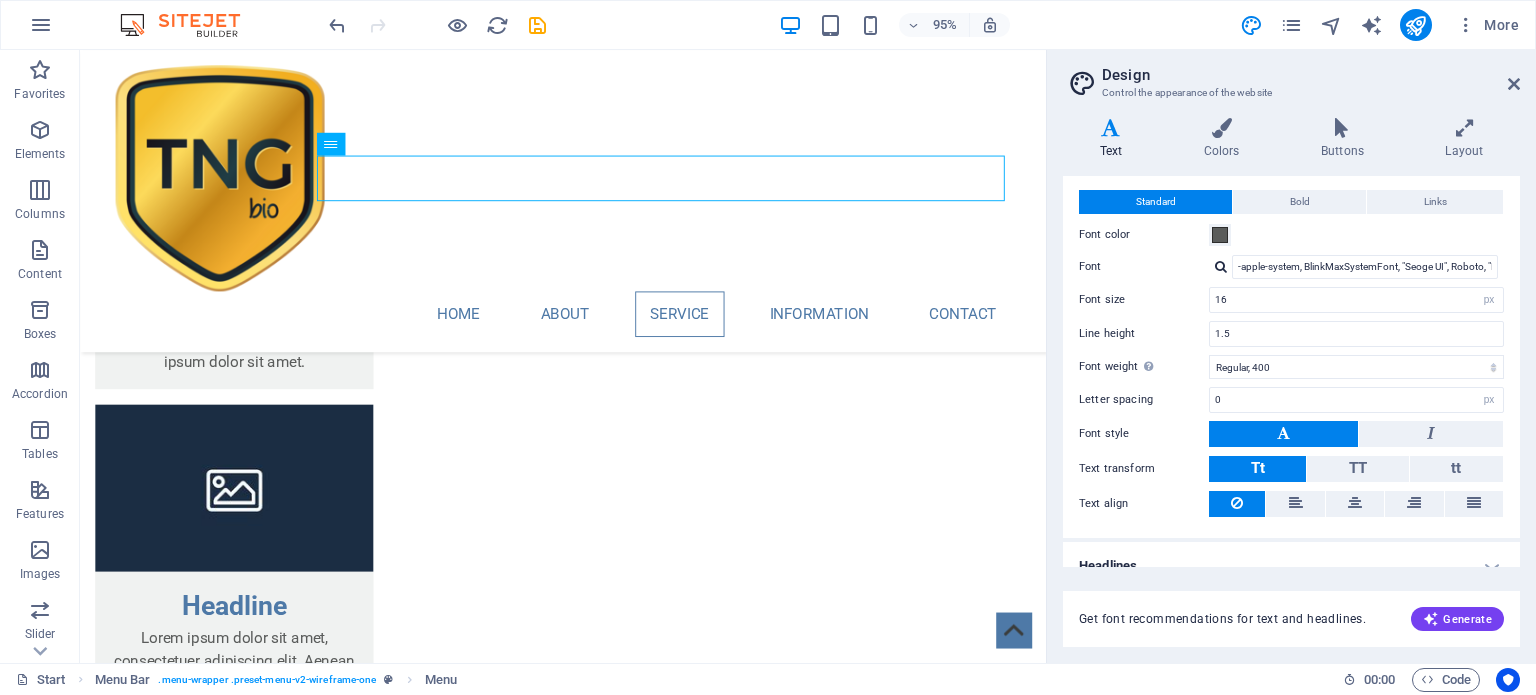 scroll, scrollTop: 61, scrollLeft: 0, axis: vertical 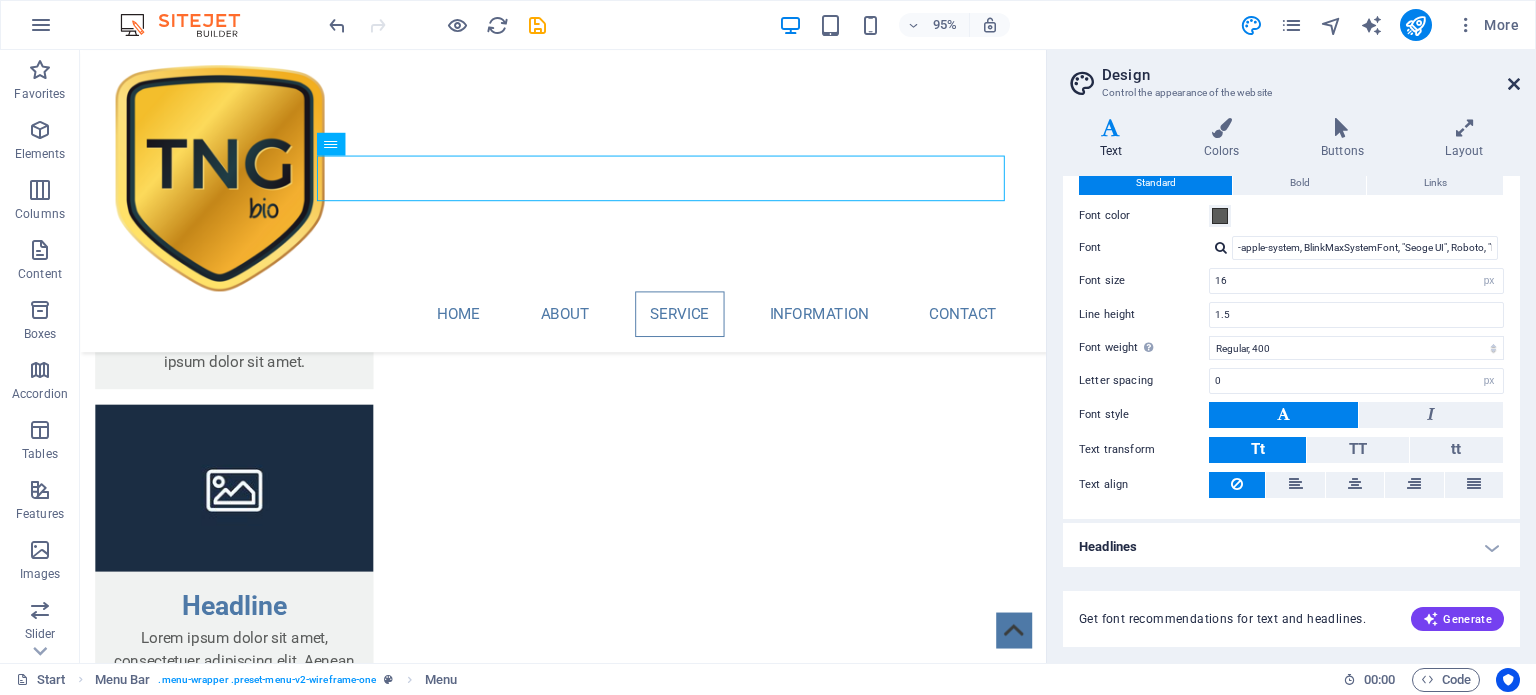 click at bounding box center [1514, 84] 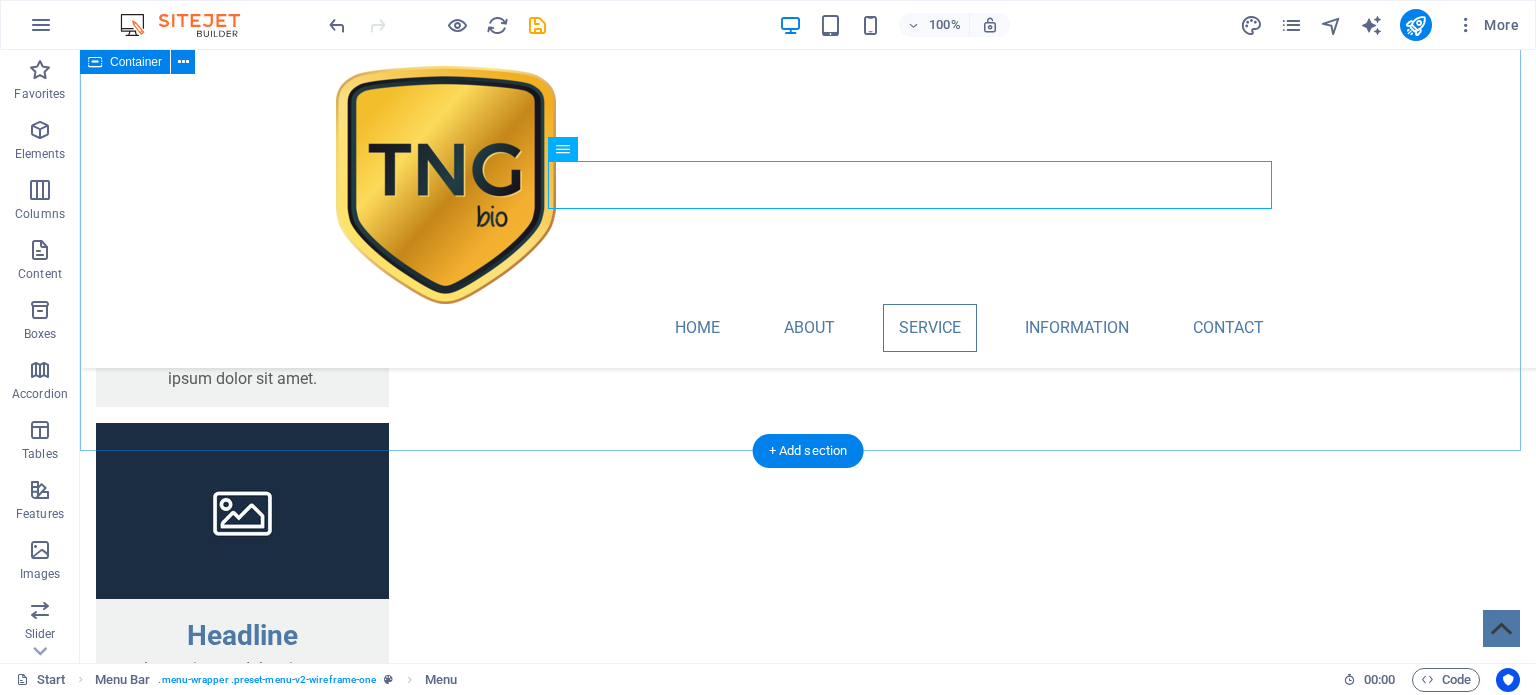 click on "Service Headline Lorem ipsum dolor sit amet, consectetuer adipiscing elit. Aenean commodo ligula eget dolor. Lorem ipsum dolor sit amet, consectetuer adipiscing elit leget dolor. Headline Lorem ipsum dolor sit amet, consectetuer adipiscing elit. Aenean commodo ligula eget dolor. Lorem ipsum dolor sit amet, consectetuer adipiscing elit leget dolor. Headline Lorem ipsum dolor sit amet, consectetuer adipiscing elit. Aenean commodo ligula eget dolor. Lorem ipsum dolor sit amet, consectetuer adipiscing elit leget dolor. Headline Lorem ipsum dolor sit amet, consectetuer adipiscing elit. Aenean commodo ligula eget dolor. Lorem ipsum dolor sit amet, consectetuer adipiscing elit leget dolor." at bounding box center (808, 3468) 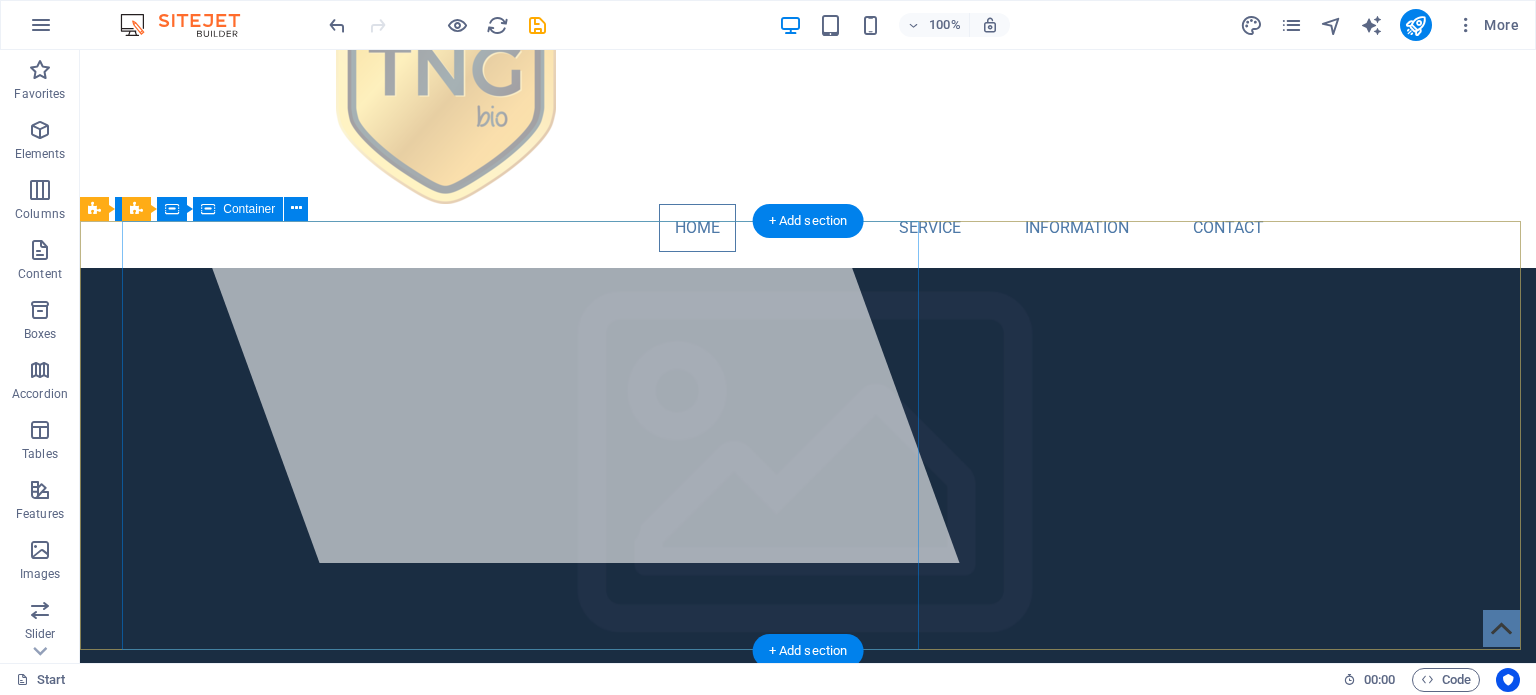 scroll, scrollTop: 200, scrollLeft: 0, axis: vertical 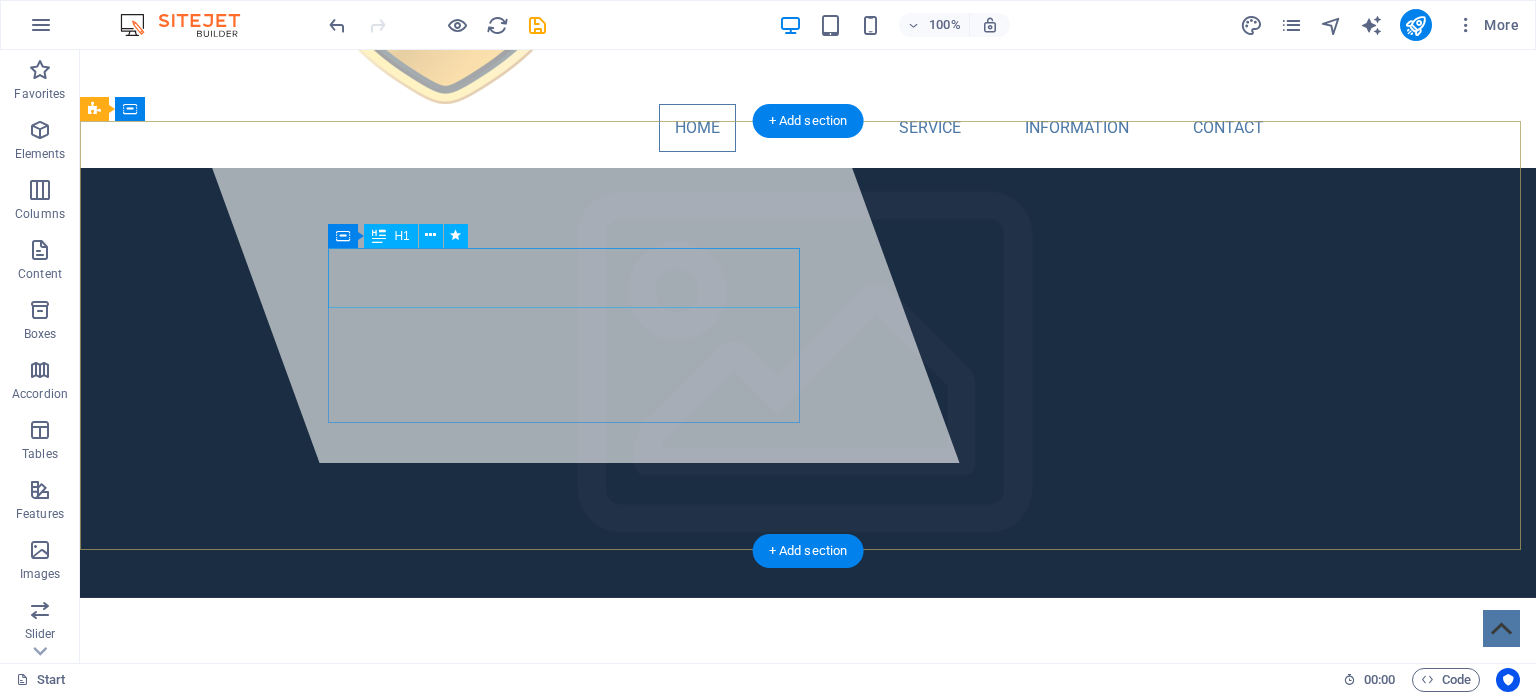 click on "TNG Bio" at bounding box center (411, 707) 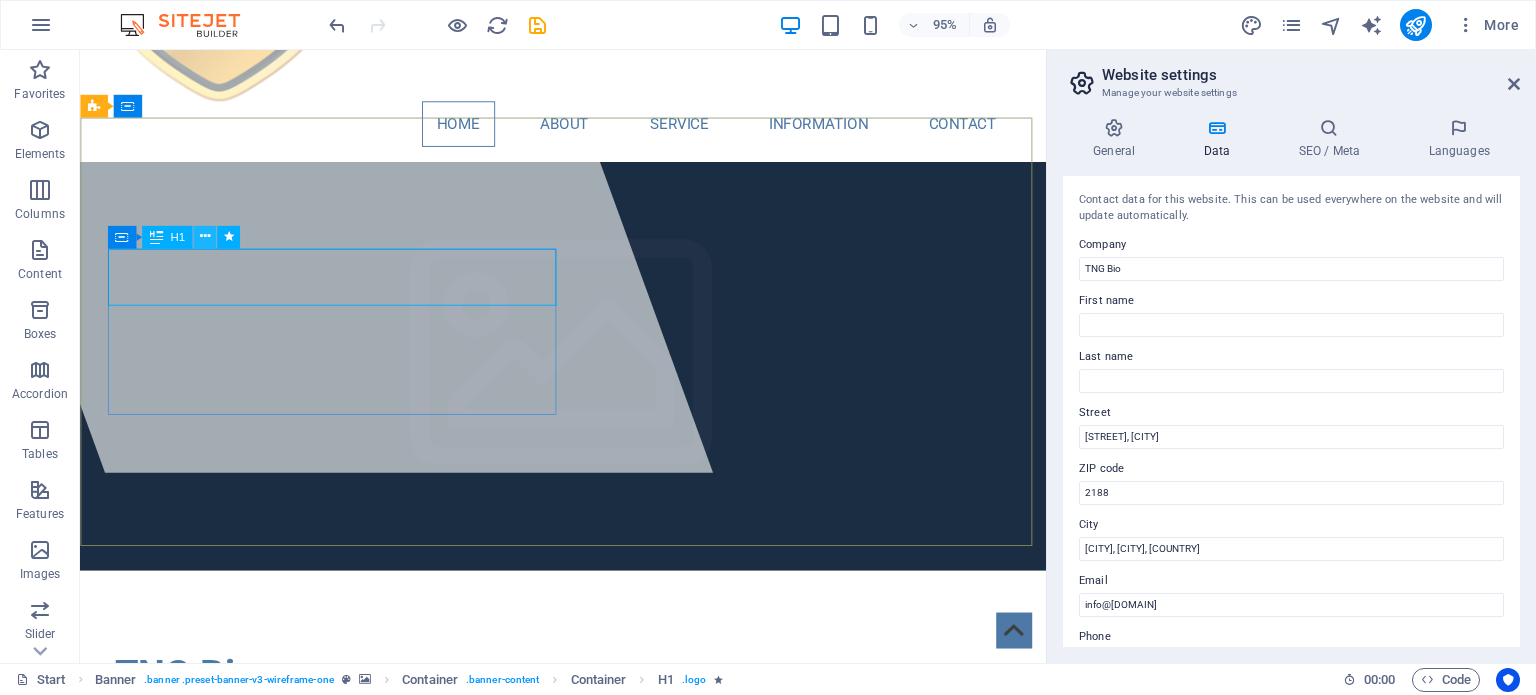 click at bounding box center (204, 237) 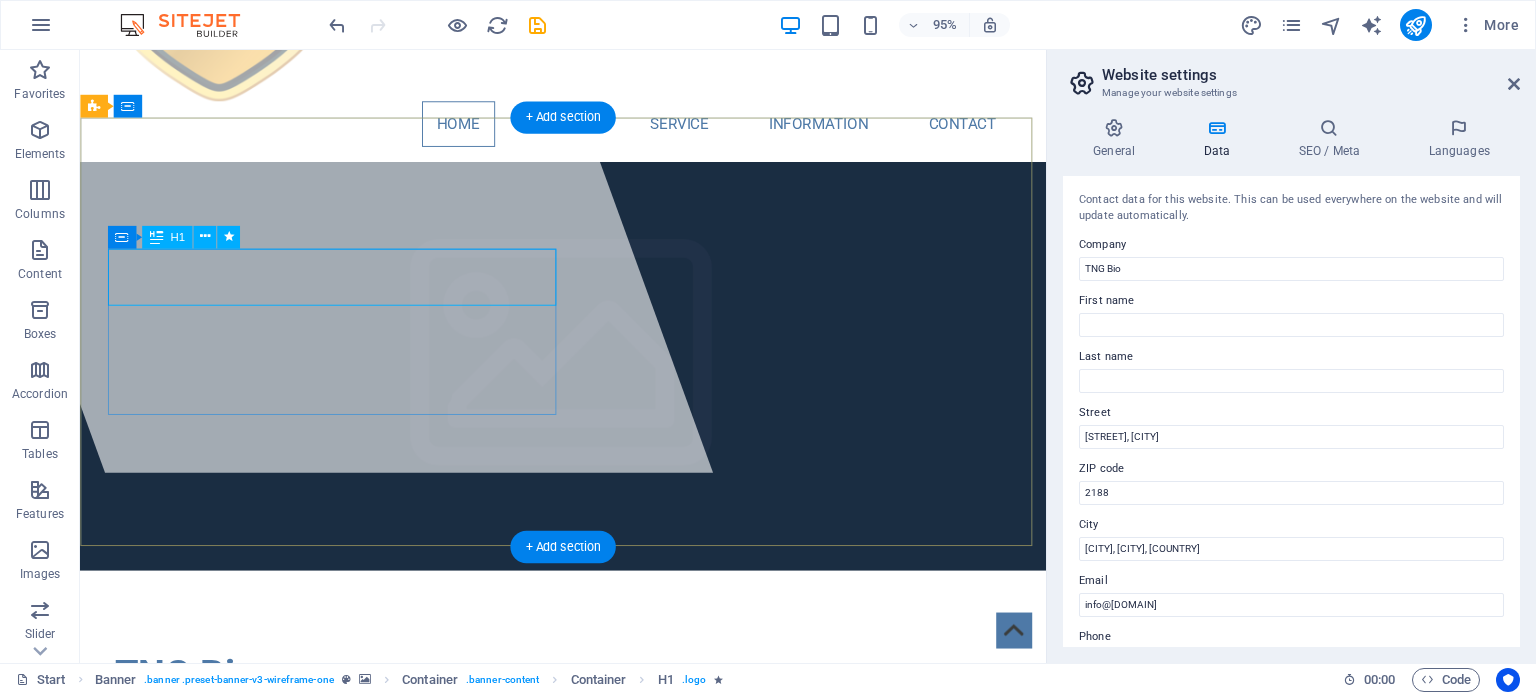 click on "TNG Bio" at bounding box center (589, 708) 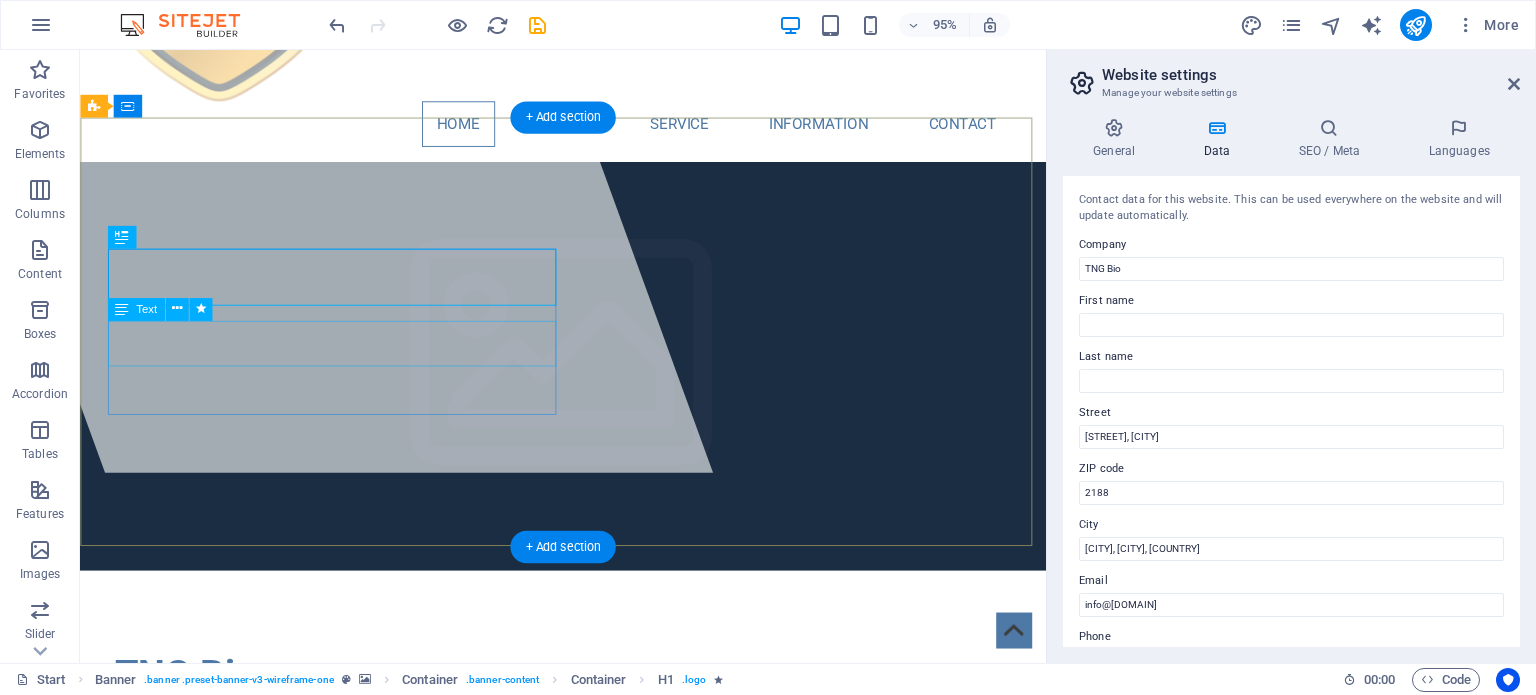 click on "Lorem ipsum dolor sit amet, consectetuer adipiscing elit. Aenean commodo ligula eget dolor. Aenean massa." at bounding box center [589, 778] 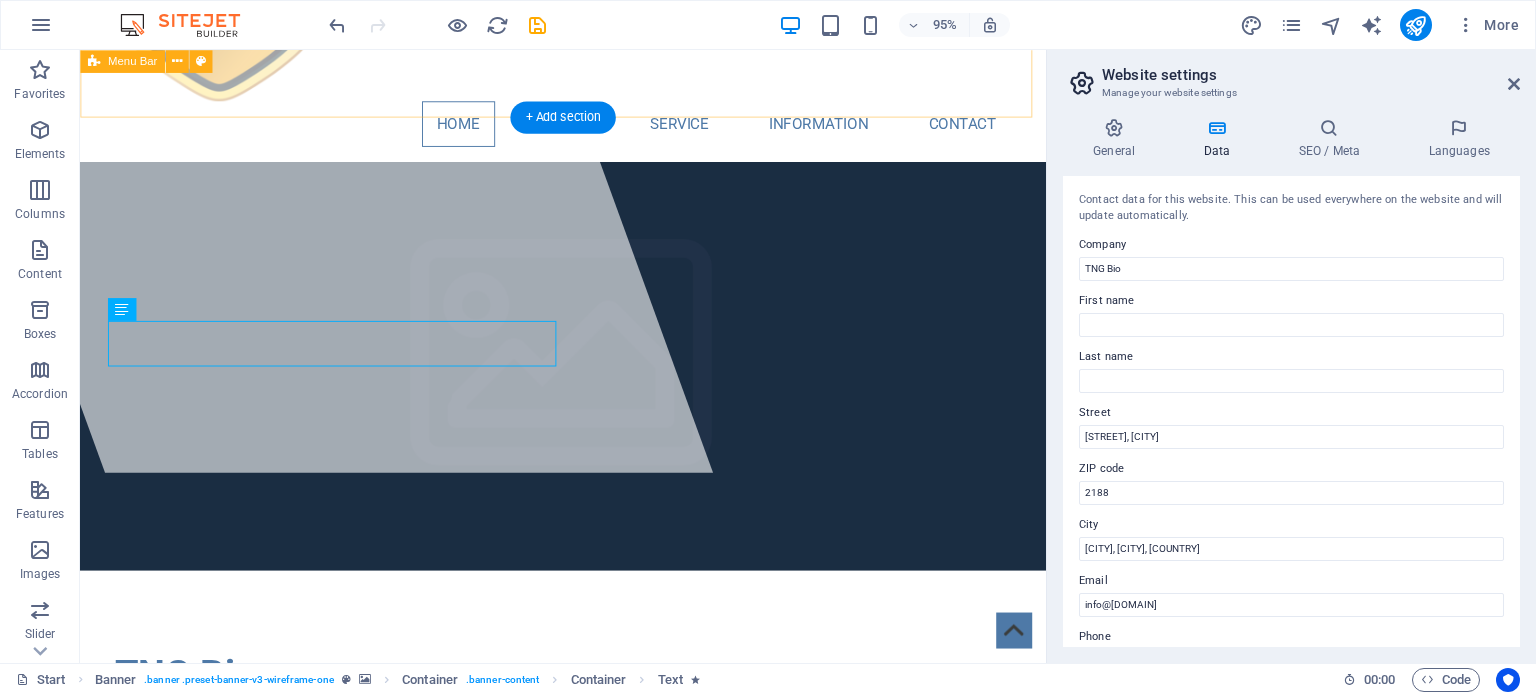 click on "Home About Service Information Contact" at bounding box center [588, 9] 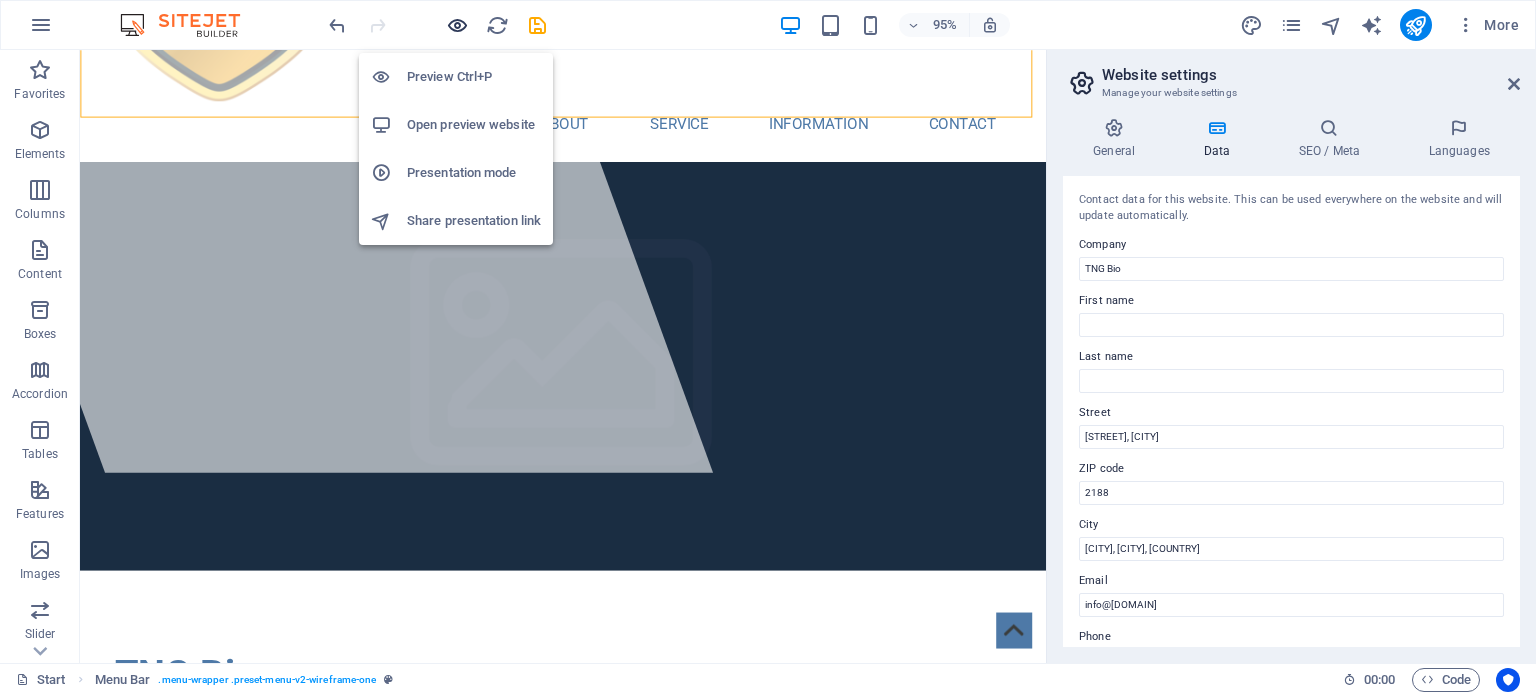 click at bounding box center [457, 25] 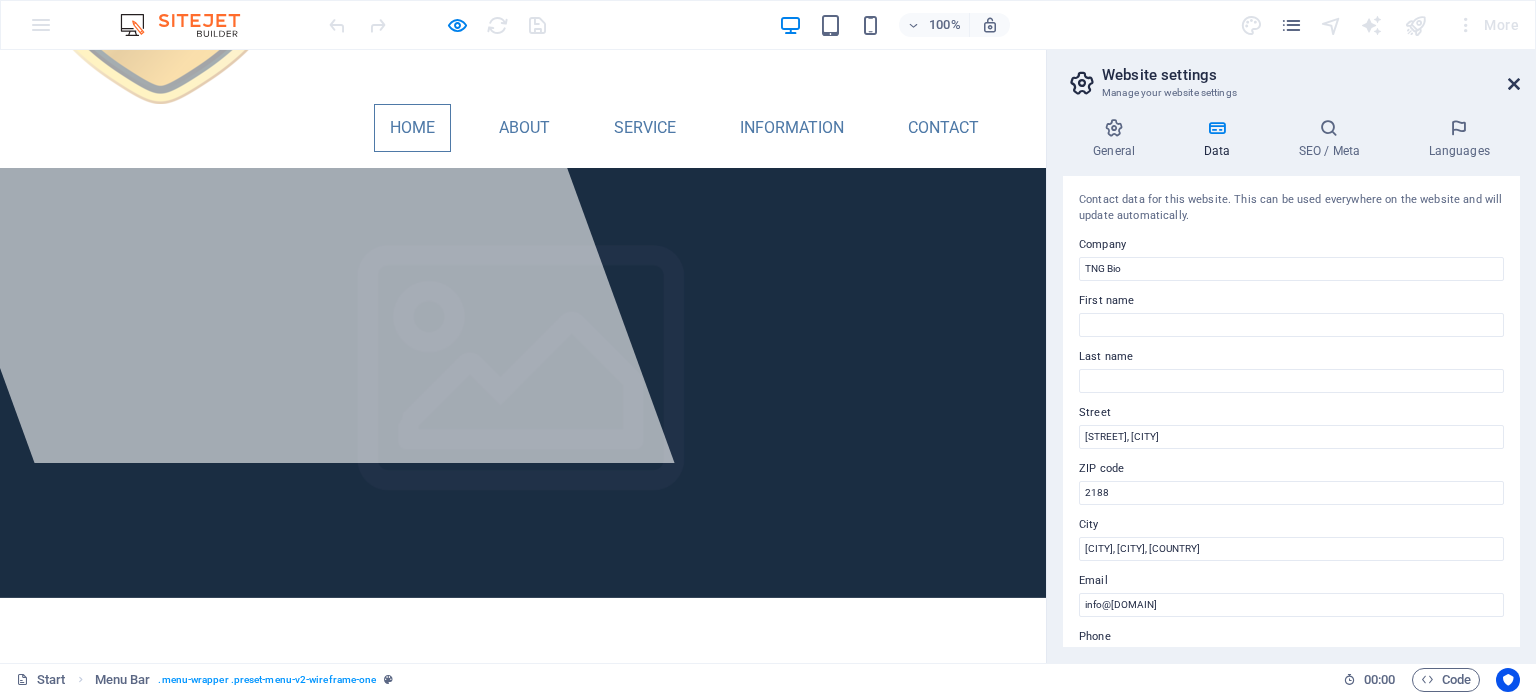 click at bounding box center [1514, 84] 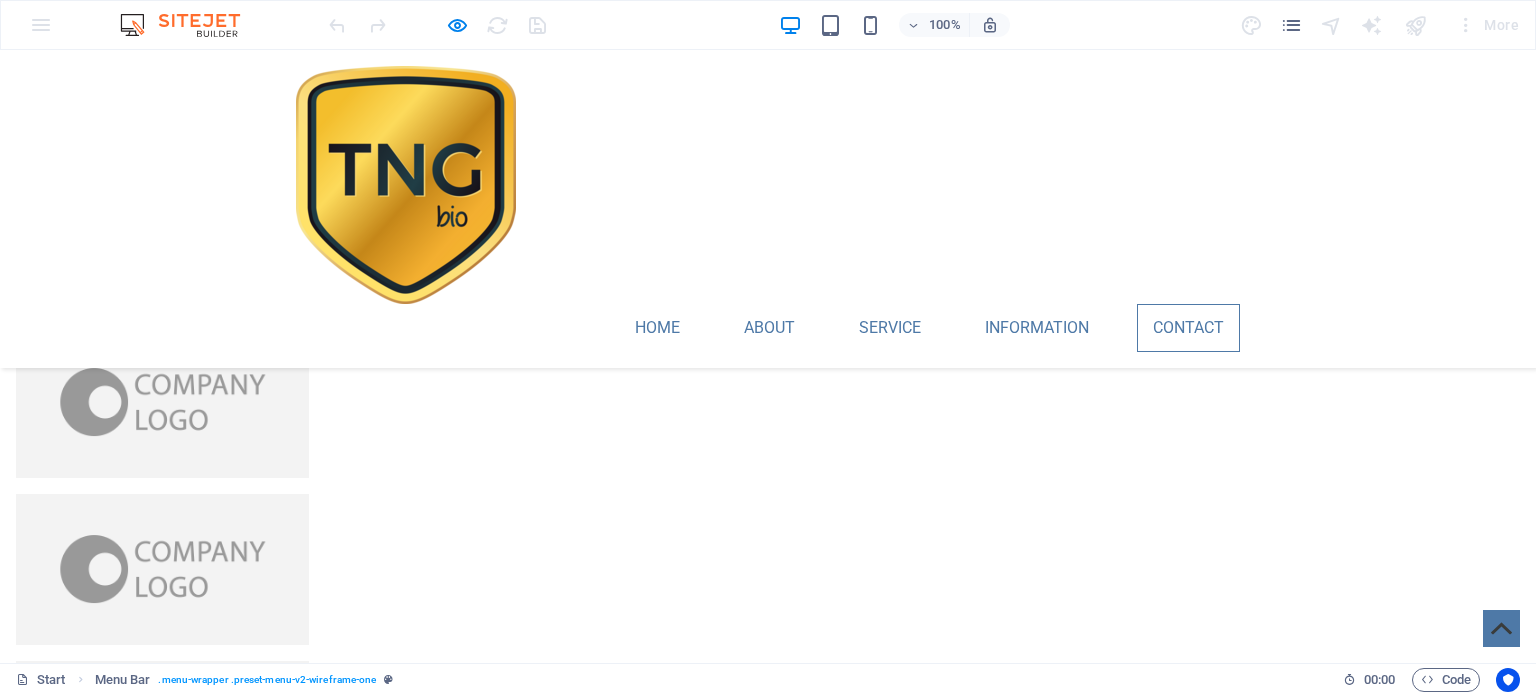 scroll, scrollTop: 4400, scrollLeft: 0, axis: vertical 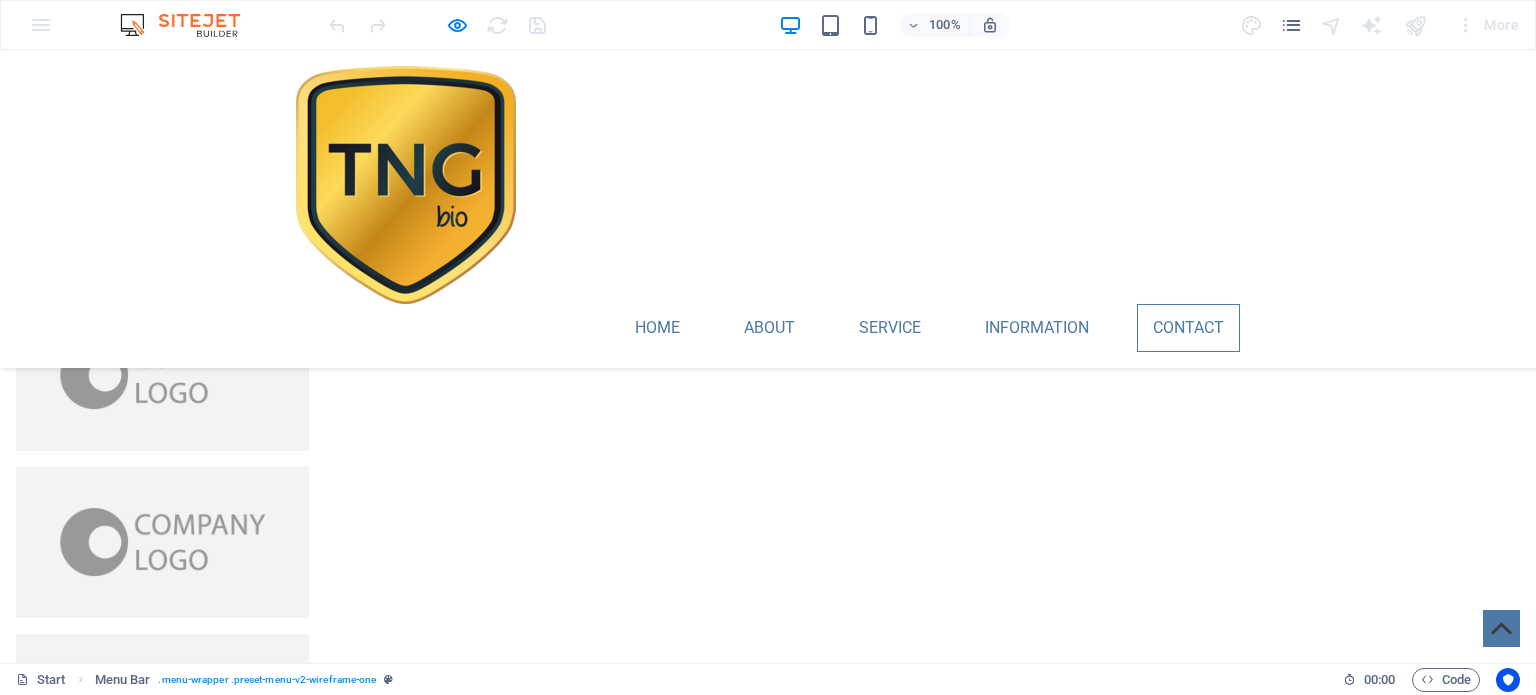 click at bounding box center [634, 4695] 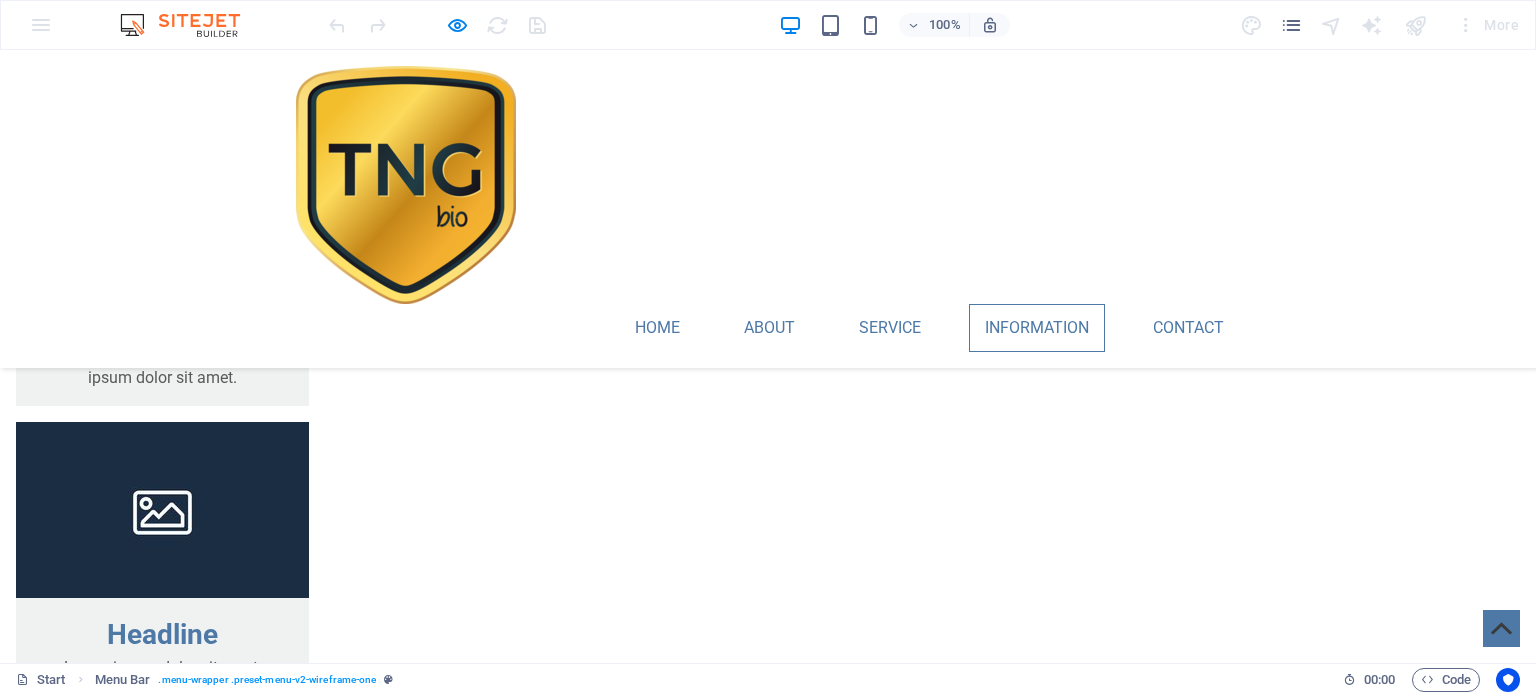 scroll, scrollTop: 2700, scrollLeft: 0, axis: vertical 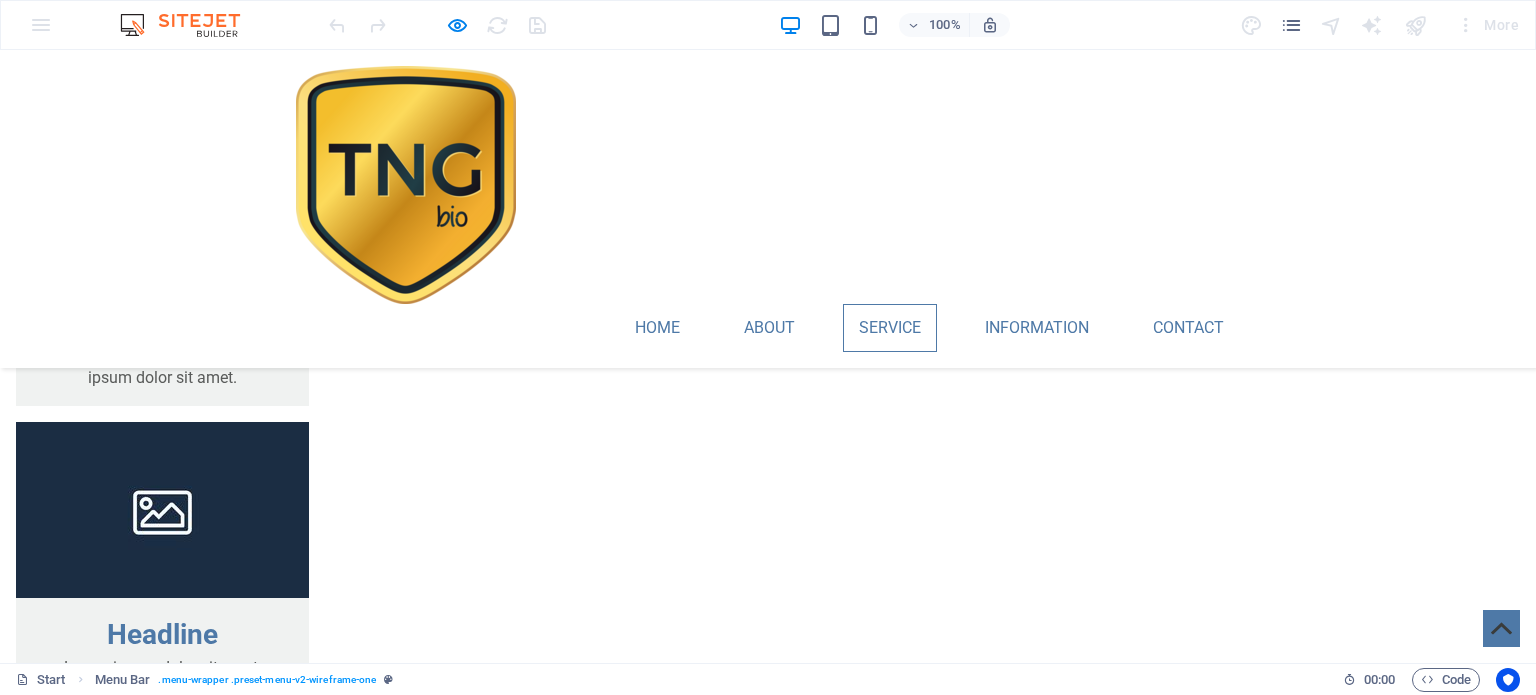 click on "Home About Service Information Contact" at bounding box center [768, 209] 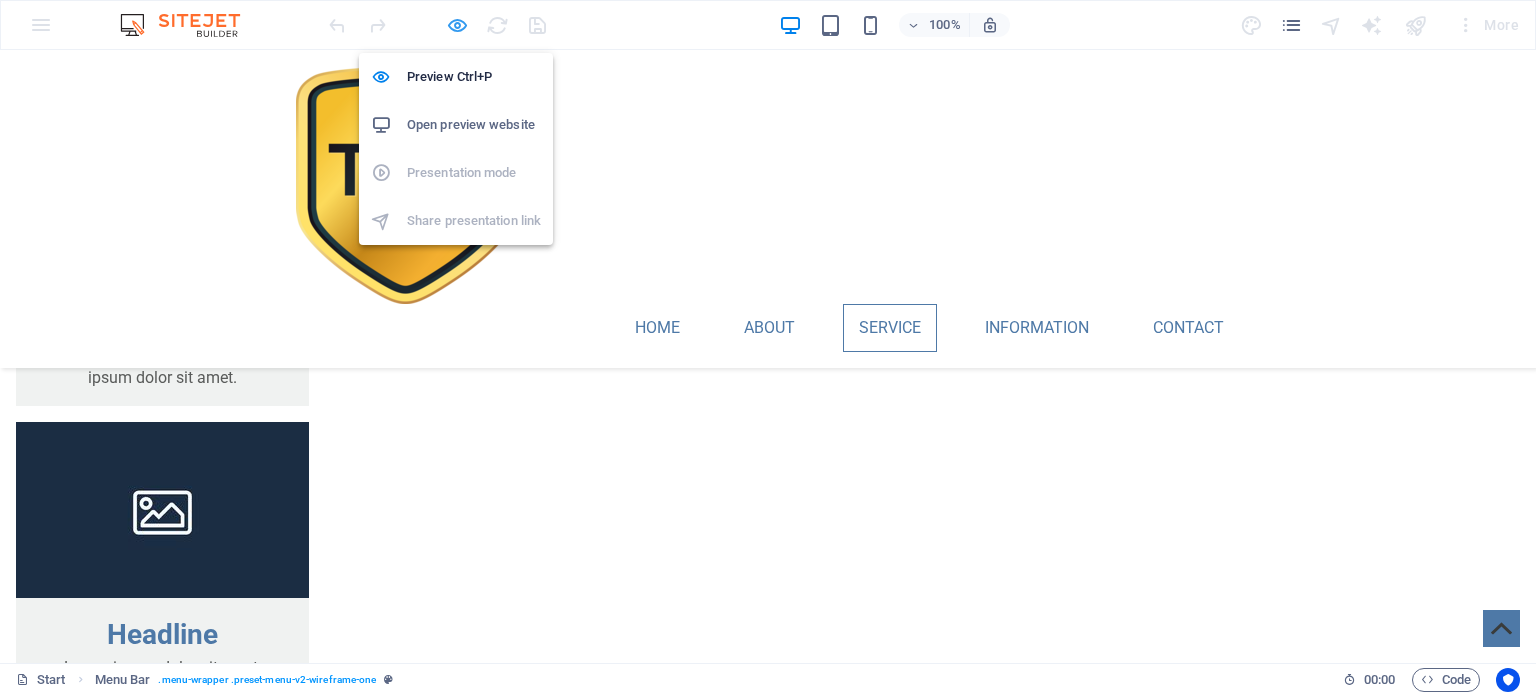 click at bounding box center [457, 25] 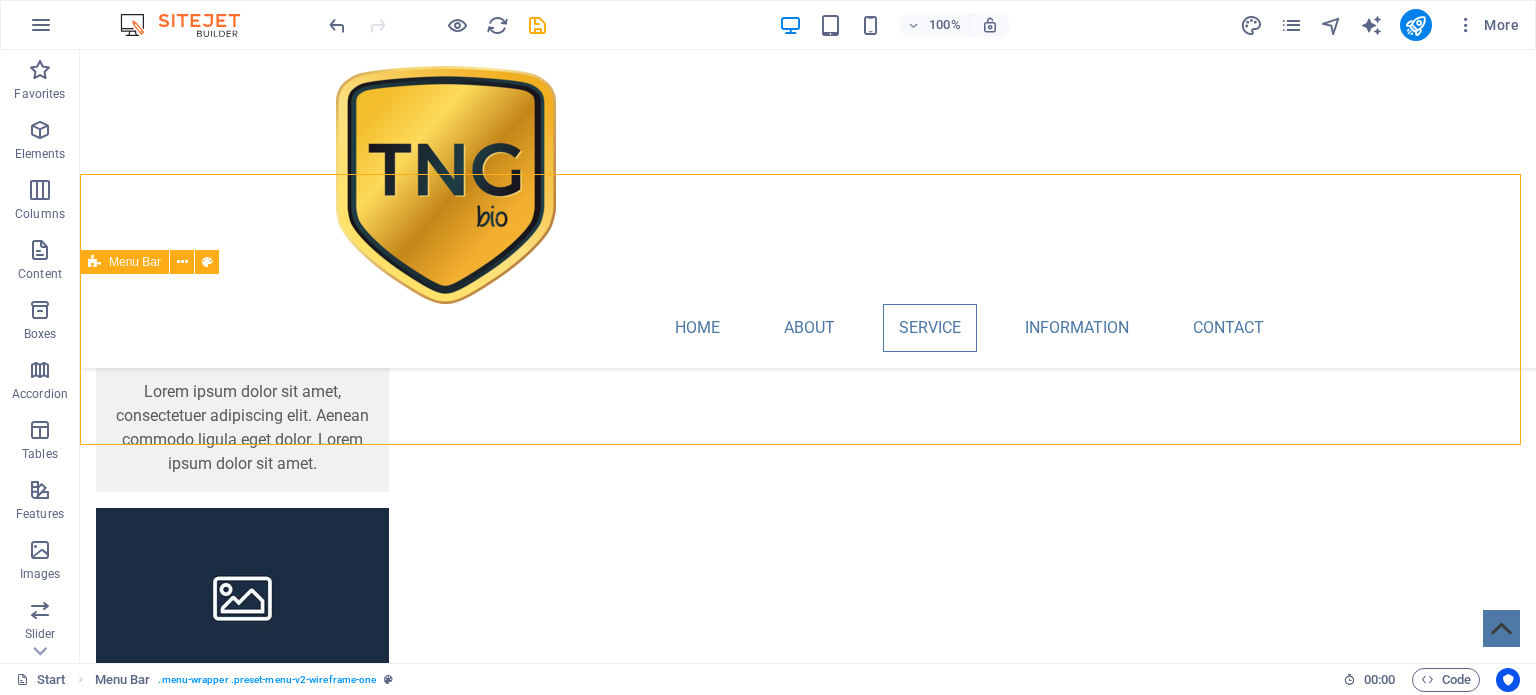 scroll, scrollTop: 2500, scrollLeft: 0, axis: vertical 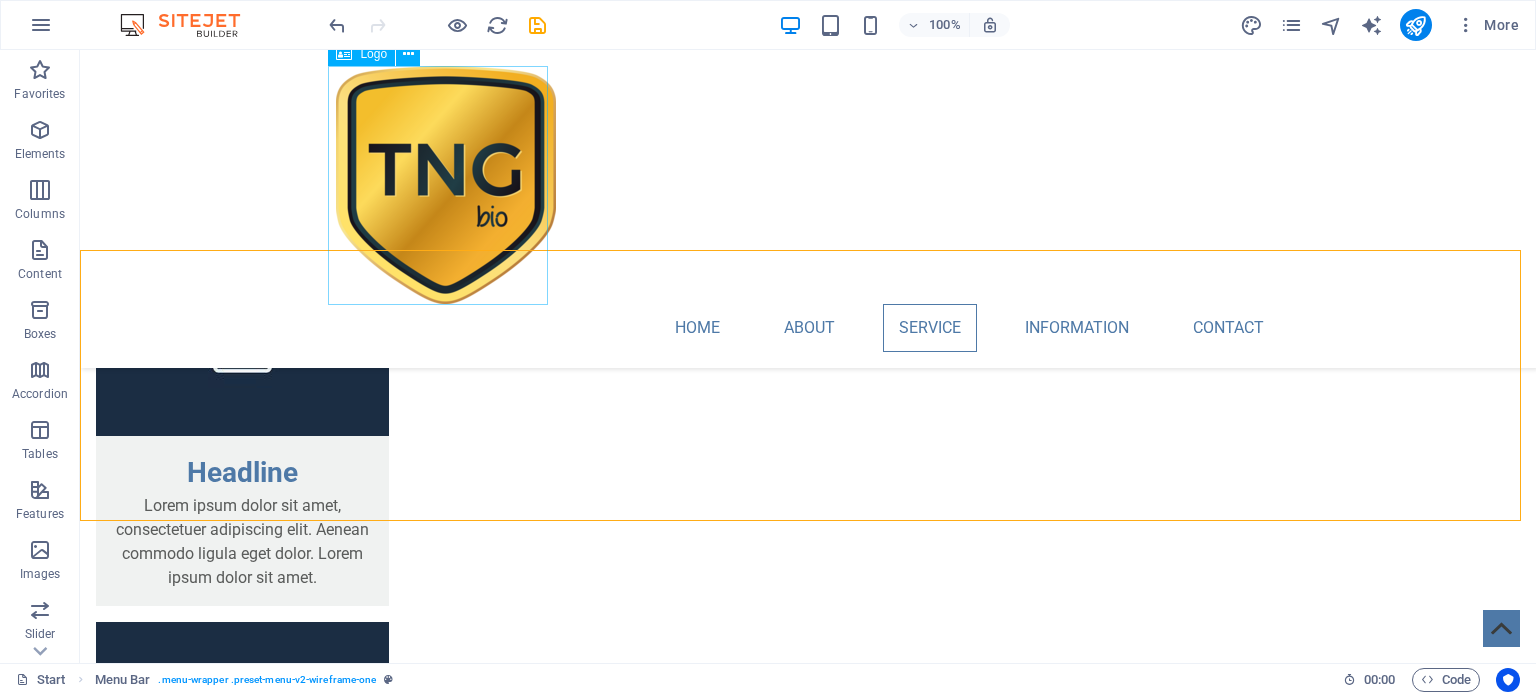 click at bounding box center (808, 185) 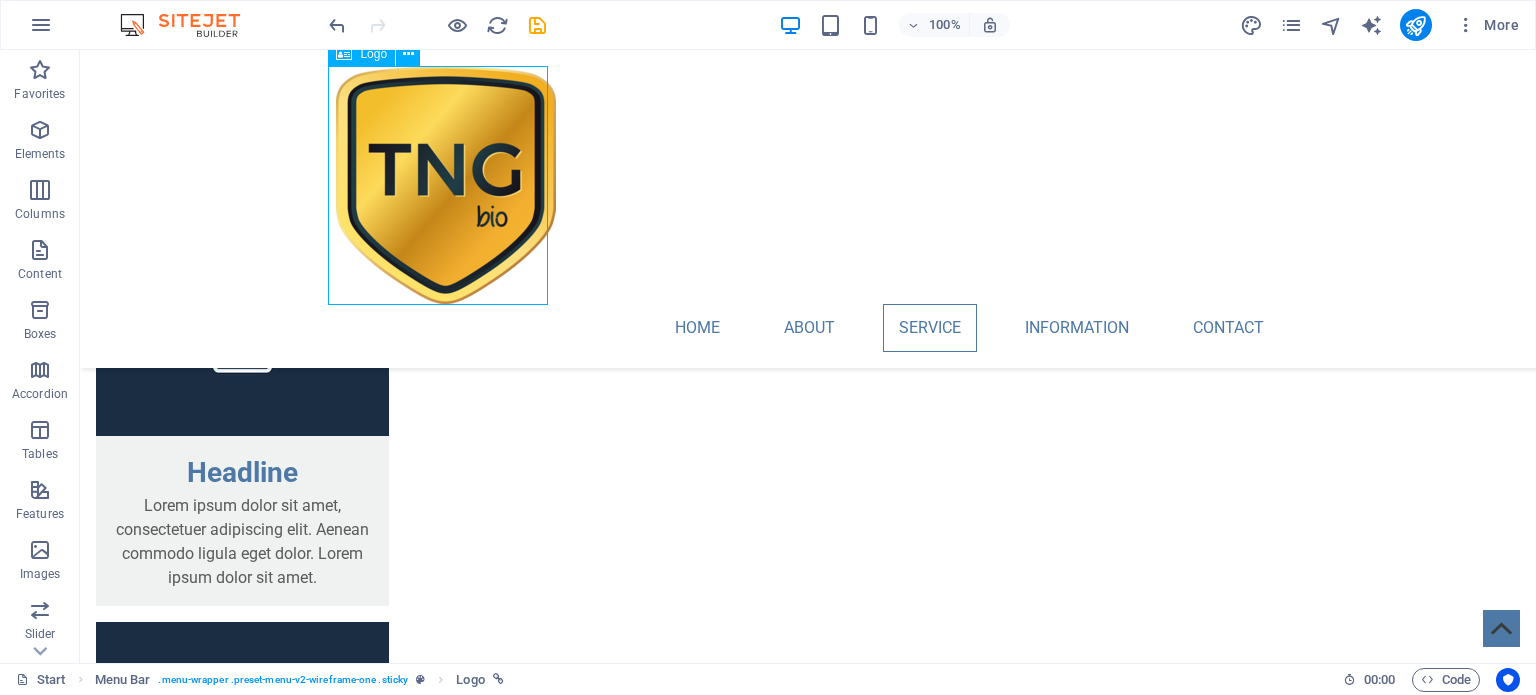 click at bounding box center (808, 185) 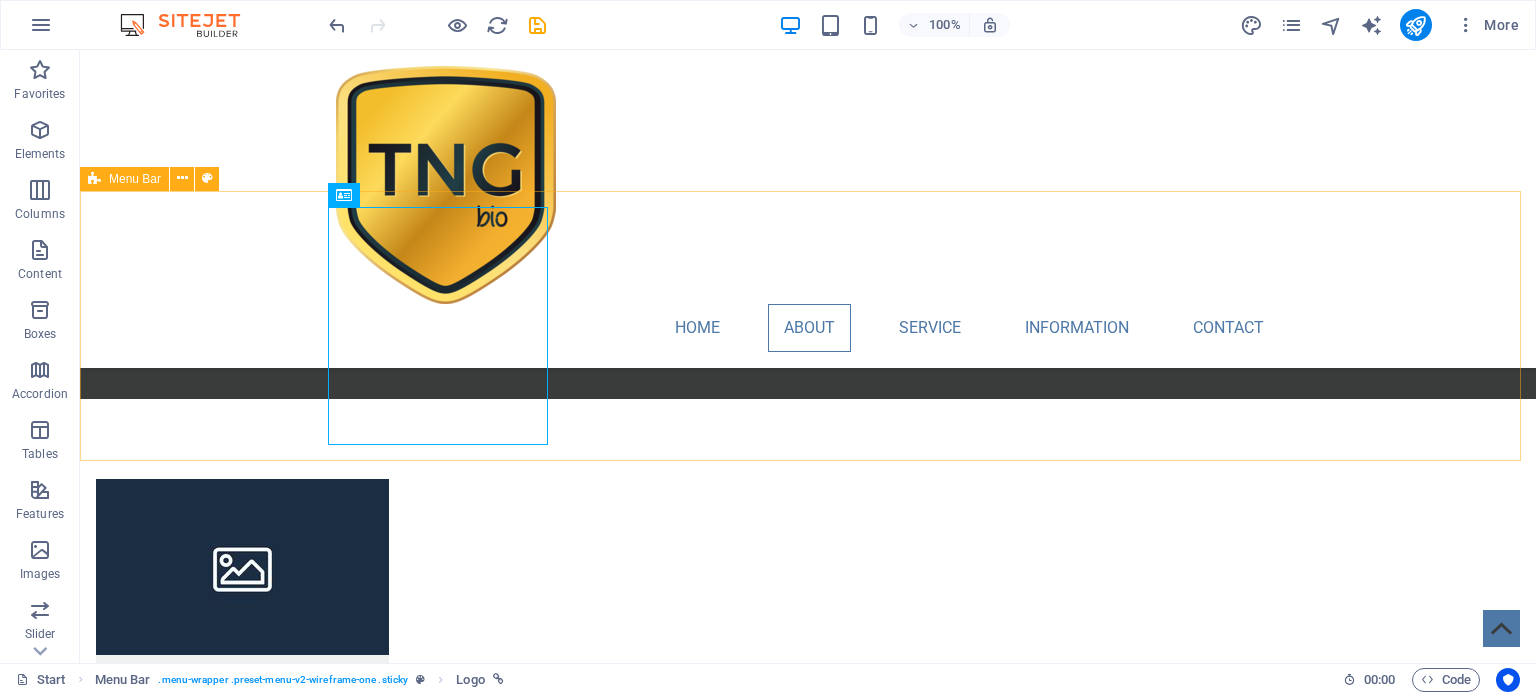 scroll, scrollTop: 2200, scrollLeft: 0, axis: vertical 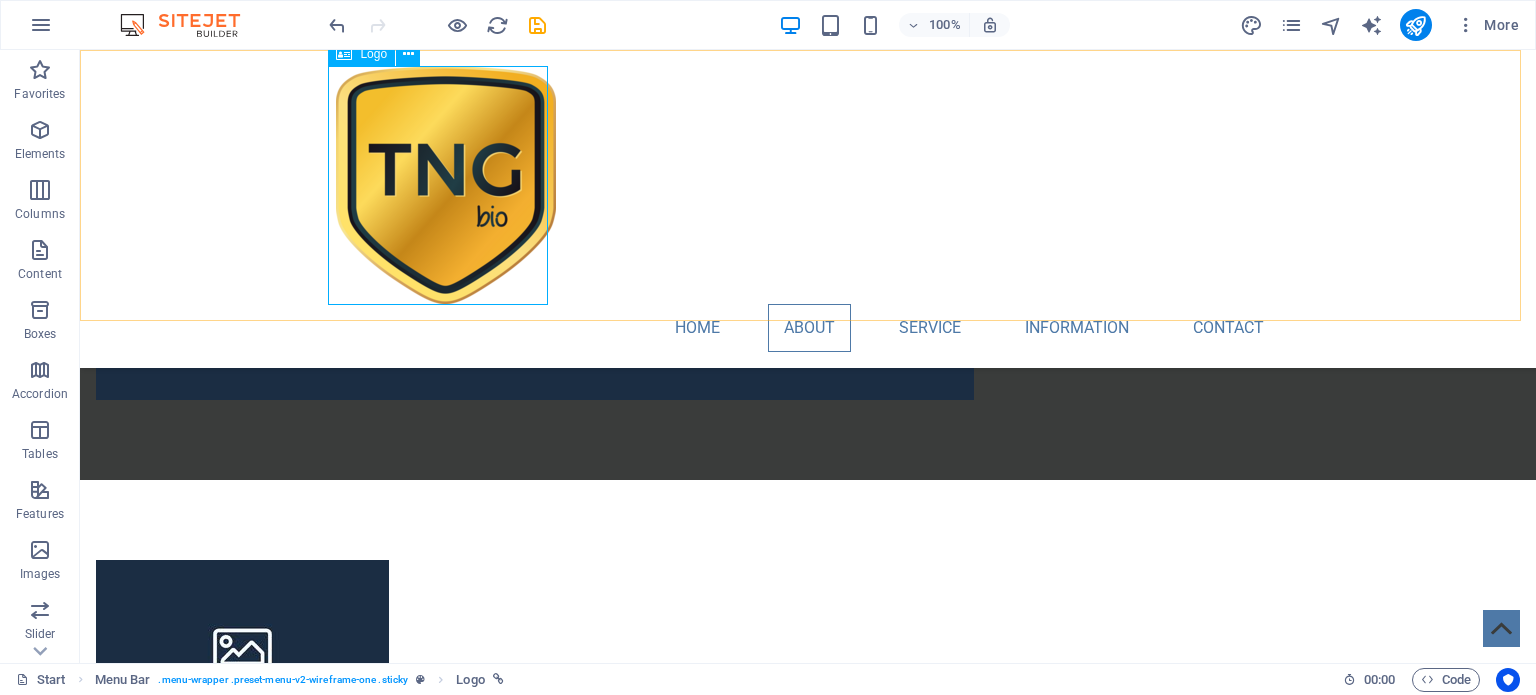 click at bounding box center [808, 185] 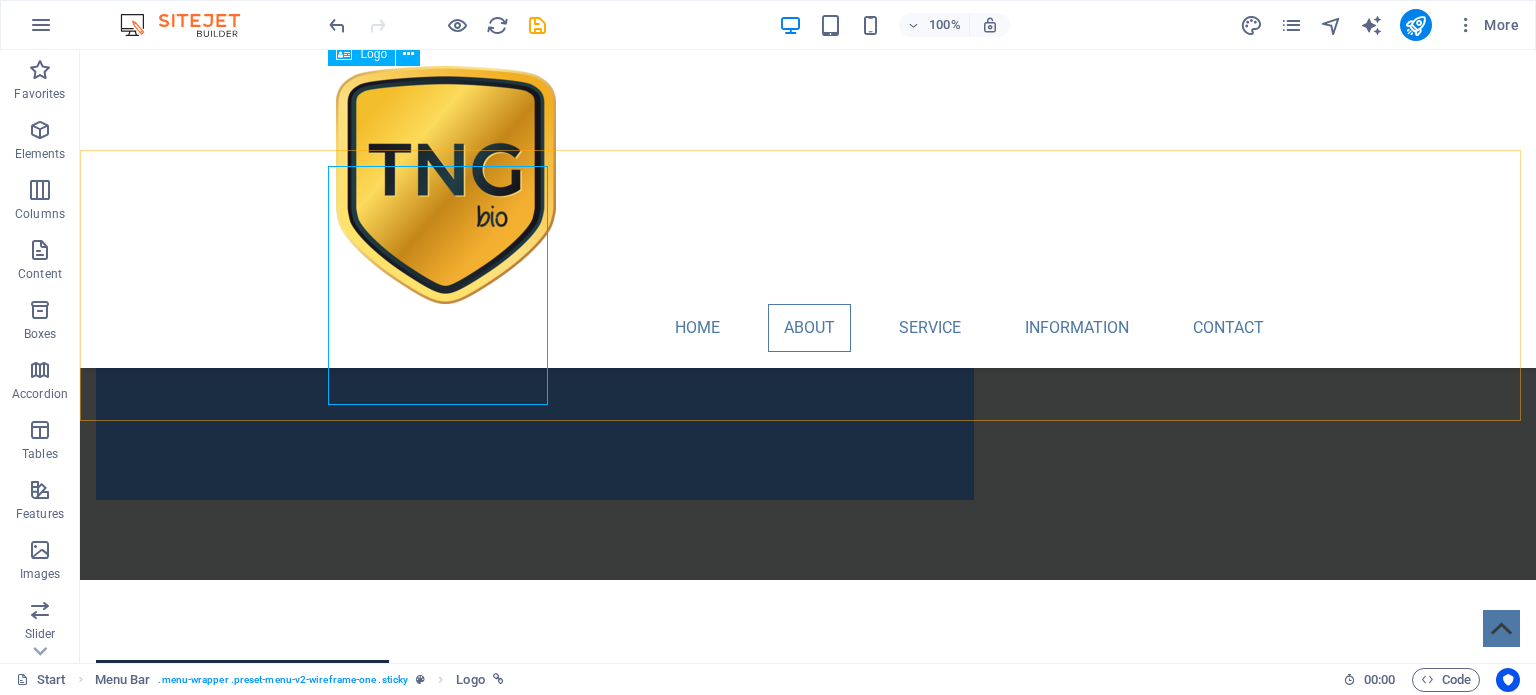 click at bounding box center [808, 185] 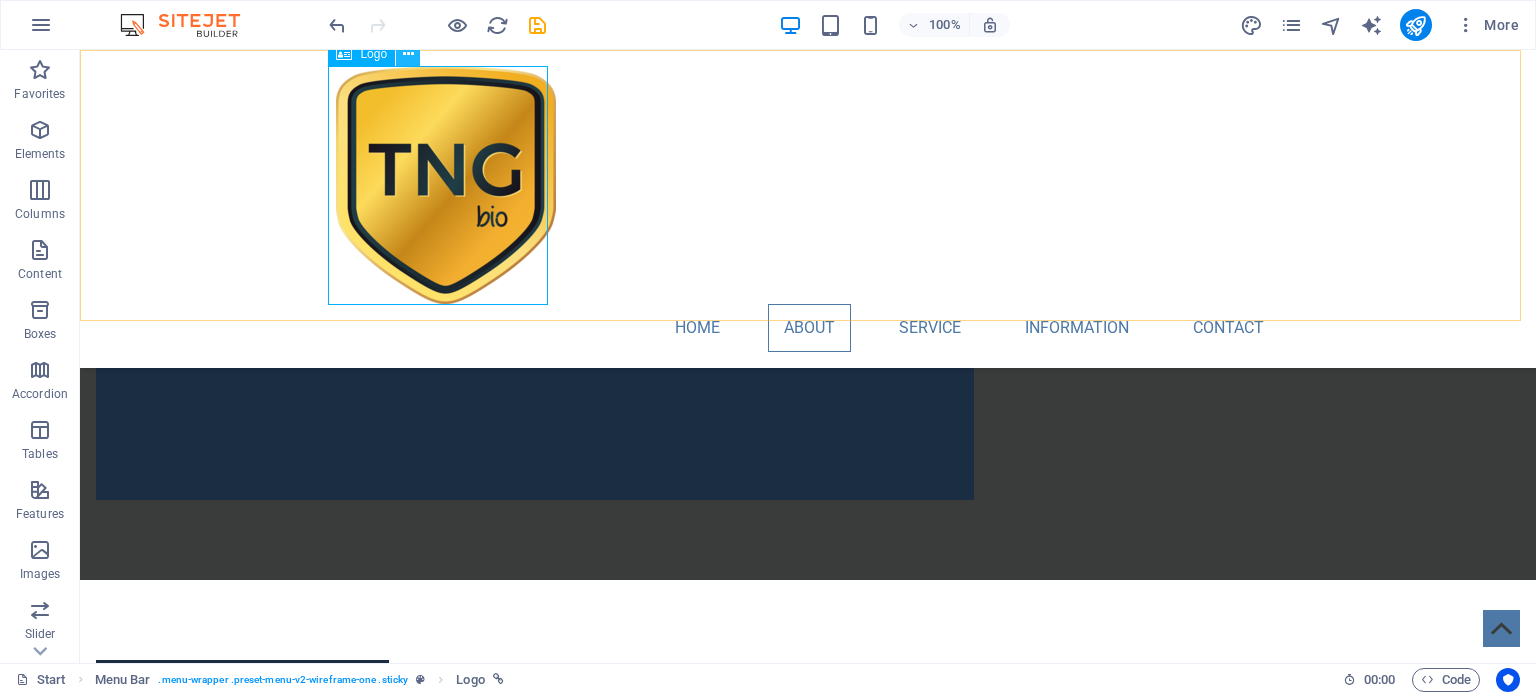 click at bounding box center [408, 54] 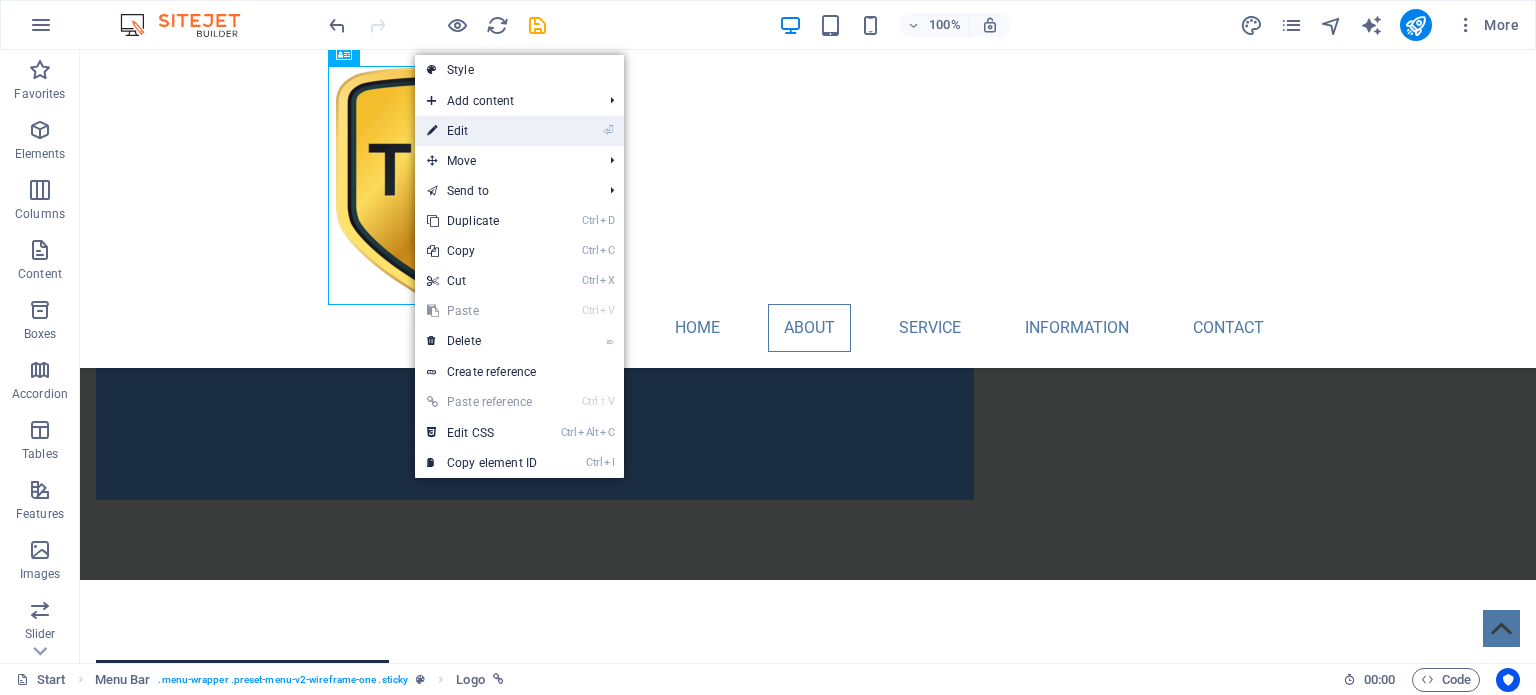 click on "⏎  Edit" at bounding box center [482, 131] 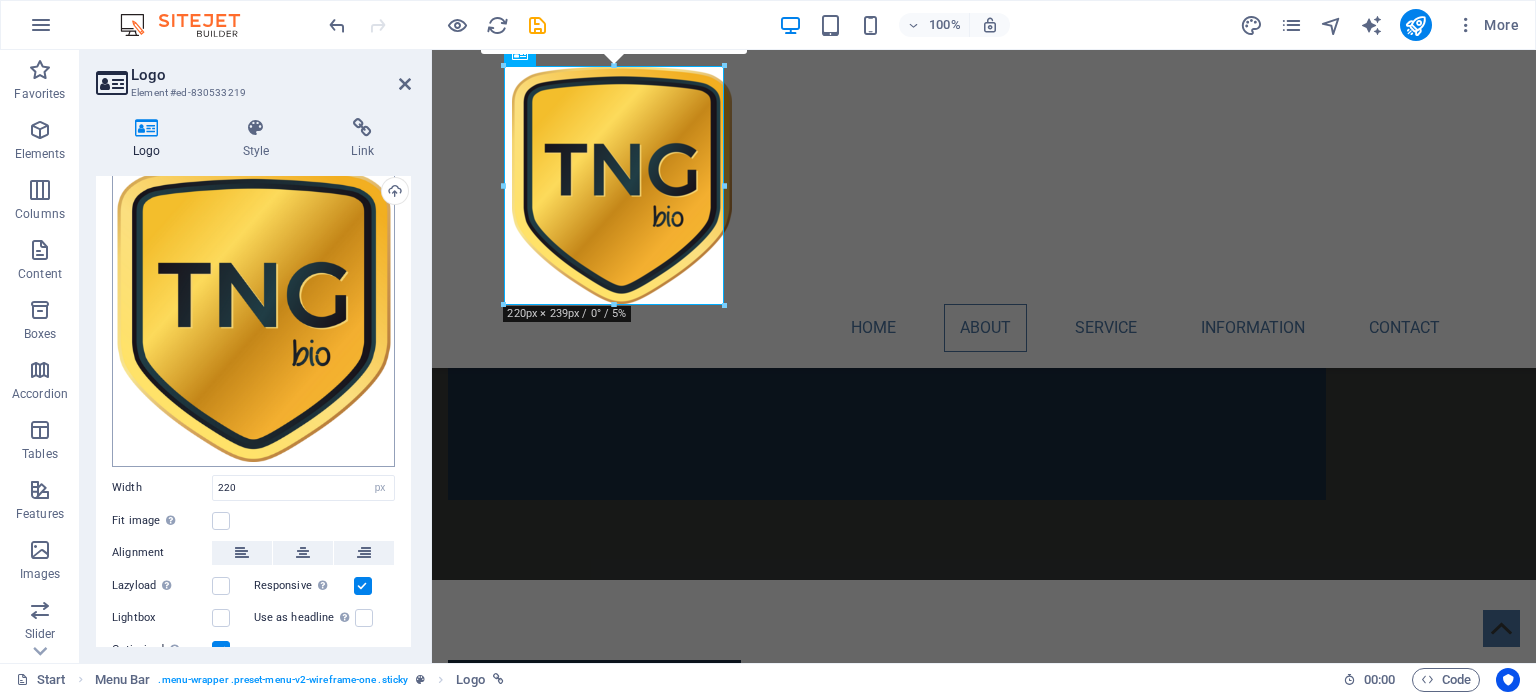 scroll, scrollTop: 173, scrollLeft: 0, axis: vertical 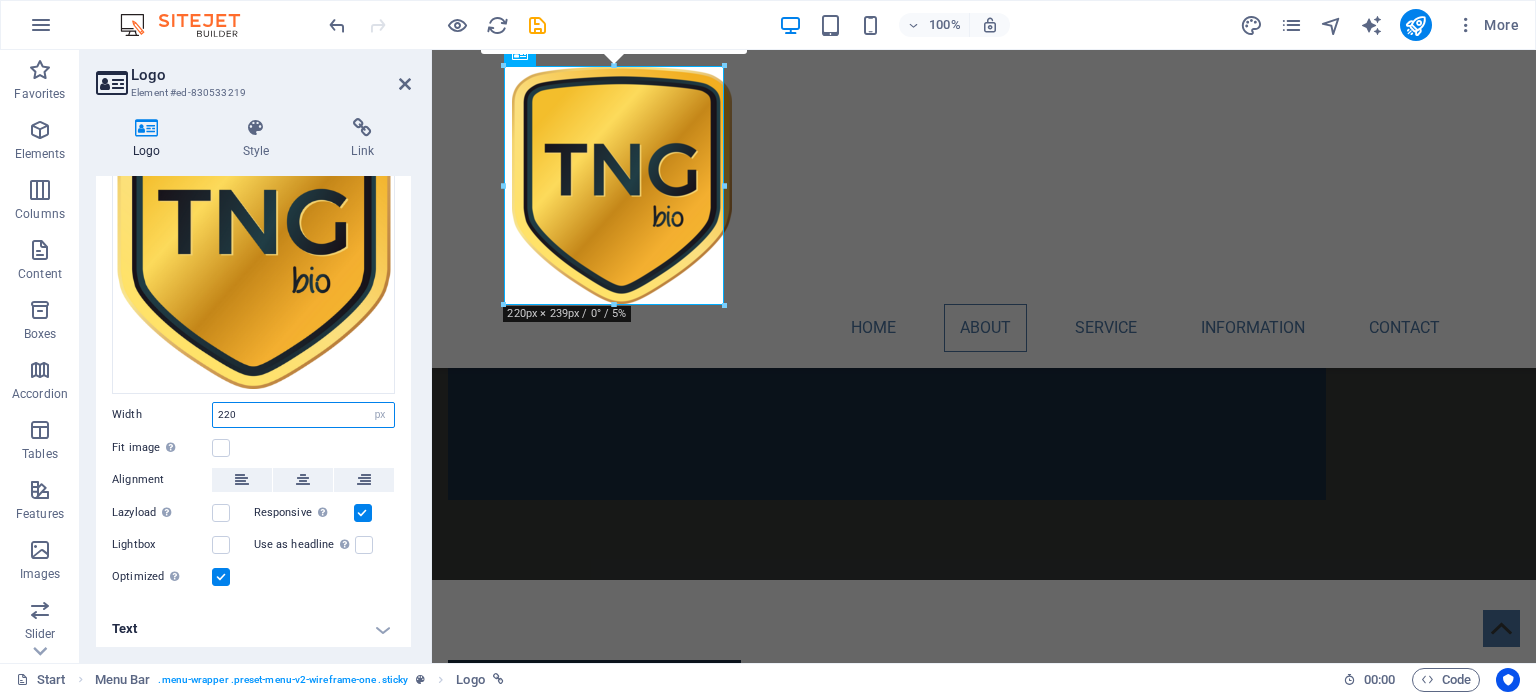 drag, startPoint x: 246, startPoint y: 409, endPoint x: 206, endPoint y: 410, distance: 40.012497 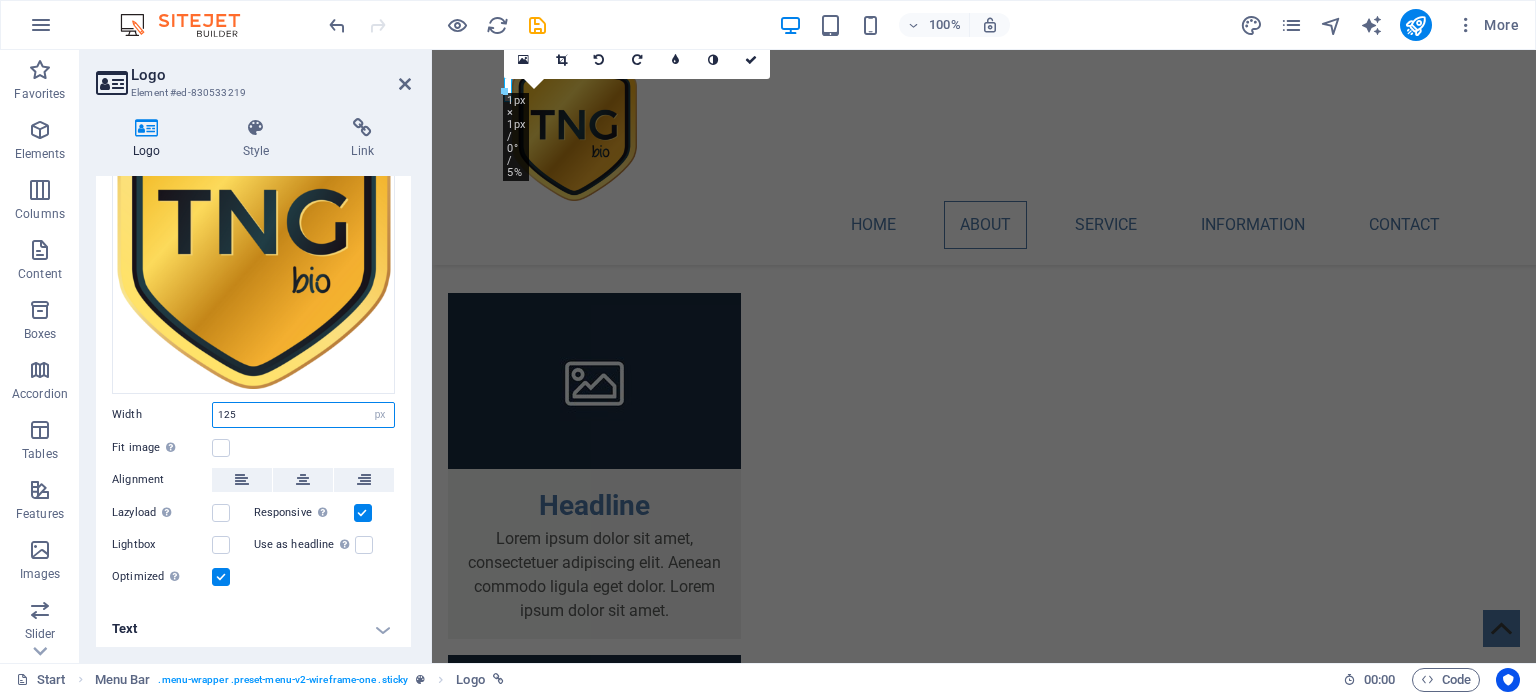 type on "125" 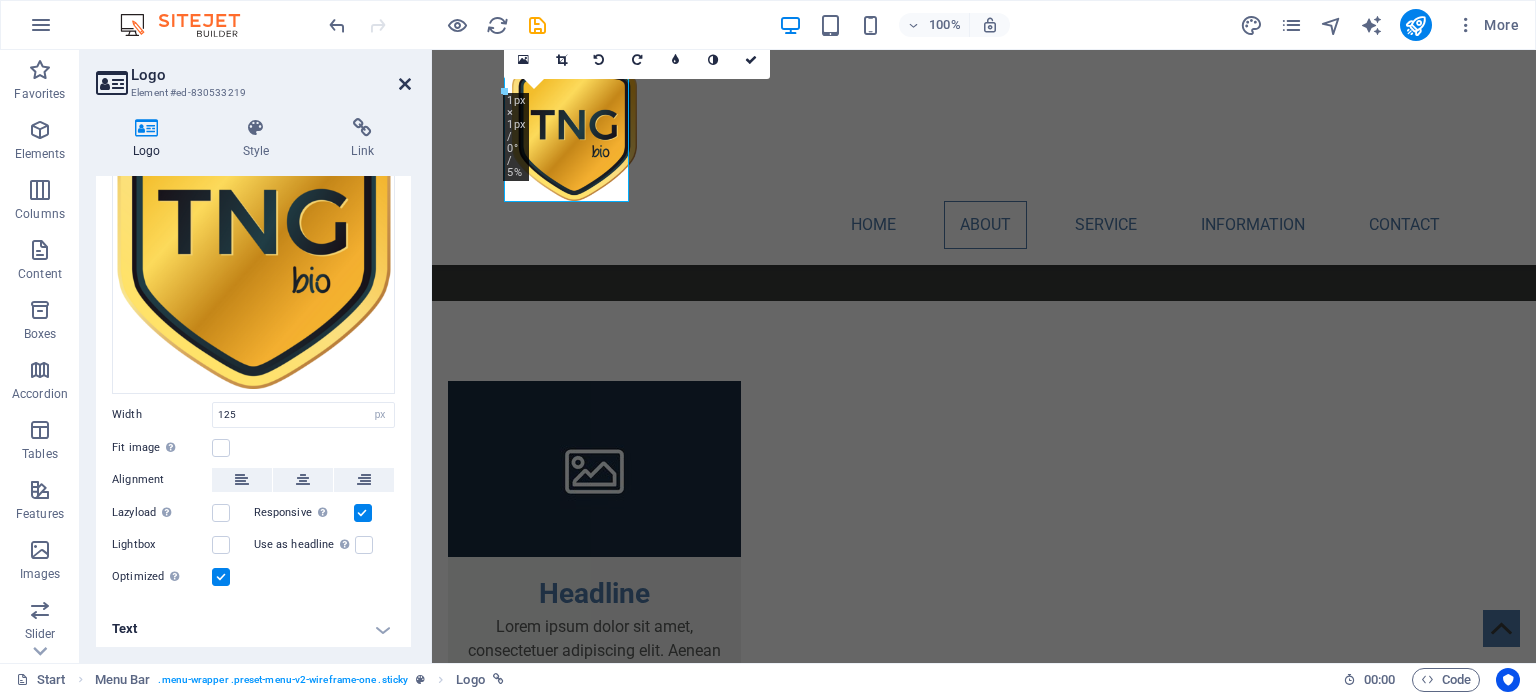click at bounding box center (405, 84) 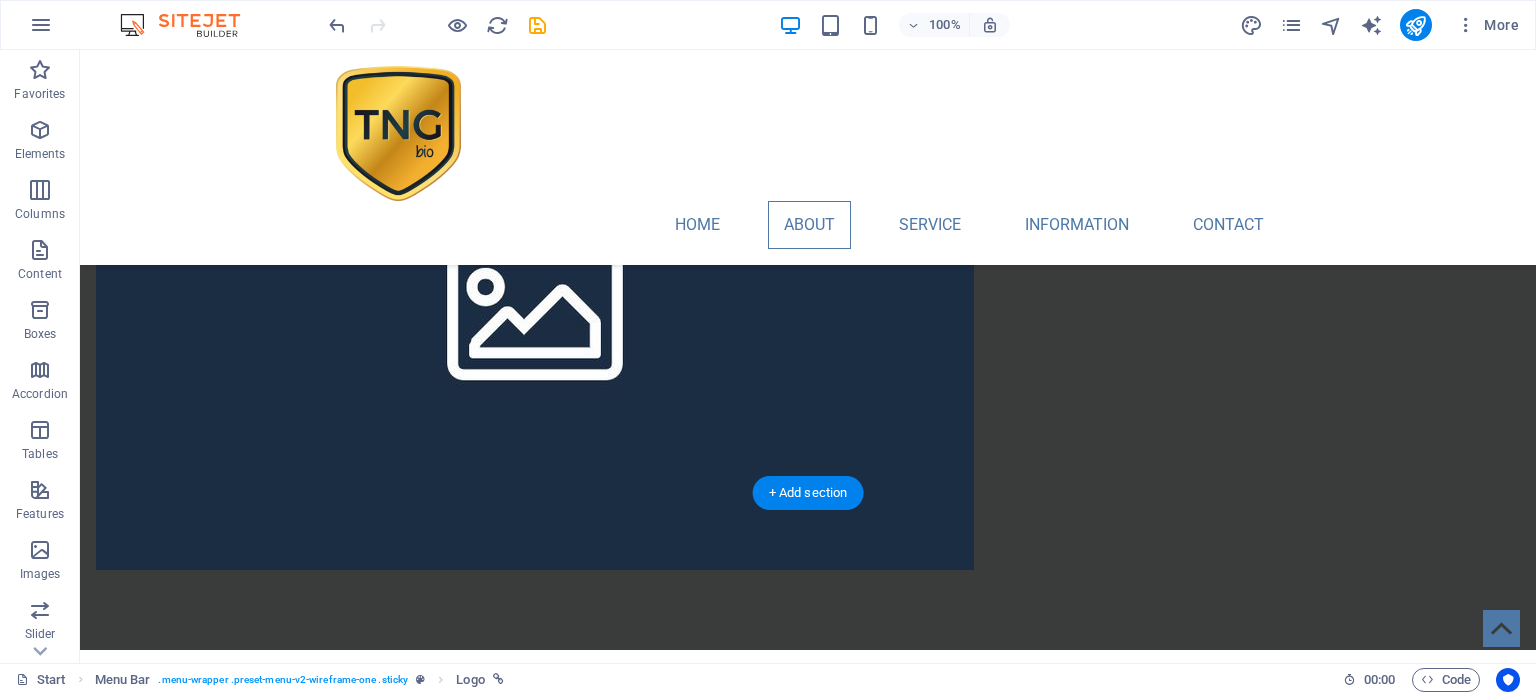 scroll, scrollTop: 1800, scrollLeft: 0, axis: vertical 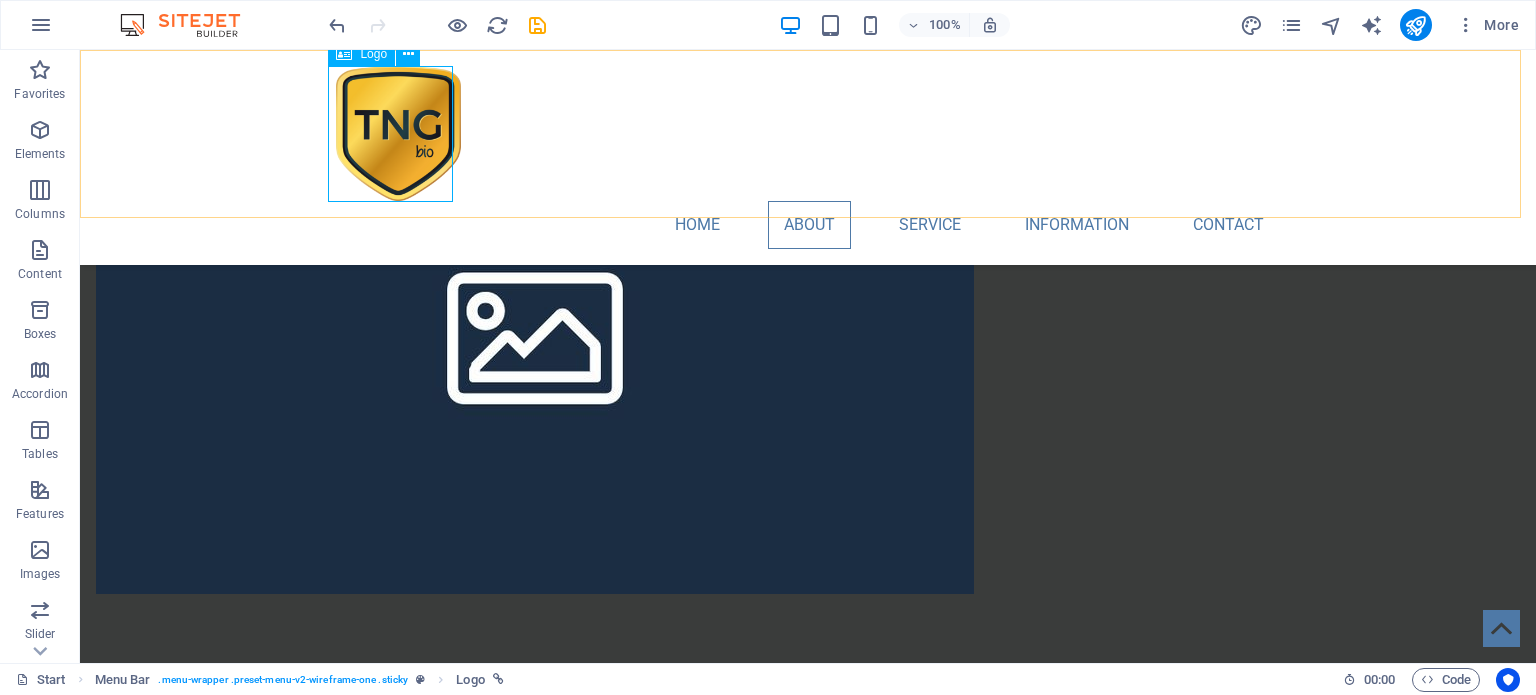 click at bounding box center [808, 133] 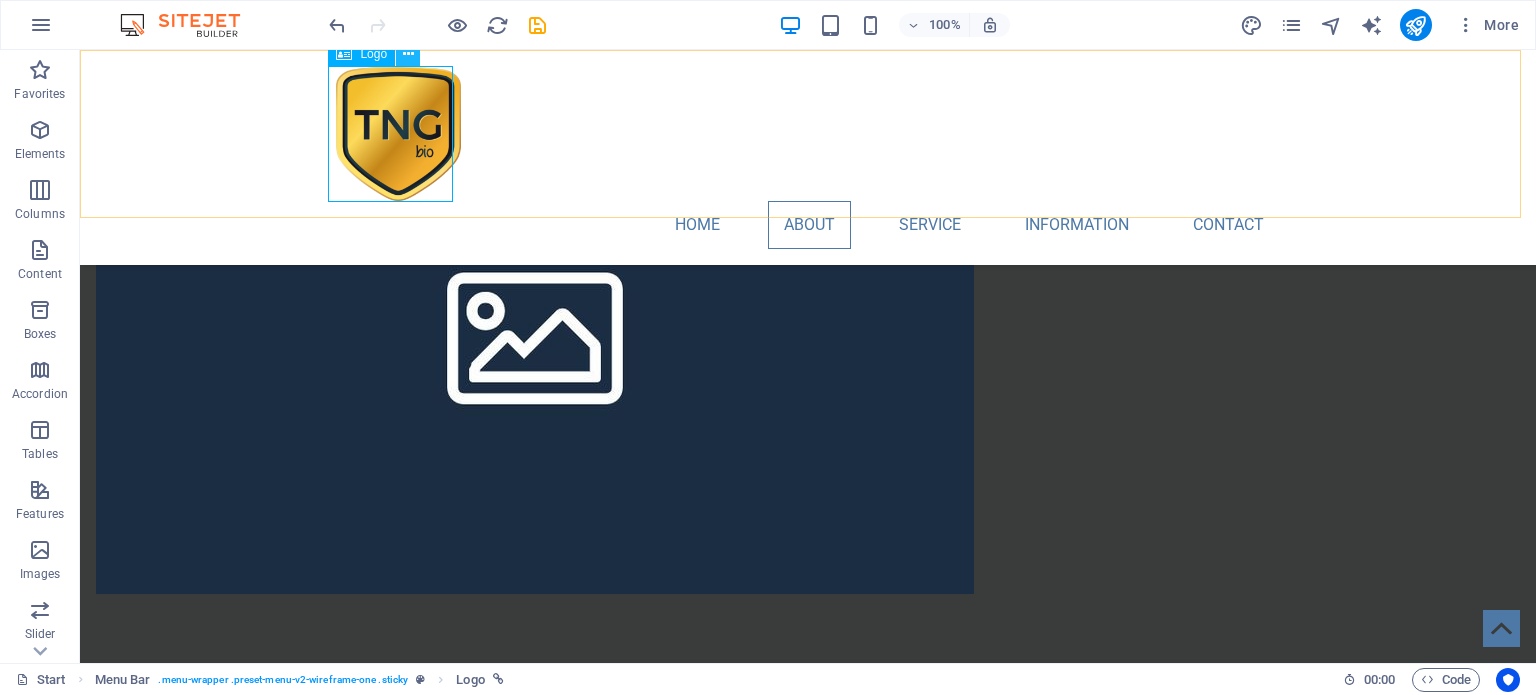 click at bounding box center (408, 54) 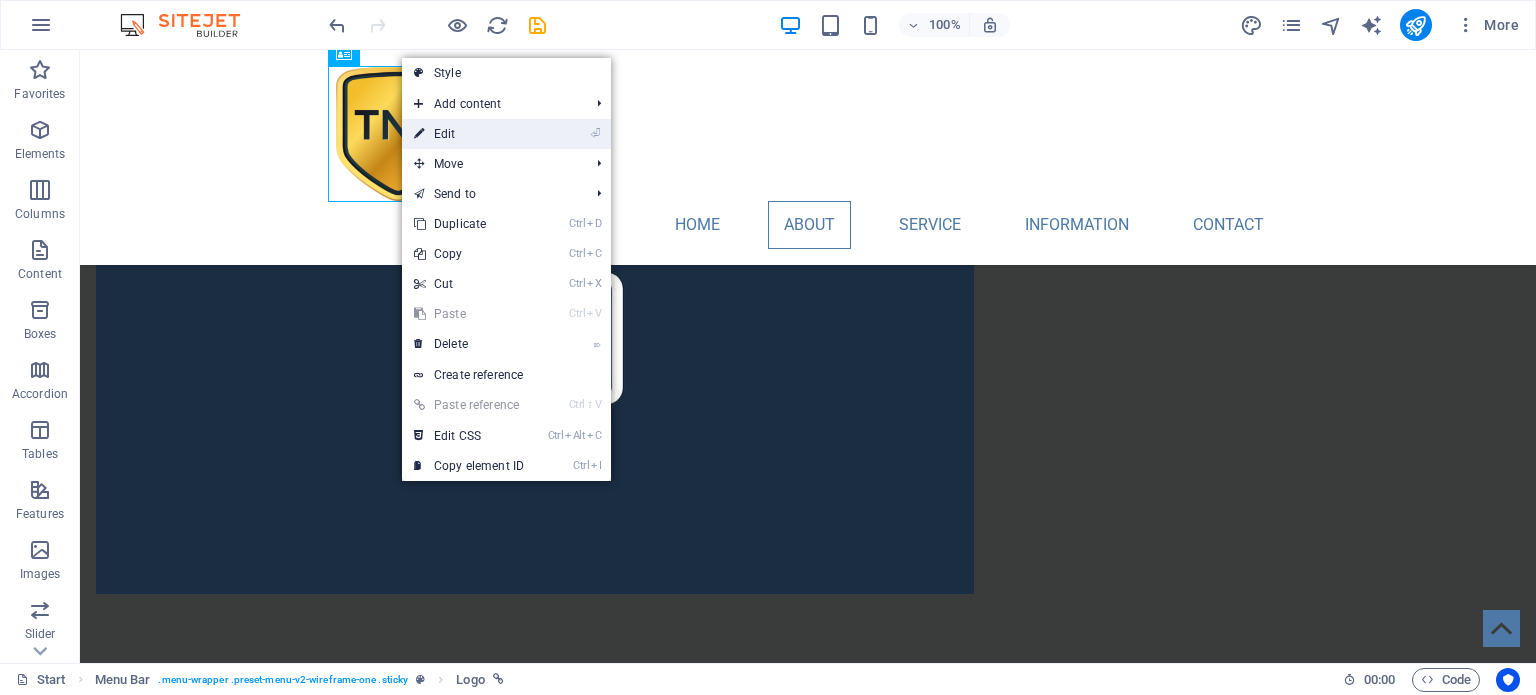 click on "⏎  Edit" at bounding box center [469, 134] 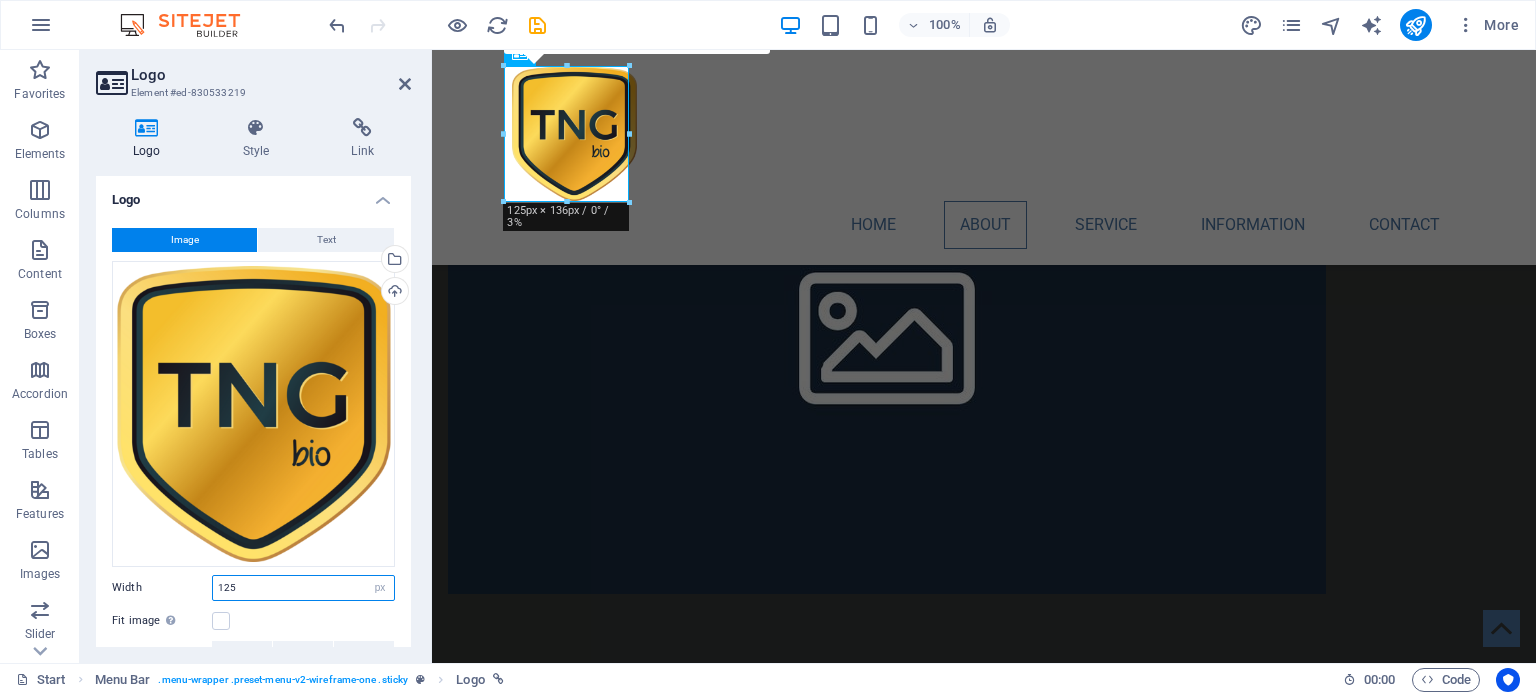 drag, startPoint x: 267, startPoint y: 589, endPoint x: 192, endPoint y: 579, distance: 75.66373 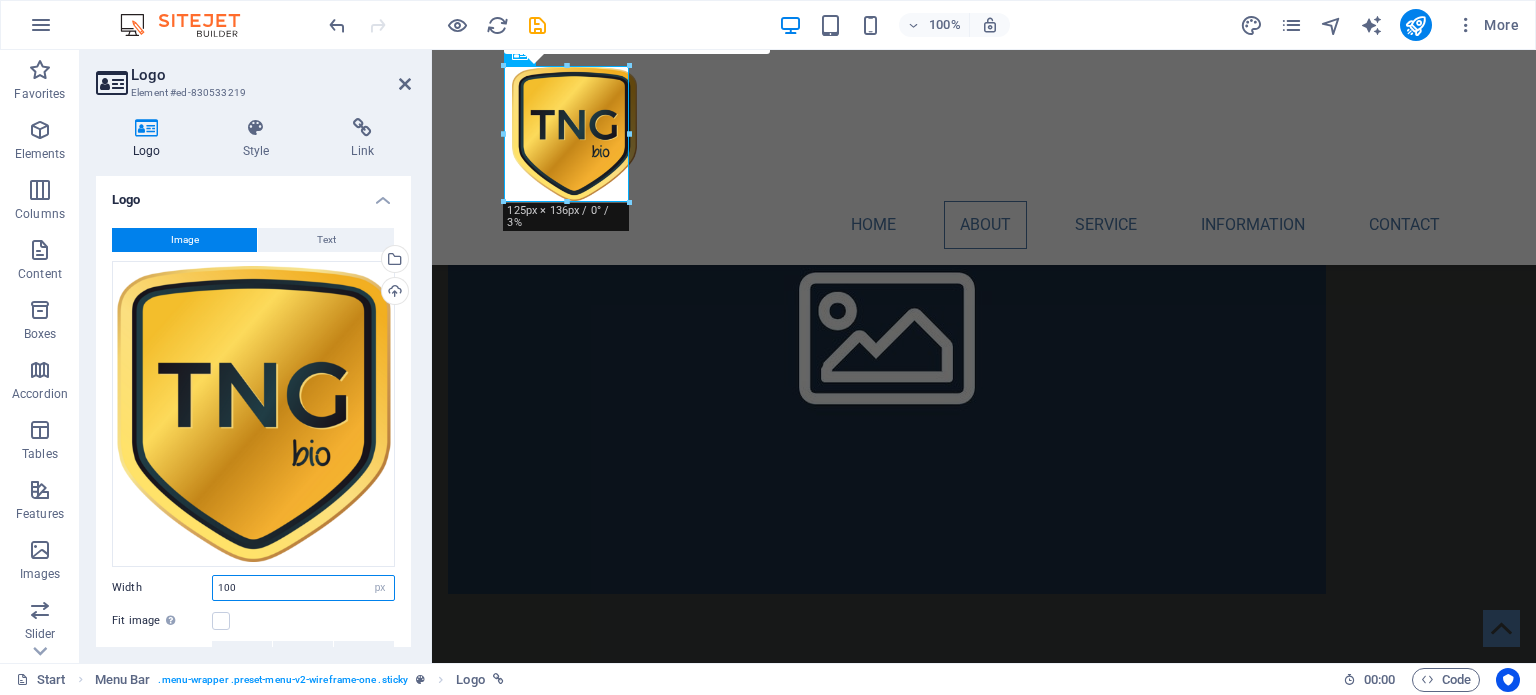type on "100" 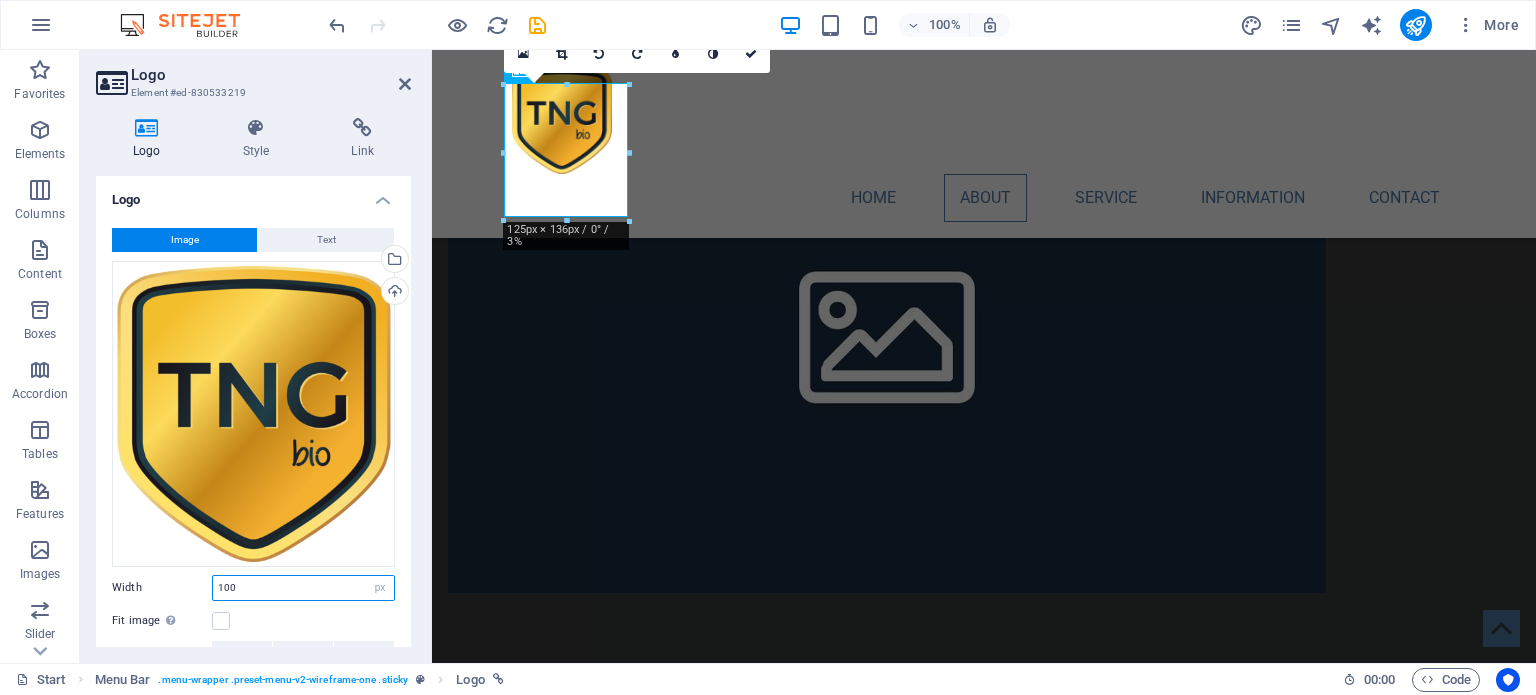 scroll, scrollTop: 1772, scrollLeft: 0, axis: vertical 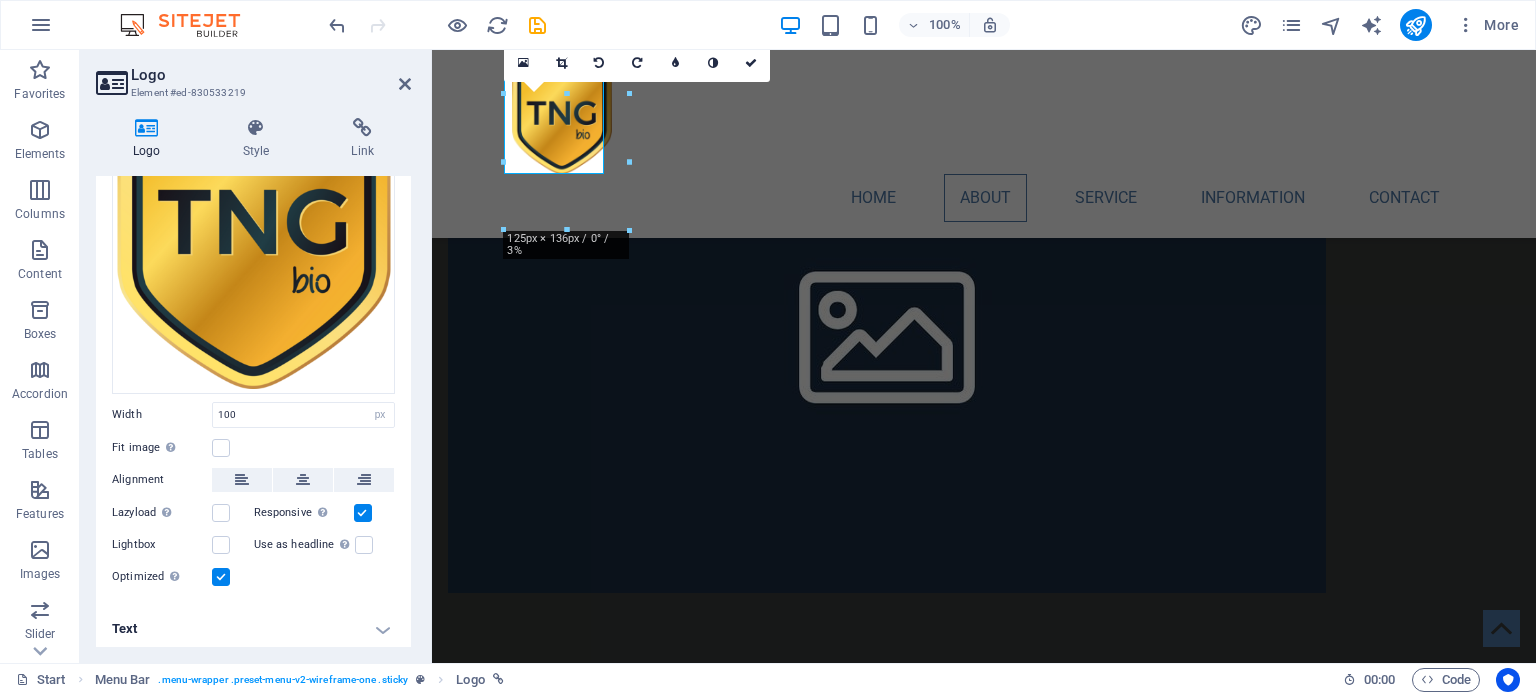 click on "Text" at bounding box center (253, 629) 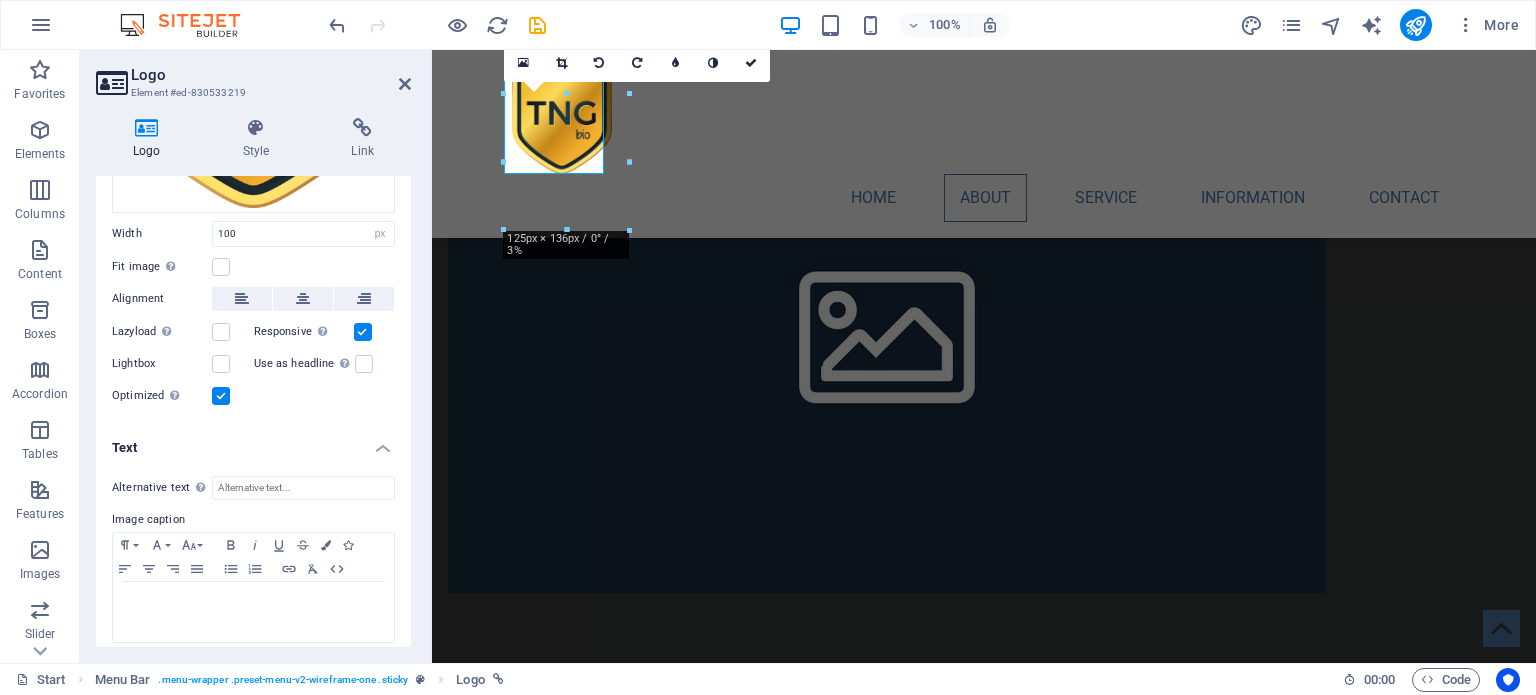 scroll, scrollTop: 361, scrollLeft: 0, axis: vertical 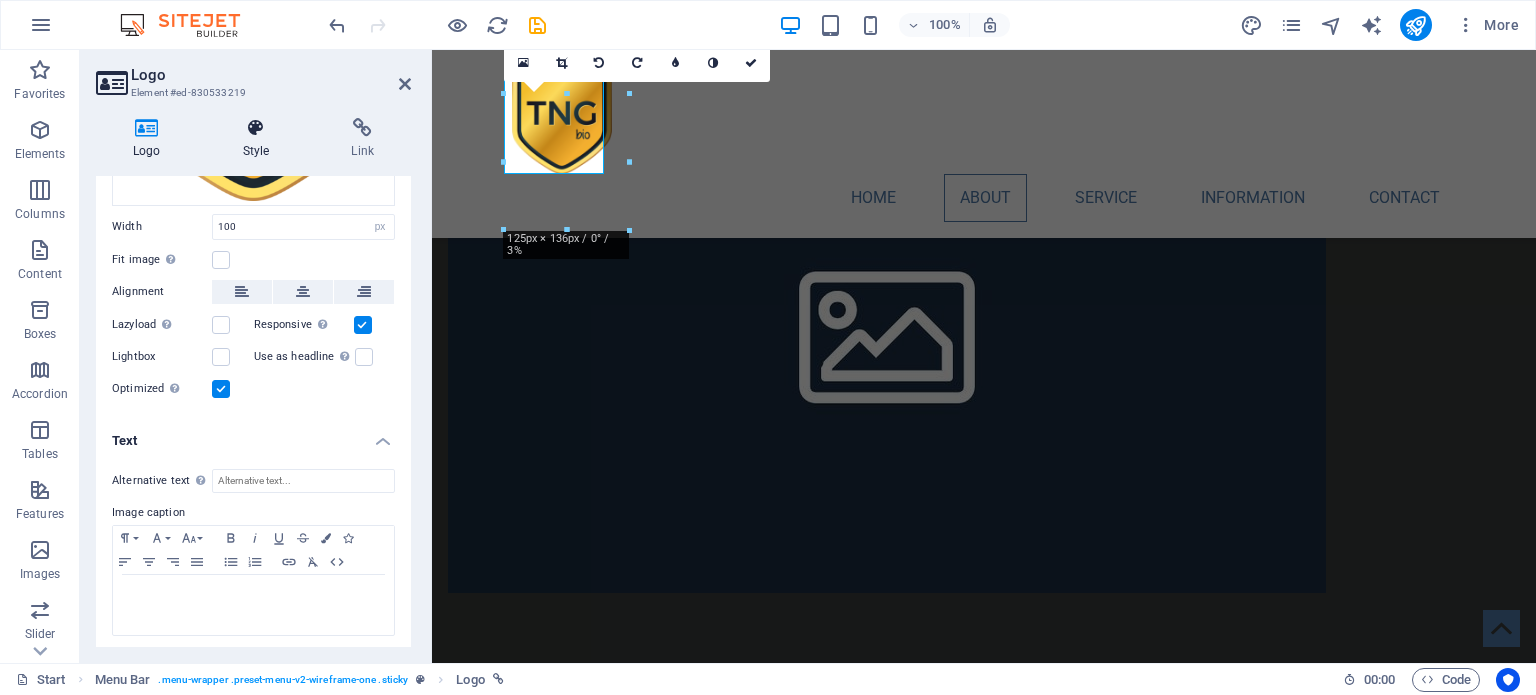 click at bounding box center [256, 128] 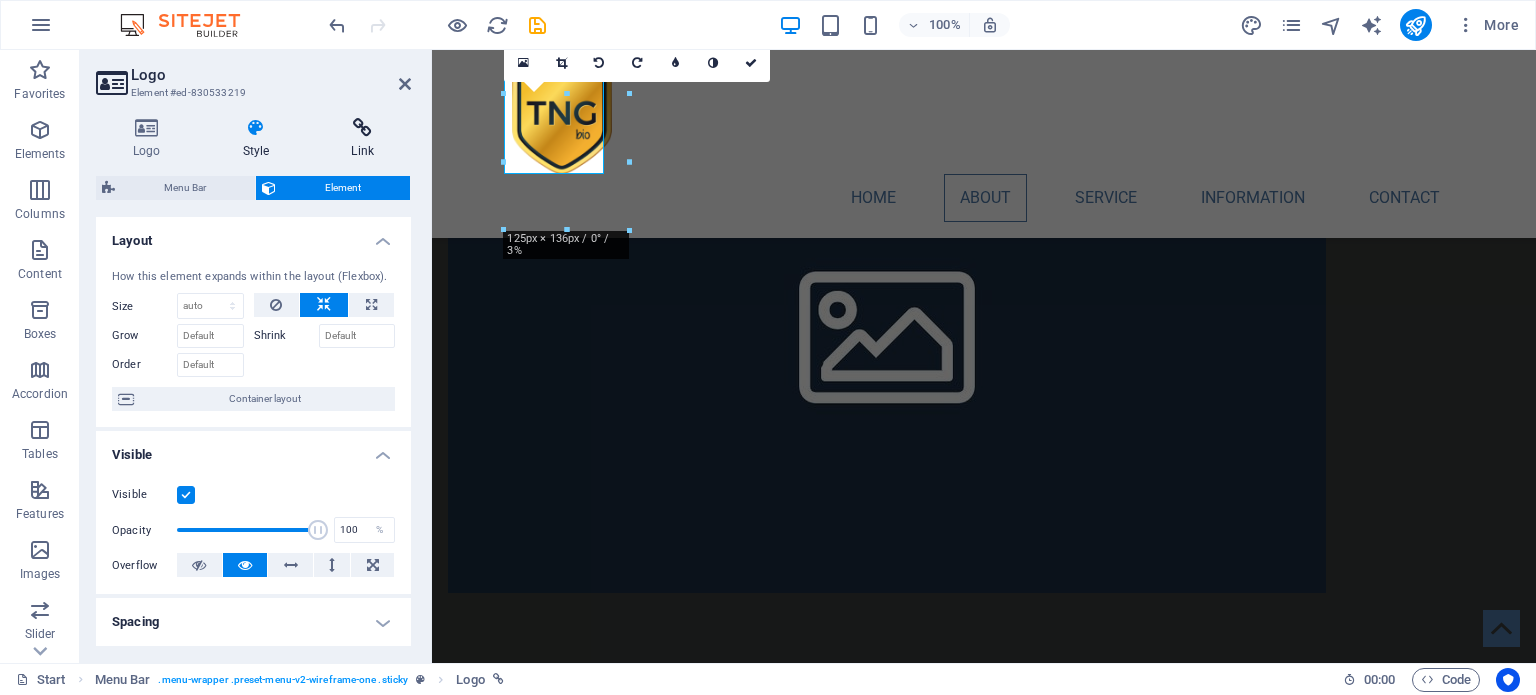 click at bounding box center (362, 128) 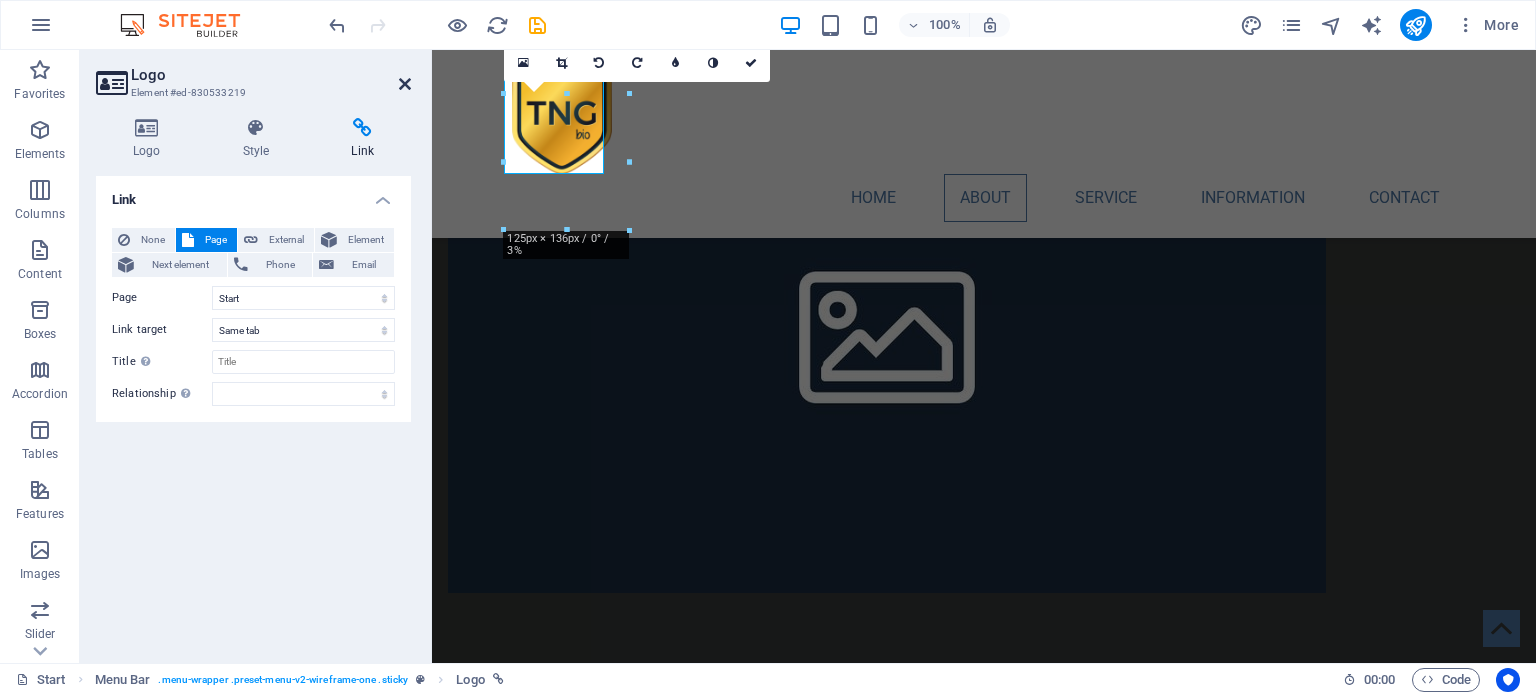 click at bounding box center [405, 84] 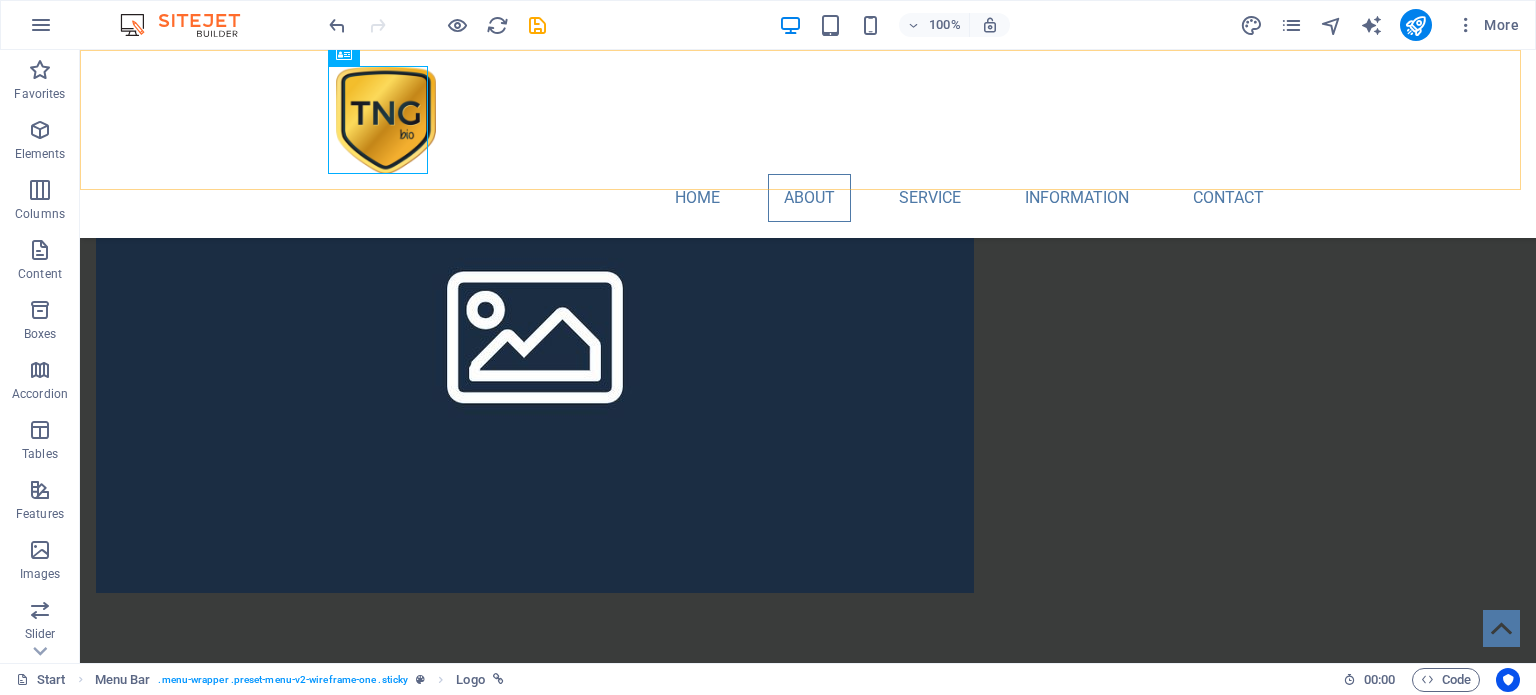 click on "Home About Service Information Contact" at bounding box center (808, 144) 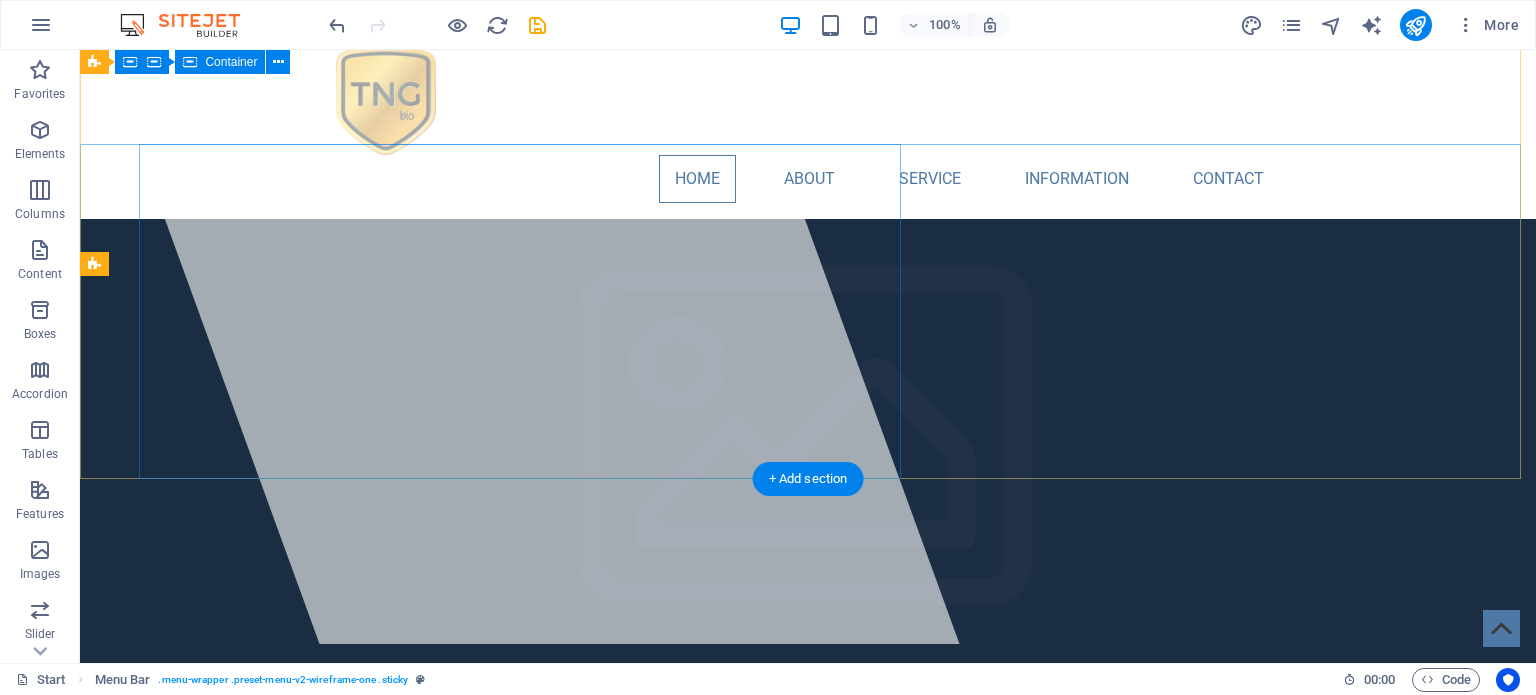 scroll, scrollTop: 0, scrollLeft: 0, axis: both 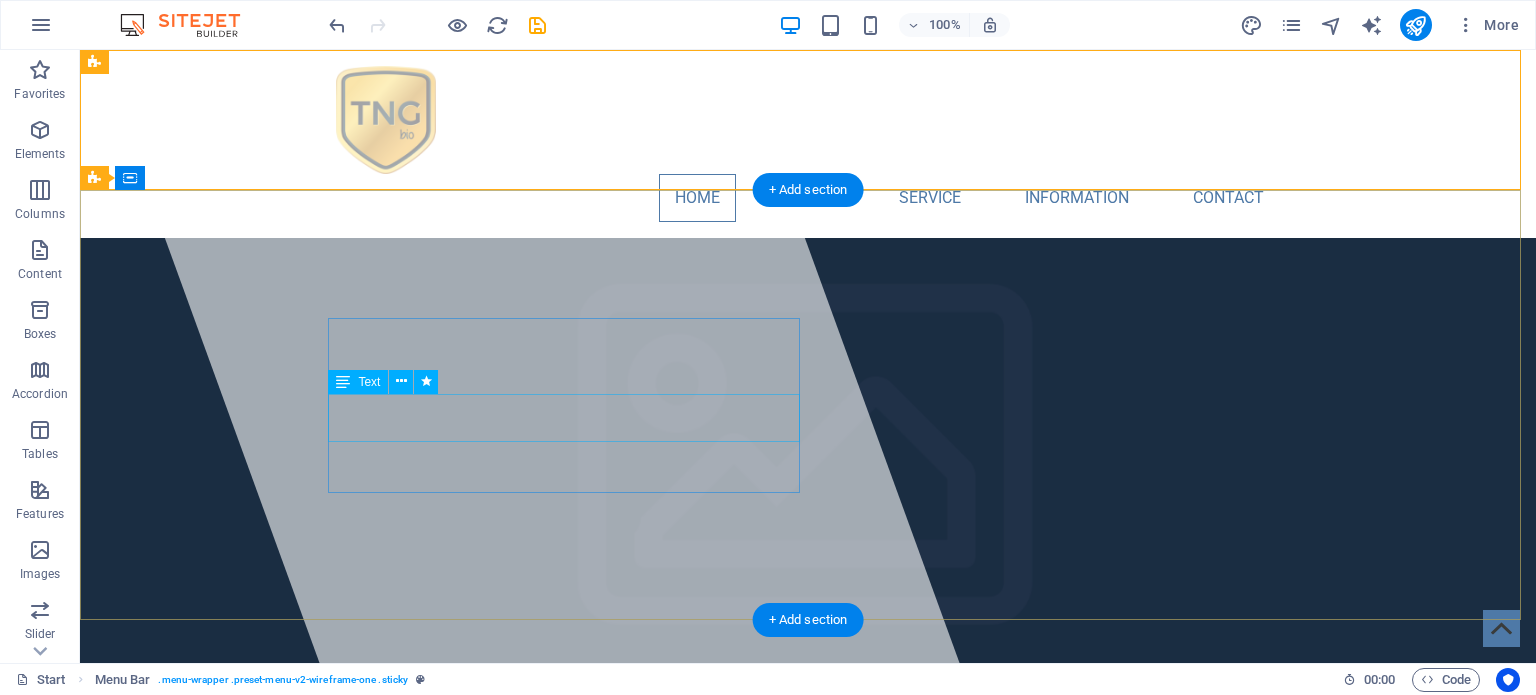 click on "Lorem ipsum dolor sit amet, consectetuer adipiscing elit. Aenean commodo ligula eget dolor. Aenean massa." at bounding box center [808, 893] 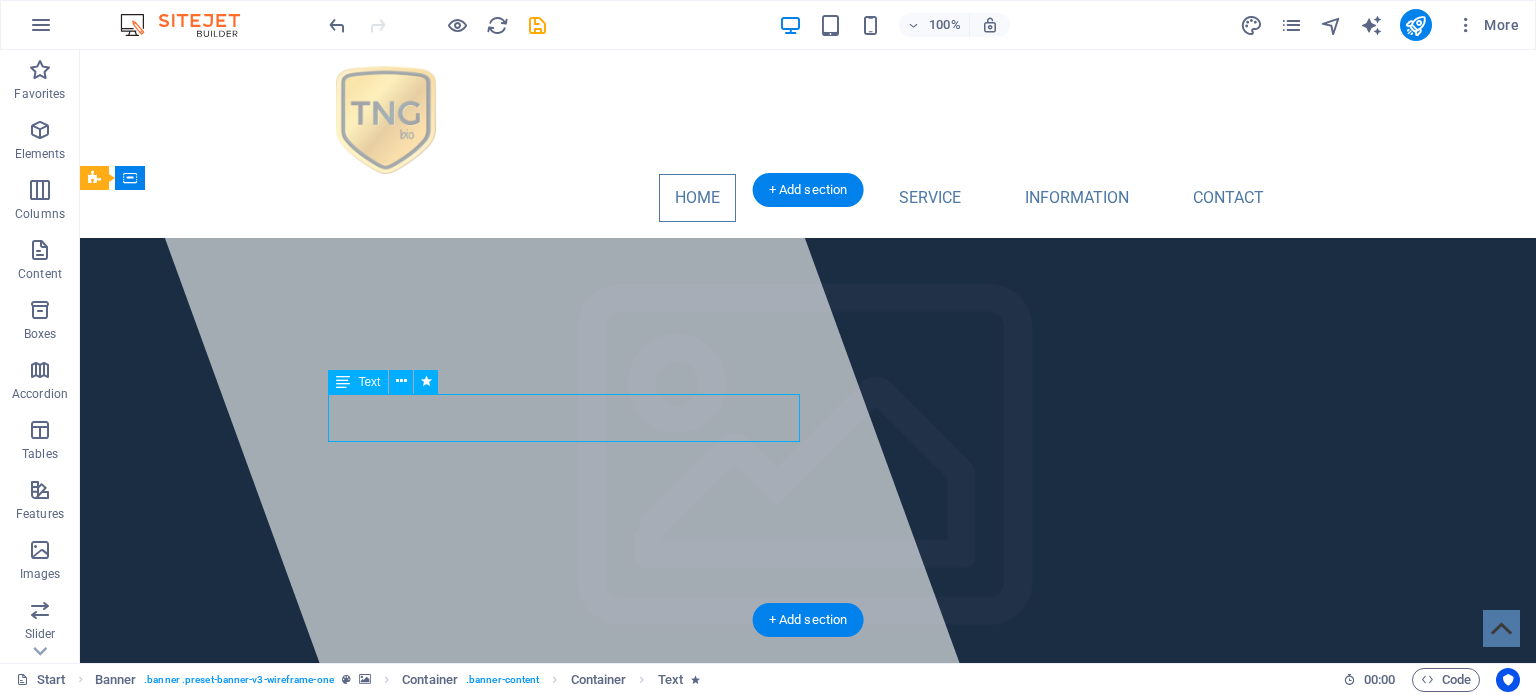 click on "Lorem ipsum dolor sit amet, consectetuer adipiscing elit. Aenean commodo ligula eget dolor. Aenean massa." at bounding box center [808, 893] 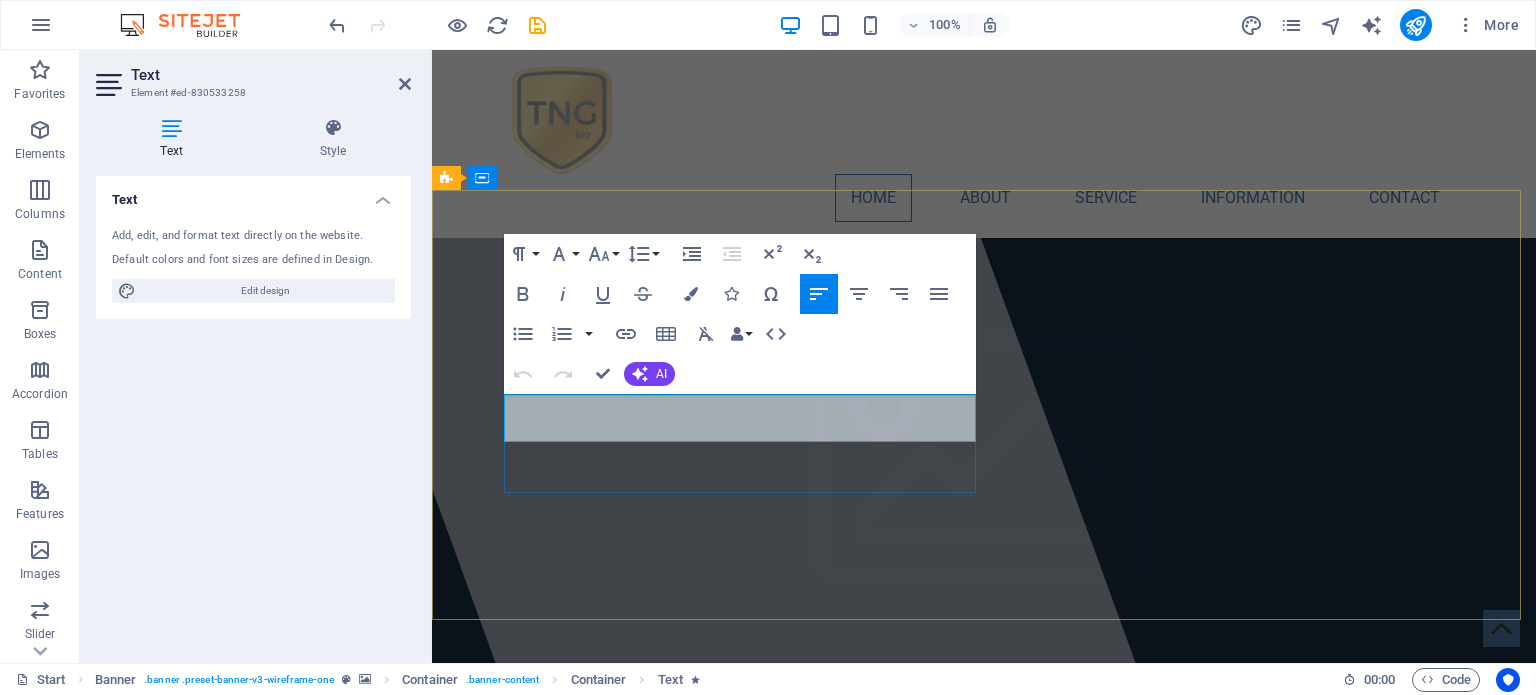 click on "Lorem ipsum dolor sit amet, consectetuer adipiscing elit." at bounding box center (710, 880) 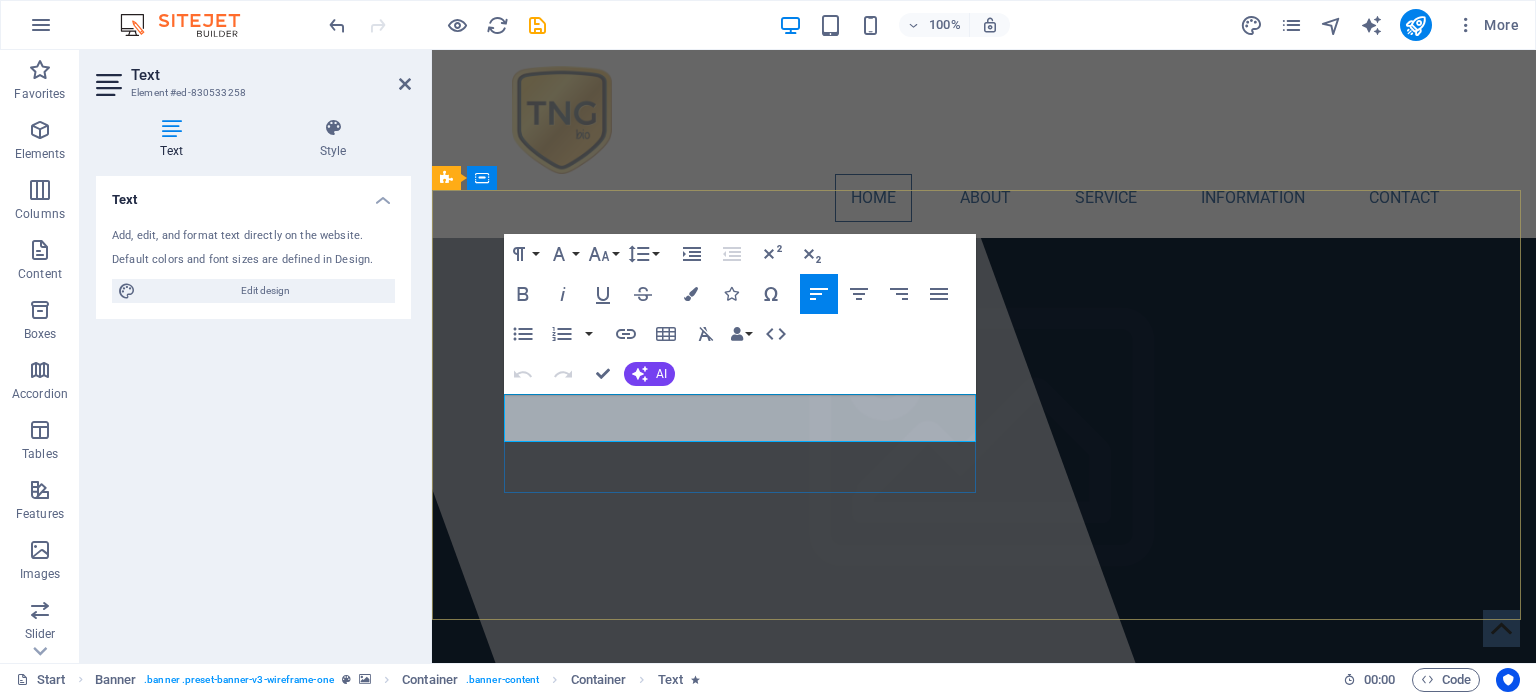 click on "Lorem ipsum dolor sit amet, consectetuer adipiscing elit." at bounding box center (710, 835) 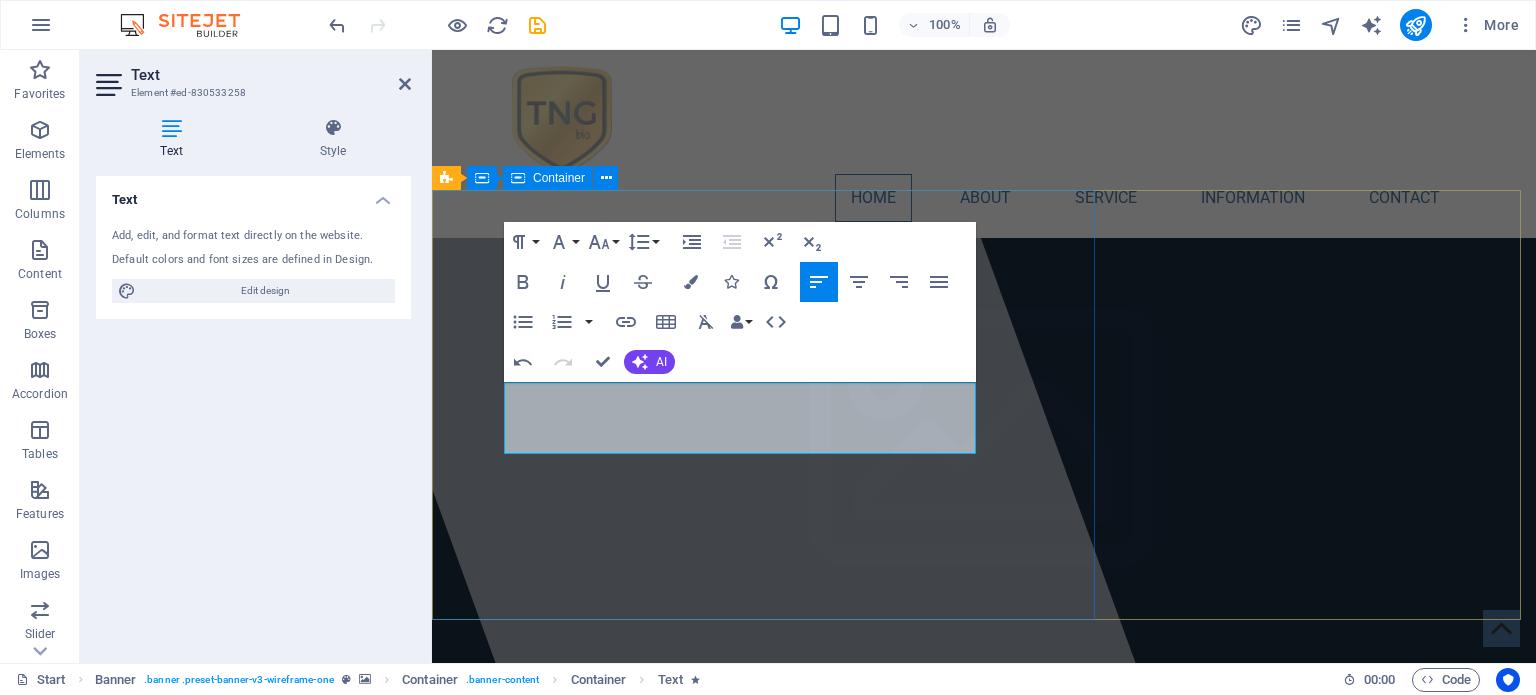 click at bounding box center [703, 356] 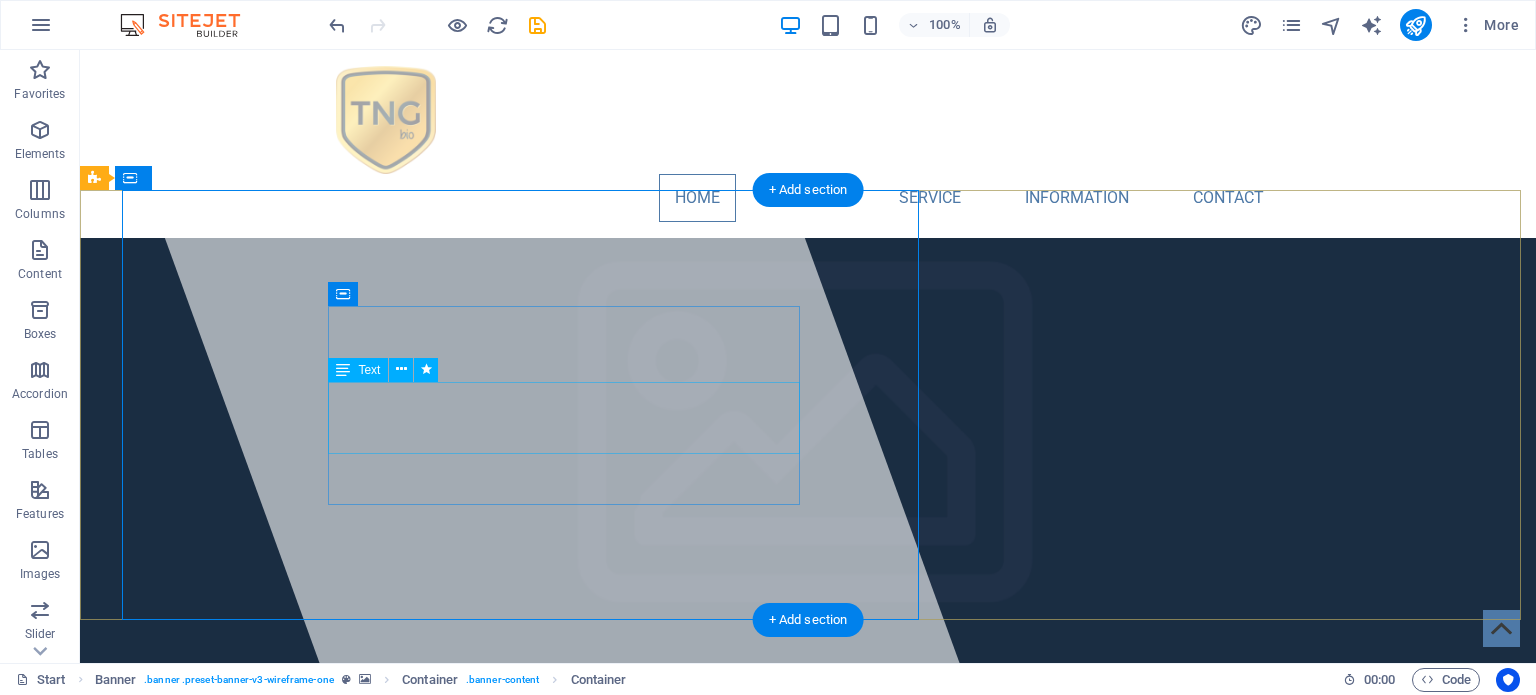 click on "Natural Wastewater Solutions & Eco-Friendly Detergents | TNG Bio South Africa" at bounding box center [808, 848] 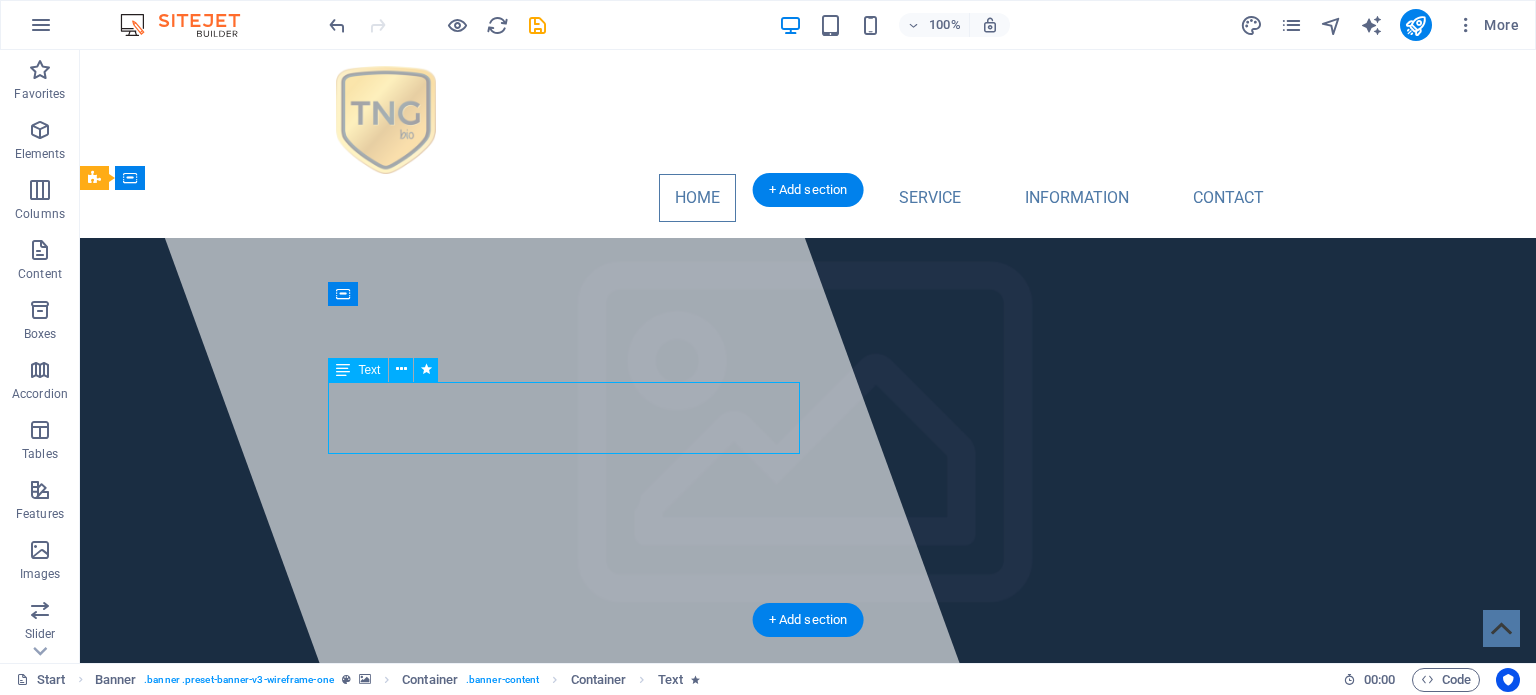 click on "Natural Wastewater Solutions & Eco-Friendly Detergents | TNG Bio South Africa" at bounding box center [808, 848] 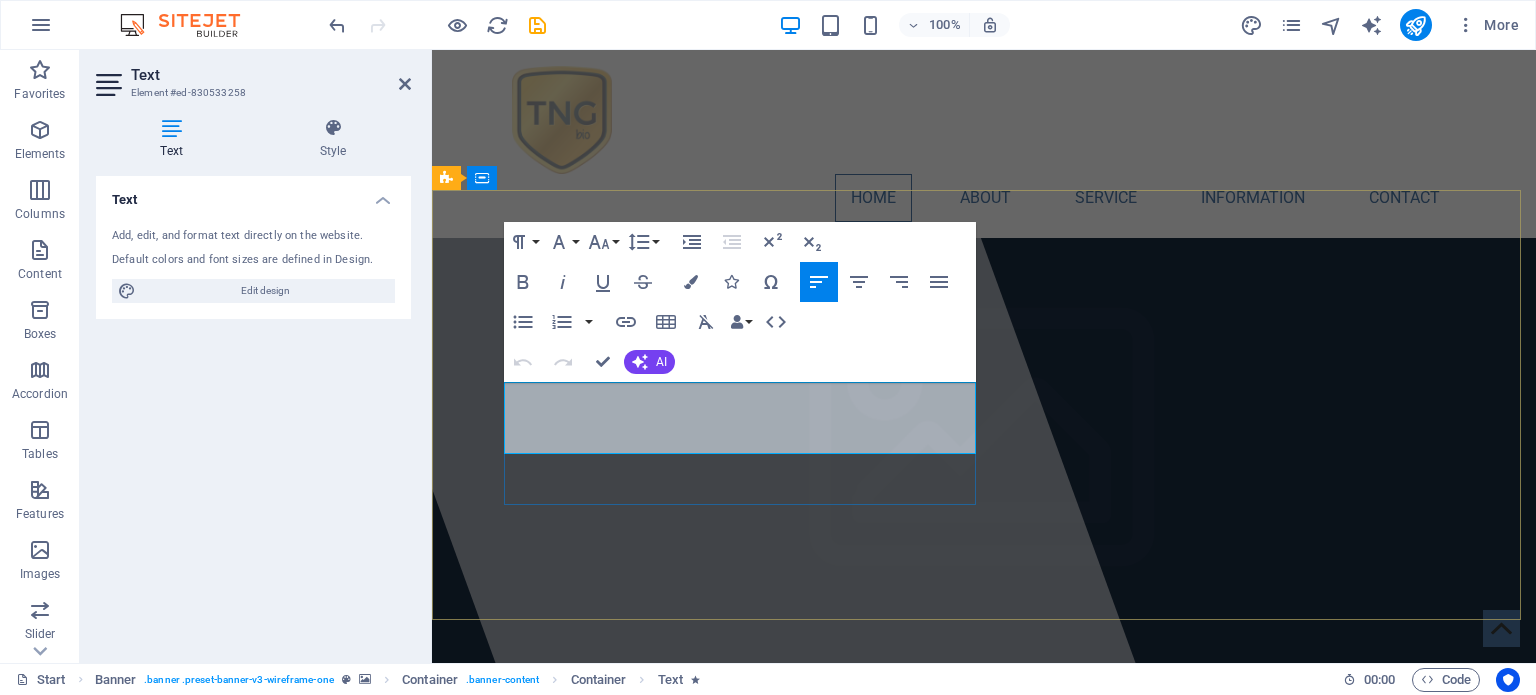 click on "Natural Wastewater Solutions & Eco-Friendly Detergents | TNG Bio South Africa" at bounding box center [984, 848] 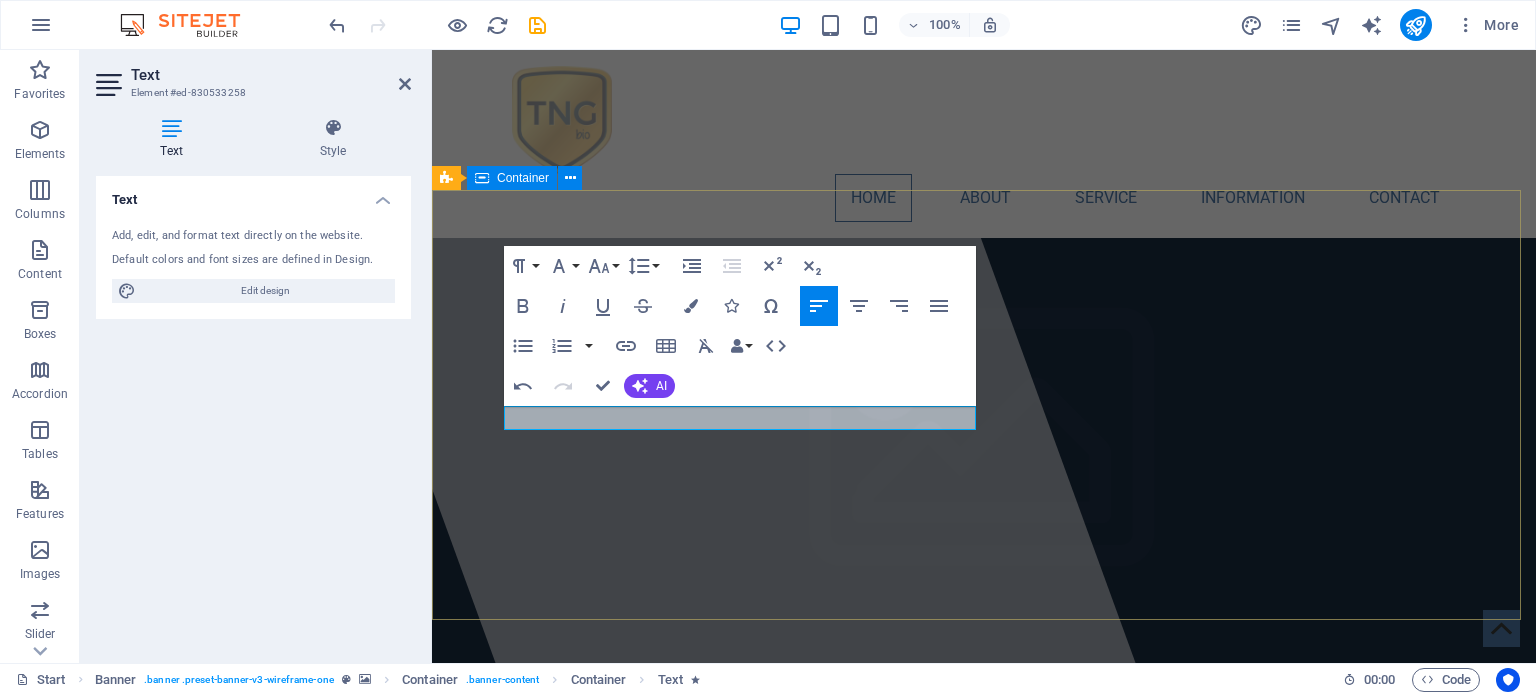 click on "TNG Bio Natural Wastewater Solutions & Eco-Friendly Detergents" at bounding box center [984, 868] 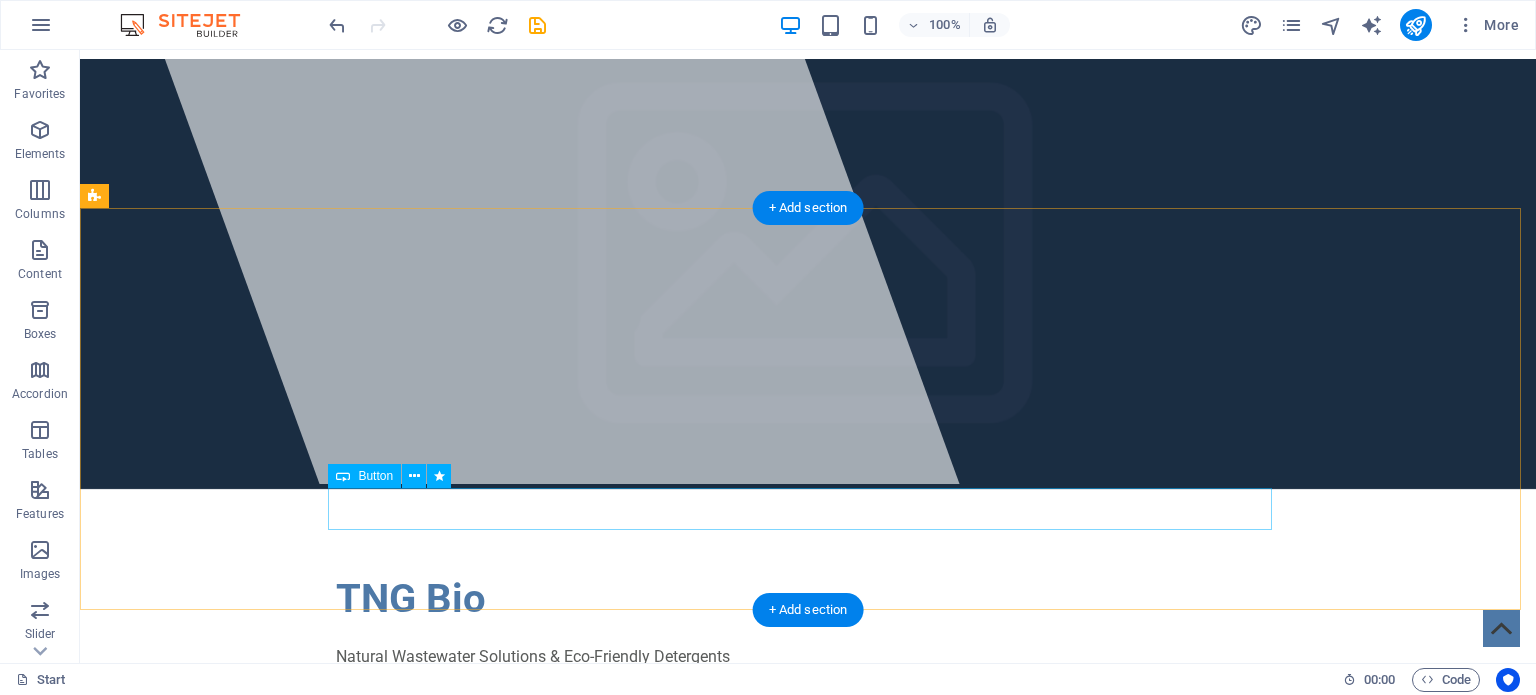 scroll, scrollTop: 100, scrollLeft: 0, axis: vertical 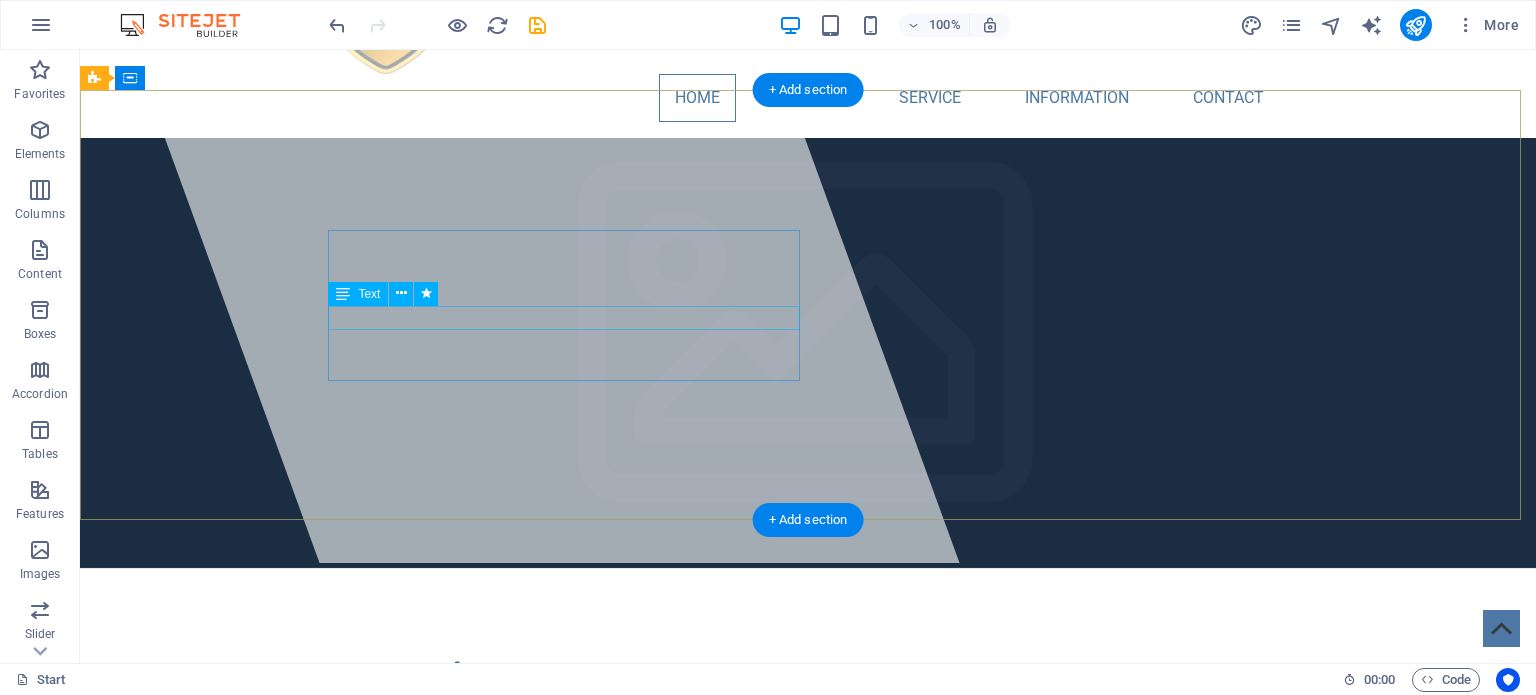 click on "Natural Wastewater Solutions & Eco-Friendly Detergents" at bounding box center (808, 736) 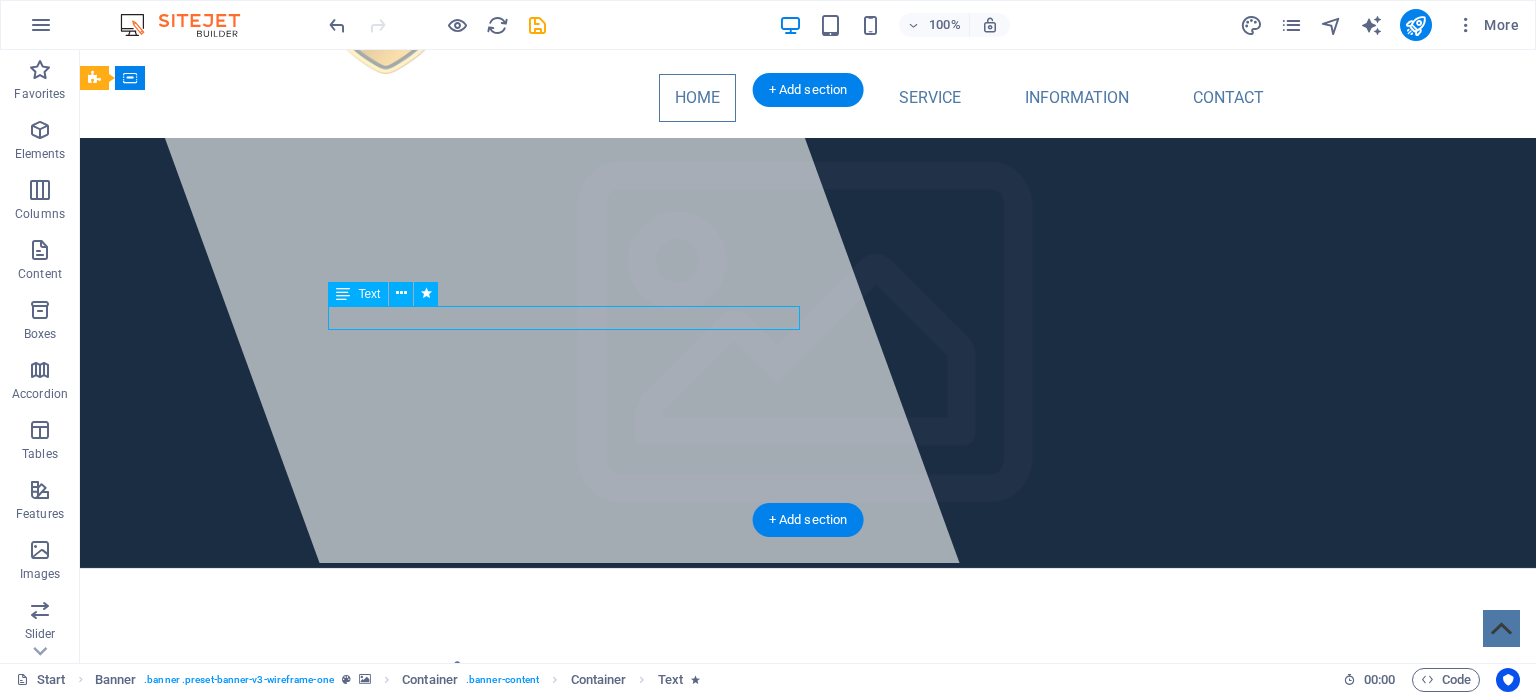 click on "Natural Wastewater Solutions & Eco-Friendly Detergents" at bounding box center (808, 736) 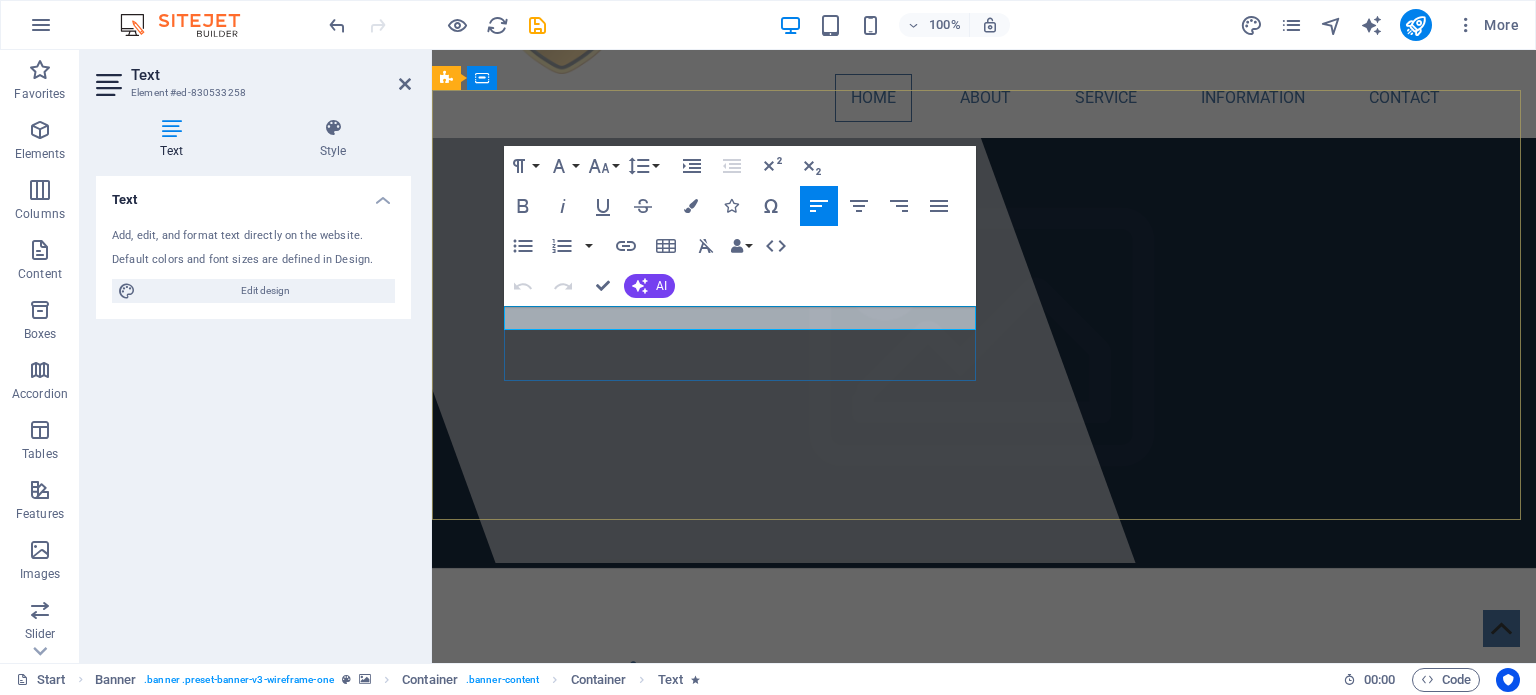 click on "Natural Wastewater Solutions & Eco-Friendly Detergents" at bounding box center (984, 736) 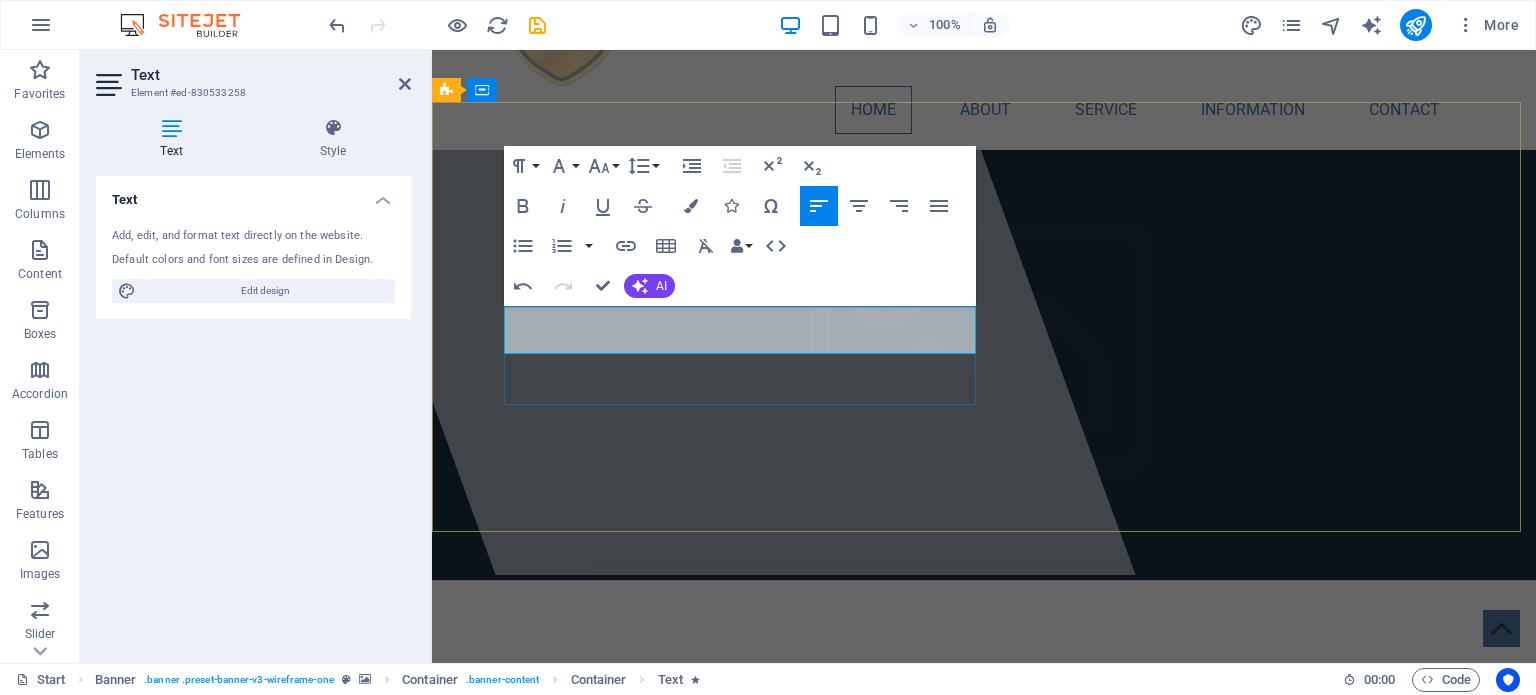 scroll, scrollTop: 76, scrollLeft: 0, axis: vertical 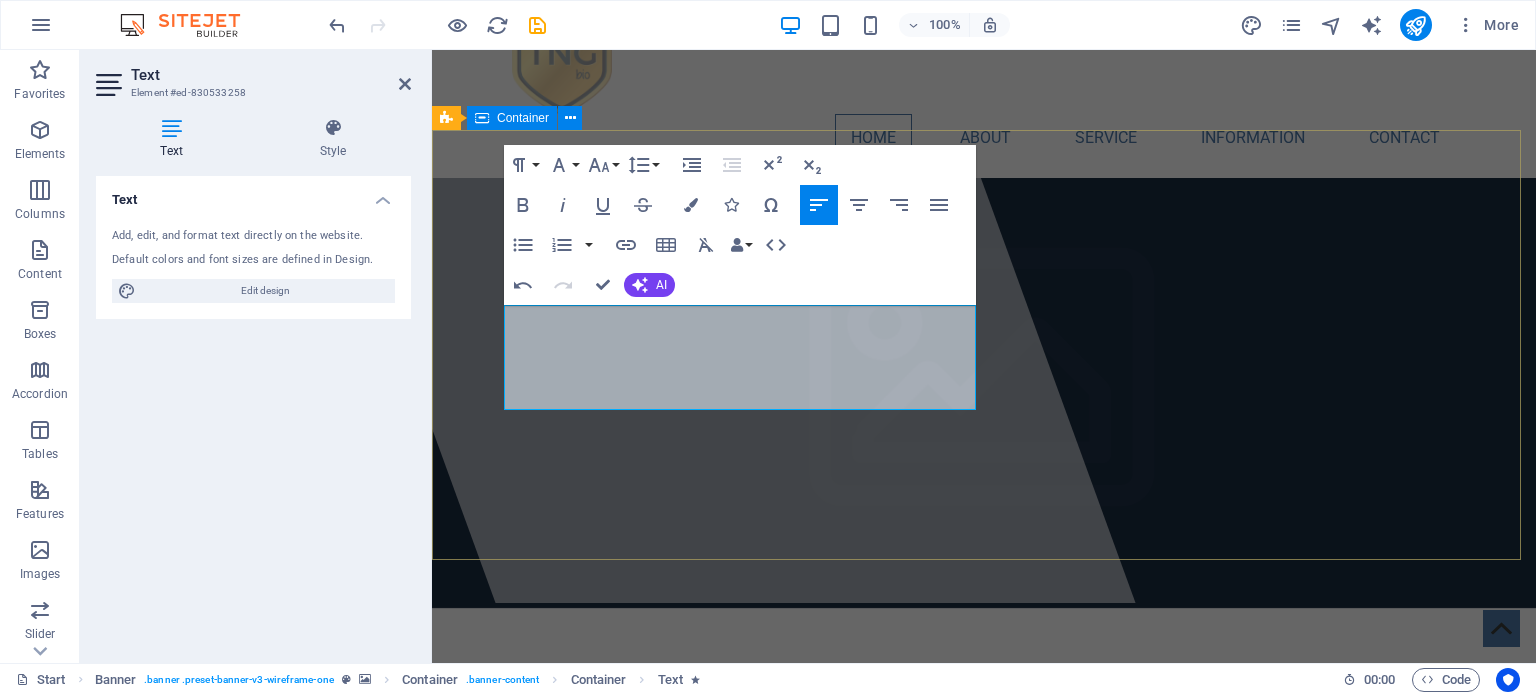 click on "TNG Bio Natural Wastewater Solutions & Eco-Friendly Detergents TNG Bio produces sustainable, bacteria-based wastewater treatments and biological biodegradable cleaning detergents across South Africa and Africa." at bounding box center (984, 841) 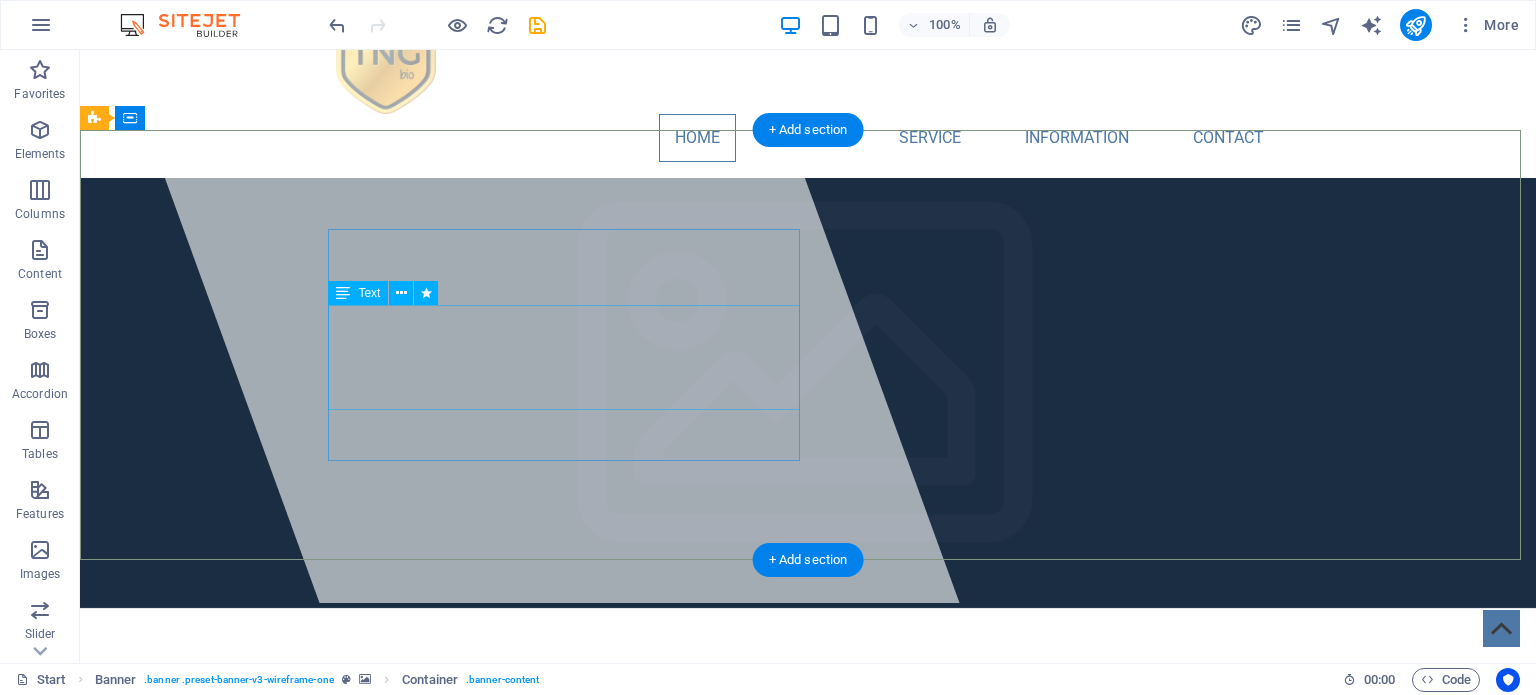 click on "Natural Wastewater Solutions & Eco-Friendly Detergents TNG Bio produces sustainable, bacteria-based wastewater treatments and biological biodegradable cleaning detergents across South Africa and Africa." at bounding box center [808, 809] 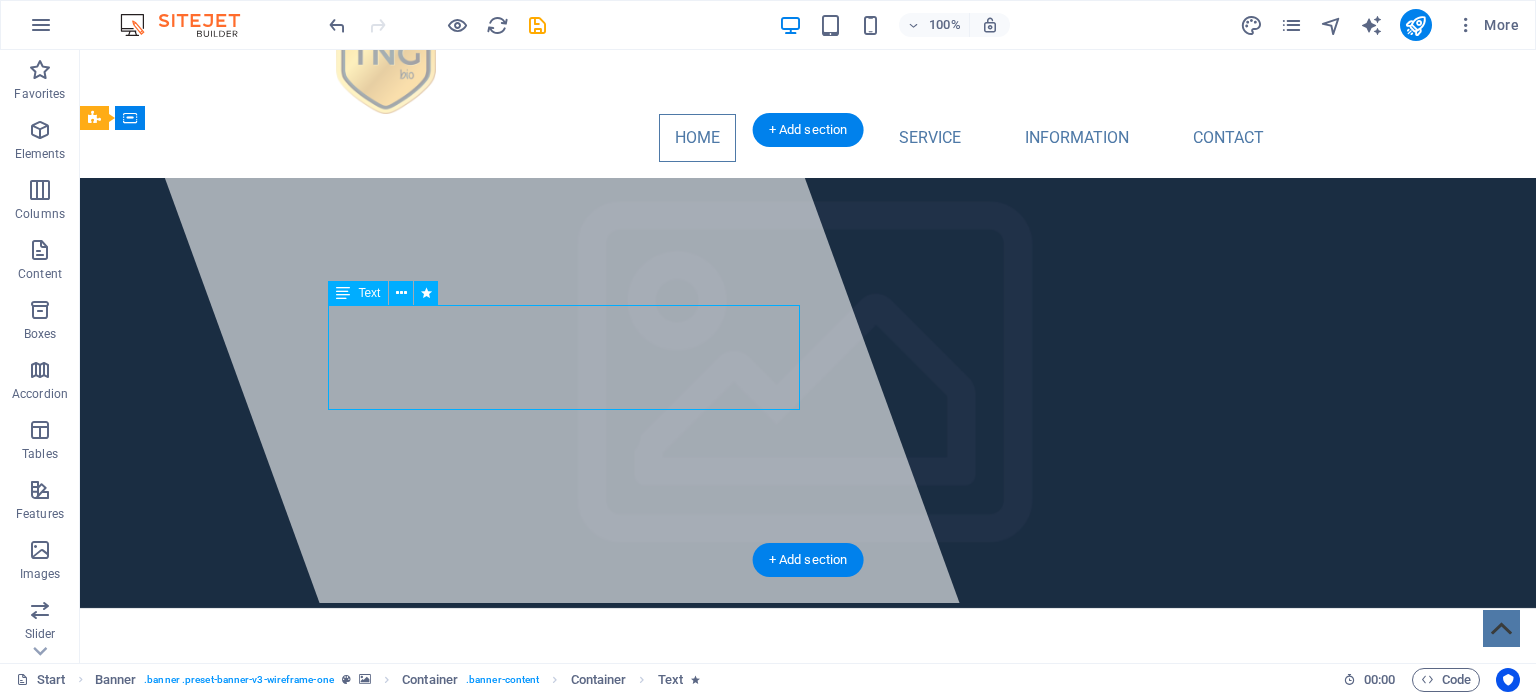 click on "Natural Wastewater Solutions & Eco-Friendly Detergents TNG Bio produces sustainable, bacteria-based wastewater treatments and biological biodegradable cleaning detergents across South Africa and Africa." at bounding box center (808, 809) 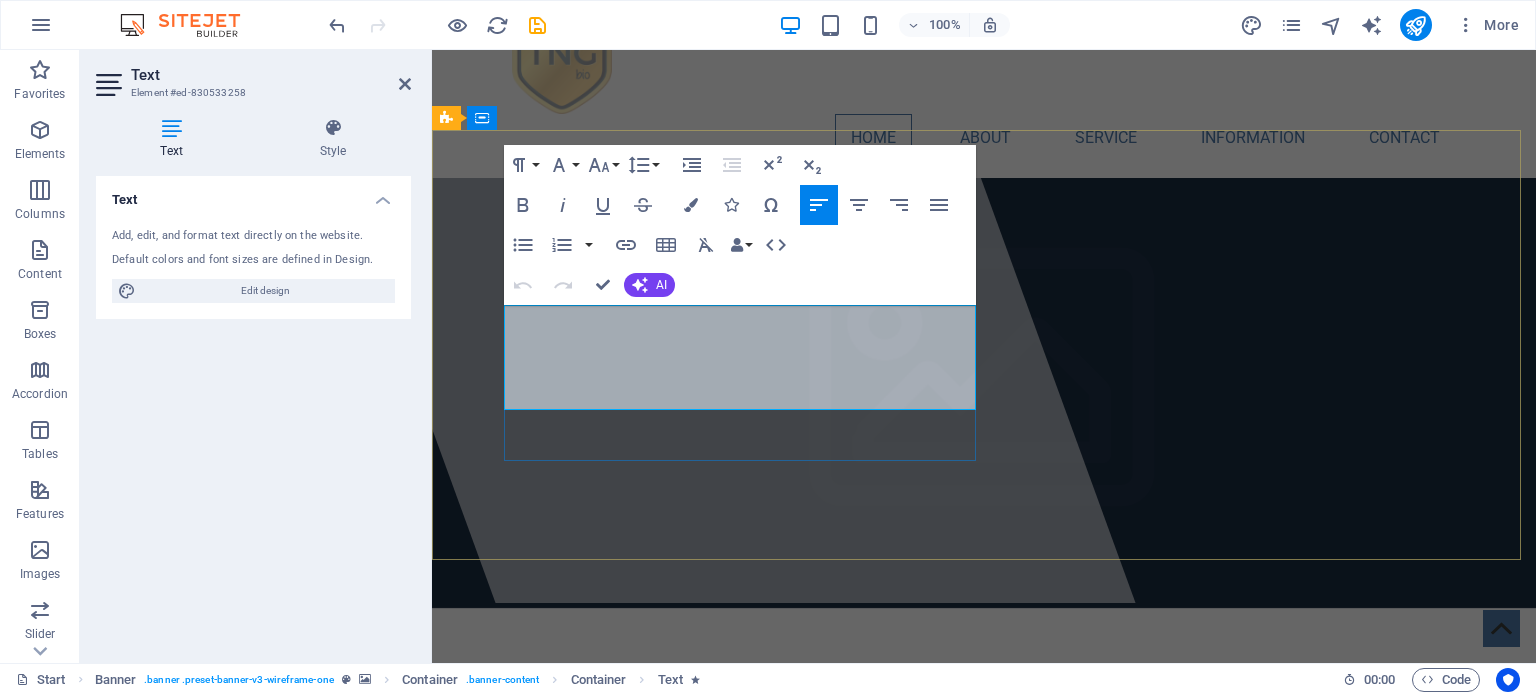 drag, startPoint x: 507, startPoint y: 312, endPoint x: 902, endPoint y: 307, distance: 395.03165 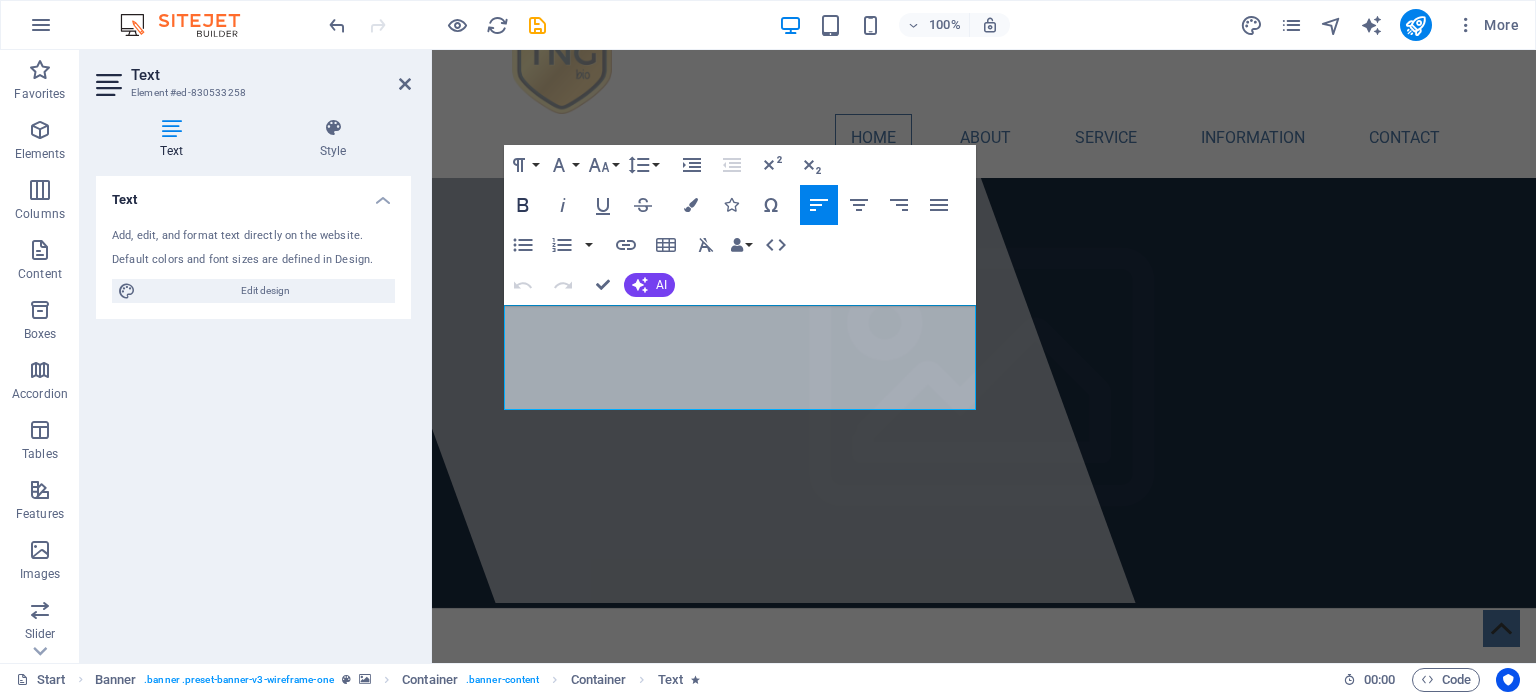 click 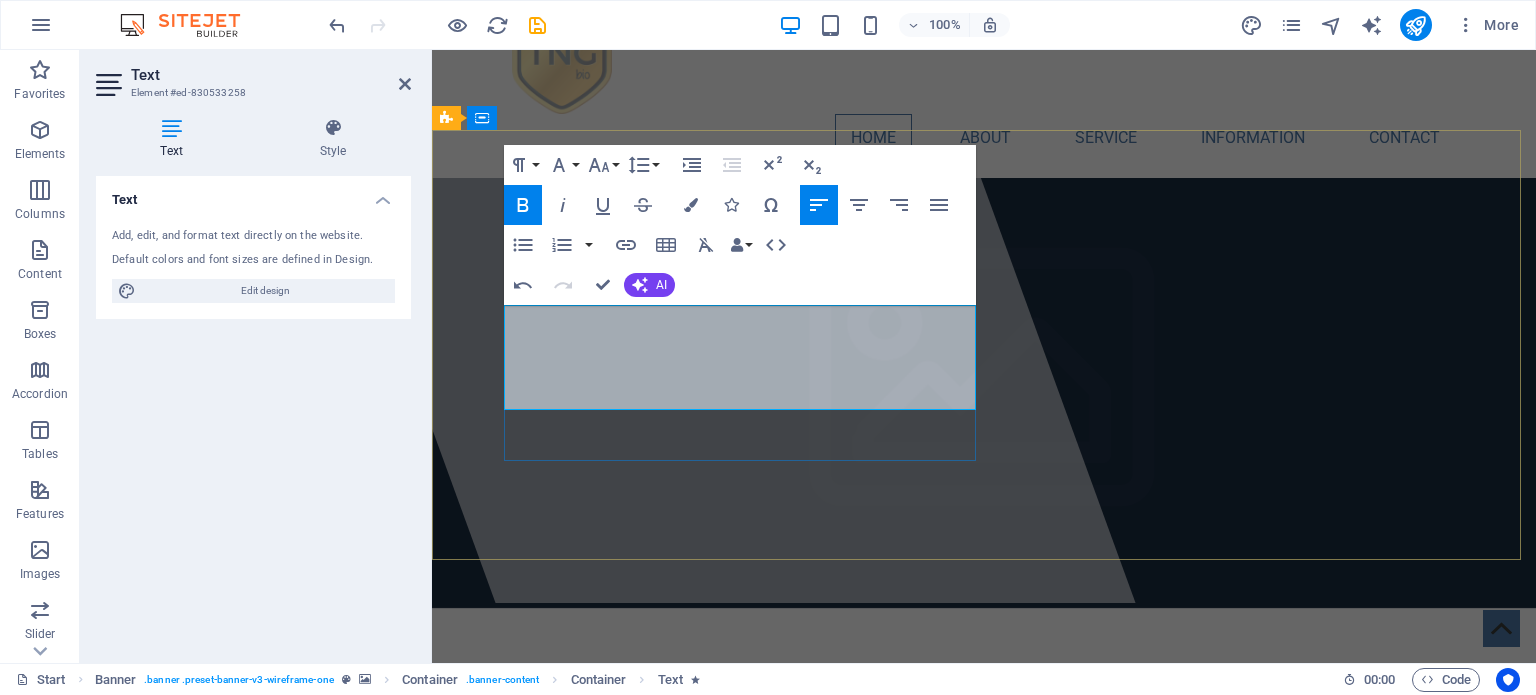 click on "TNG Bio produces sustainable, bacteria-based wastewater treatments and biological biodegradable cleaning detergents across South Africa and Africa." at bounding box center [984, 816] 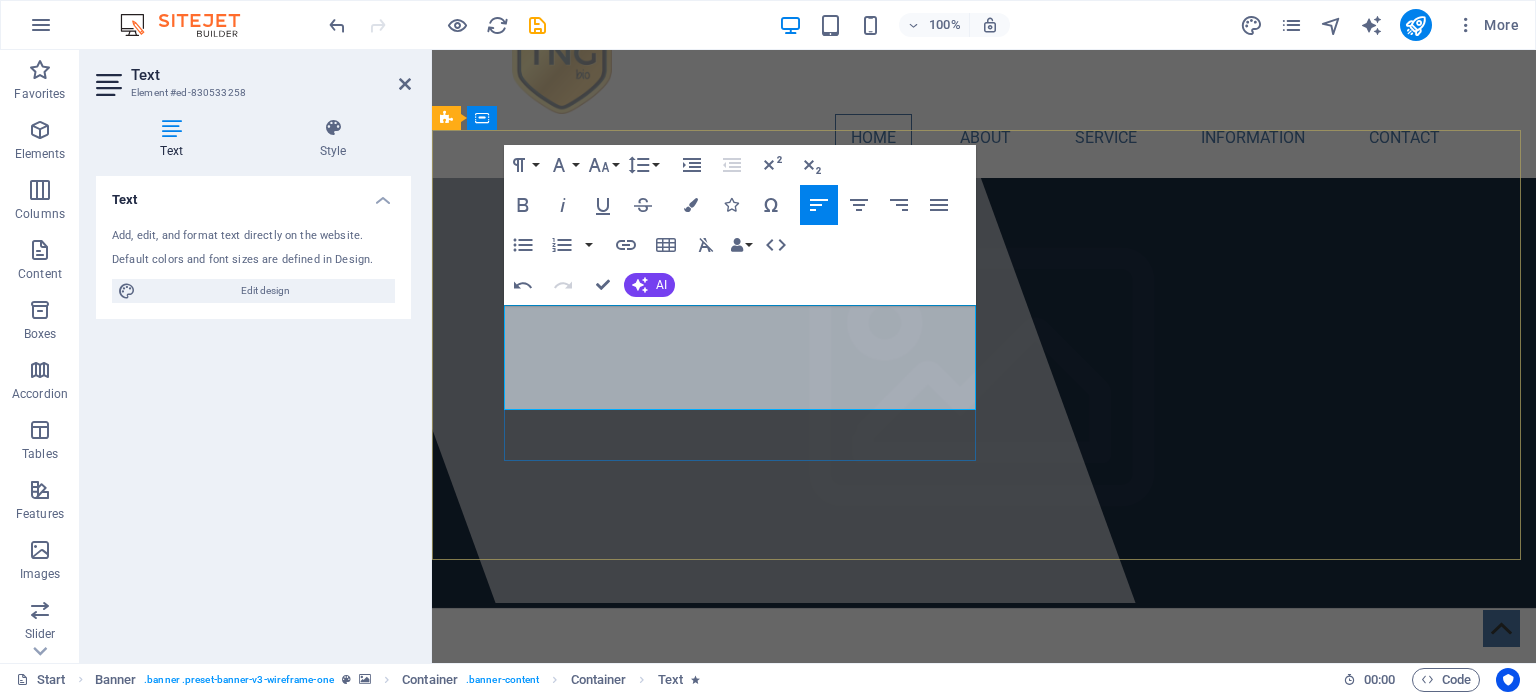 drag, startPoint x: 504, startPoint y: 318, endPoint x: 942, endPoint y: 315, distance: 438.01028 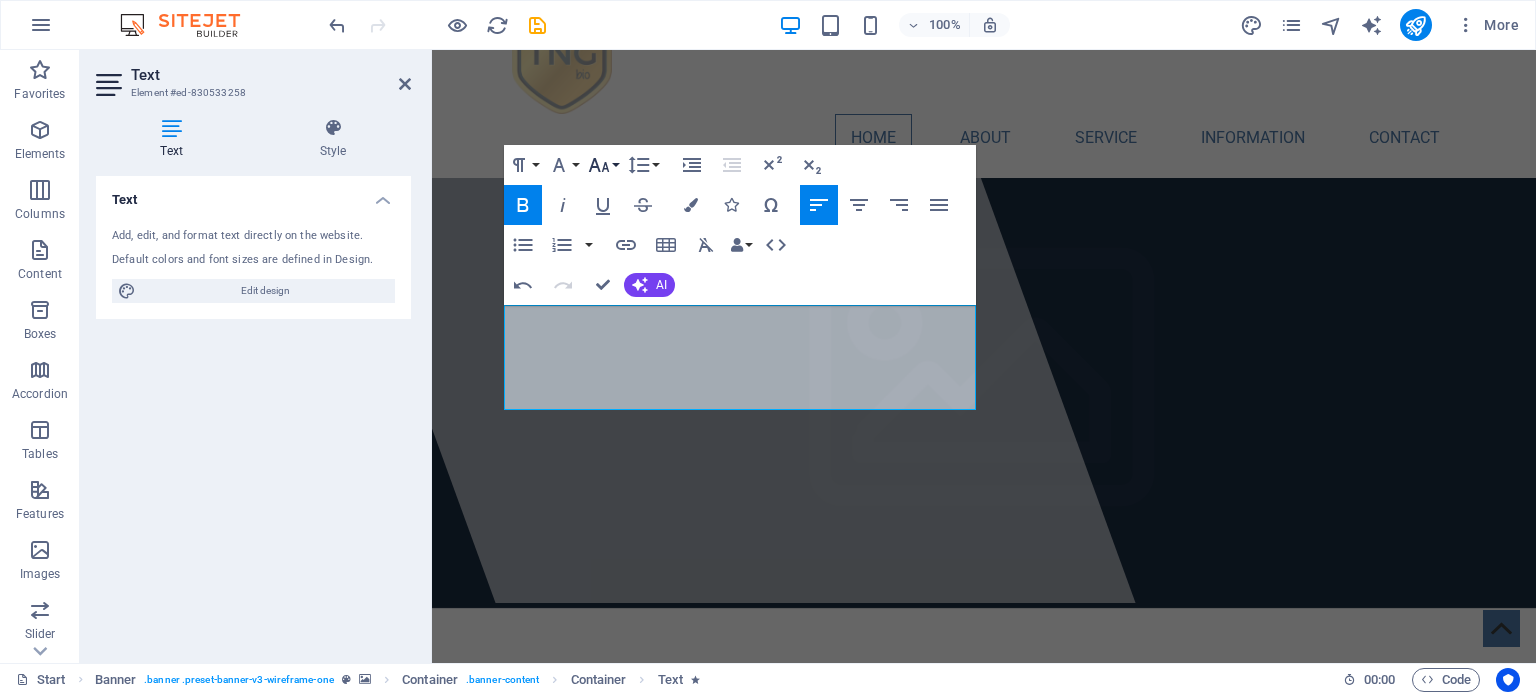 click on "Font Size" at bounding box center (603, 165) 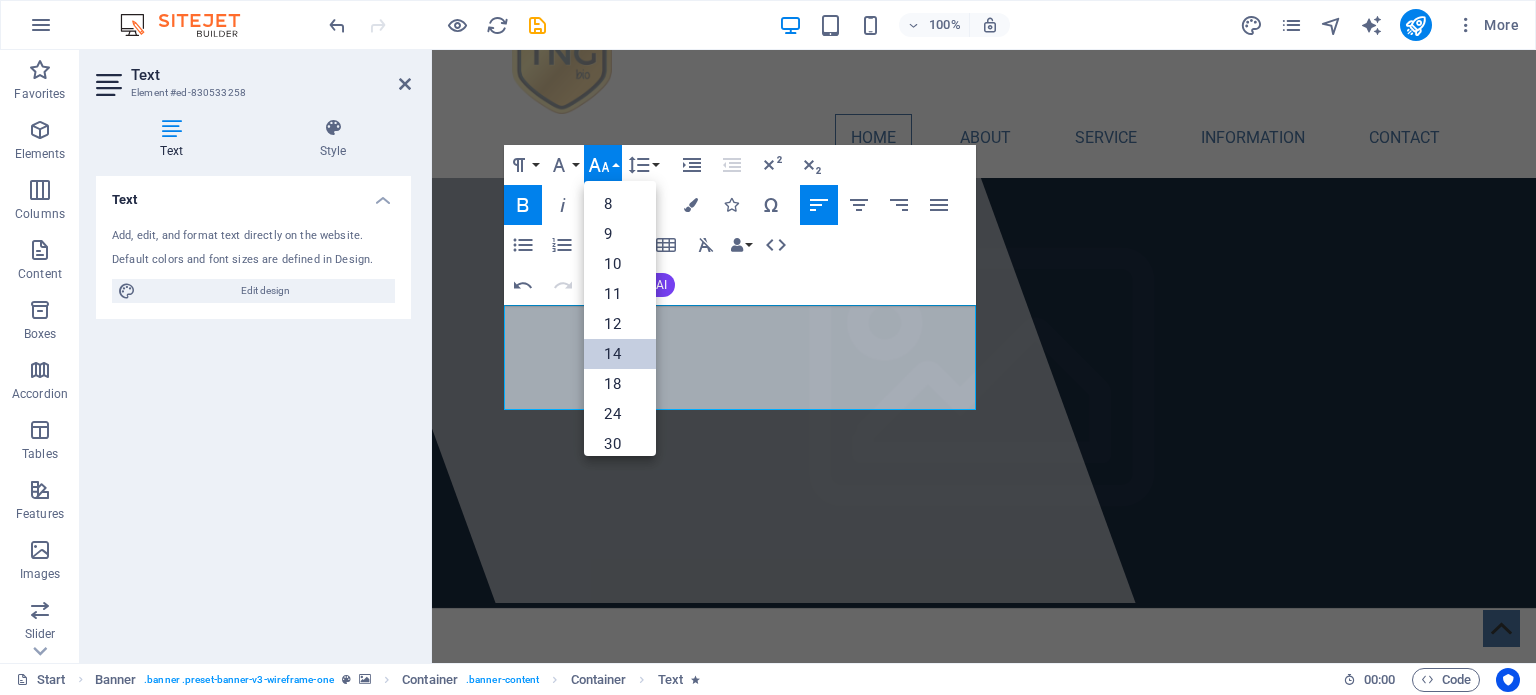 click on "14" at bounding box center (620, 354) 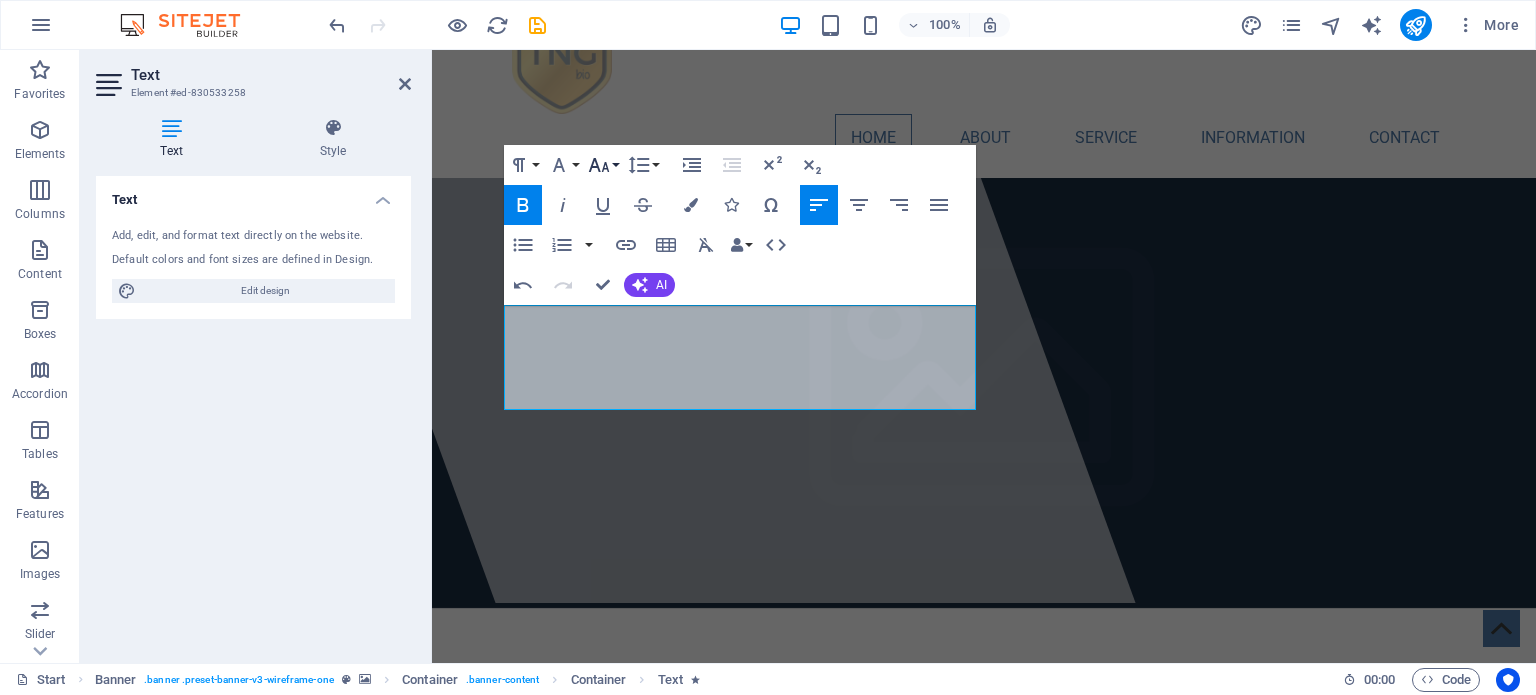 click 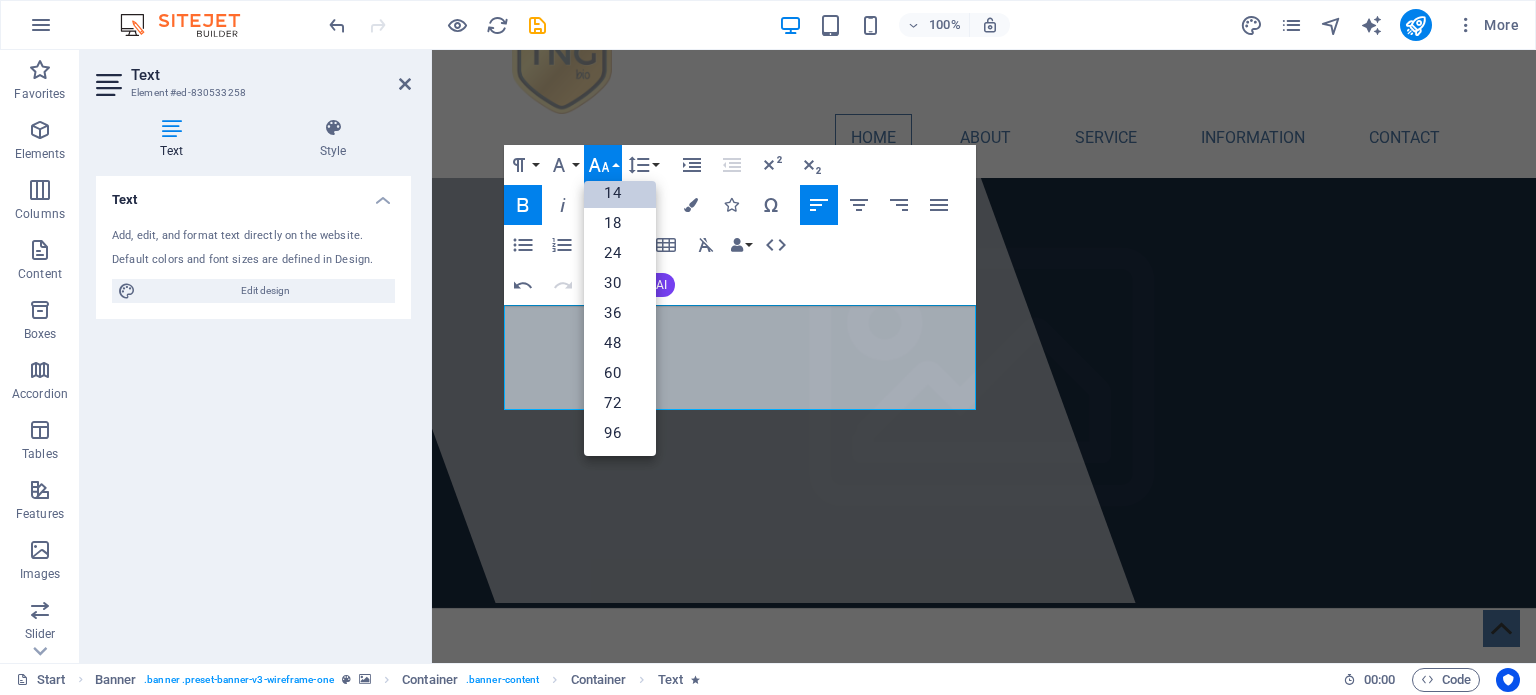 scroll, scrollTop: 160, scrollLeft: 0, axis: vertical 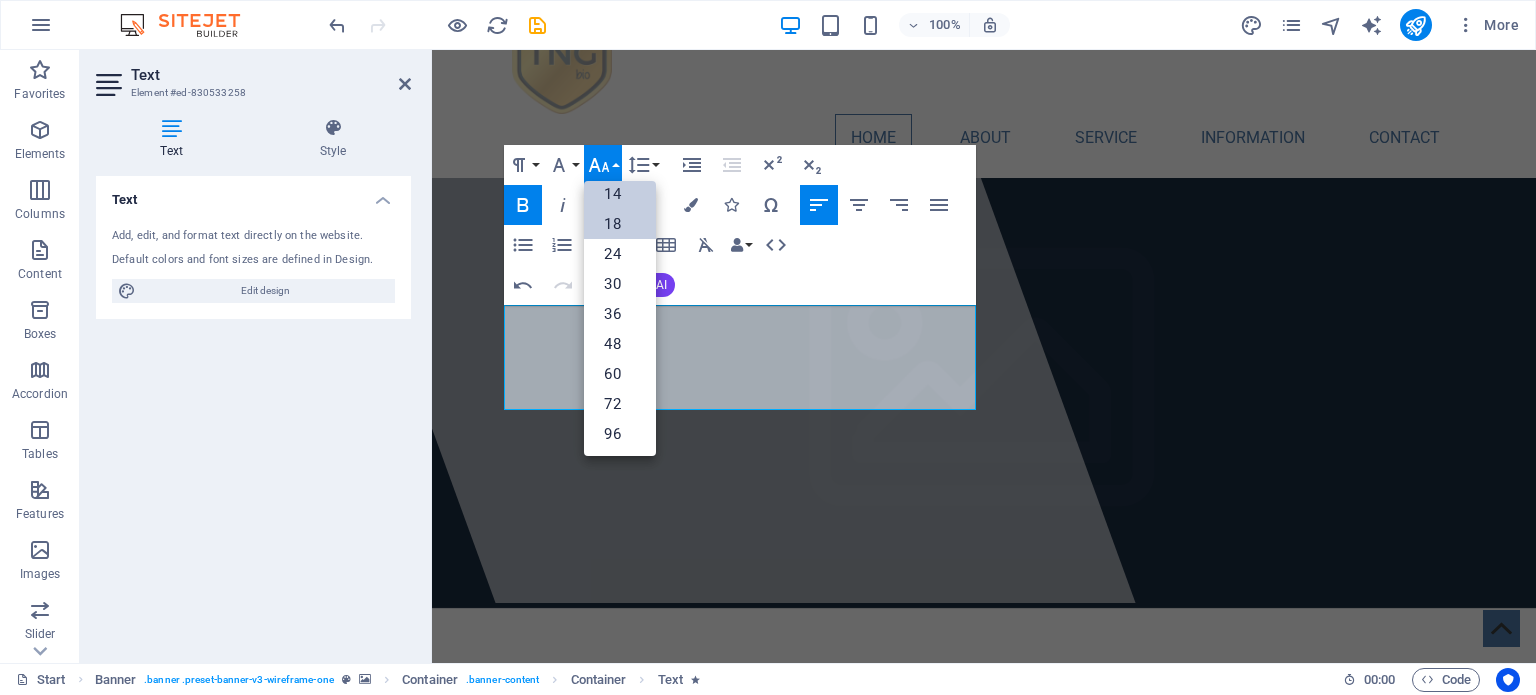 click on "18" at bounding box center [620, 224] 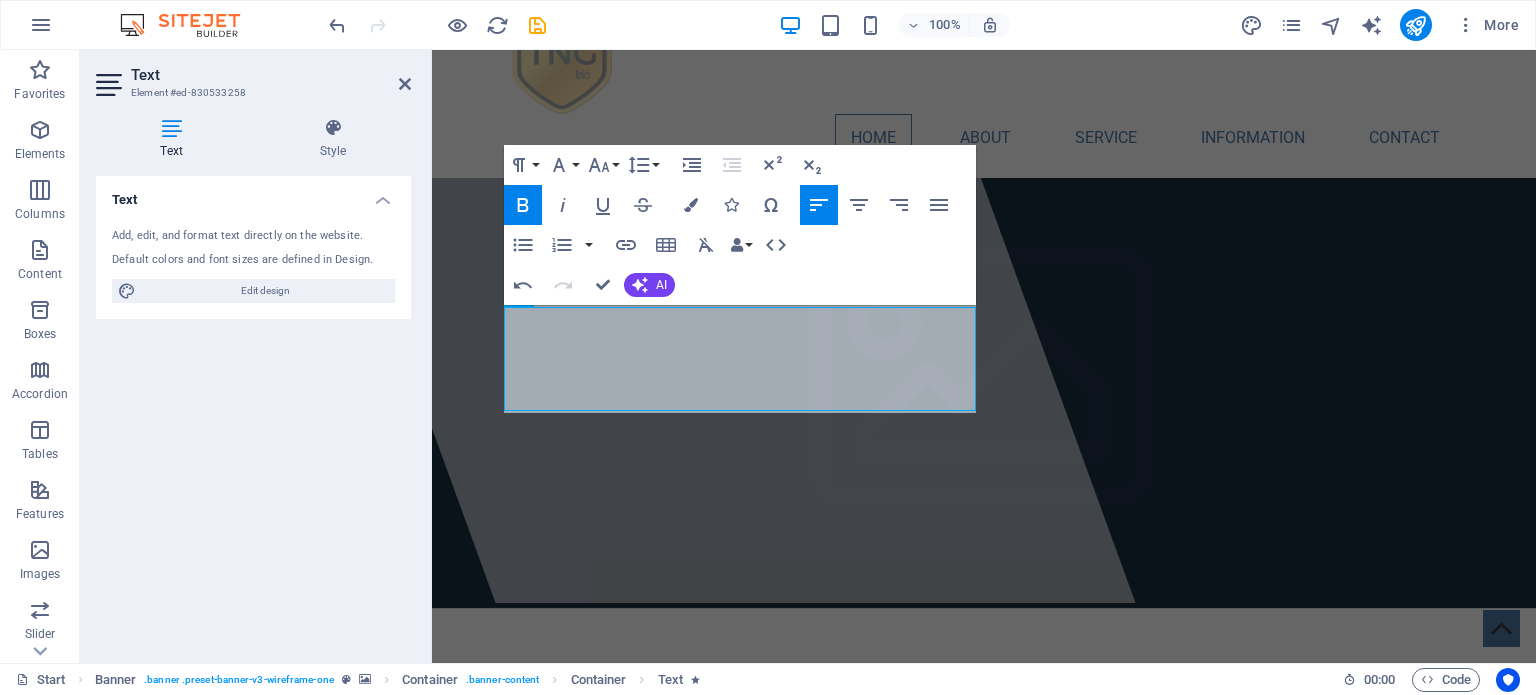 scroll, scrollTop: 58, scrollLeft: 0, axis: vertical 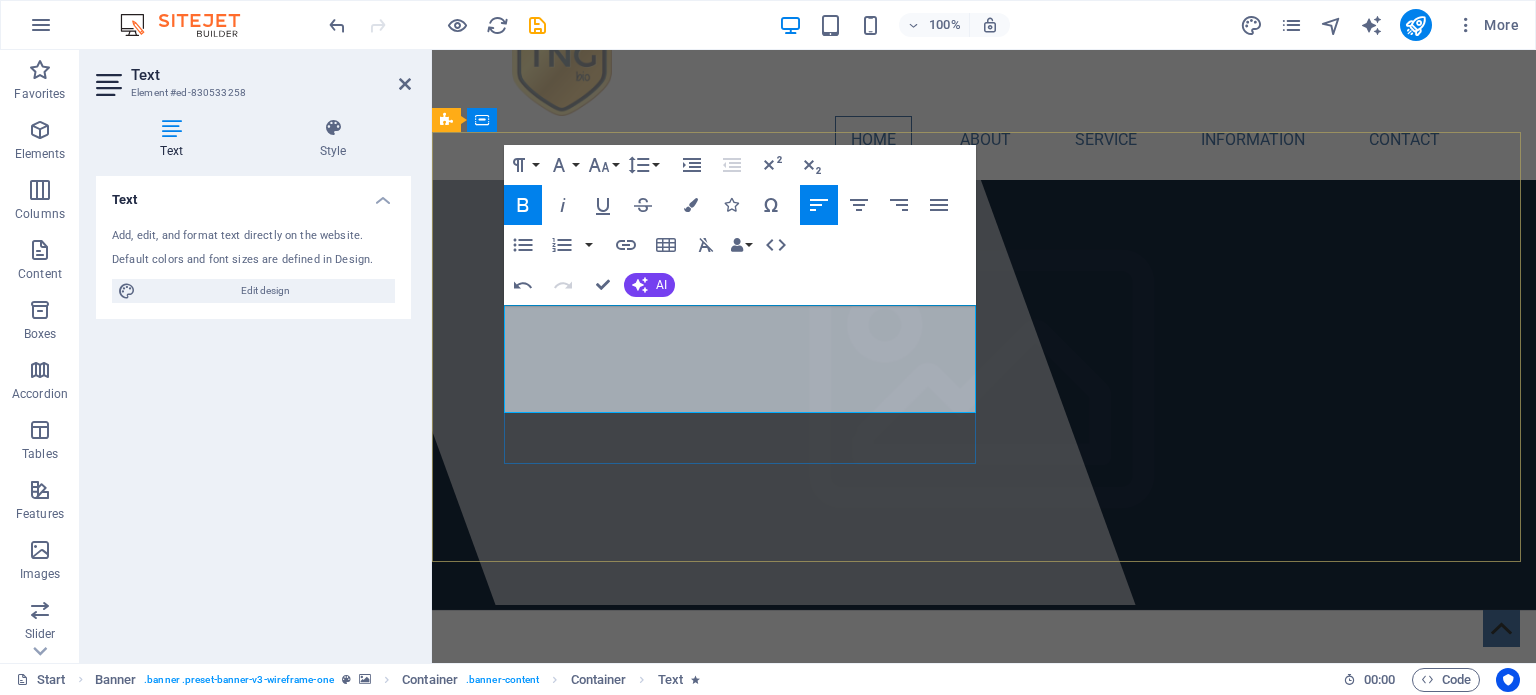 click on "TNG Bio produces sustainable, bacteria-based wastewater treatments and biological biodegradable cleaning detergents across South Africa and Africa." at bounding box center (984, 821) 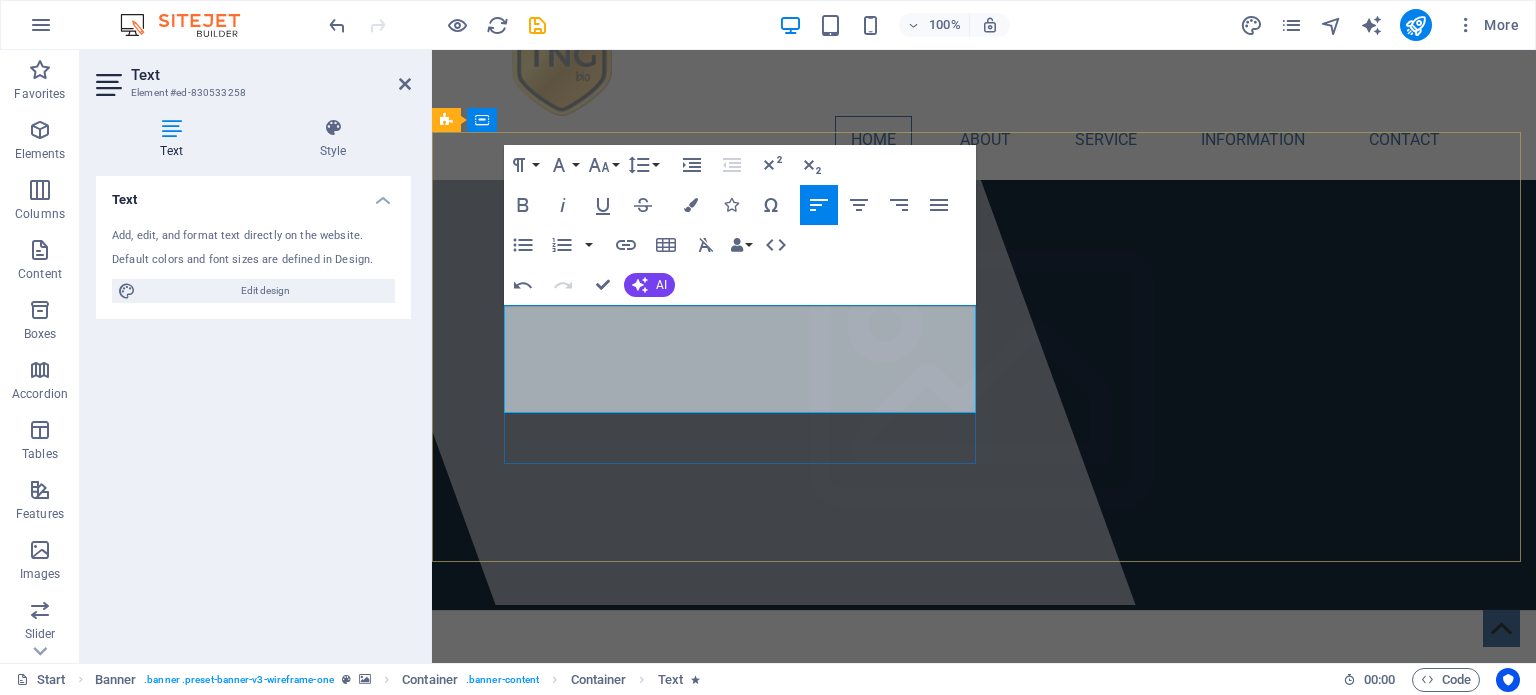 drag, startPoint x: 504, startPoint y: 353, endPoint x: 731, endPoint y: 385, distance: 229.24442 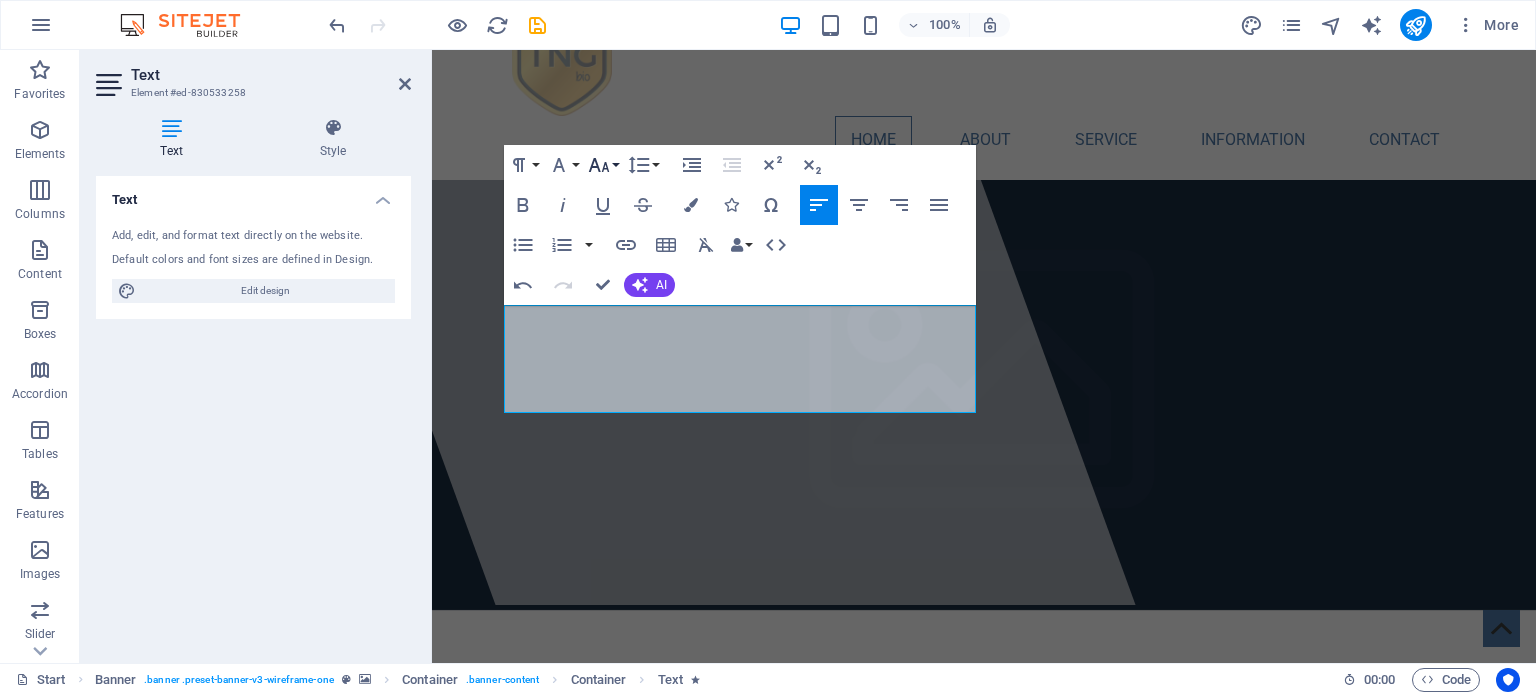 click on "Font Size" at bounding box center [603, 165] 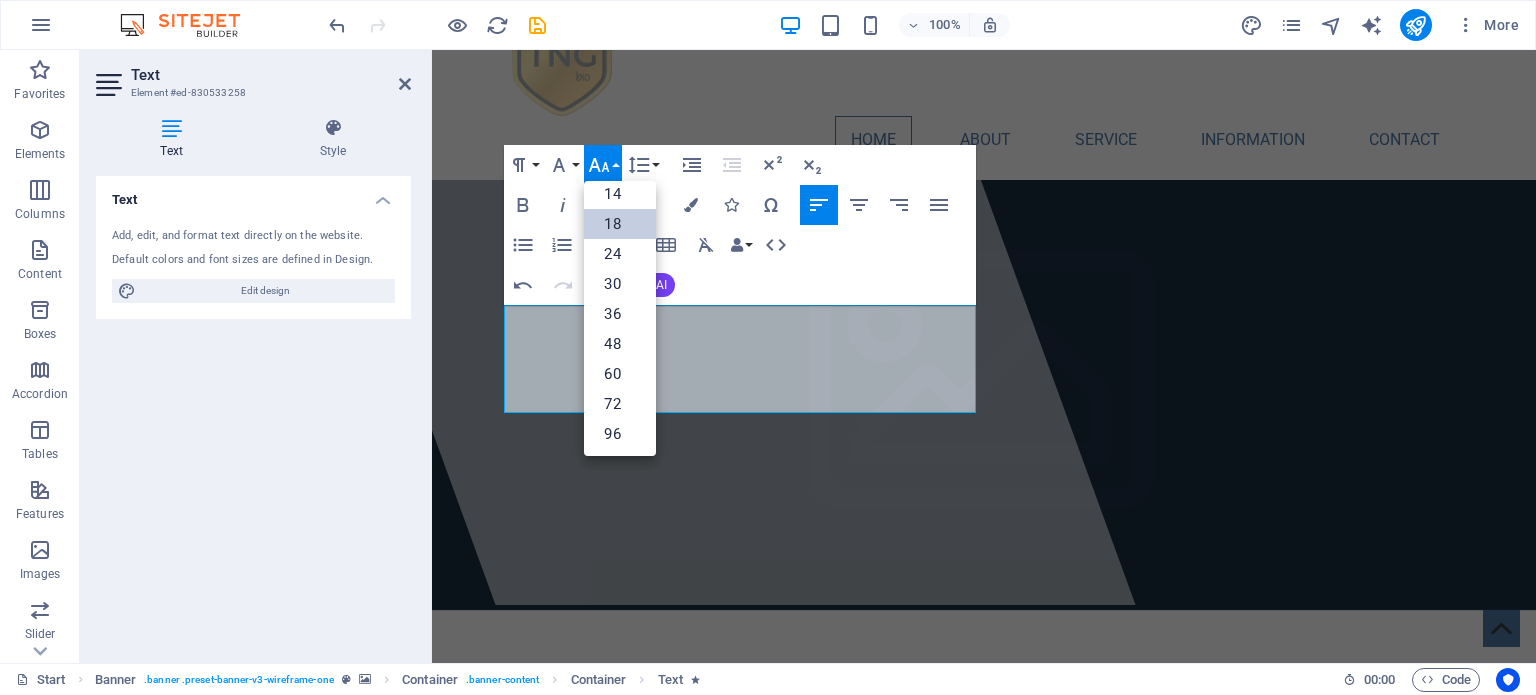 click on "18" at bounding box center (620, 224) 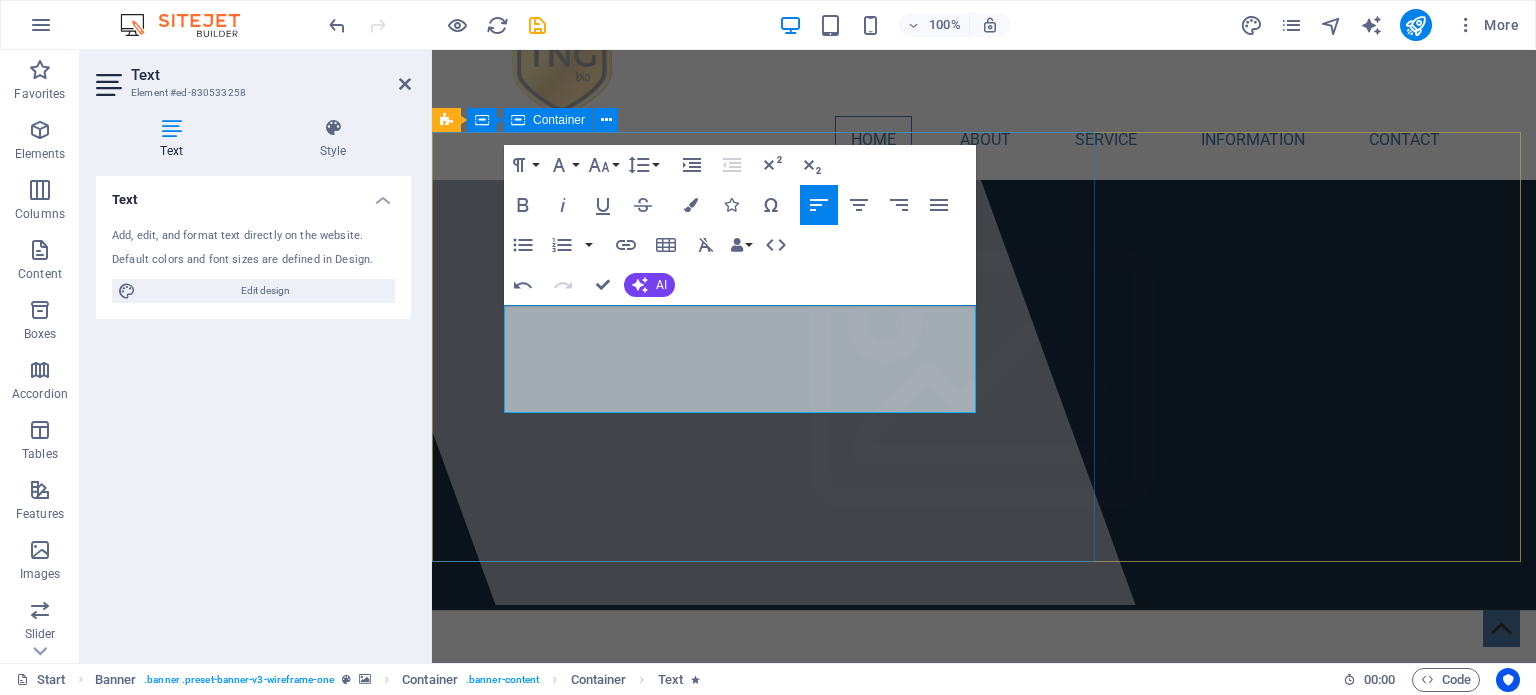 click at bounding box center (703, 298) 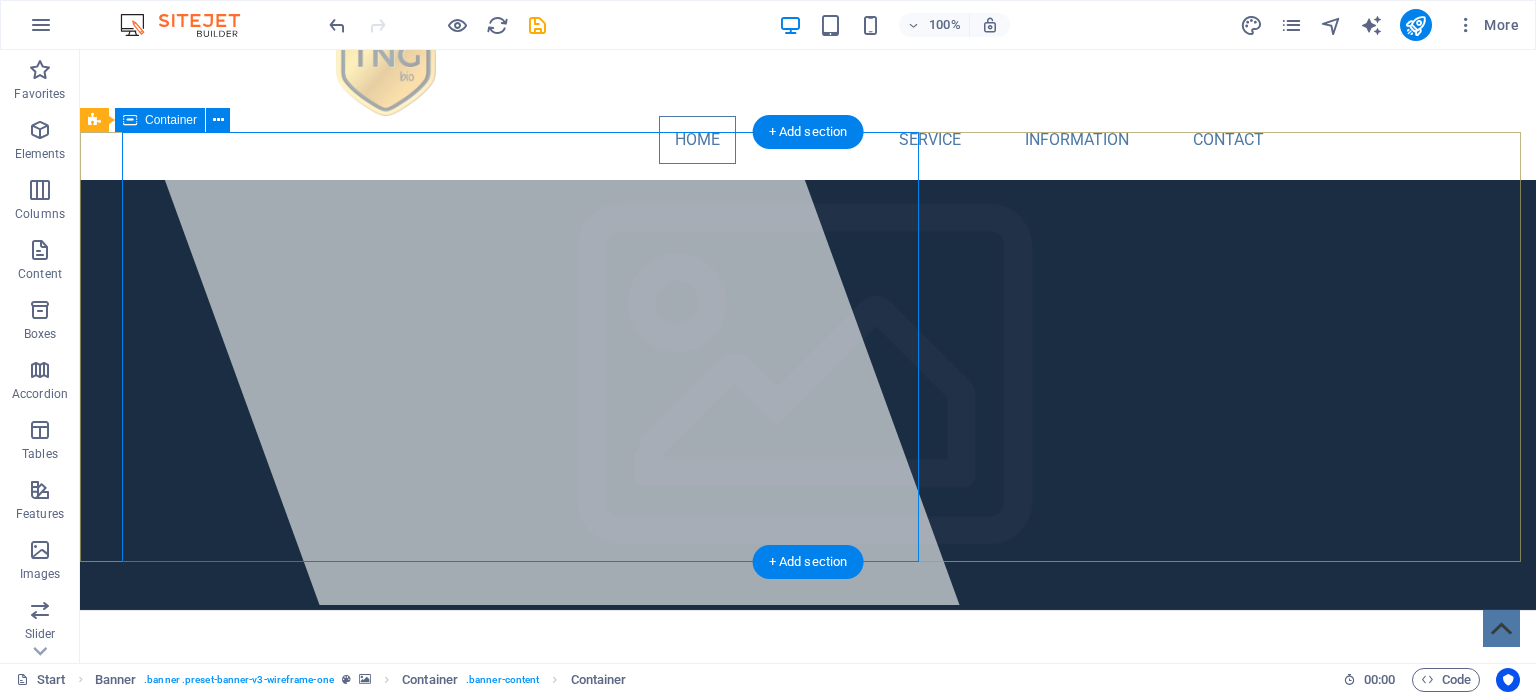 click on "TNG Bio Natural Wastewater Solutions & Eco-Friendly Detergents TNG Bio produces sustainable, bacteria-based wastewater treatments and biological biodegradable cleaning detergents across South Africa and Africa." at bounding box center (808, 845) 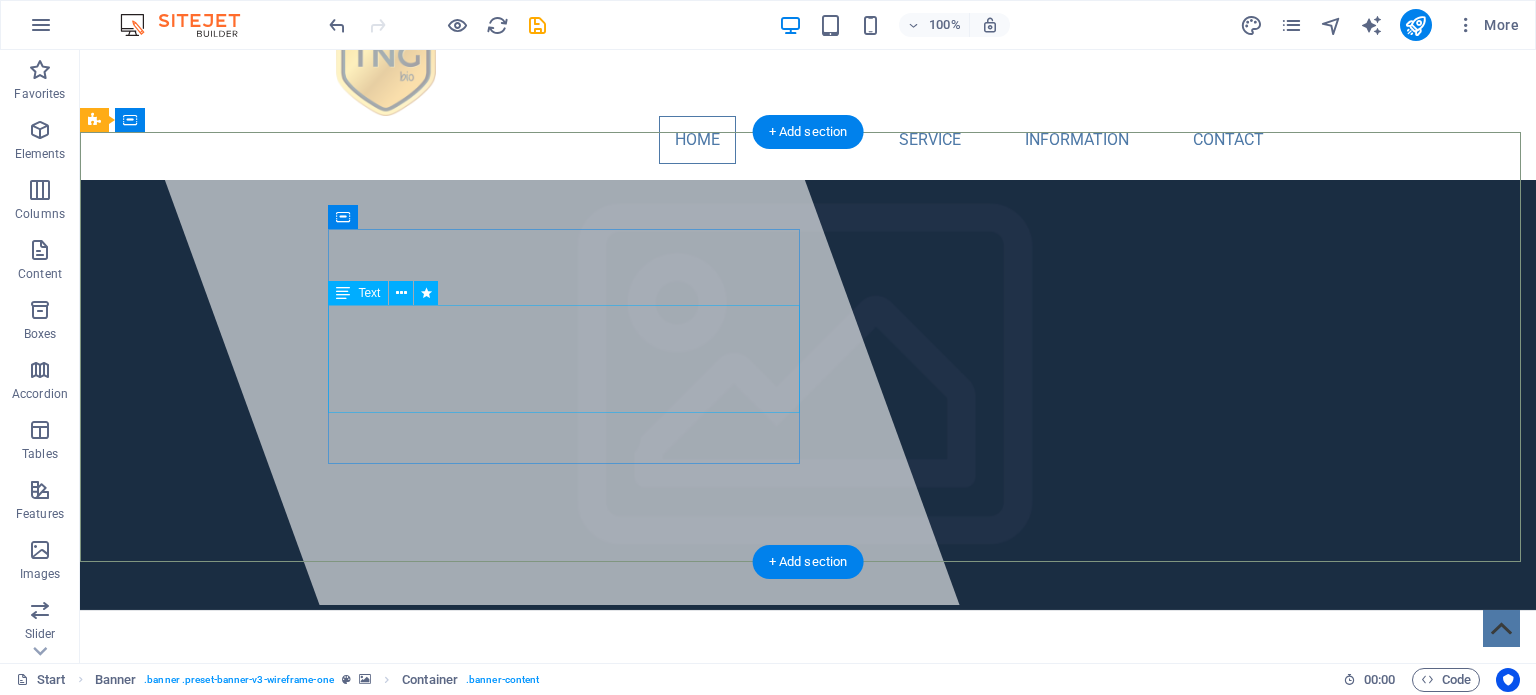 click on "Natural Wastewater Solutions & Eco-Friendly Detergents TNG Bio produces sustainable, bacteria-based wastewater treatments and biological biodegradable cleaning detergents across South Africa and Africa." at bounding box center [808, 813] 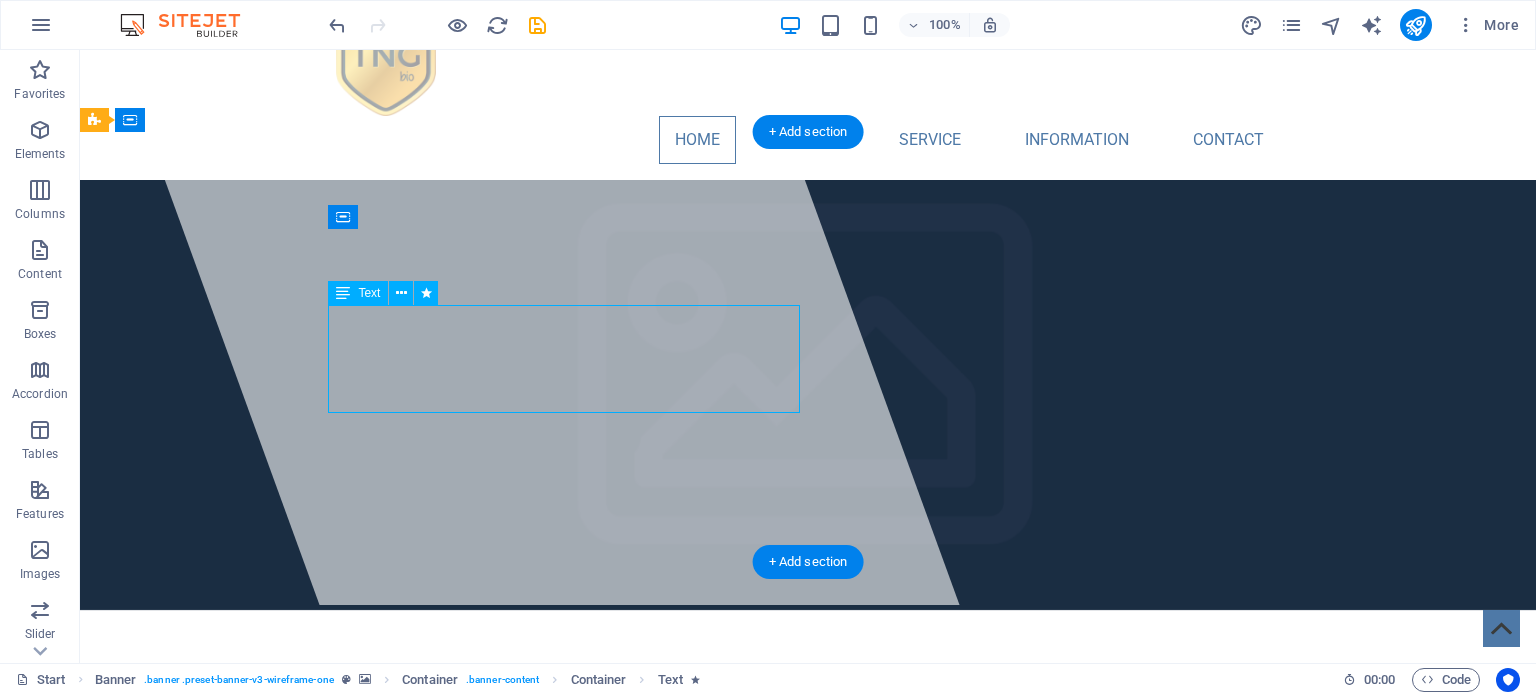 click on "Natural Wastewater Solutions & Eco-Friendly Detergents TNG Bio produces sustainable, bacteria-based wastewater treatments and biological biodegradable cleaning detergents across South Africa and Africa." at bounding box center (808, 813) 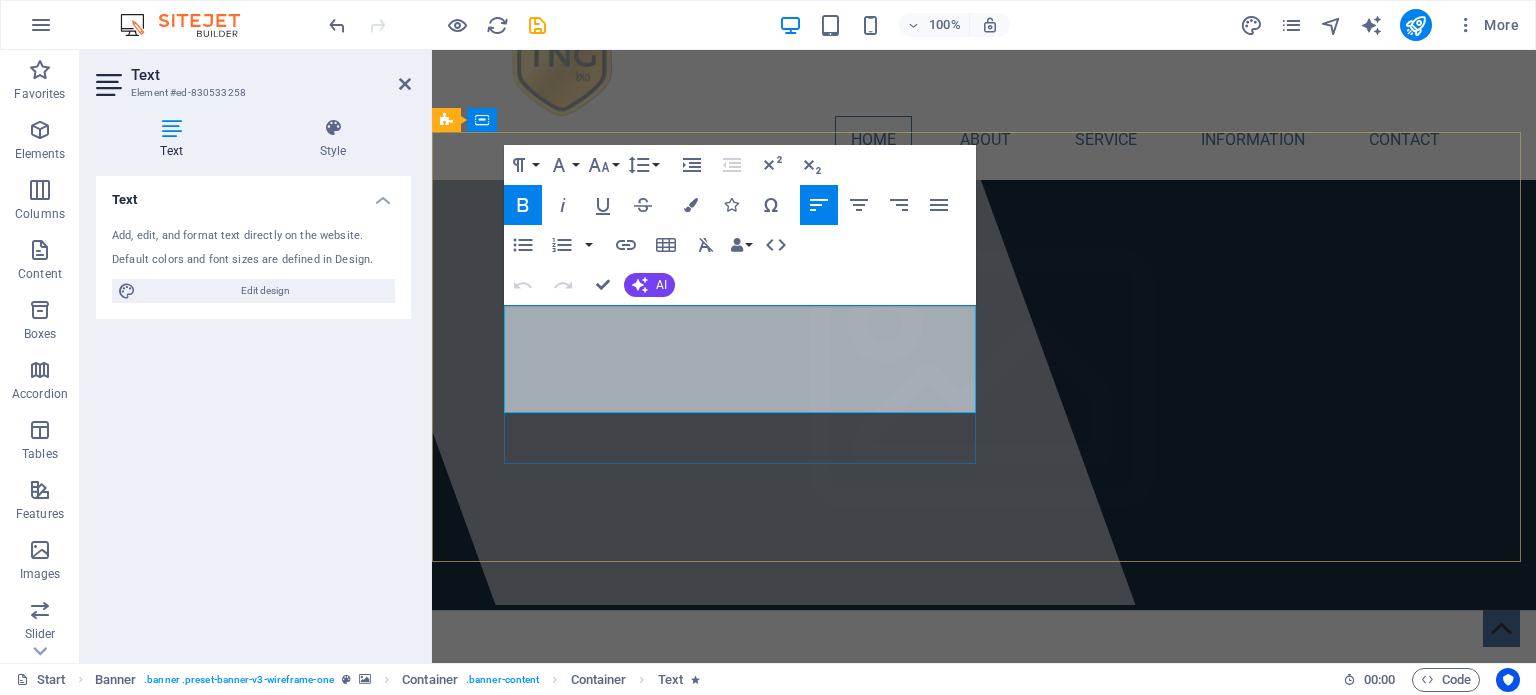 click on "TNG Bio produces sustainable, bacteria-based wastewater treatments and biological biodegradable cleaning detergents across South Africa and Africa." at bounding box center (942, 821) 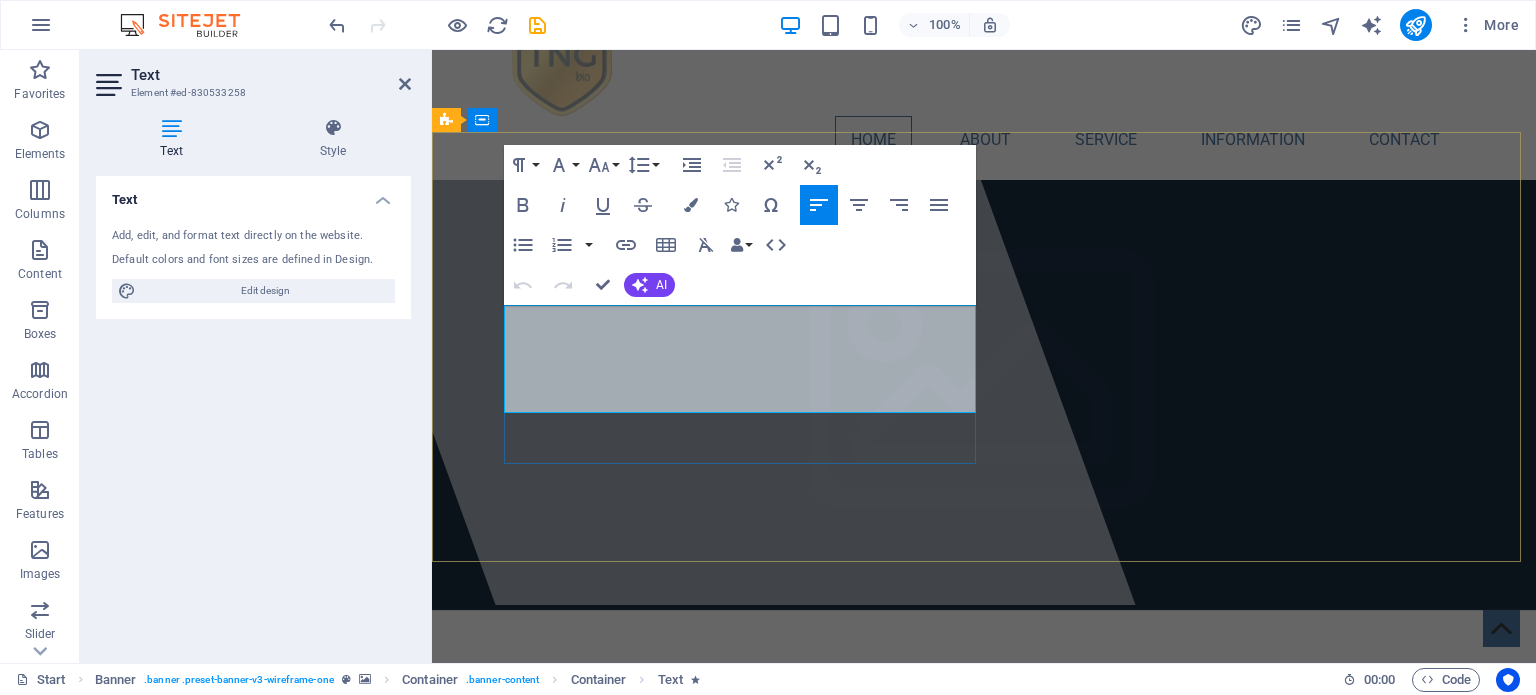 drag, startPoint x: 508, startPoint y: 350, endPoint x: 876, endPoint y: 393, distance: 370.50372 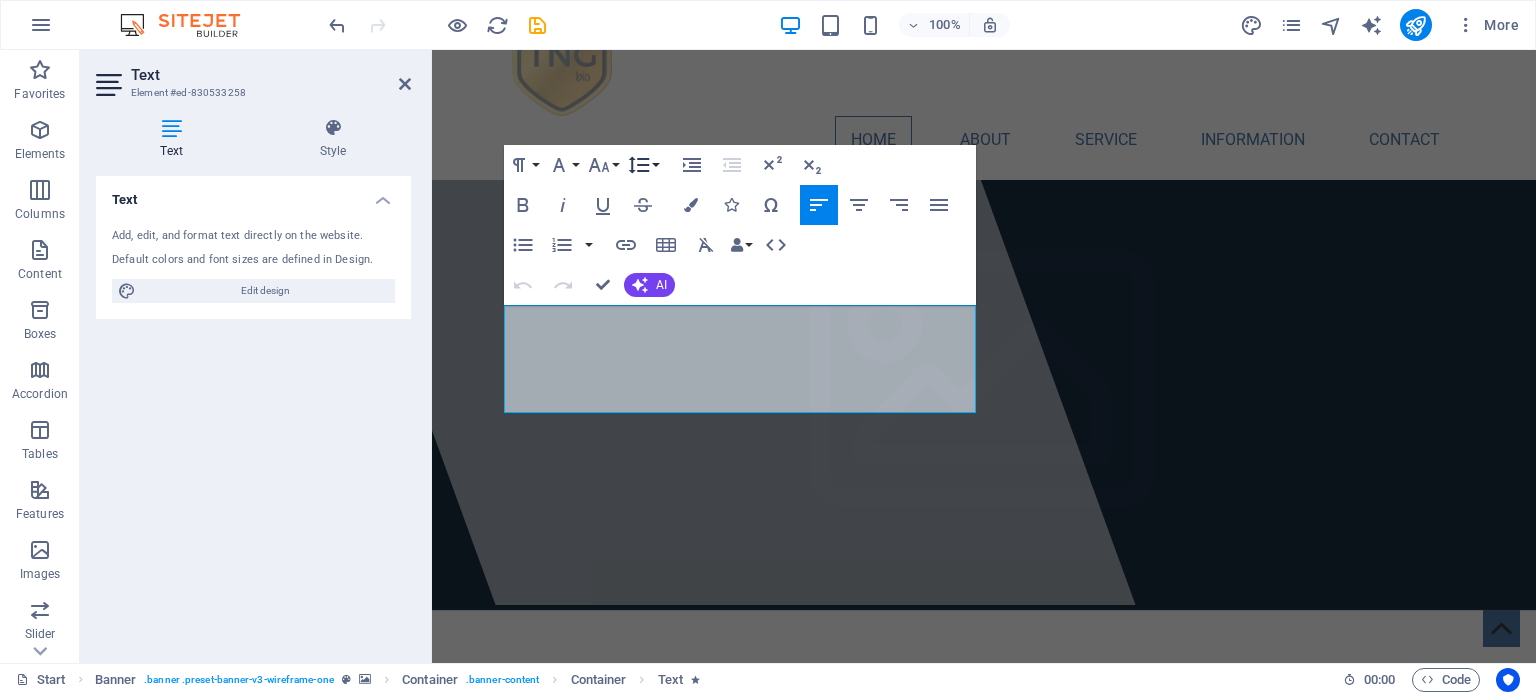 click on "Line Height" at bounding box center [643, 165] 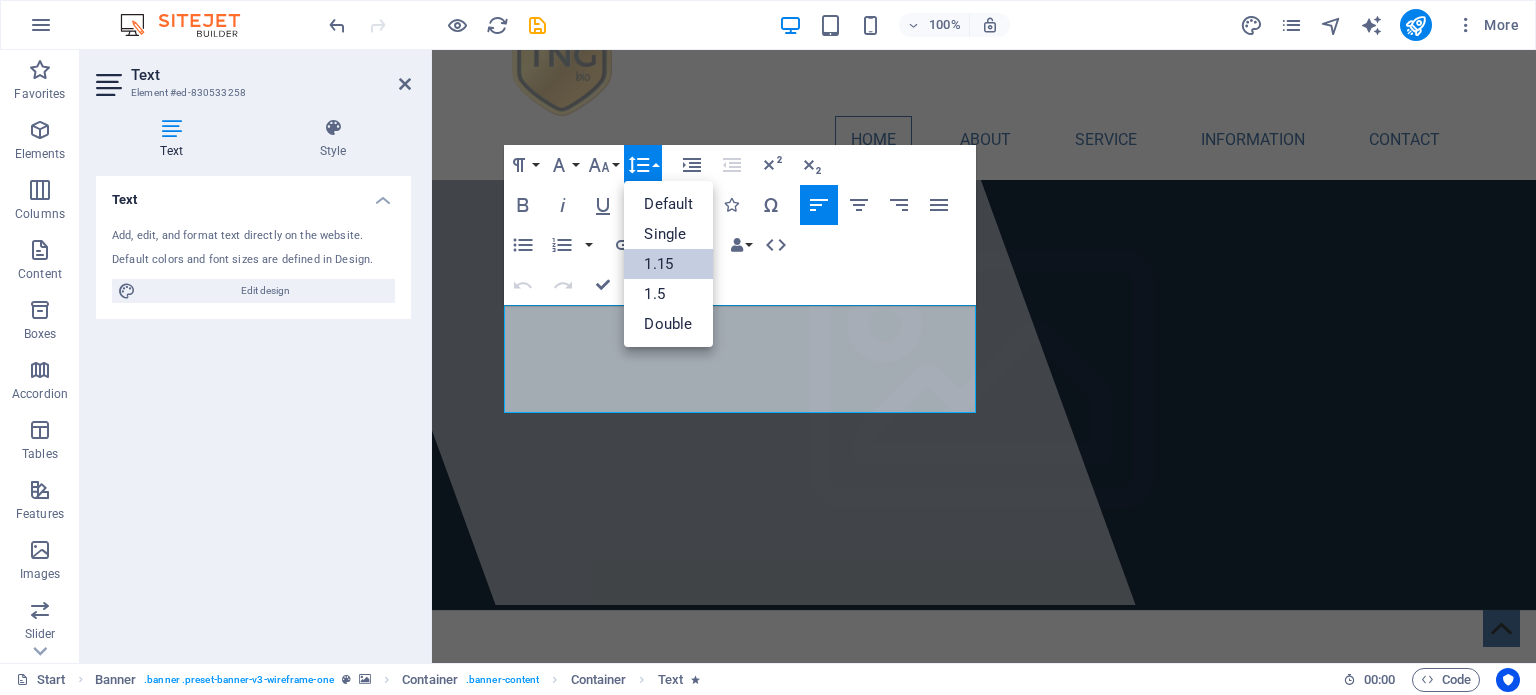 click on "1.15" at bounding box center [668, 264] 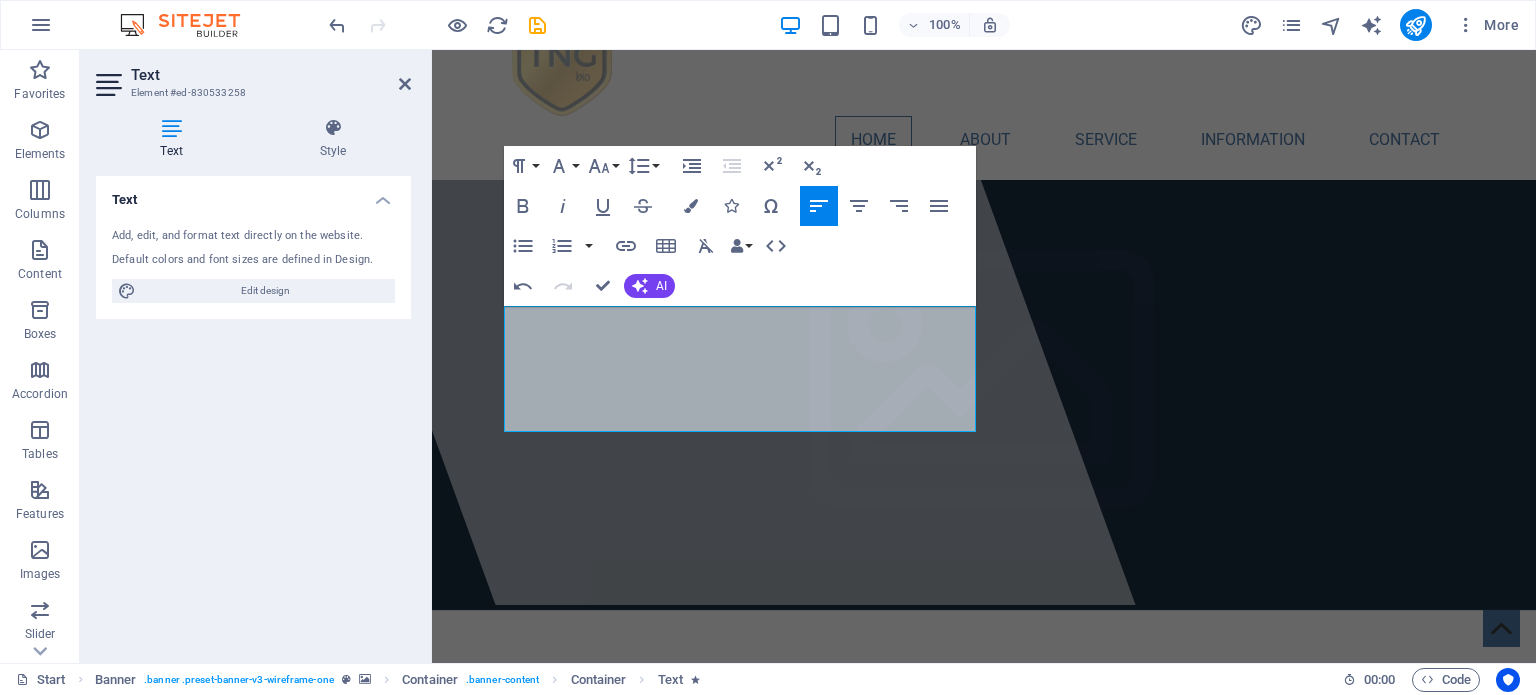 scroll, scrollTop: 48, scrollLeft: 0, axis: vertical 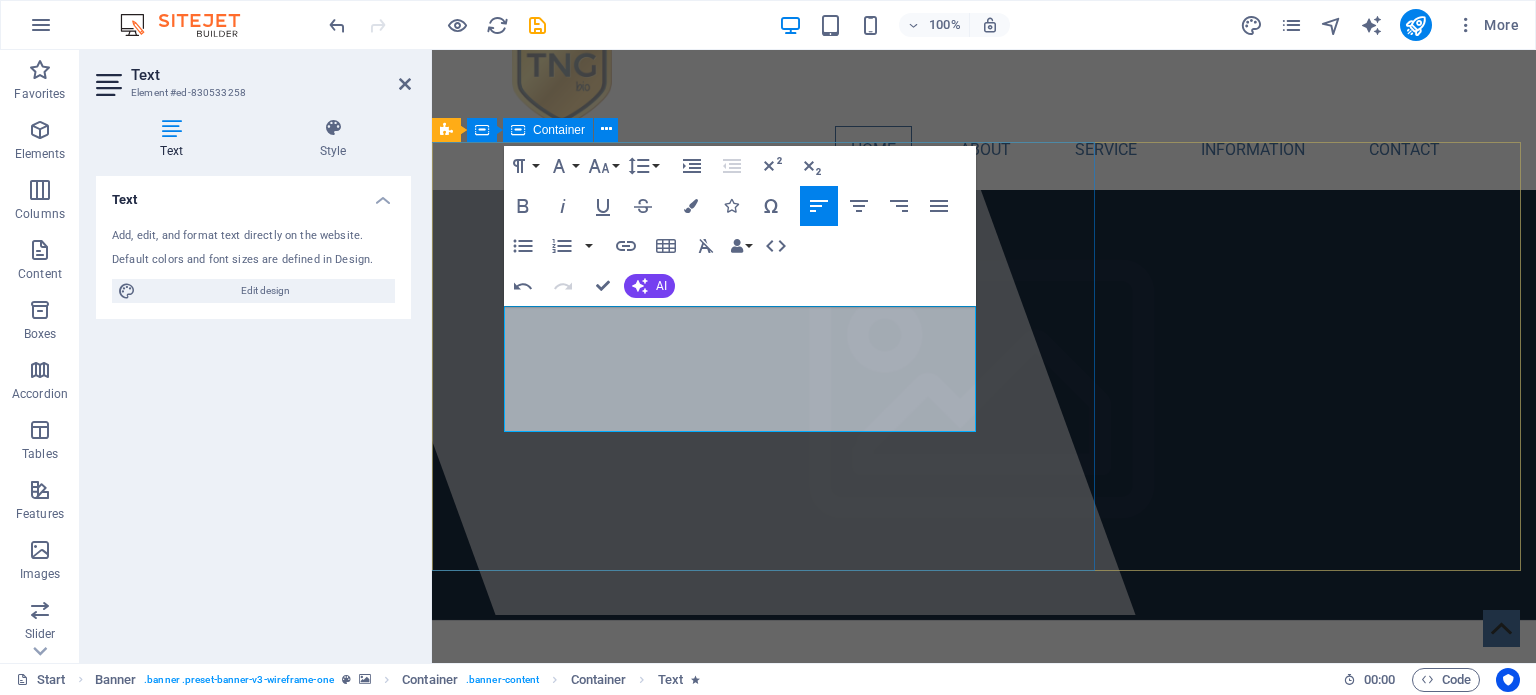 click at bounding box center (703, 308) 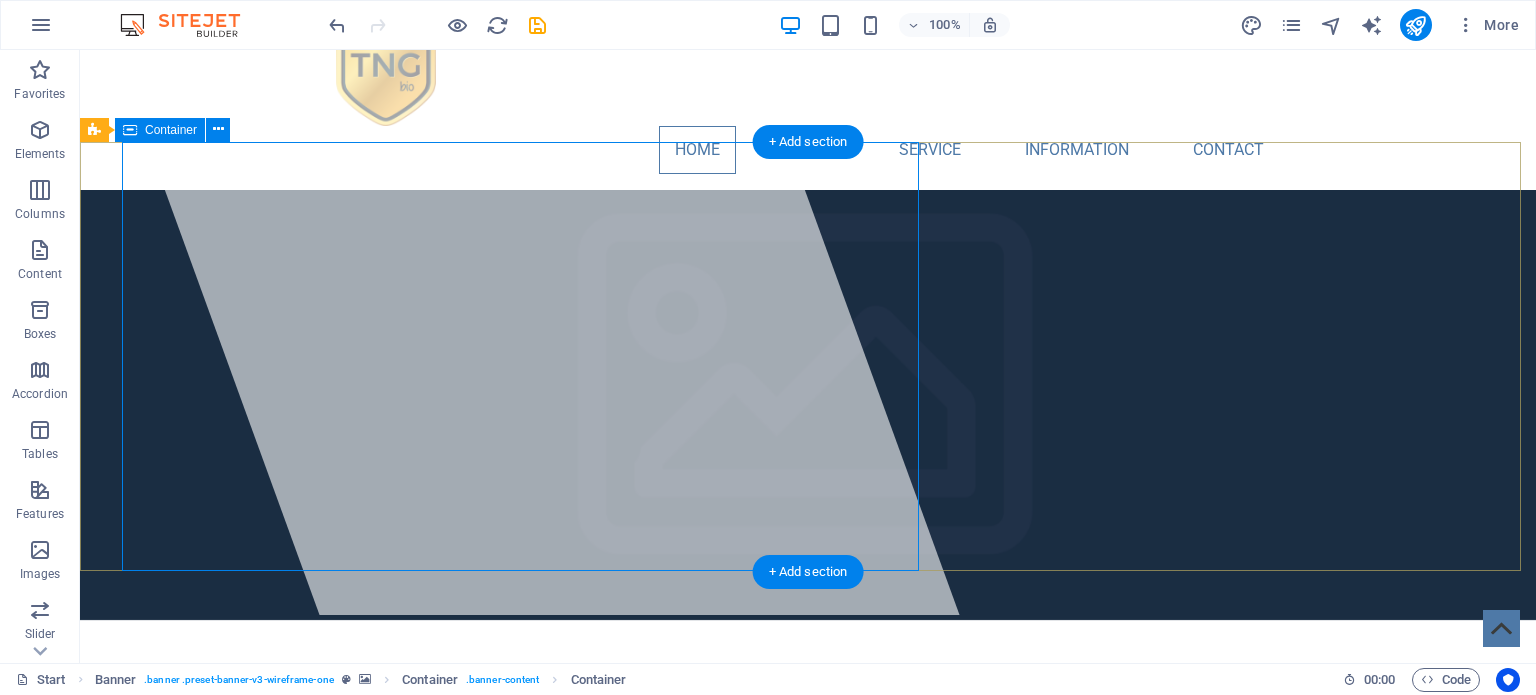 click on "TNG Bio Natural Wastewater Solutions & Eco-Friendly Detergents TNG Bio produces sustainable, bacteria-based wastewater treatments and biological biodegradable cleaning detergents across South Africa and Africa." at bounding box center [808, 861] 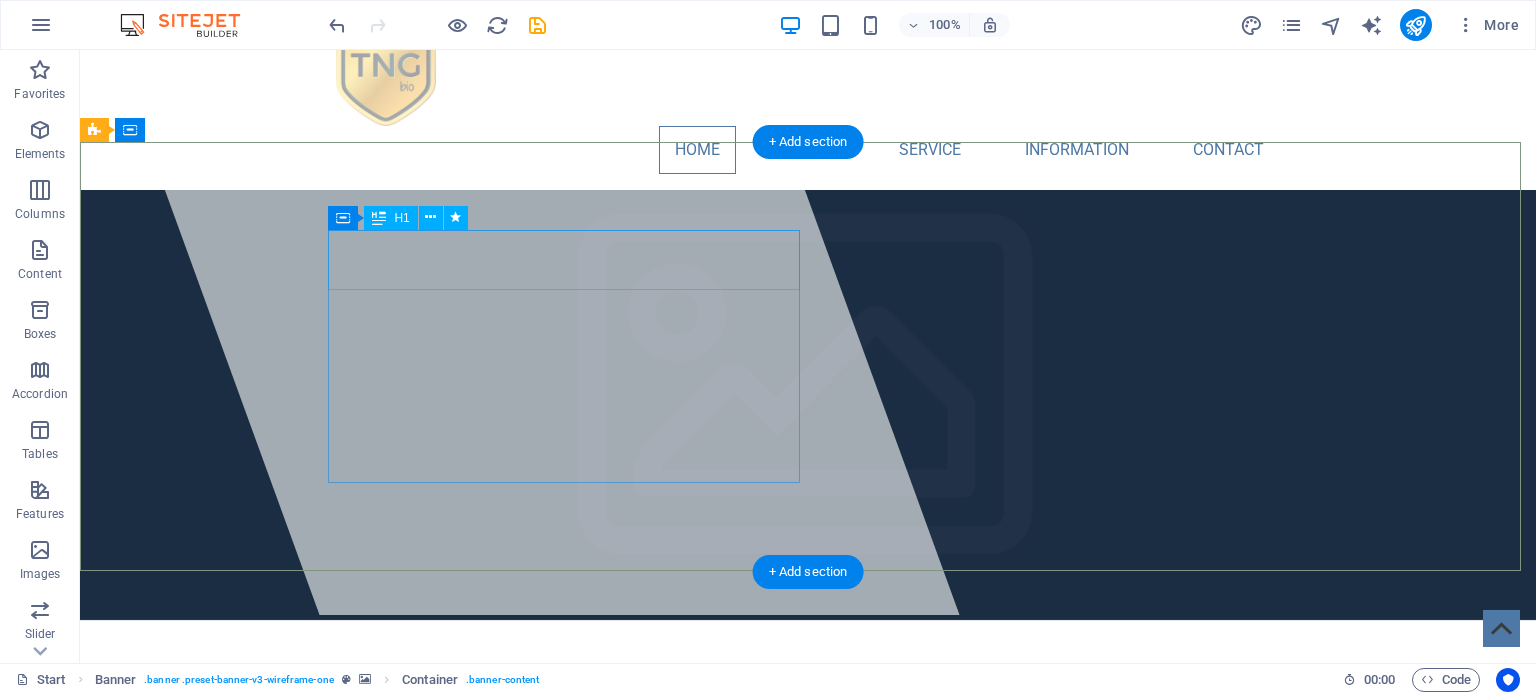 click on "TNG Bio" at bounding box center [411, 729] 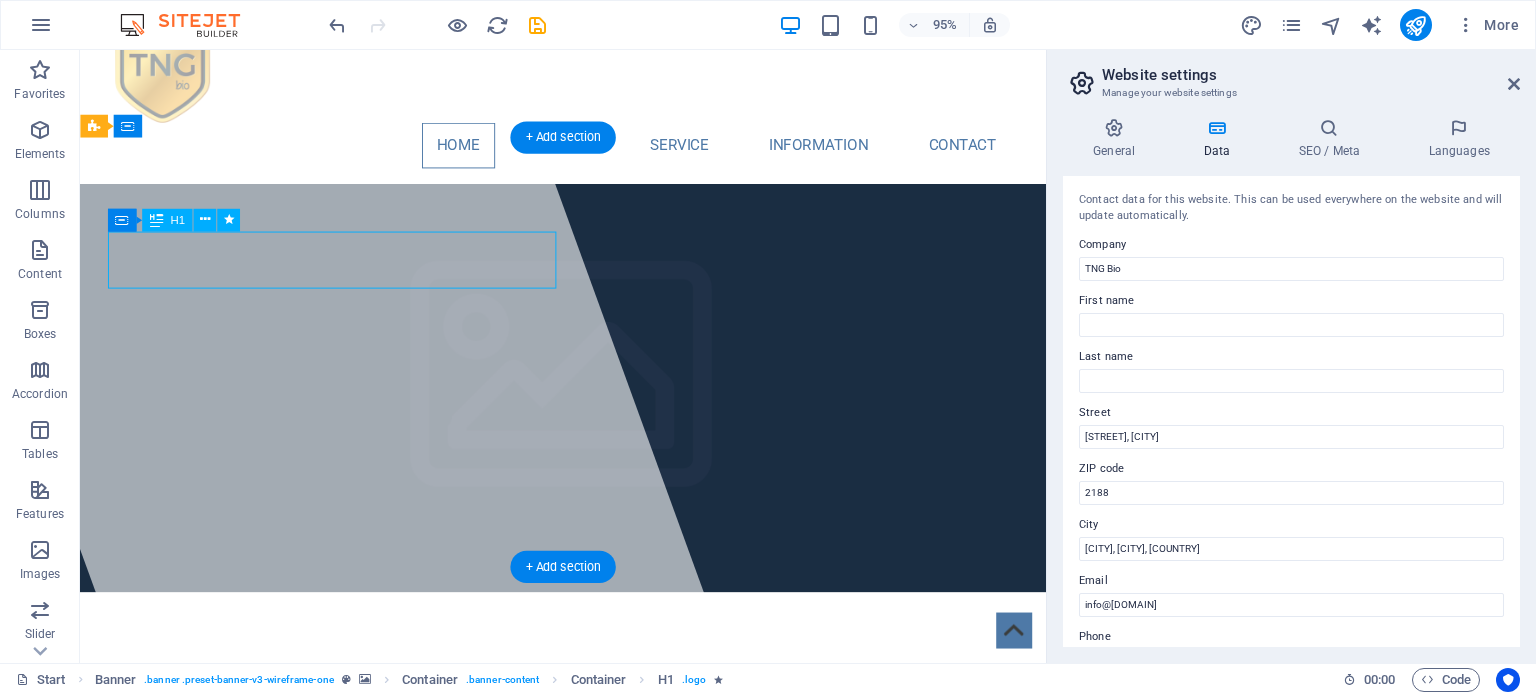 click on "TNG Bio" at bounding box center (192, 729) 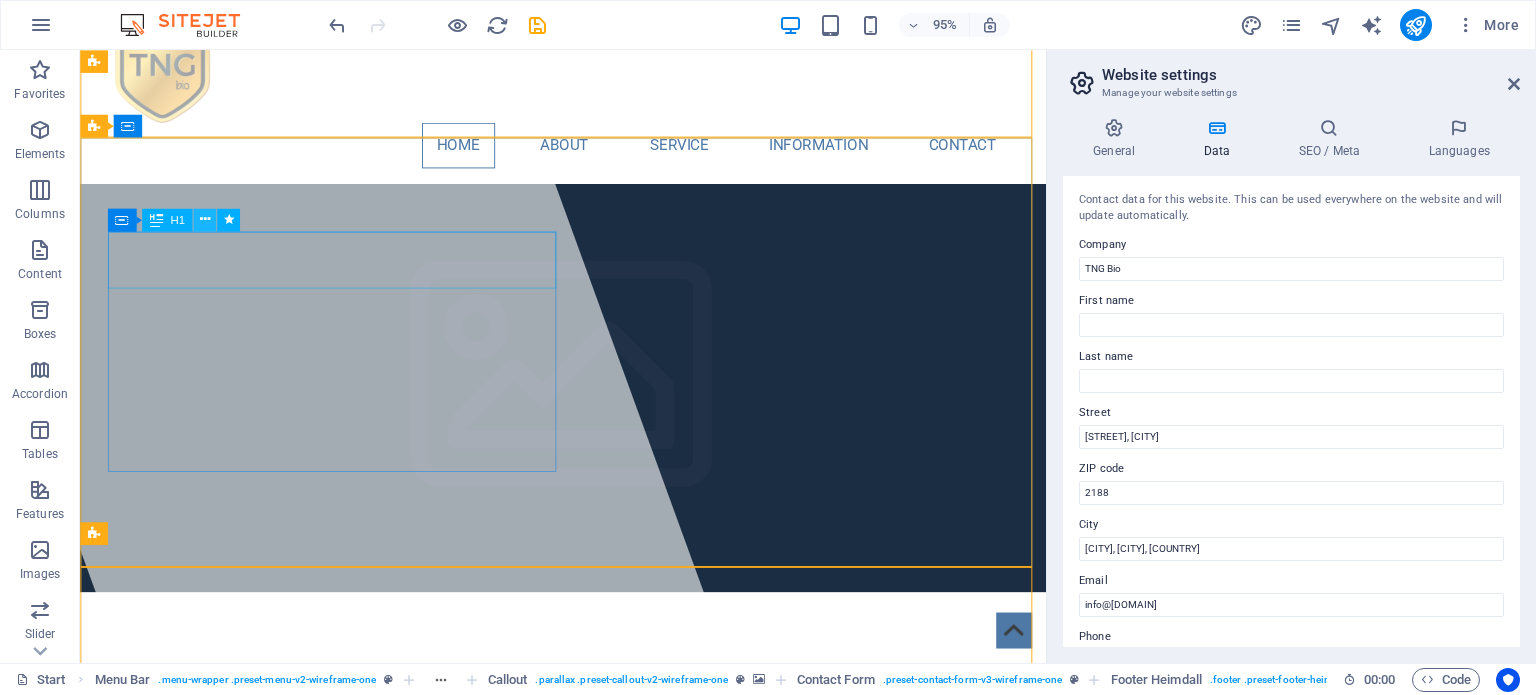 click at bounding box center (204, 220) 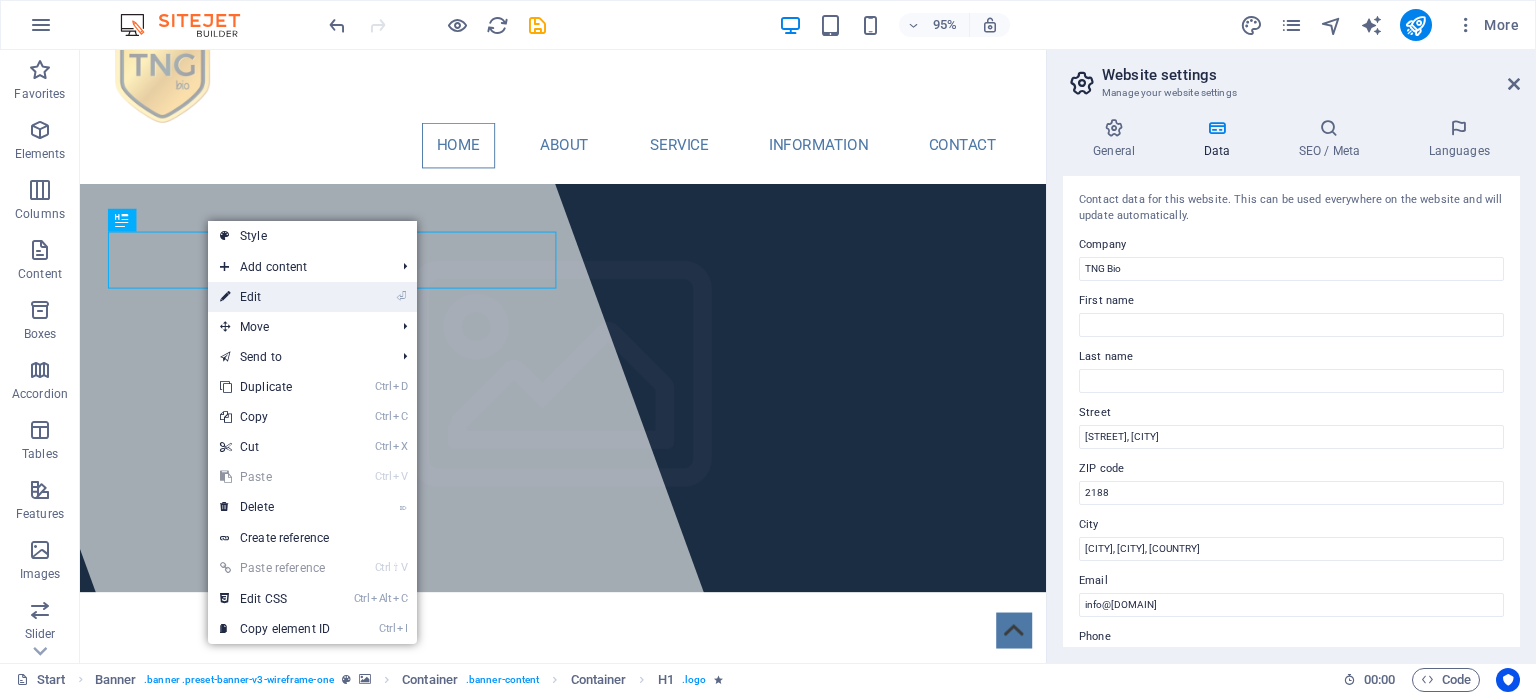 click on "⏎  Edit" at bounding box center (275, 297) 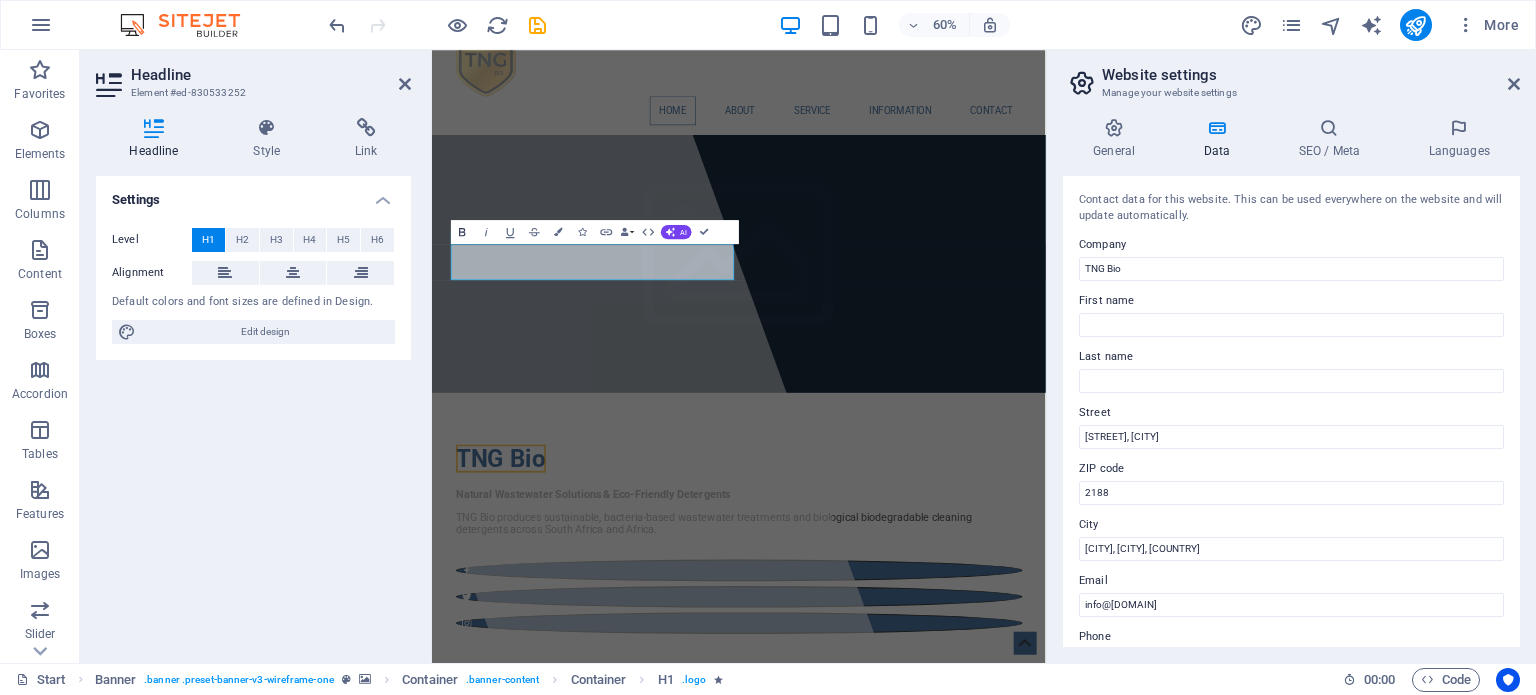click 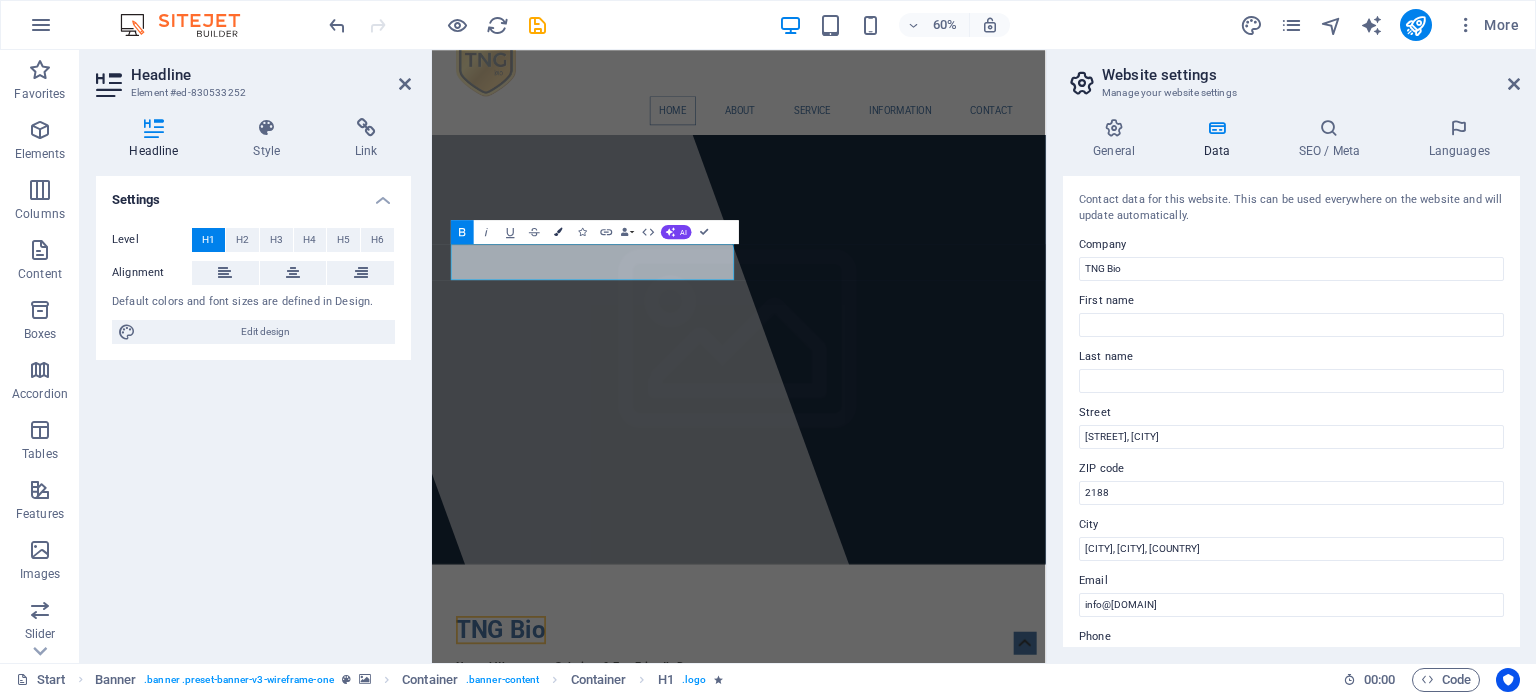 click at bounding box center [558, 231] 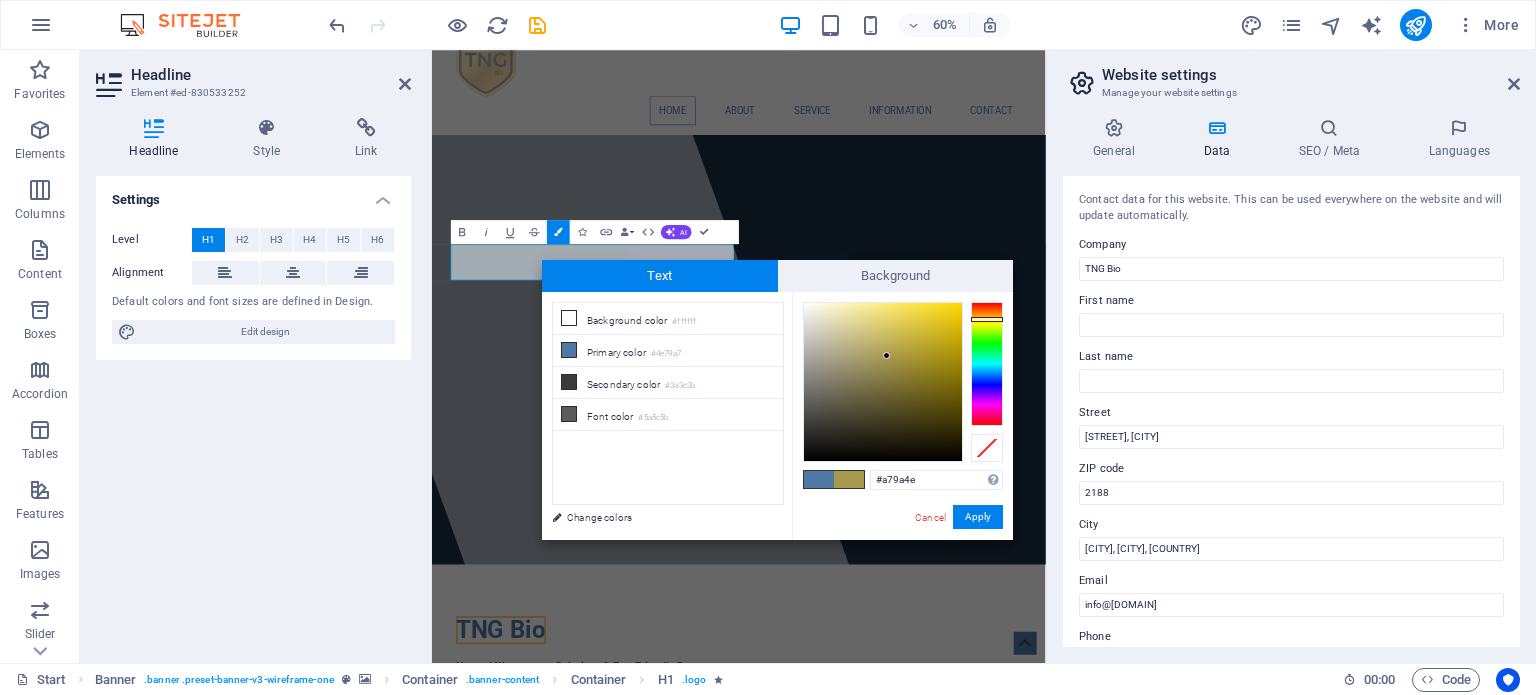 click at bounding box center (987, 364) 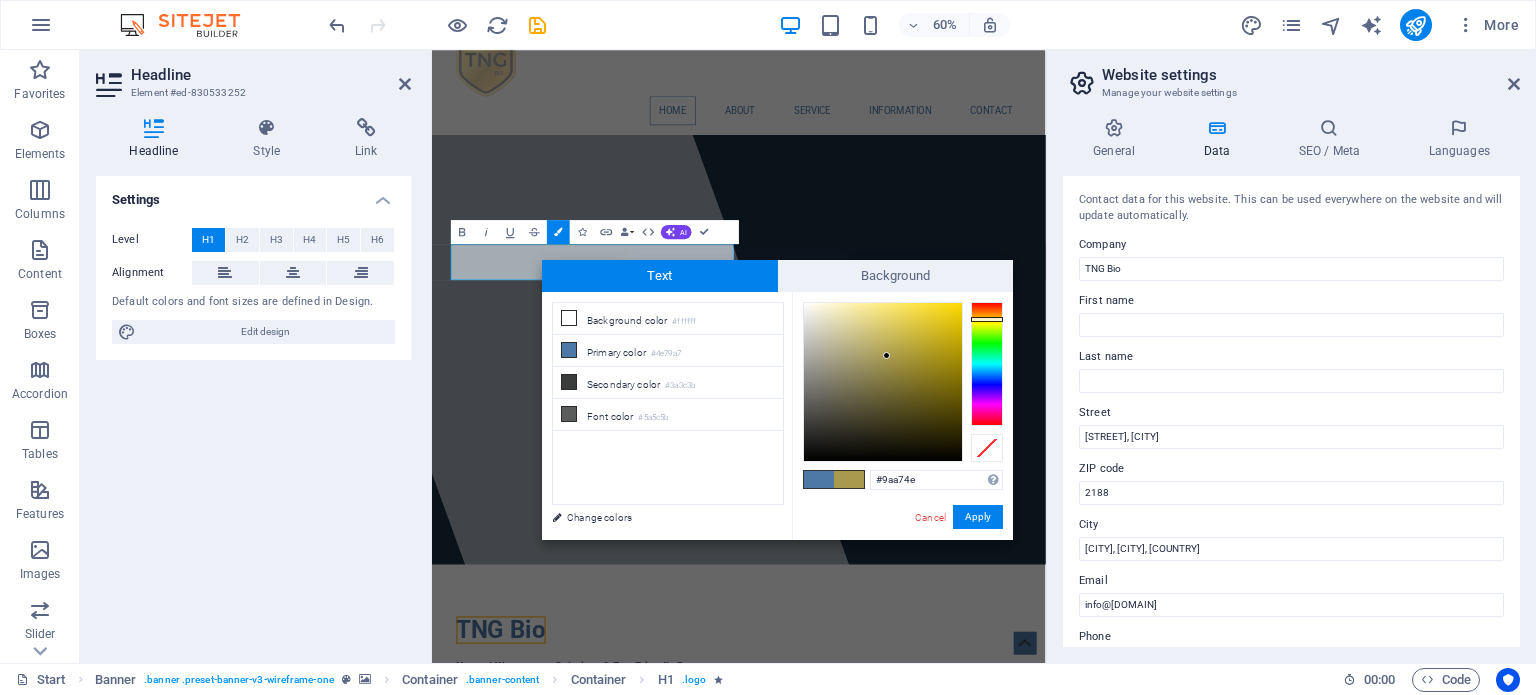 click at bounding box center [987, 364] 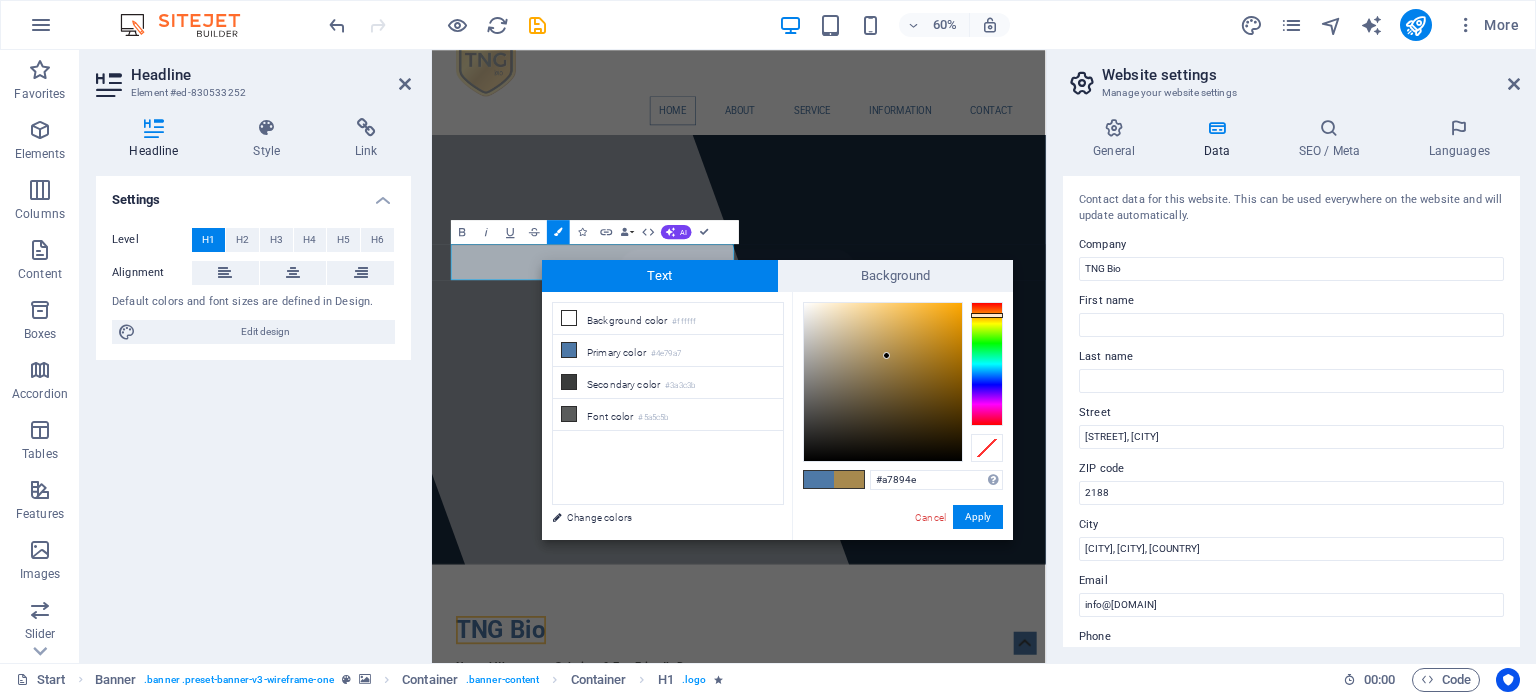 click at bounding box center [987, 364] 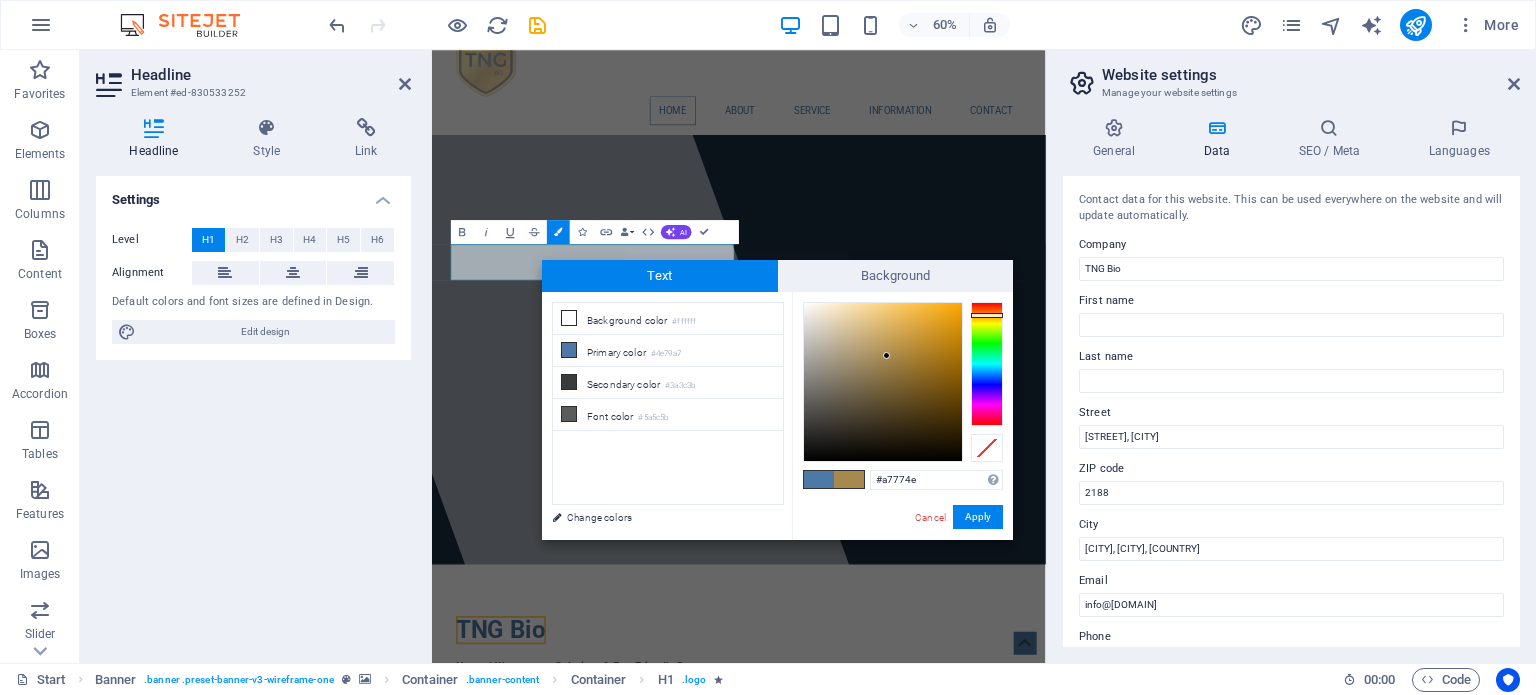 click at bounding box center (987, 364) 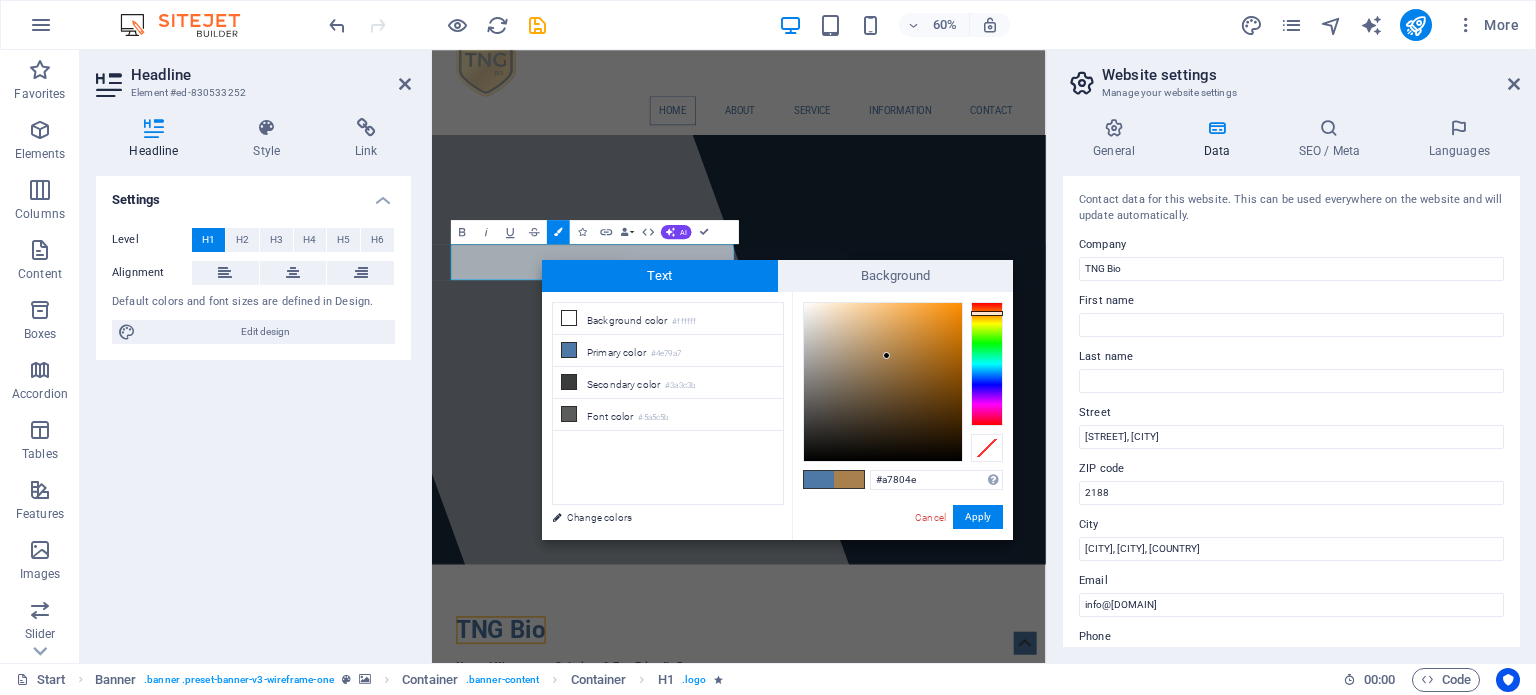 click at bounding box center (987, 364) 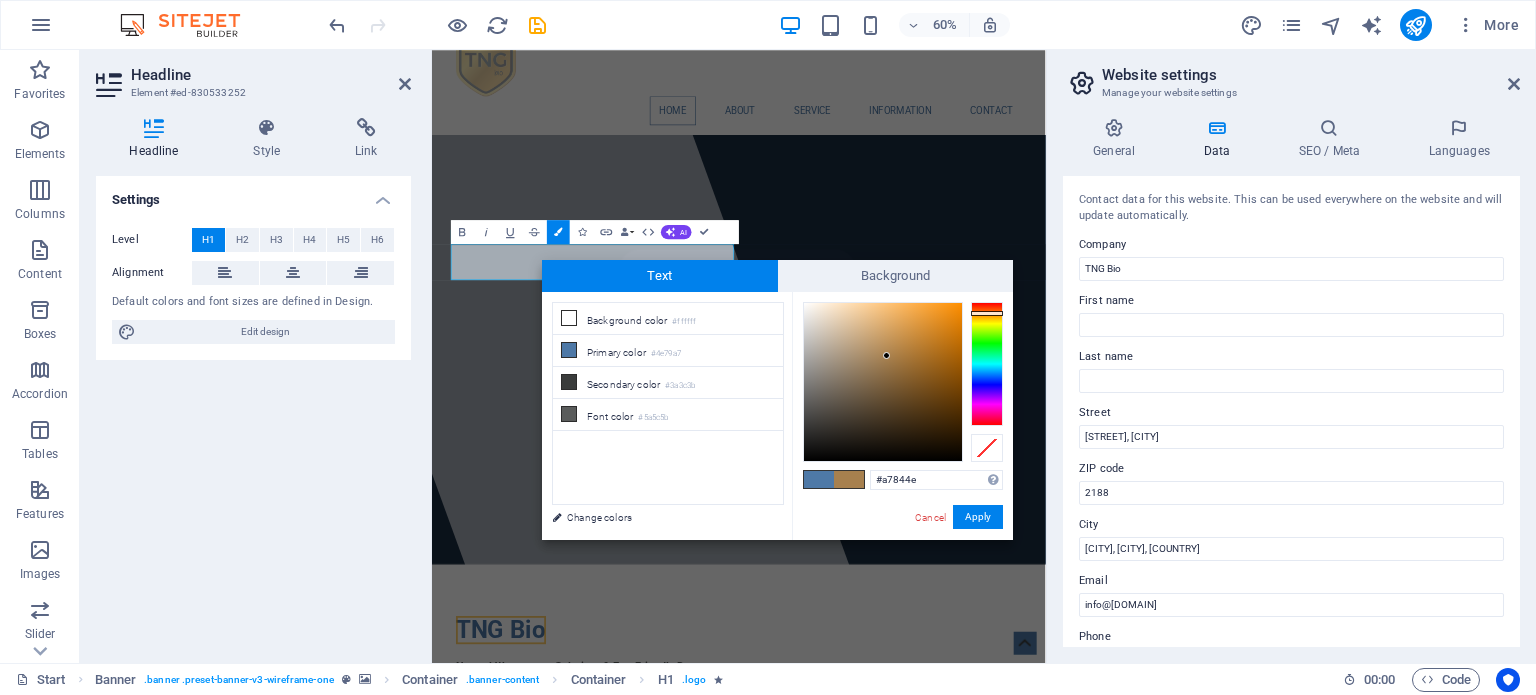 click at bounding box center (987, 313) 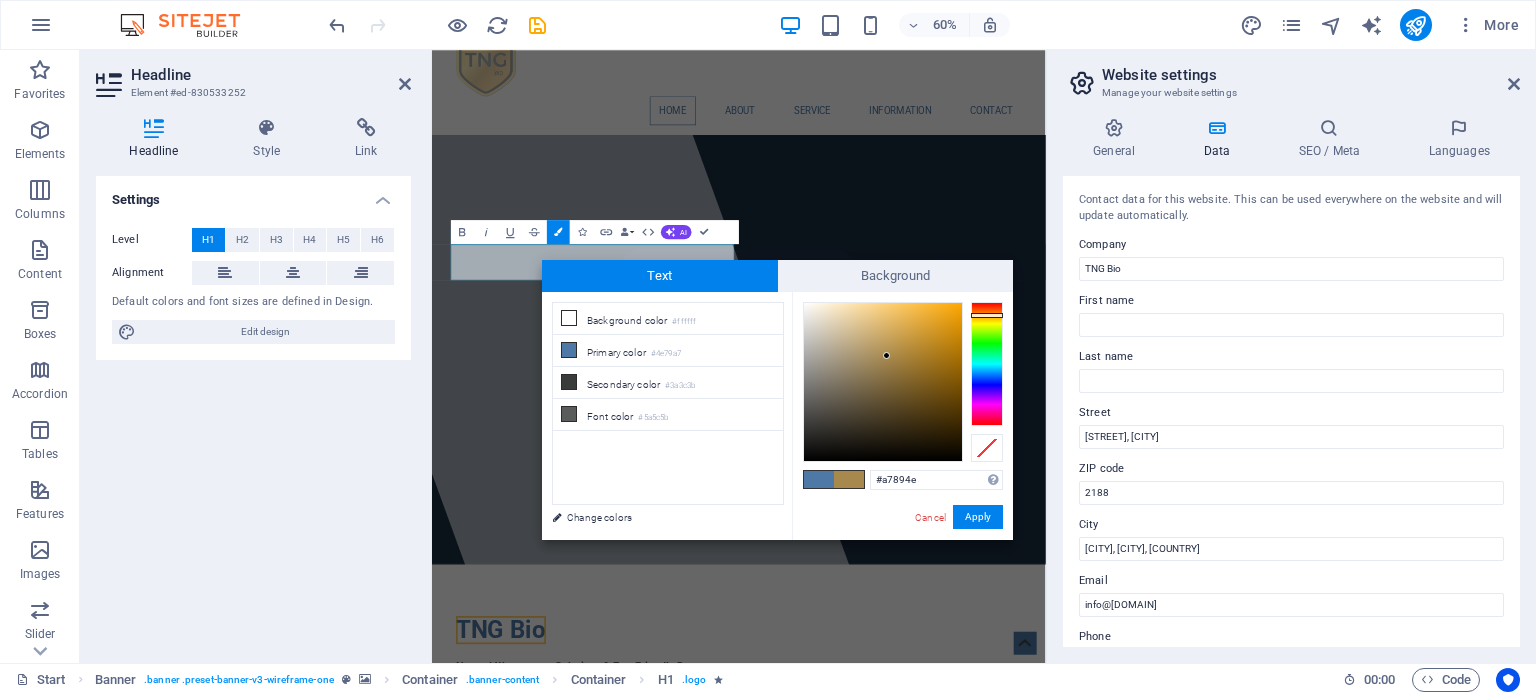 click at bounding box center [987, 315] 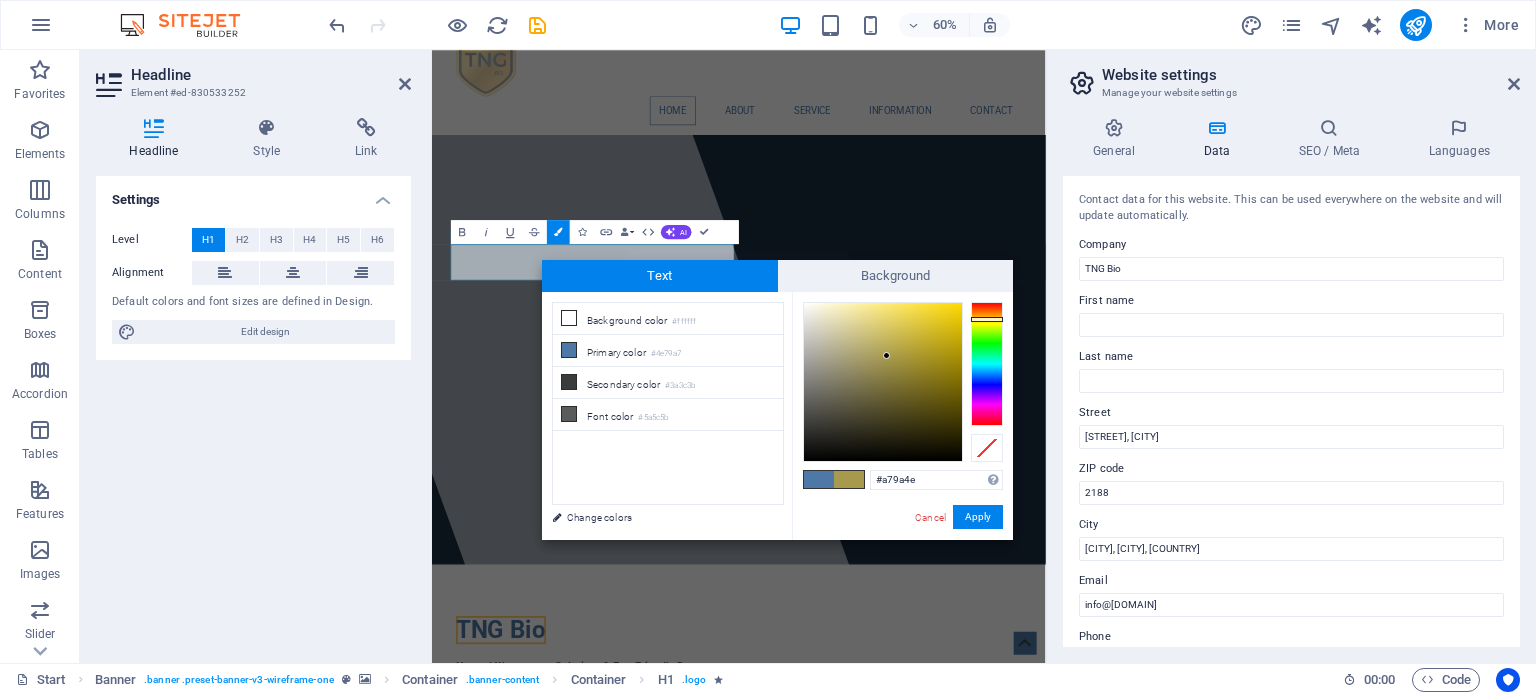 click at bounding box center (987, 364) 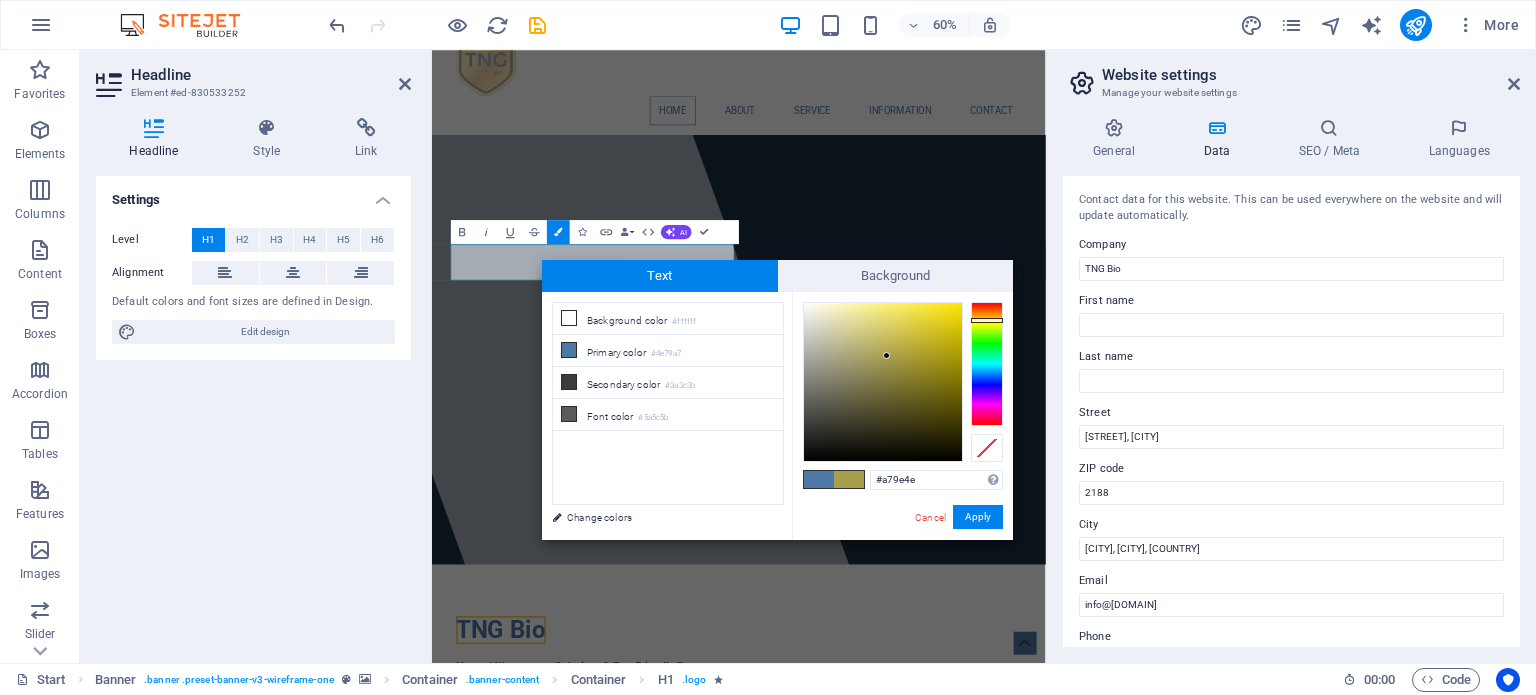 click at bounding box center [987, 320] 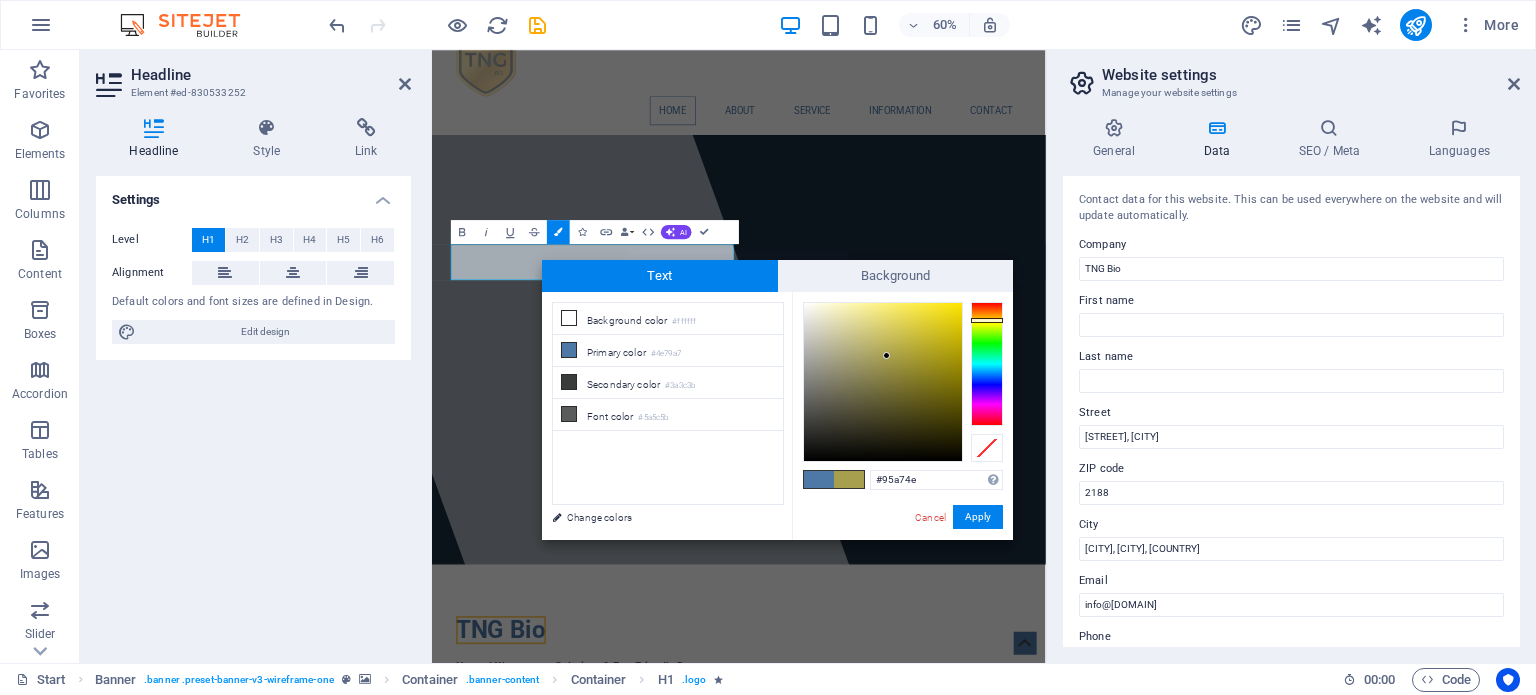 click at bounding box center (987, 364) 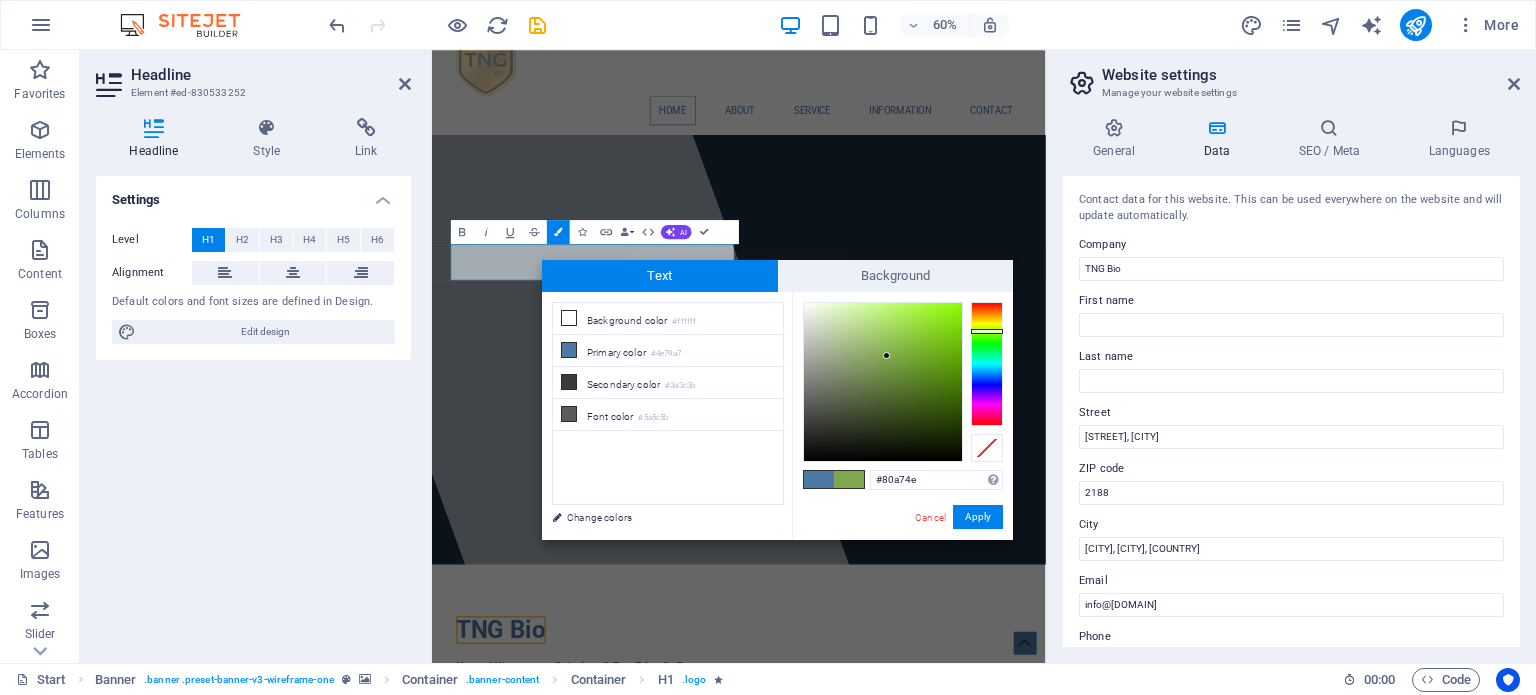 click at bounding box center (987, 364) 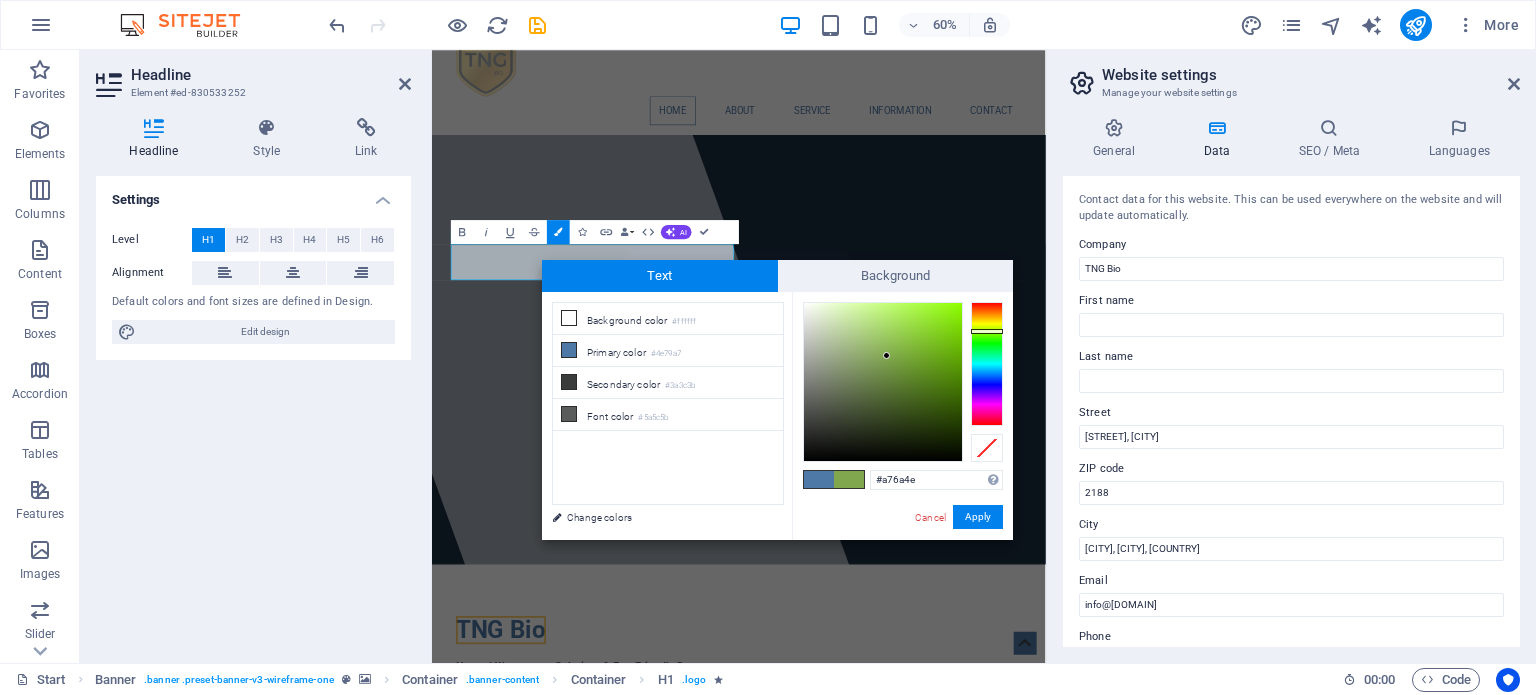 click at bounding box center [987, 364] 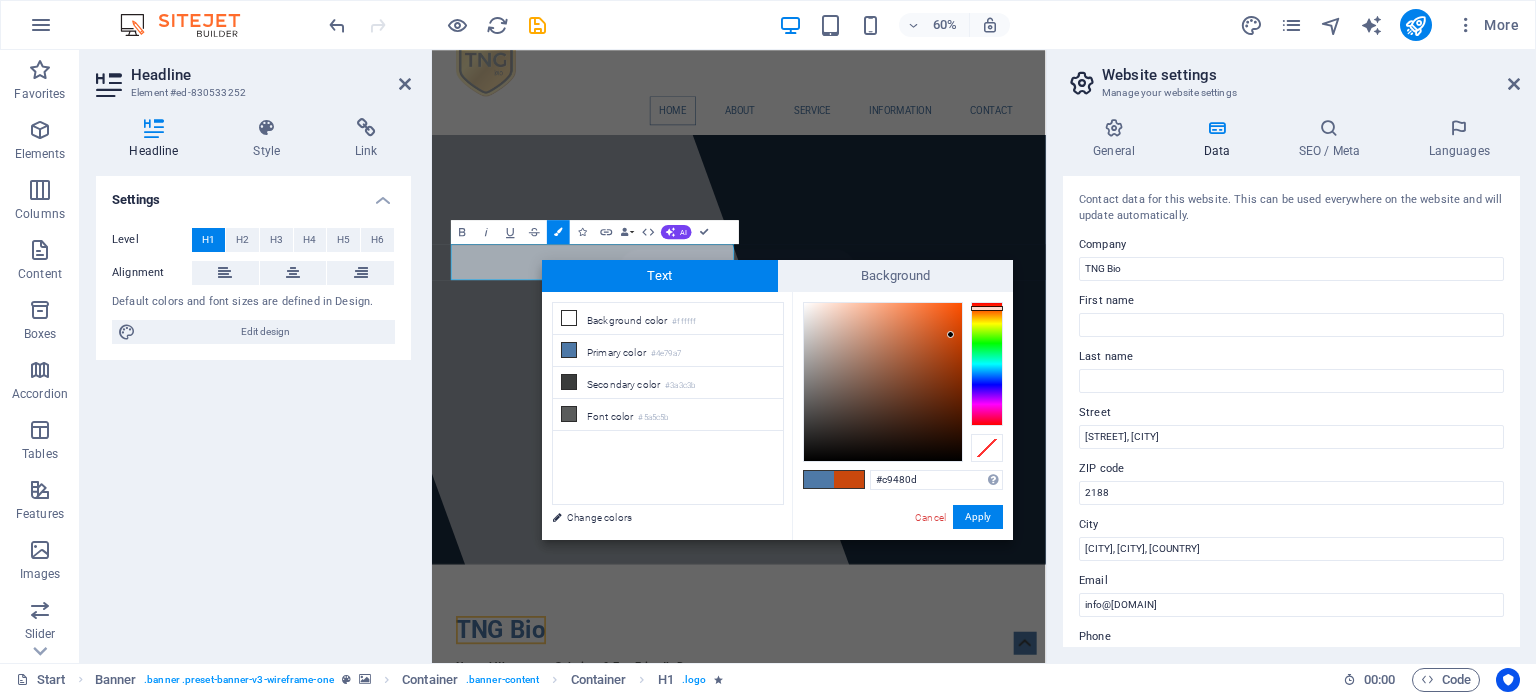 click at bounding box center (883, 382) 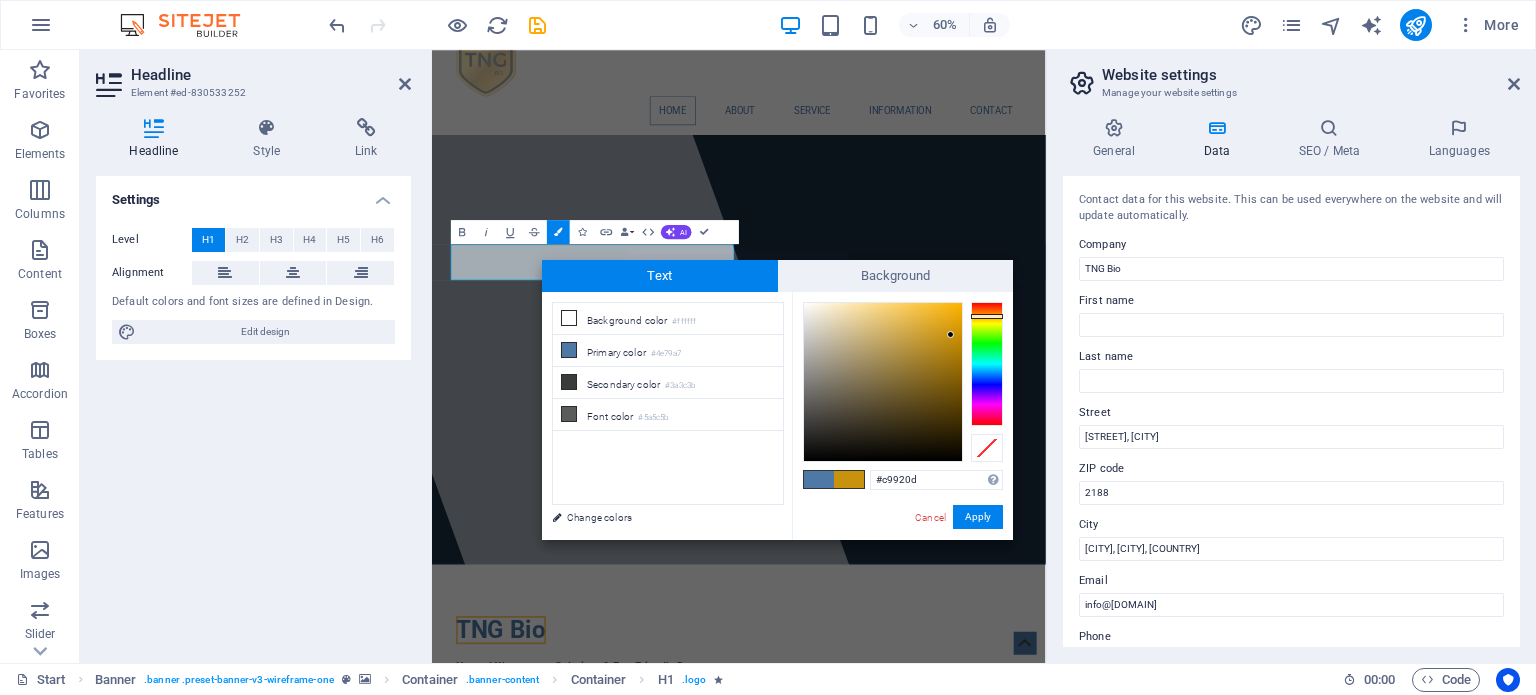 click at bounding box center [987, 364] 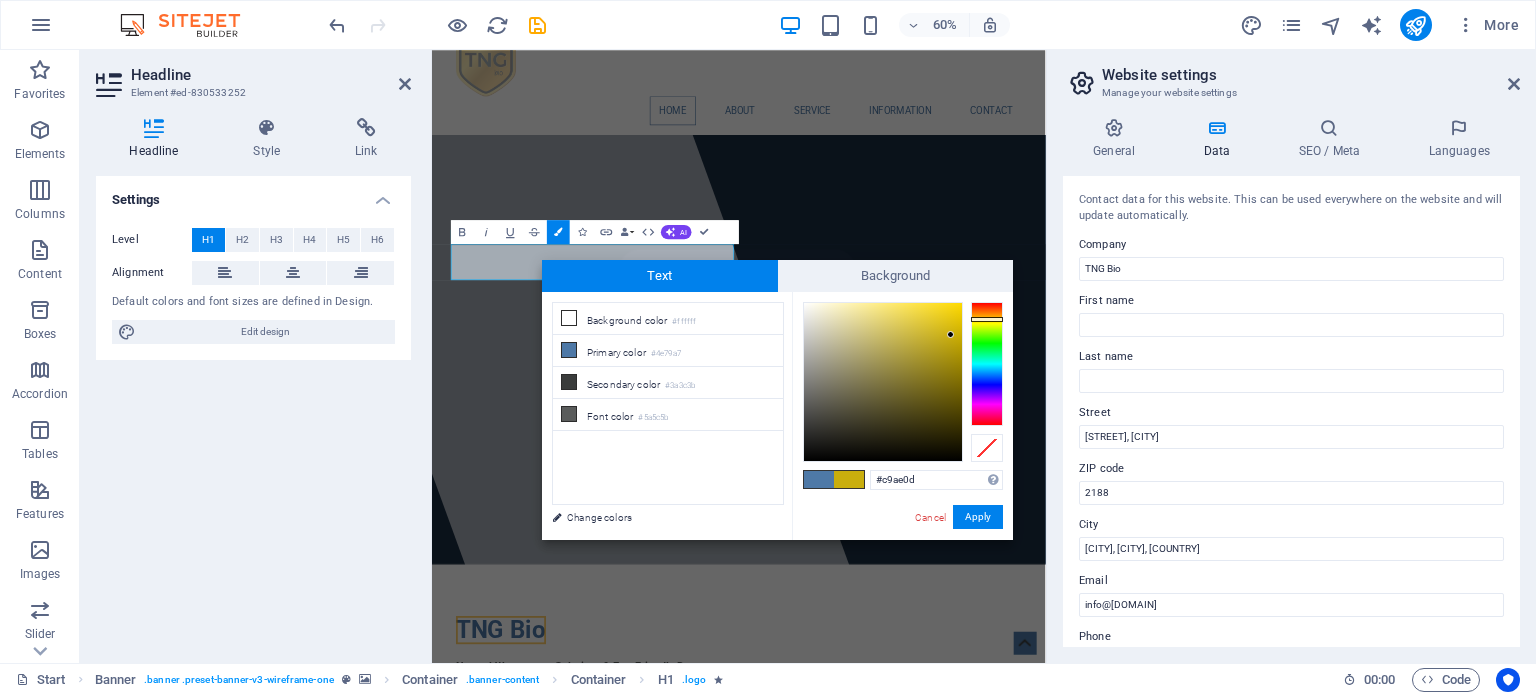 click at bounding box center (987, 364) 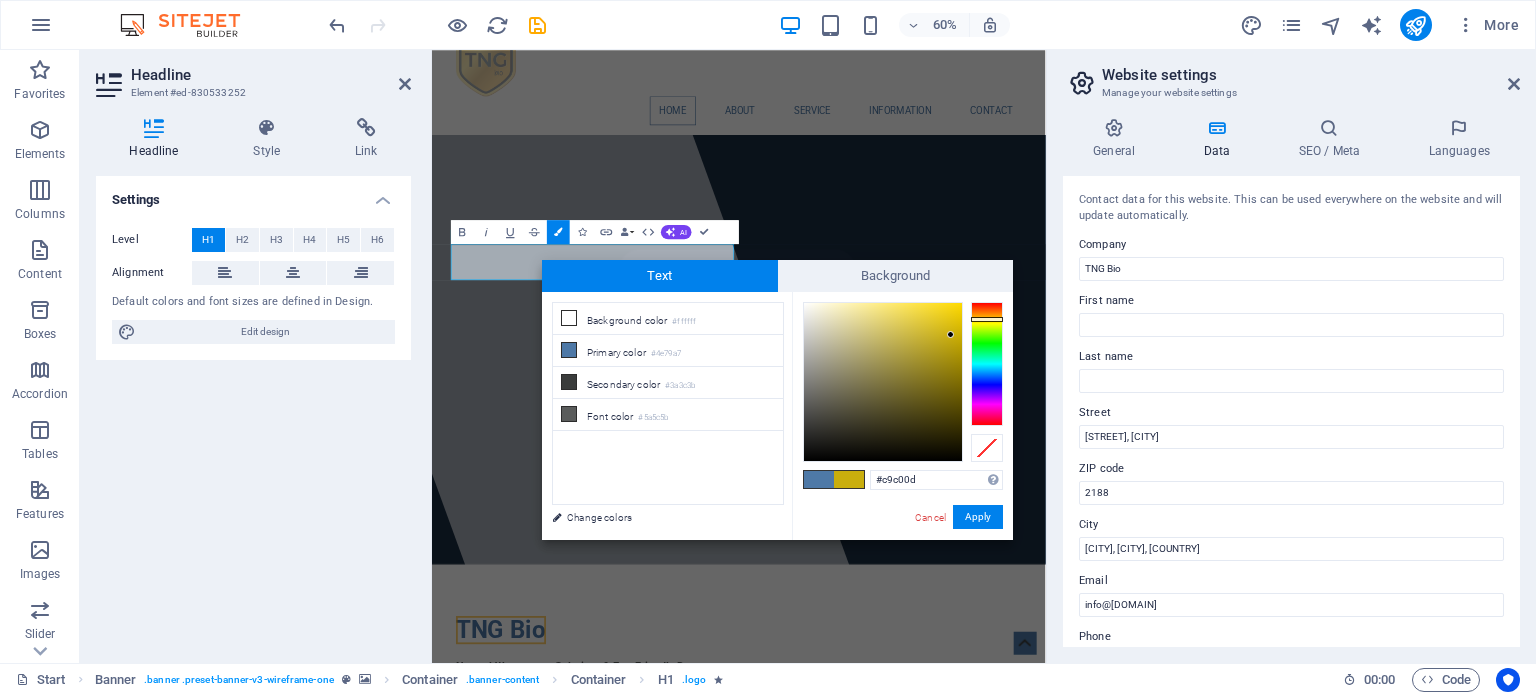 click at bounding box center (987, 364) 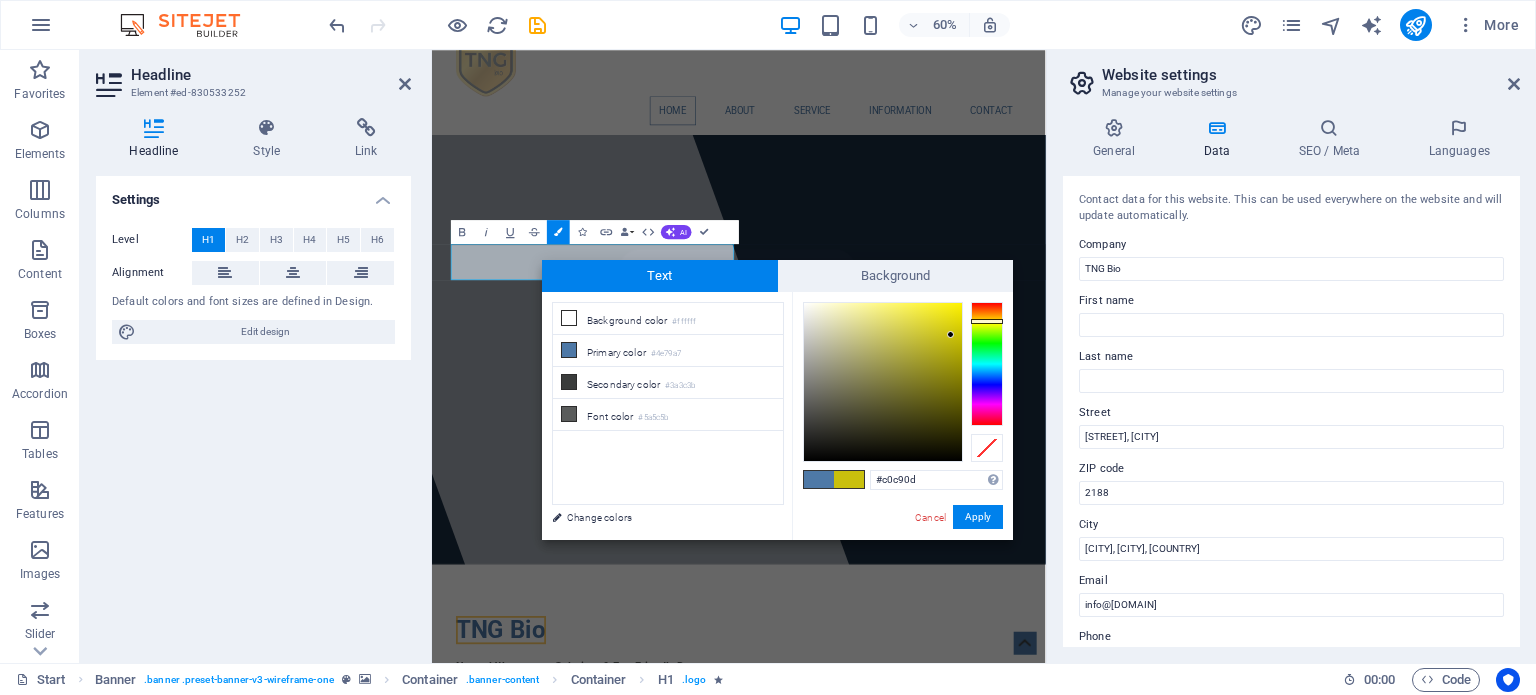 click at bounding box center [987, 321] 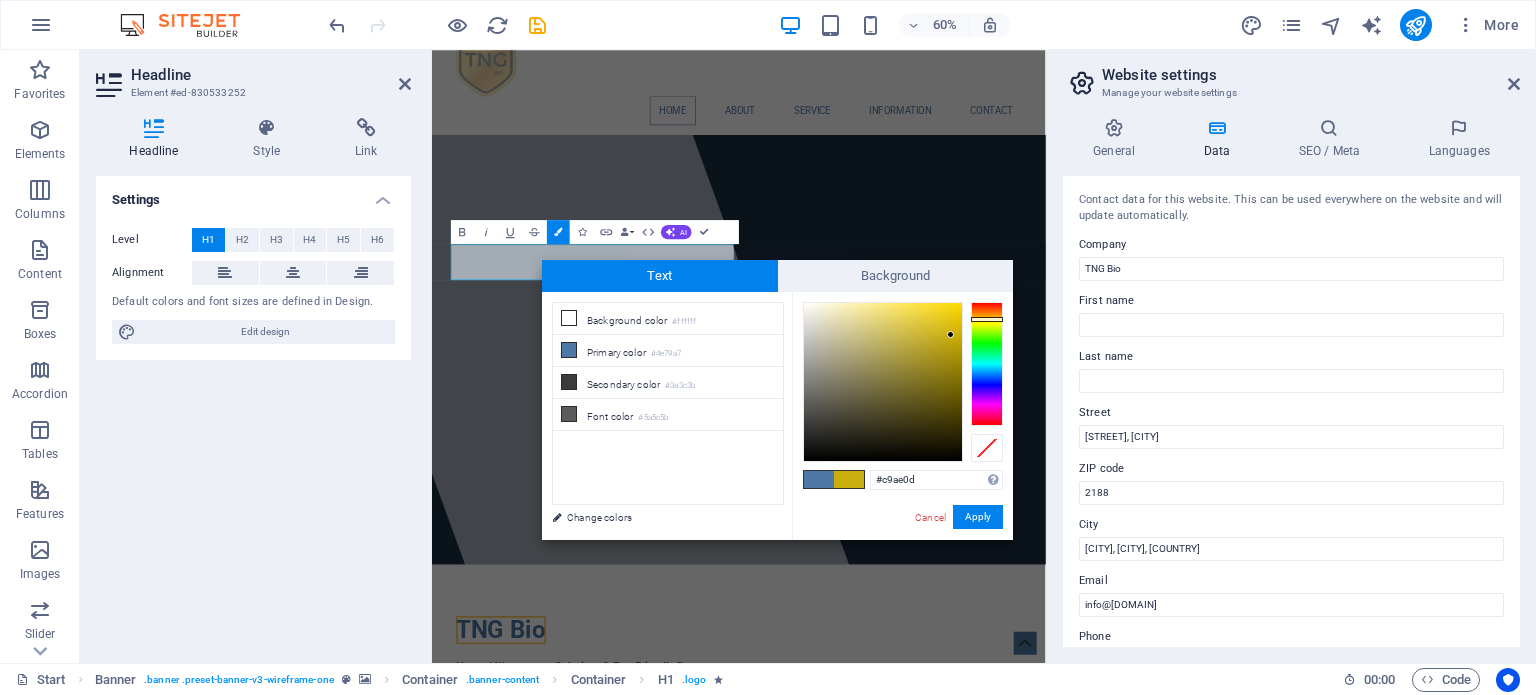 click at bounding box center [987, 364] 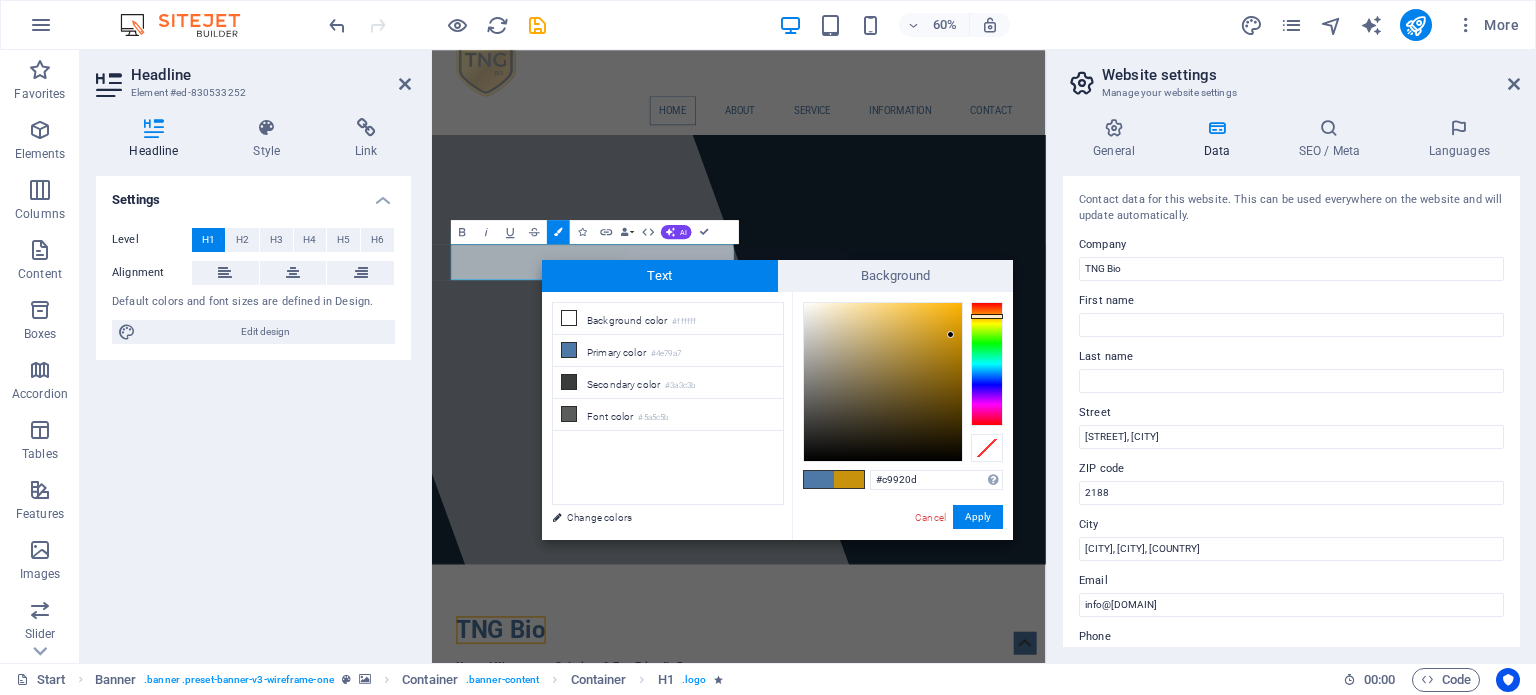 click at bounding box center (987, 316) 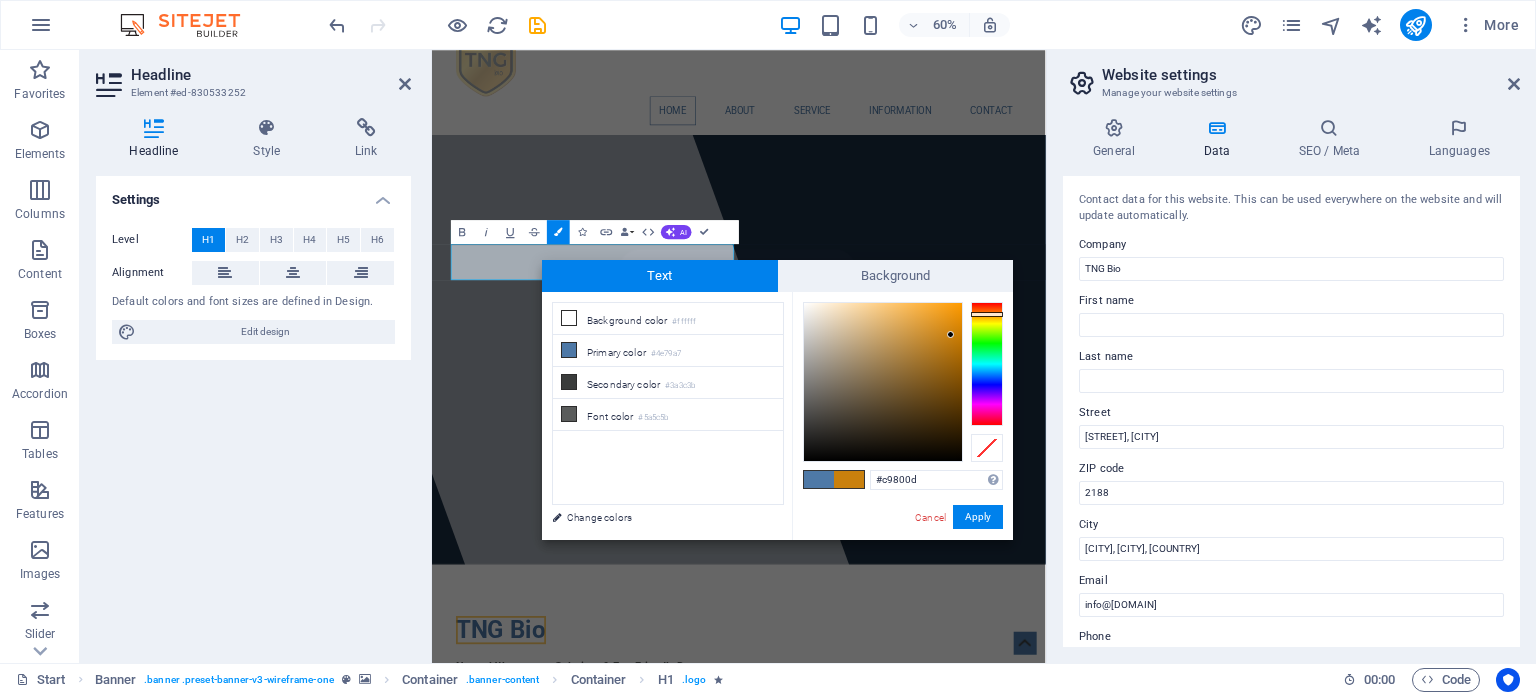 click at bounding box center (987, 314) 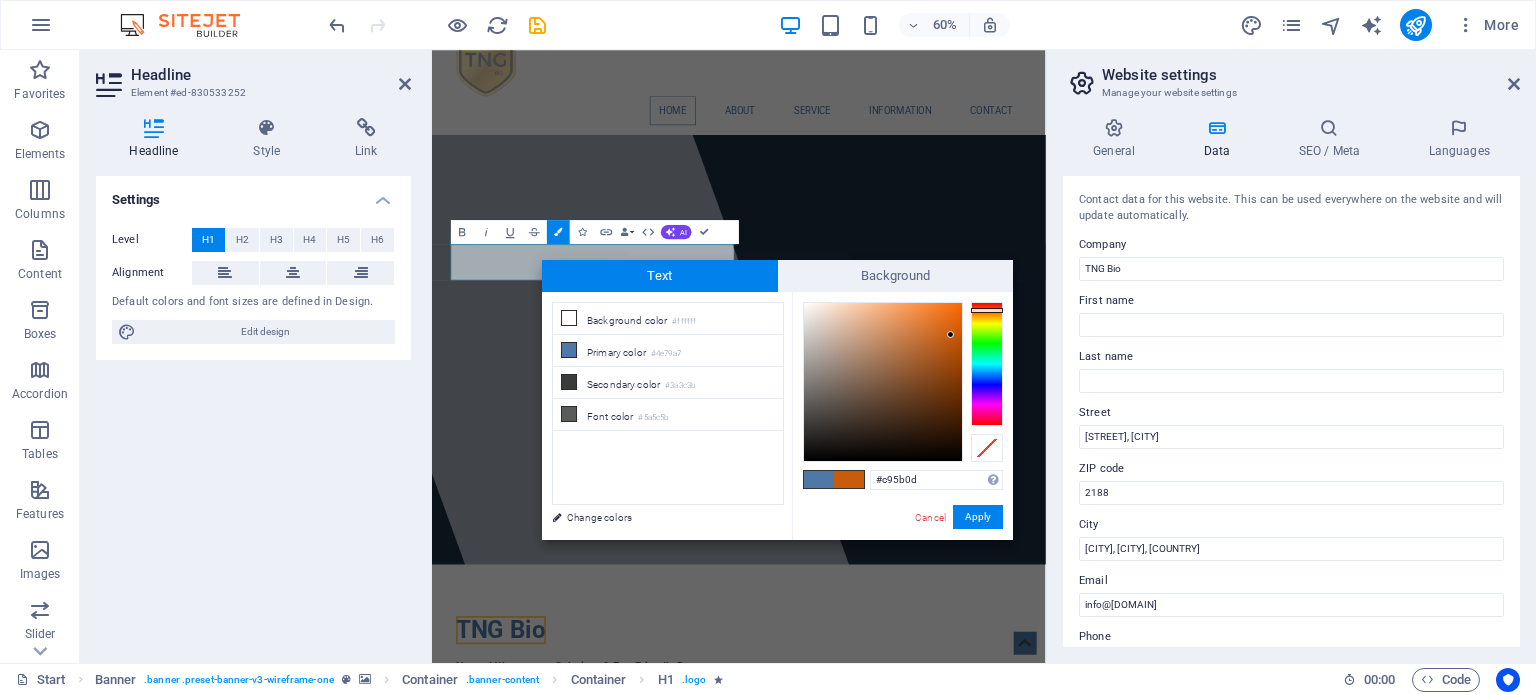 click at bounding box center (987, 364) 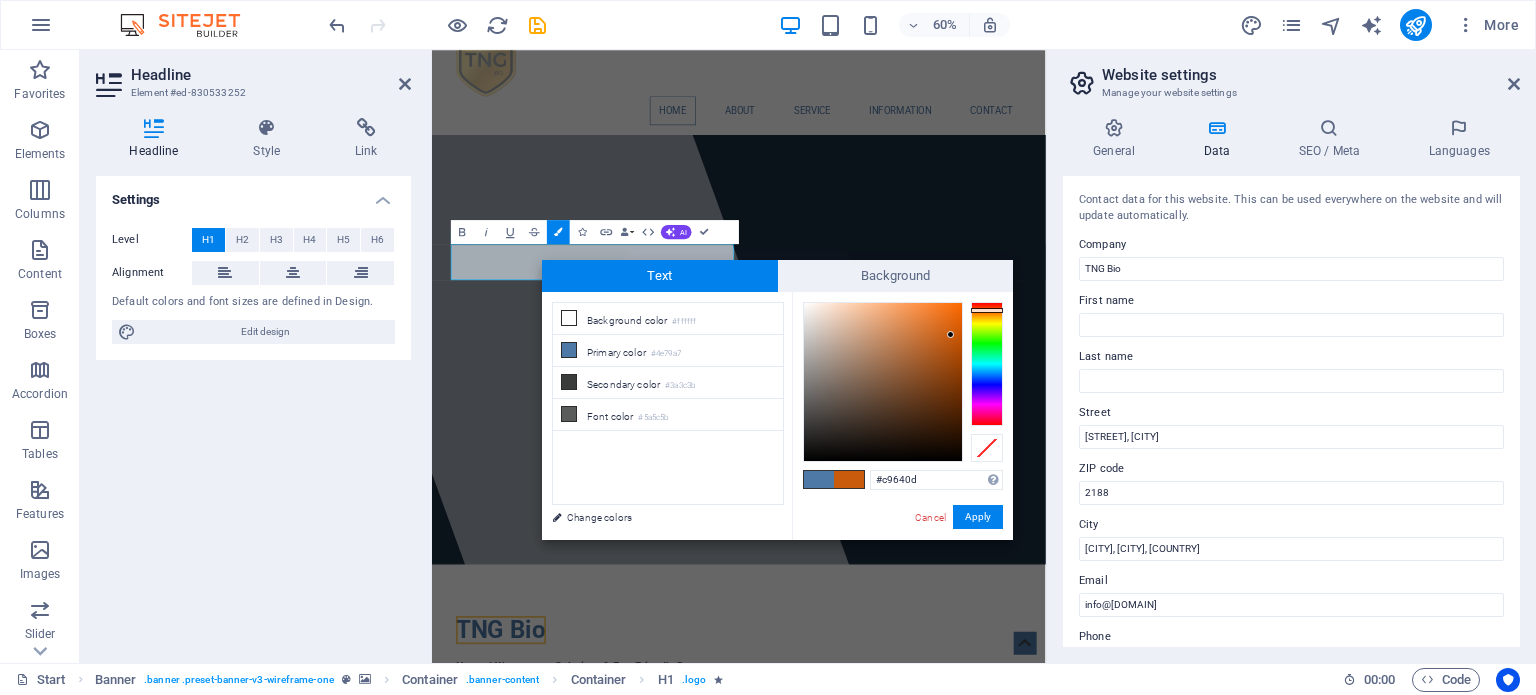 click at bounding box center (987, 310) 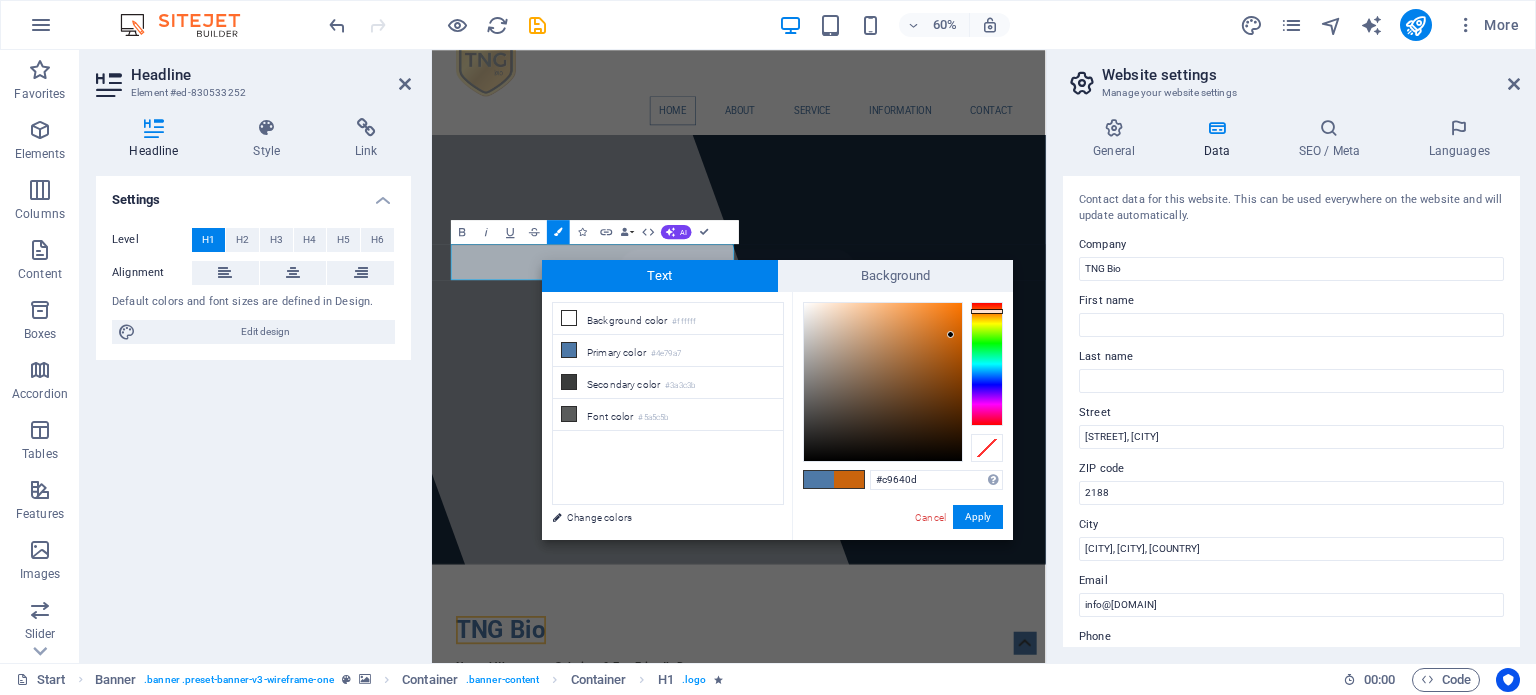type on "#c9920d" 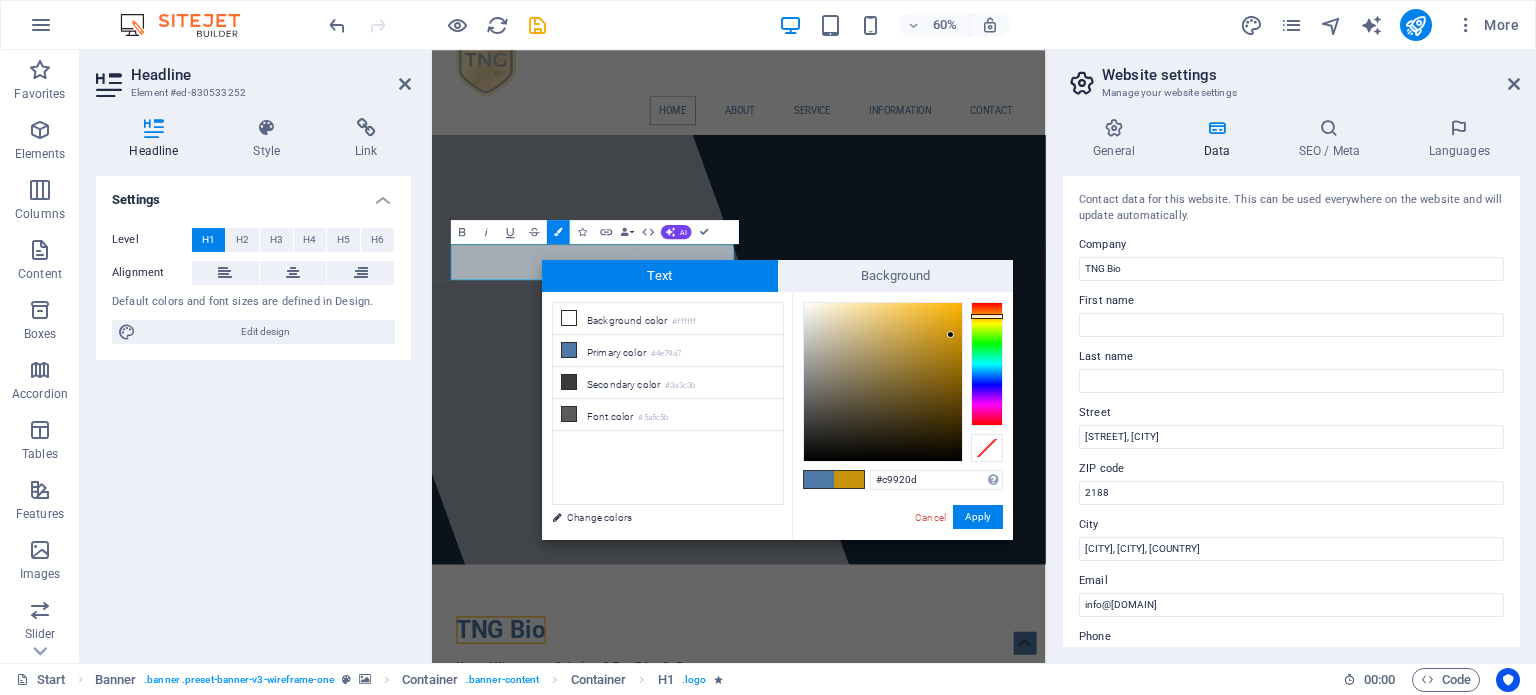 click at bounding box center [987, 364] 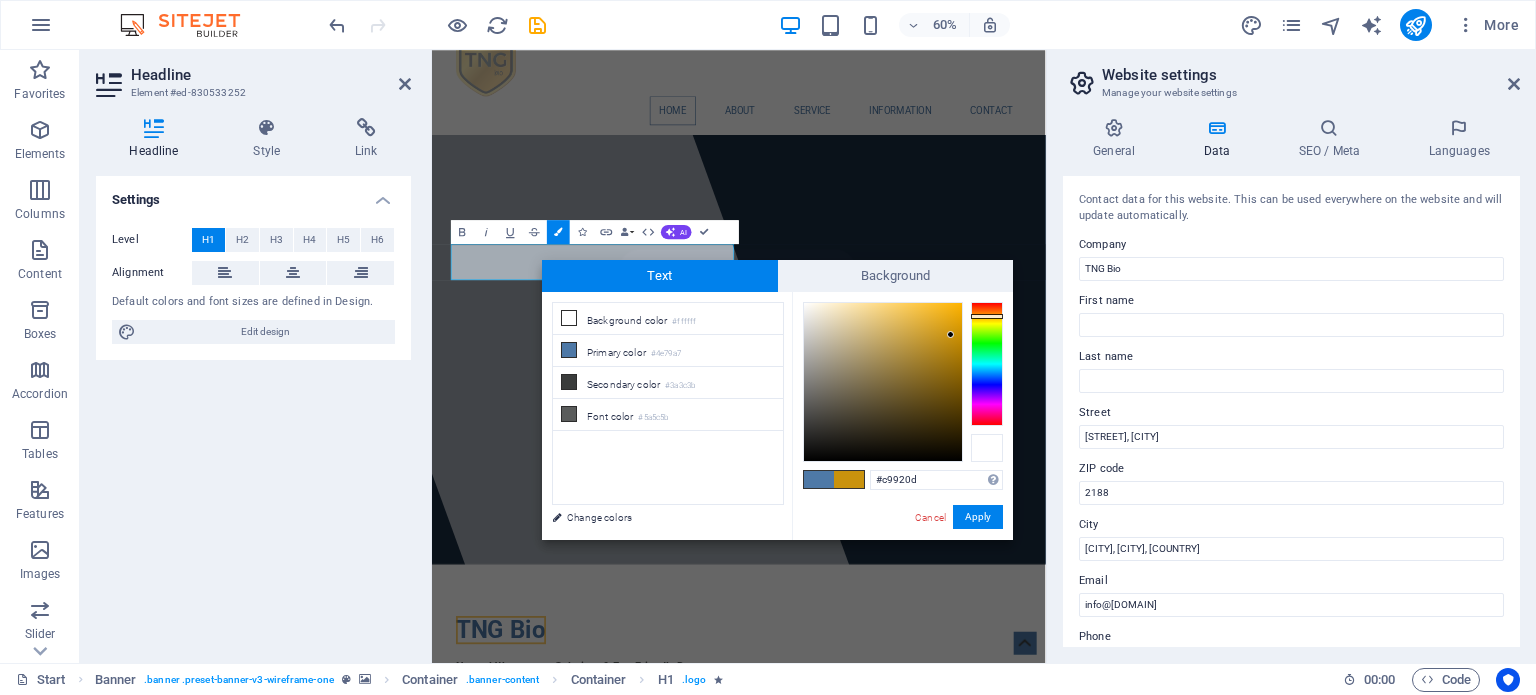 click at bounding box center (987, 448) 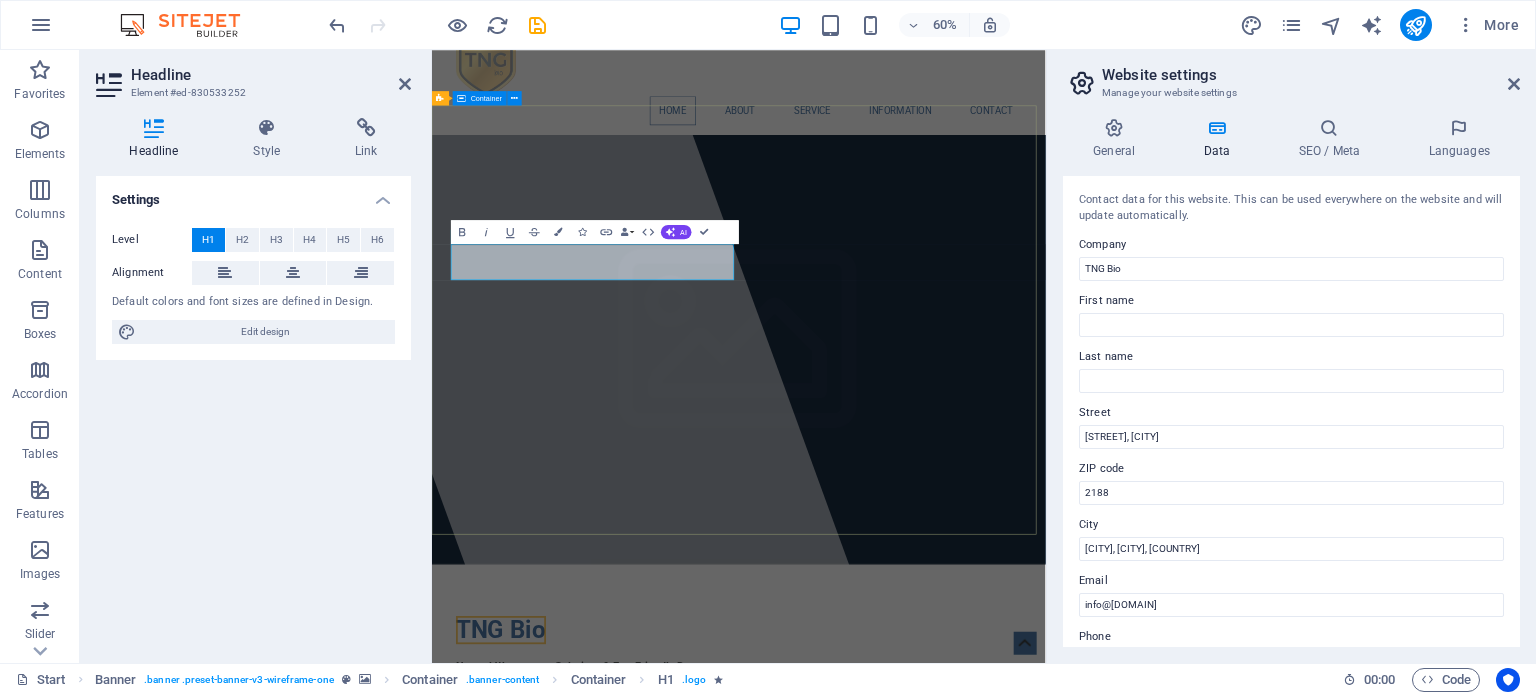 click on "TNG Bio Natural Wastewater Solutions & Eco-Friendly Detergents TNG Bio produces sustainable, bacteria-based wastewater treatments and biological biodegradable cleaning detergents across South Africa and Africa." at bounding box center [943, 1147] 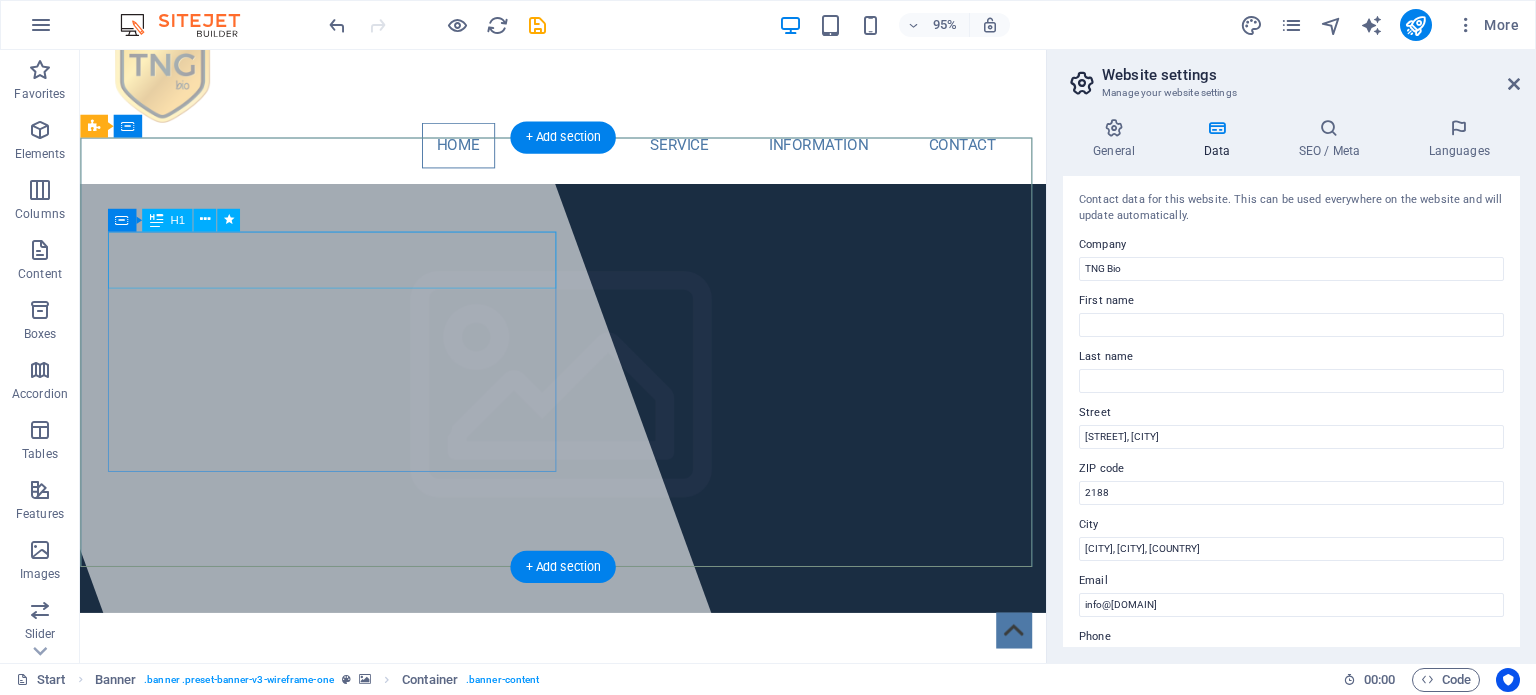 drag, startPoint x: 255, startPoint y: 264, endPoint x: 111, endPoint y: 259, distance: 144.08678 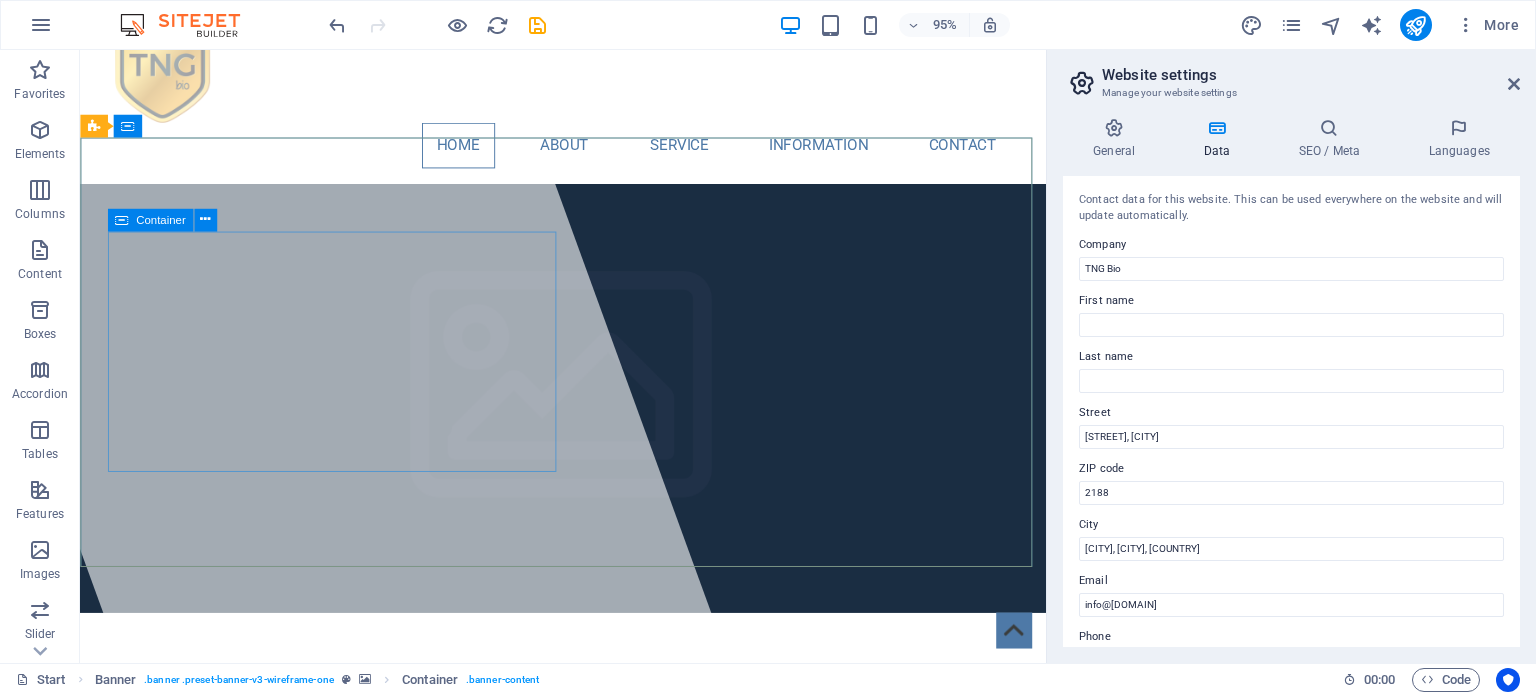 click at bounding box center [121, 219] 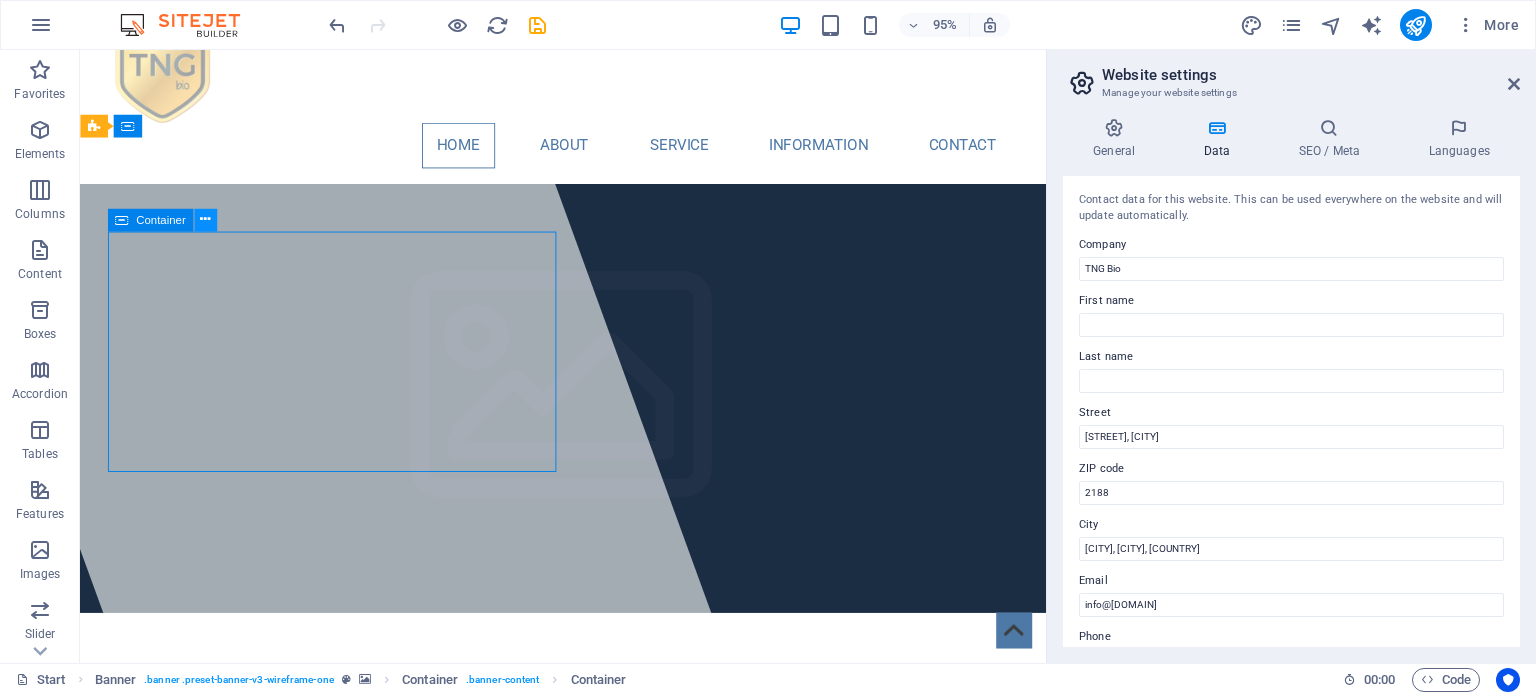 click at bounding box center (205, 220) 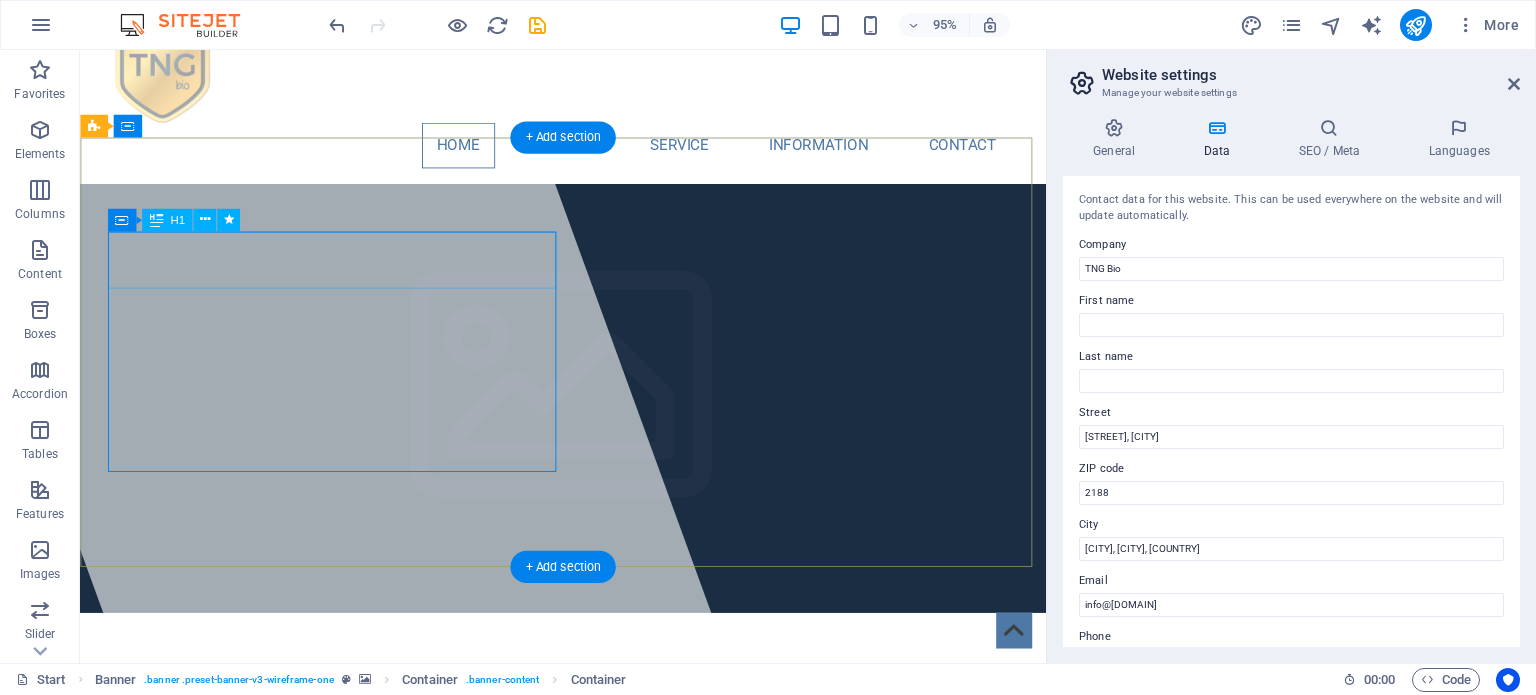 click on "TNG Bio" at bounding box center (192, 751) 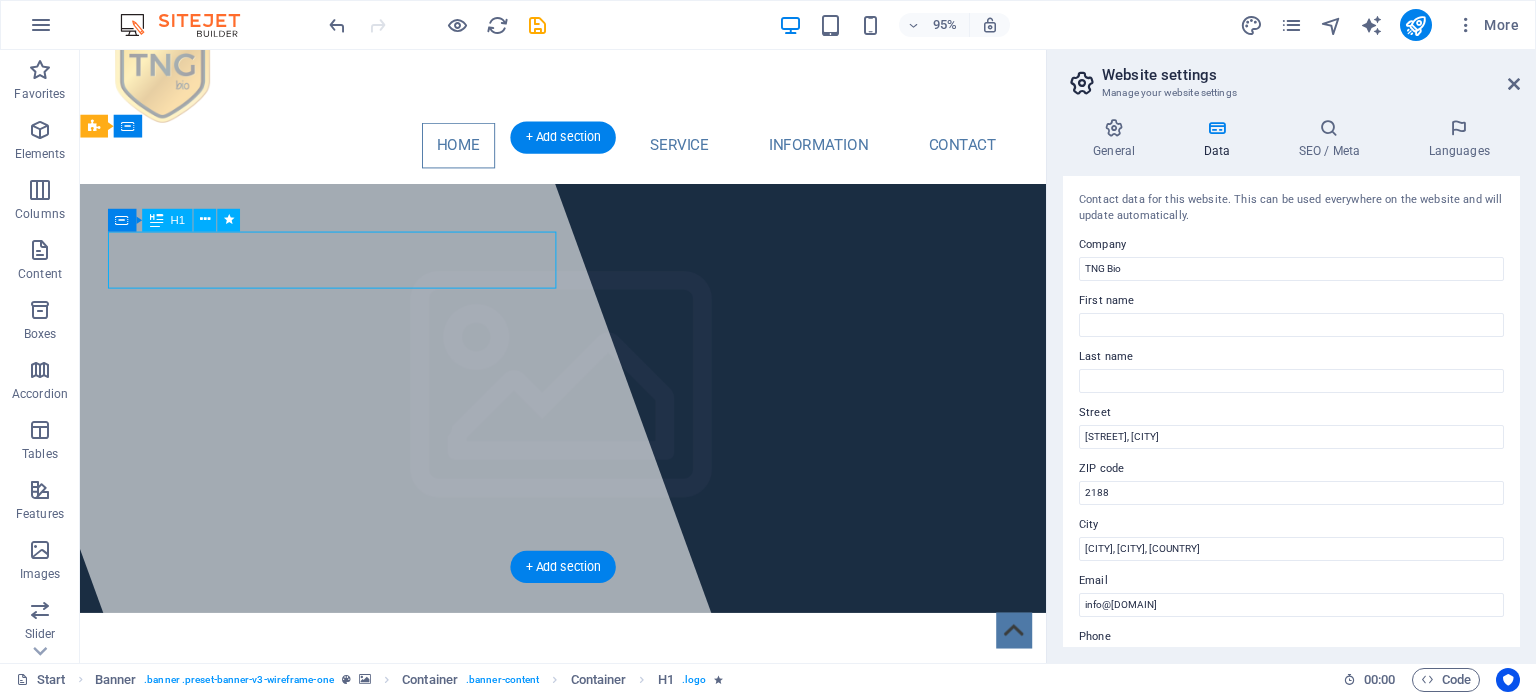 drag, startPoint x: 255, startPoint y: 273, endPoint x: 111, endPoint y: 274, distance: 144.00348 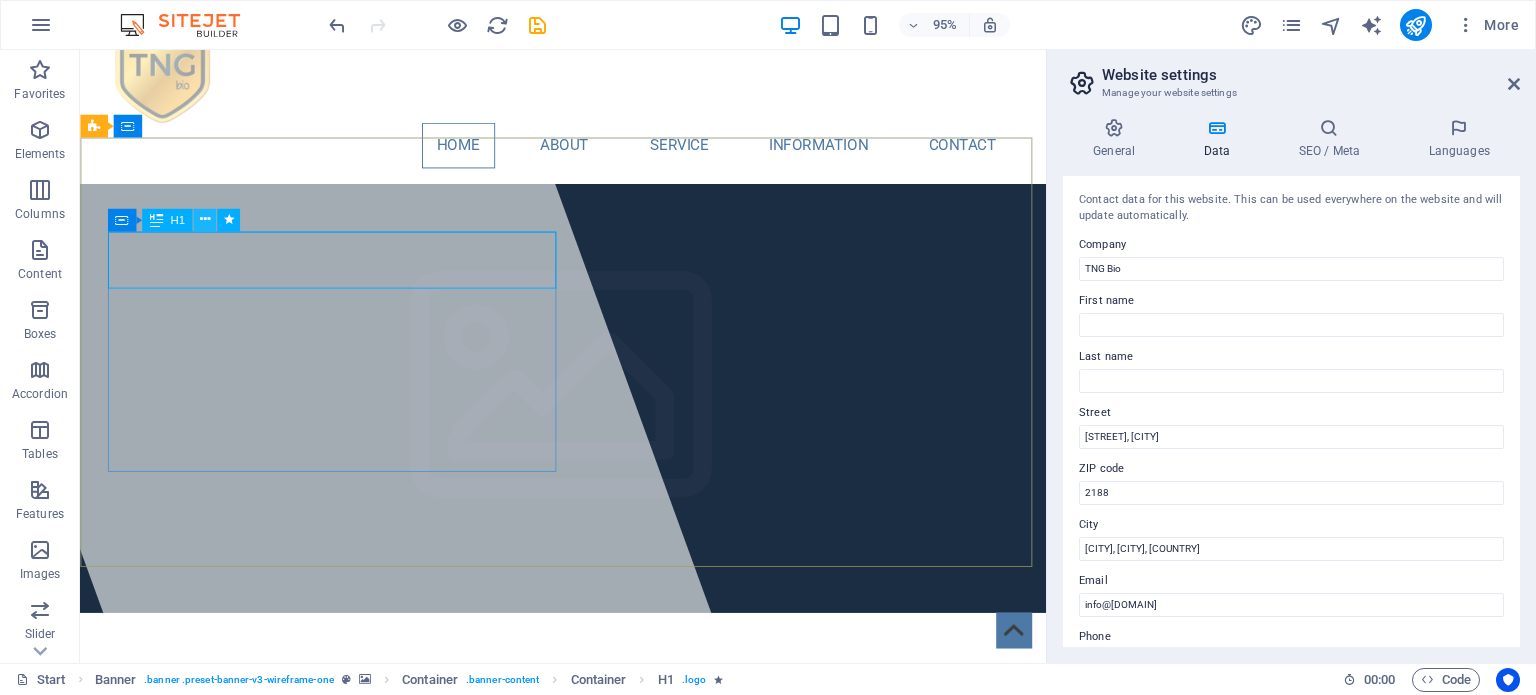 click at bounding box center (204, 219) 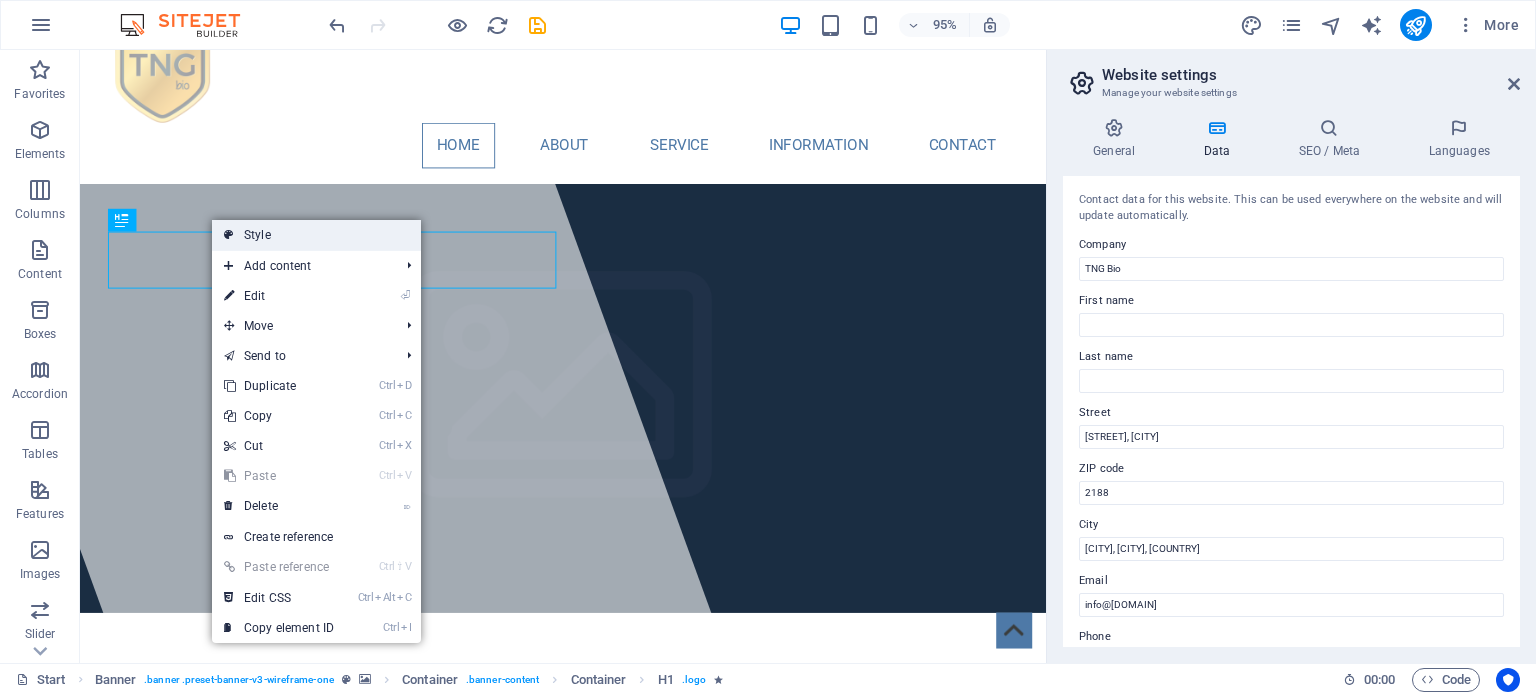 click on "Style" at bounding box center [316, 235] 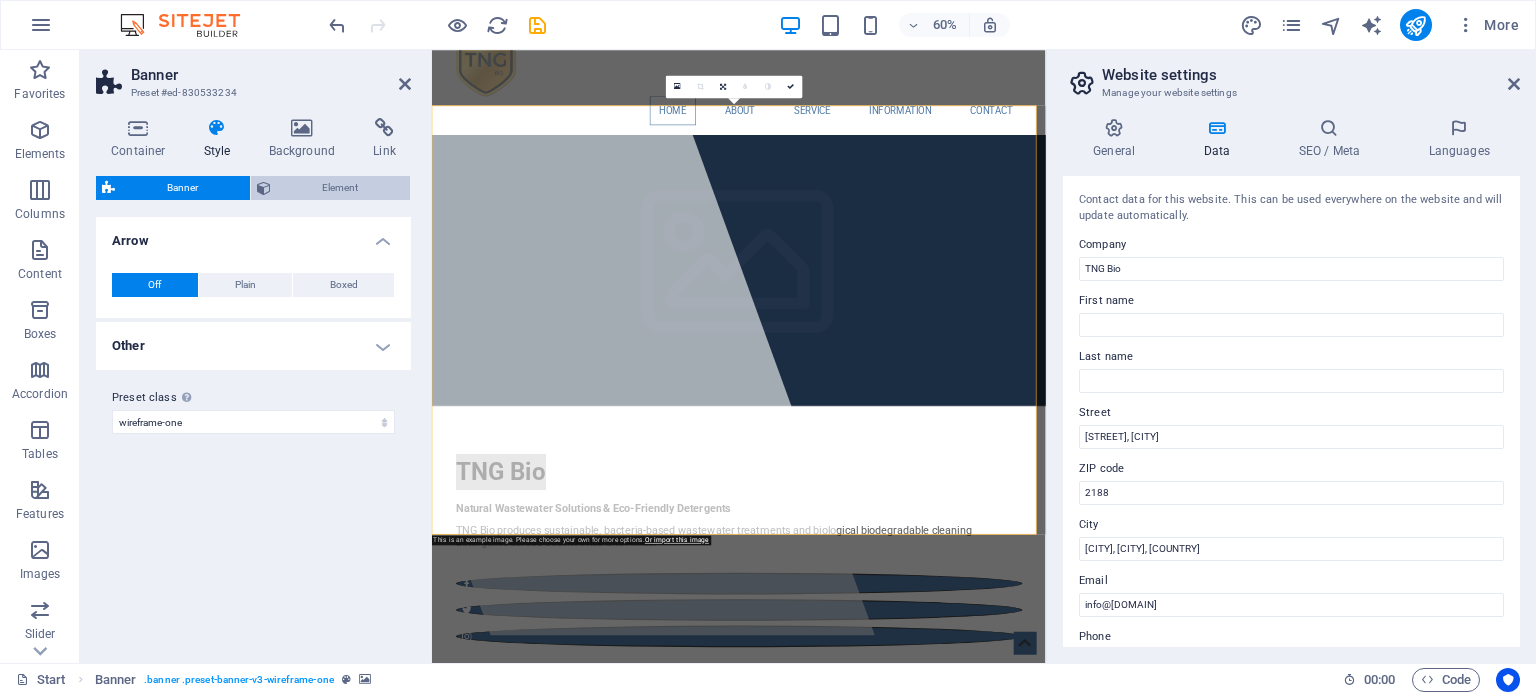 click on "Element" at bounding box center [341, 188] 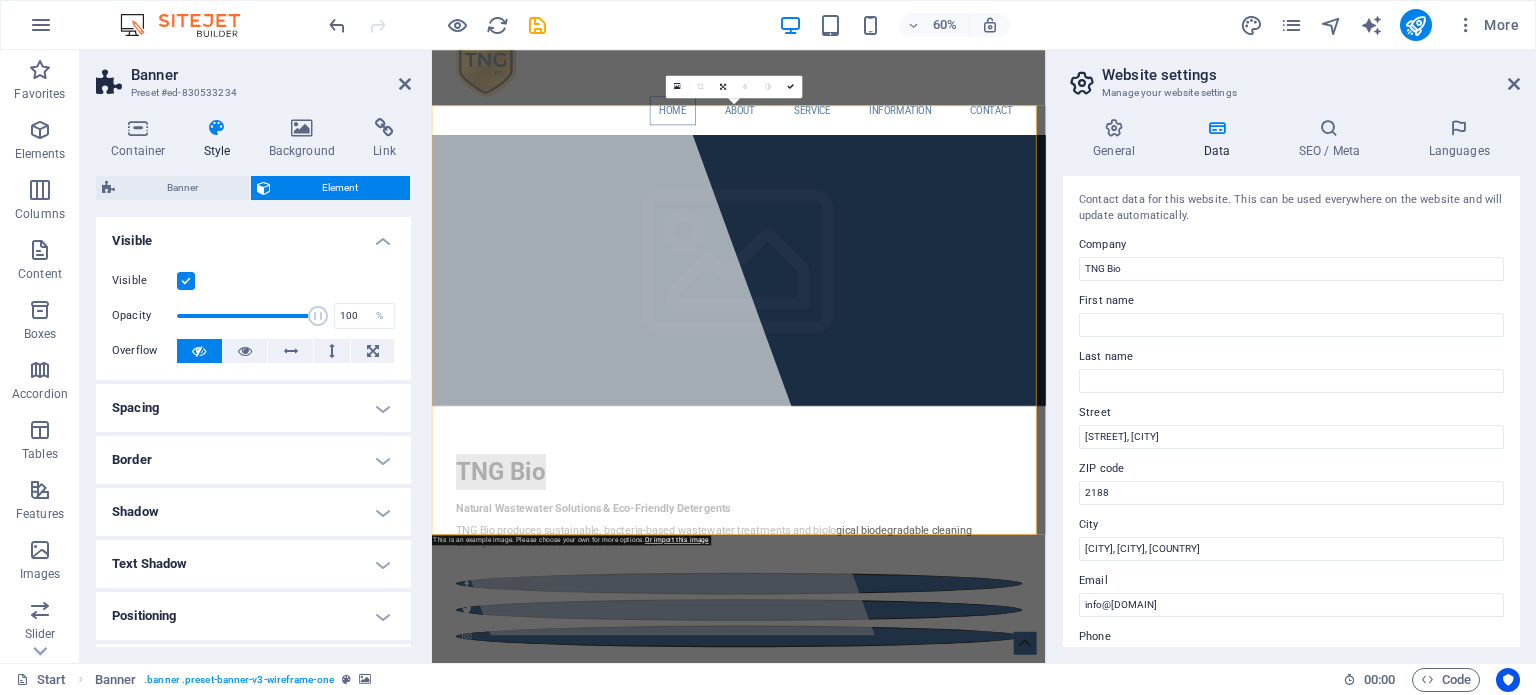 scroll, scrollTop: 0, scrollLeft: 0, axis: both 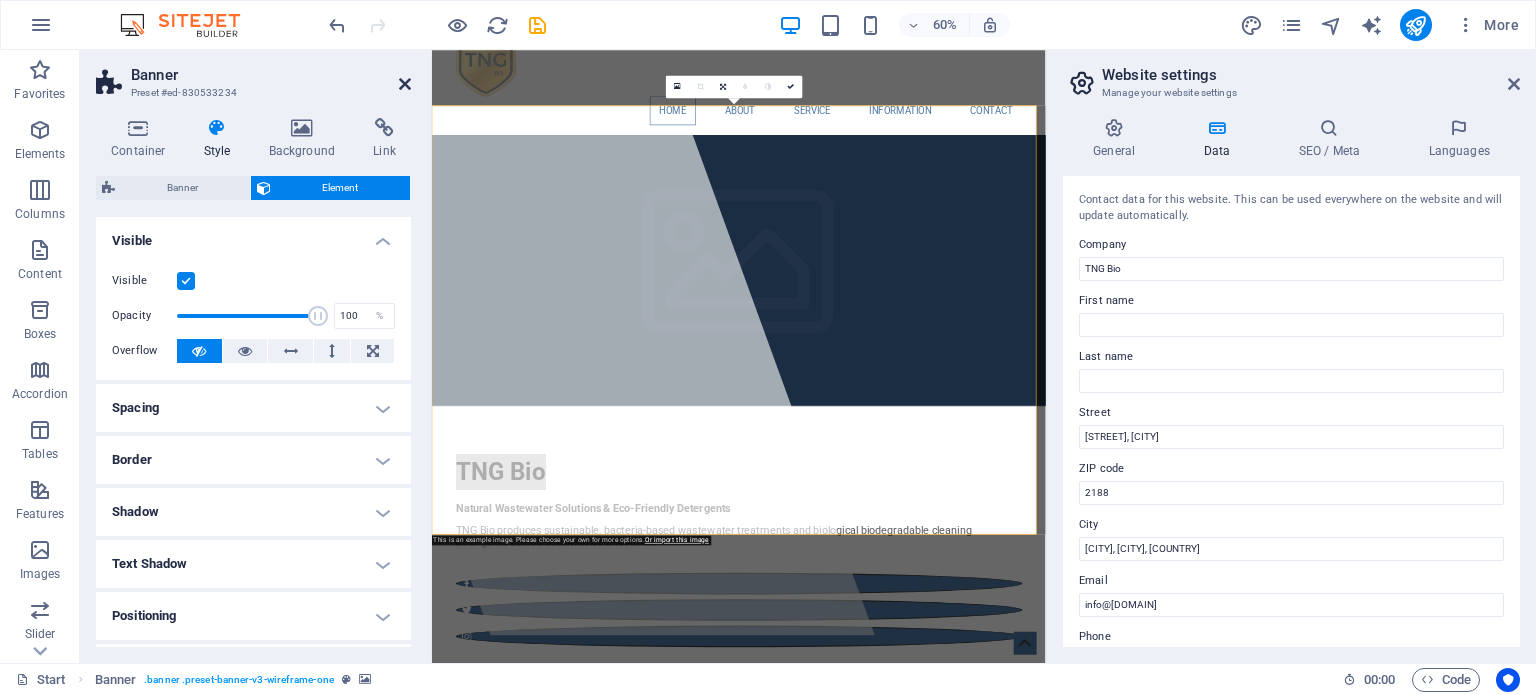 click at bounding box center (405, 84) 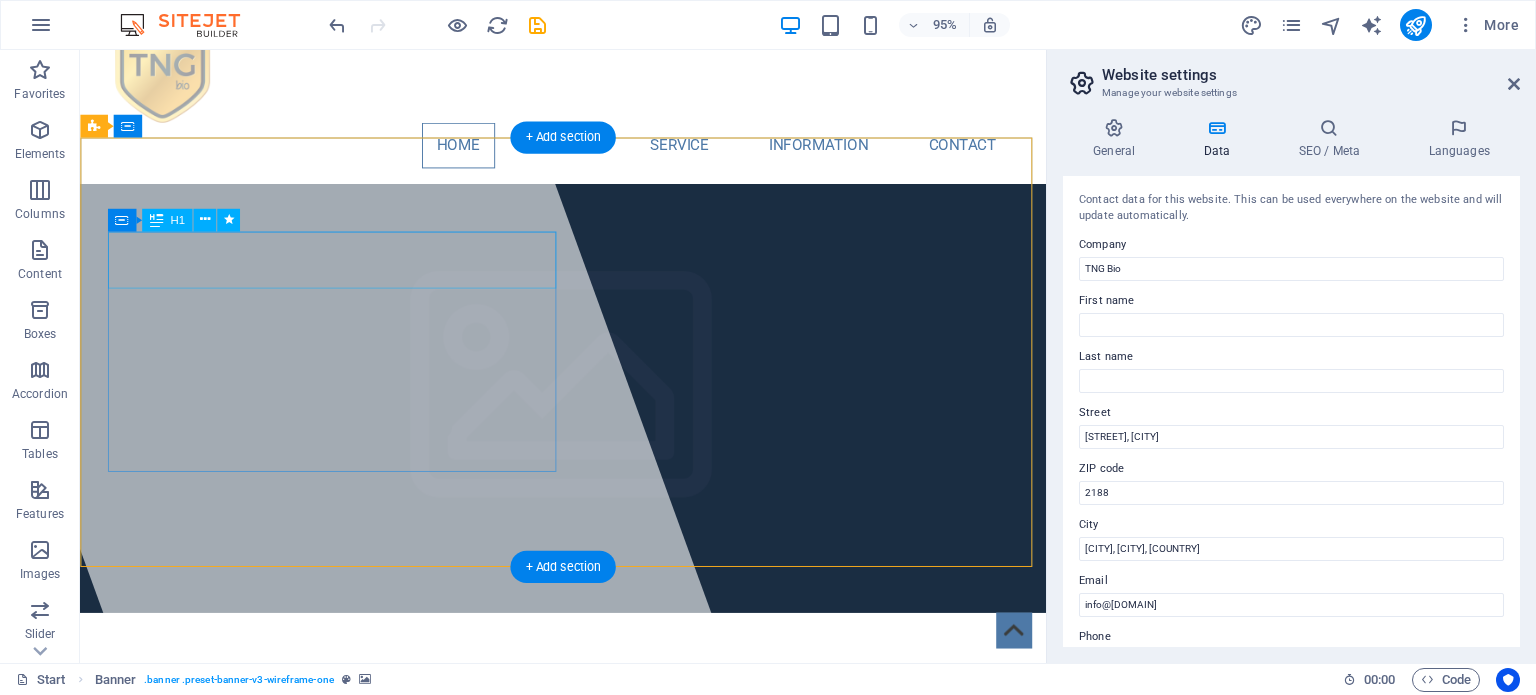 click on "TNG Bio" at bounding box center [192, 751] 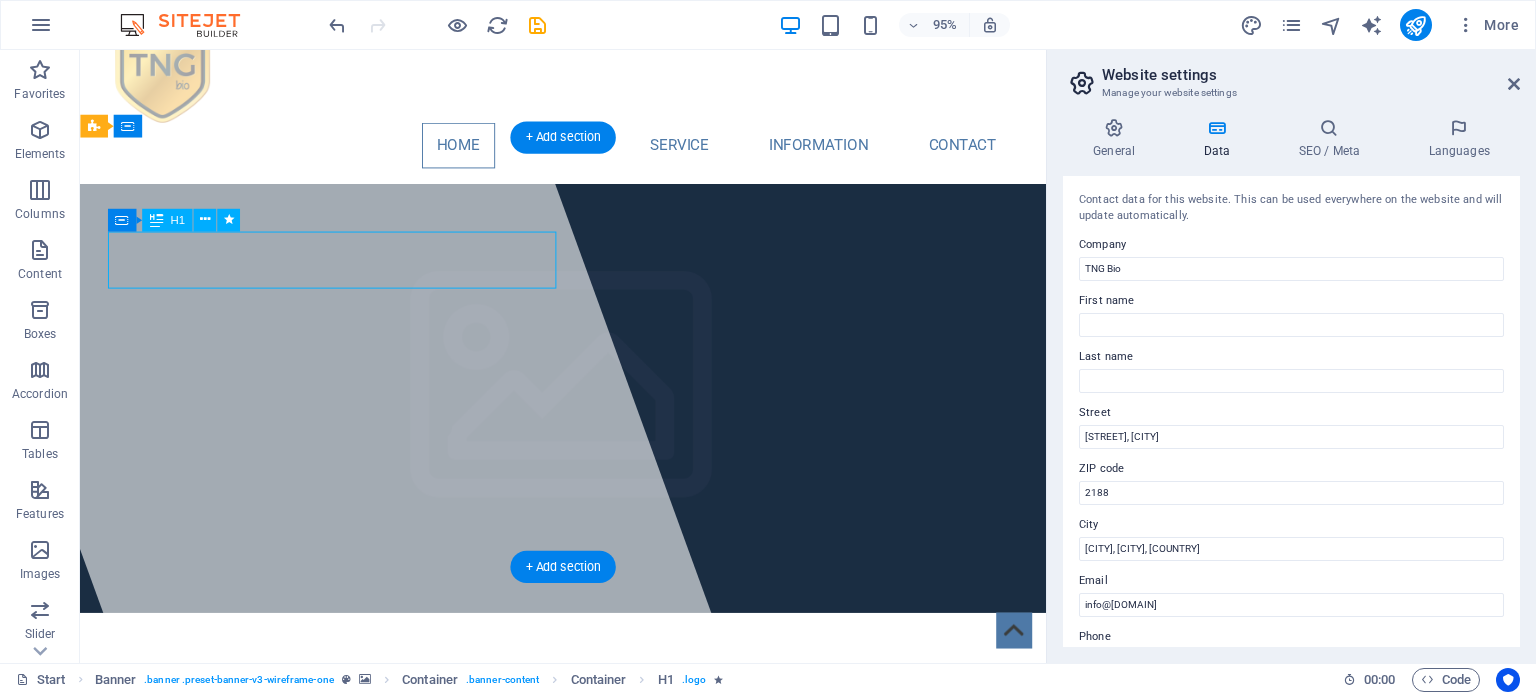 click on "TNG Bio" at bounding box center [192, 751] 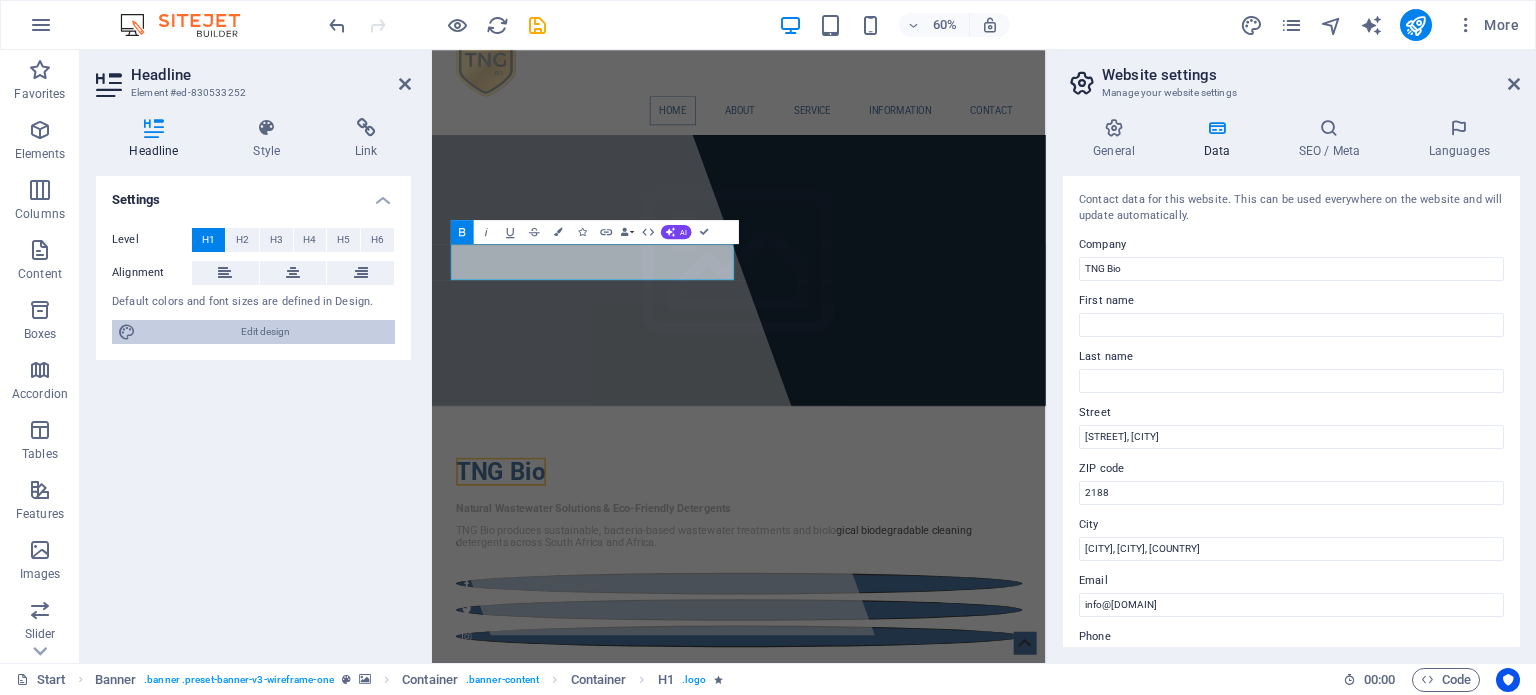 click on "Edit design" at bounding box center [265, 332] 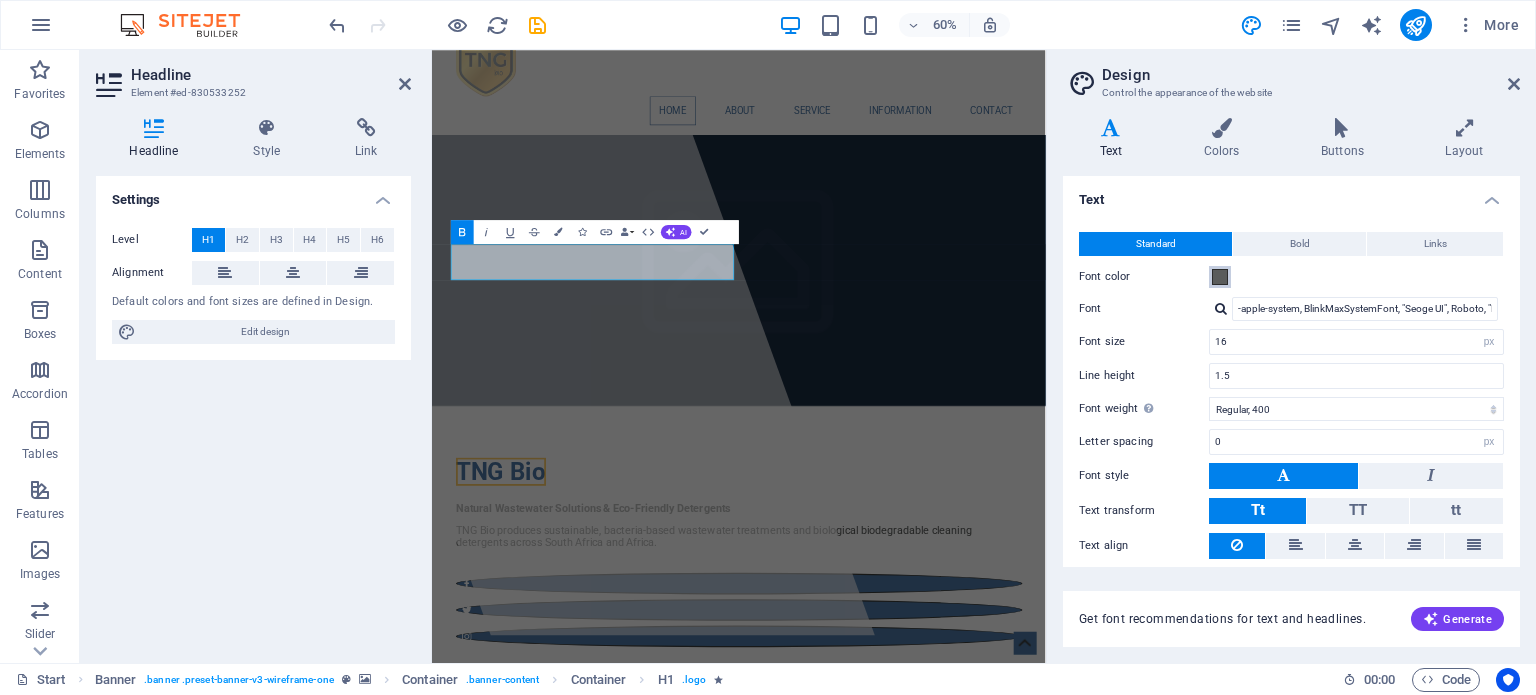 click at bounding box center [1220, 277] 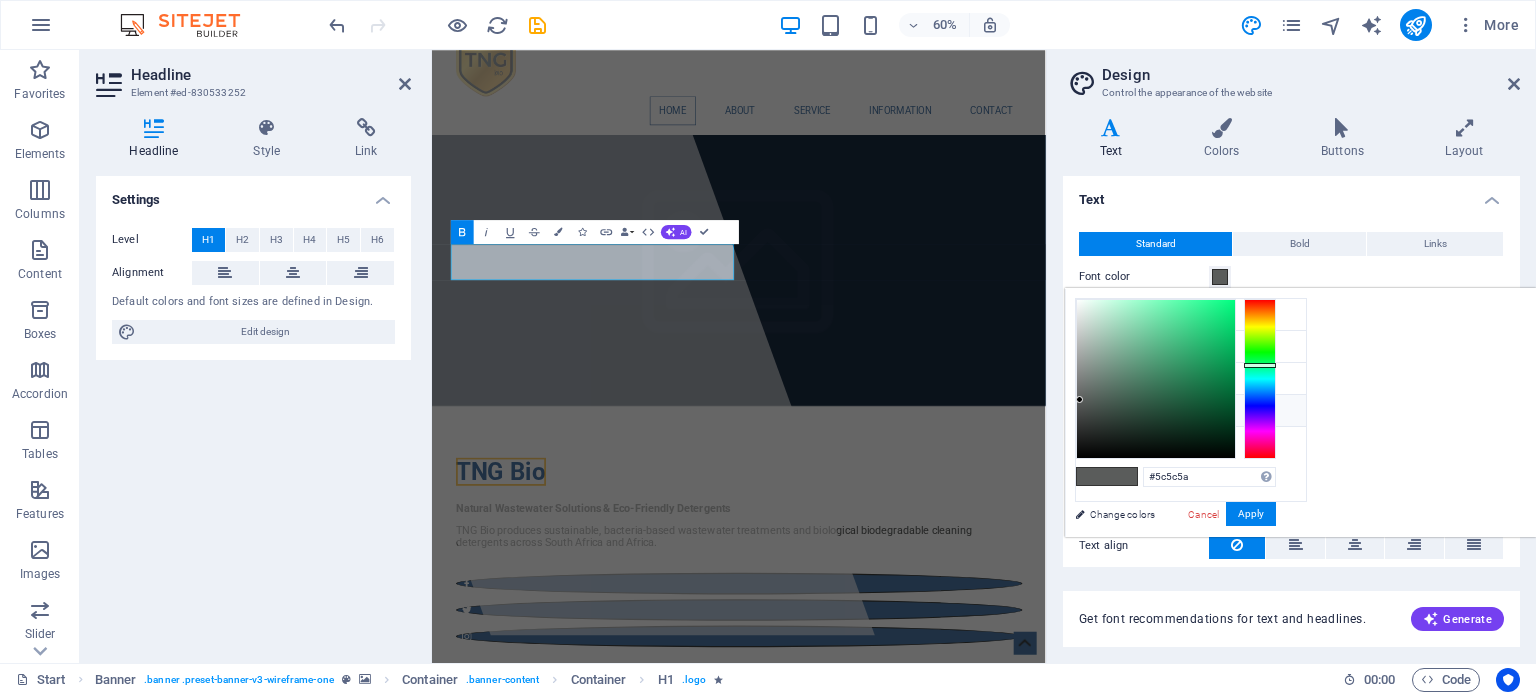click at bounding box center [1260, 379] 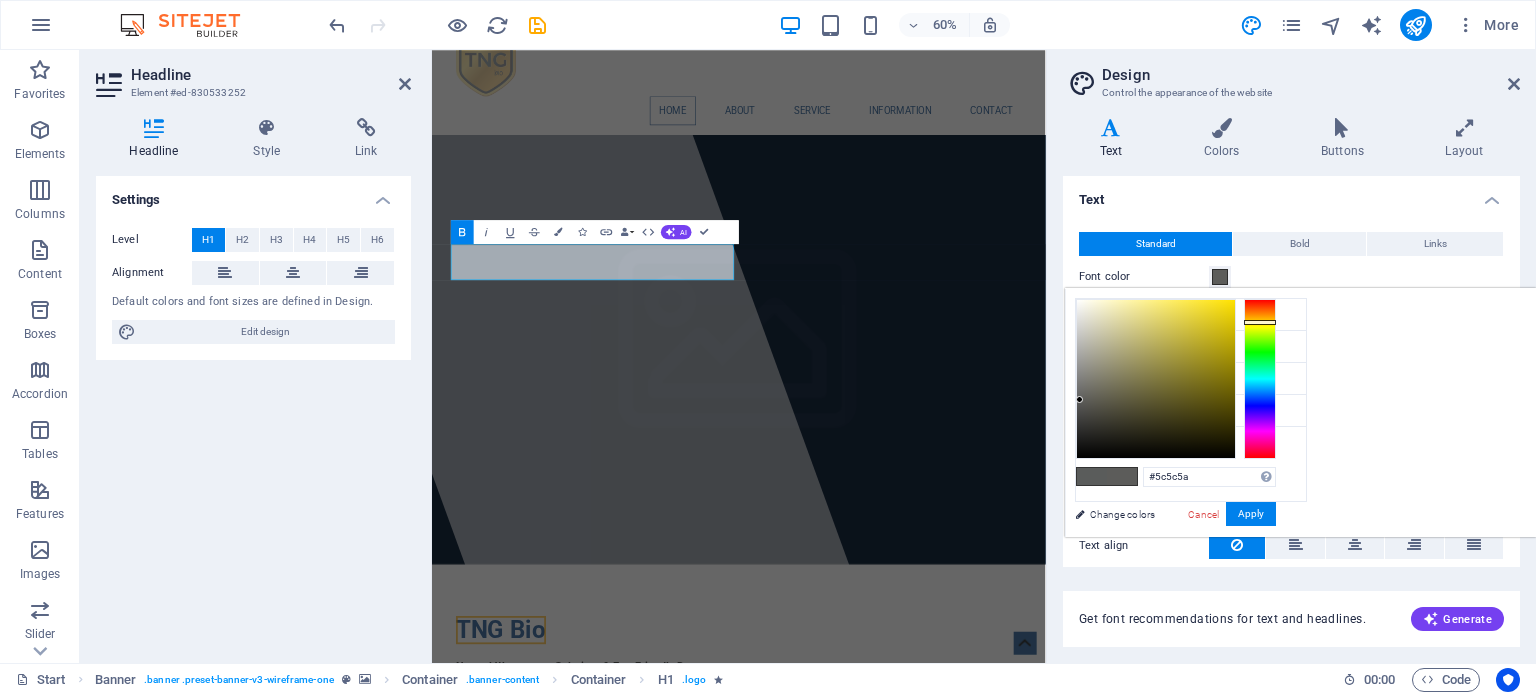 click at bounding box center [1260, 379] 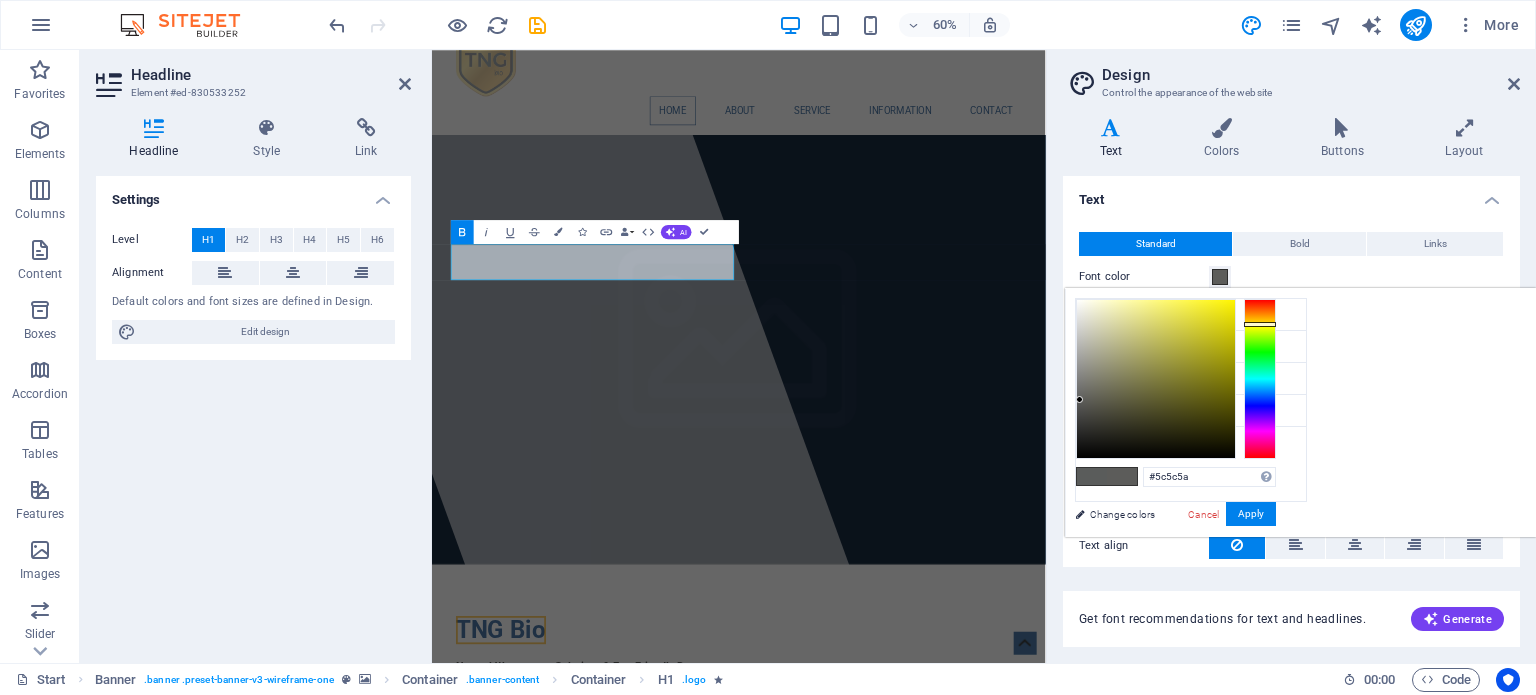 click at bounding box center [1260, 324] 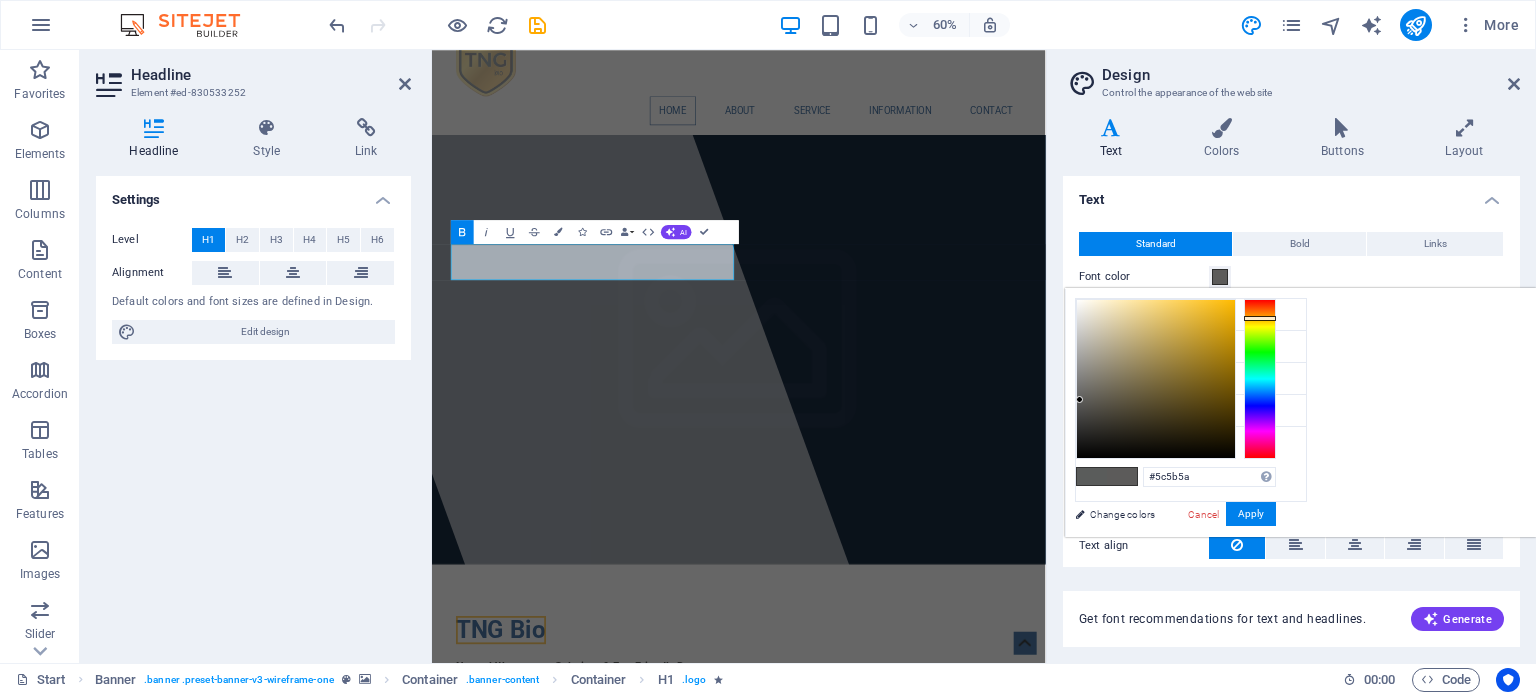 click at bounding box center (1260, 379) 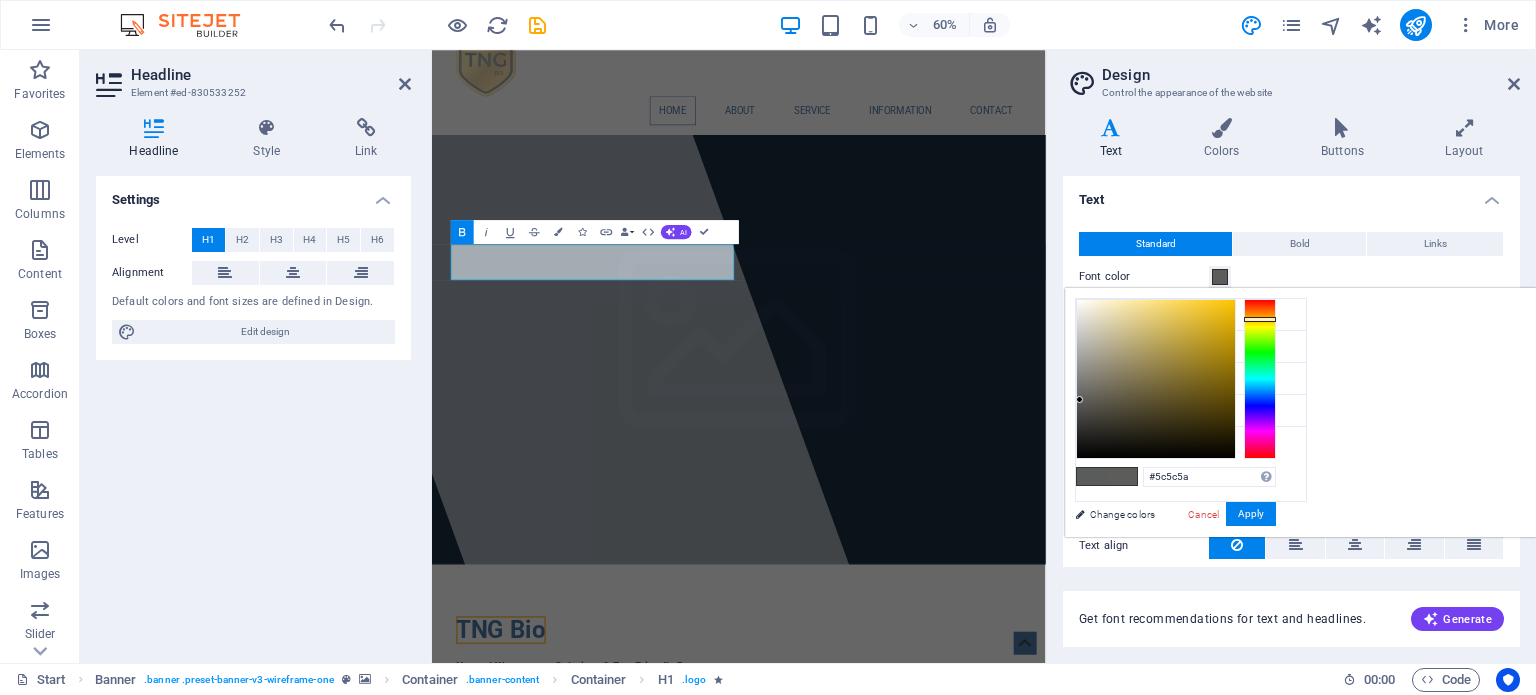 click at bounding box center (1260, 319) 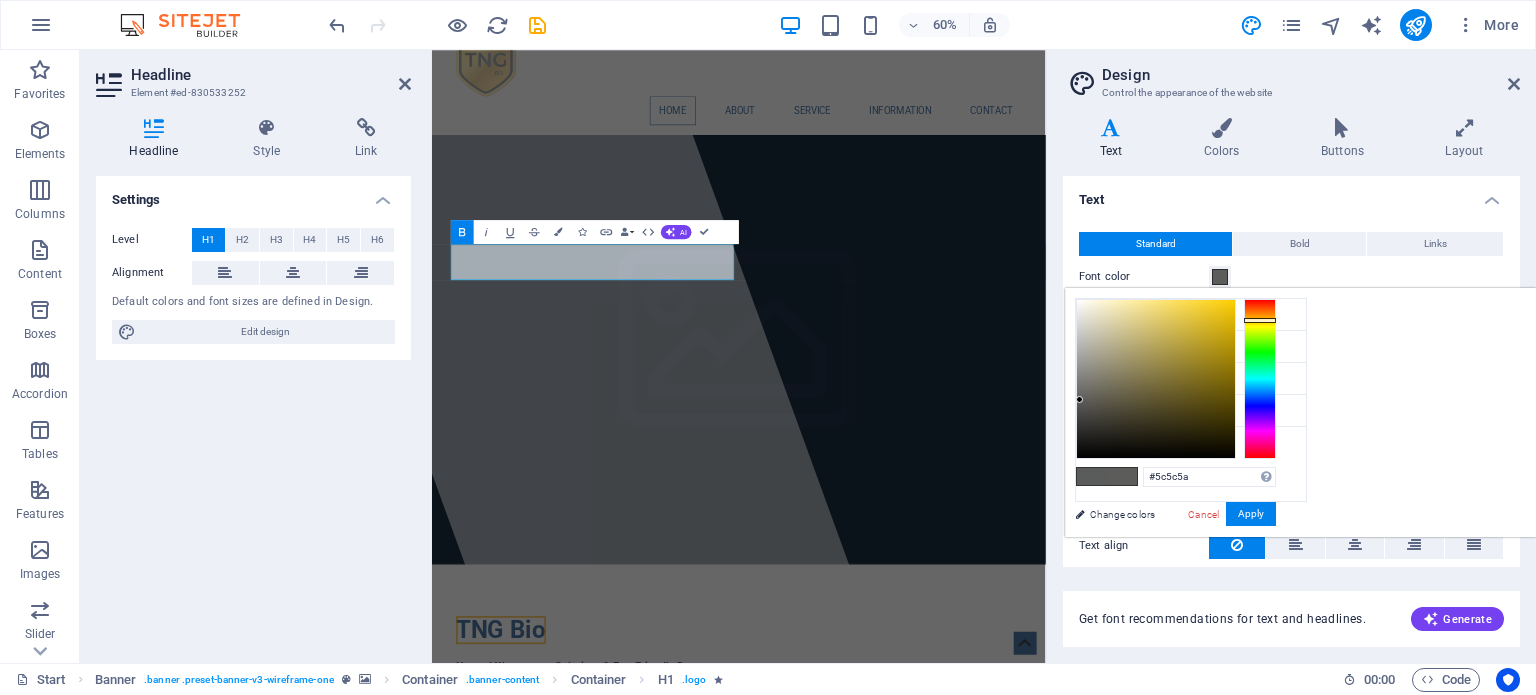click at bounding box center (1260, 320) 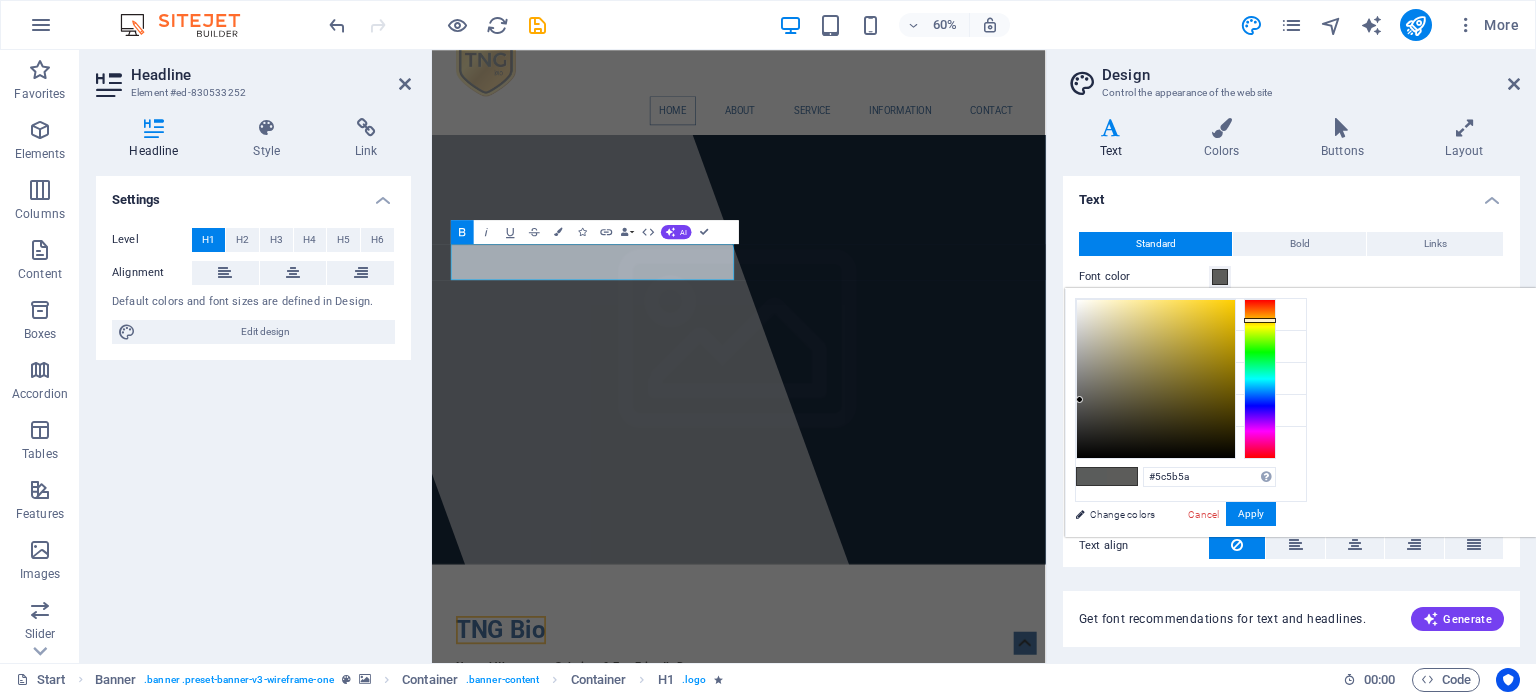 click at bounding box center (1260, 320) 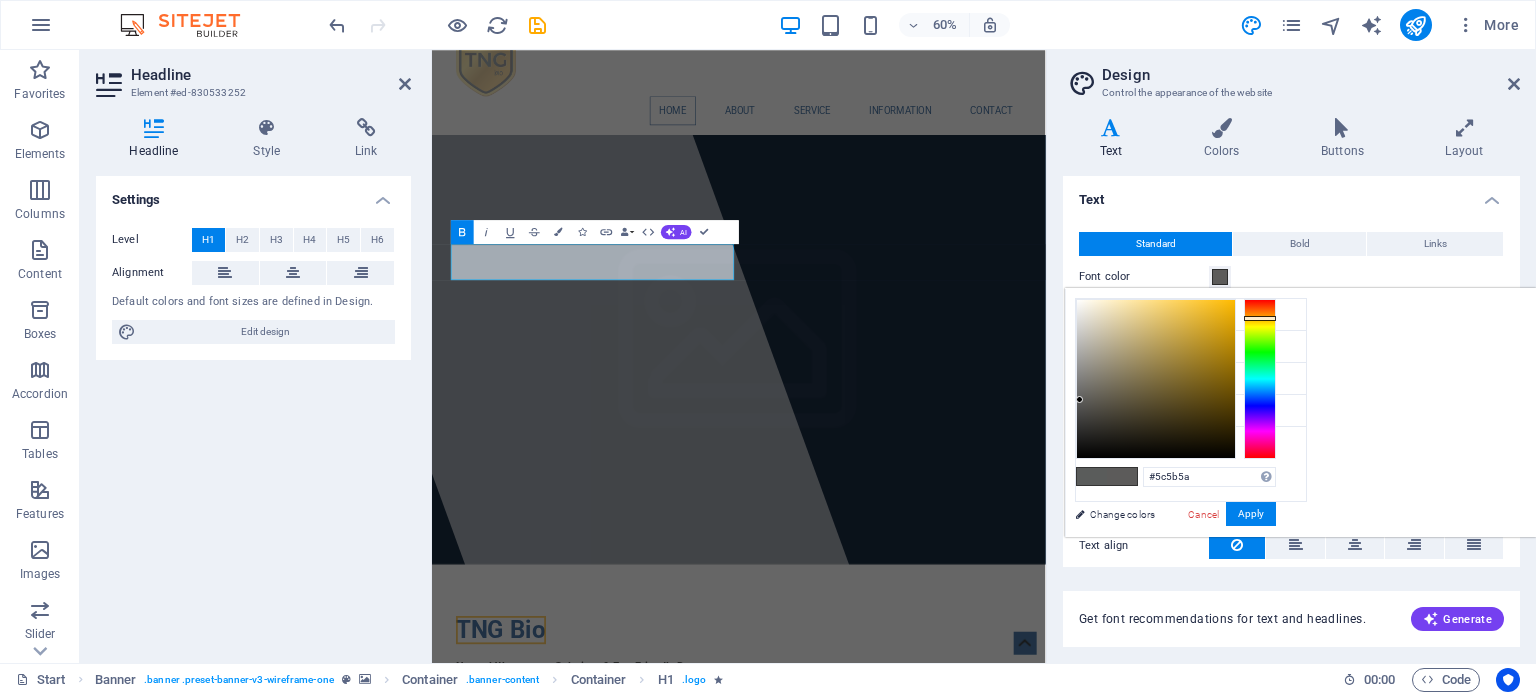 click at bounding box center (1260, 318) 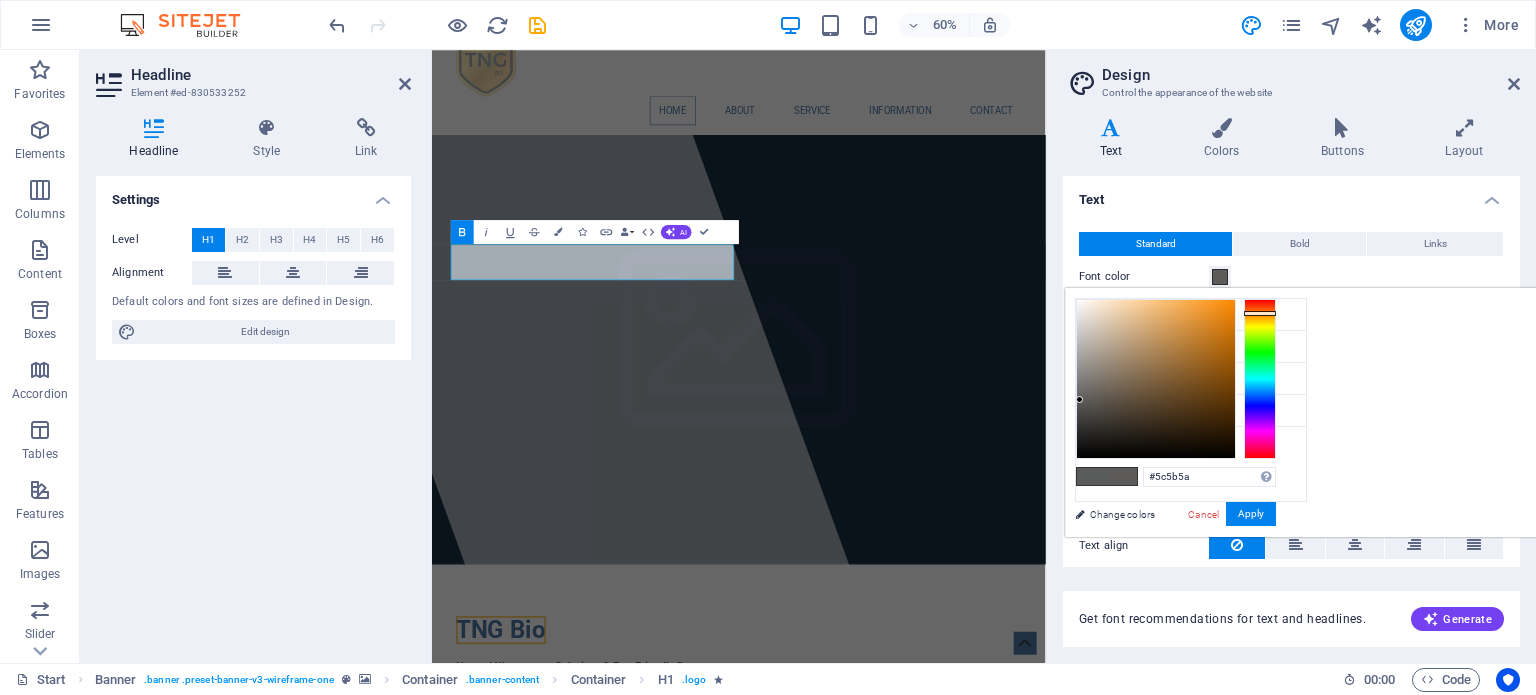 click at bounding box center [1260, 313] 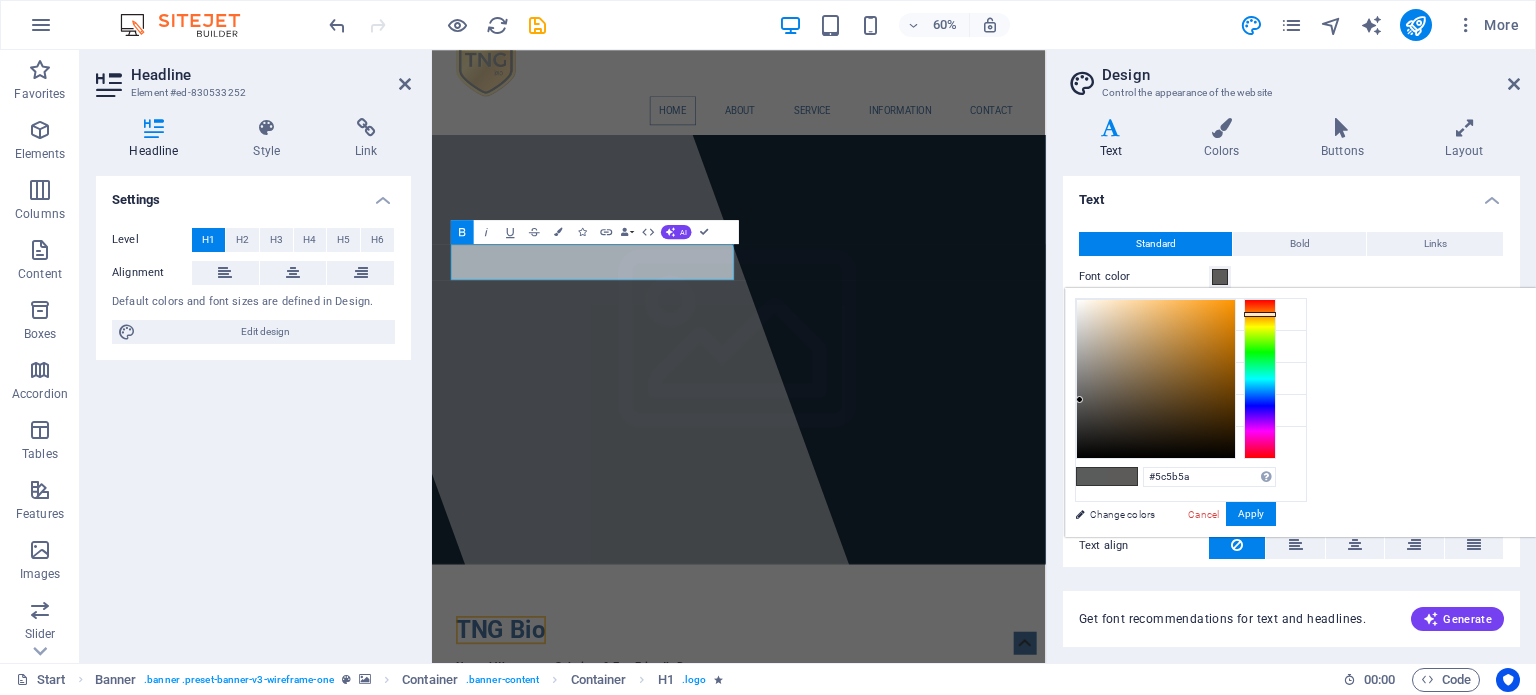 click at bounding box center [1260, 314] 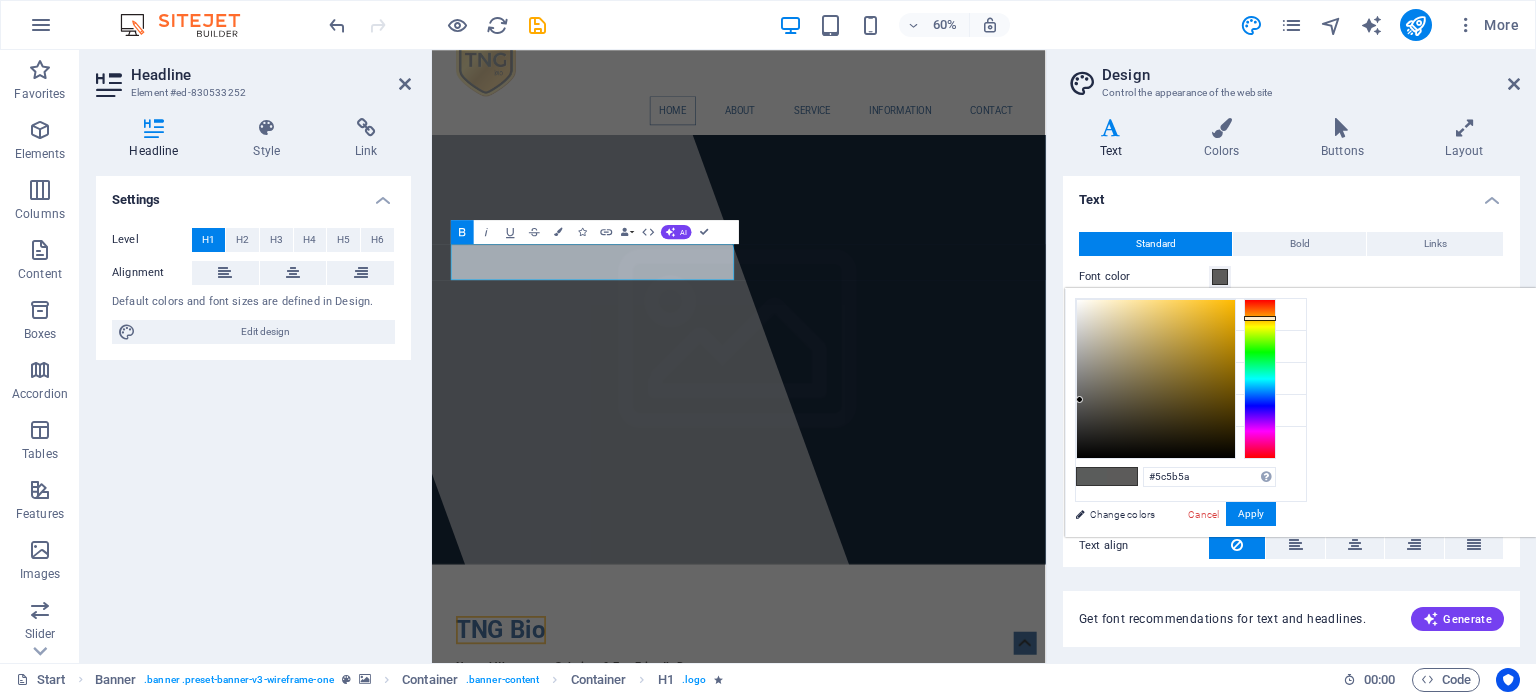 click at bounding box center [1260, 379] 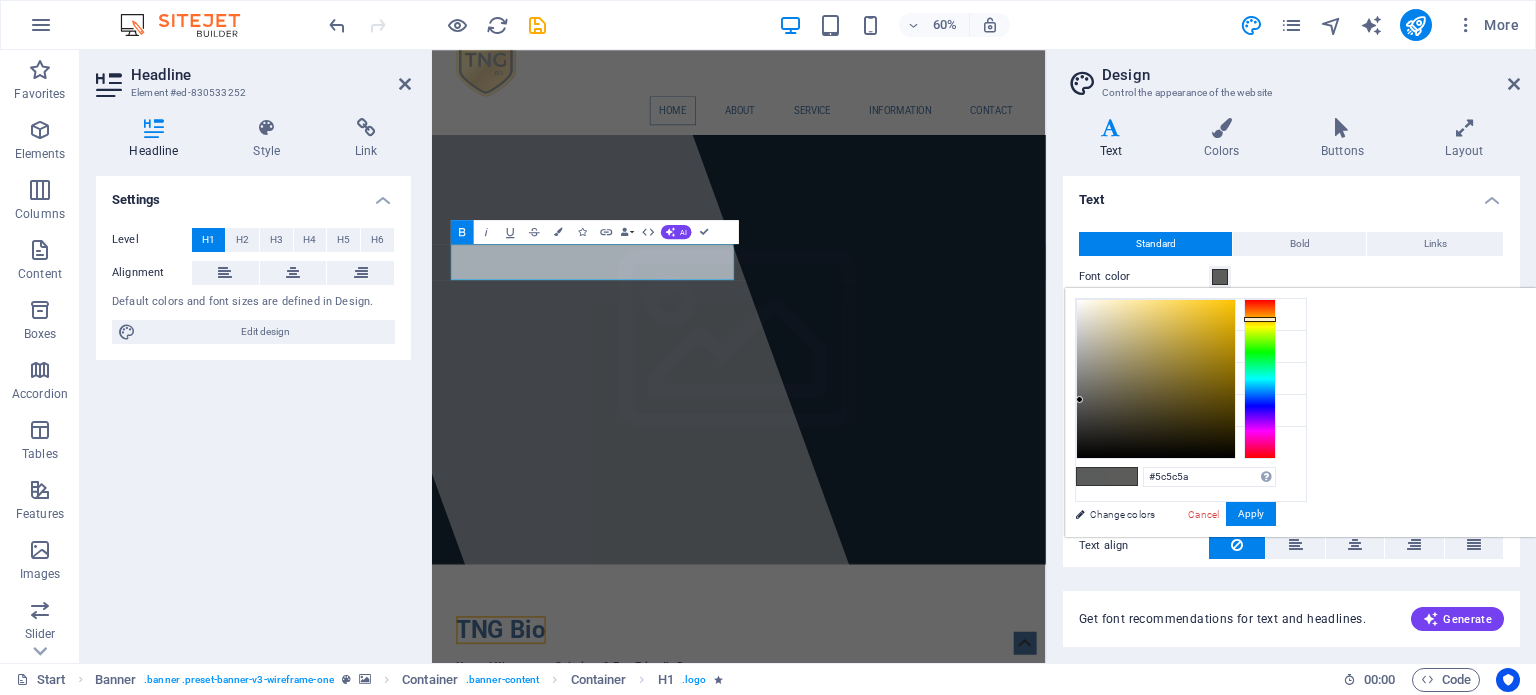 click at bounding box center [1260, 319] 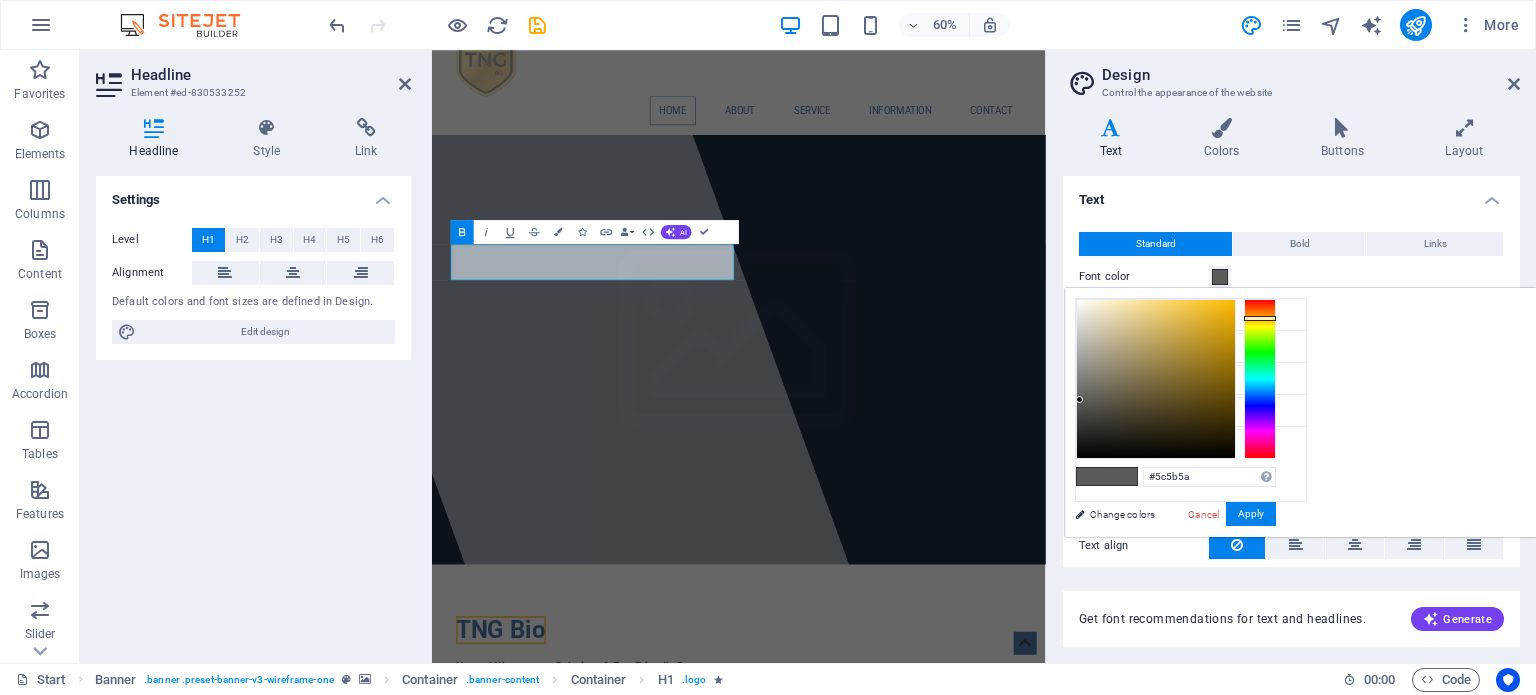 click at bounding box center [1260, 318] 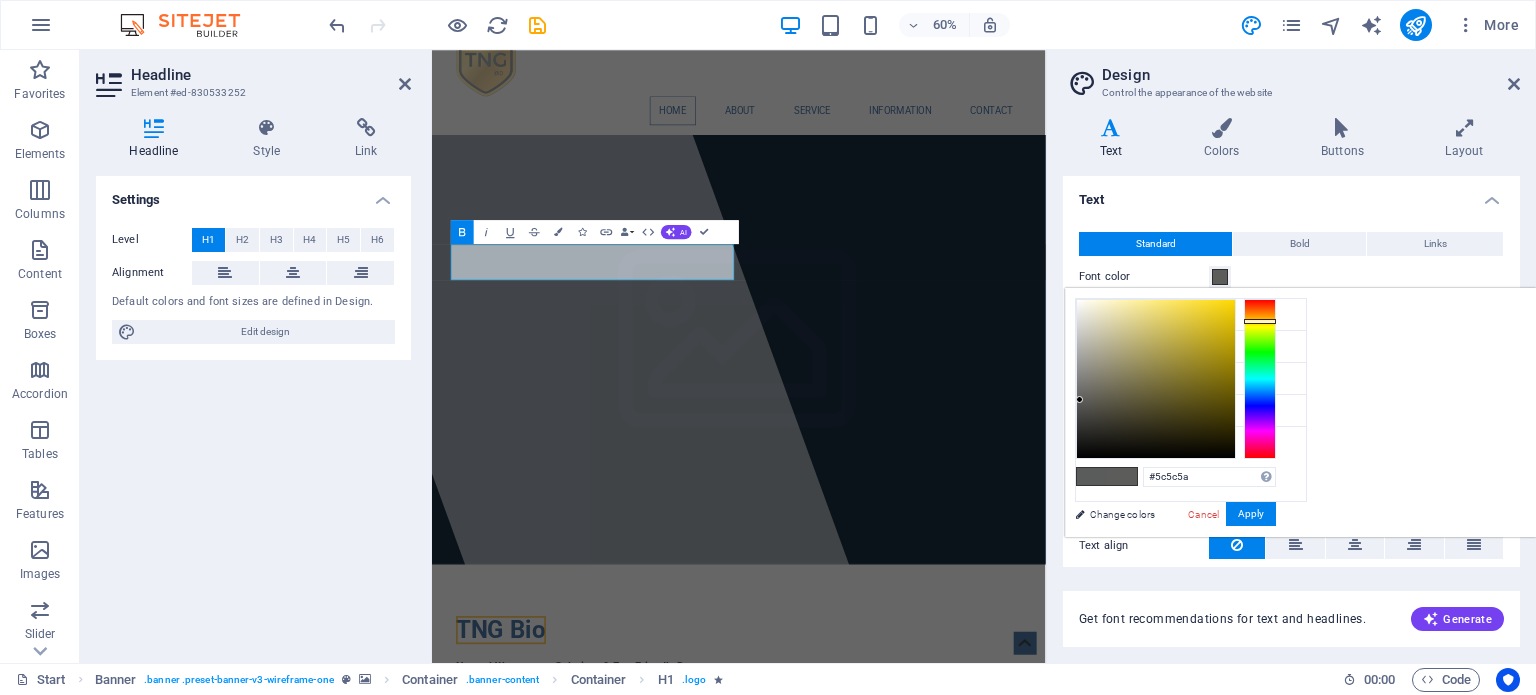click at bounding box center [1260, 379] 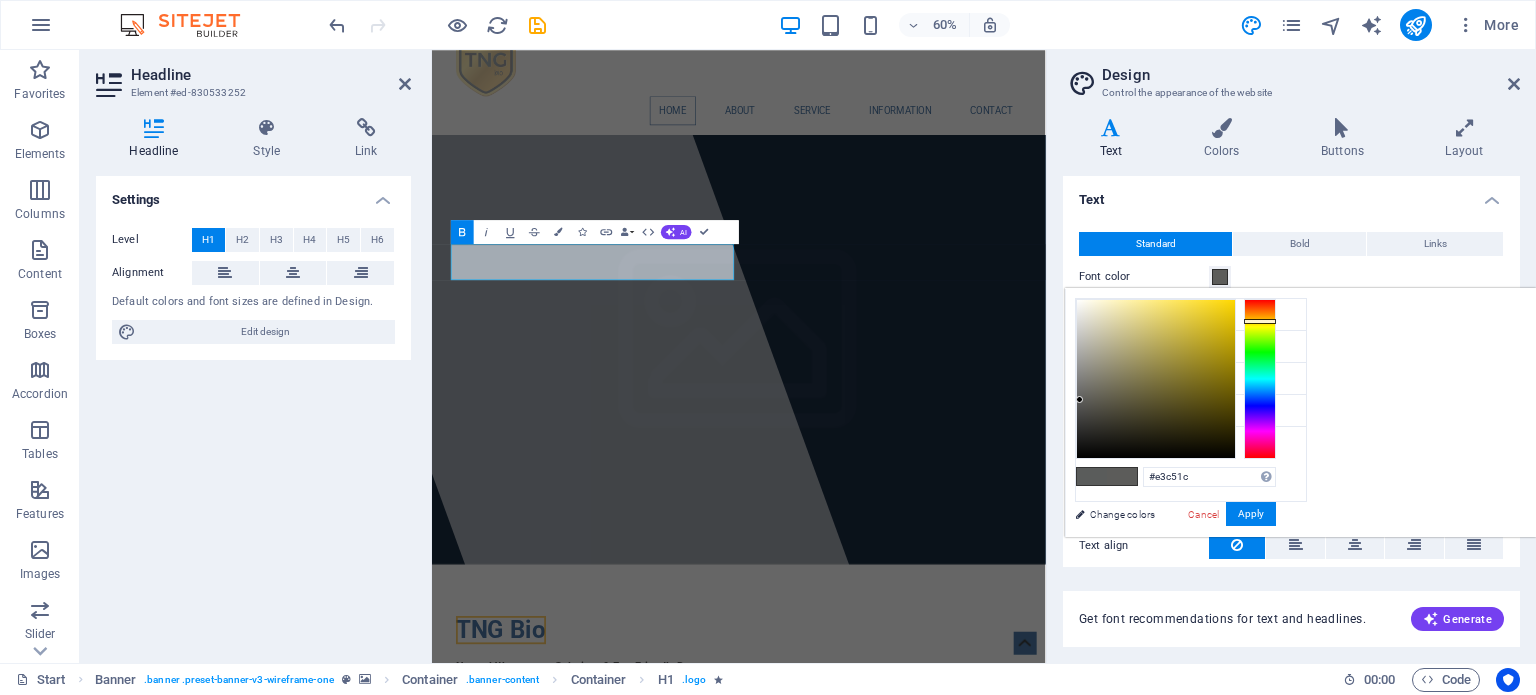 click at bounding box center (1156, 379) 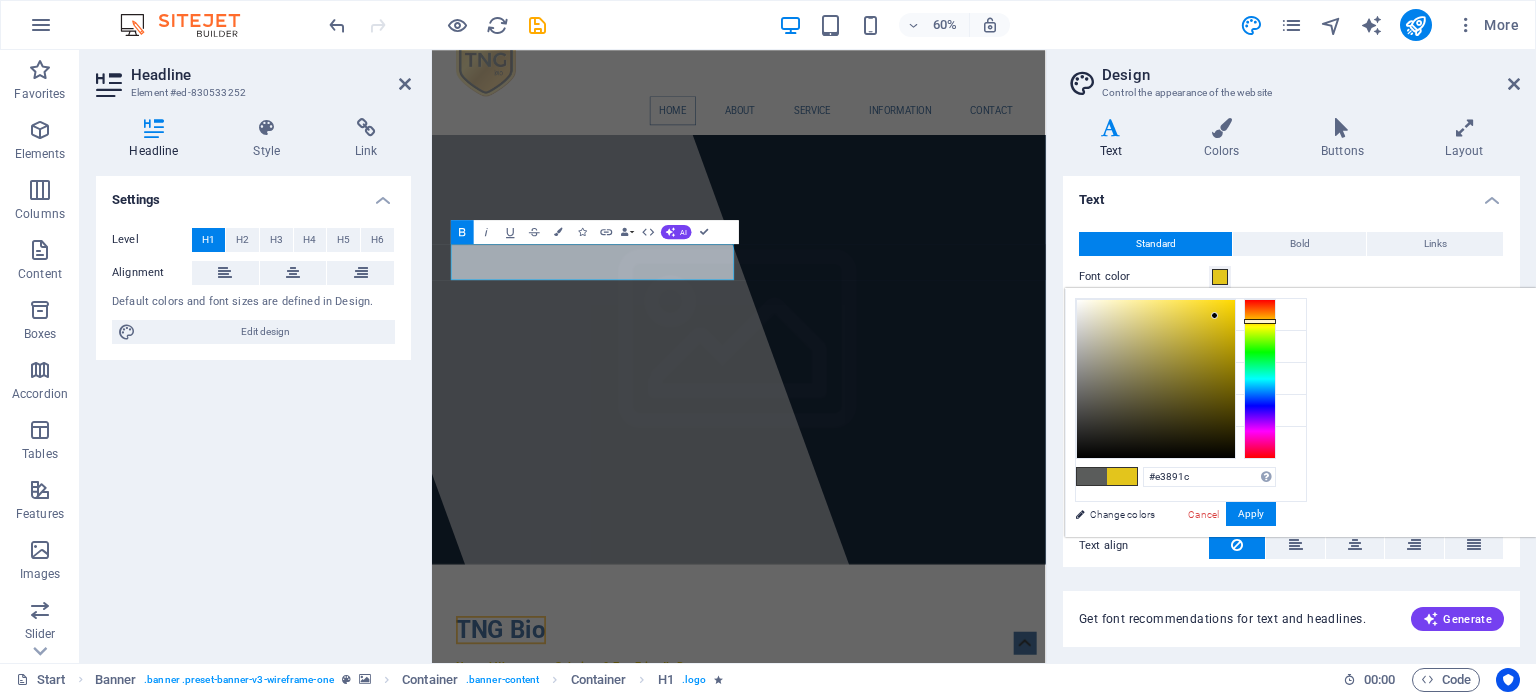 click at bounding box center (1260, 379) 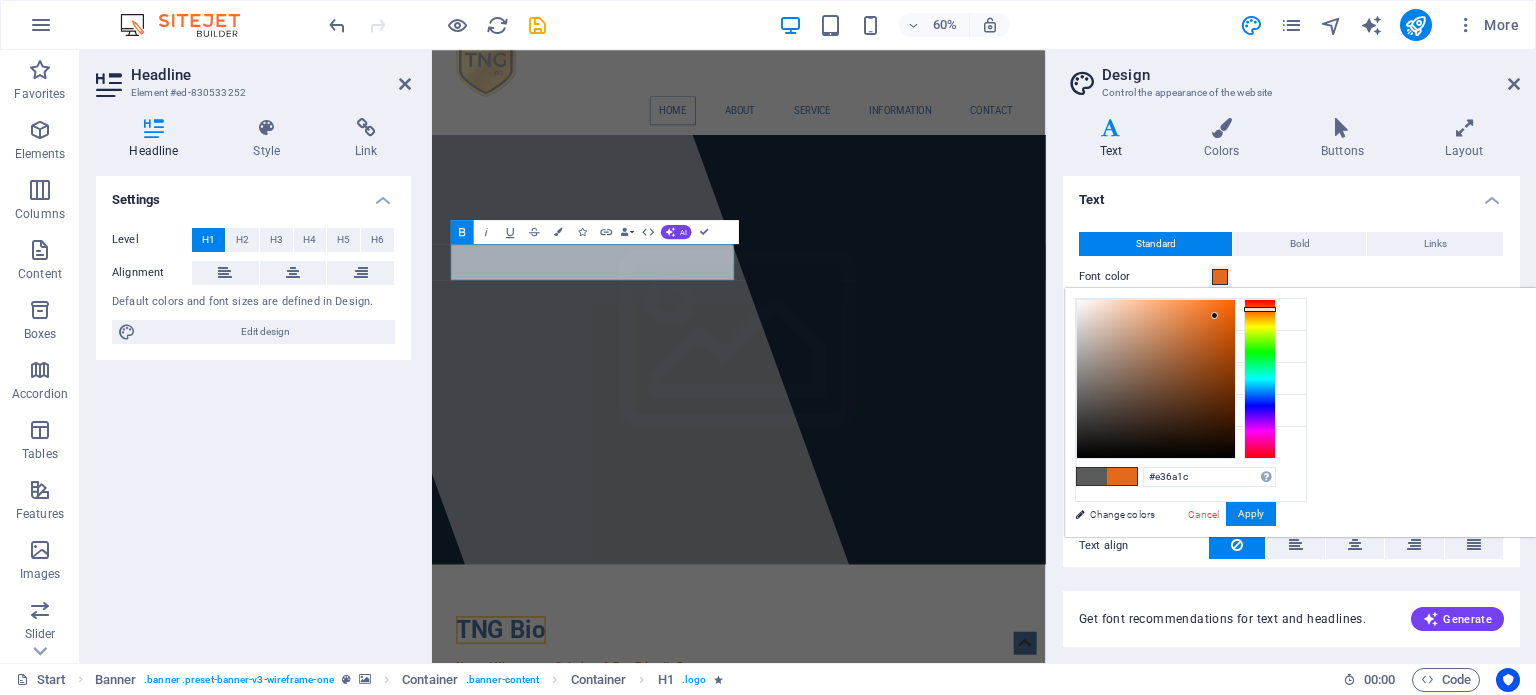 click at bounding box center [1260, 379] 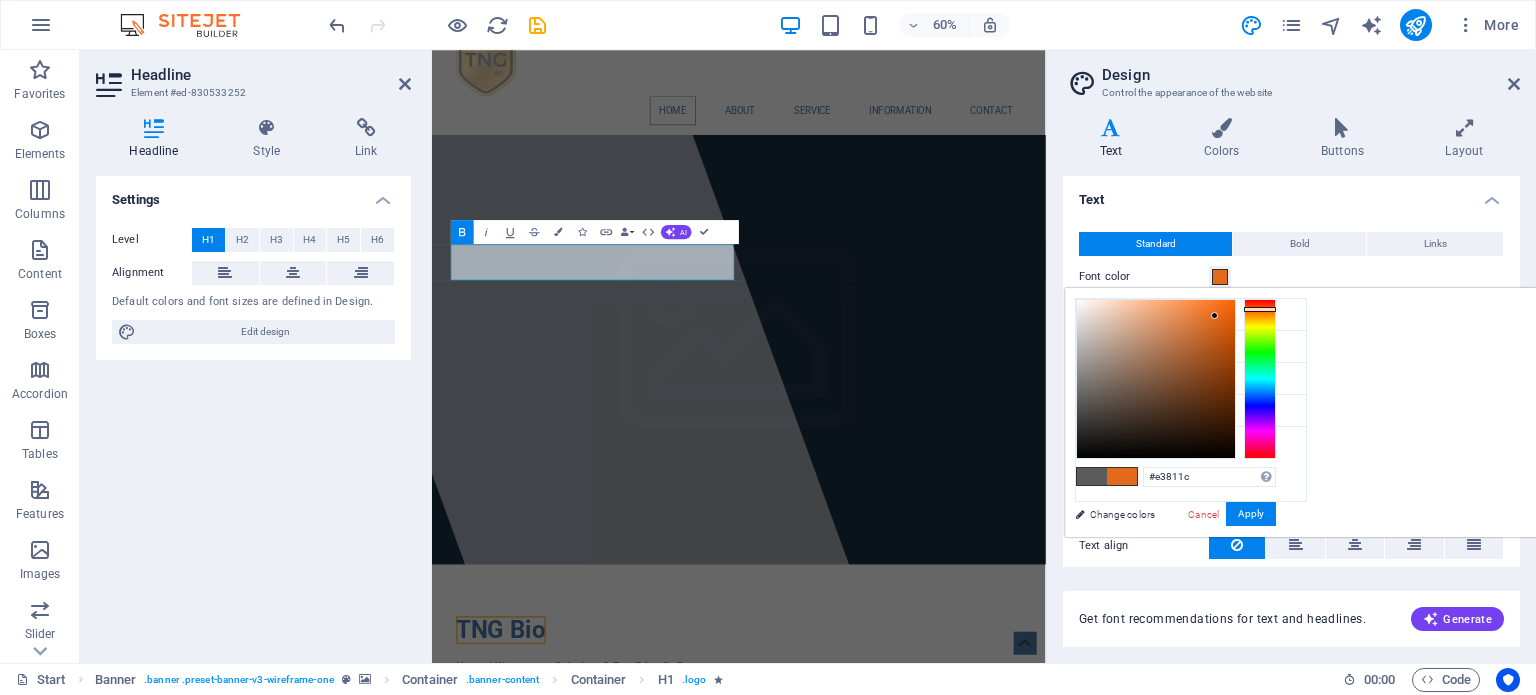 click at bounding box center [1260, 379] 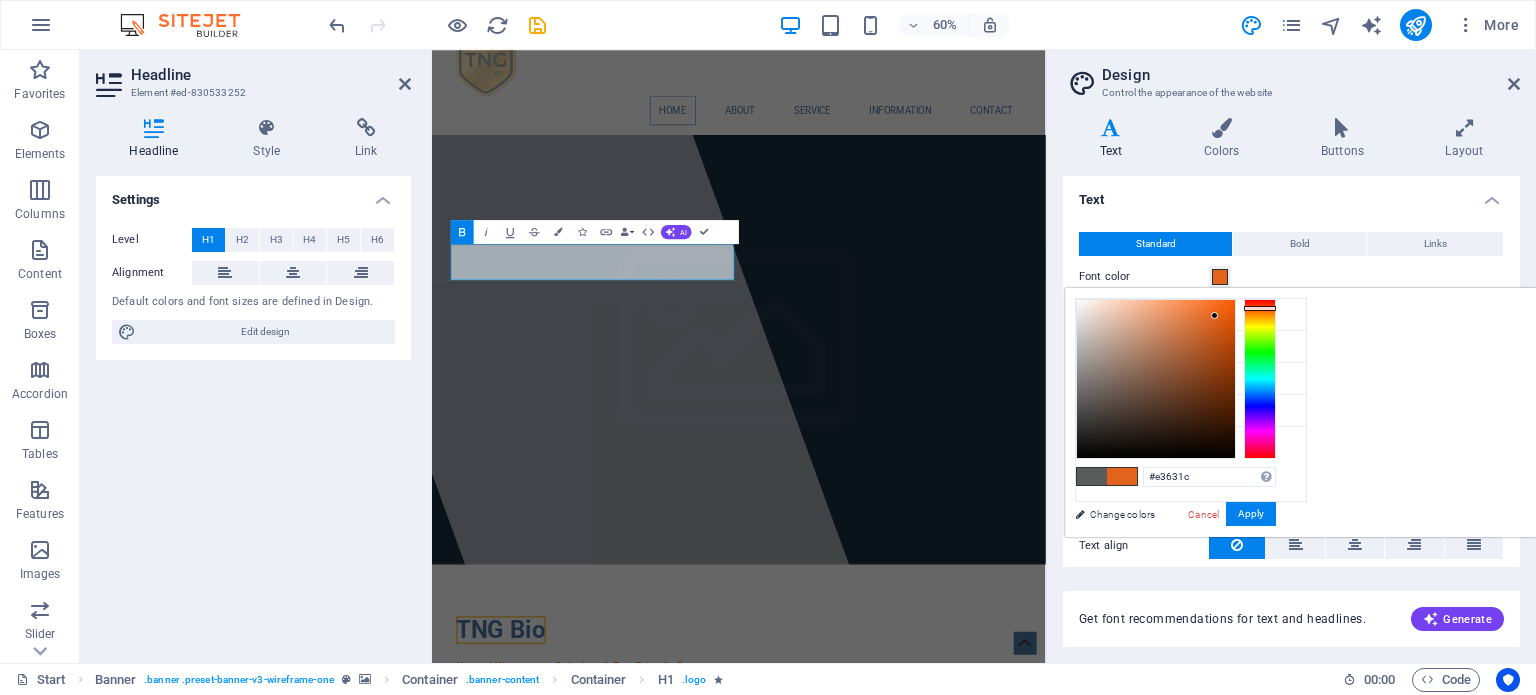 click at bounding box center [1260, 379] 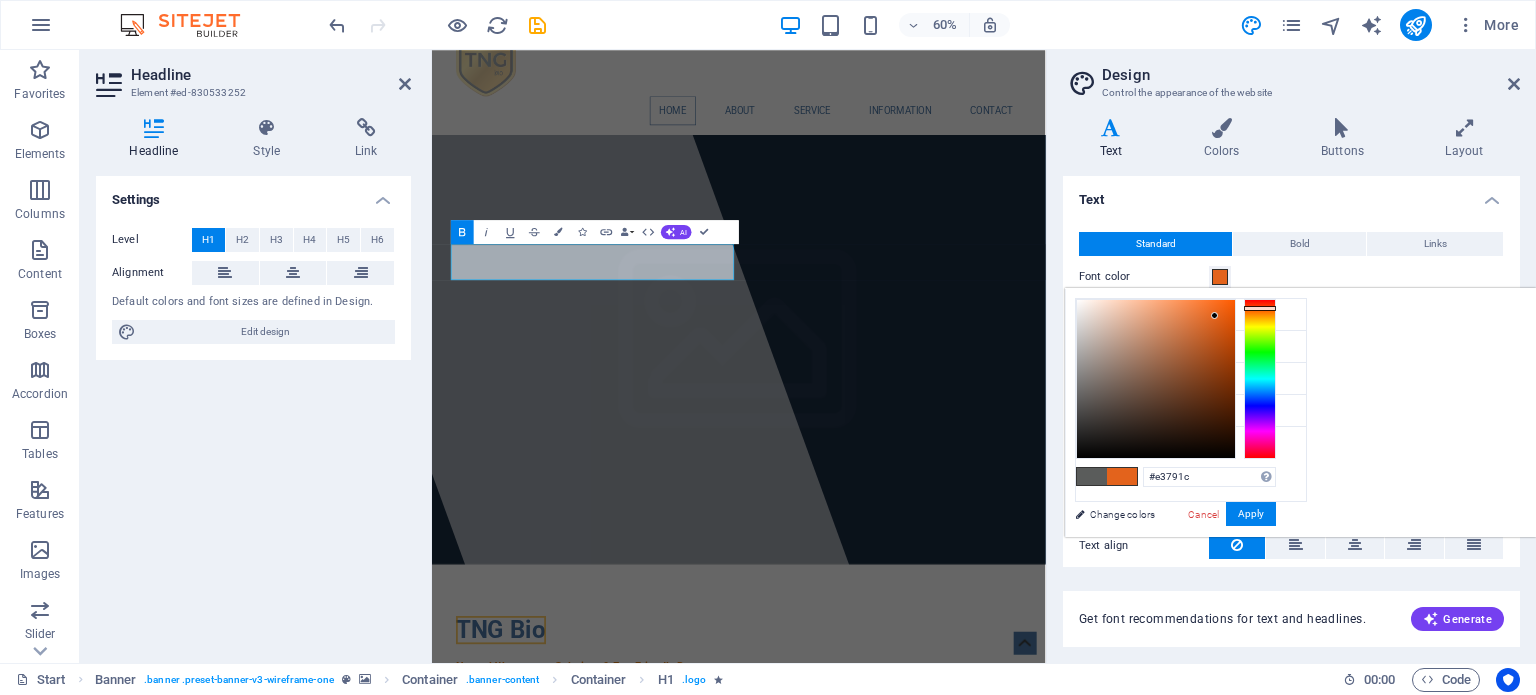 click at bounding box center [1260, 379] 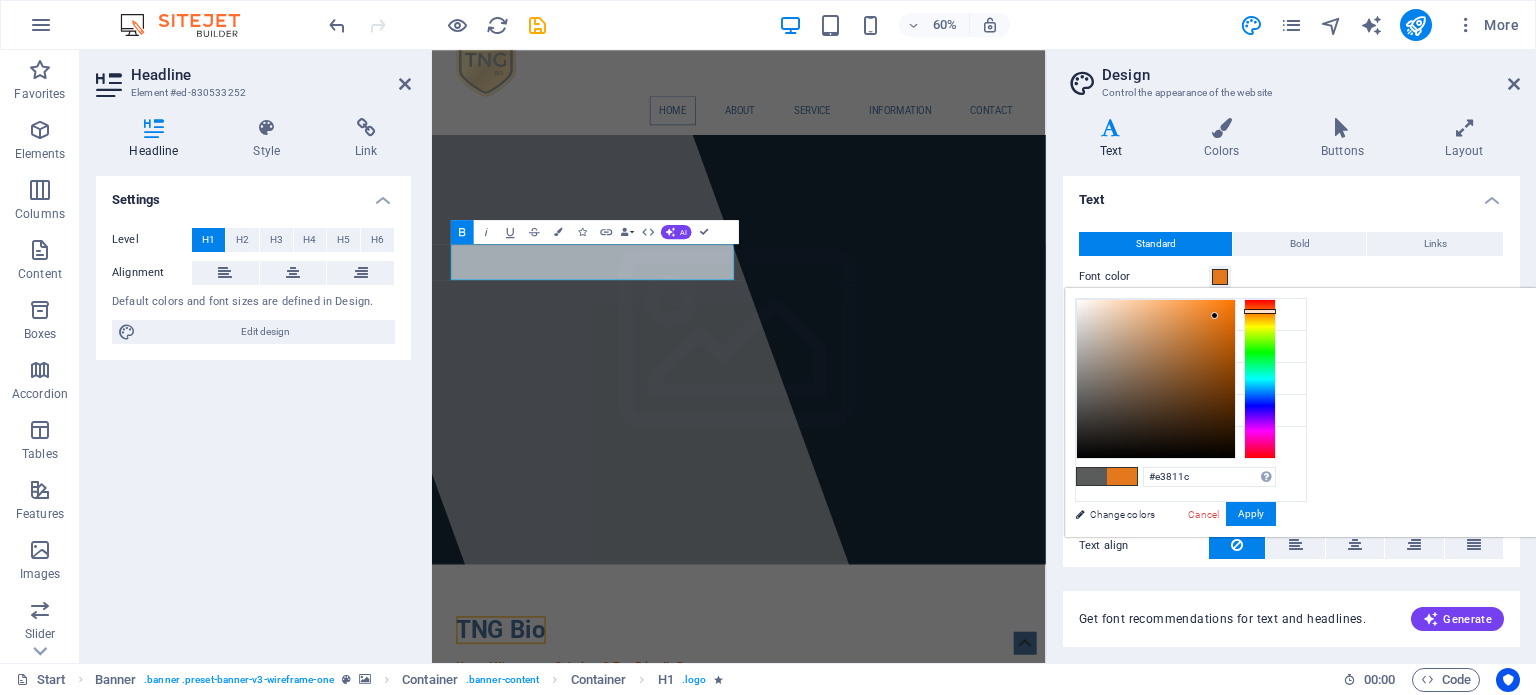 click at bounding box center (1260, 311) 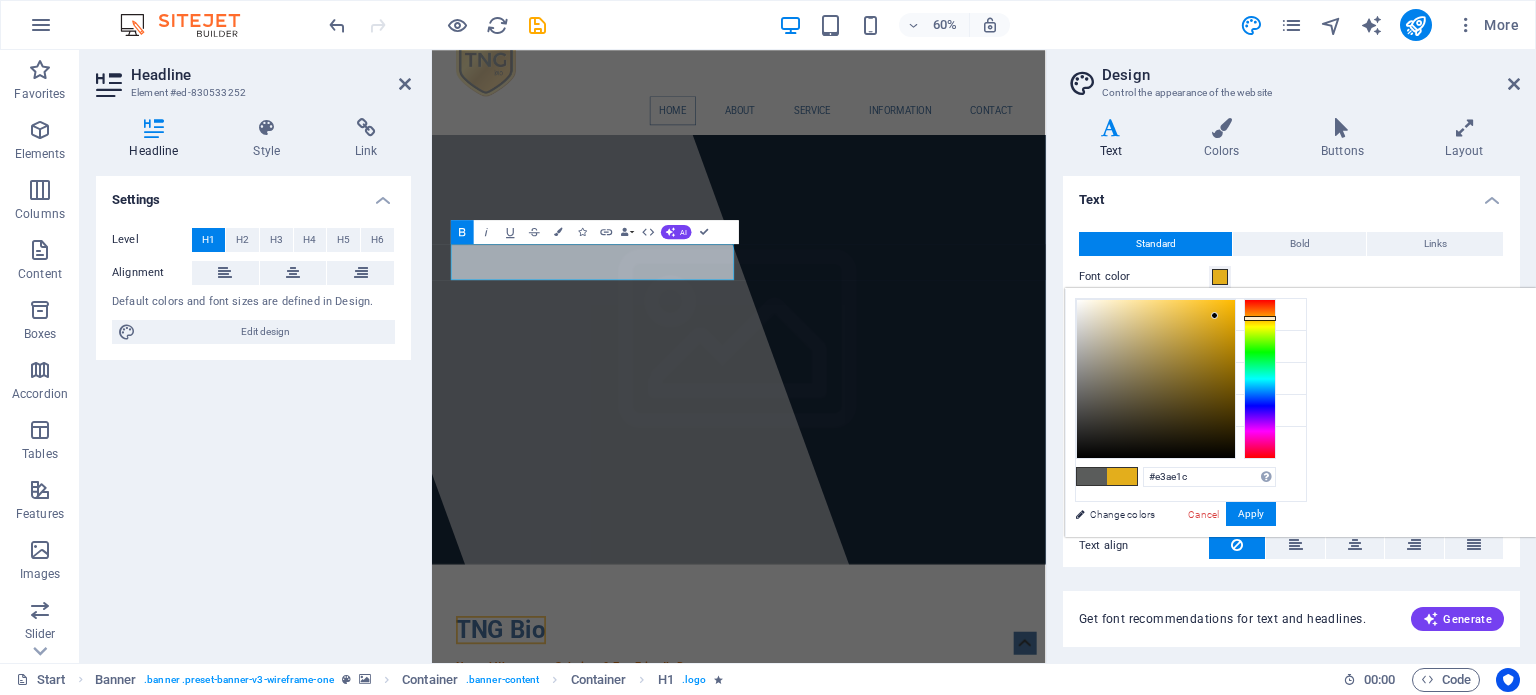 click at bounding box center [1260, 379] 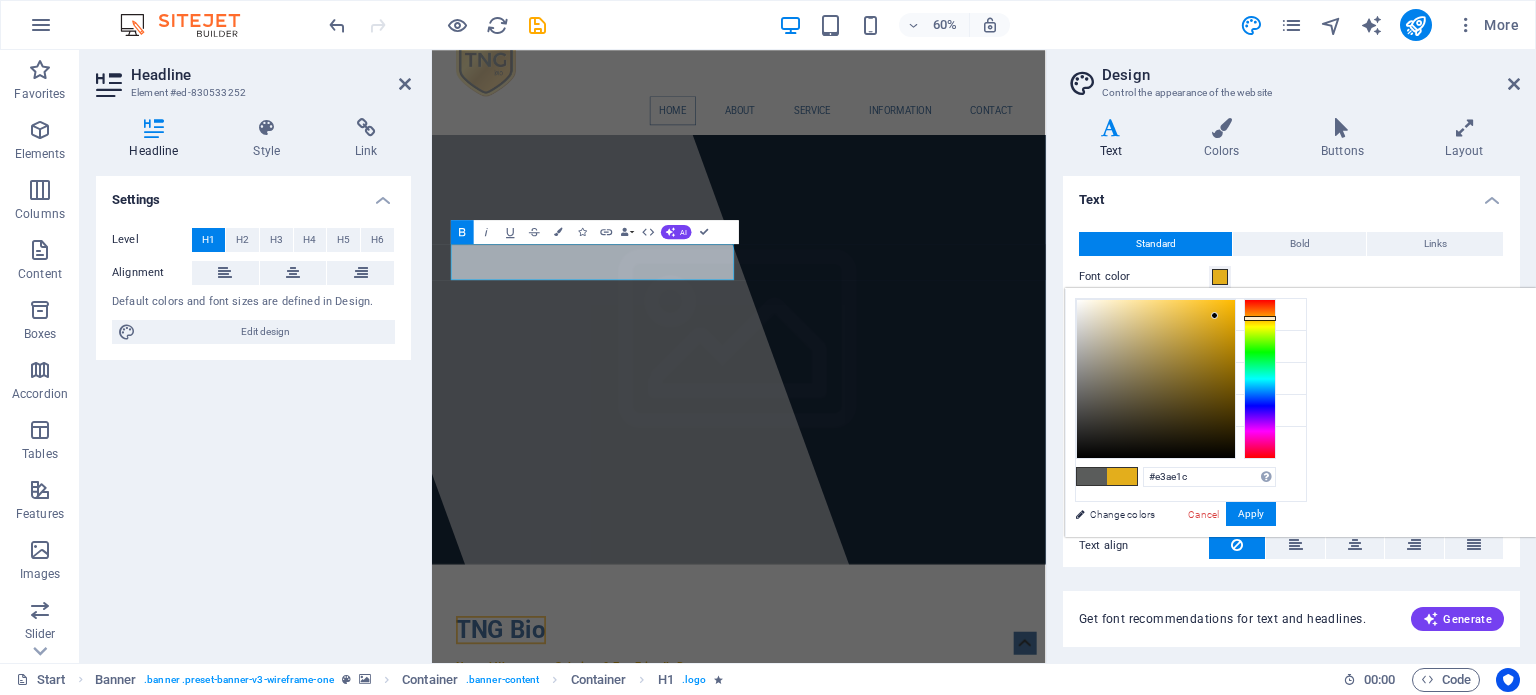 click at bounding box center (1260, 318) 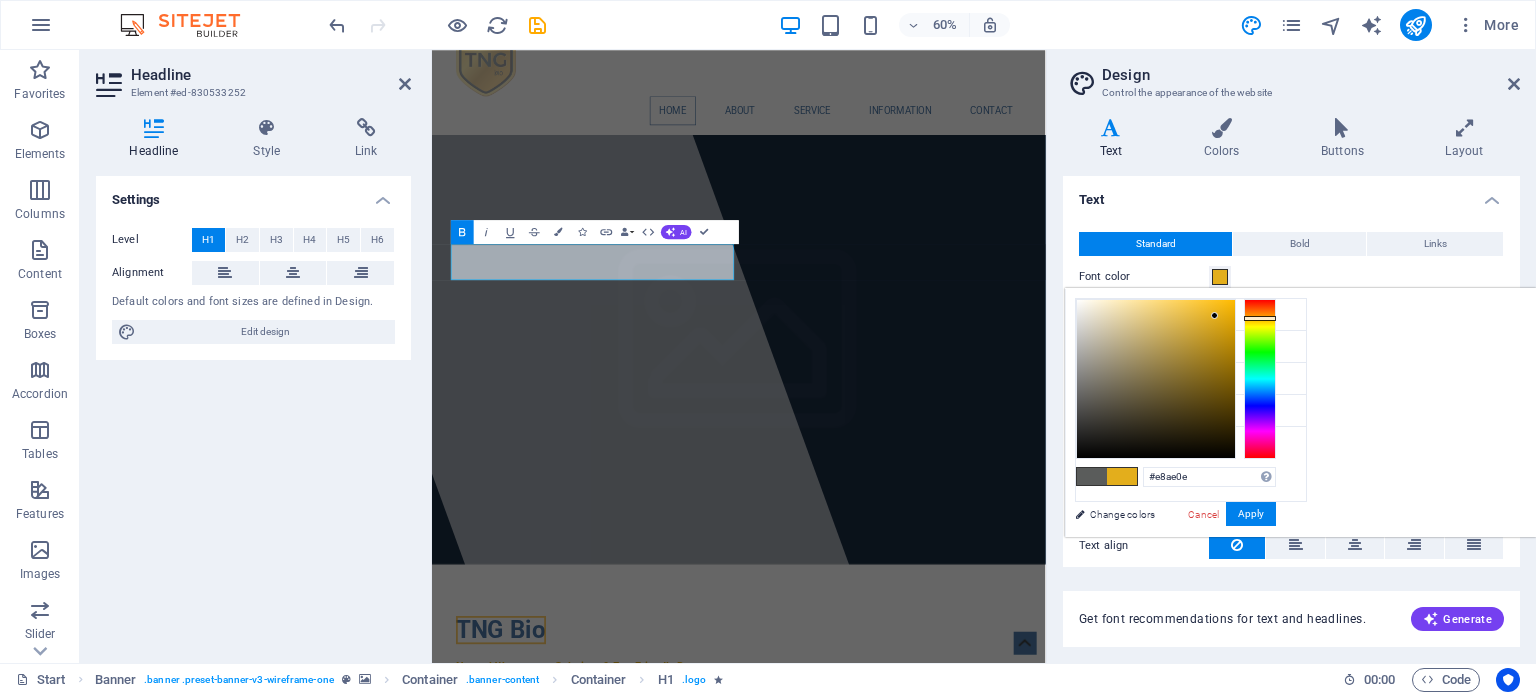 click at bounding box center [1156, 379] 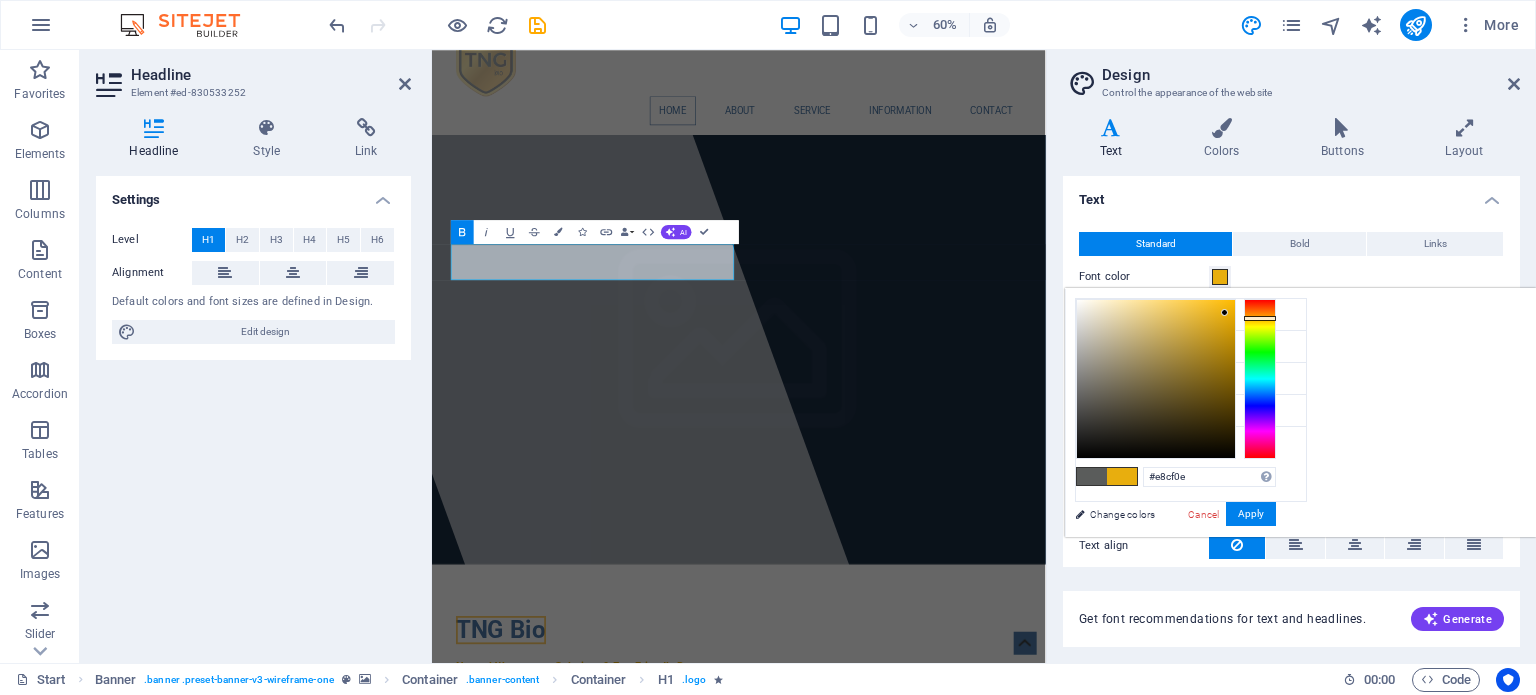 click at bounding box center (1260, 379) 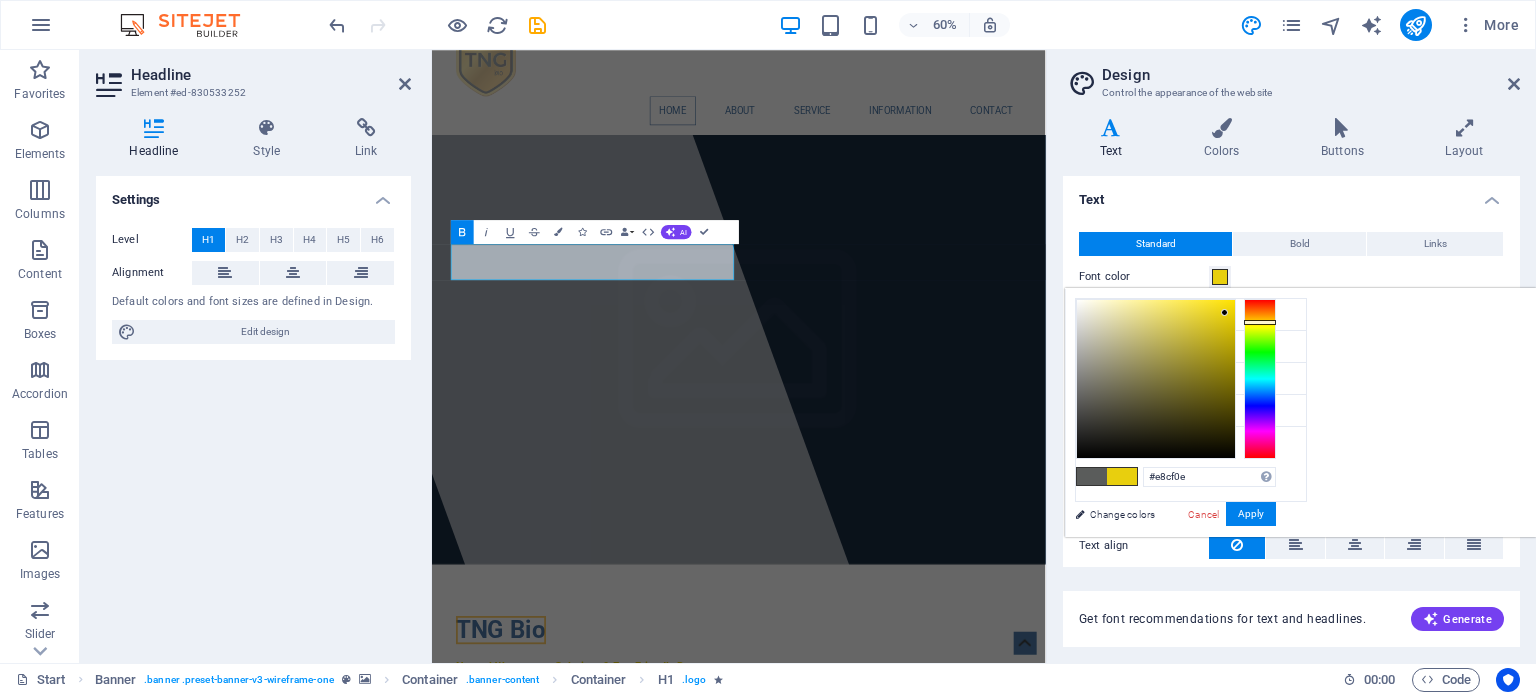 click at bounding box center (1260, 322) 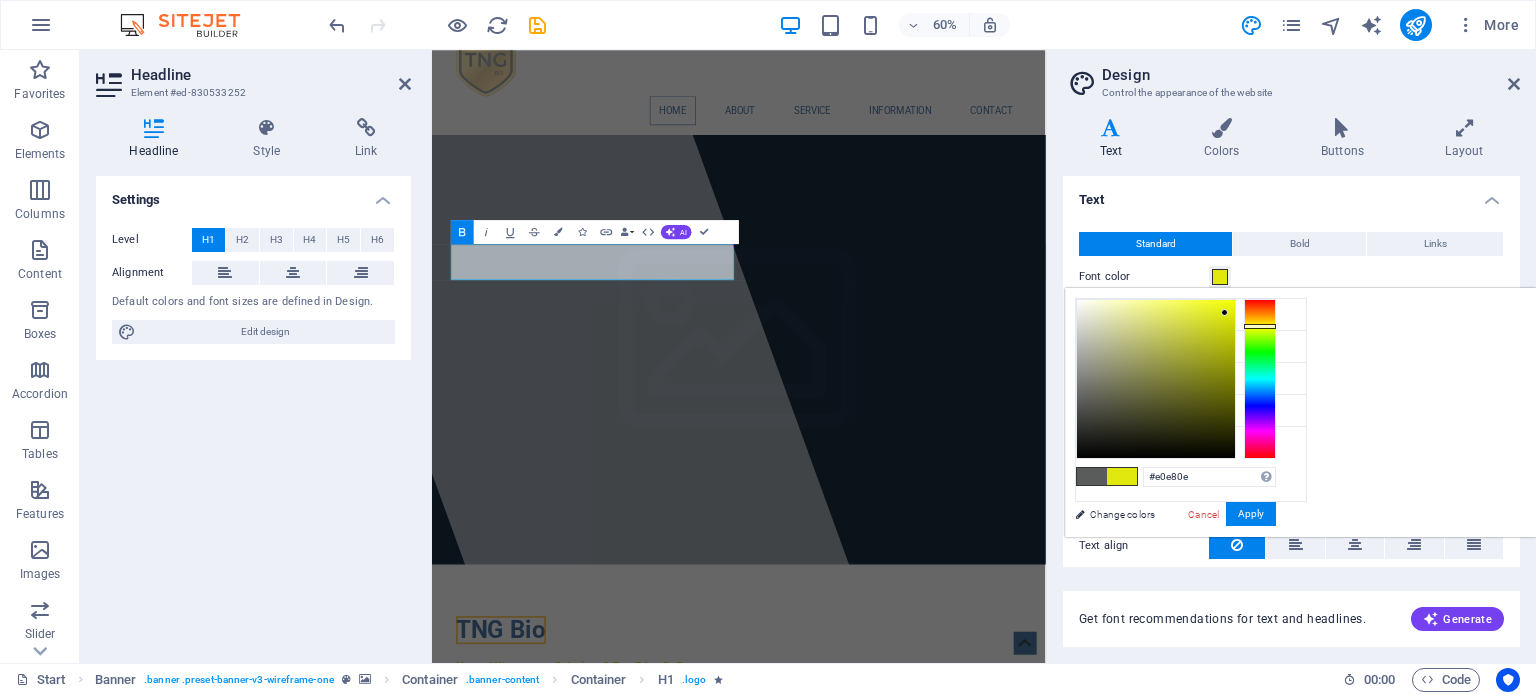 click at bounding box center (1260, 379) 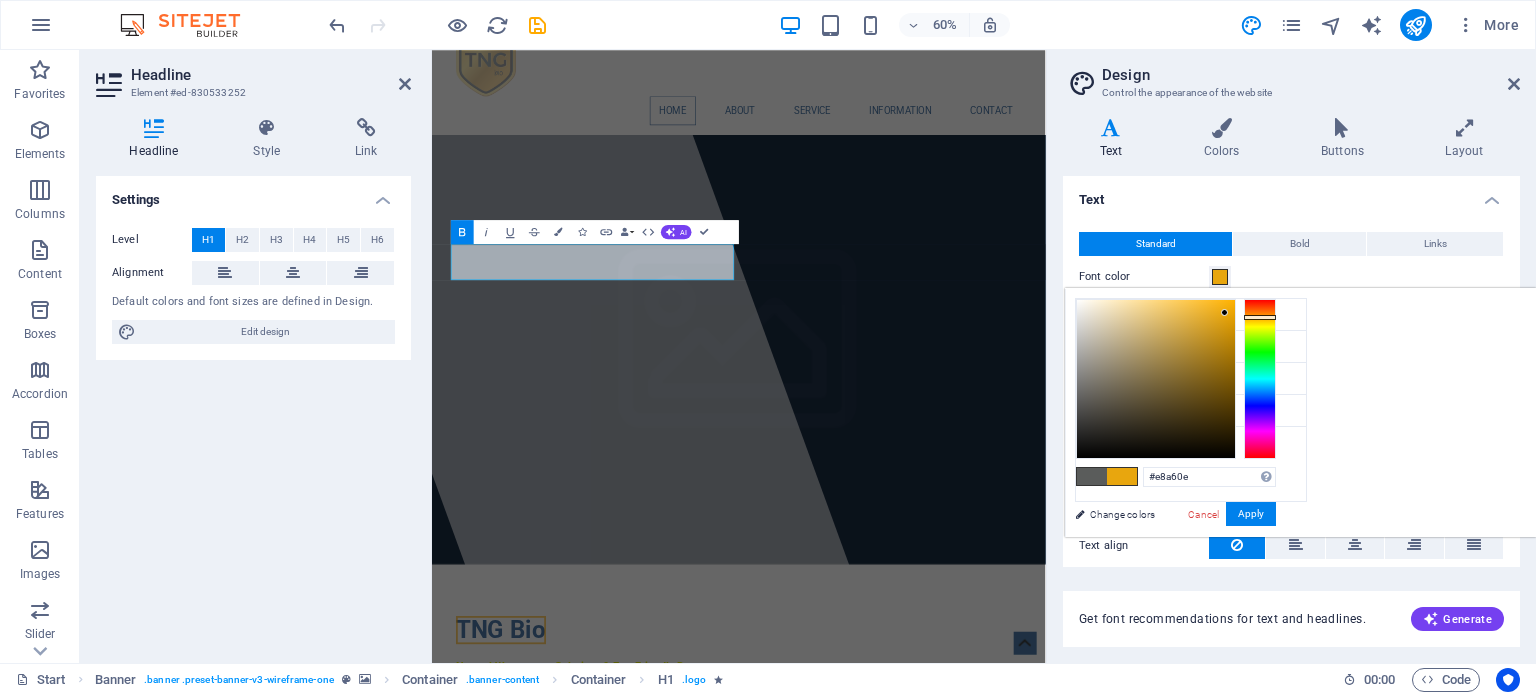 click at bounding box center (1260, 379) 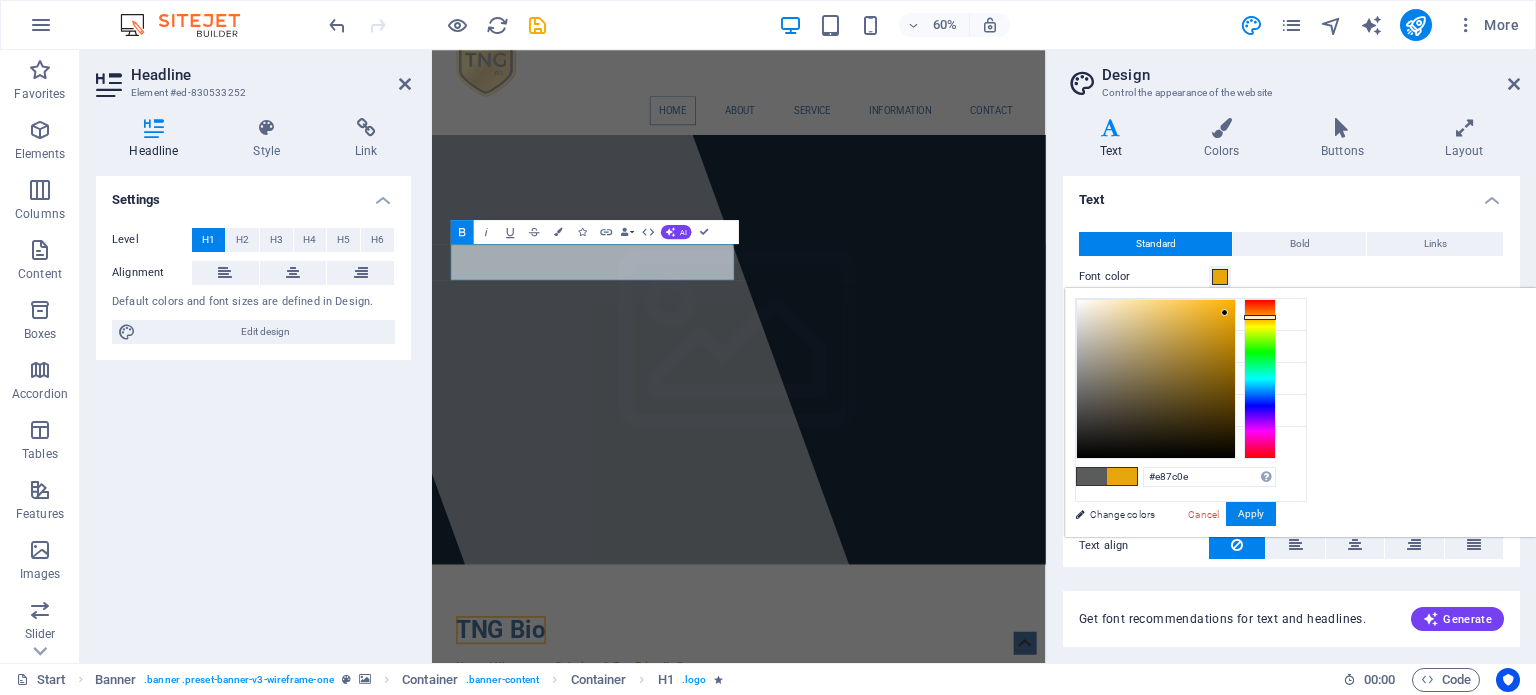 click at bounding box center (1260, 379) 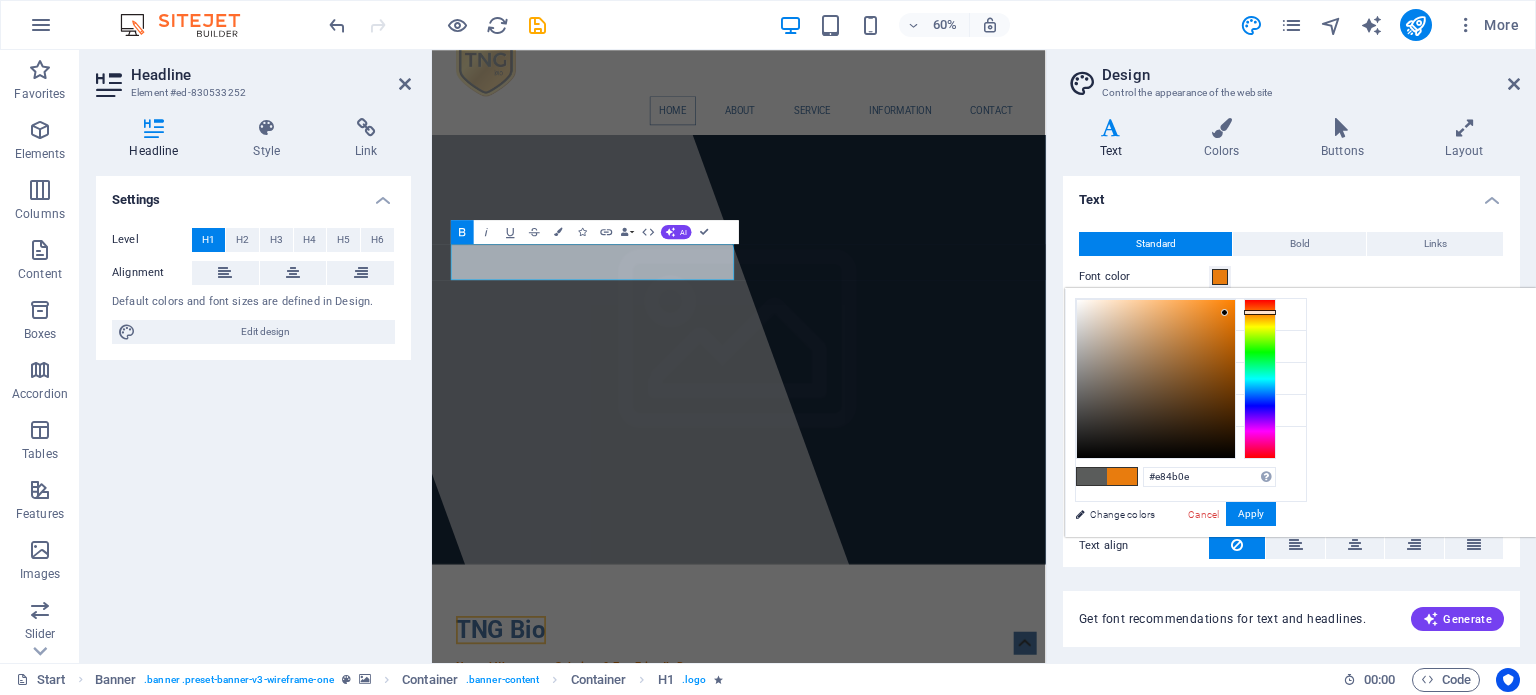 click at bounding box center (1260, 379) 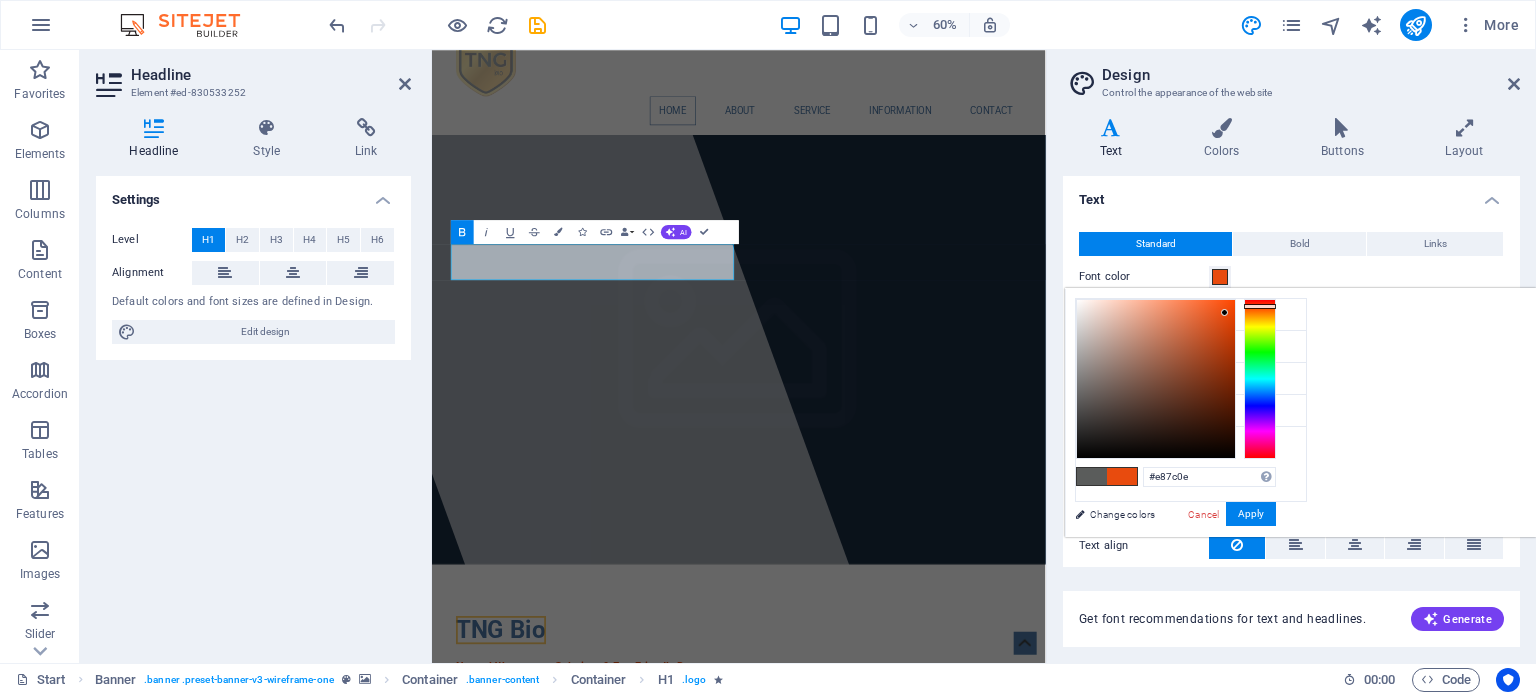 click at bounding box center (1260, 379) 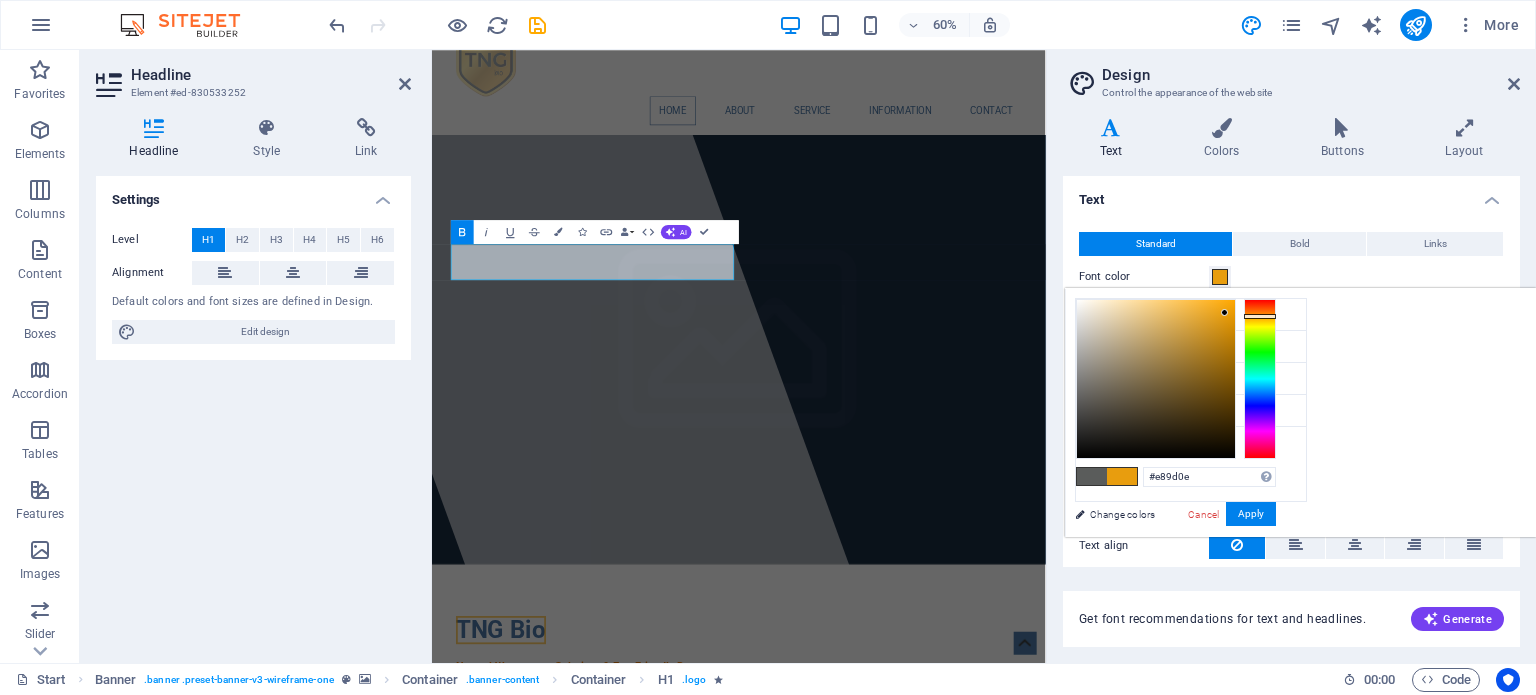 click at bounding box center (1260, 379) 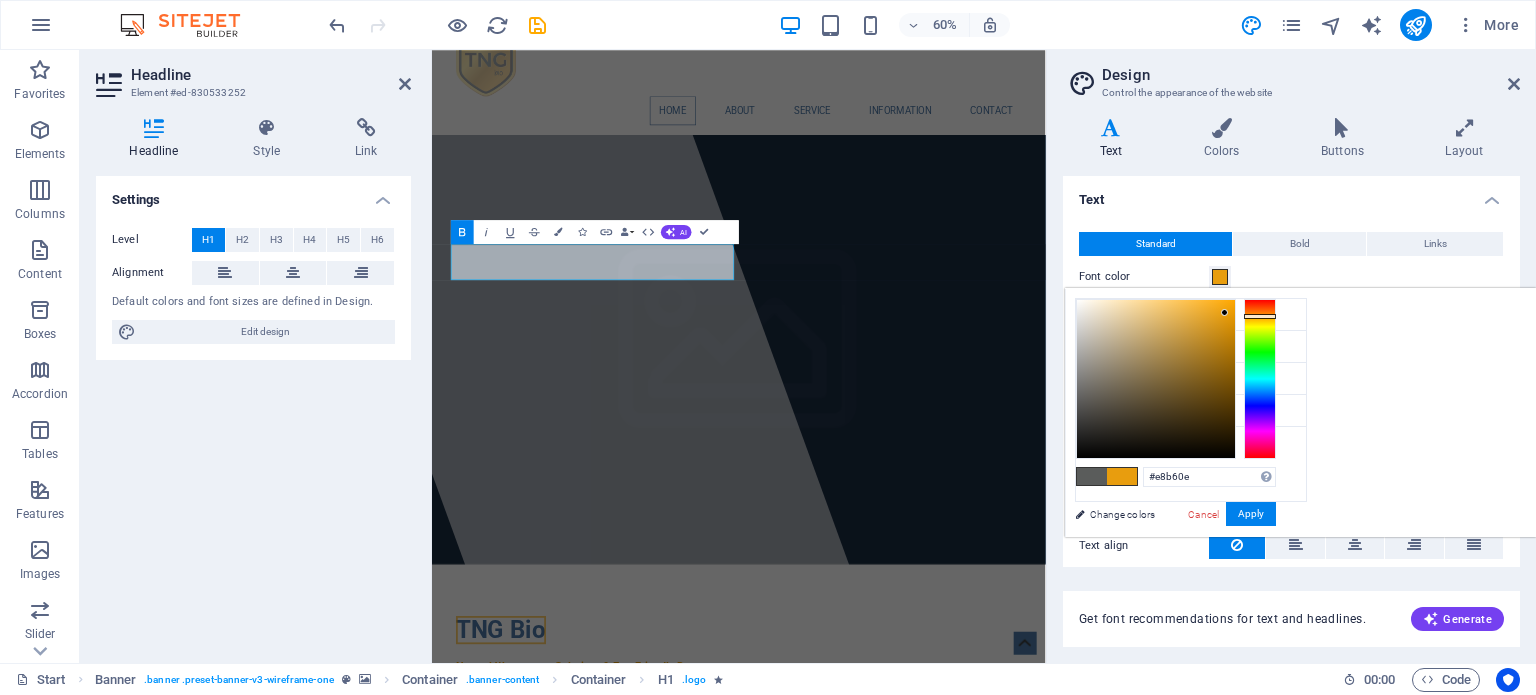click at bounding box center [1260, 379] 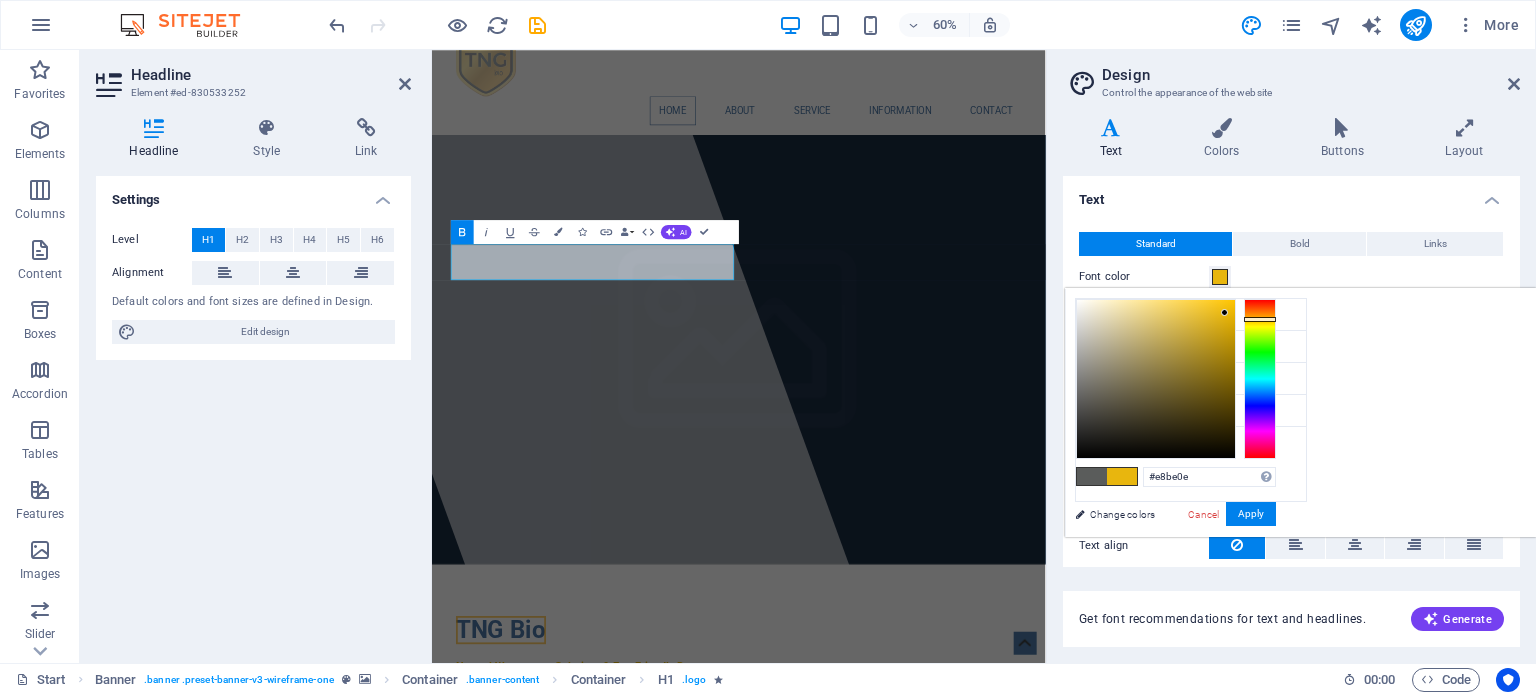 click at bounding box center (1260, 319) 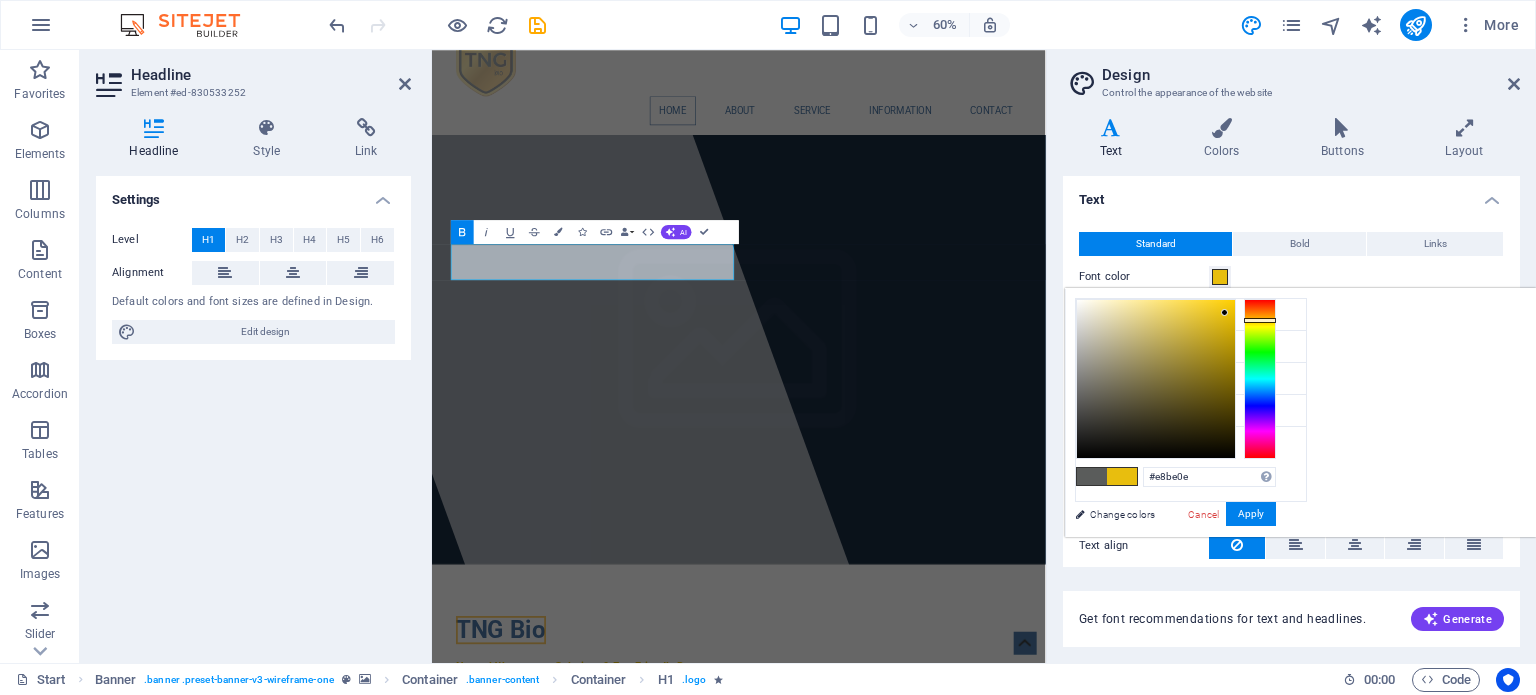 click at bounding box center [1260, 320] 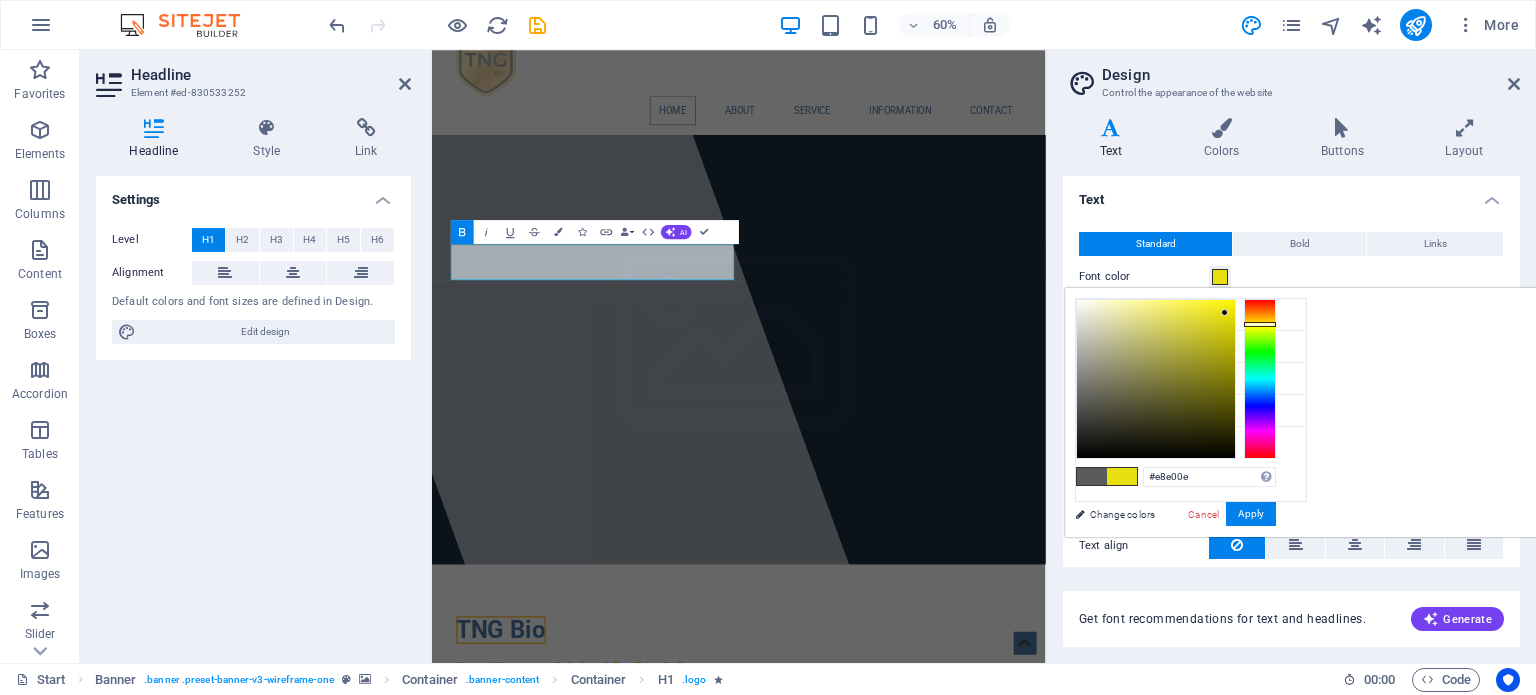 click at bounding box center (1260, 379) 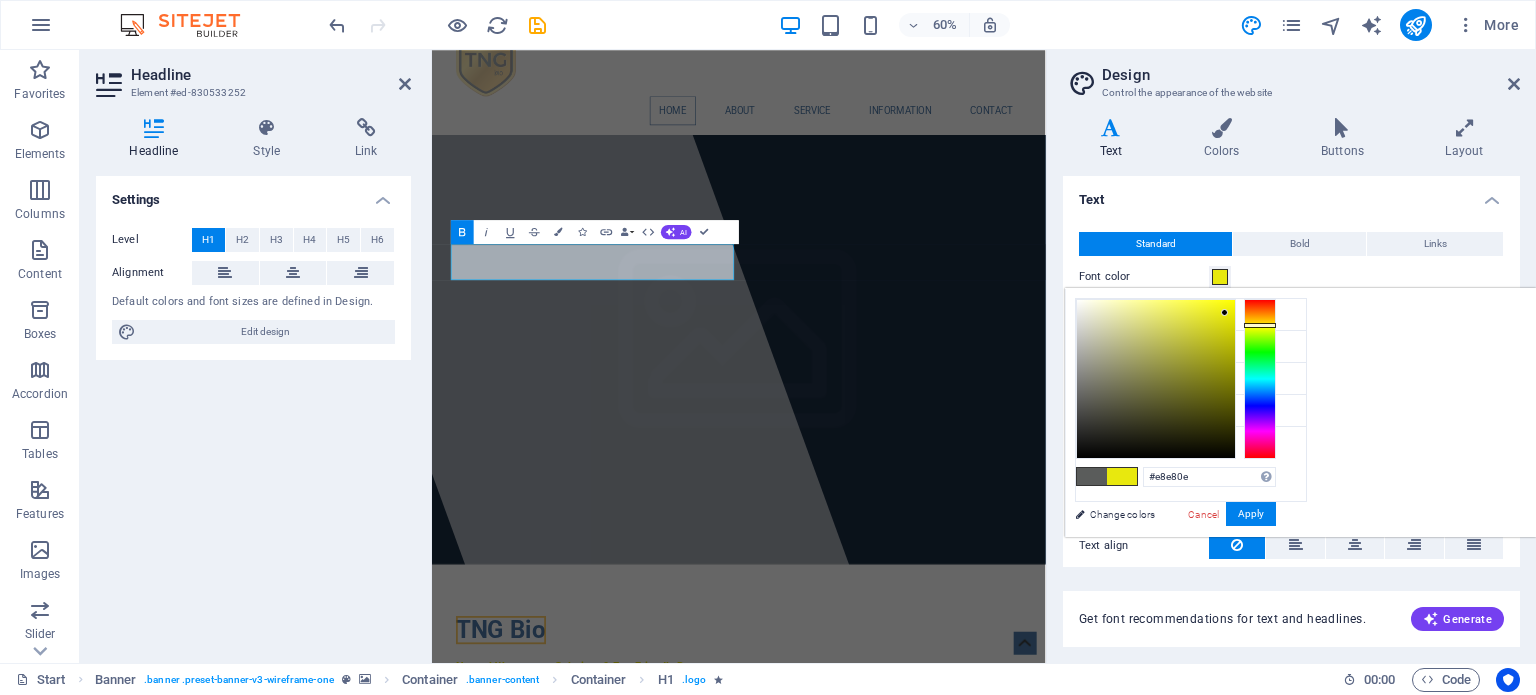 click at bounding box center (1260, 325) 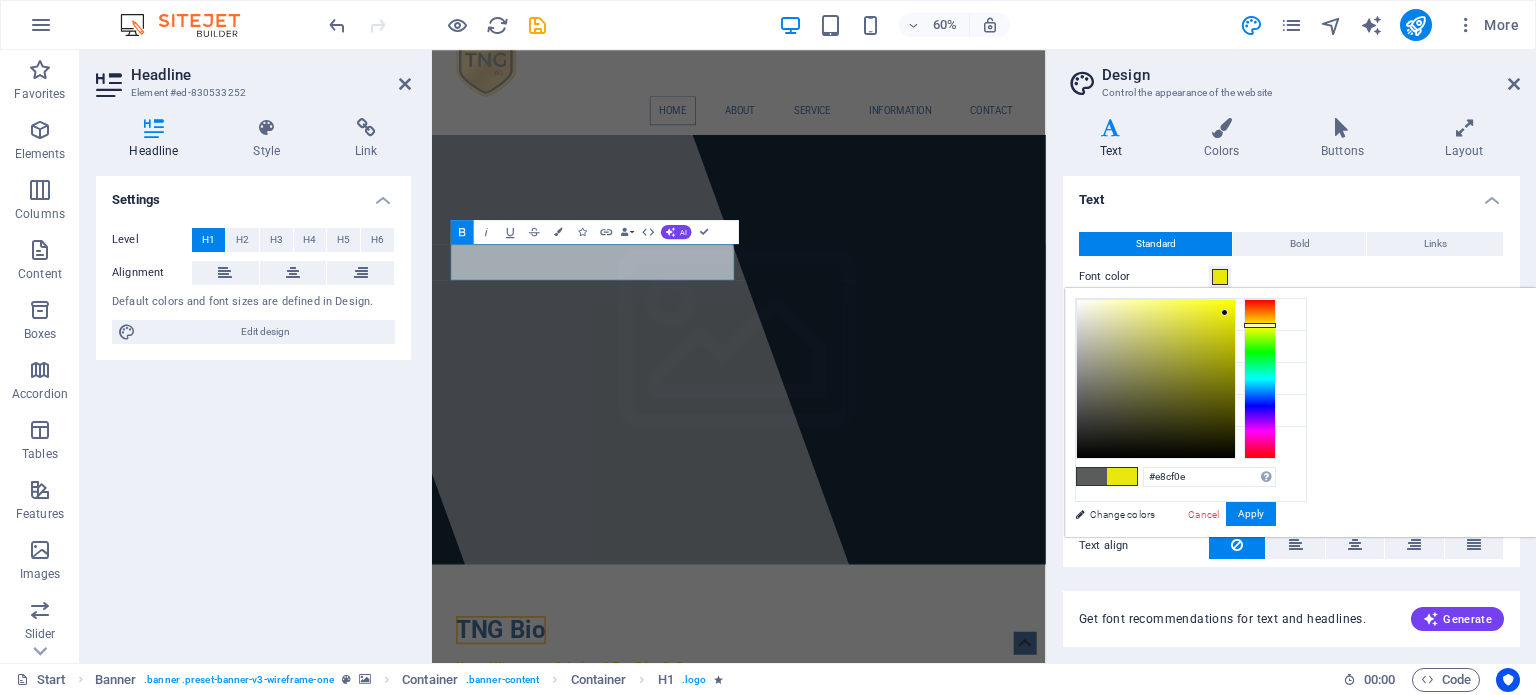 click at bounding box center (1260, 325) 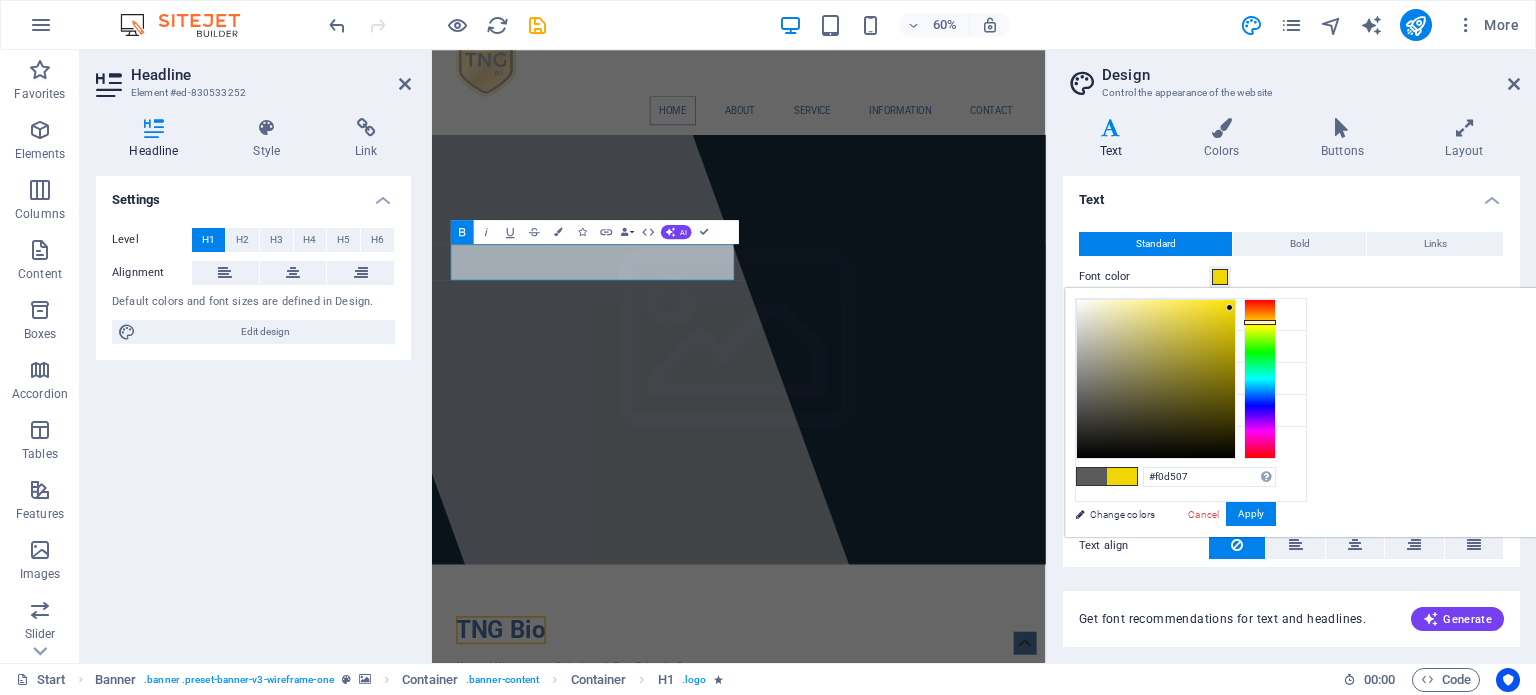 click at bounding box center [1156, 379] 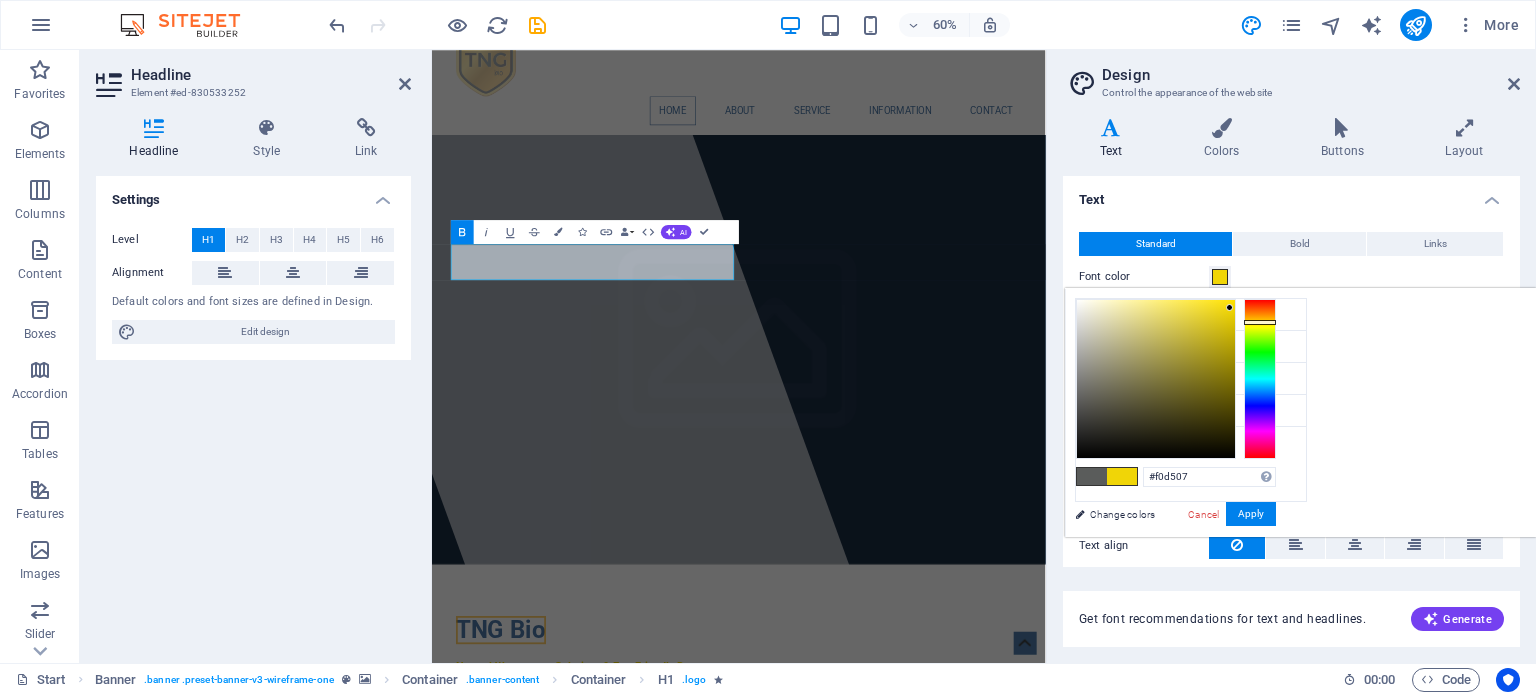 type on "#fbe115" 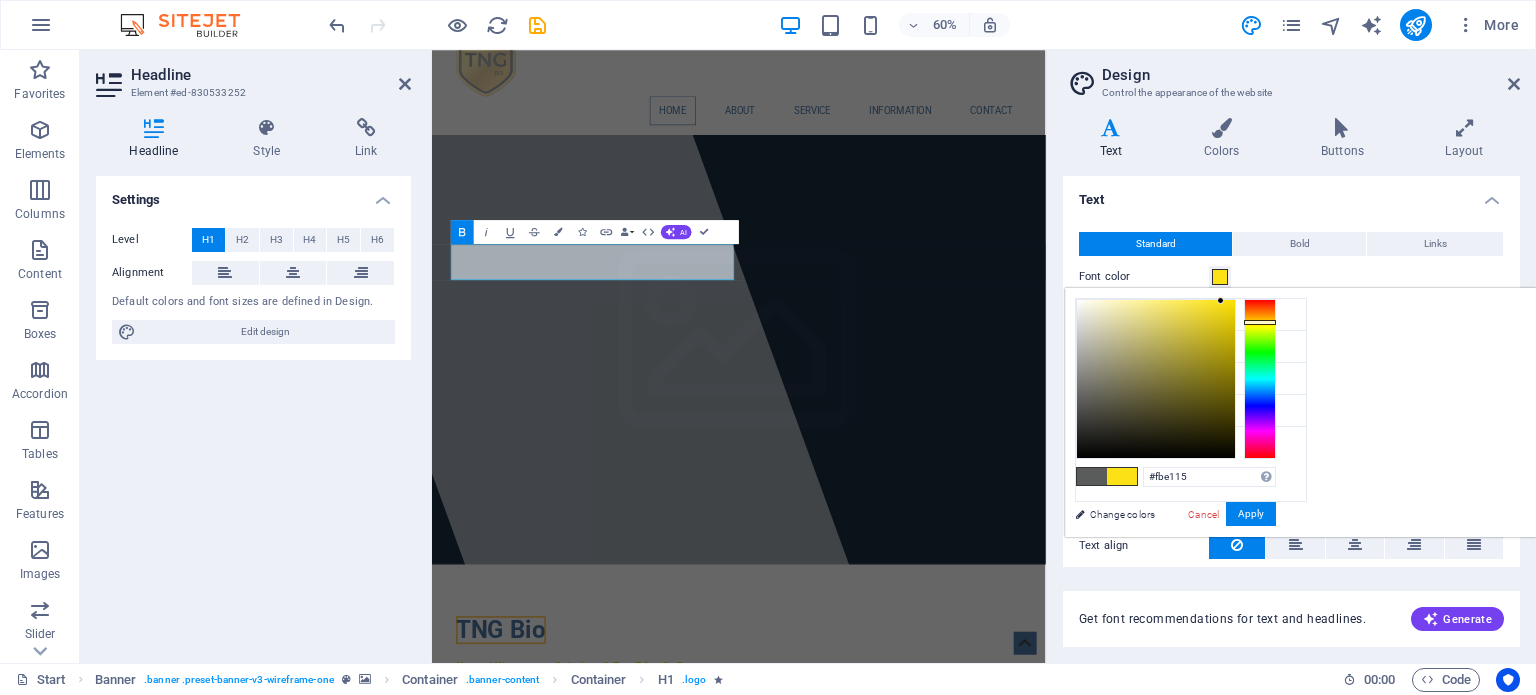 click at bounding box center (1156, 379) 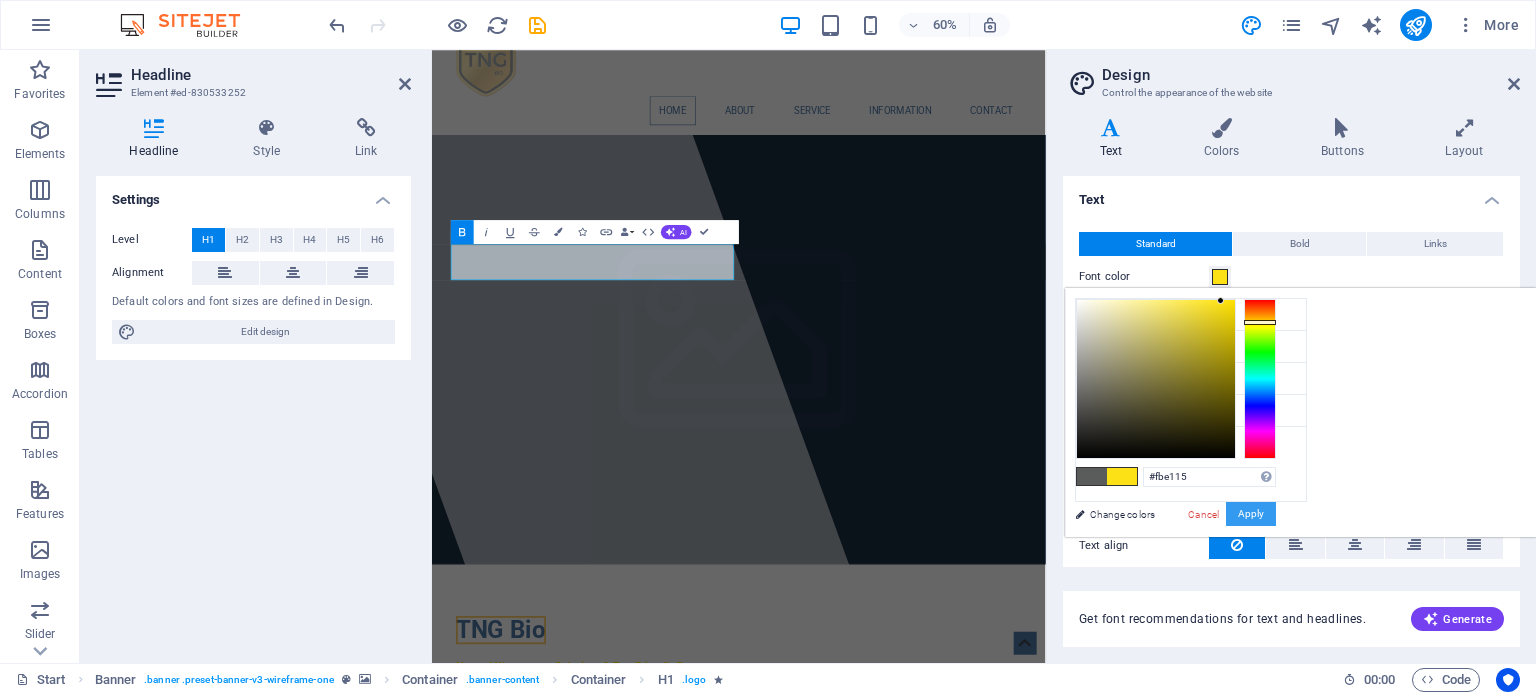 click on "Apply" at bounding box center [1251, 514] 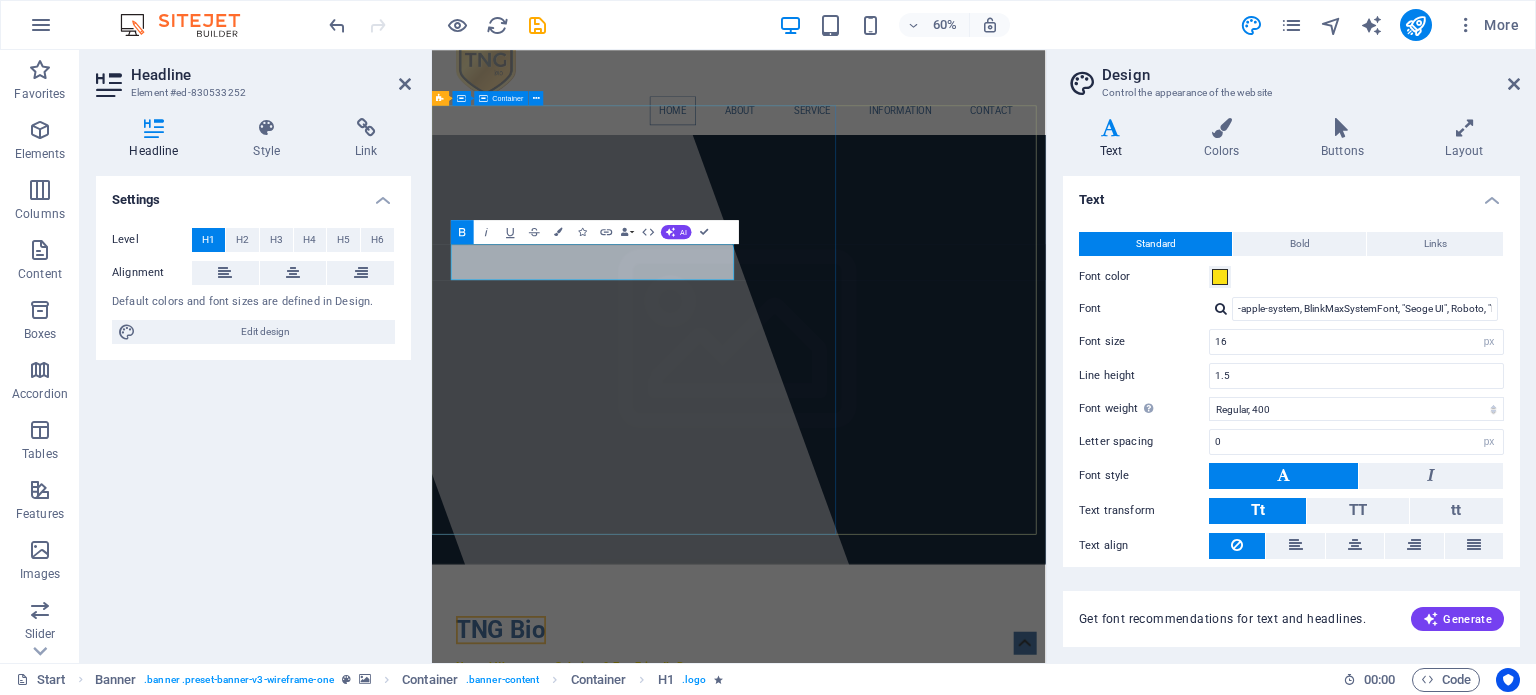 click at bounding box center (664, 513) 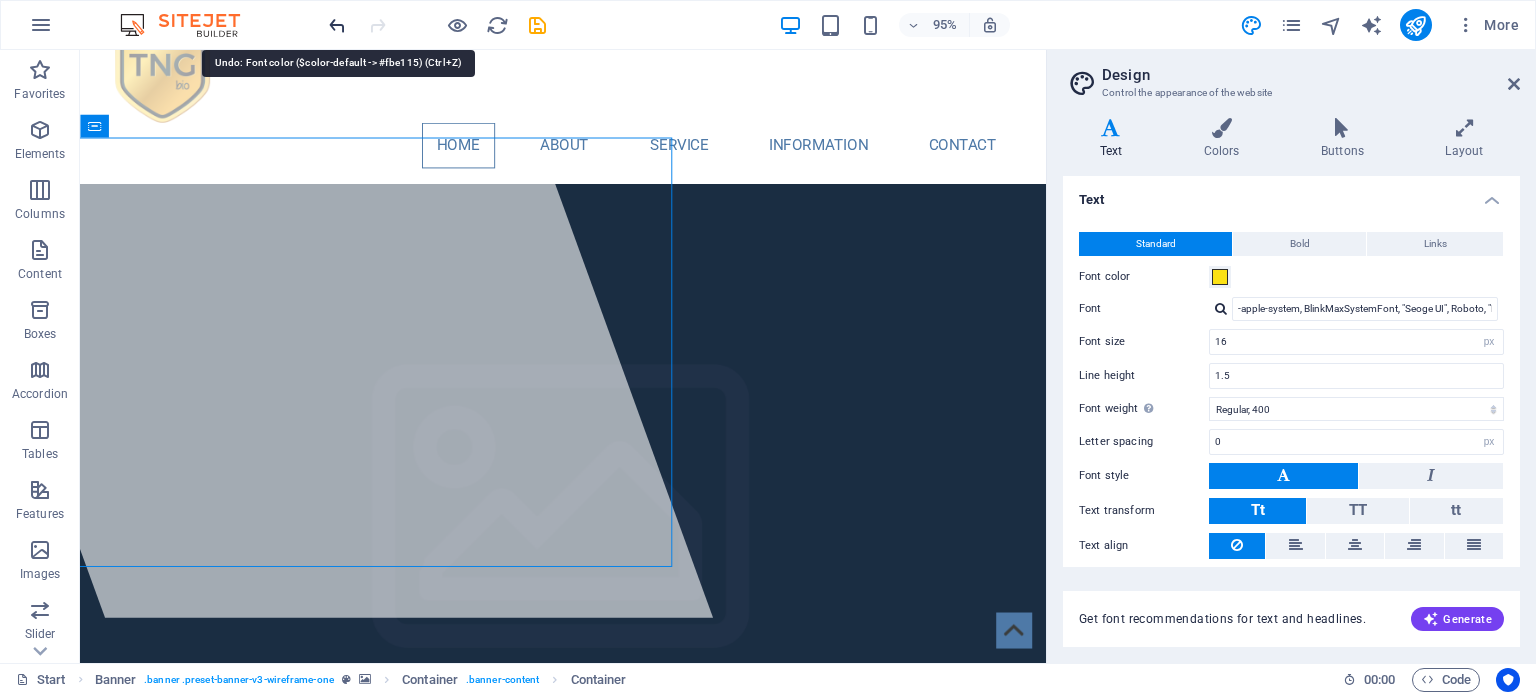 click at bounding box center (337, 25) 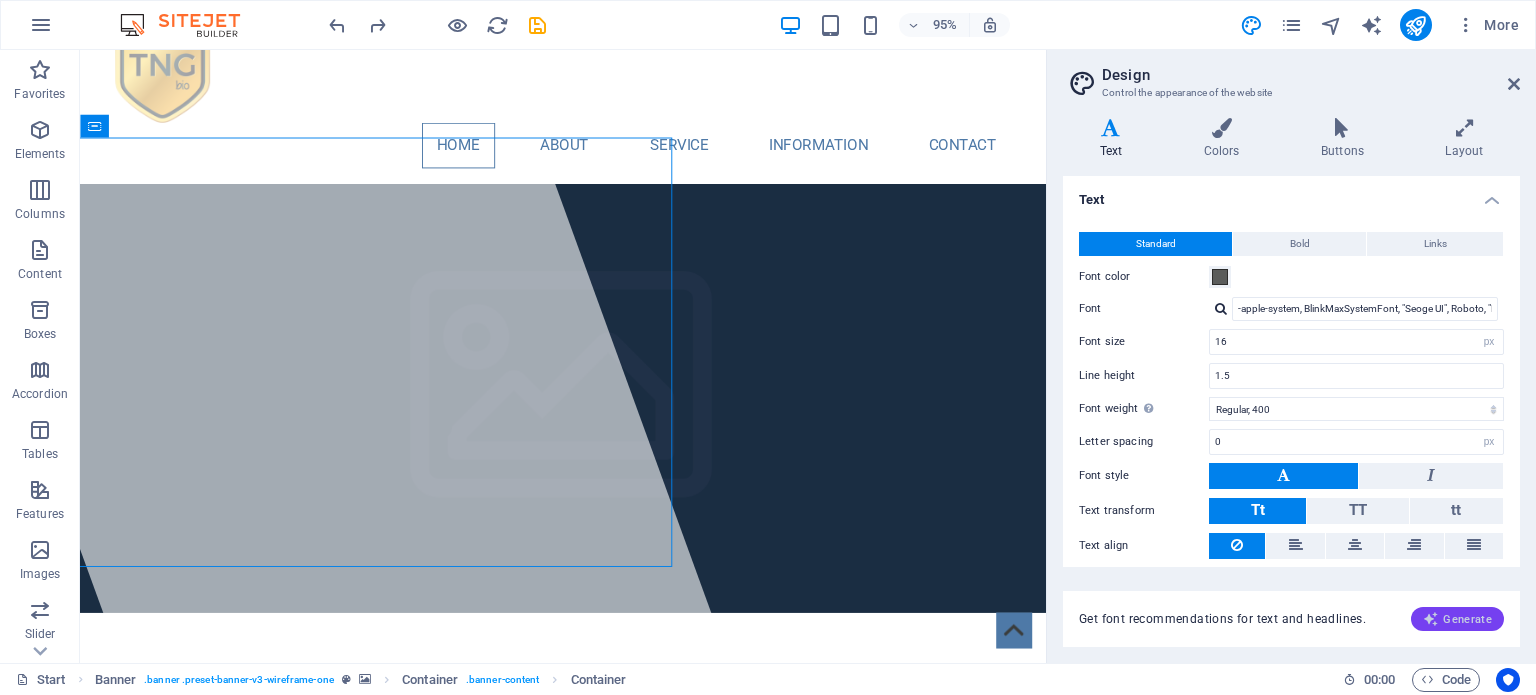 click on "Generate" at bounding box center (1457, 619) 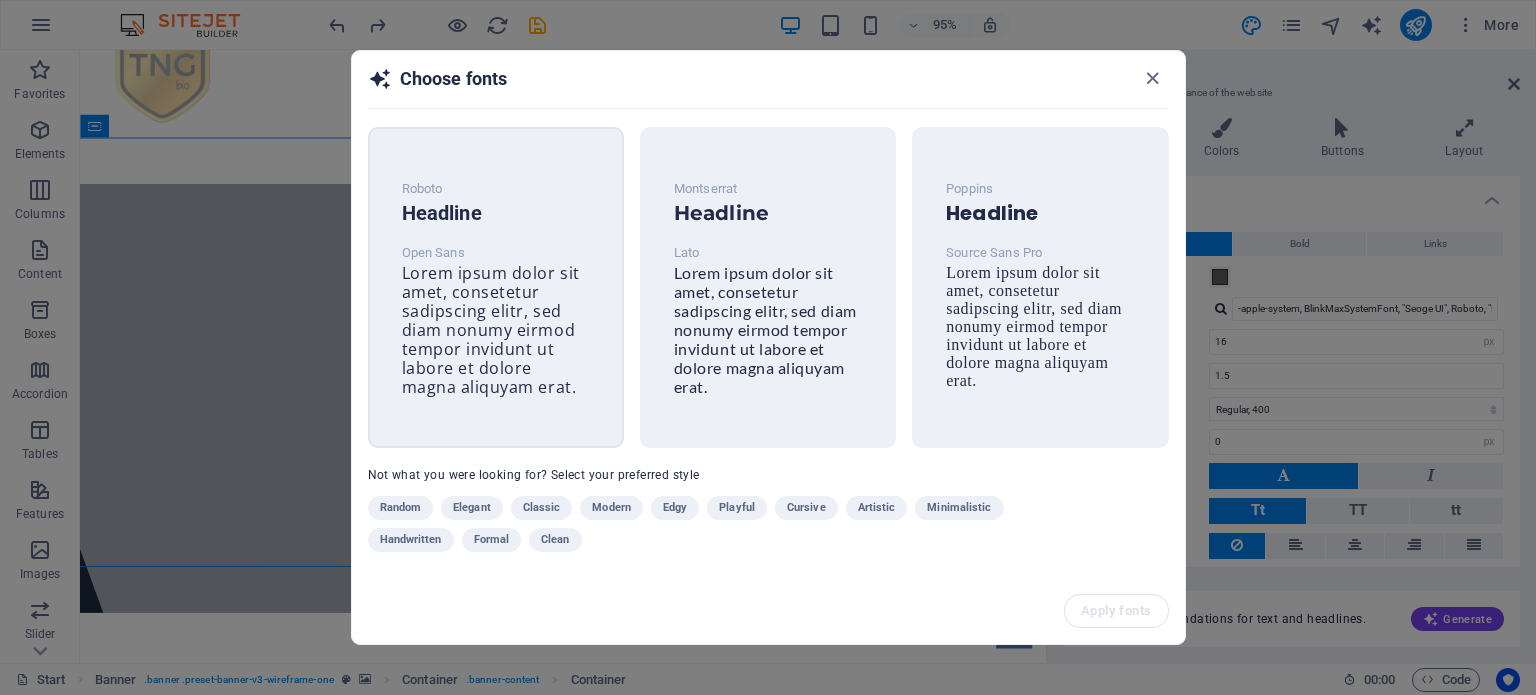 click on "Lorem ipsum dolor sit amet, consetetur sadipscing elitr, sed diam nonumy eirmod tempor invidunt ut labore et dolore magna aliquyam erat." at bounding box center [491, 330] 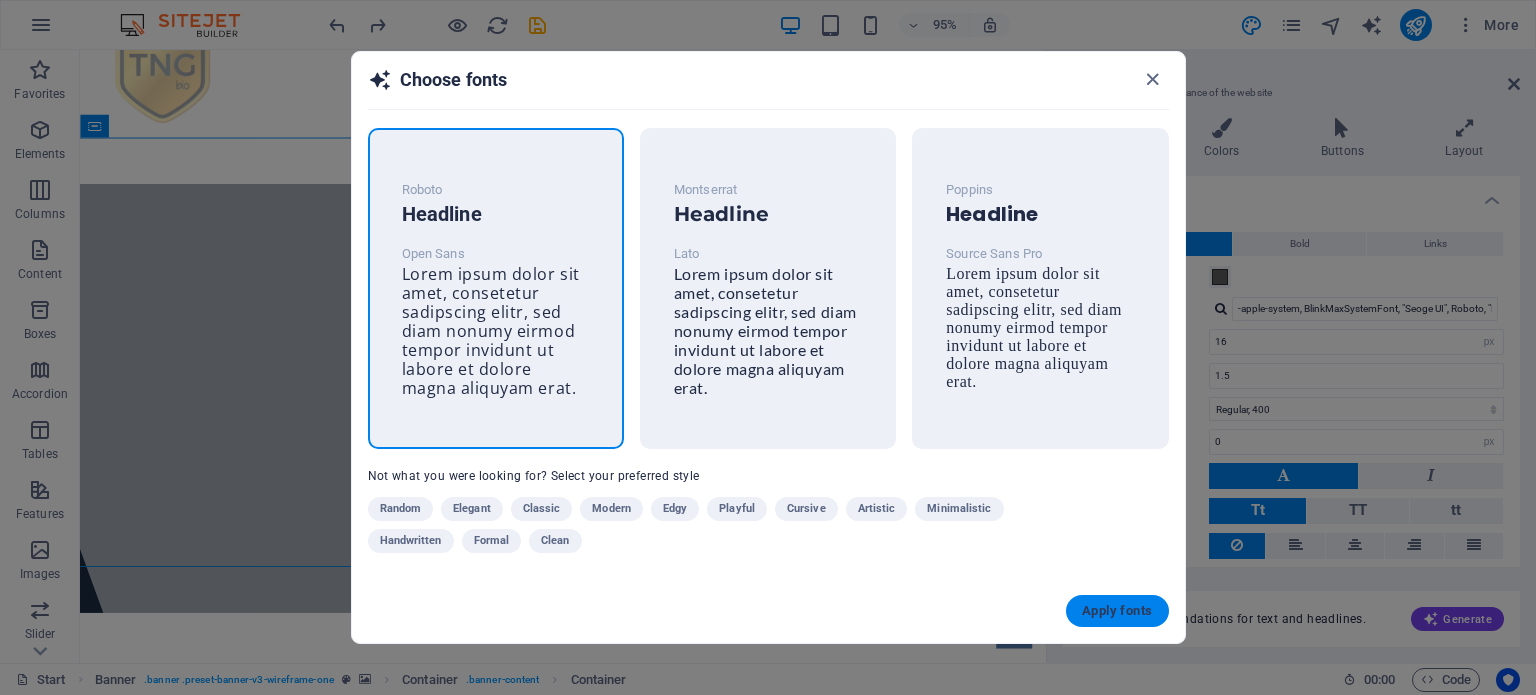 click on "Apply fonts" at bounding box center [1117, 611] 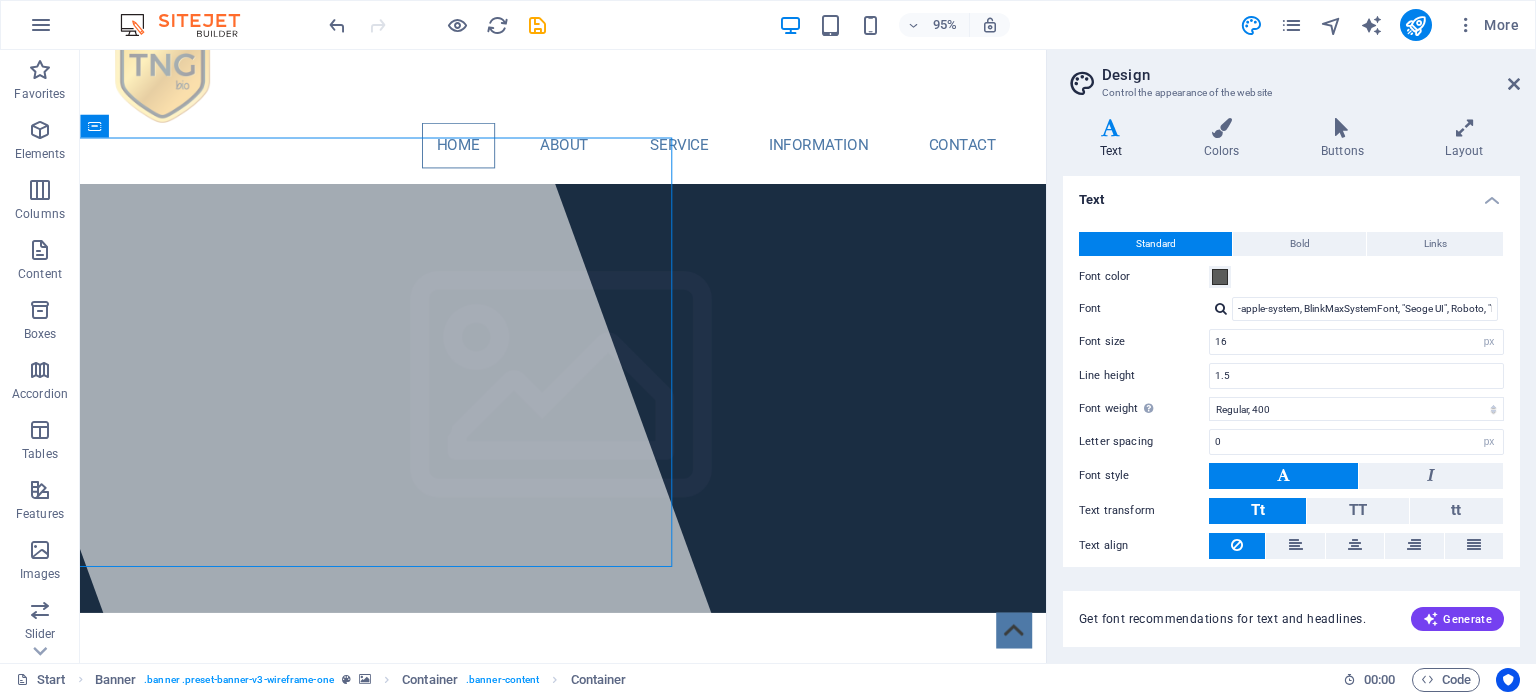 type on "Open Sans" 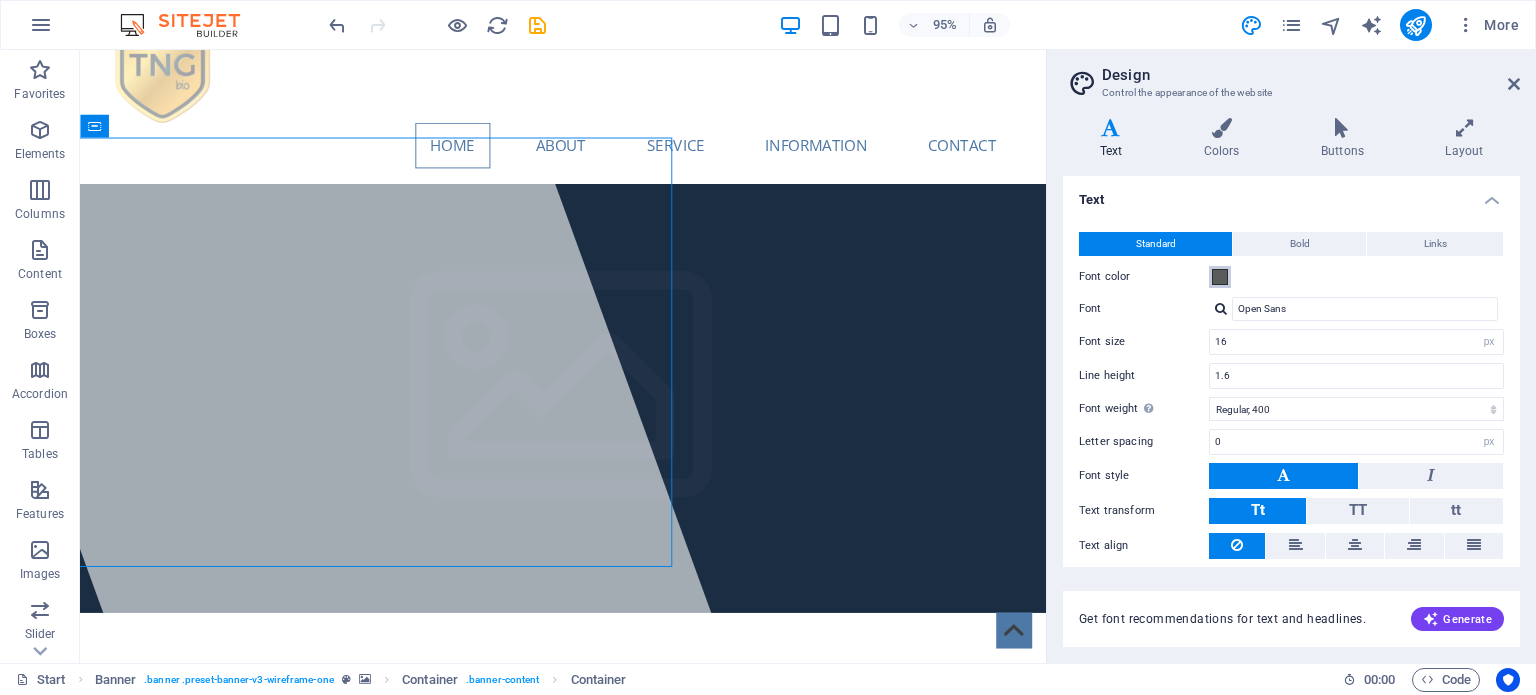 click at bounding box center [1220, 277] 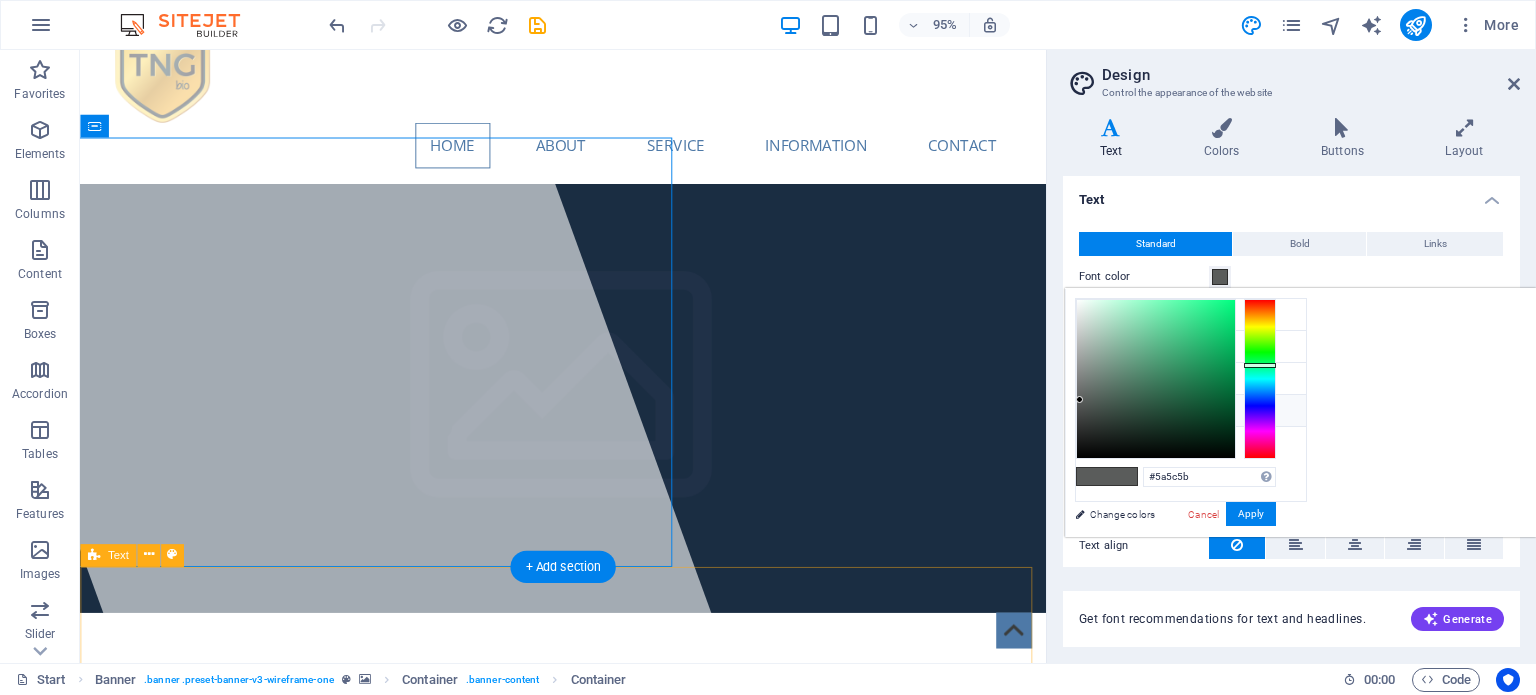click on "About Lorem ipsum dolor sitope amet, consectetur adipisicing elitip. Massumenda, dolore, cum vel modi asperiores consequatur suscipit quidem ducimus eveniet iure expedita consecteture odiogil voluptatum similique fugit voluptates atem accusamus quae quas dolorem tenetur facere tempora maiores adipisci reiciendis accusantium voluptatibus id voluptate tempore dolor harum nisi amet! Nobis, eaque. Aenean commodo ligula eget dolor. Lorem ipsum dolor sit amet, consectetuer adipiscing elit leget odiogil voluptatum similique fugit voluptates dolor. Libero assumenda, dolore, cum vel modi asperiores consequatur. LEARN MORE" at bounding box center [588, 1310] 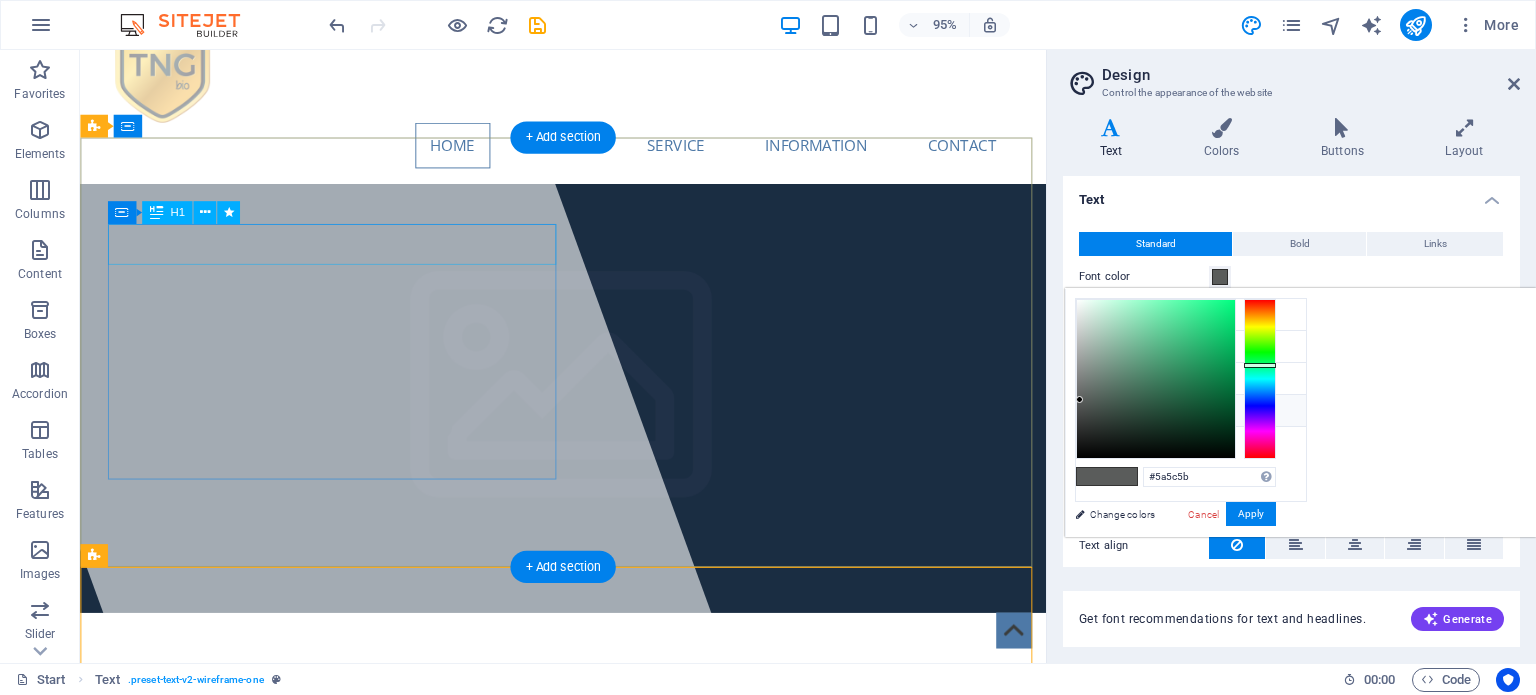 click on "TNG Bio" at bounding box center (184, 743) 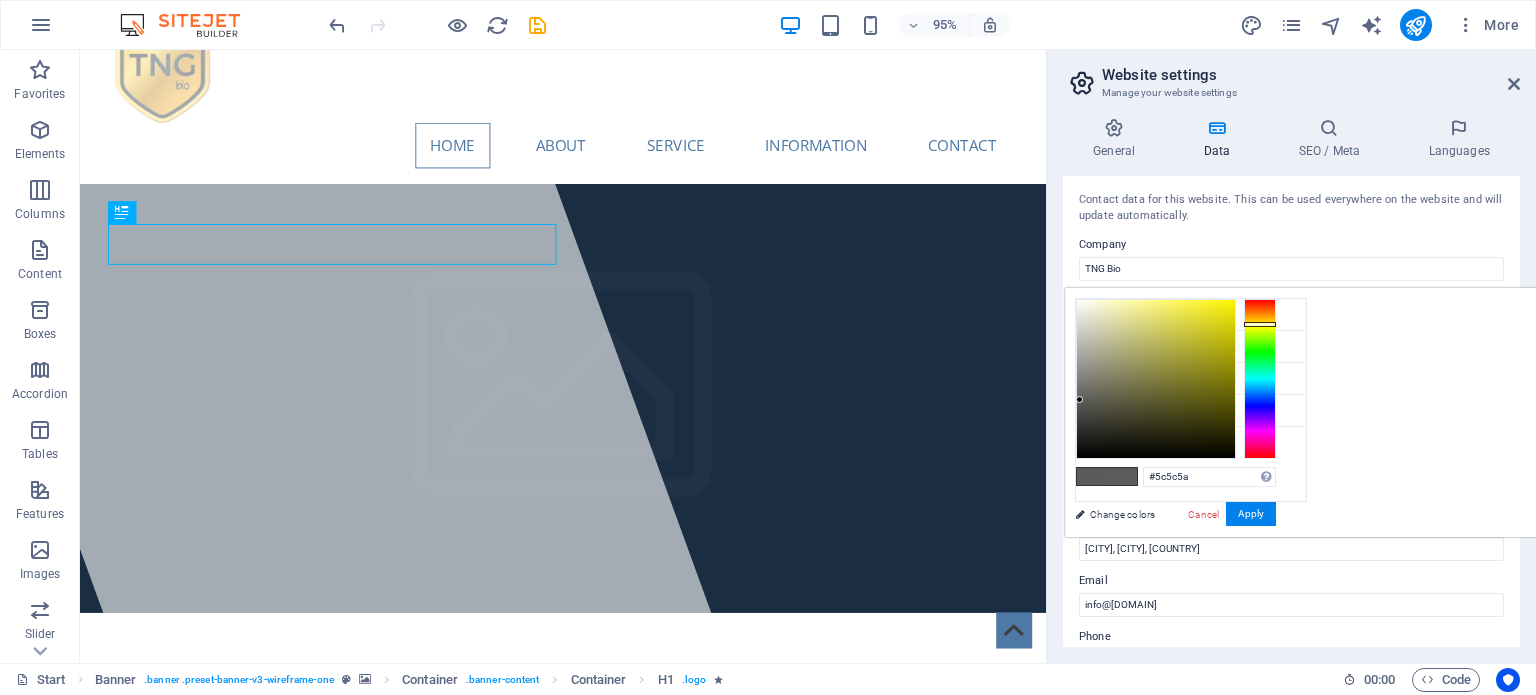 click at bounding box center [1260, 379] 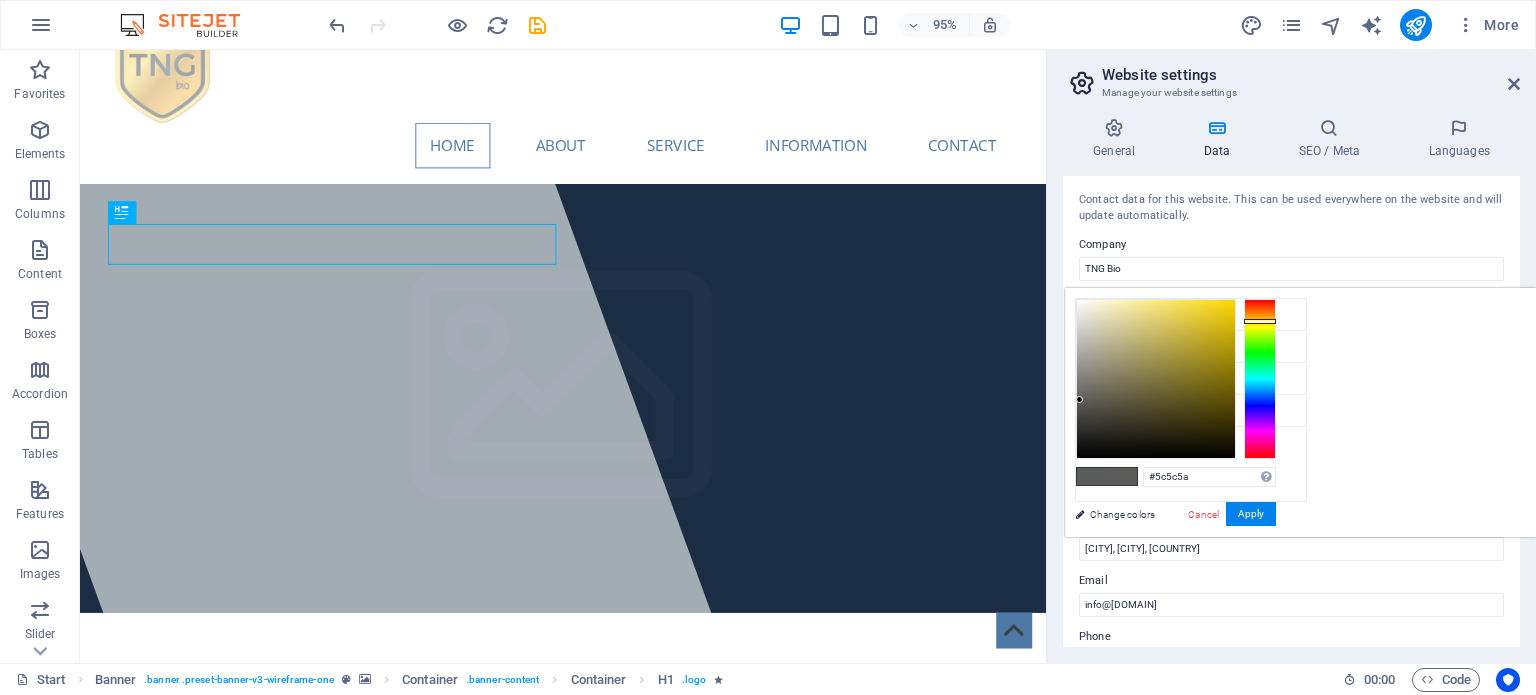 click at bounding box center [1260, 321] 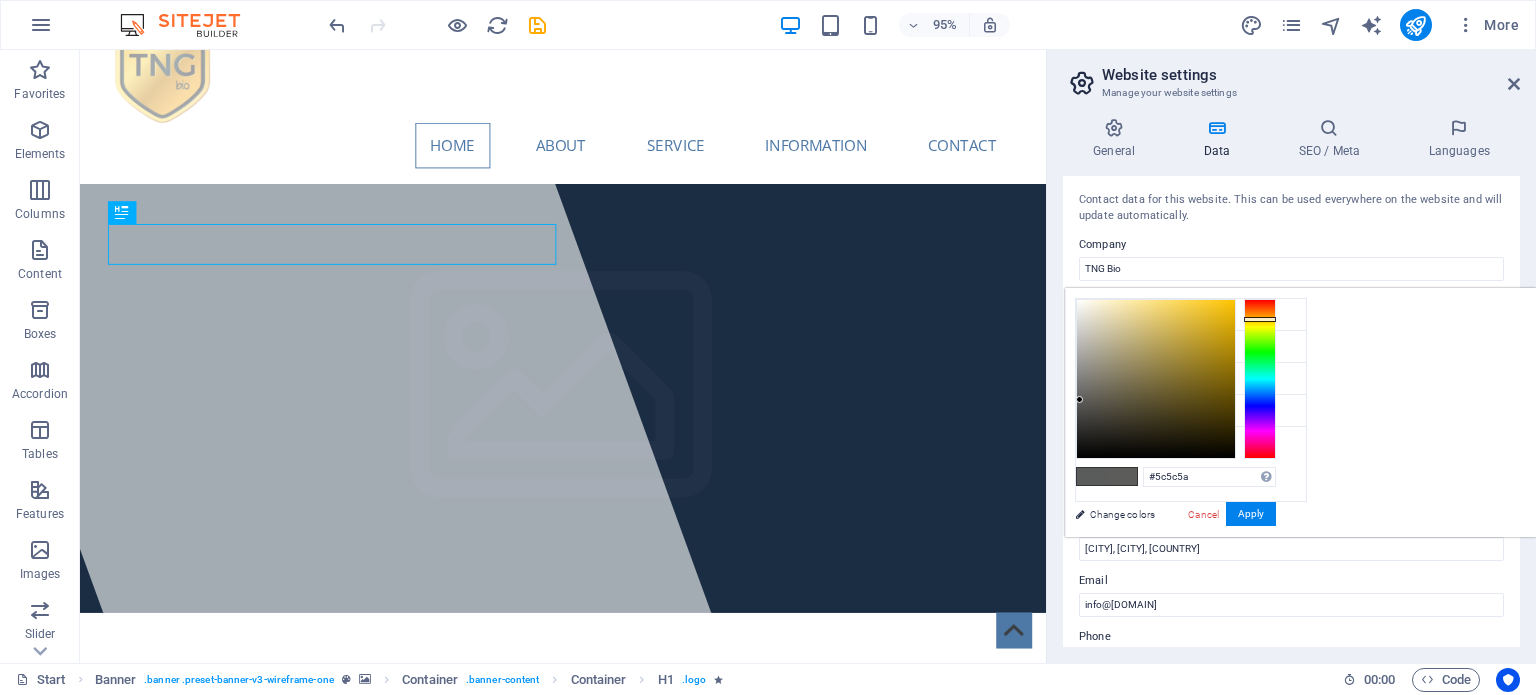 click at bounding box center (1260, 319) 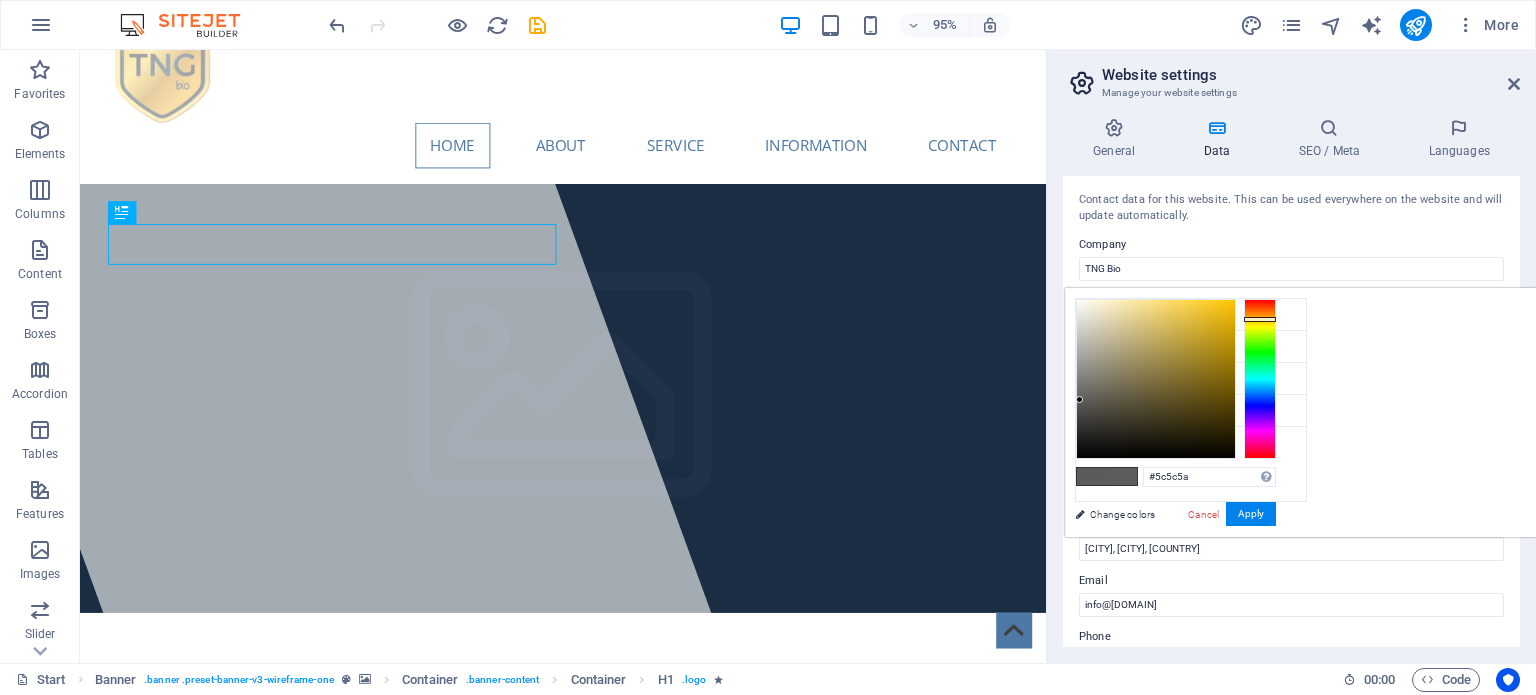 click at bounding box center [1260, 319] 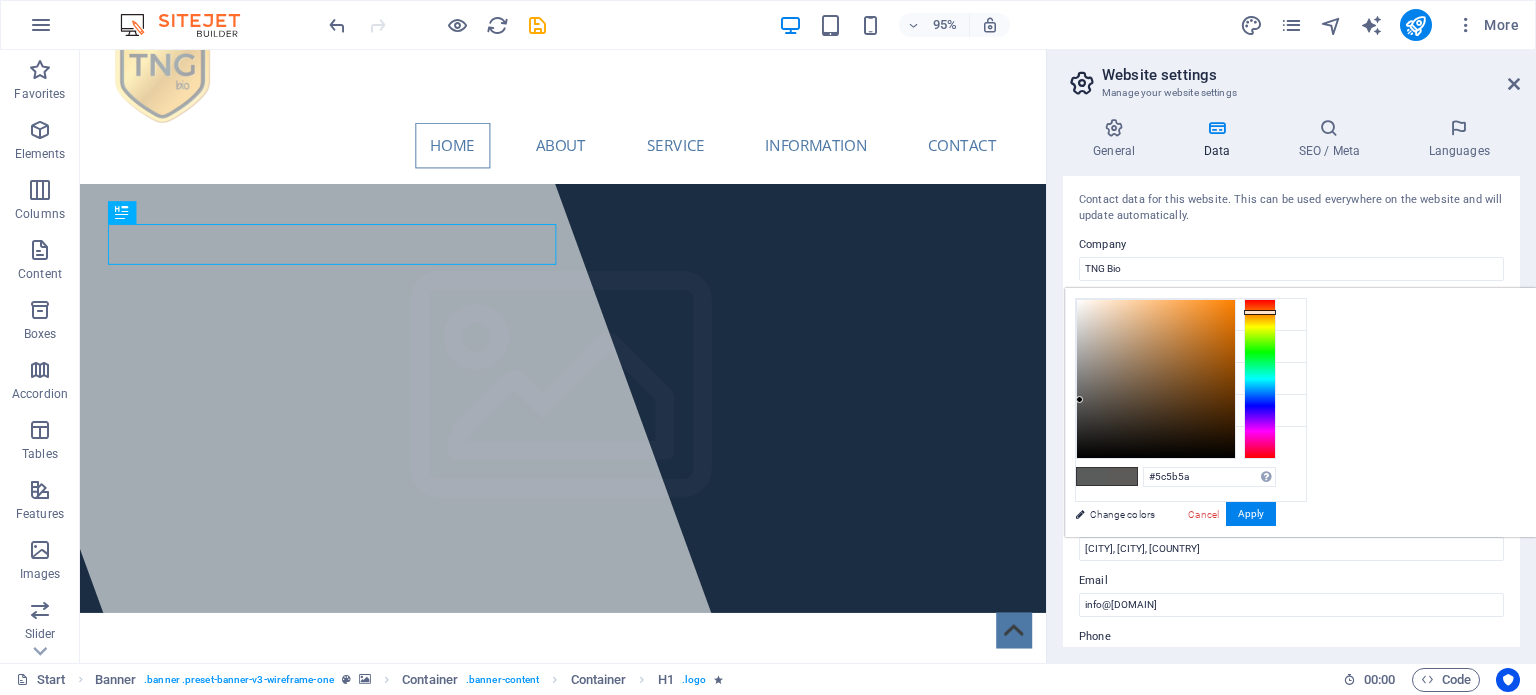 click at bounding box center [1260, 379] 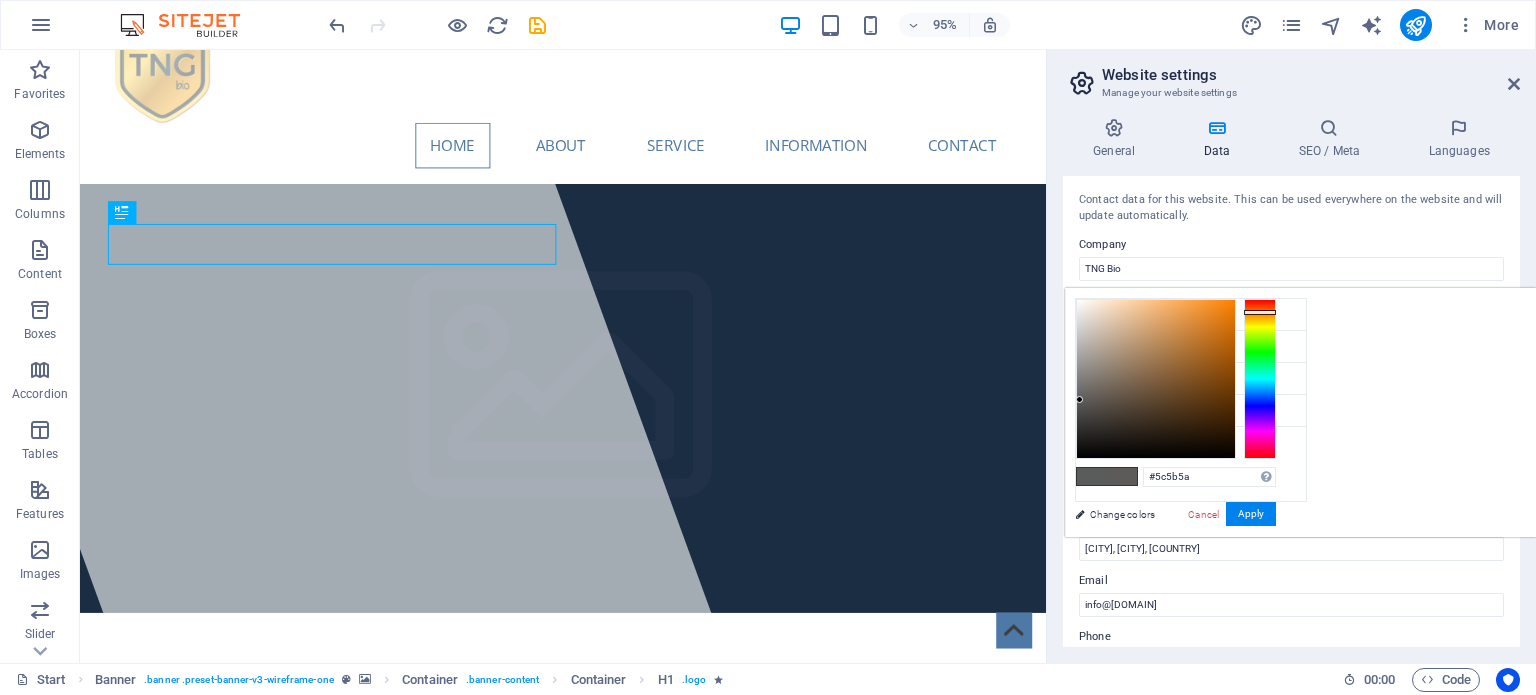 click at bounding box center [1260, 379] 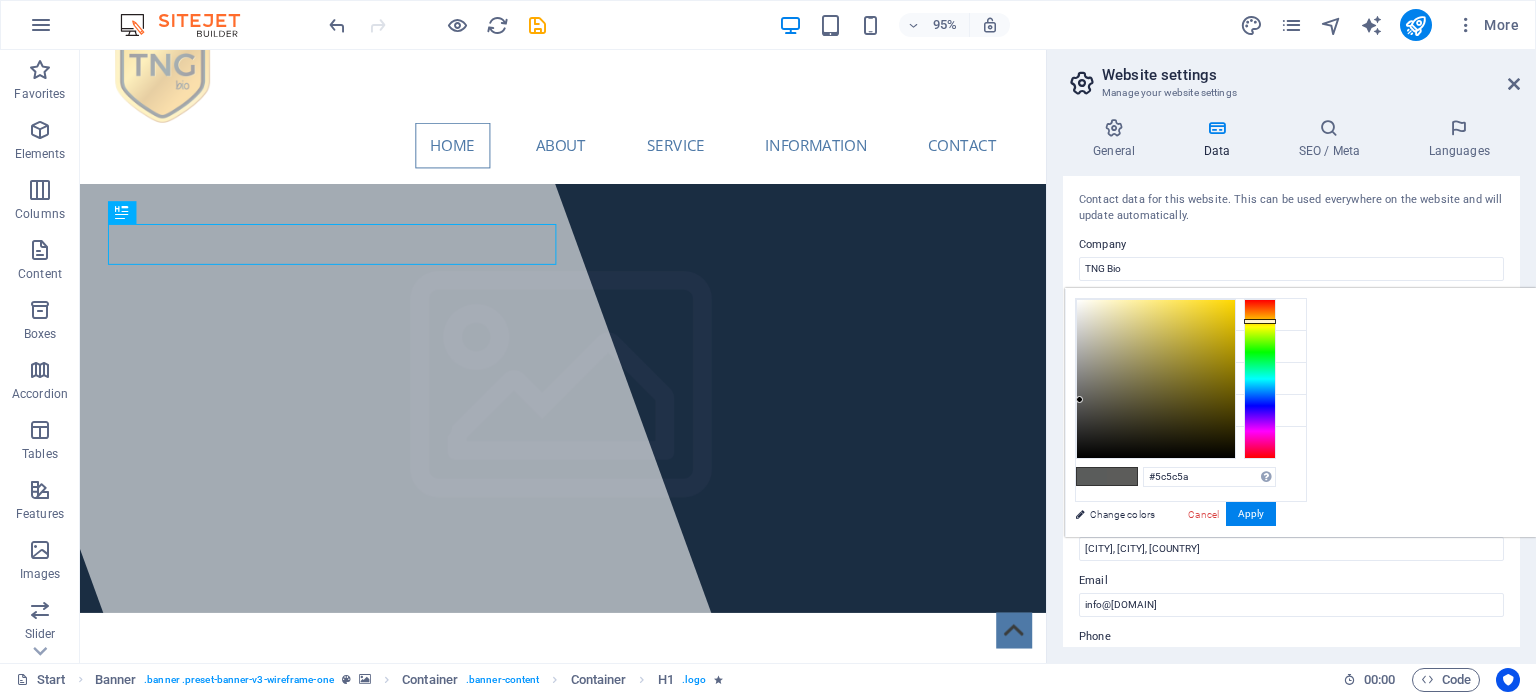 click at bounding box center (1260, 379) 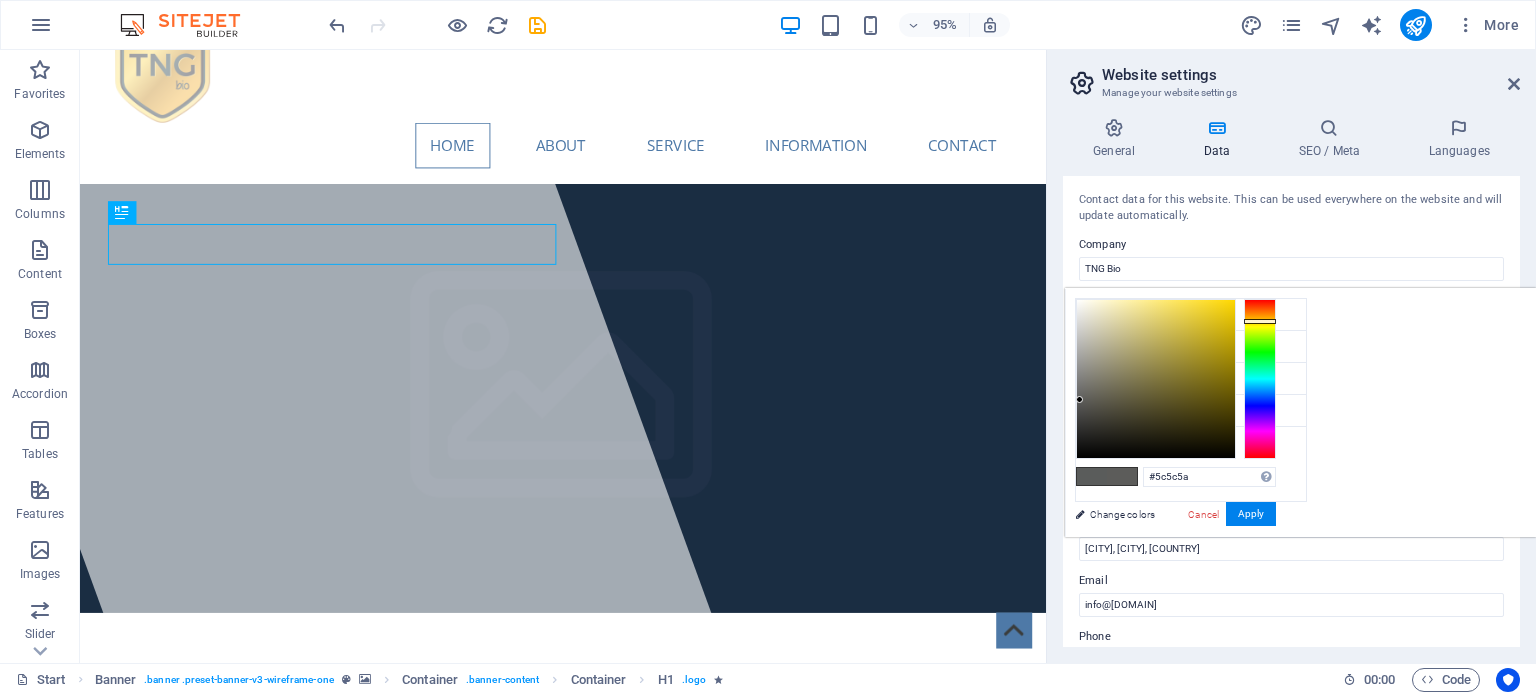 type on "#ebcc1e" 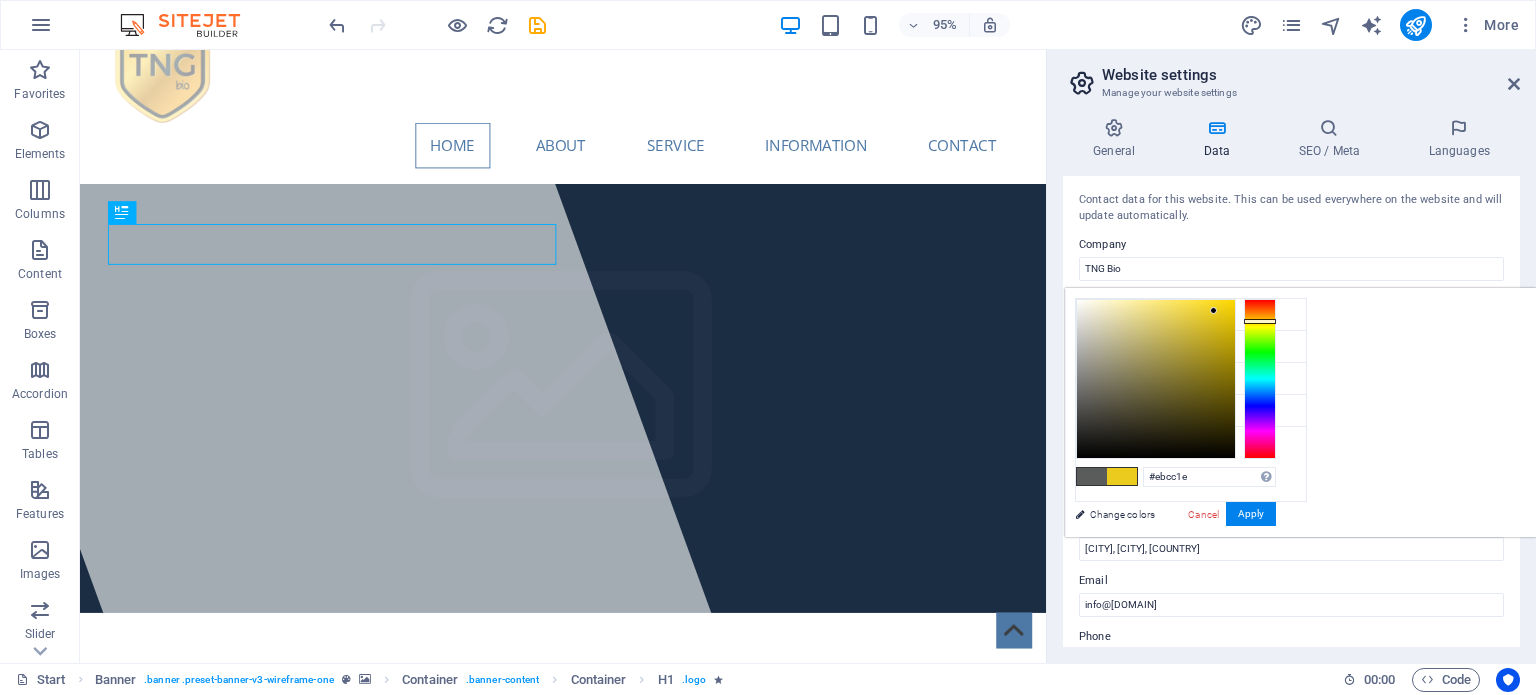 click at bounding box center [1156, 379] 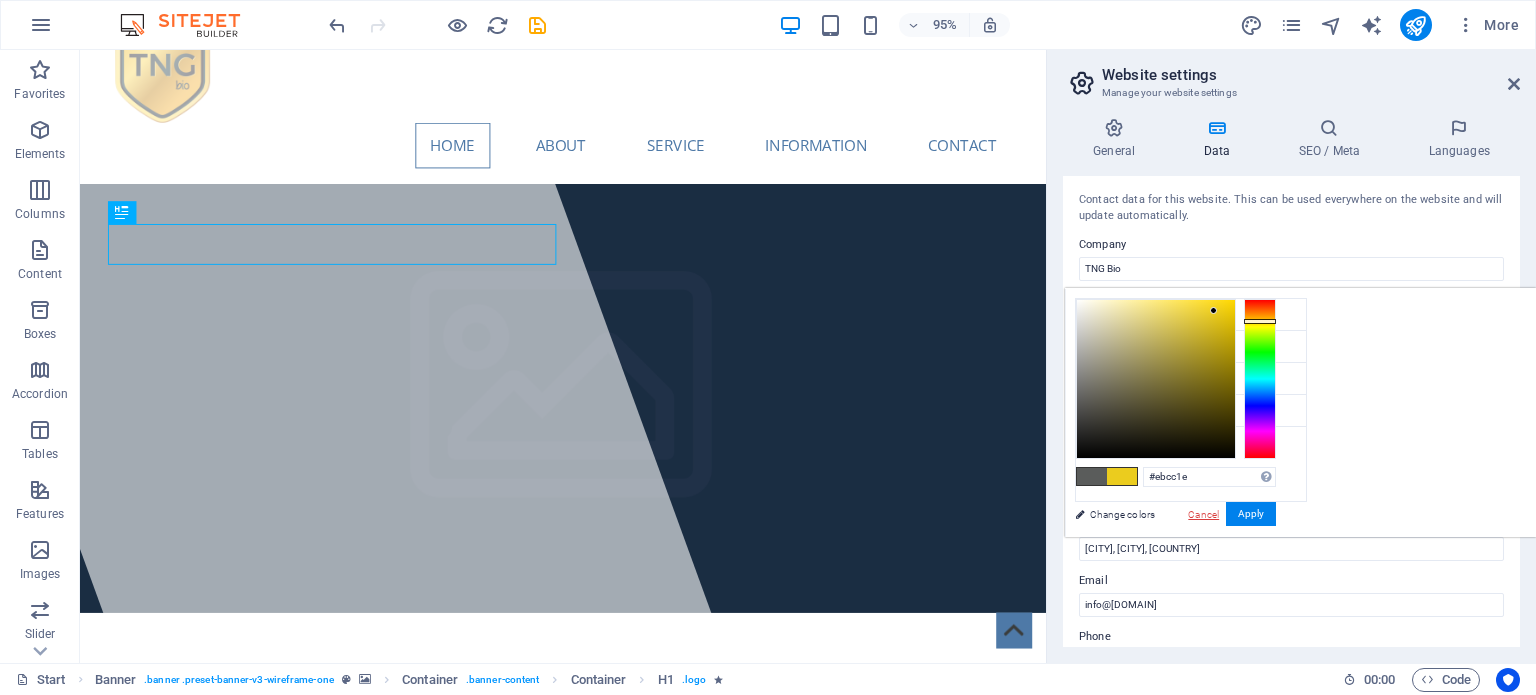 click on "Cancel" at bounding box center (1203, 514) 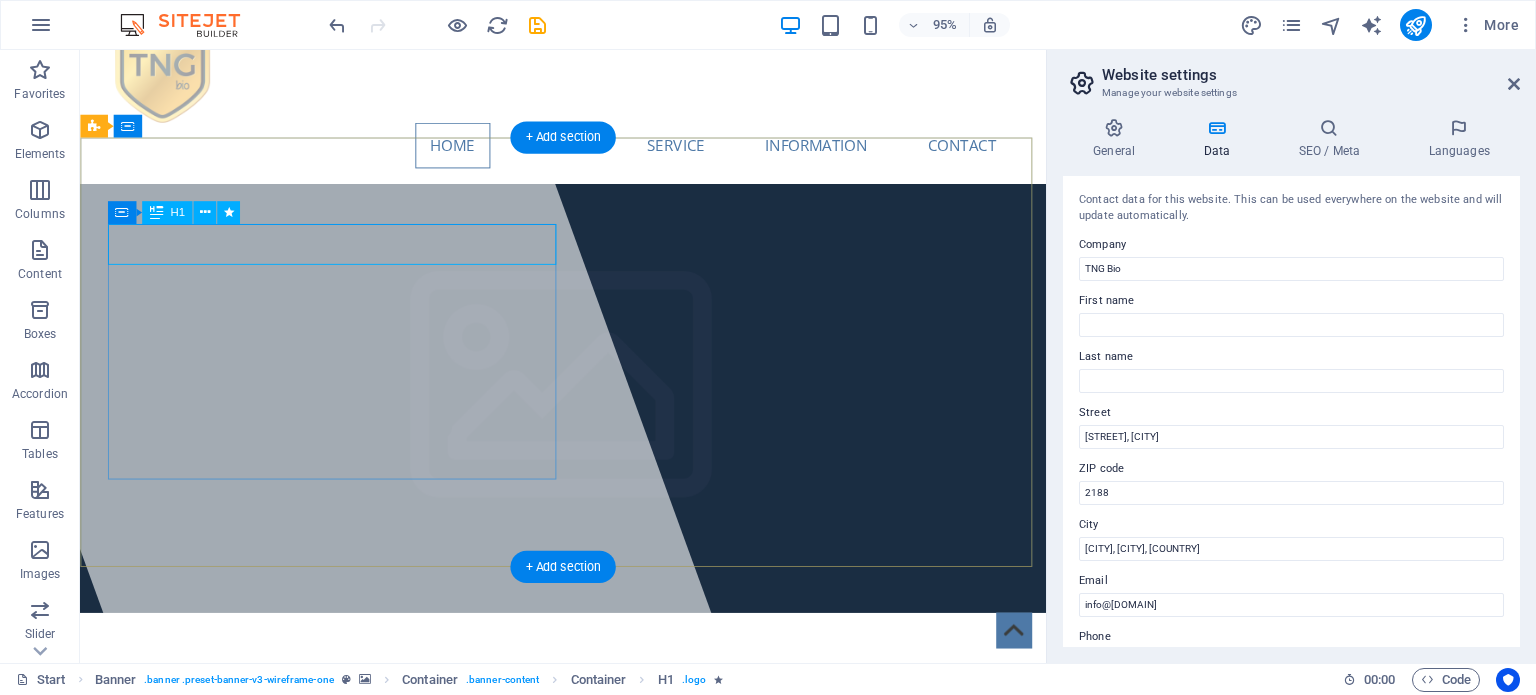 click on "TNG Bio" at bounding box center [184, 743] 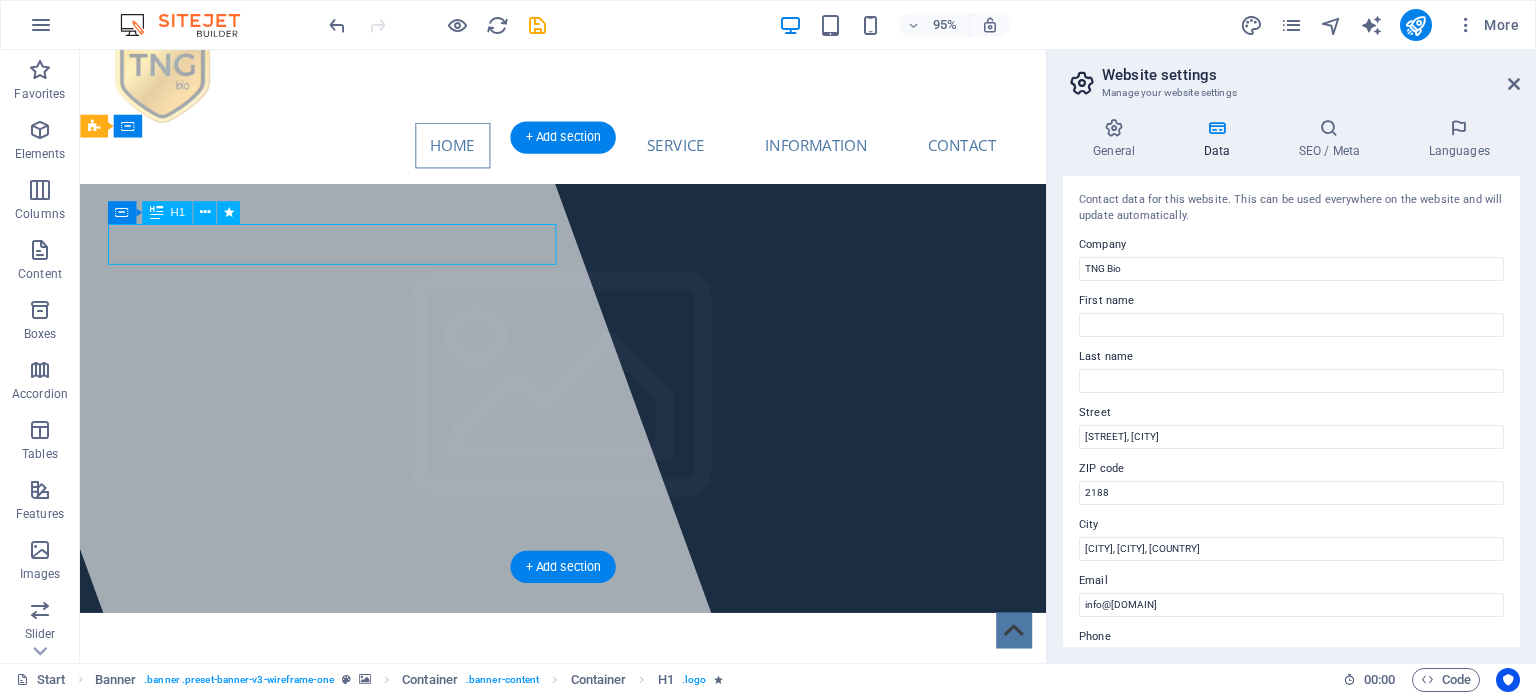 drag, startPoint x: 250, startPoint y: 254, endPoint x: 152, endPoint y: 256, distance: 98.02041 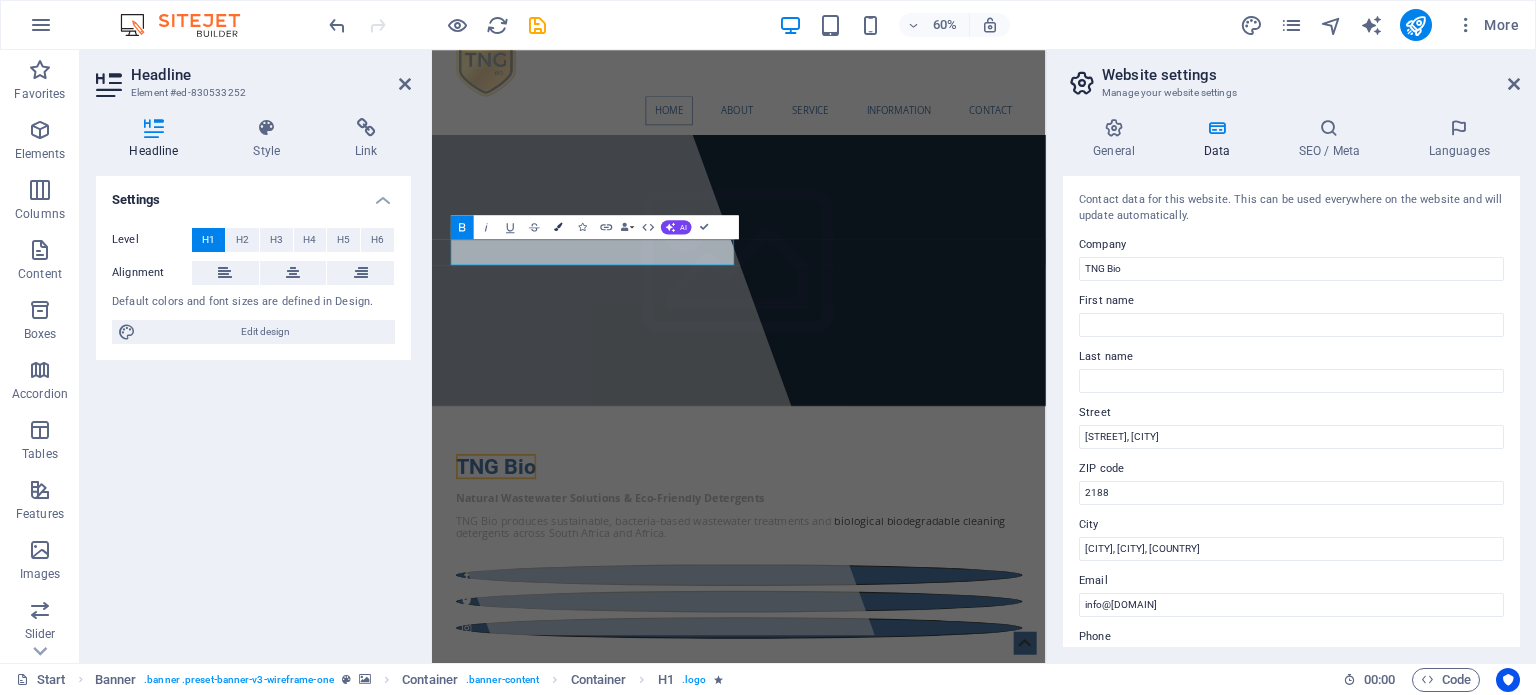 click at bounding box center (558, 227) 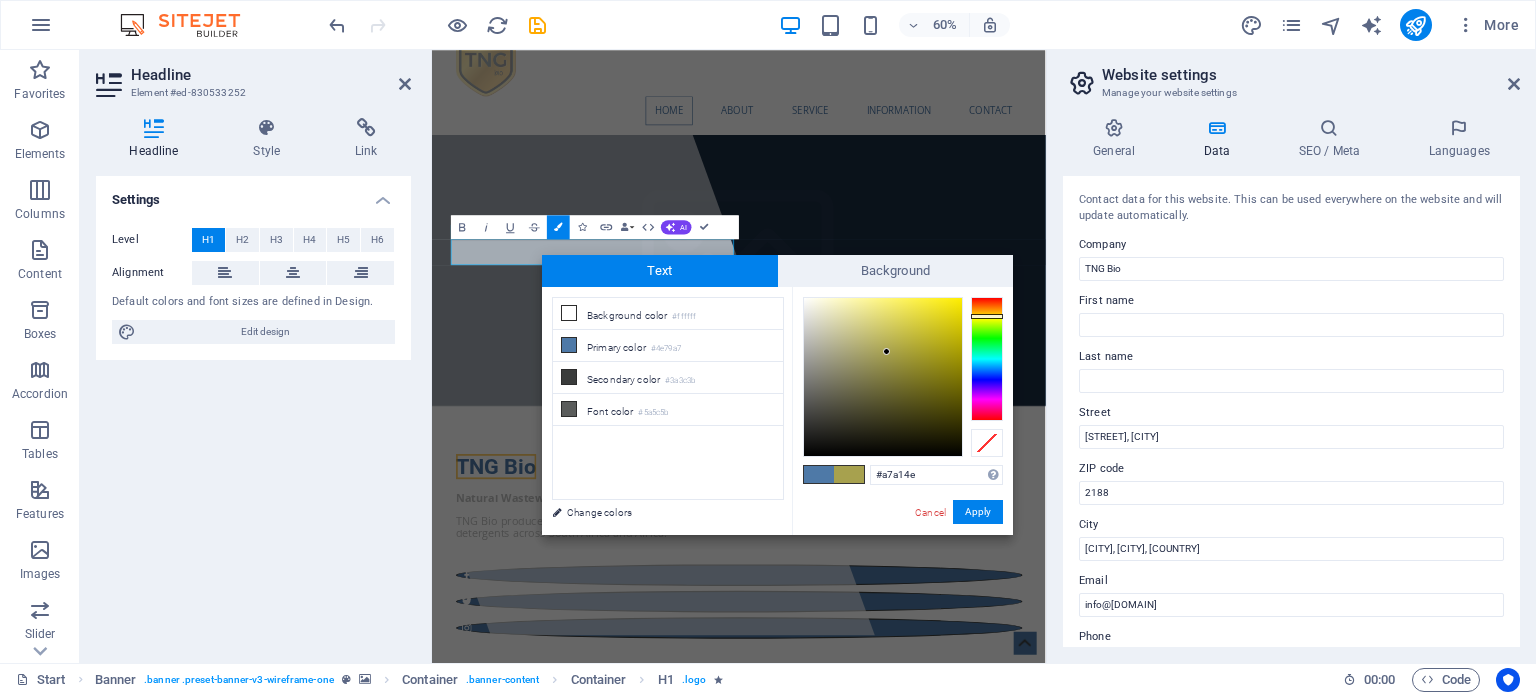 click at bounding box center [987, 359] 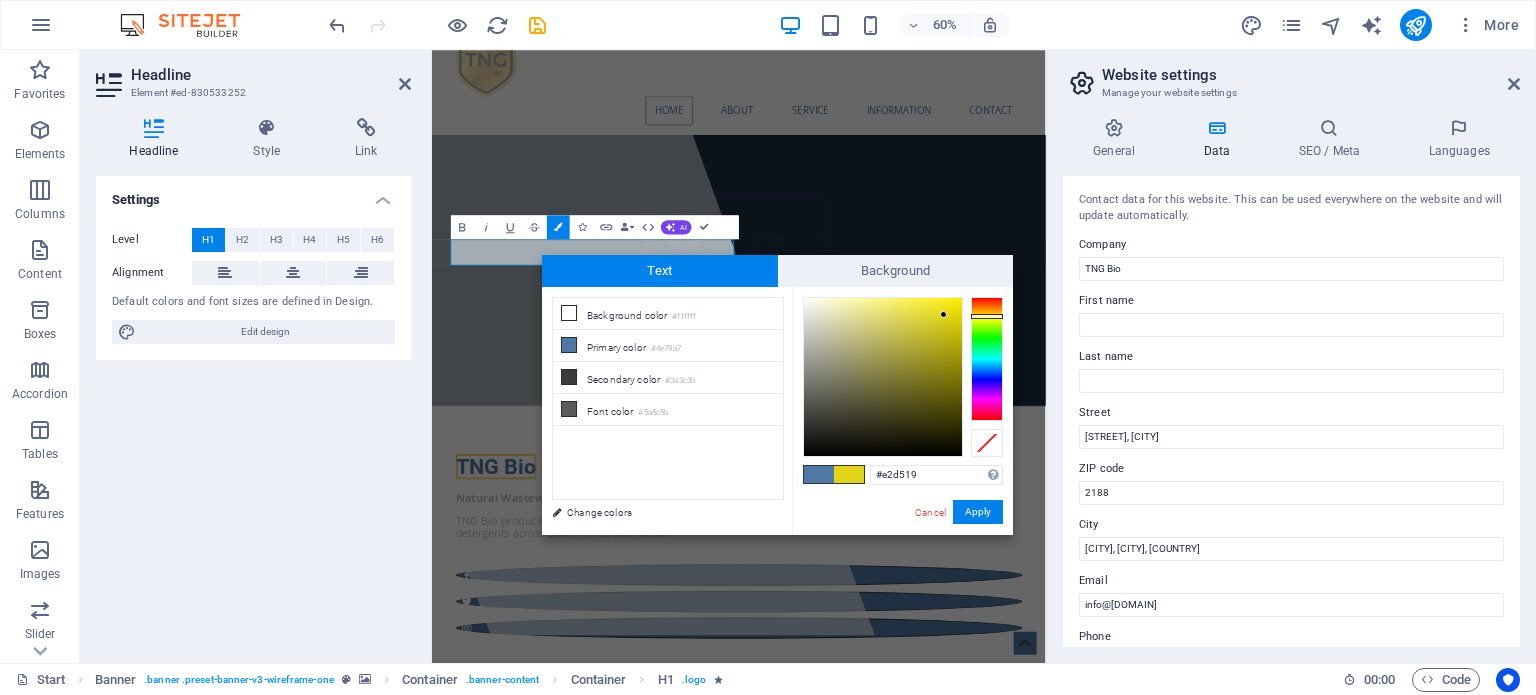 click at bounding box center (883, 377) 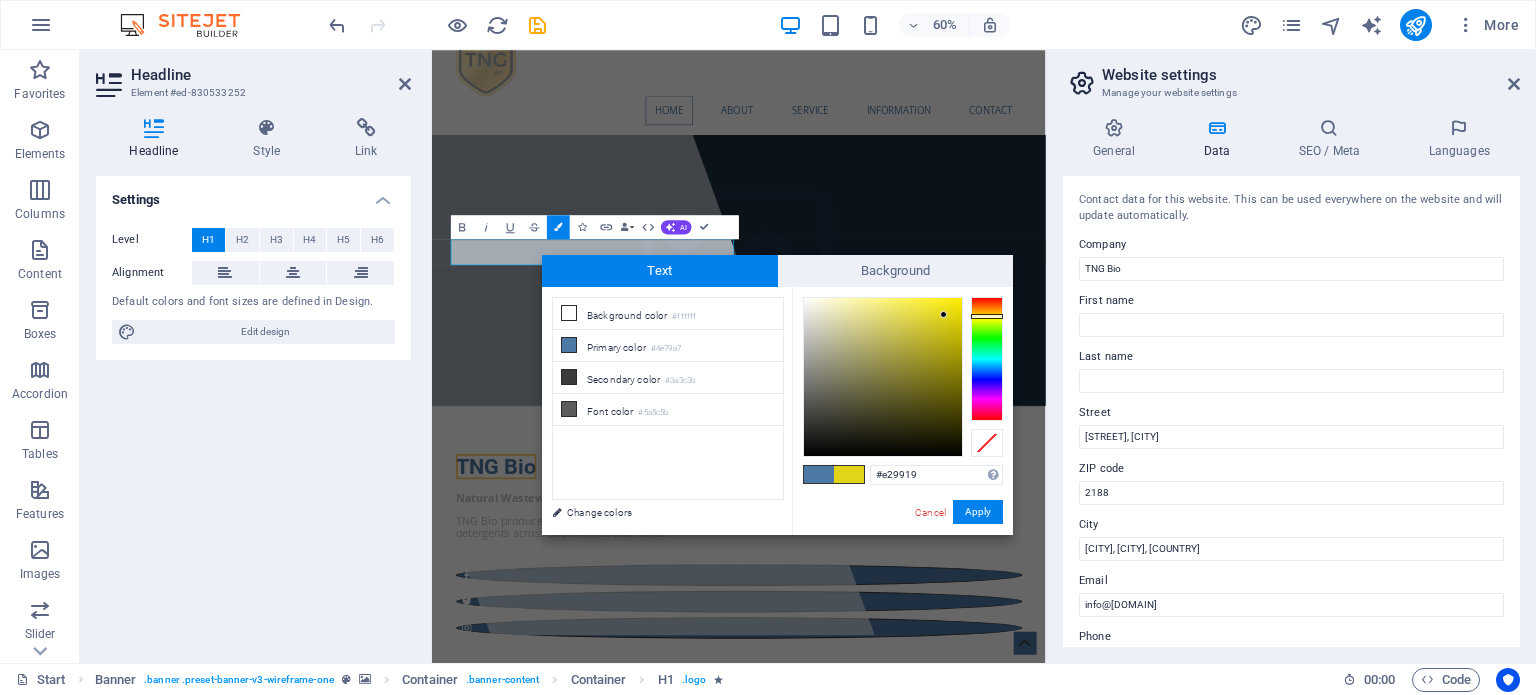 click at bounding box center [987, 359] 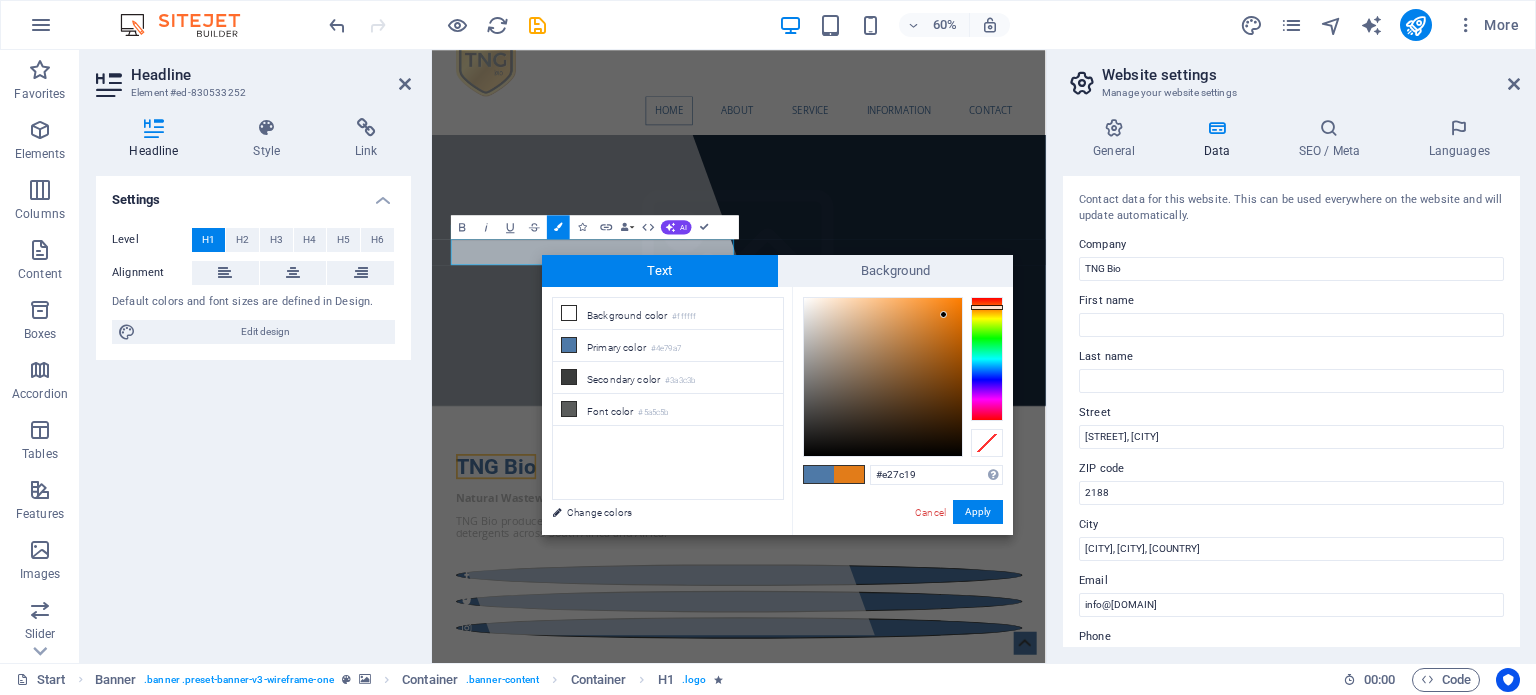 click at bounding box center (987, 307) 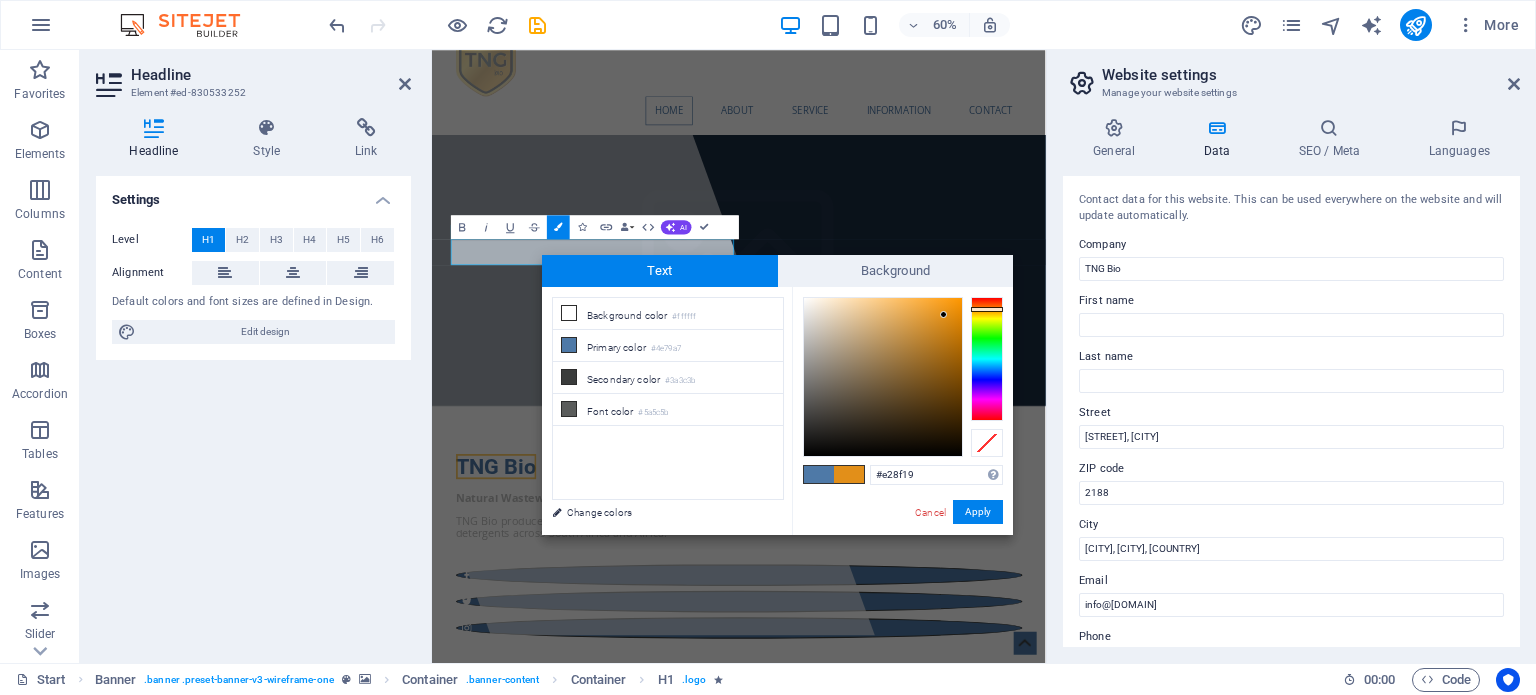 click at bounding box center [987, 359] 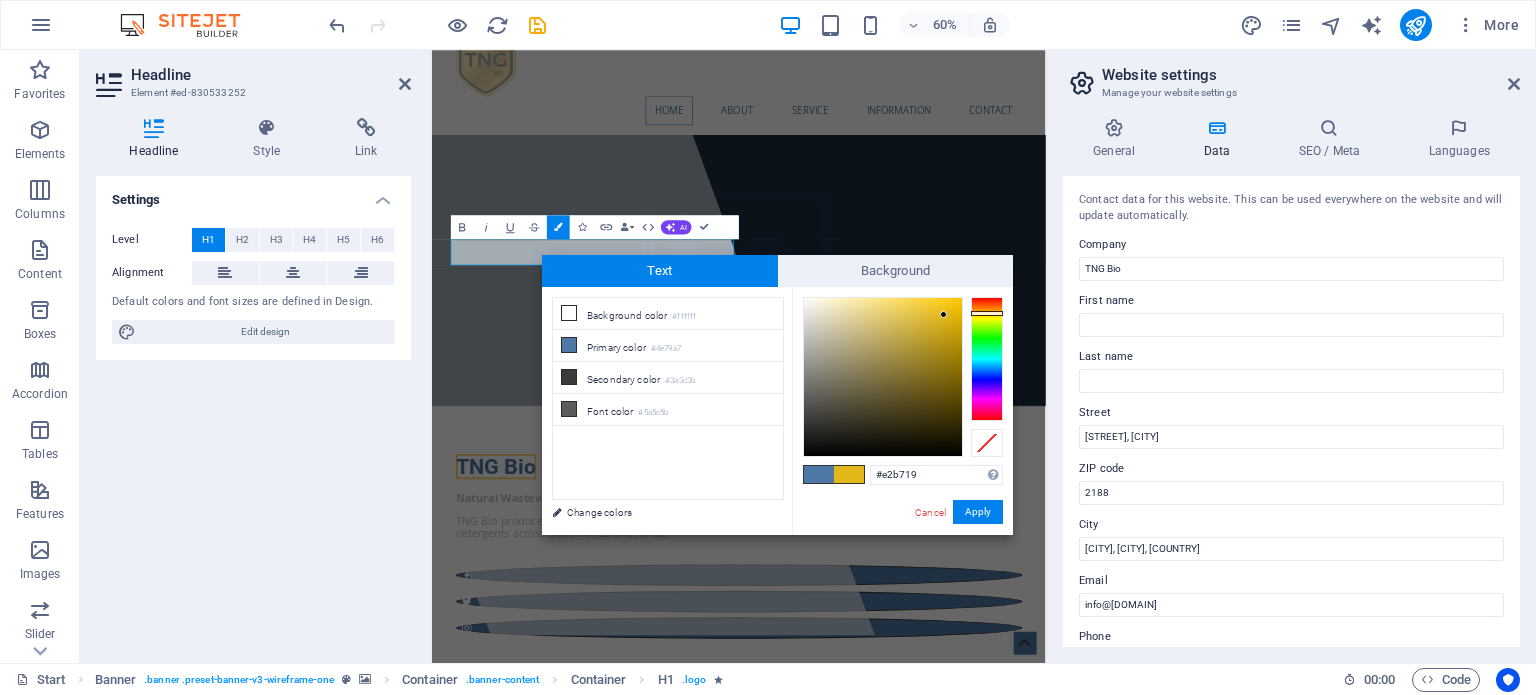 type on "#e2c119" 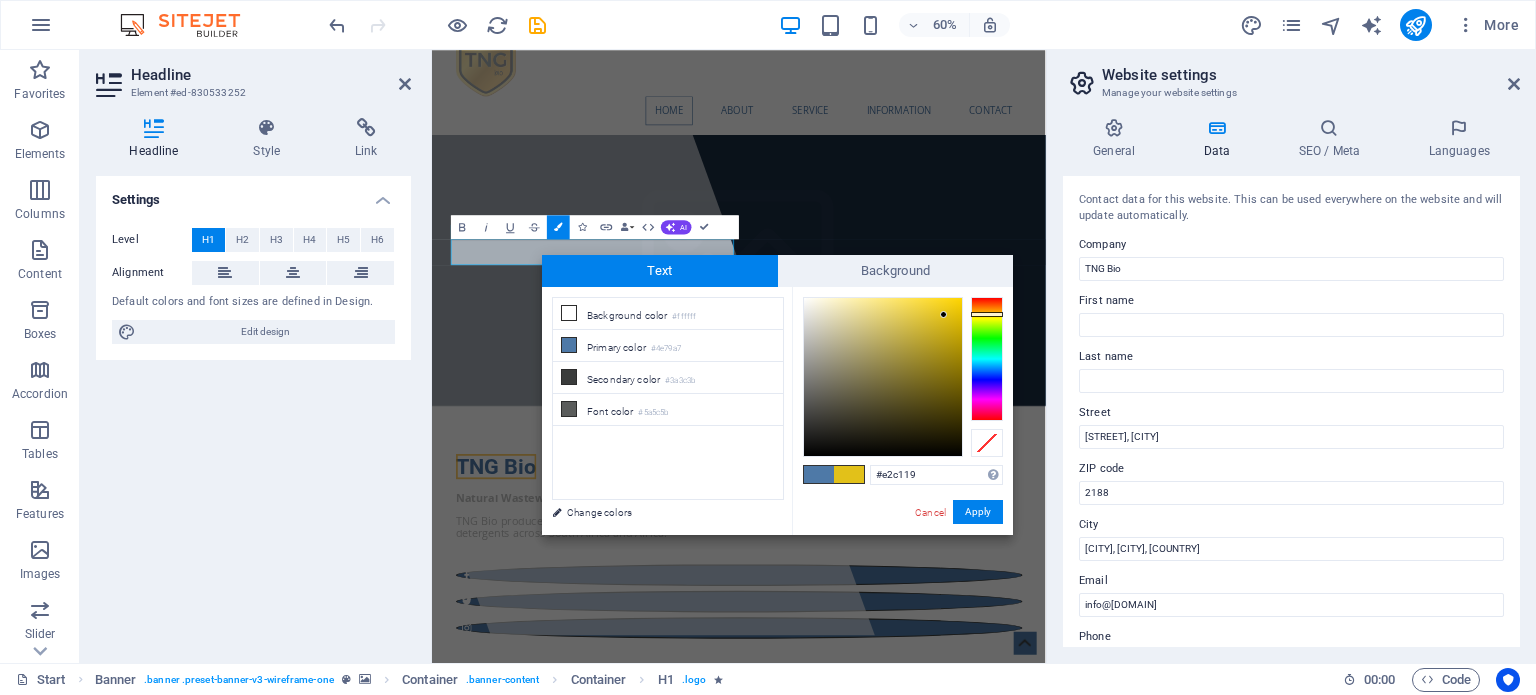 drag, startPoint x: 985, startPoint y: 307, endPoint x: 993, endPoint y: 314, distance: 10.630146 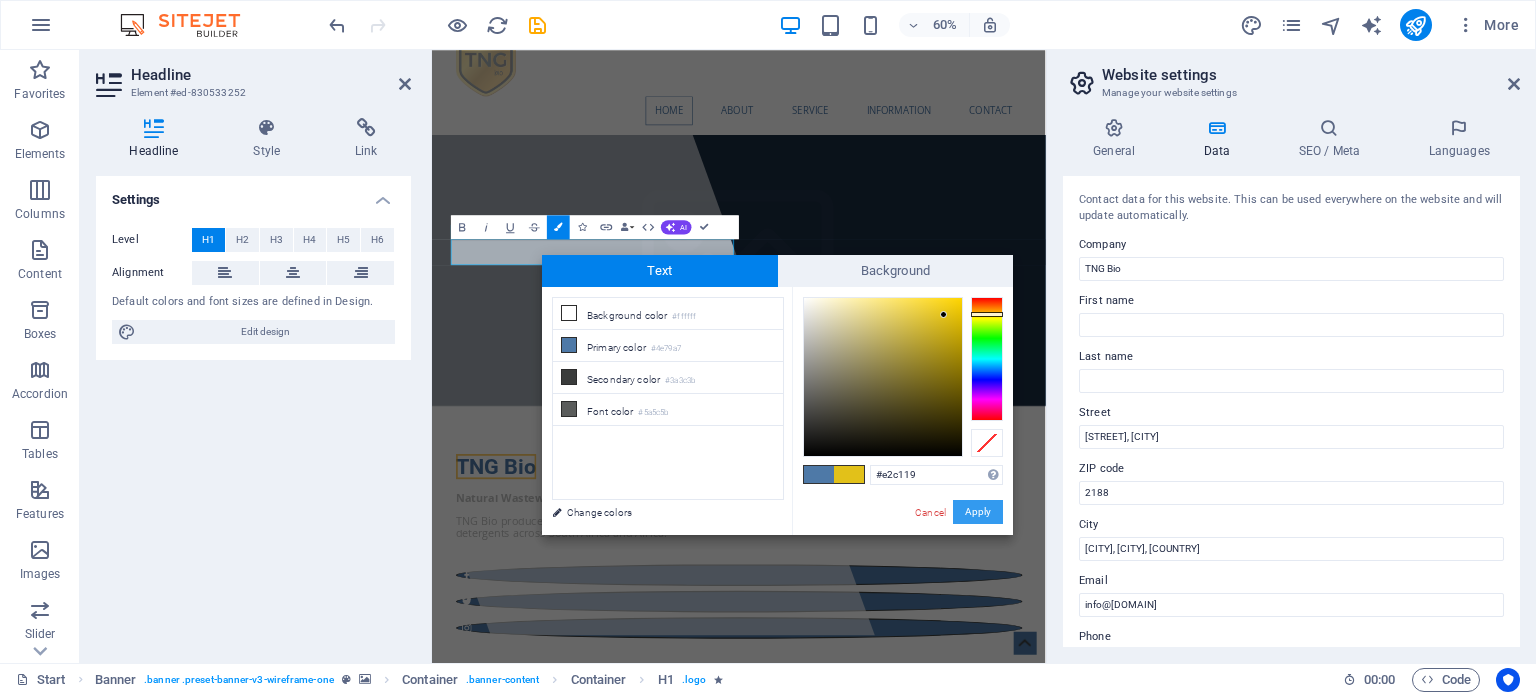 click on "Apply" at bounding box center [978, 512] 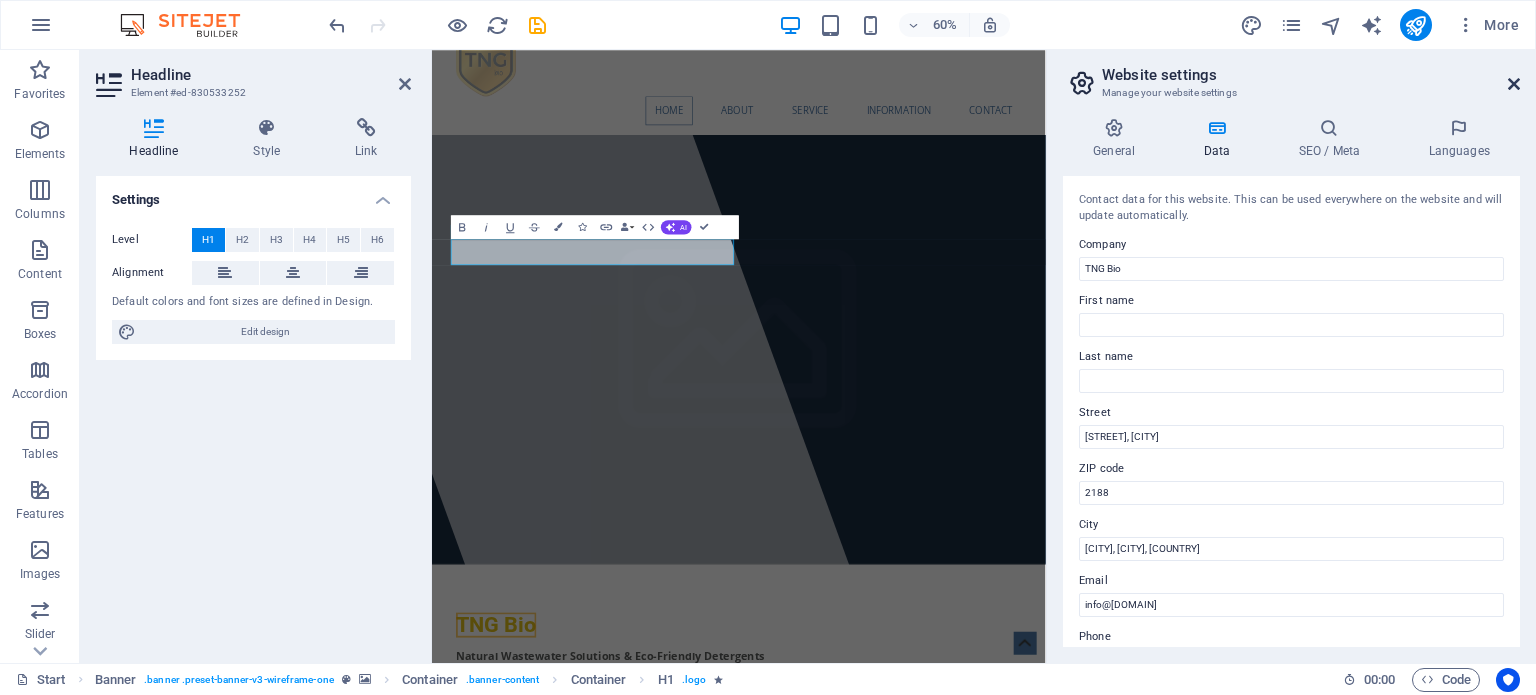 click at bounding box center (1514, 84) 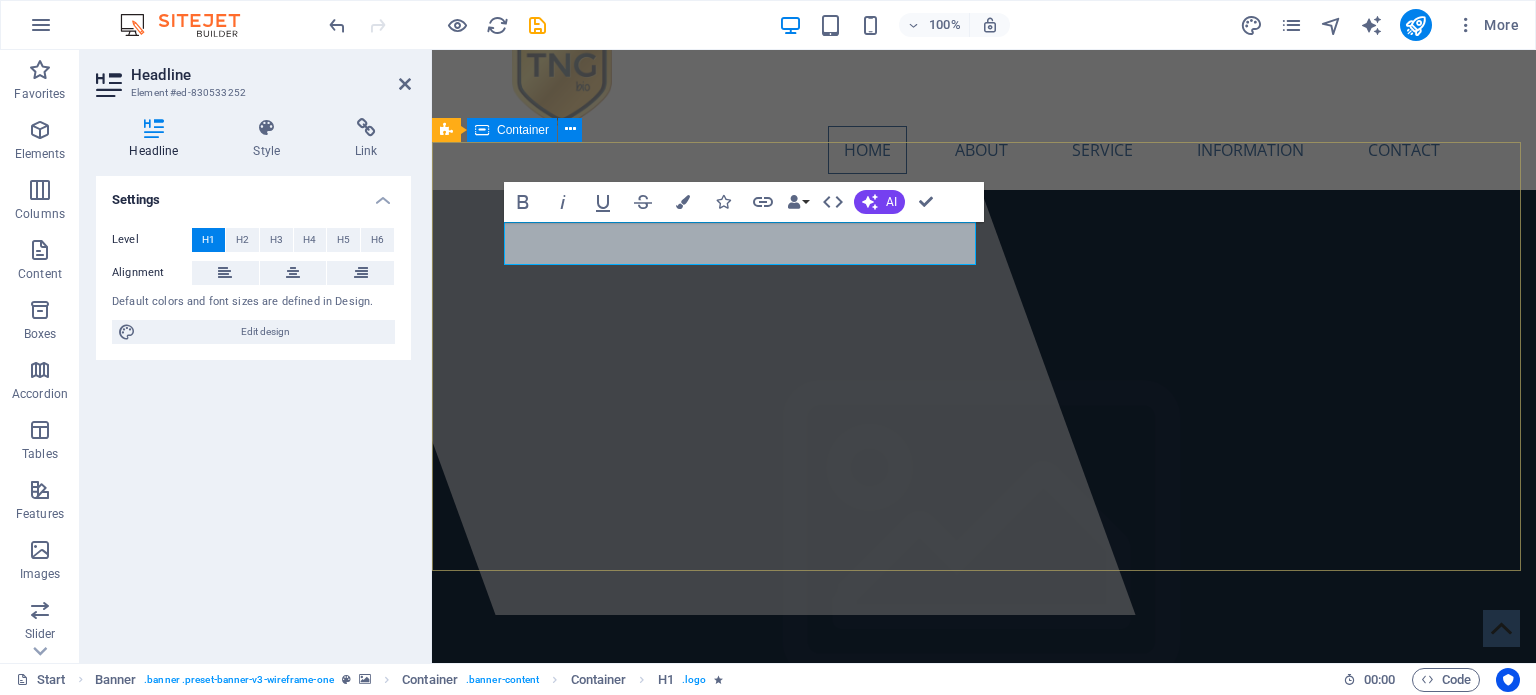 click on "TNG Bio Natural Wastewater Solutions & Eco-Friendly Detergents TNG Bio produces sustainable, bacteria-based wastewater treatments and biological biodegradable cleaning detergents across South Africa and Africa." at bounding box center [984, 1140] 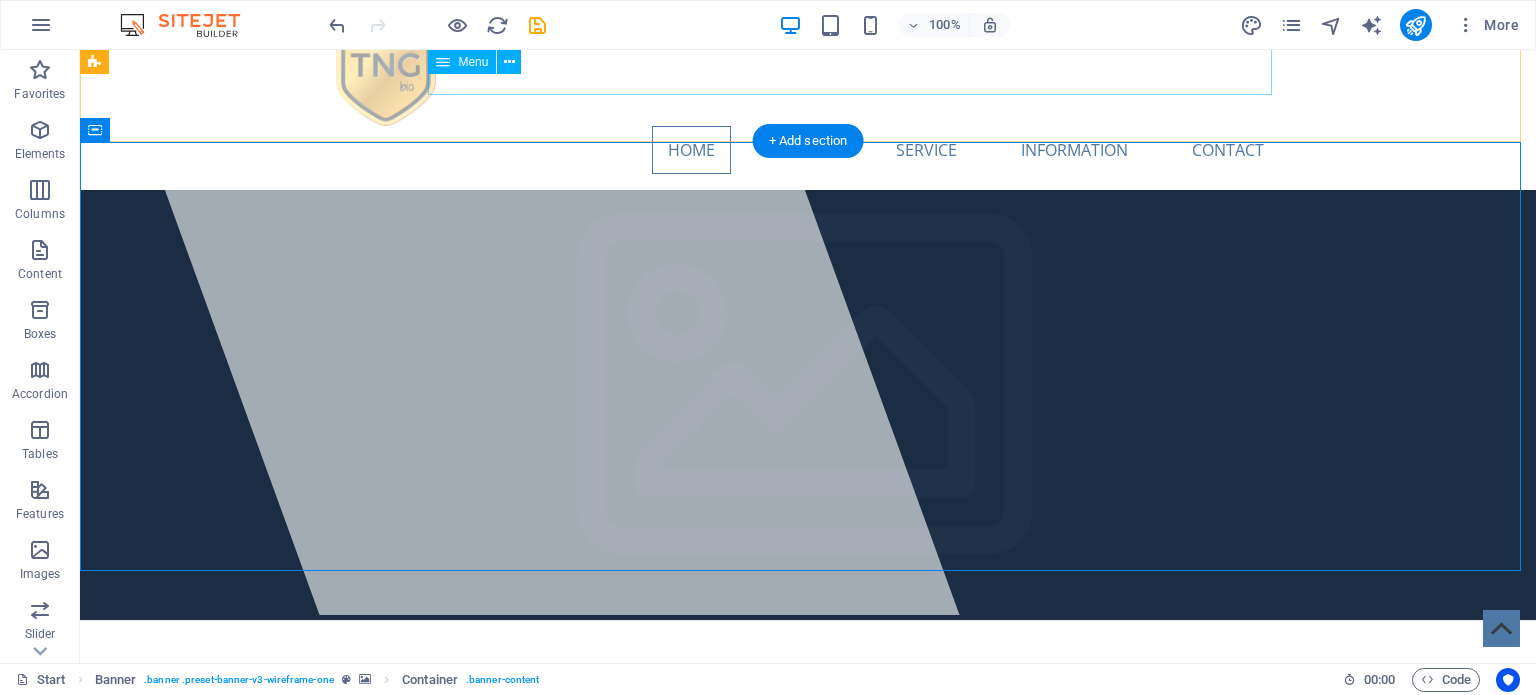 click on "Home About Service Information Contact" at bounding box center (808, 150) 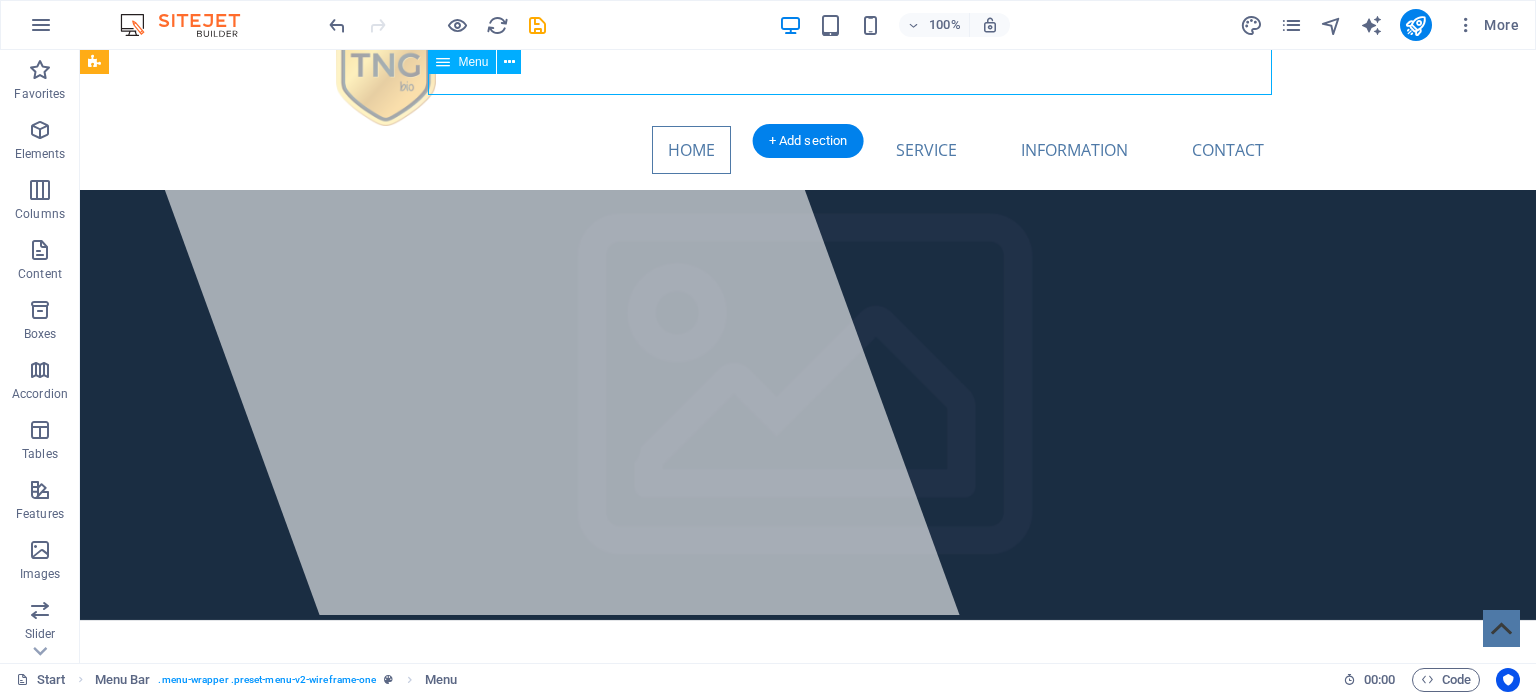 click on "Home About Service Information Contact" at bounding box center [808, 150] 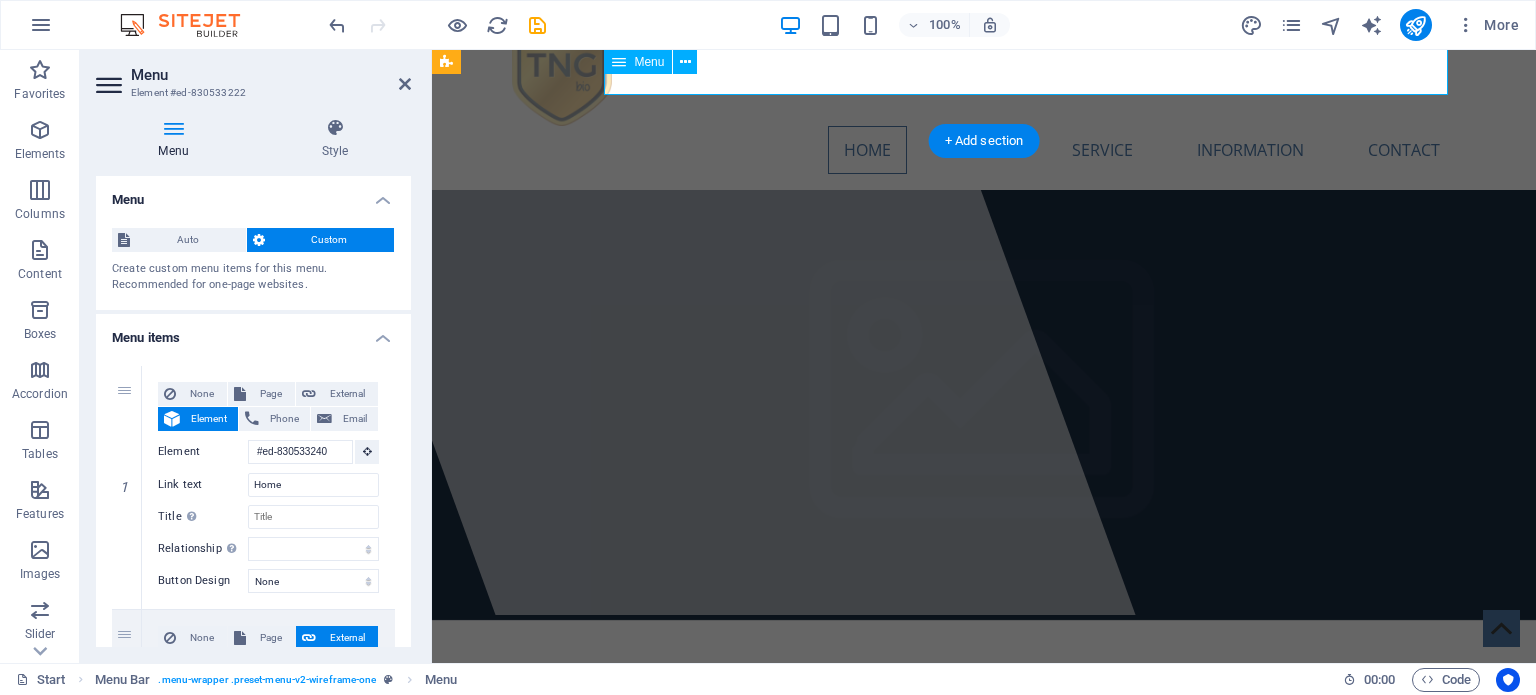 click on "Home About Service Information Contact" at bounding box center (984, 150) 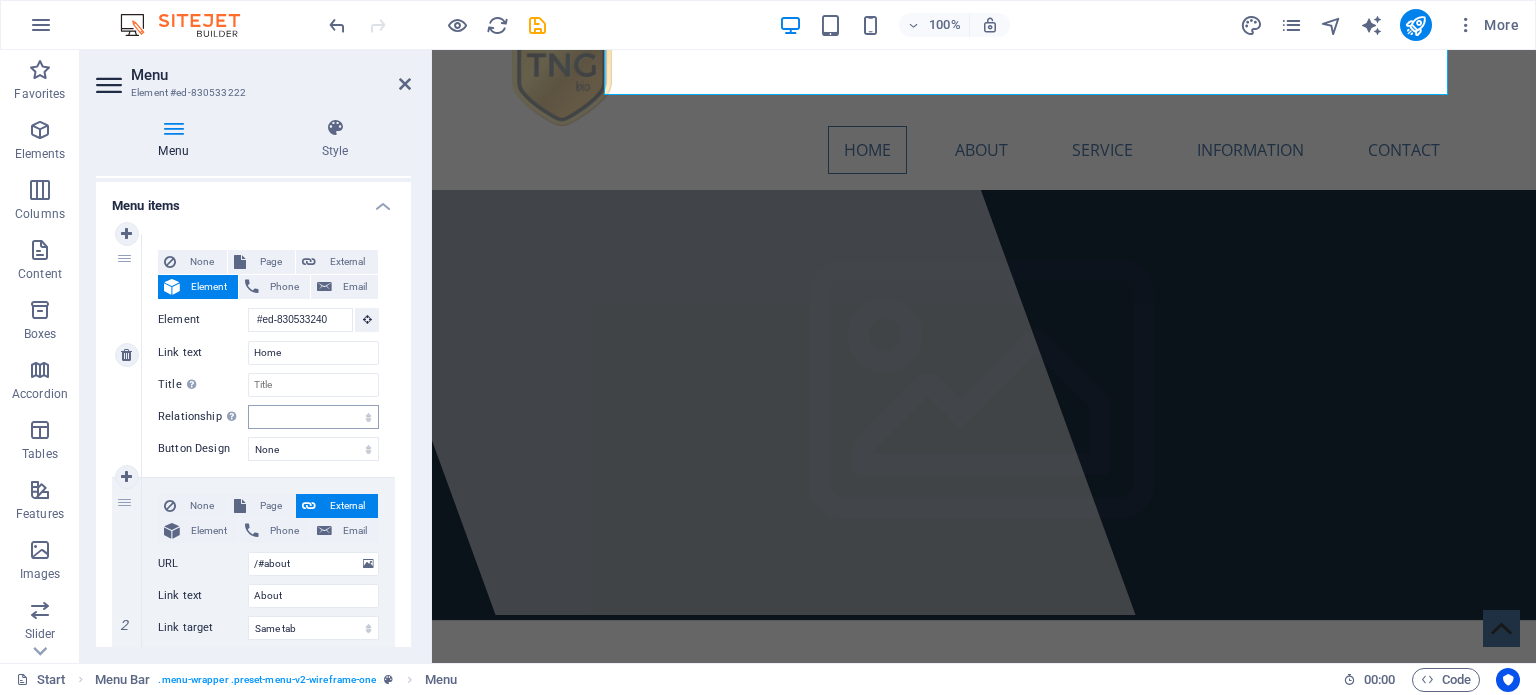 scroll, scrollTop: 100, scrollLeft: 0, axis: vertical 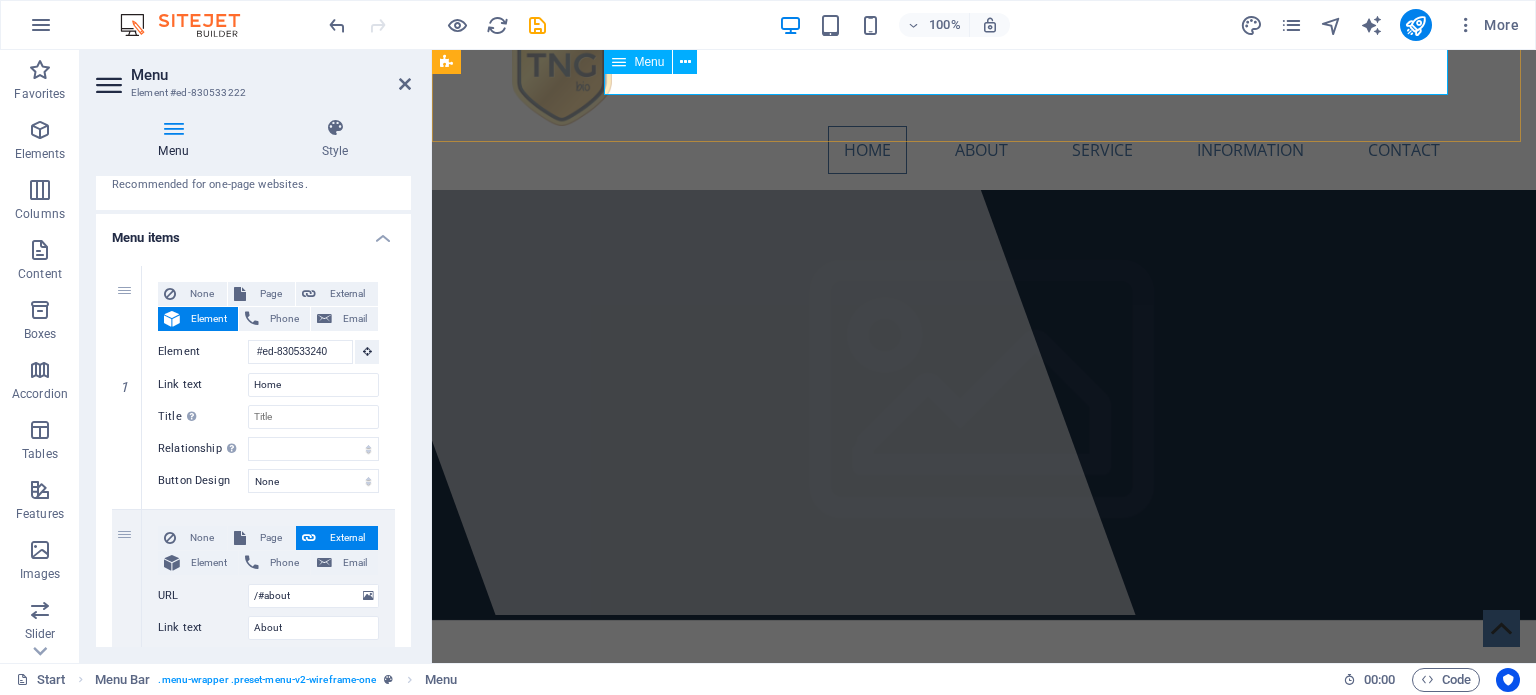 click on "Home About Service Information Contact" at bounding box center (984, 150) 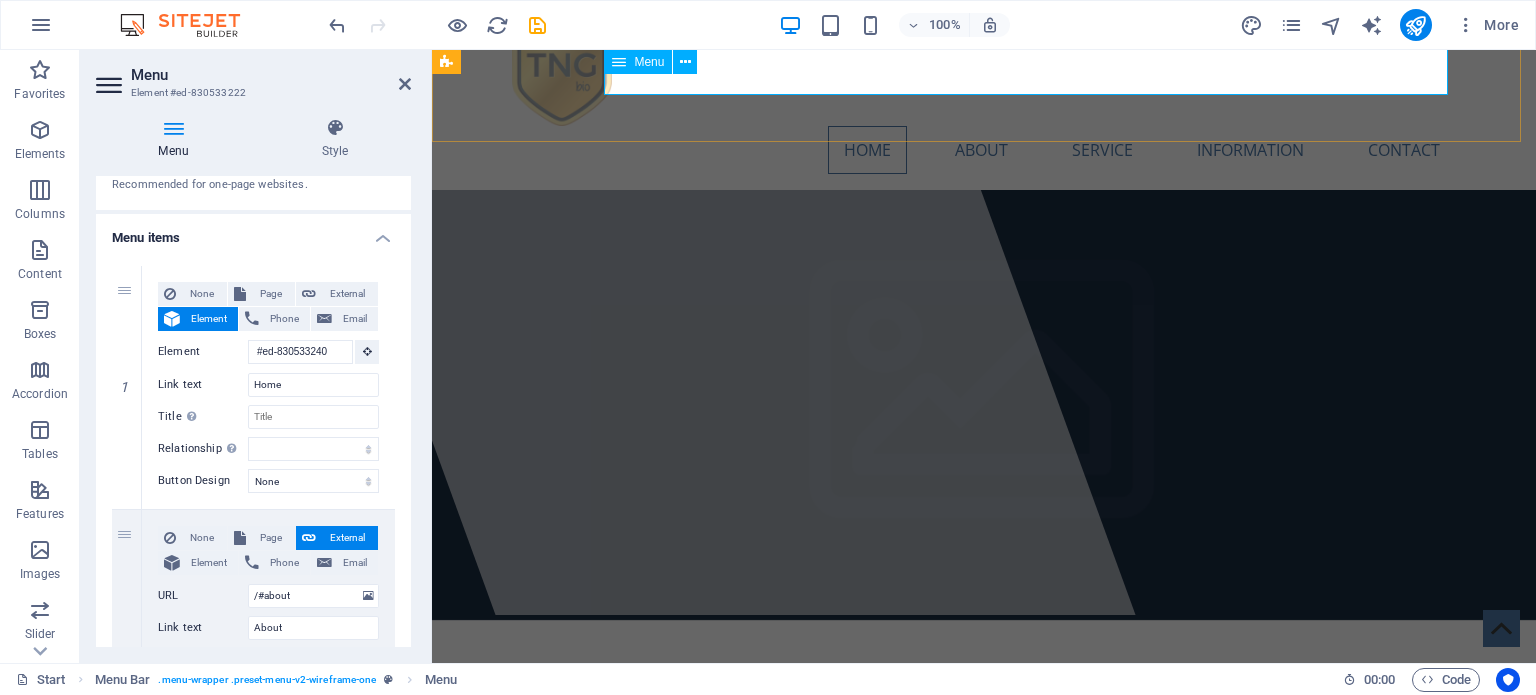 click on "Home About Service Information Contact" at bounding box center (984, 150) 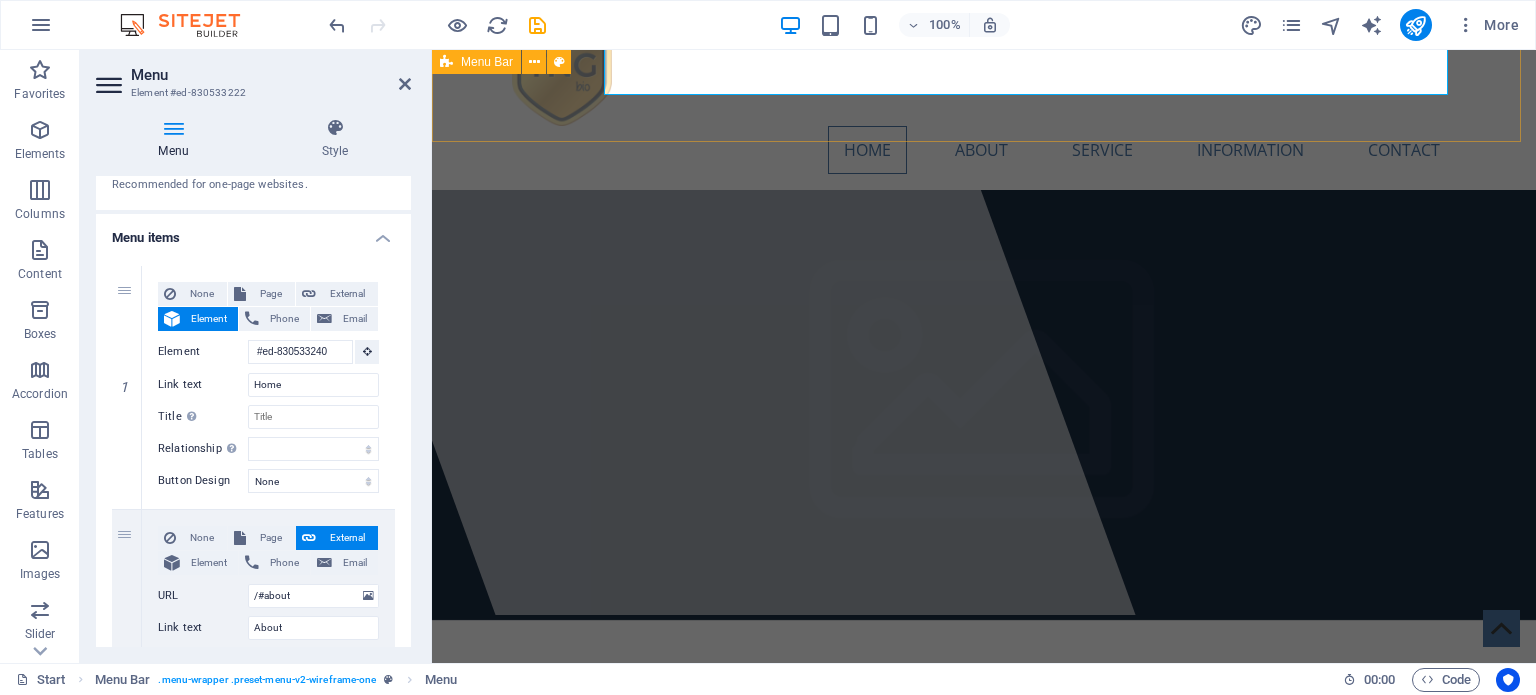 click on "Home About Service Information Contact" at bounding box center [984, 96] 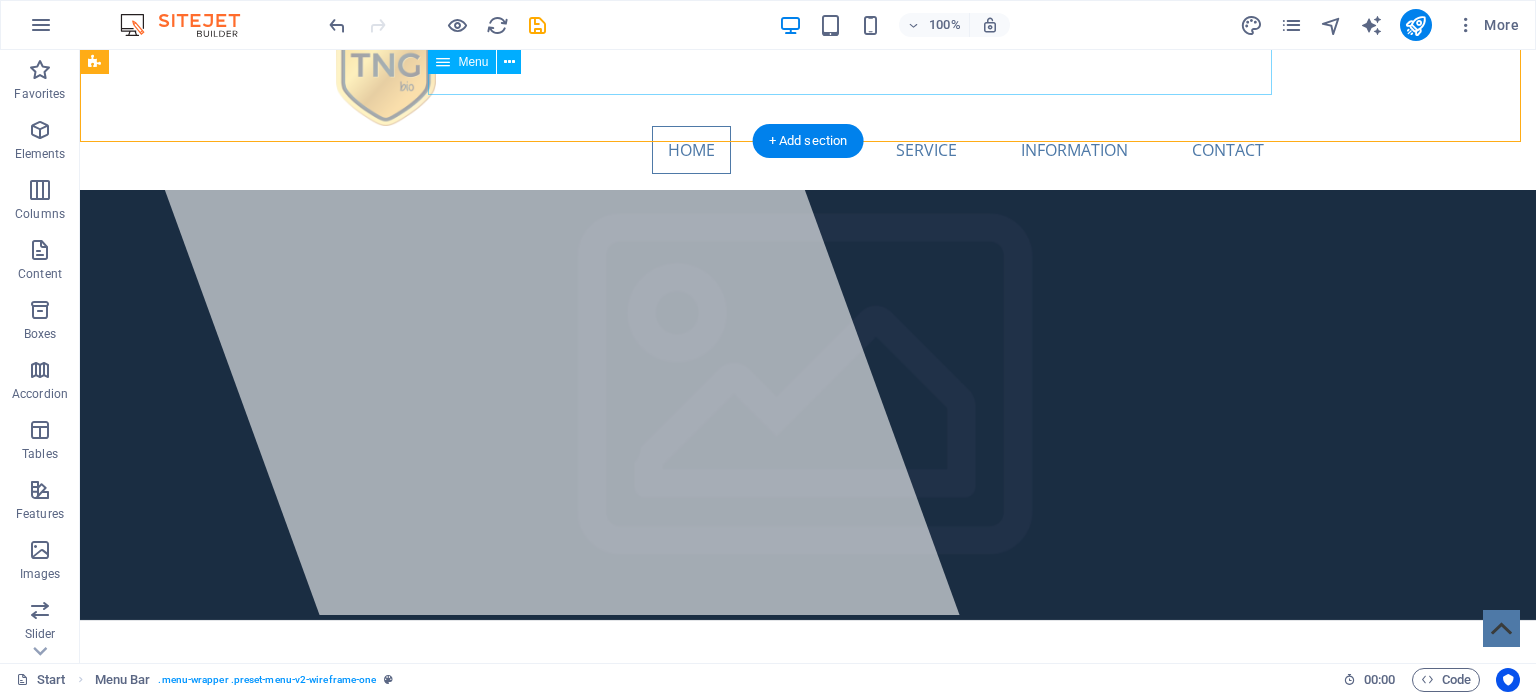 click on "Home About Service Information Contact" at bounding box center [808, 150] 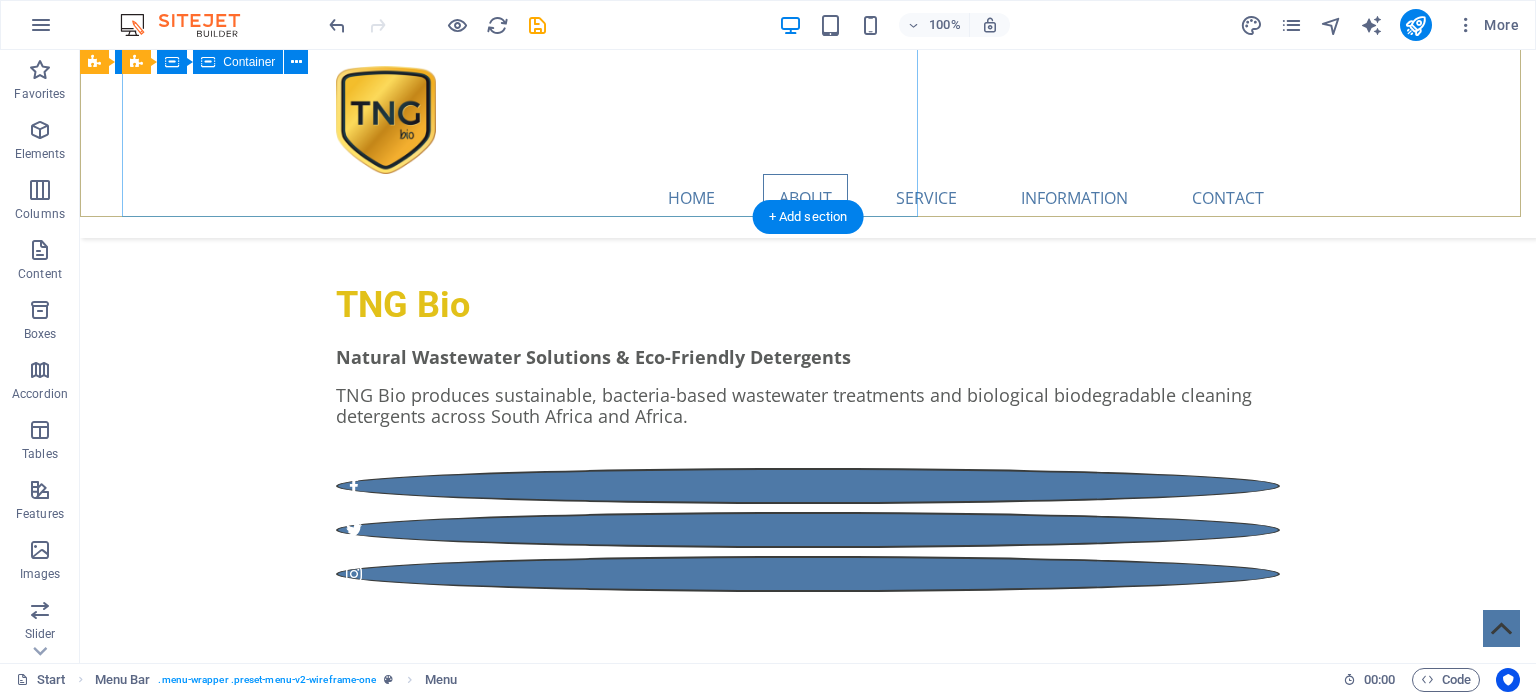 scroll, scrollTop: 448, scrollLeft: 0, axis: vertical 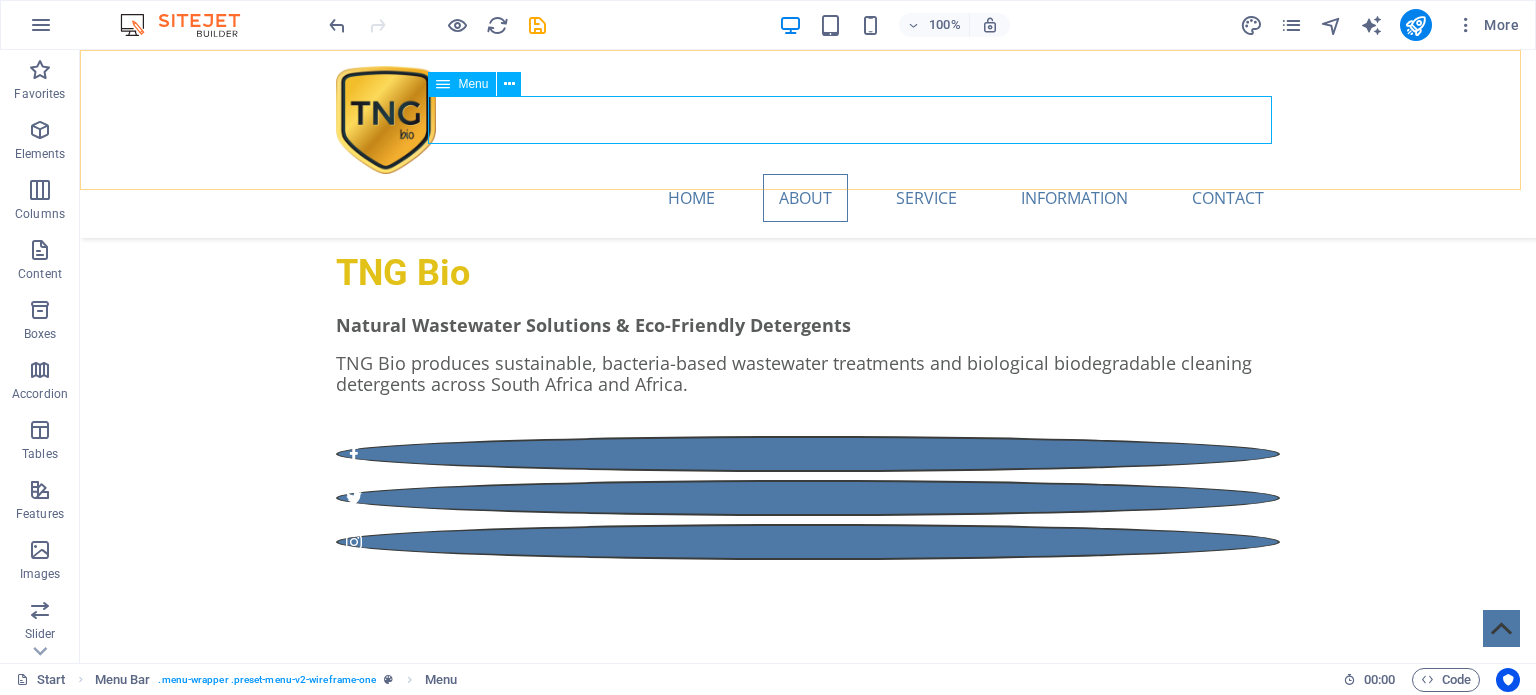 click on "Home About Service Information Contact" at bounding box center (808, 198) 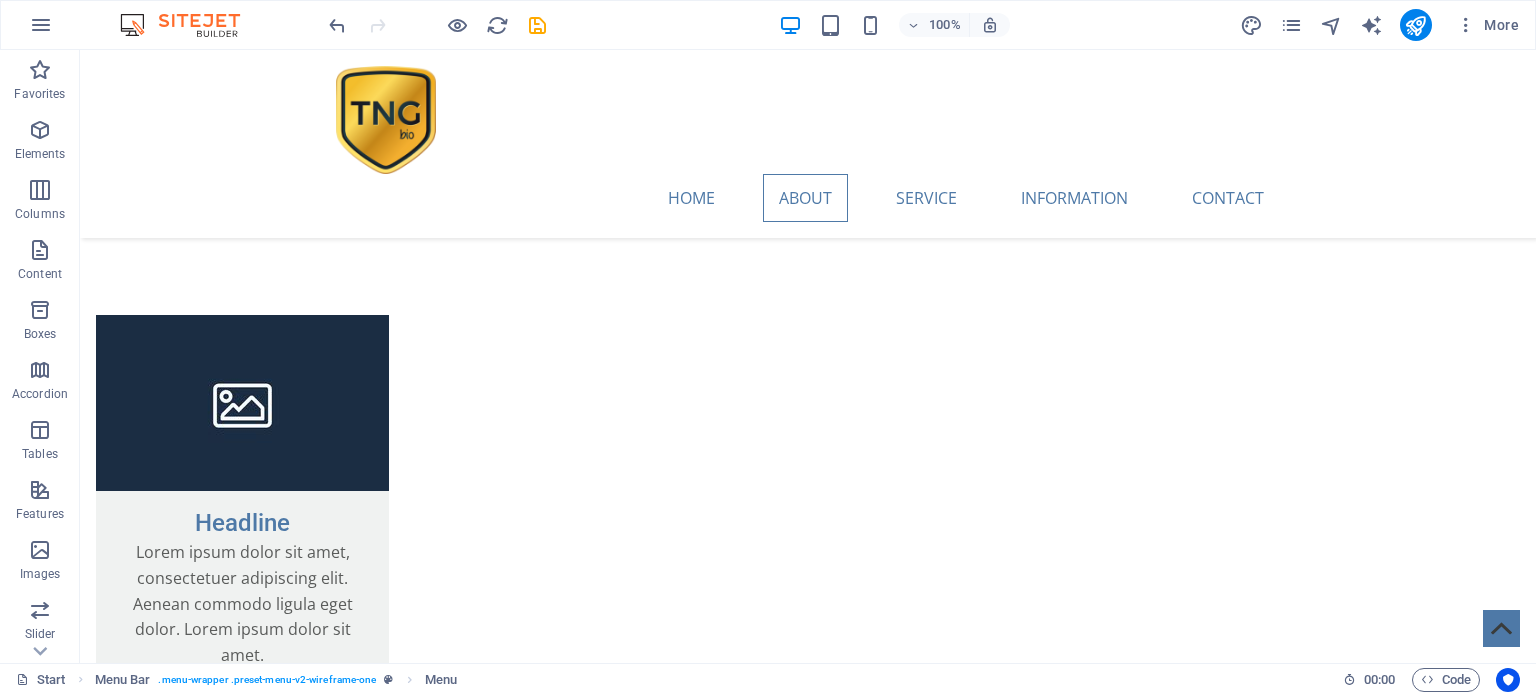 scroll, scrollTop: 2348, scrollLeft: 0, axis: vertical 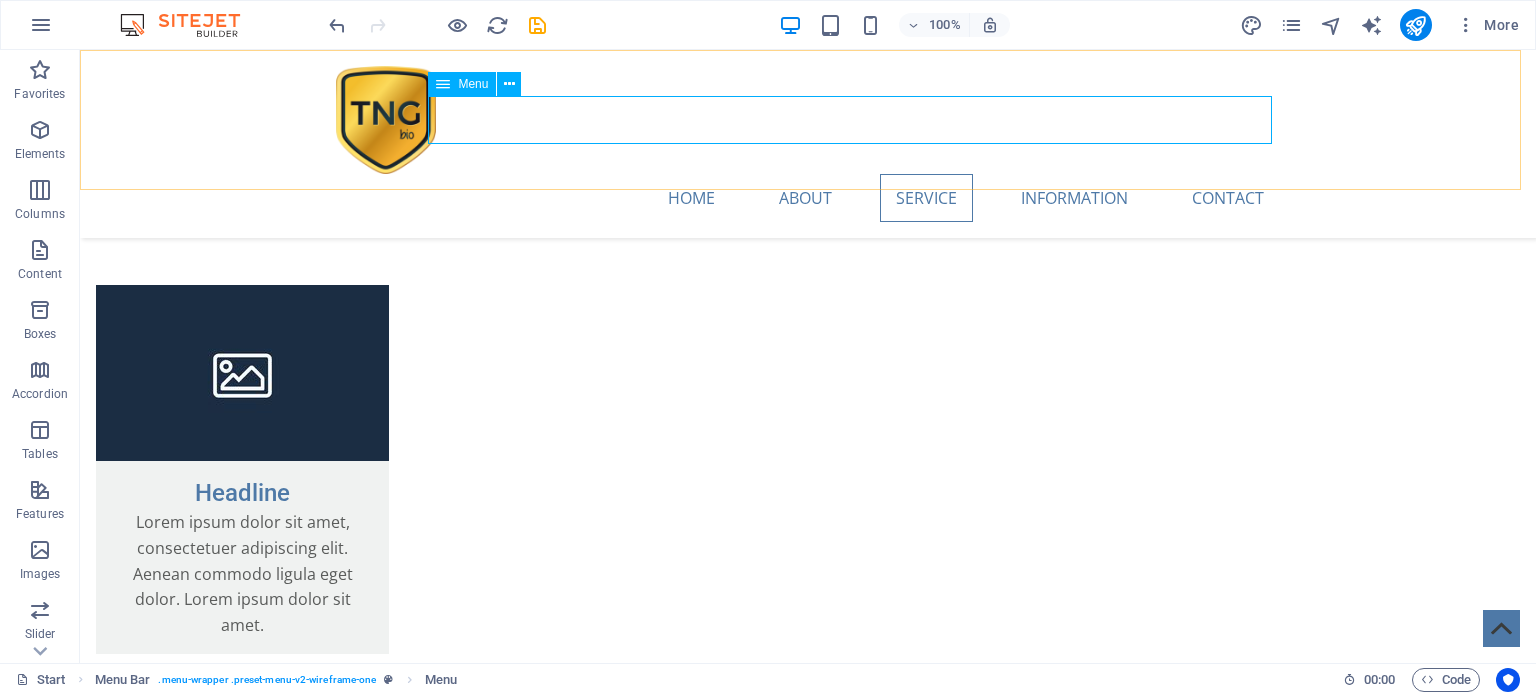 click on "Home About Service Information Contact" at bounding box center [808, 198] 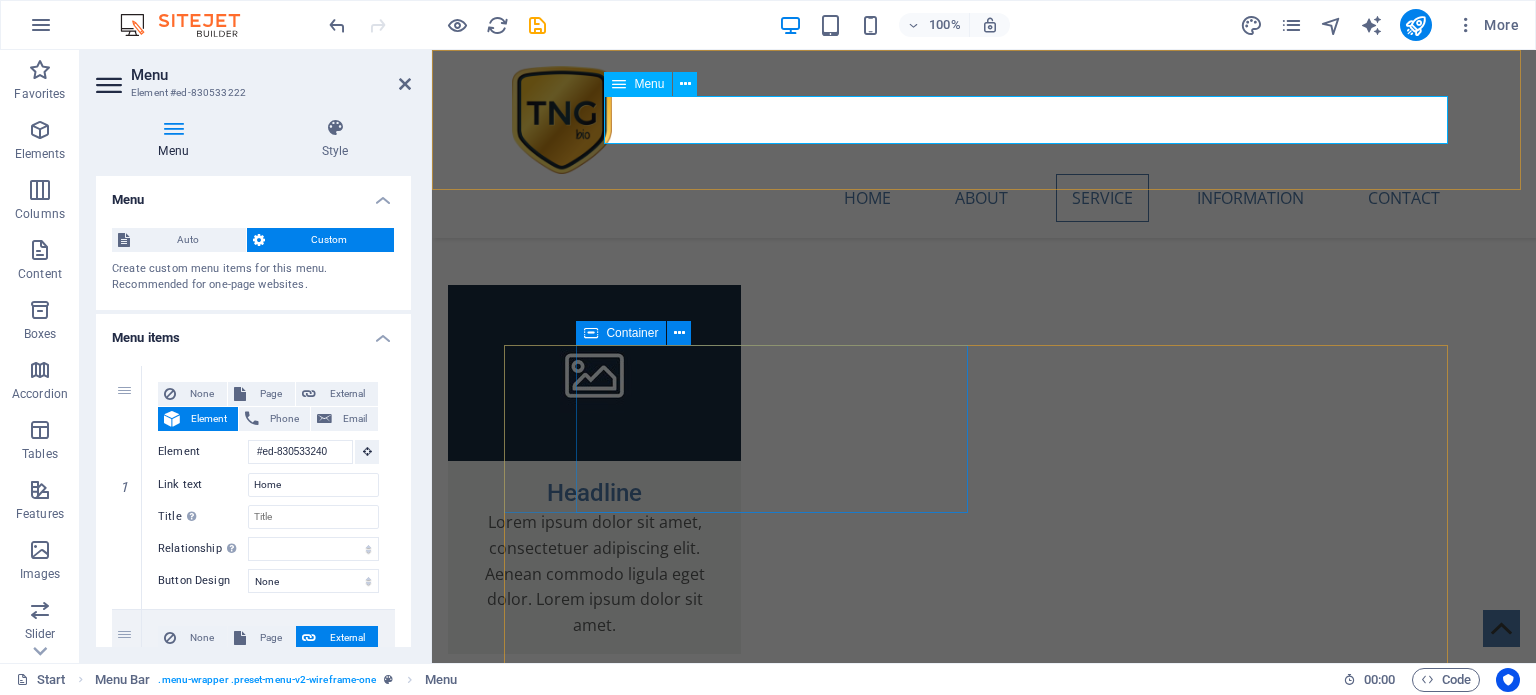 click on "Home About Service Information Contact" at bounding box center (984, 198) 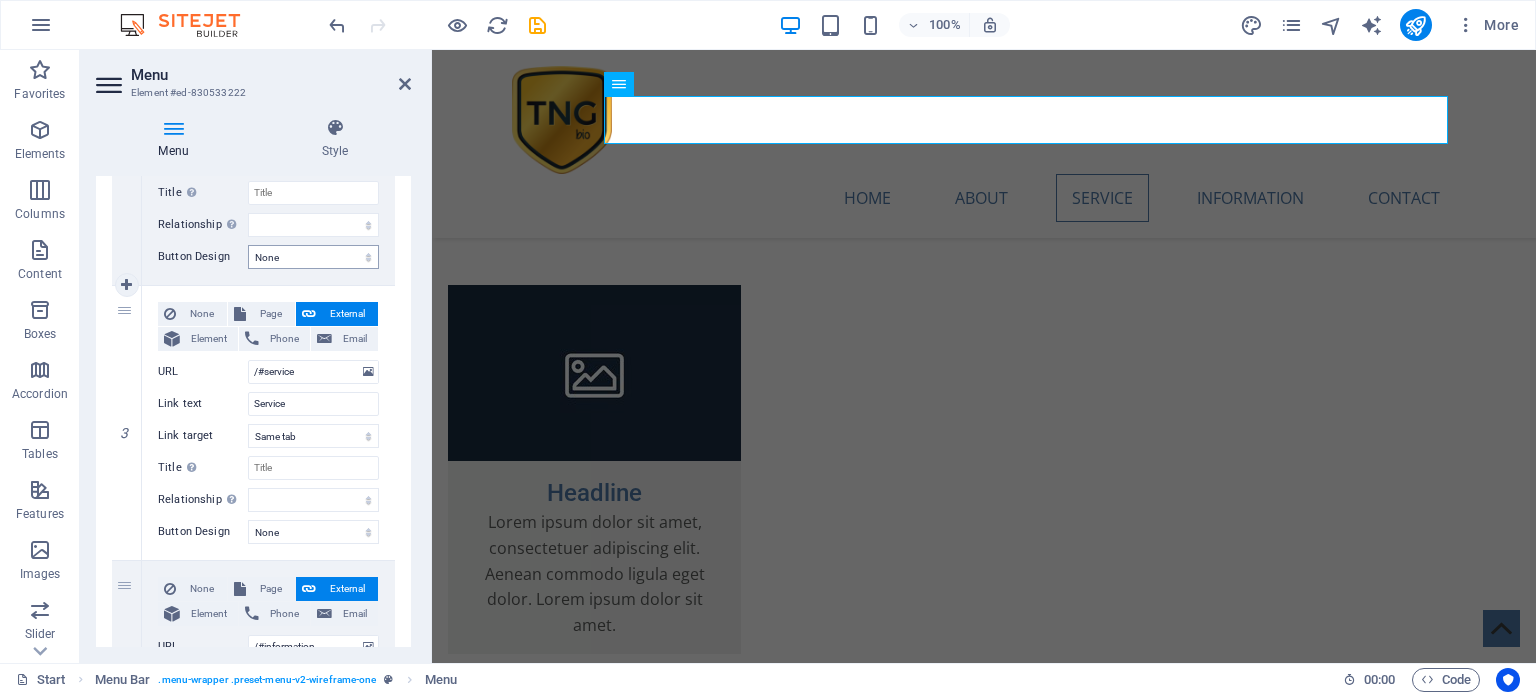 scroll, scrollTop: 600, scrollLeft: 0, axis: vertical 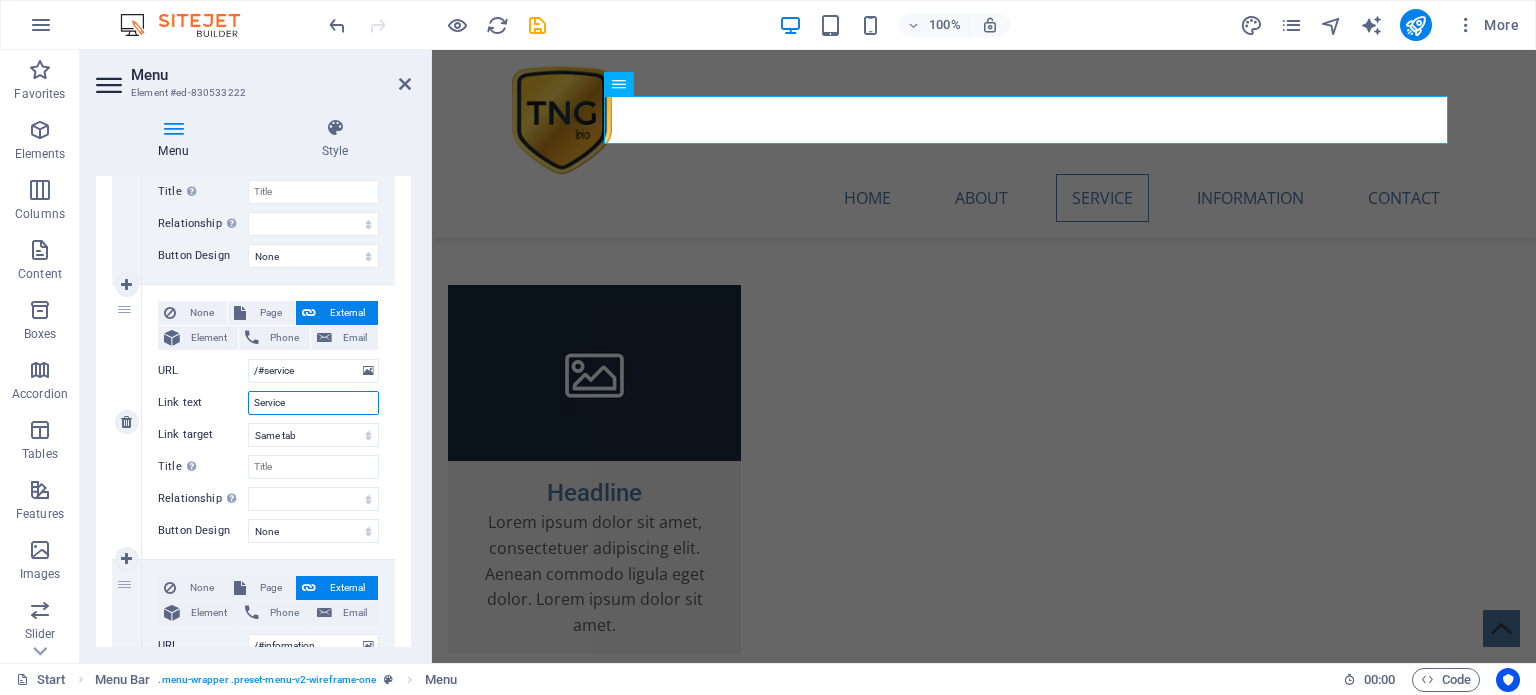 drag, startPoint x: 301, startPoint y: 403, endPoint x: 246, endPoint y: 405, distance: 55.03635 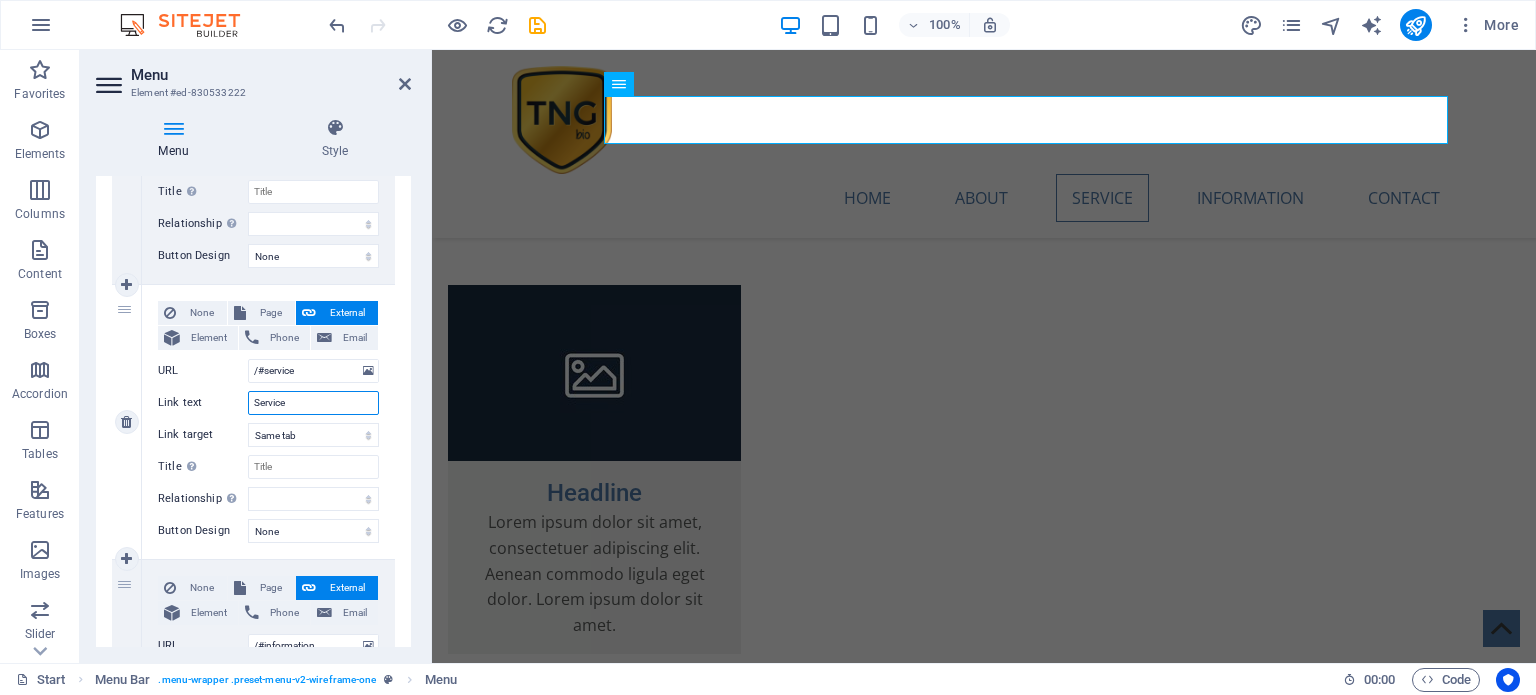 type on "S" 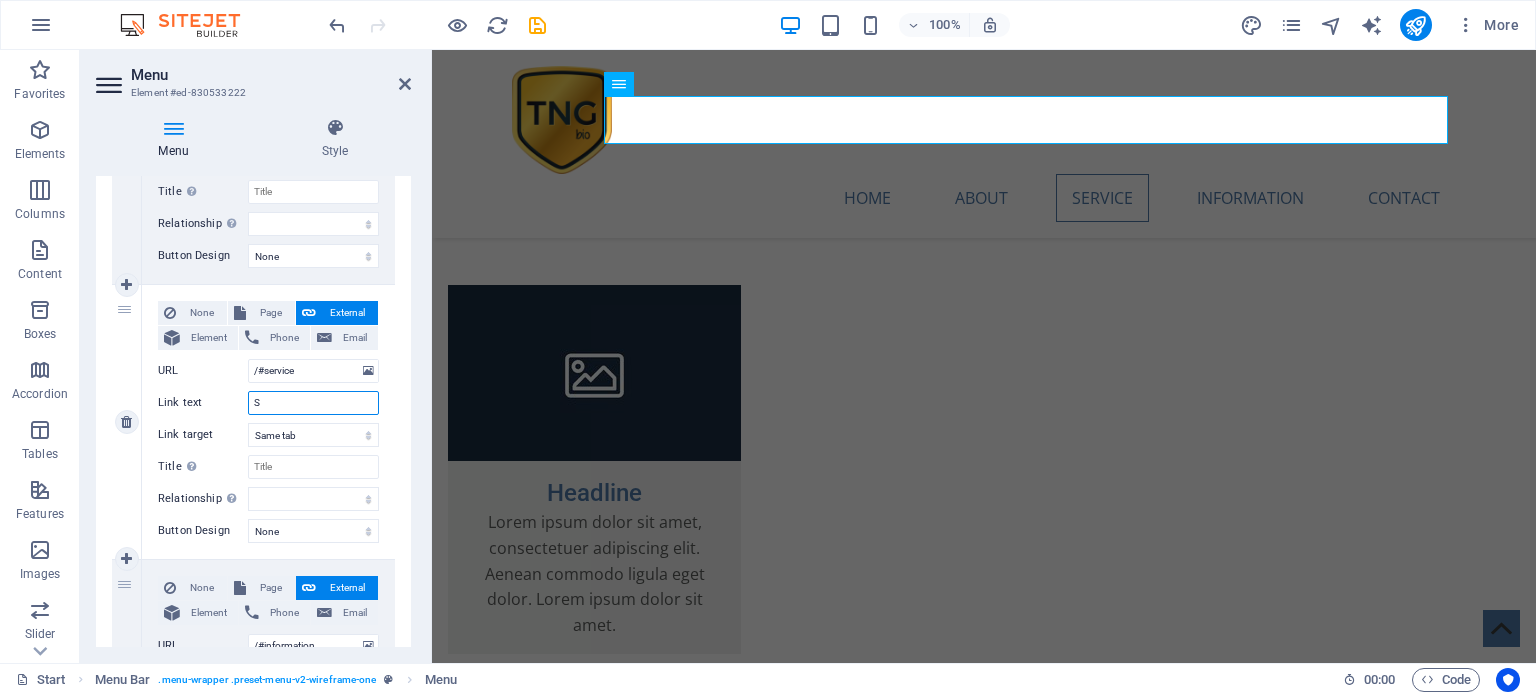 select 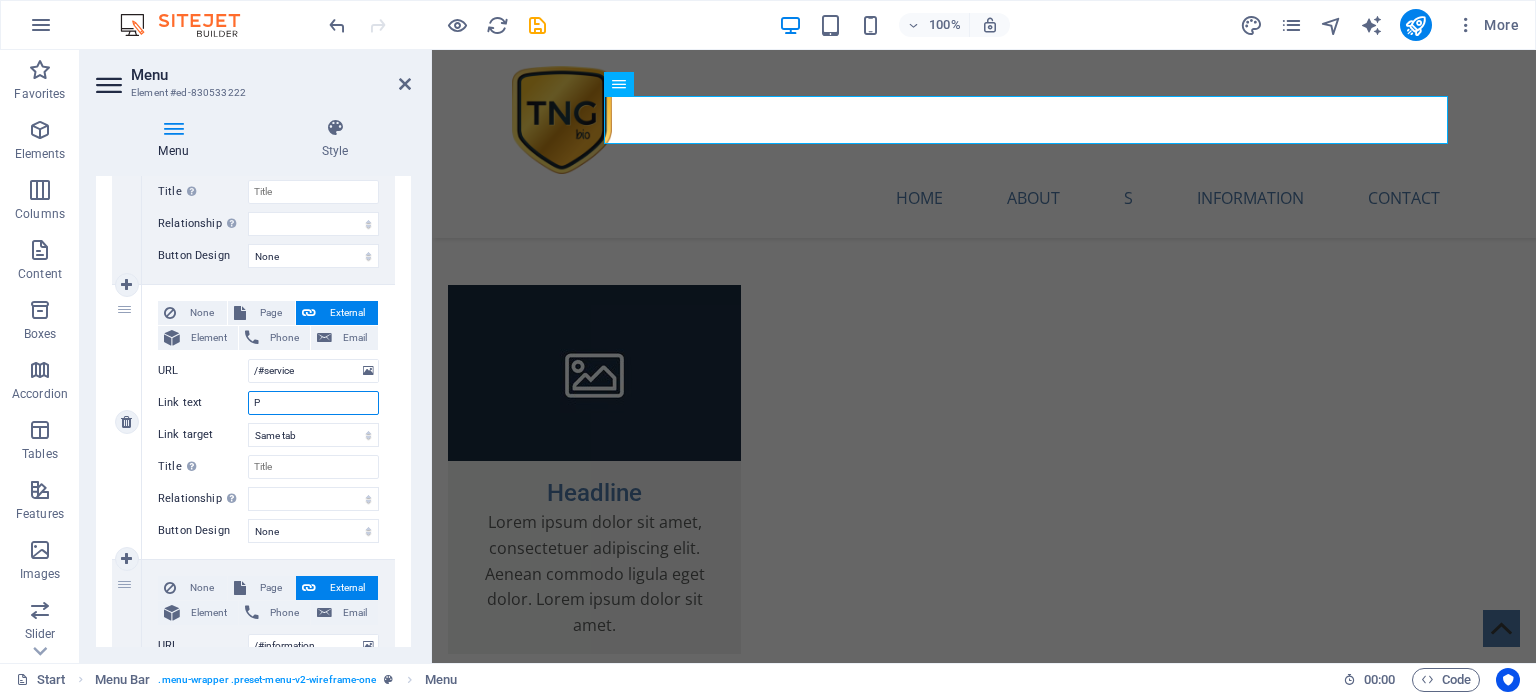 type on "PR" 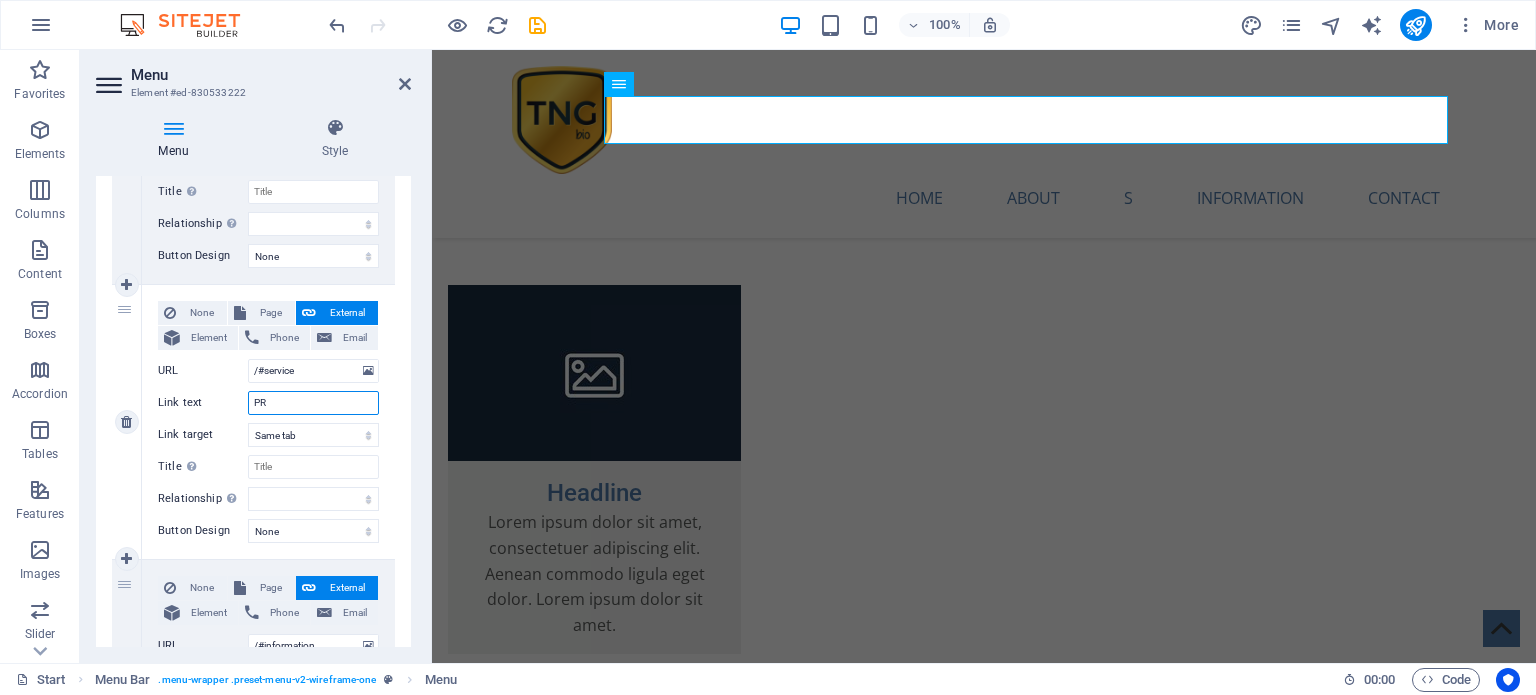 select 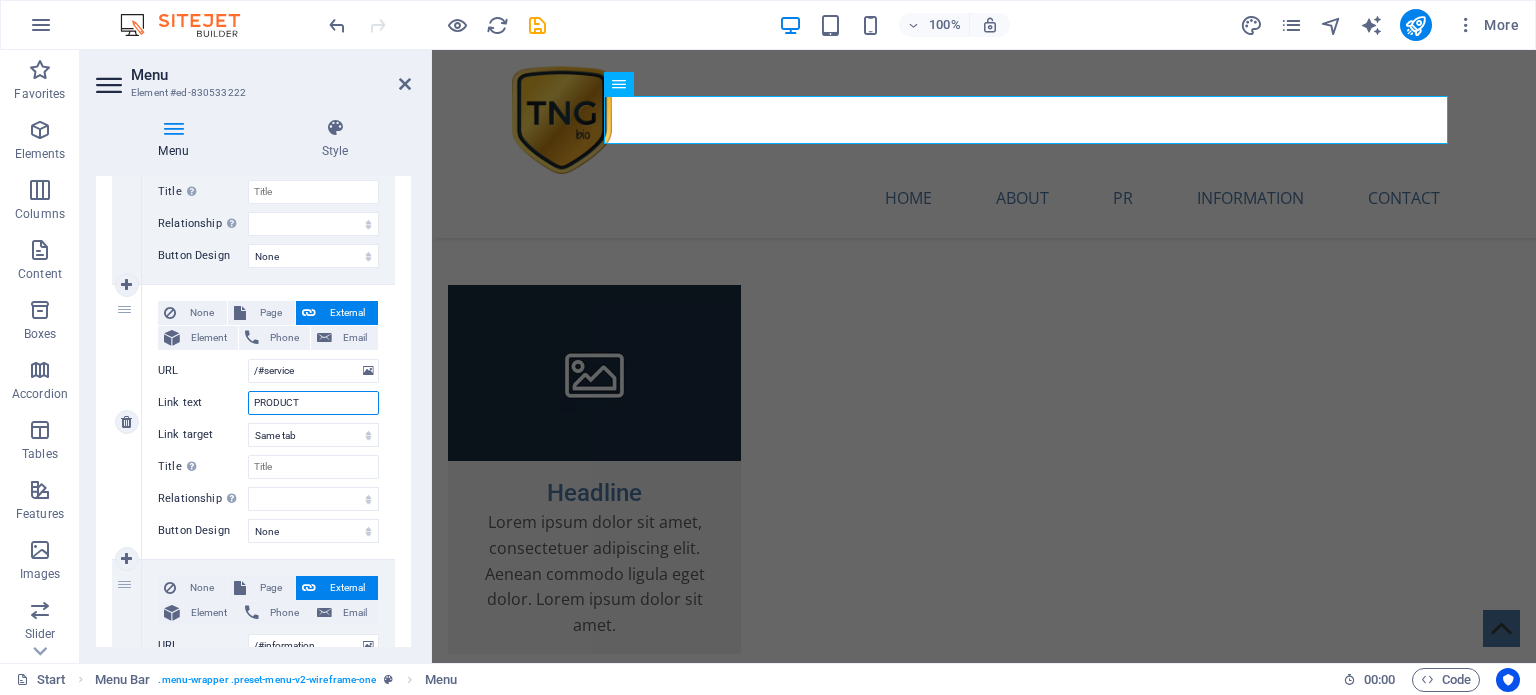 type on "PRODUCTS" 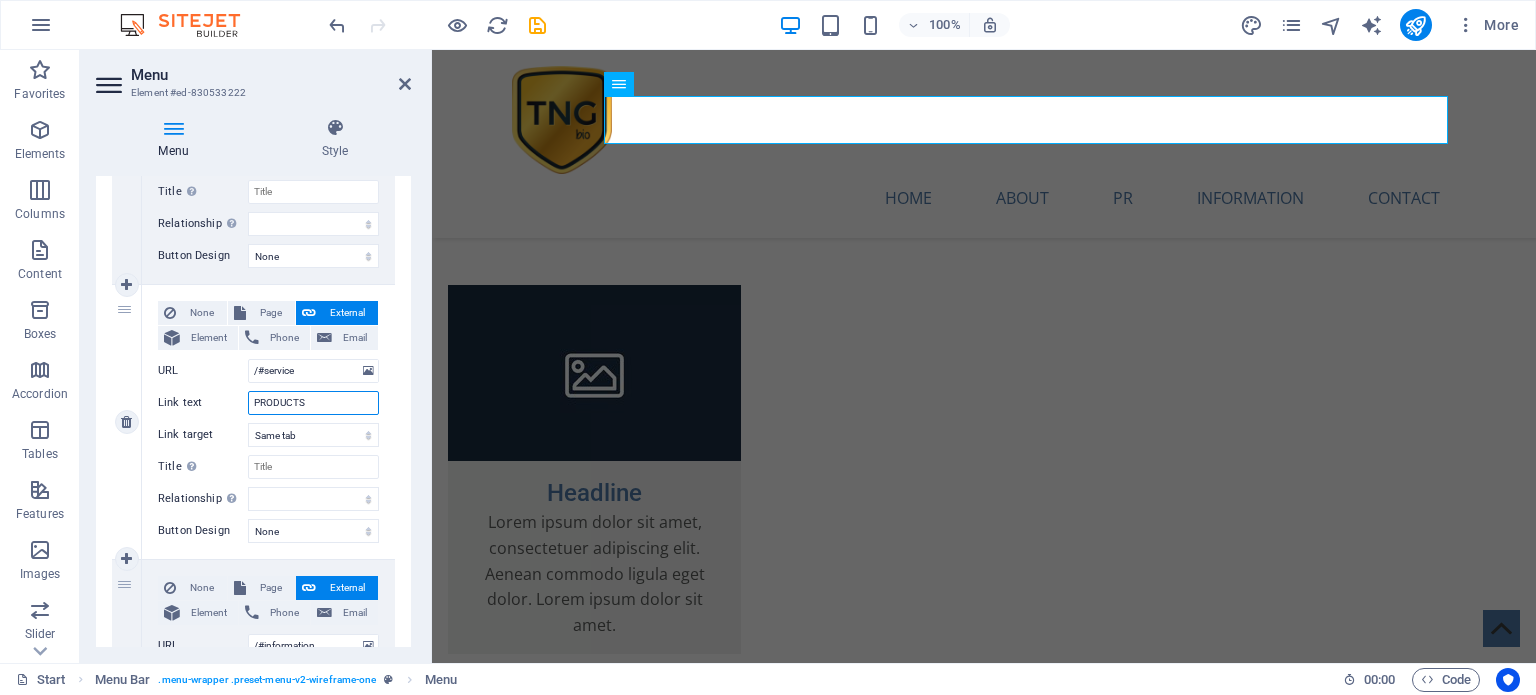 select 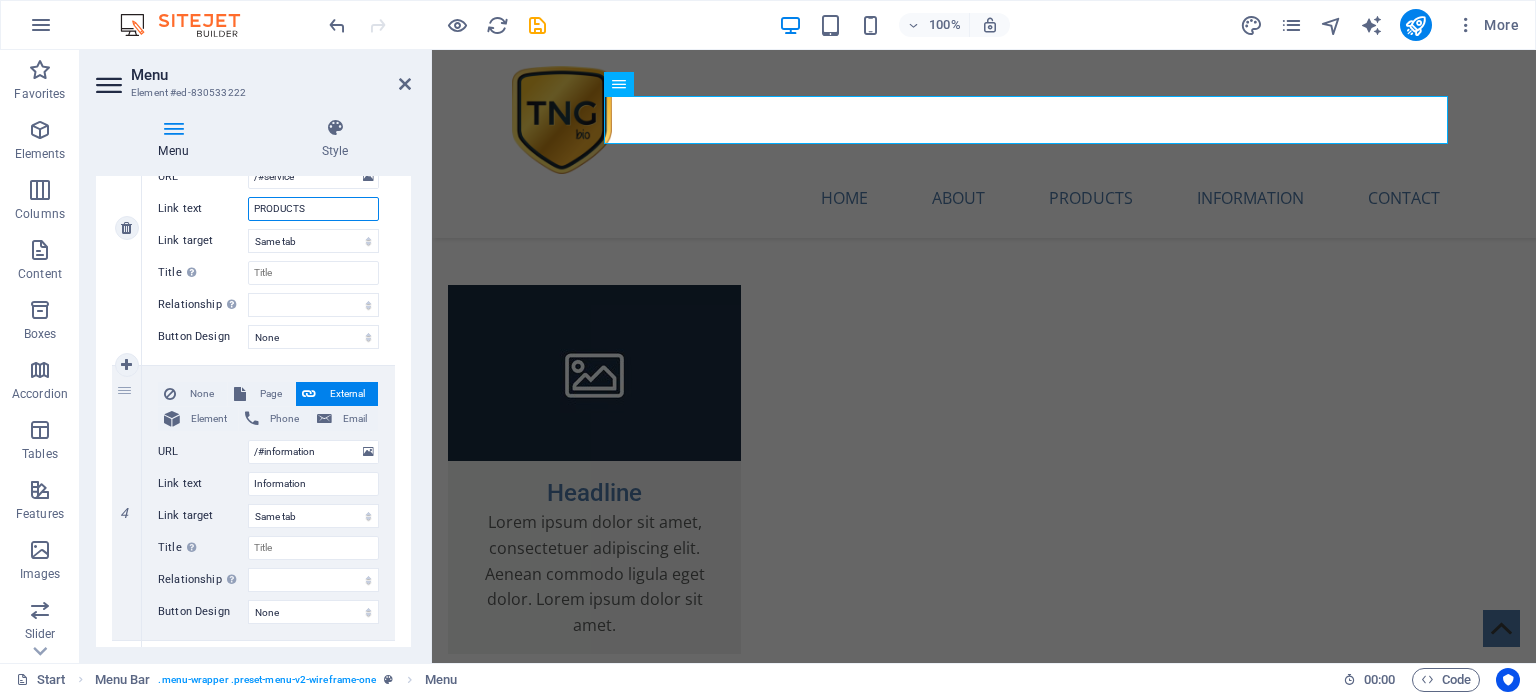 scroll, scrollTop: 800, scrollLeft: 0, axis: vertical 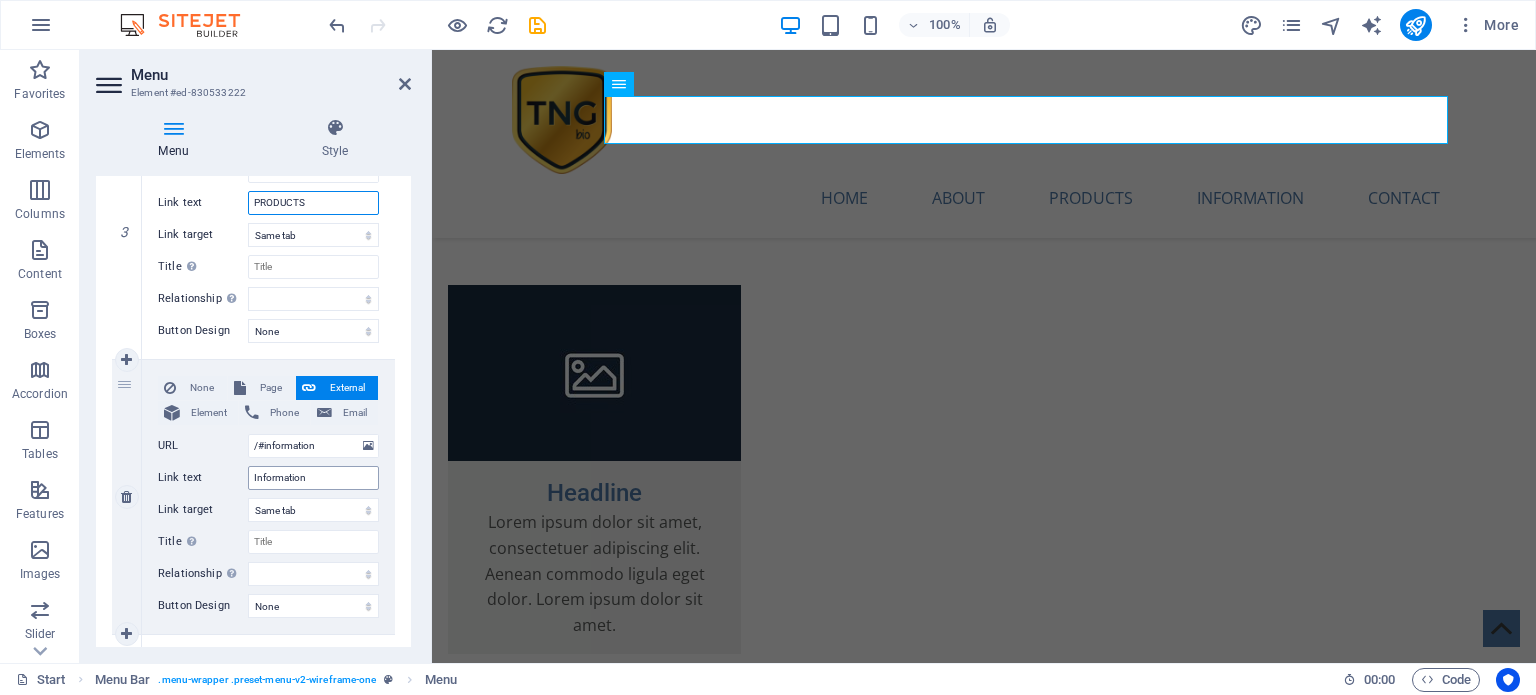 type on "PRODUCTS" 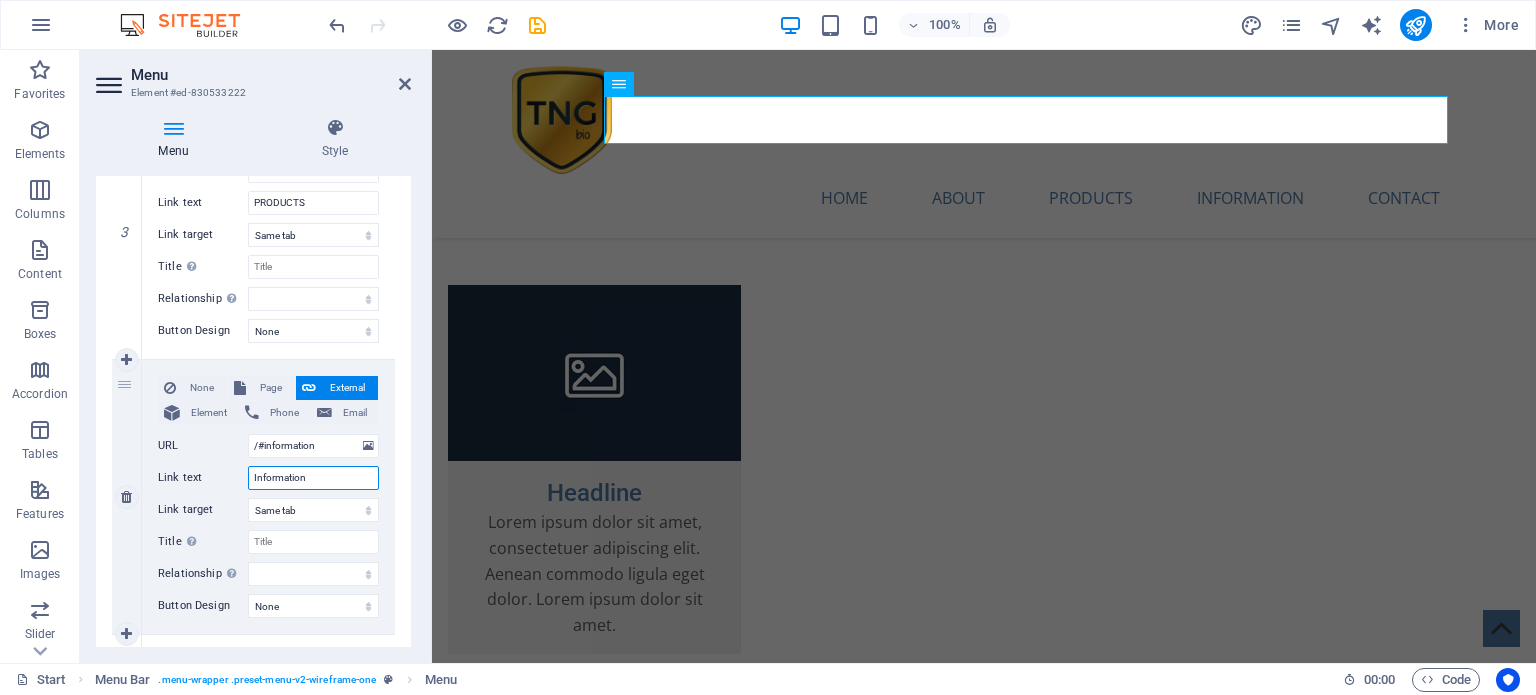drag, startPoint x: 318, startPoint y: 480, endPoint x: 224, endPoint y: 491, distance: 94.641426 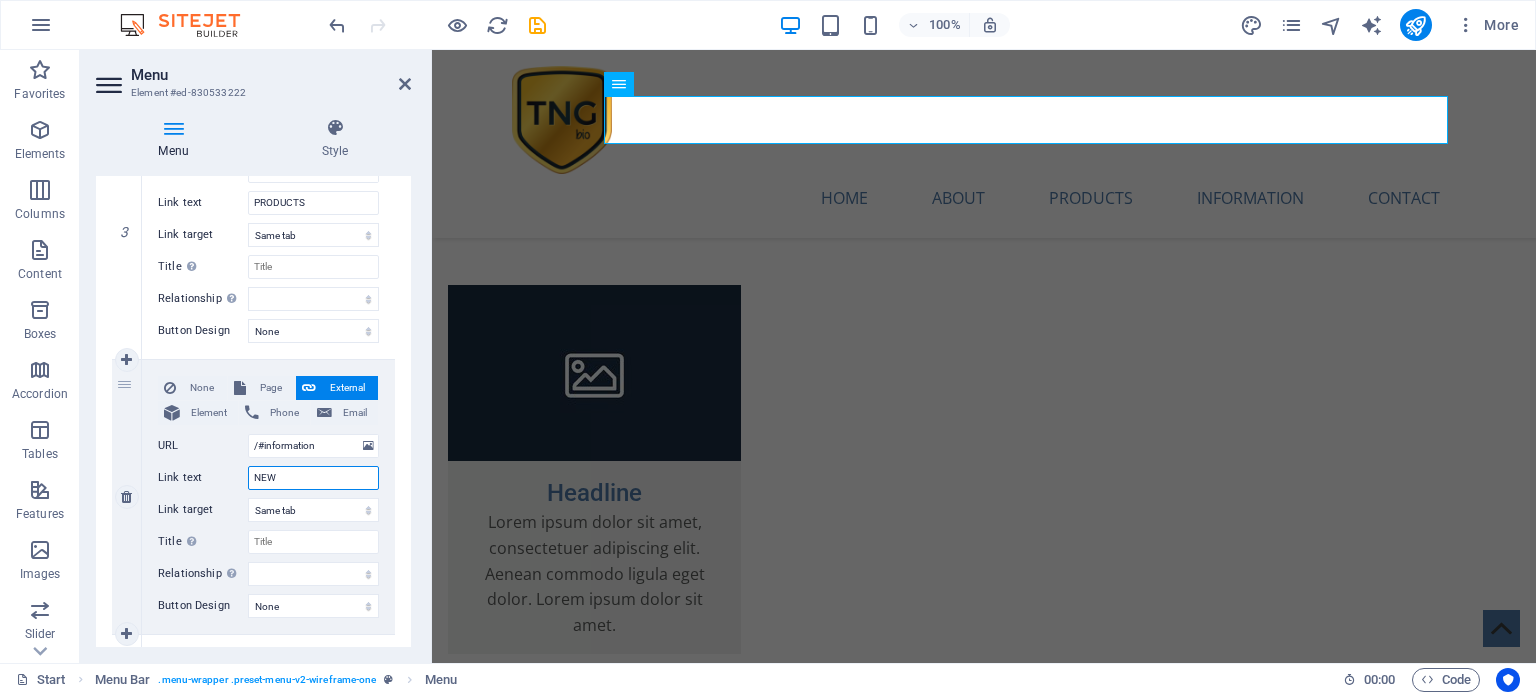 type on "NEWS" 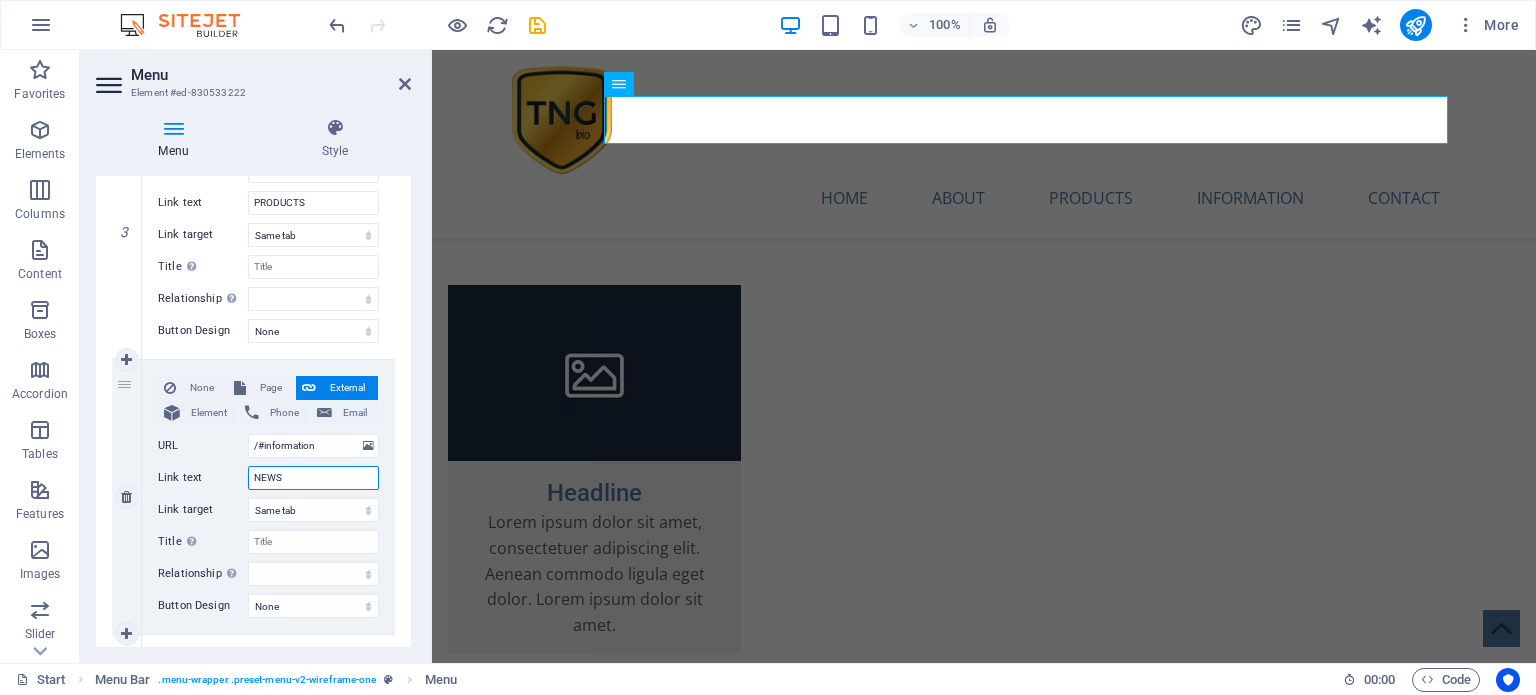 select 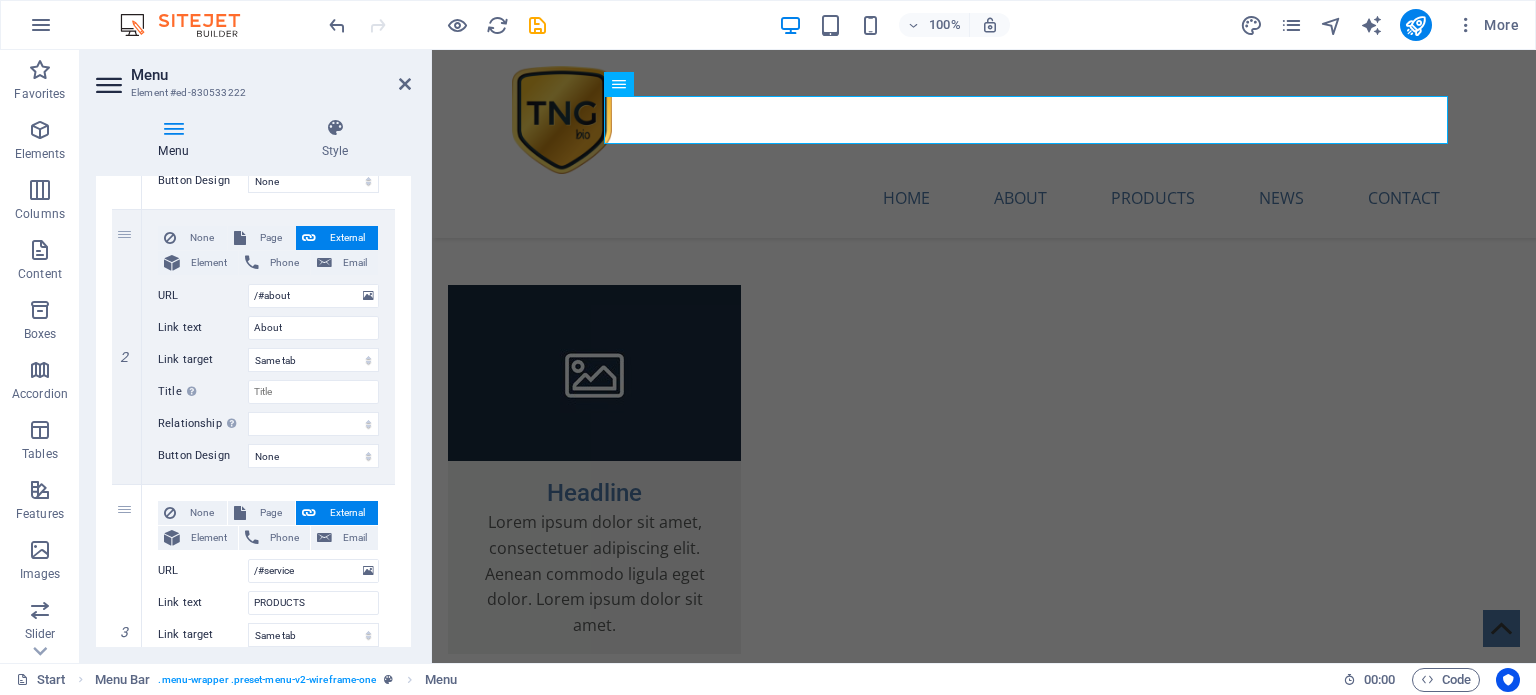 scroll, scrollTop: 300, scrollLeft: 0, axis: vertical 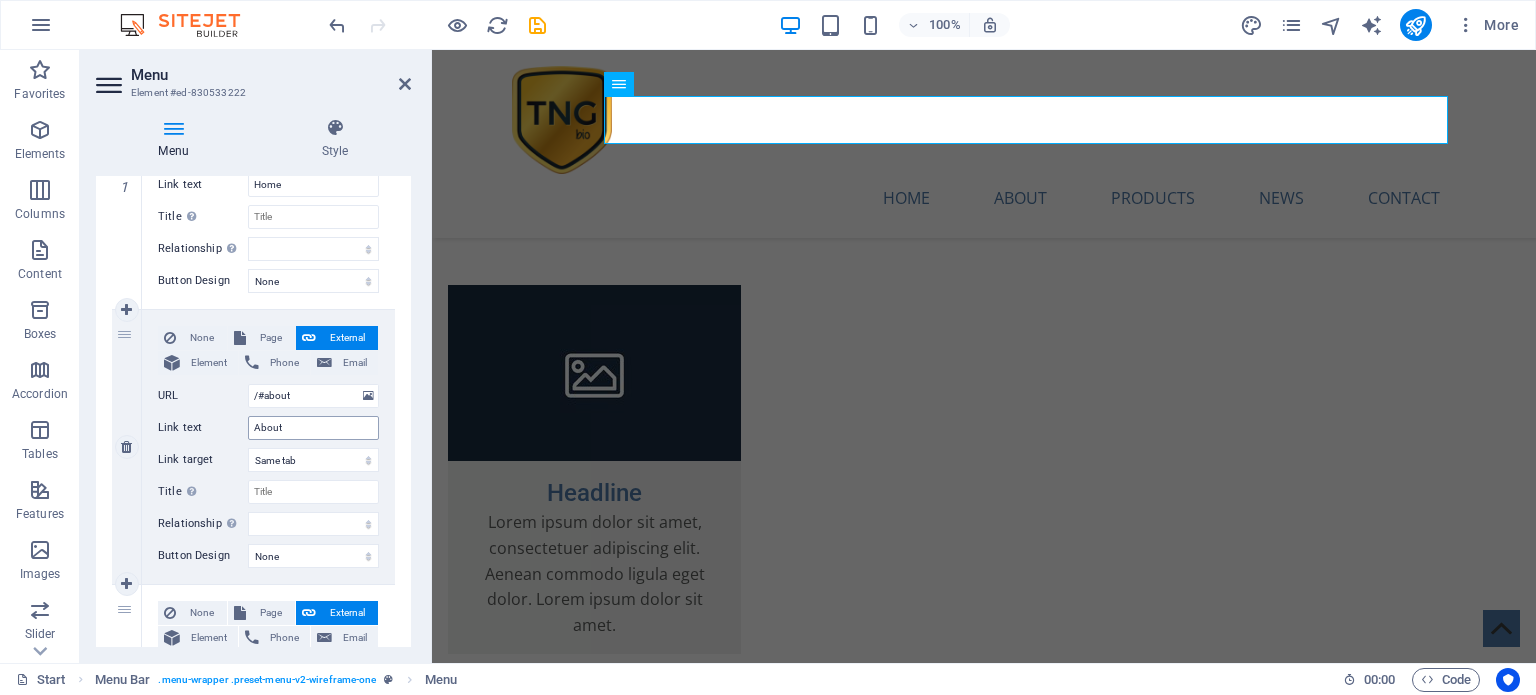 type on "NEWS" 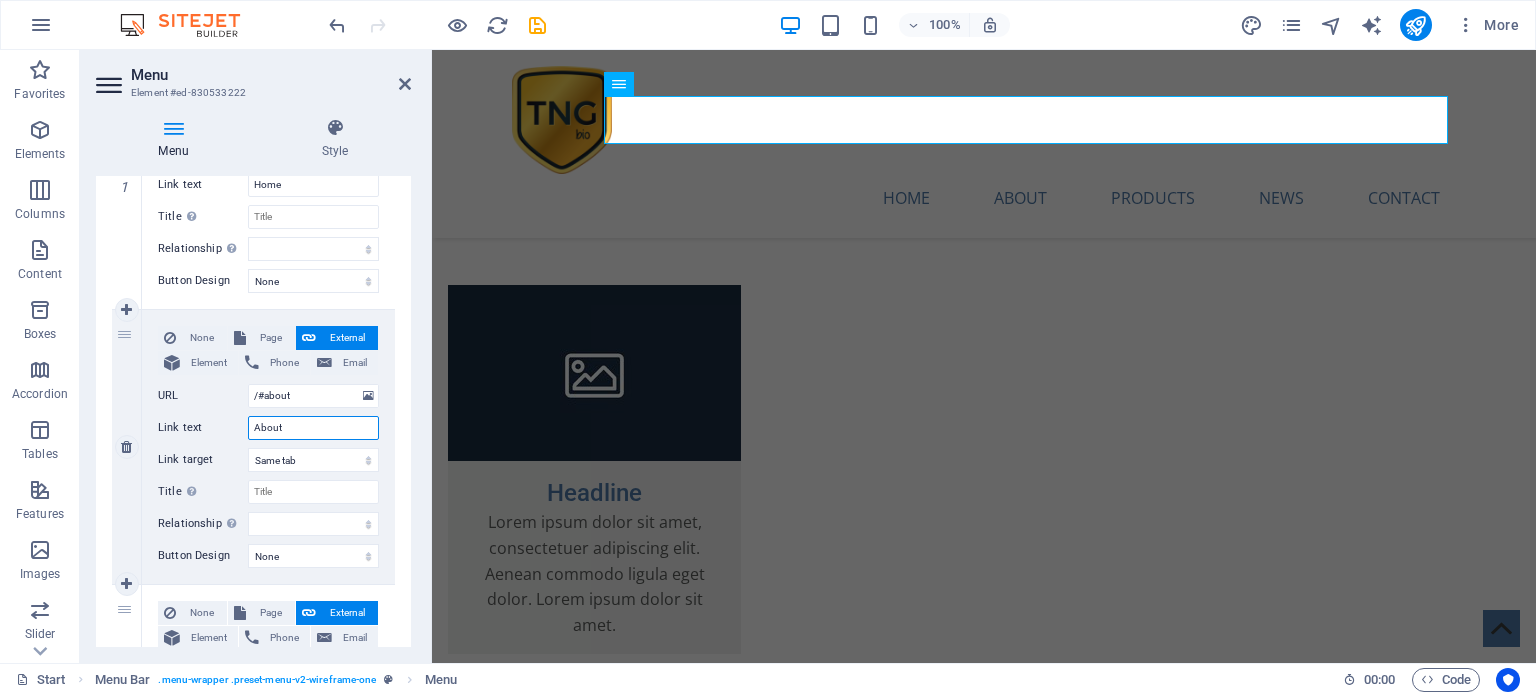 click on "About" at bounding box center (313, 428) 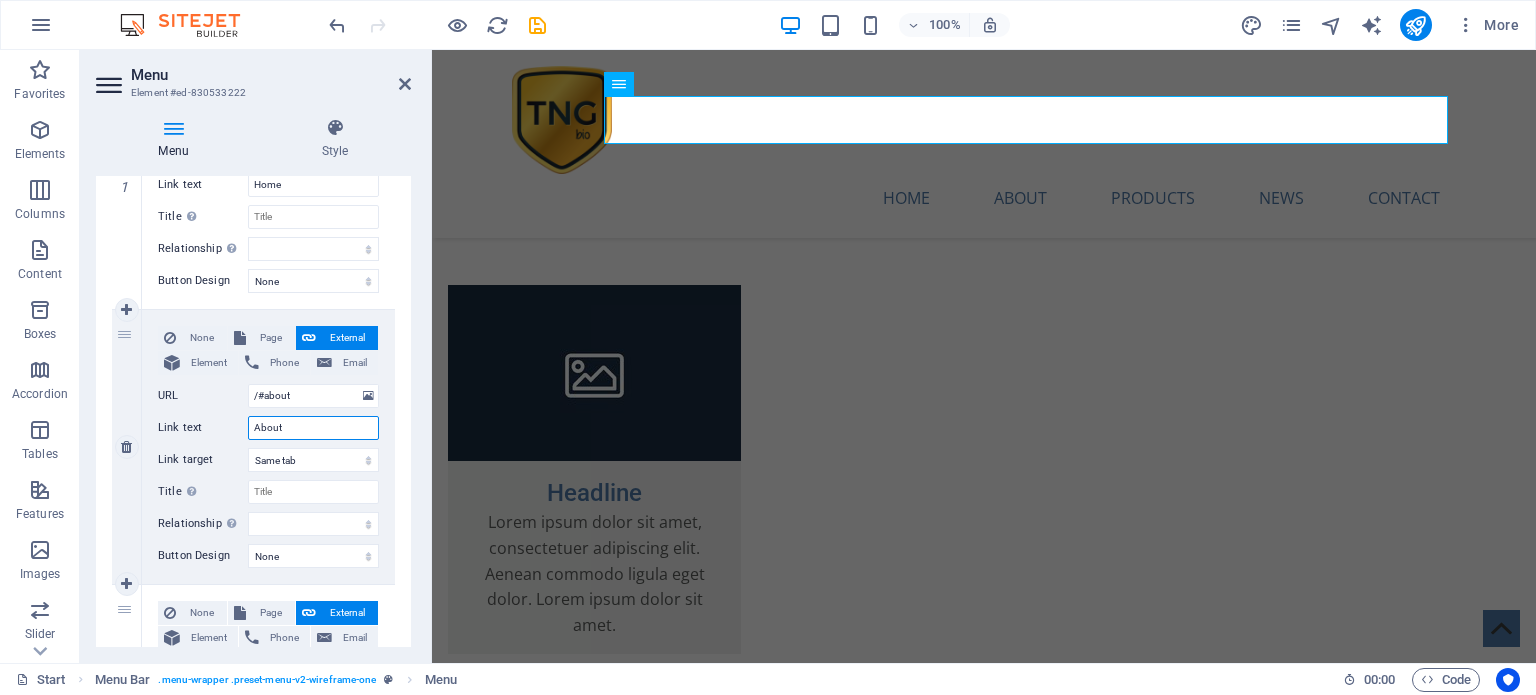 click on "About" at bounding box center [313, 428] 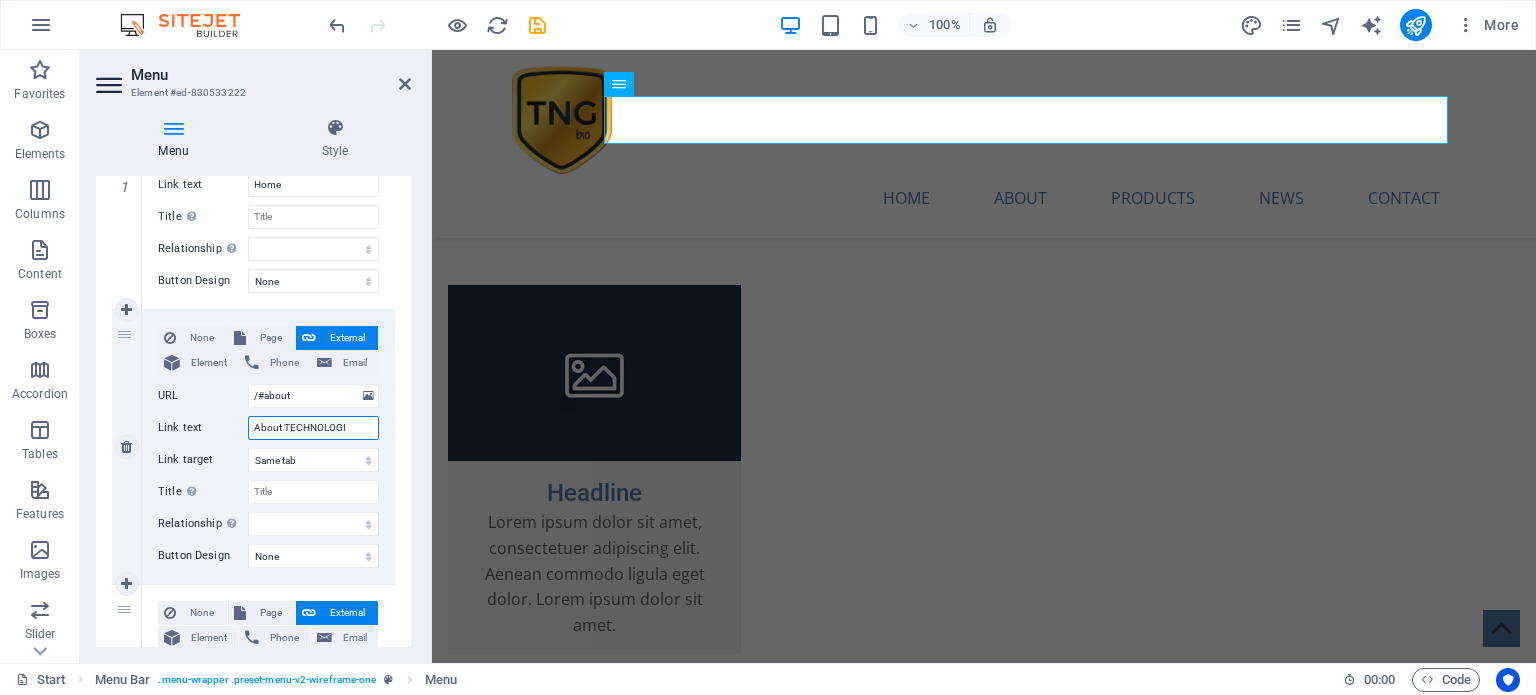 type on "About TECHNOLOGIE" 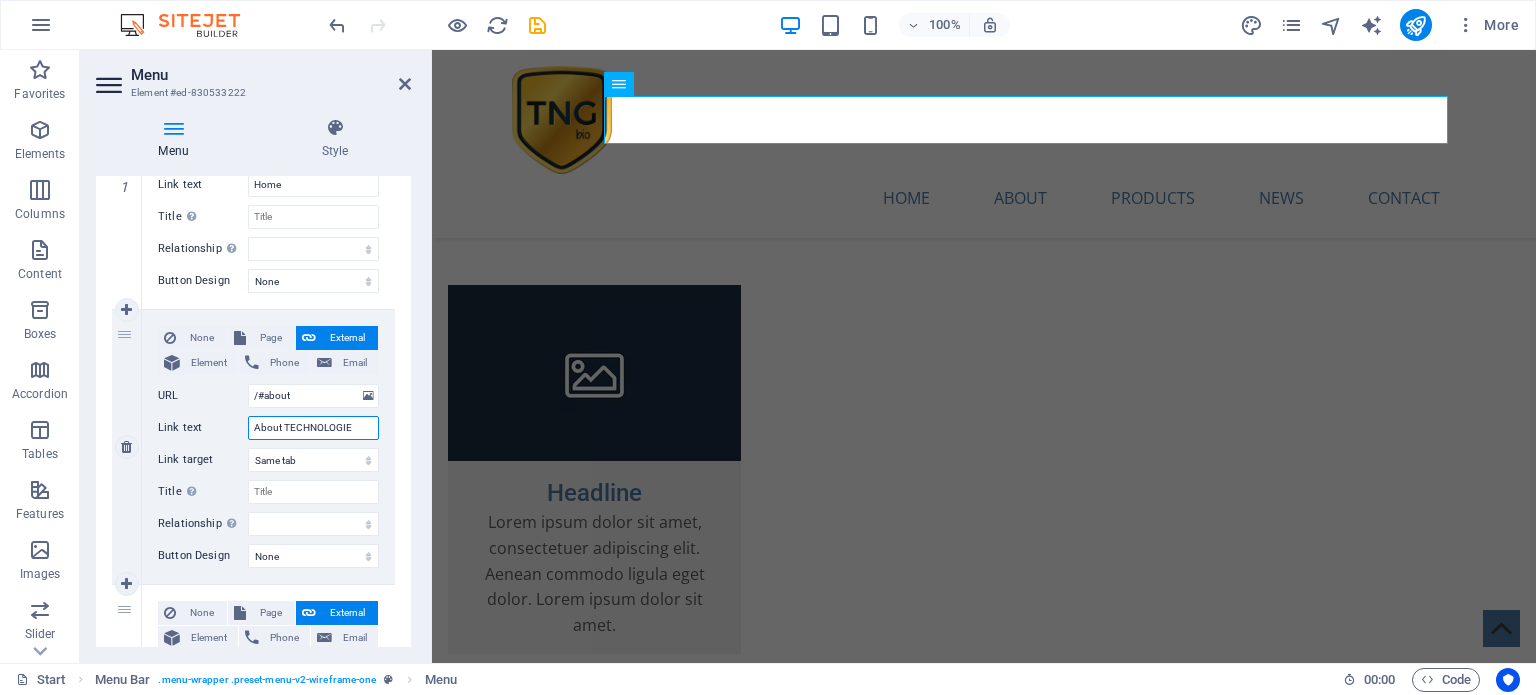 select 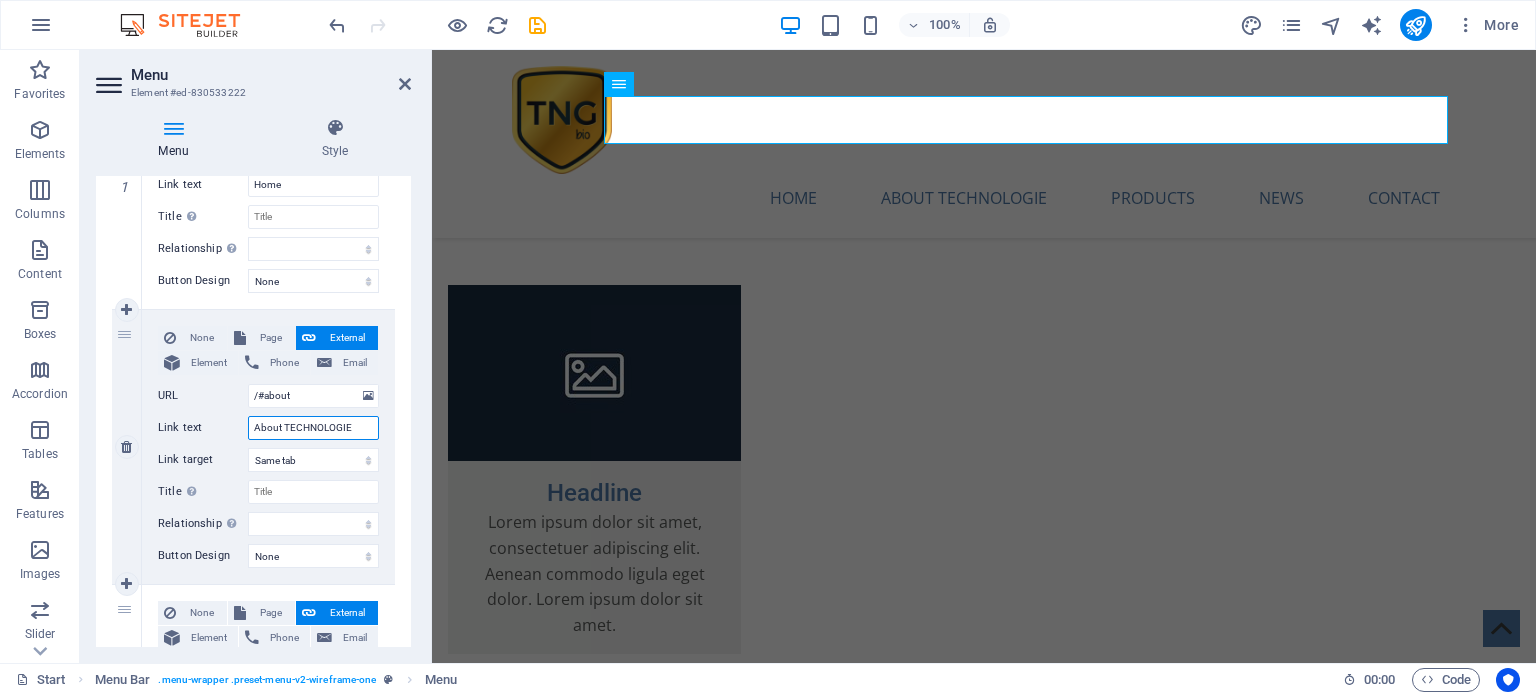 type on "About TECHNOLOGIES" 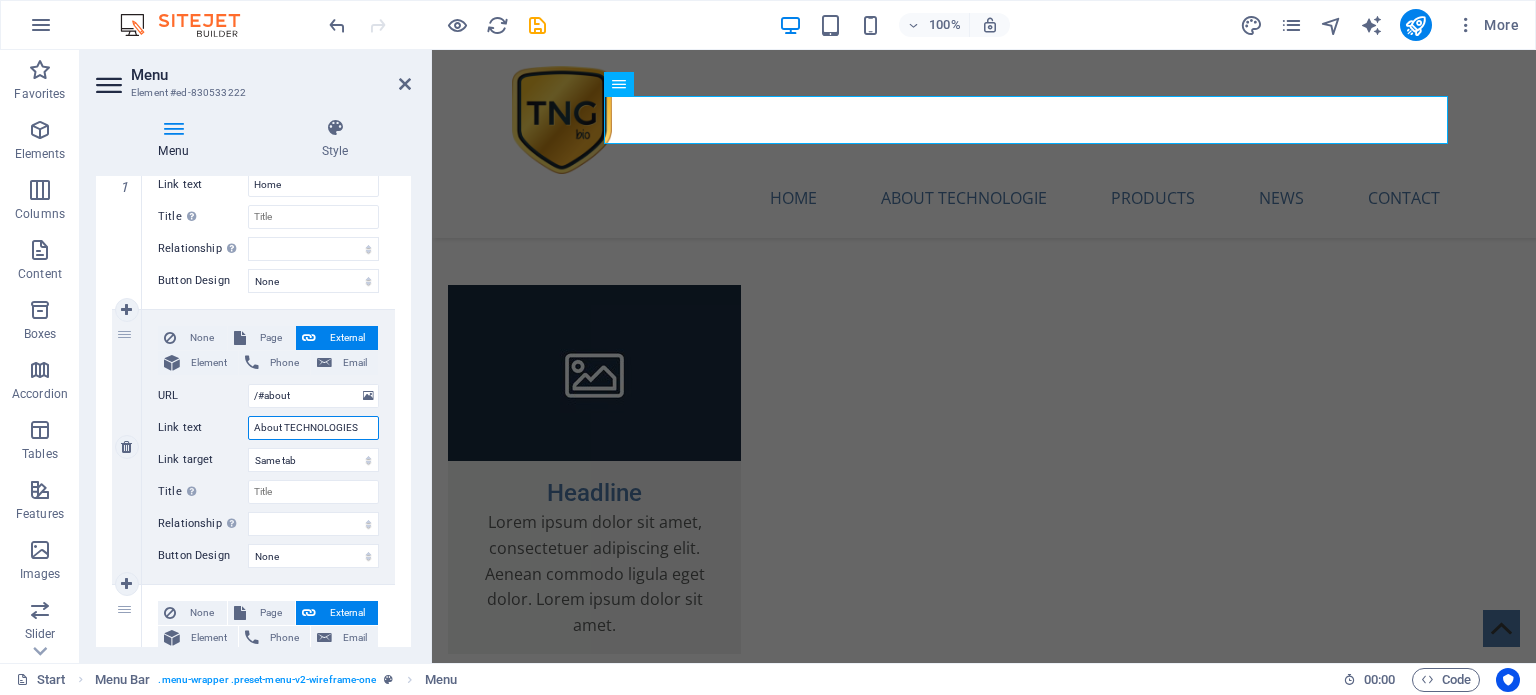 select 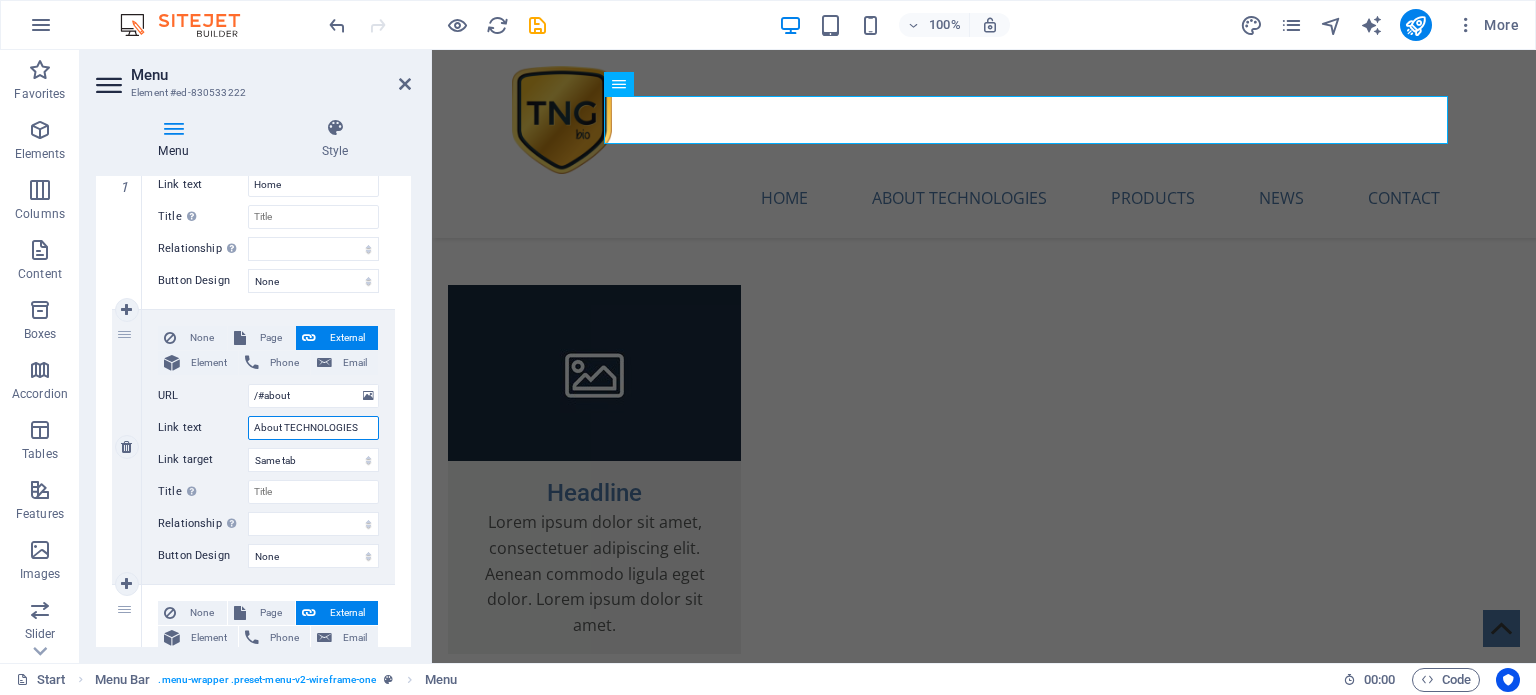 click on "About TECHNOLOGIES" at bounding box center (313, 428) 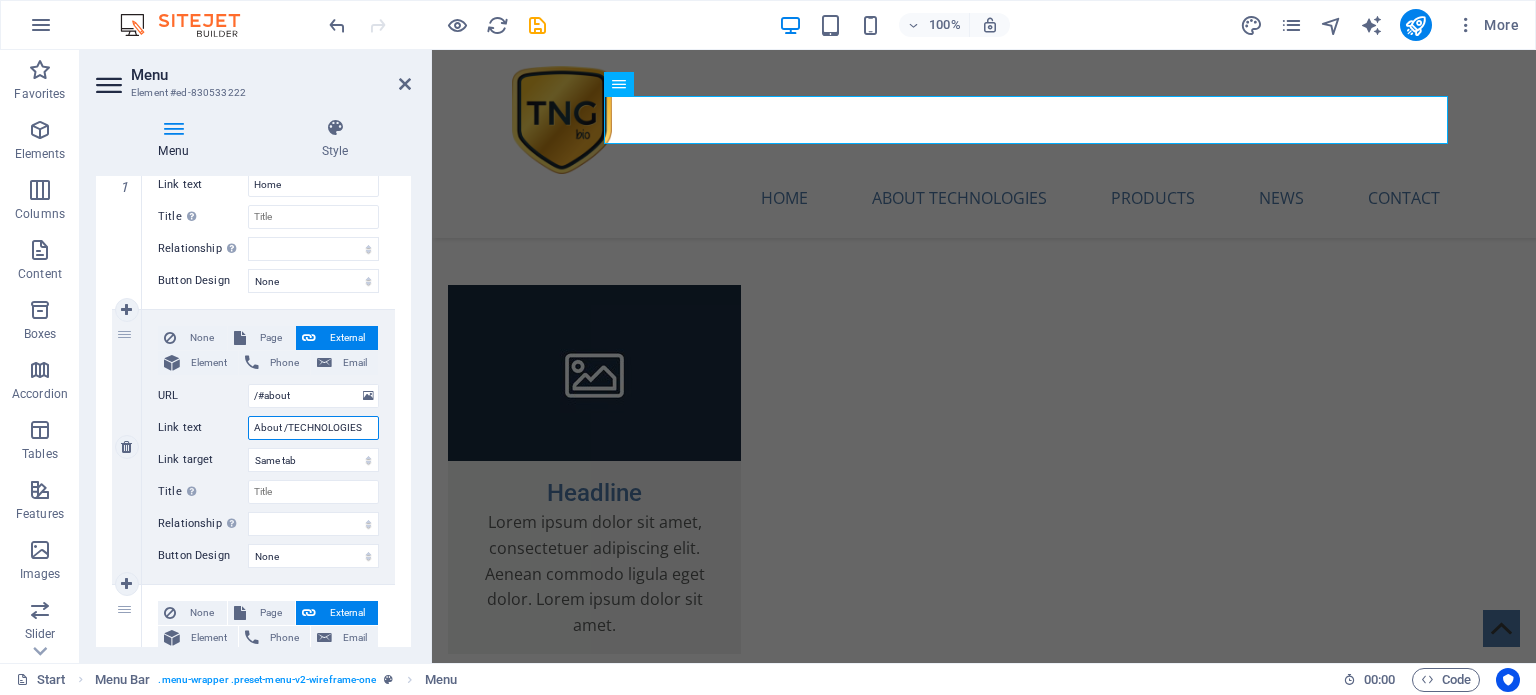 type on "About / TECHNOLOGIES" 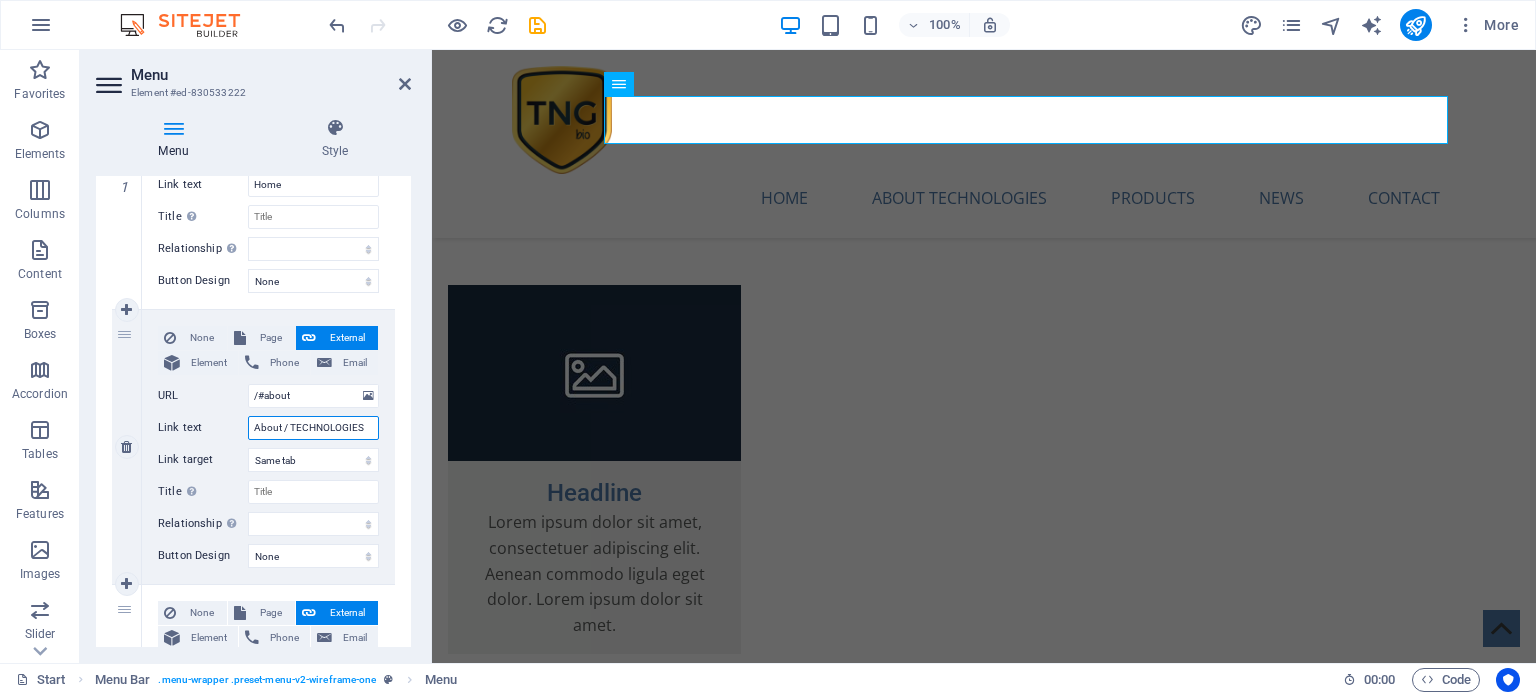 select 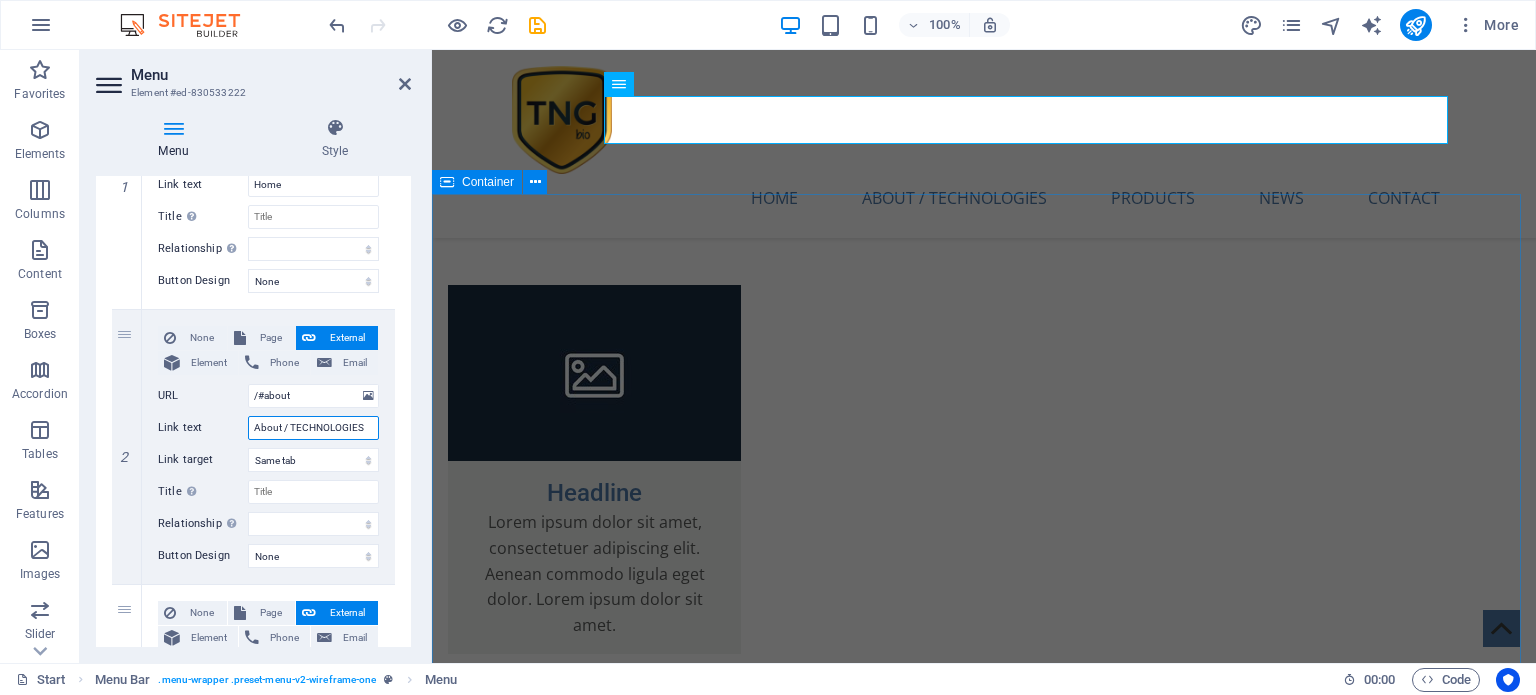 type on "About / TECHNOLOGIES" 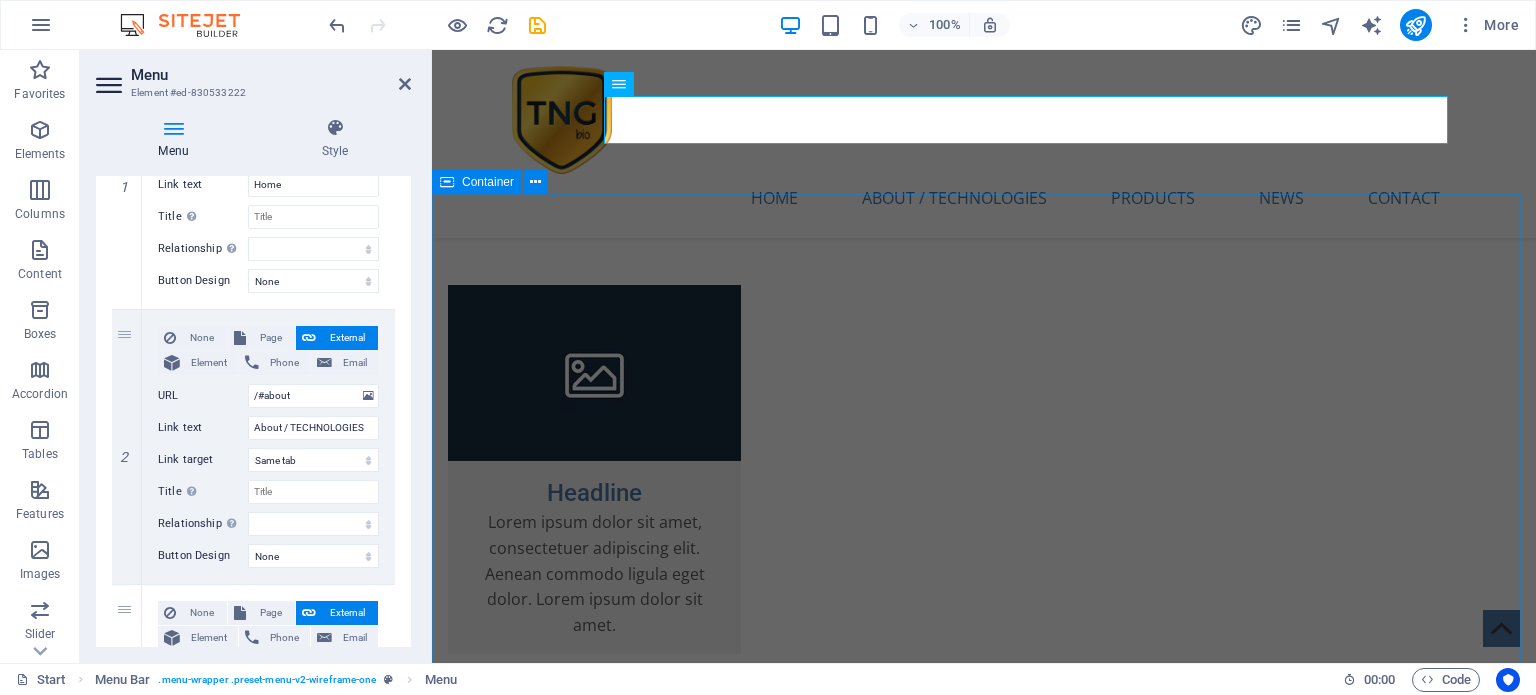 click on "Service Headline Lorem ipsum dolor sit amet, consectetuer adipiscing elit. Aenean commodo ligula eget dolor. Lorem ipsum dolor sit amet, consectetuer adipiscing elit leget dolor. Headline Lorem ipsum dolor sit amet, consectetuer adipiscing elit. Aenean commodo ligula eget dolor. Lorem ipsum dolor sit amet, consectetuer adipiscing elit leget dolor. Headline Lorem ipsum dolor sit amet, consectetuer adipiscing elit. Aenean commodo ligula eget dolor. Lorem ipsum dolor sit amet, consectetuer adipiscing elit leget dolor. Headline Lorem ipsum dolor sit amet, consectetuer adipiscing elit. Aenean commodo ligula eget dolor. Lorem ipsum dolor sit amet, consectetuer adipiscing elit leget dolor." at bounding box center [984, 3750] 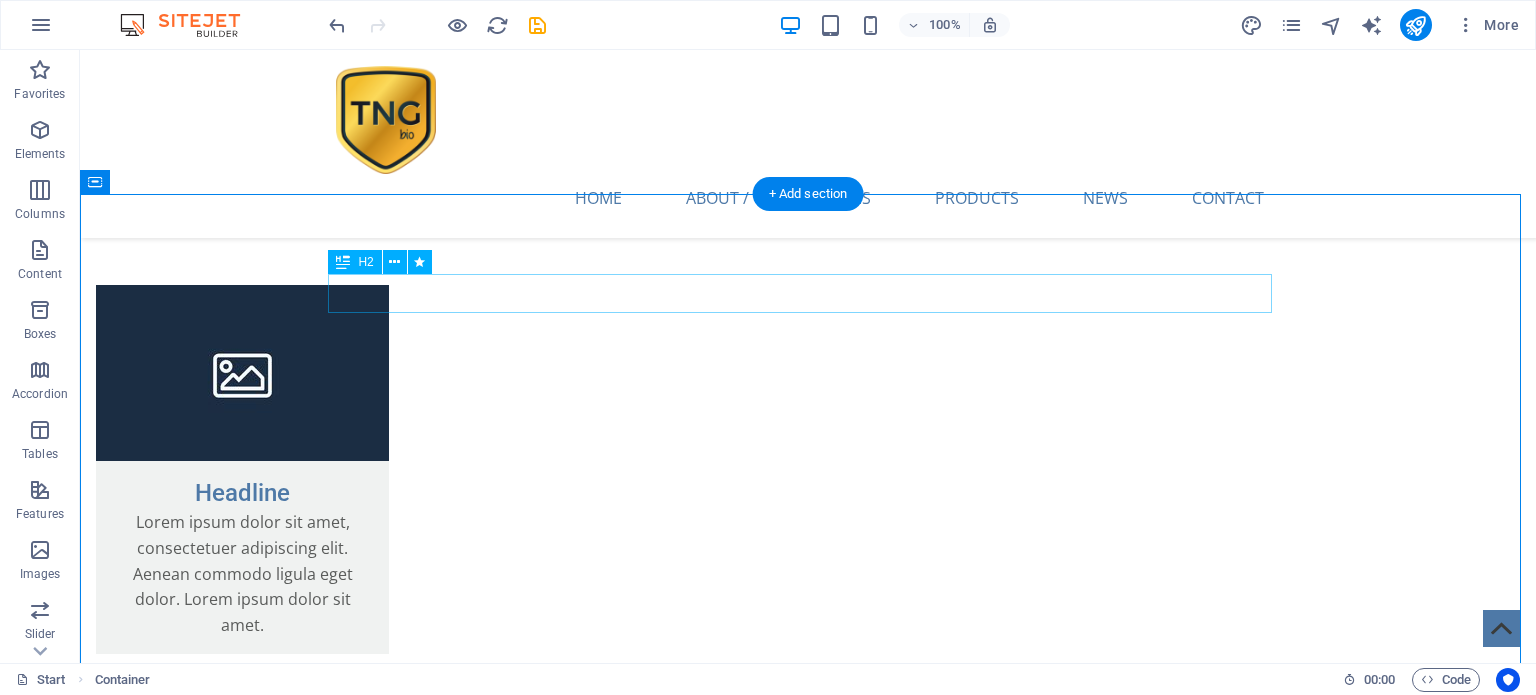 click on "Service" at bounding box center (808, 3293) 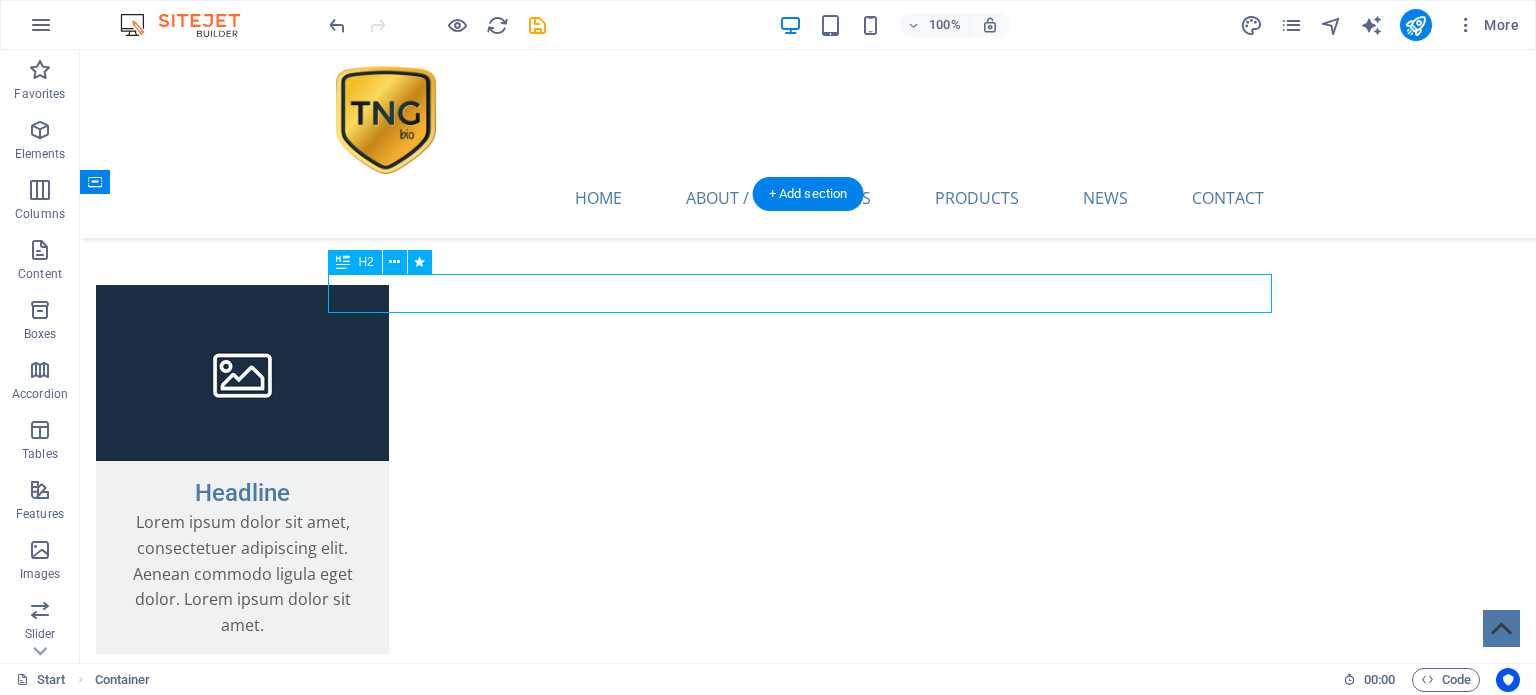 drag, startPoint x: 384, startPoint y: 301, endPoint x: 464, endPoint y: 350, distance: 93.813644 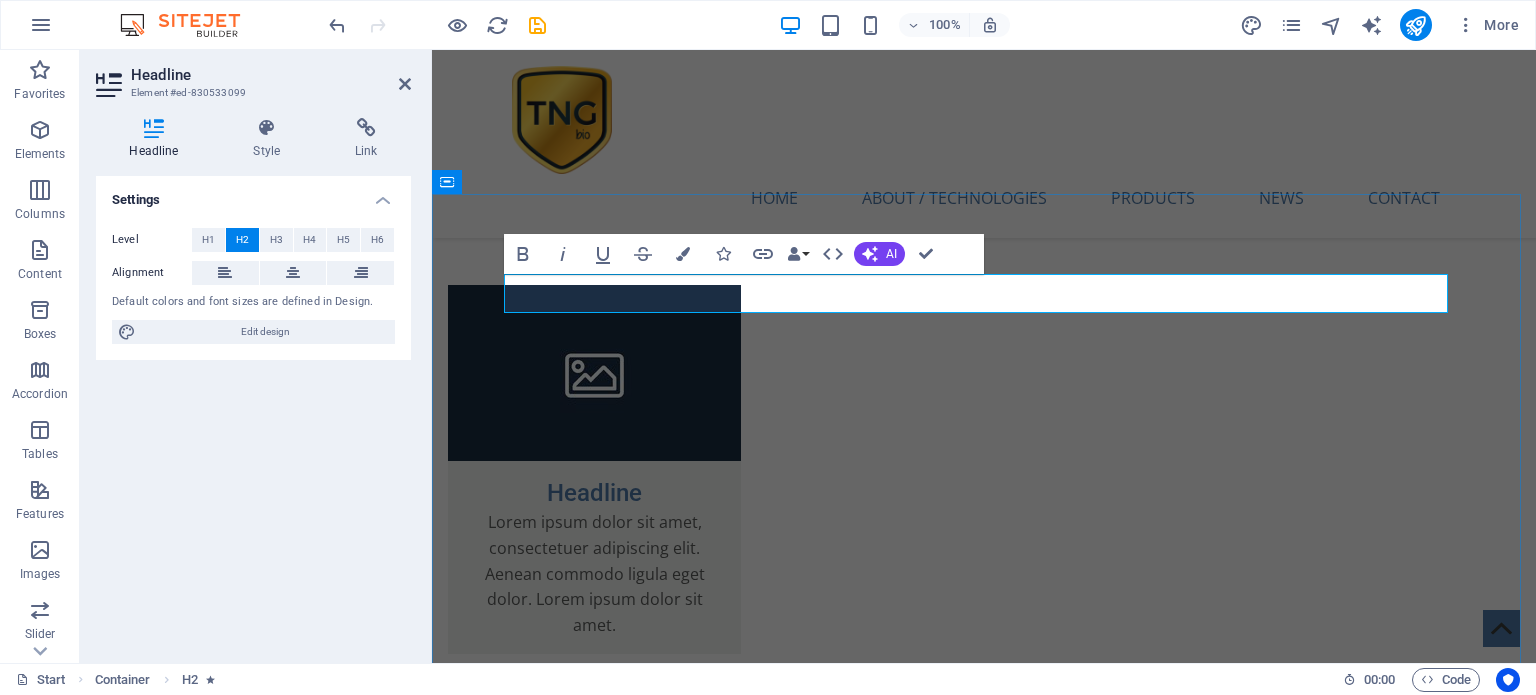 type 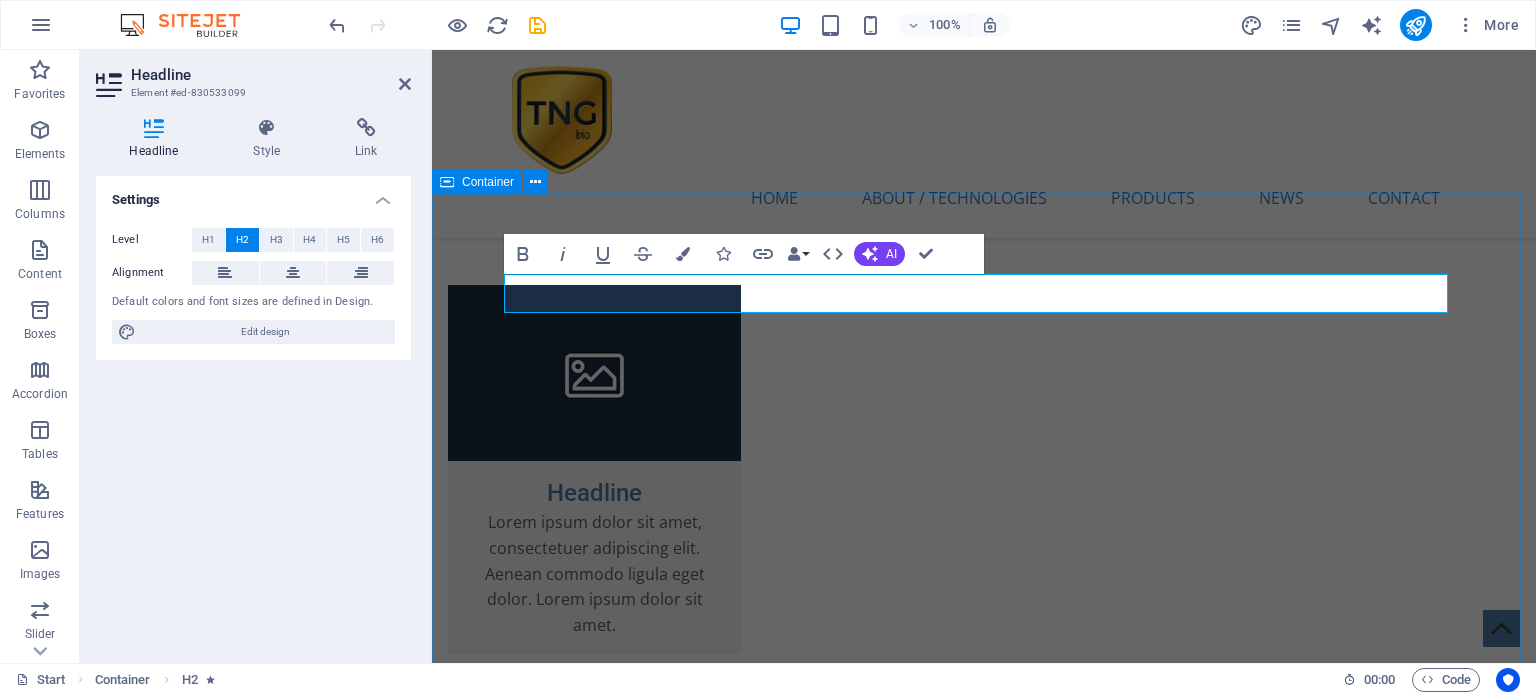 click on "PRODUCTS Headline Lorem ipsum dolor sit amet, consectetuer adipiscing elit. Aenean commodo ligula eget dolor. Lorem ipsum dolor sit amet, consectetuer adipiscing elit leget dolor. Headline Lorem ipsum dolor sit amet, consectetuer adipiscing elit. Aenean commodo ligula eget dolor. Lorem ipsum dolor sit amet, consectetuer adipiscing elit leget dolor. Headline Lorem ipsum dolor sit amet, consectetuer adipiscing elit. Aenean commodo ligula eget dolor. Lorem ipsum dolor sit amet, consectetuer adipiscing elit leget dolor. Headline Lorem ipsum dolor sit amet, consectetuer adipiscing elit. Aenean commodo ligula eget dolor. Lorem ipsum dolor sit amet, consectetuer adipiscing elit leget dolor." at bounding box center (984, 3750) 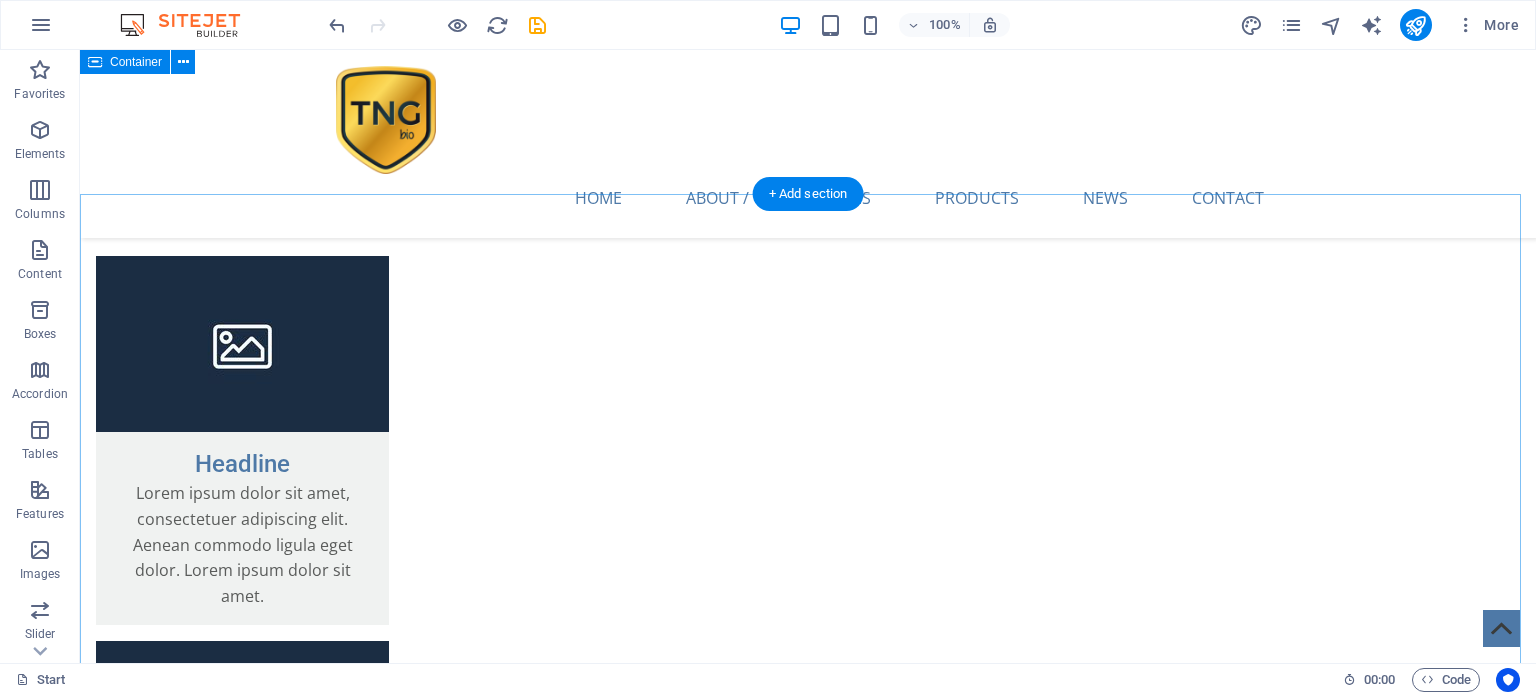 scroll, scrollTop: 2348, scrollLeft: 0, axis: vertical 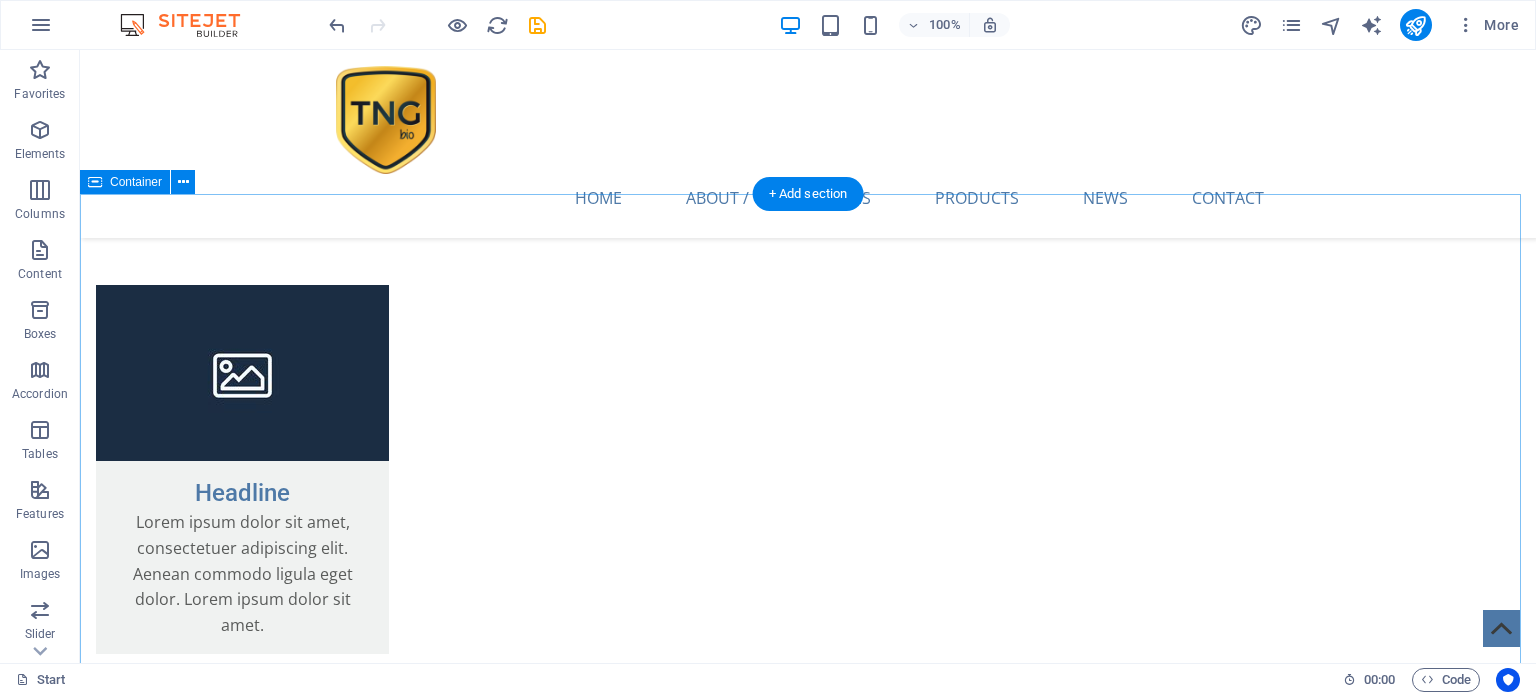 click on "PRODUCTS Headline Lorem ipsum dolor sit amet, consectetuer adipiscing elit. Aenean commodo ligula eget dolor. Lorem ipsum dolor sit amet, consectetuer adipiscing elit leget dolor. Headline Lorem ipsum dolor sit amet, consectetuer adipiscing elit. Aenean commodo ligula eget dolor. Lorem ipsum dolor sit amet, consectetuer adipiscing elit leget dolor. Headline Lorem ipsum dolor sit amet, consectetuer adipiscing elit. Aenean commodo ligula eget dolor. Lorem ipsum dolor sit amet, consectetuer adipiscing elit leget dolor. Headline Lorem ipsum dolor sit amet, consectetuer adipiscing elit. Aenean commodo ligula eget dolor. Lorem ipsum dolor sit amet, consectetuer adipiscing elit leget dolor." at bounding box center [808, 3750] 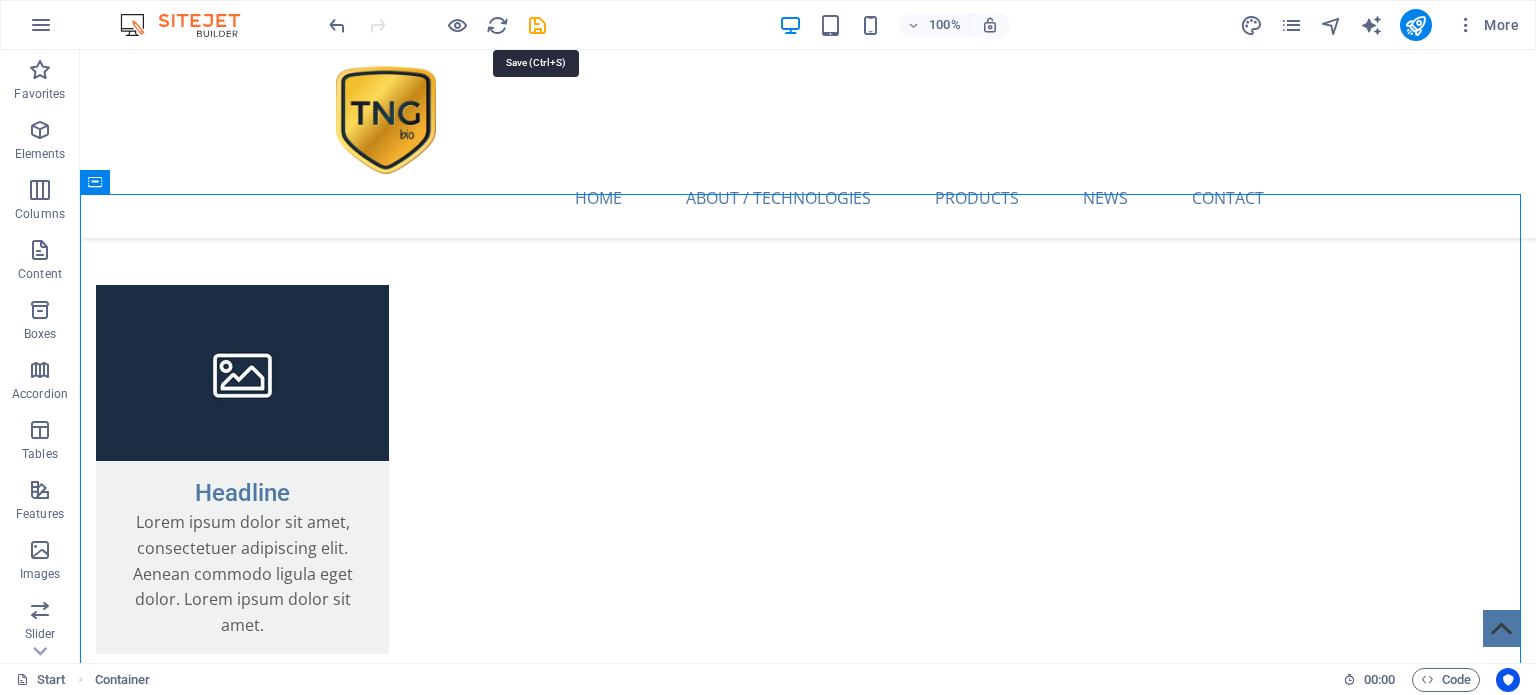 click at bounding box center (537, 25) 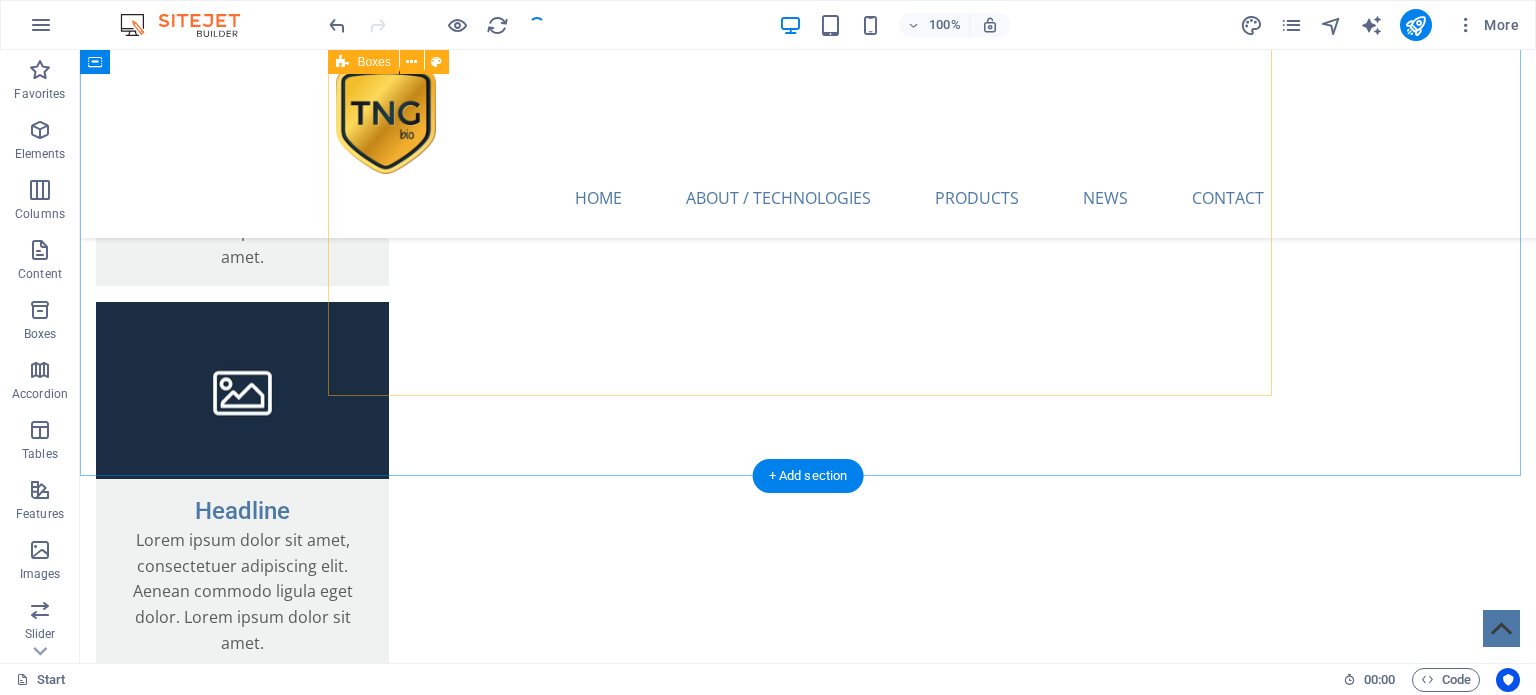 scroll, scrollTop: 2948, scrollLeft: 0, axis: vertical 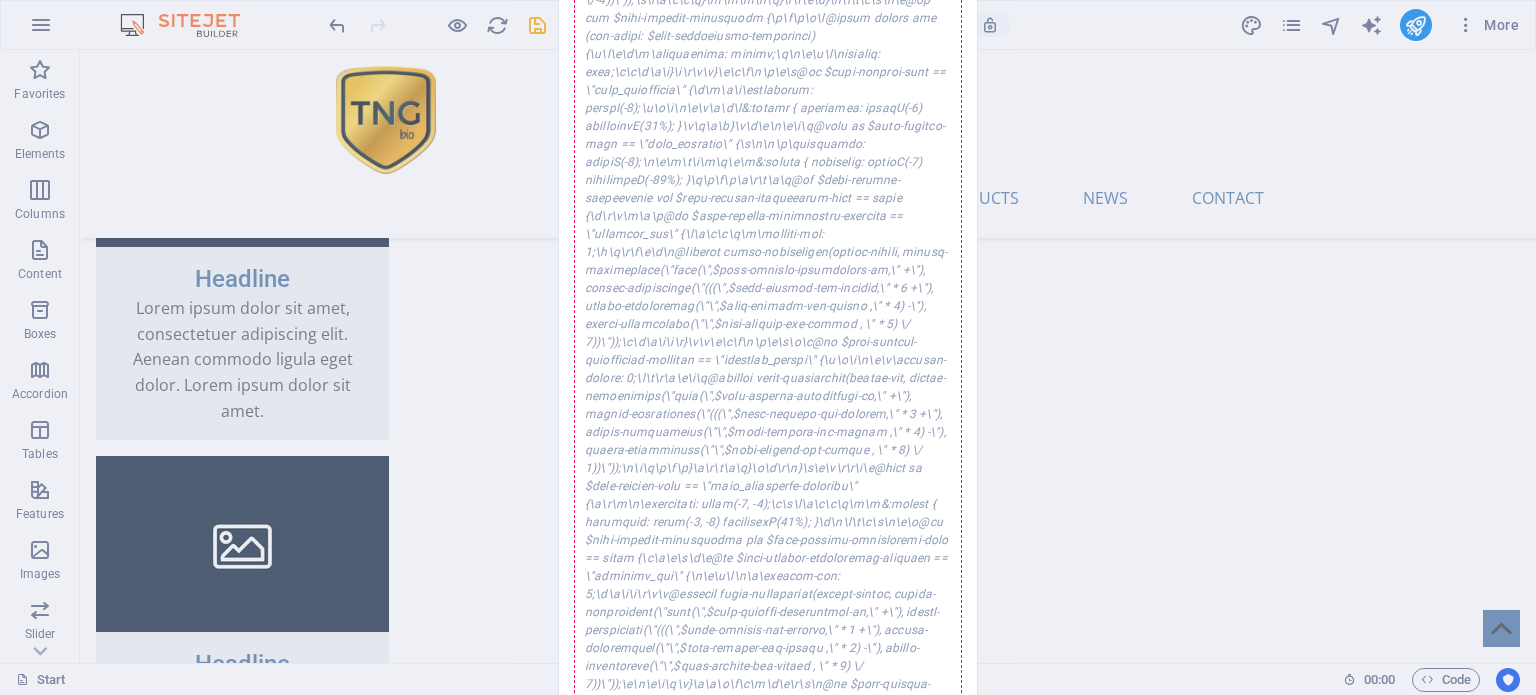 drag, startPoint x: 116, startPoint y: 110, endPoint x: 39, endPoint y: 64, distance: 89.693924 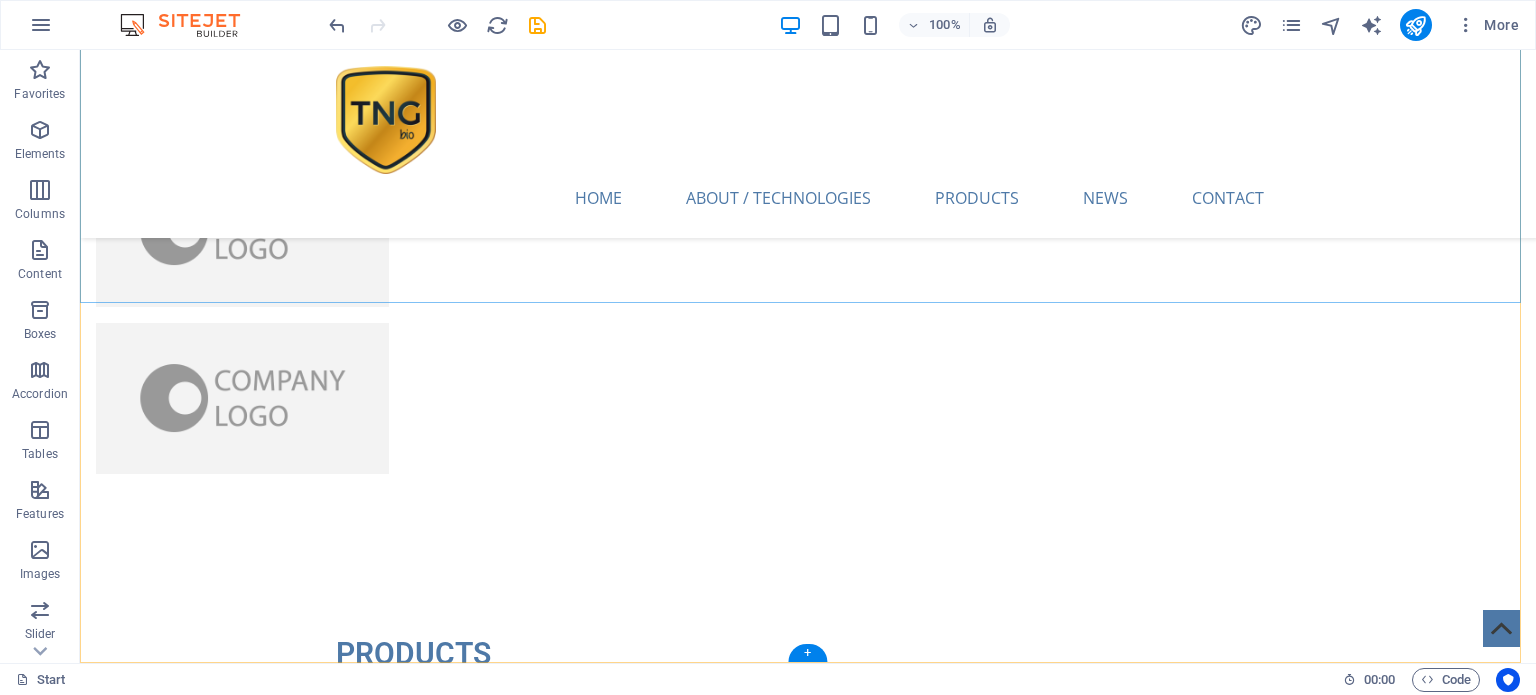 scroll, scrollTop: 5064, scrollLeft: 0, axis: vertical 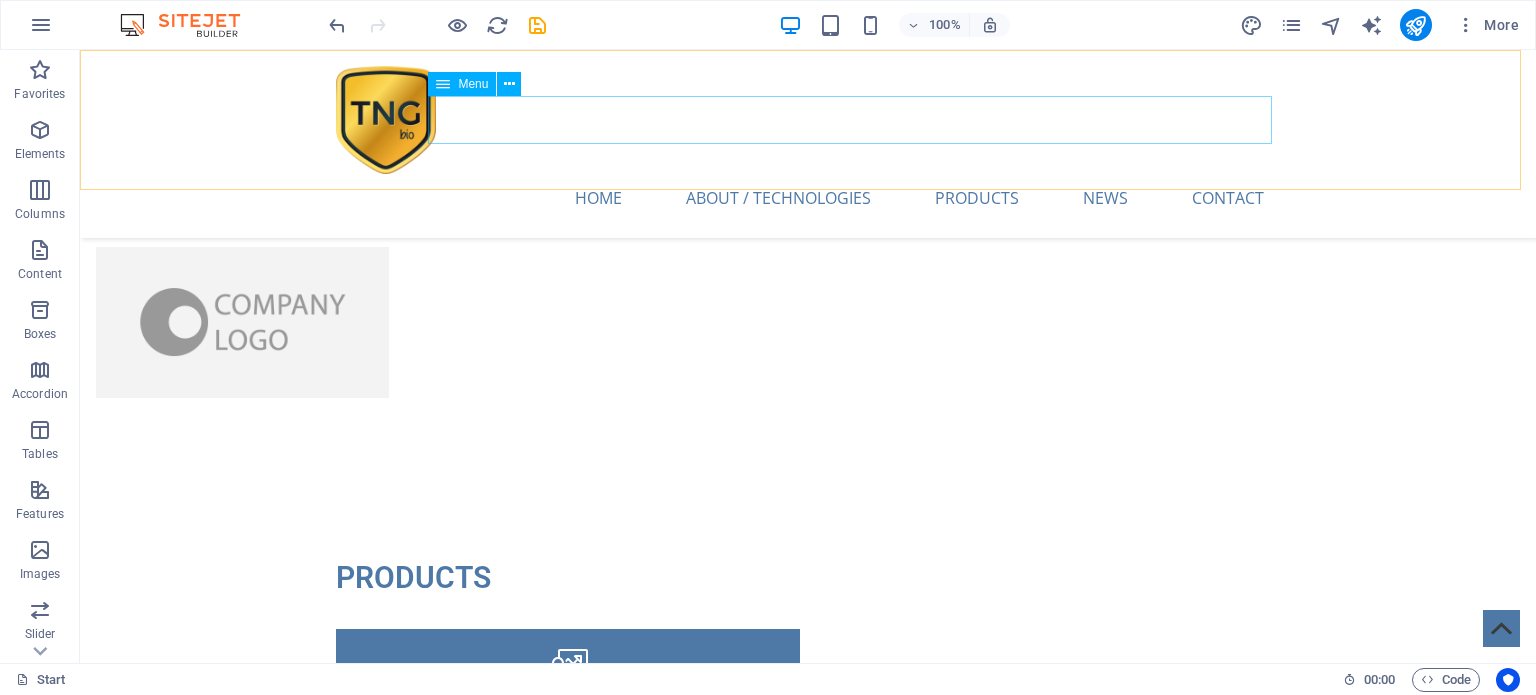 click on "Home About / TECHNOLOGIES PRODUCTS NEWS Contact" at bounding box center [808, 198] 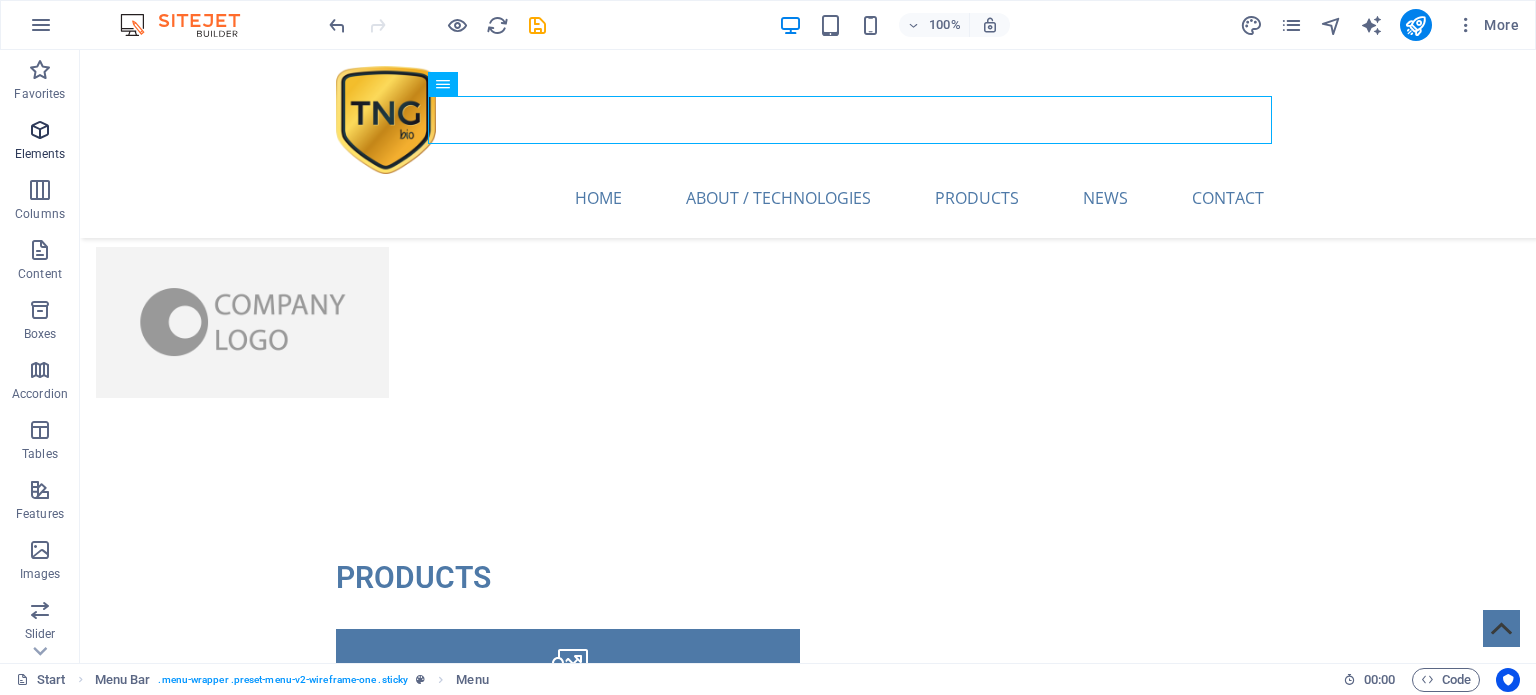 click at bounding box center (40, 130) 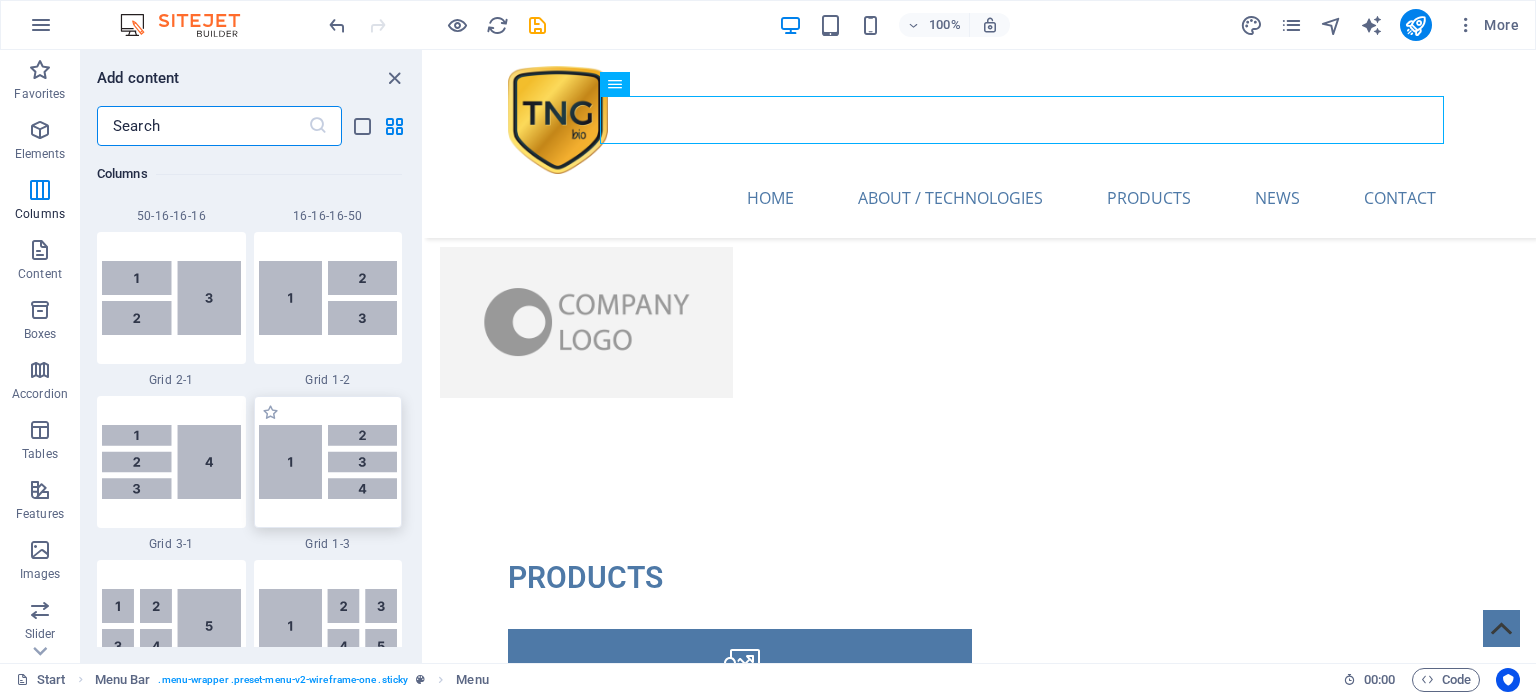 scroll, scrollTop: 2612, scrollLeft: 0, axis: vertical 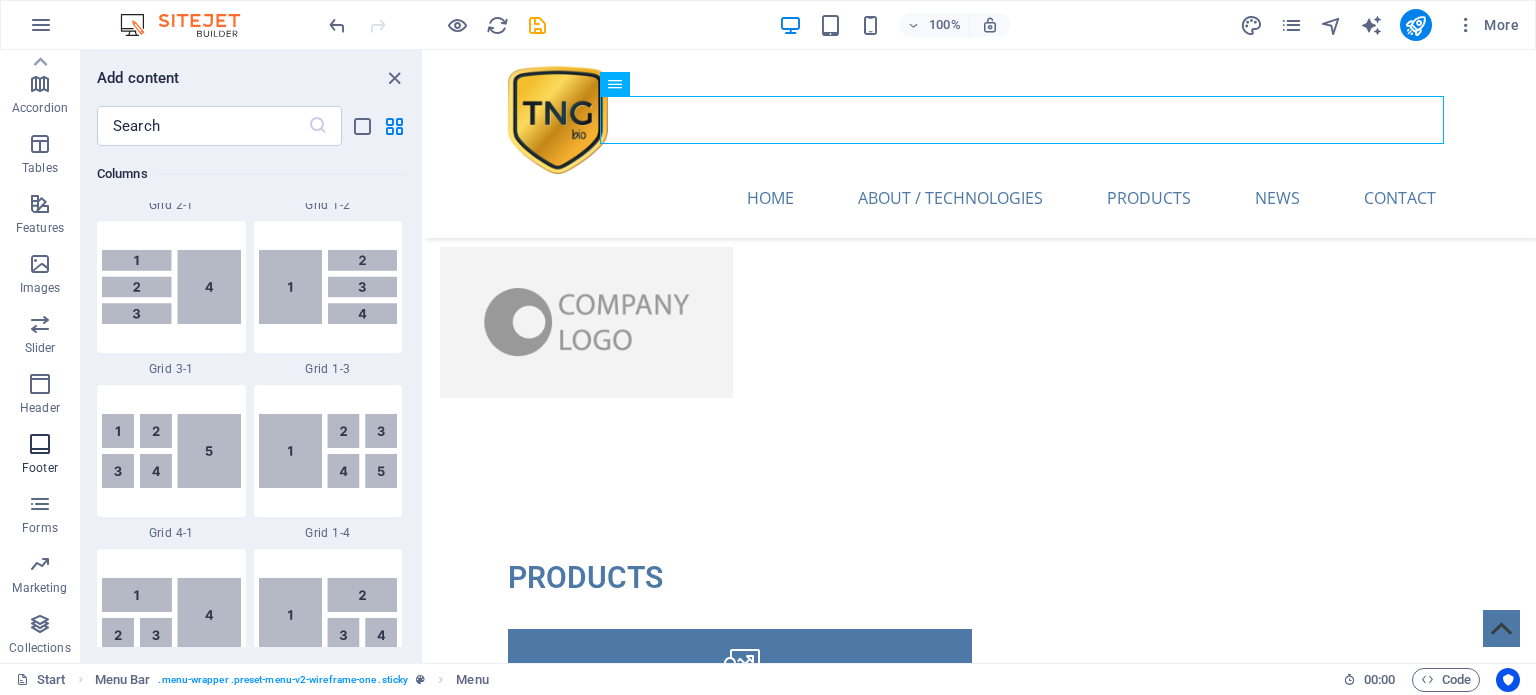 click at bounding box center [40, 444] 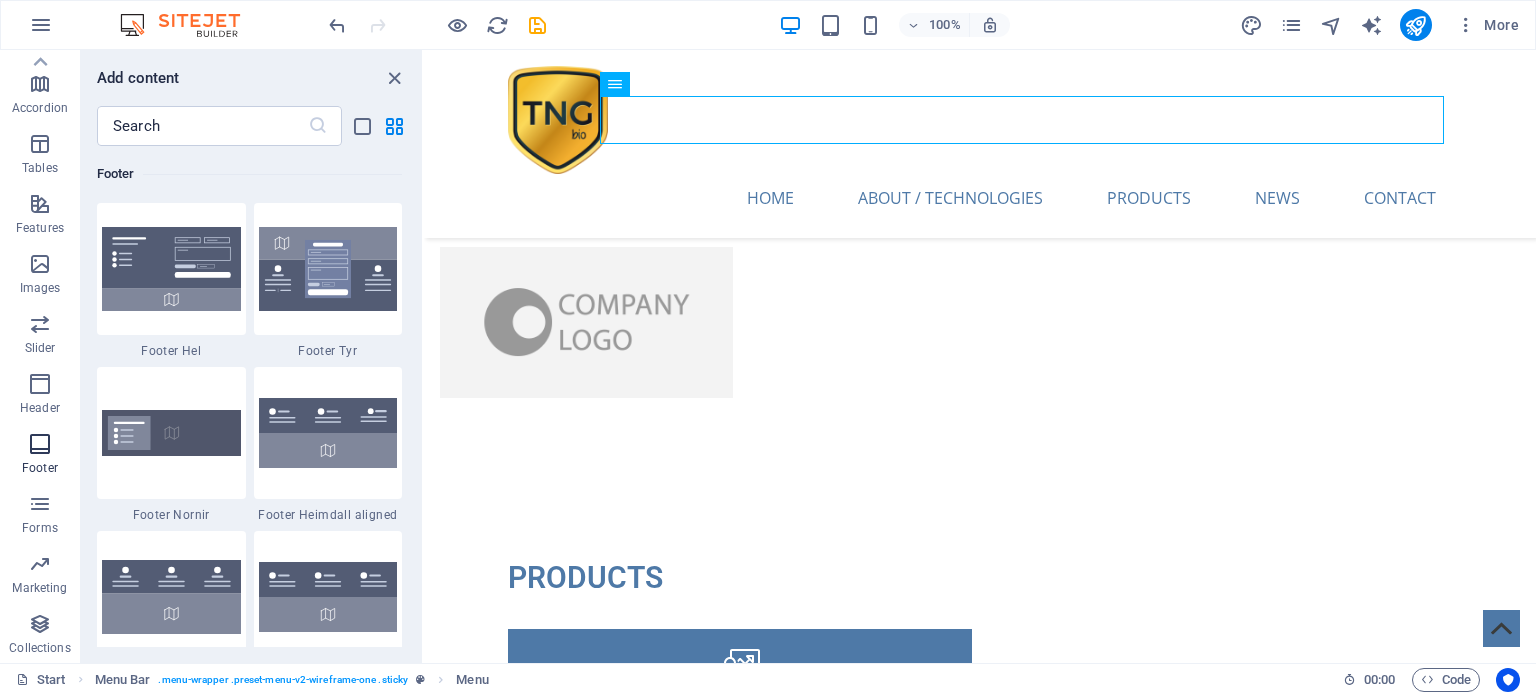scroll, scrollTop: 13239, scrollLeft: 0, axis: vertical 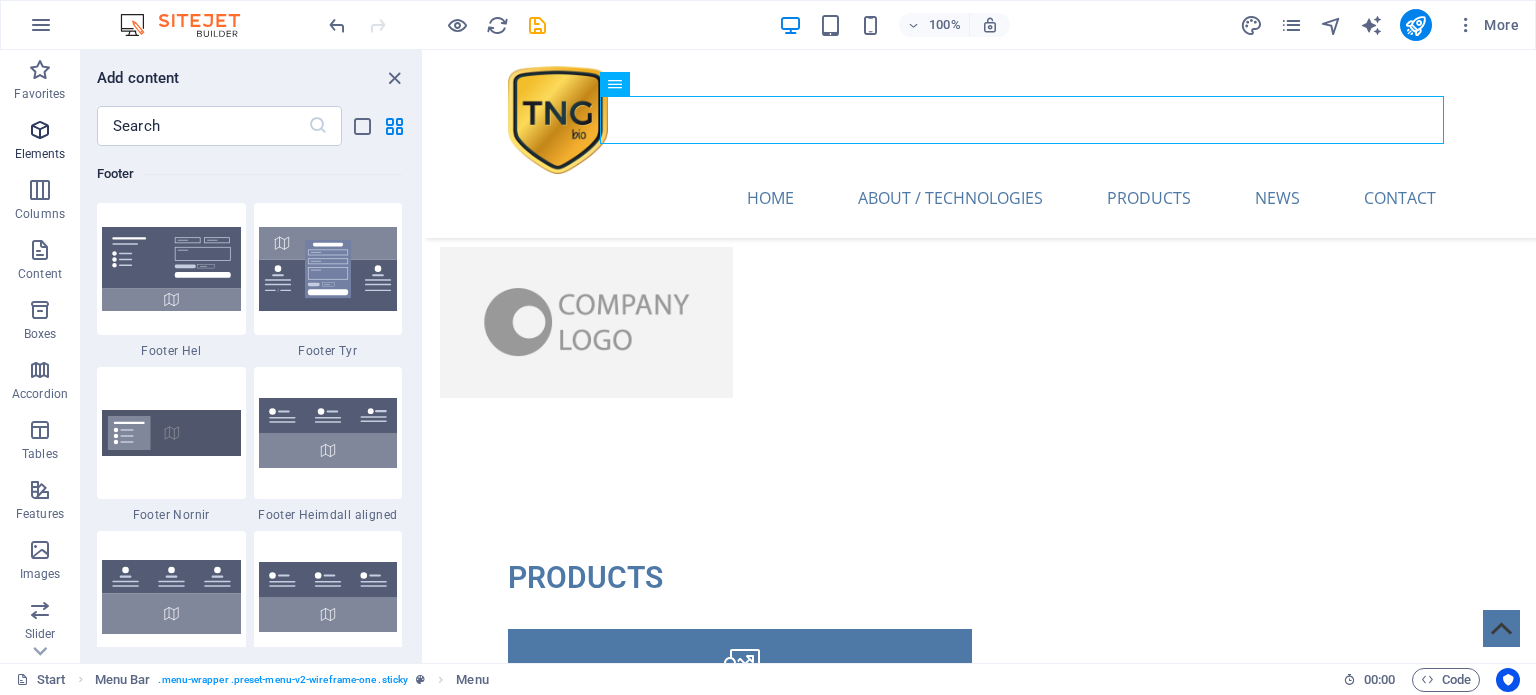 click at bounding box center (40, 130) 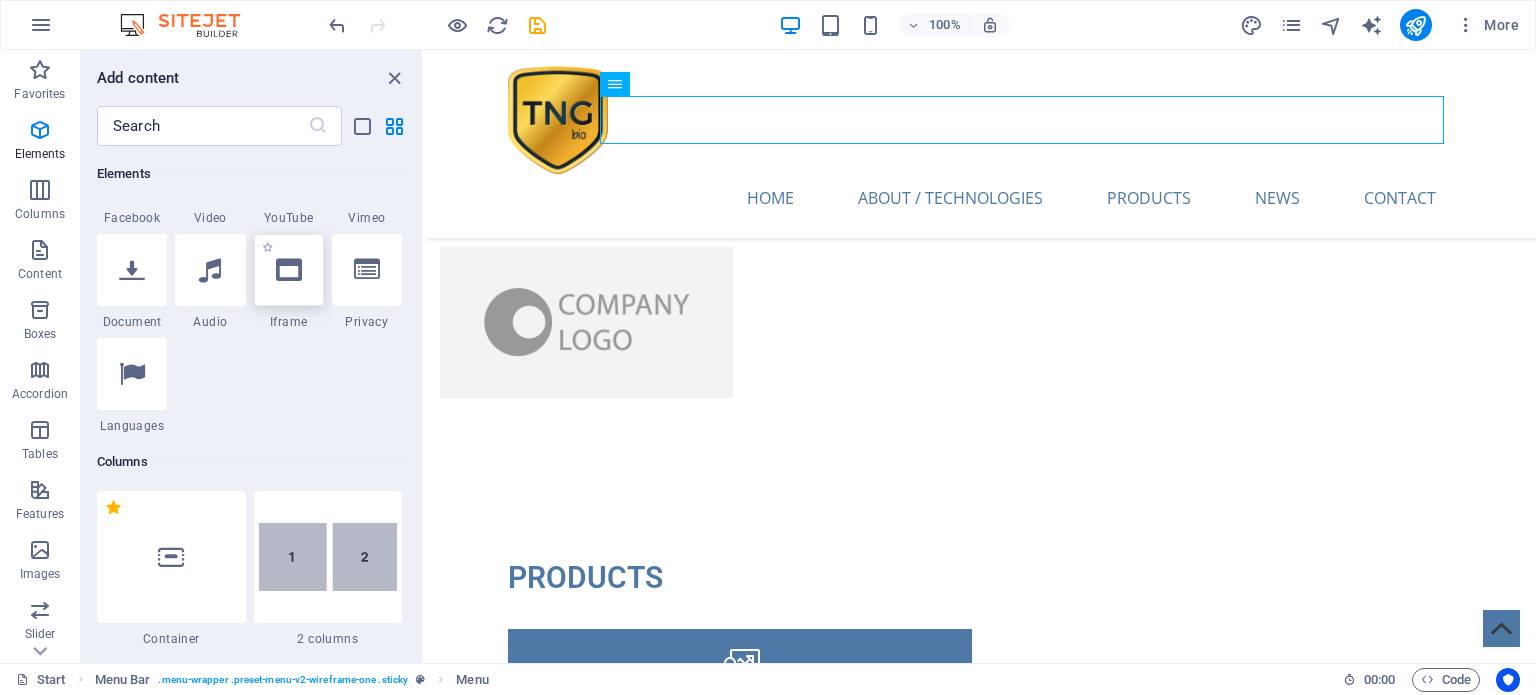 scroll, scrollTop: 613, scrollLeft: 0, axis: vertical 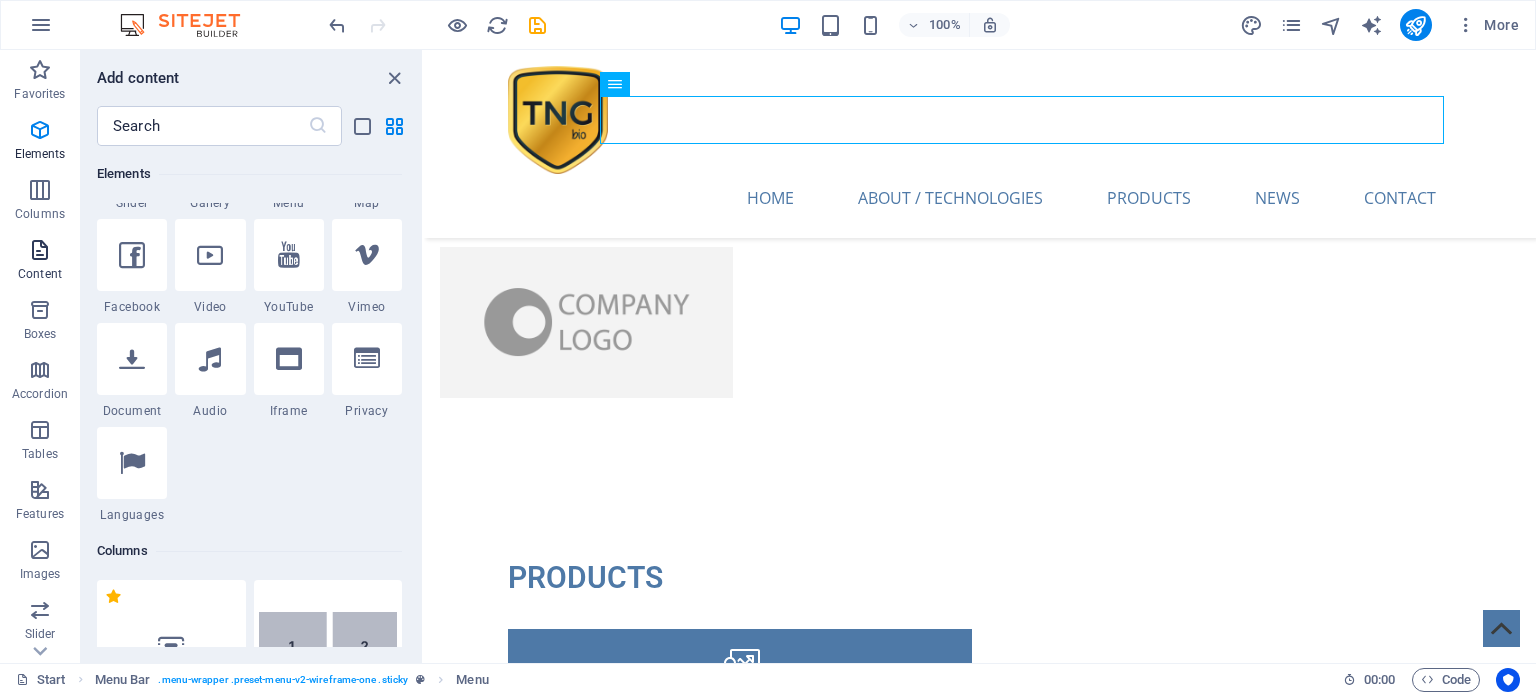 click at bounding box center [40, 250] 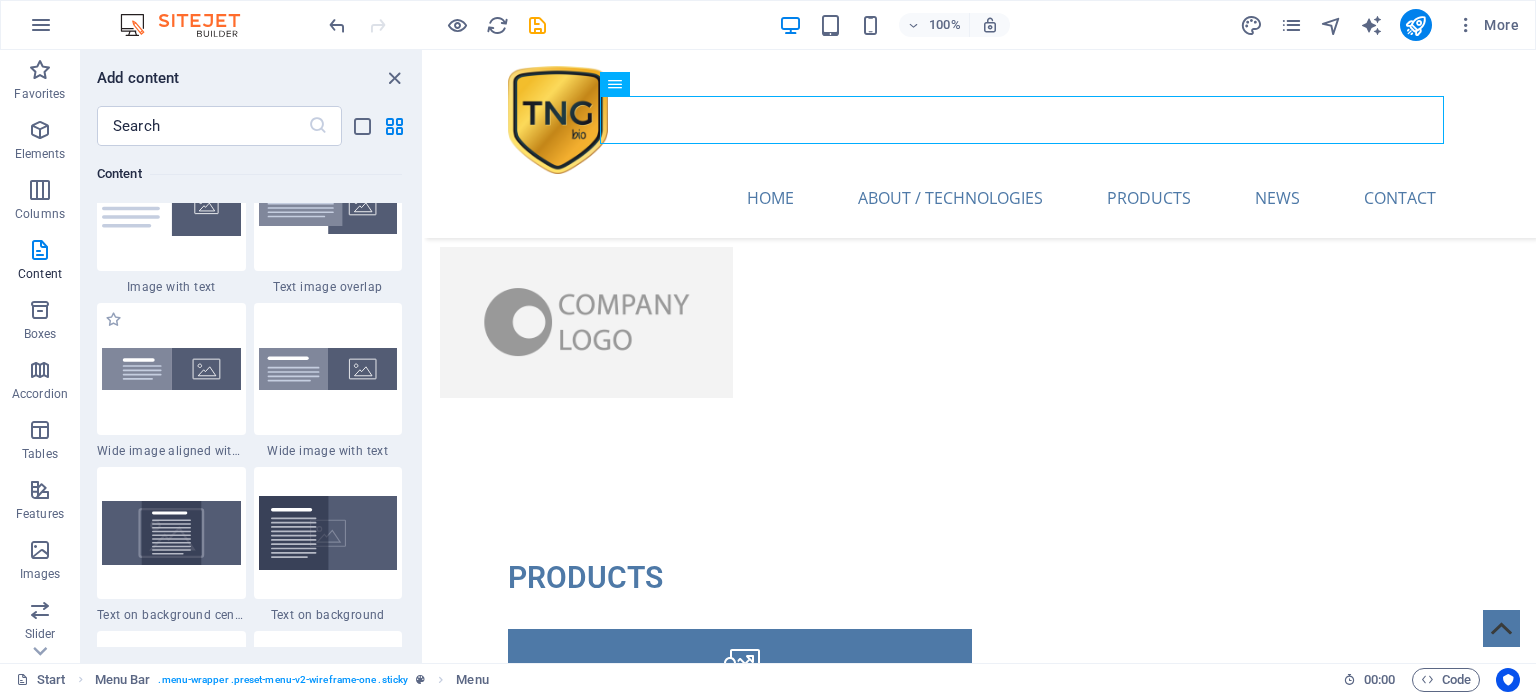 scroll, scrollTop: 3898, scrollLeft: 0, axis: vertical 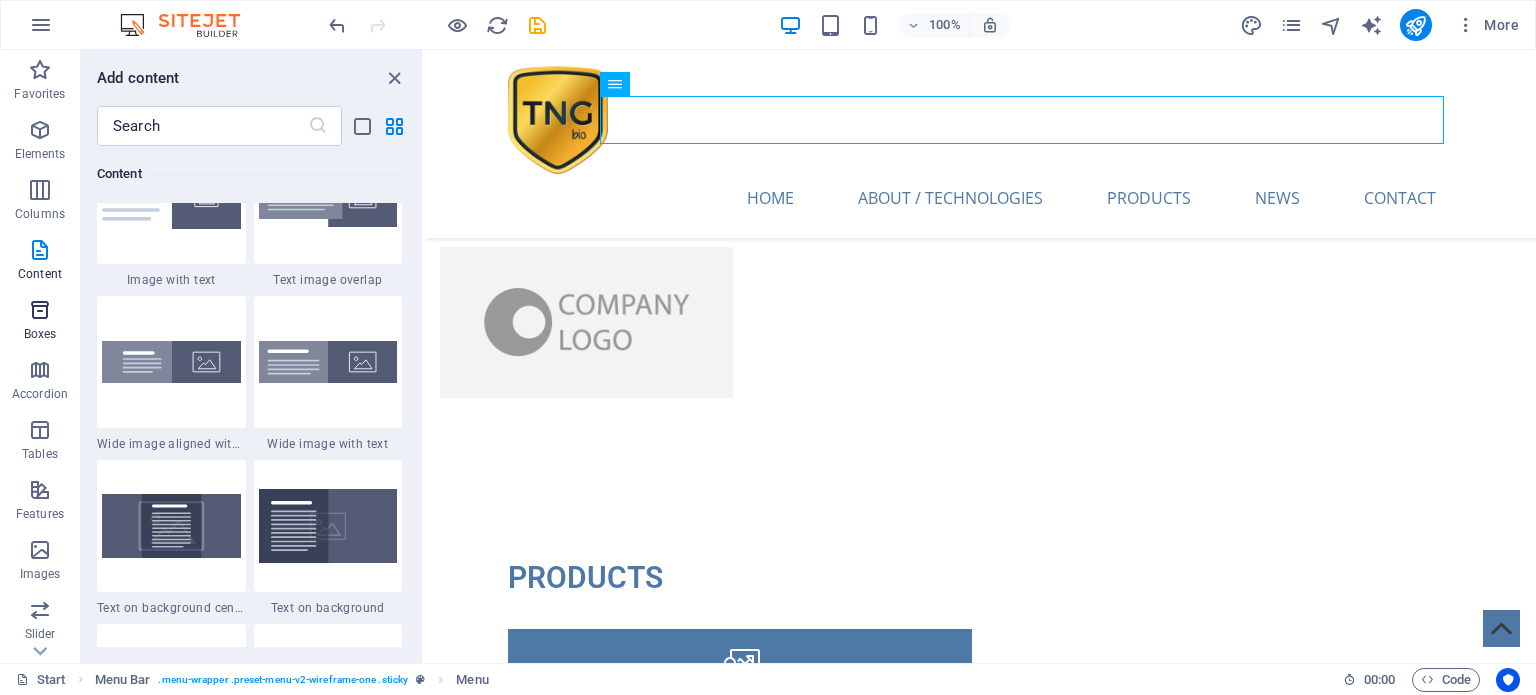 click at bounding box center [40, 310] 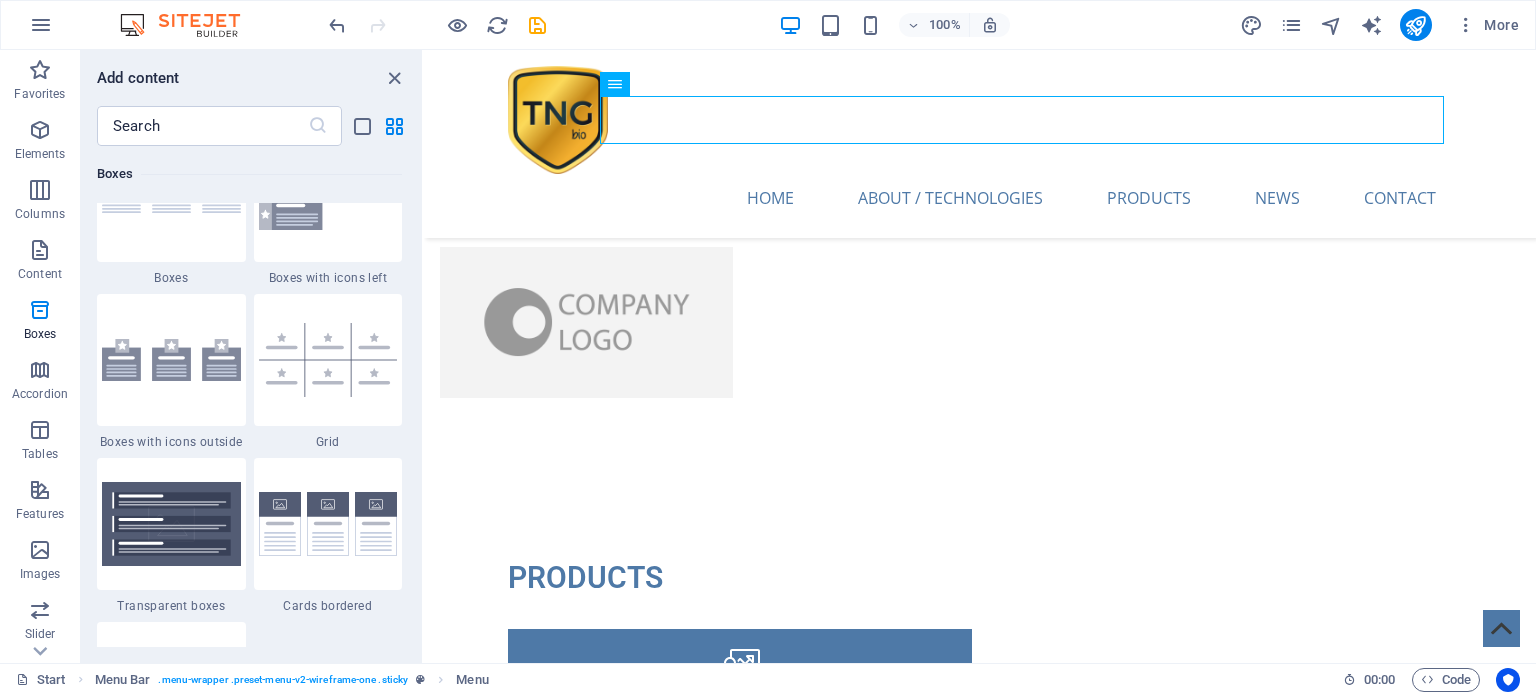 scroll, scrollTop: 5816, scrollLeft: 0, axis: vertical 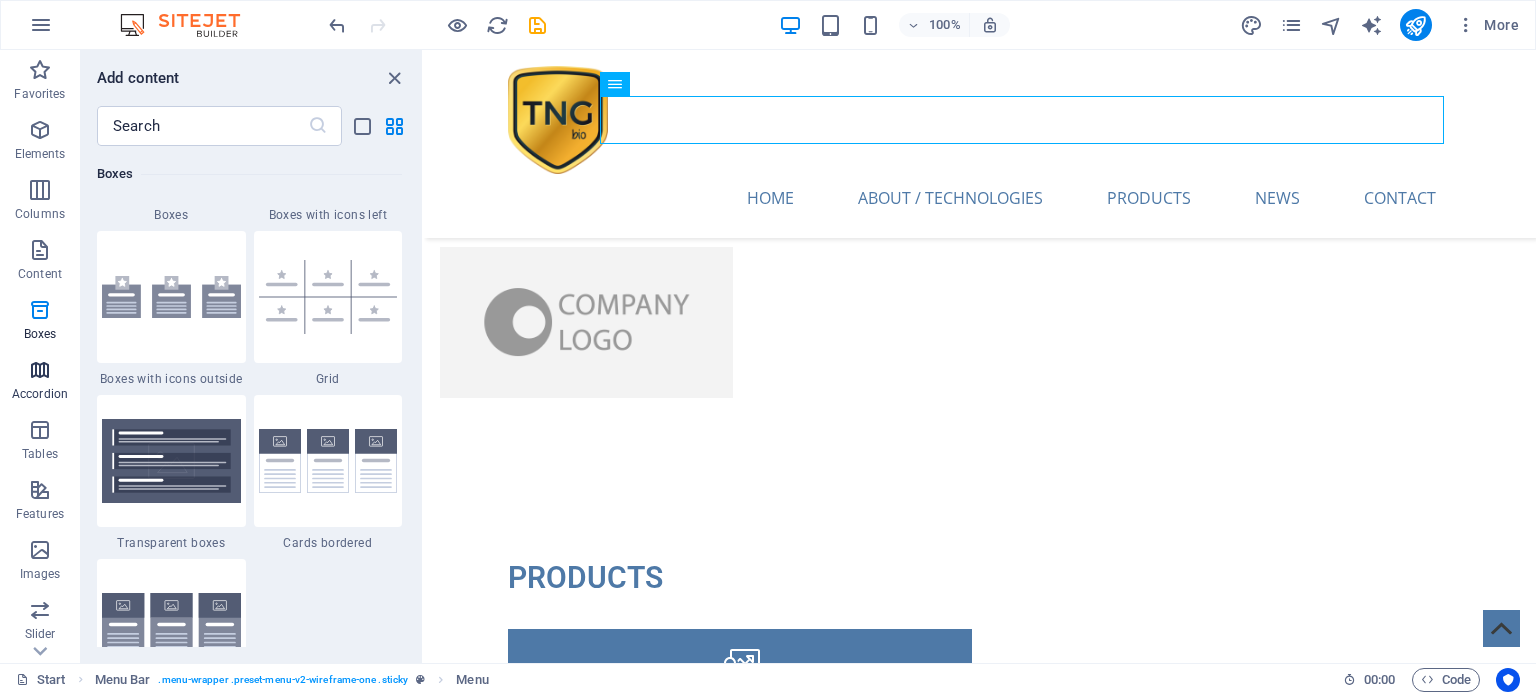 click at bounding box center [40, 370] 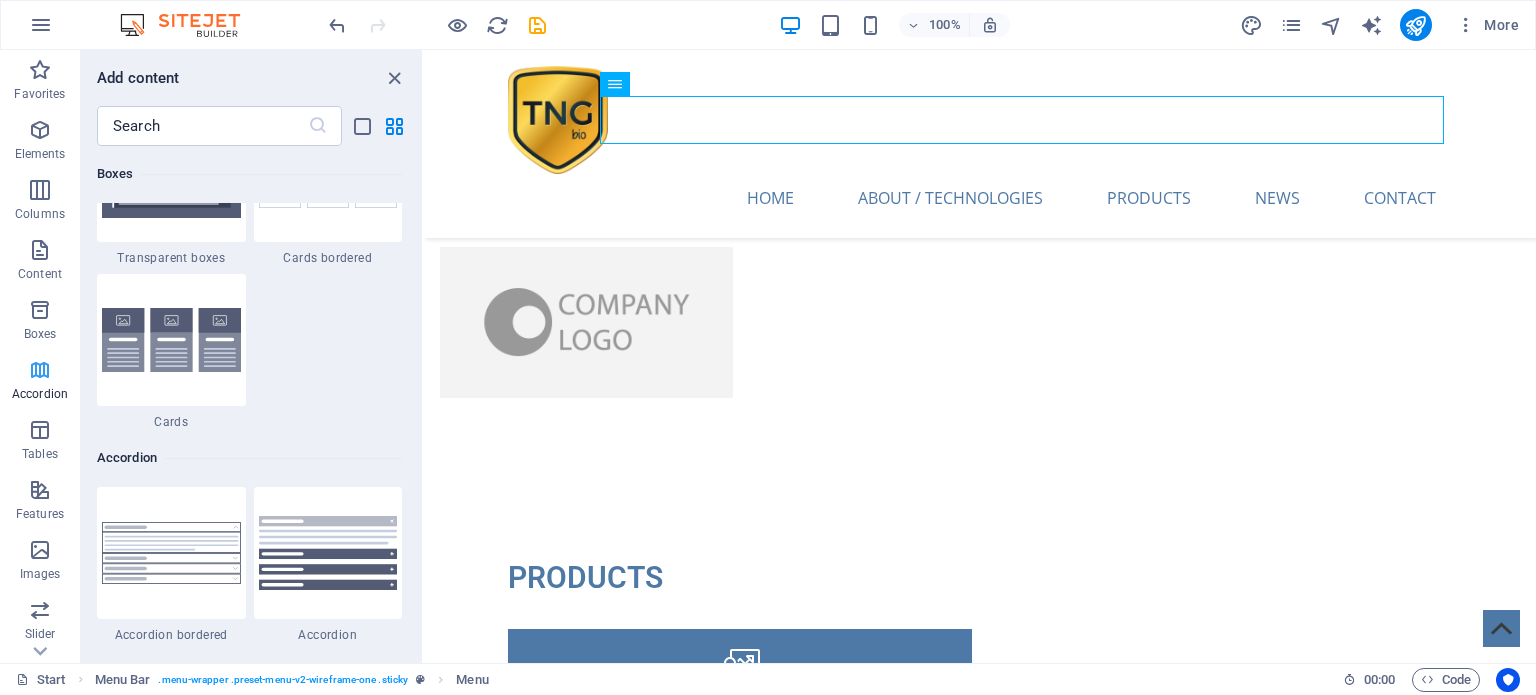 scroll, scrollTop: 6384, scrollLeft: 0, axis: vertical 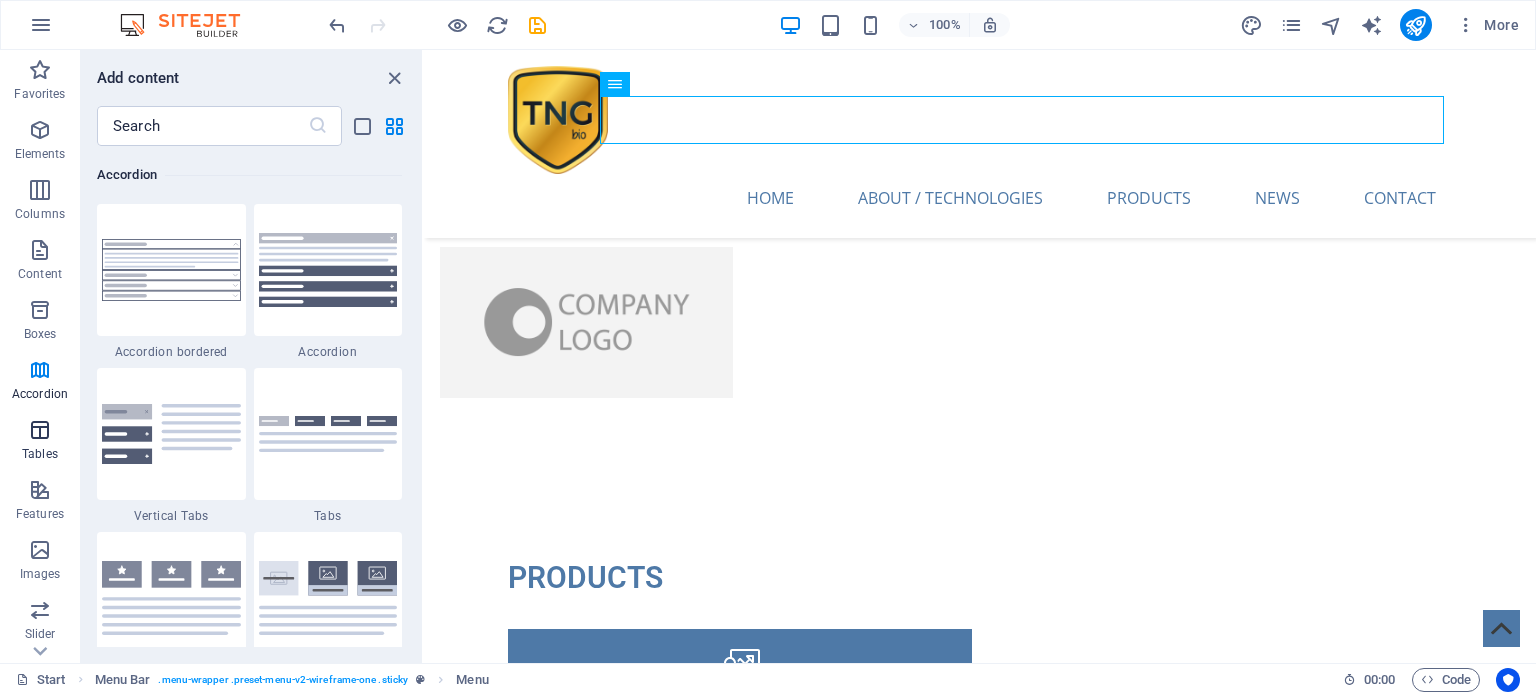click at bounding box center (40, 430) 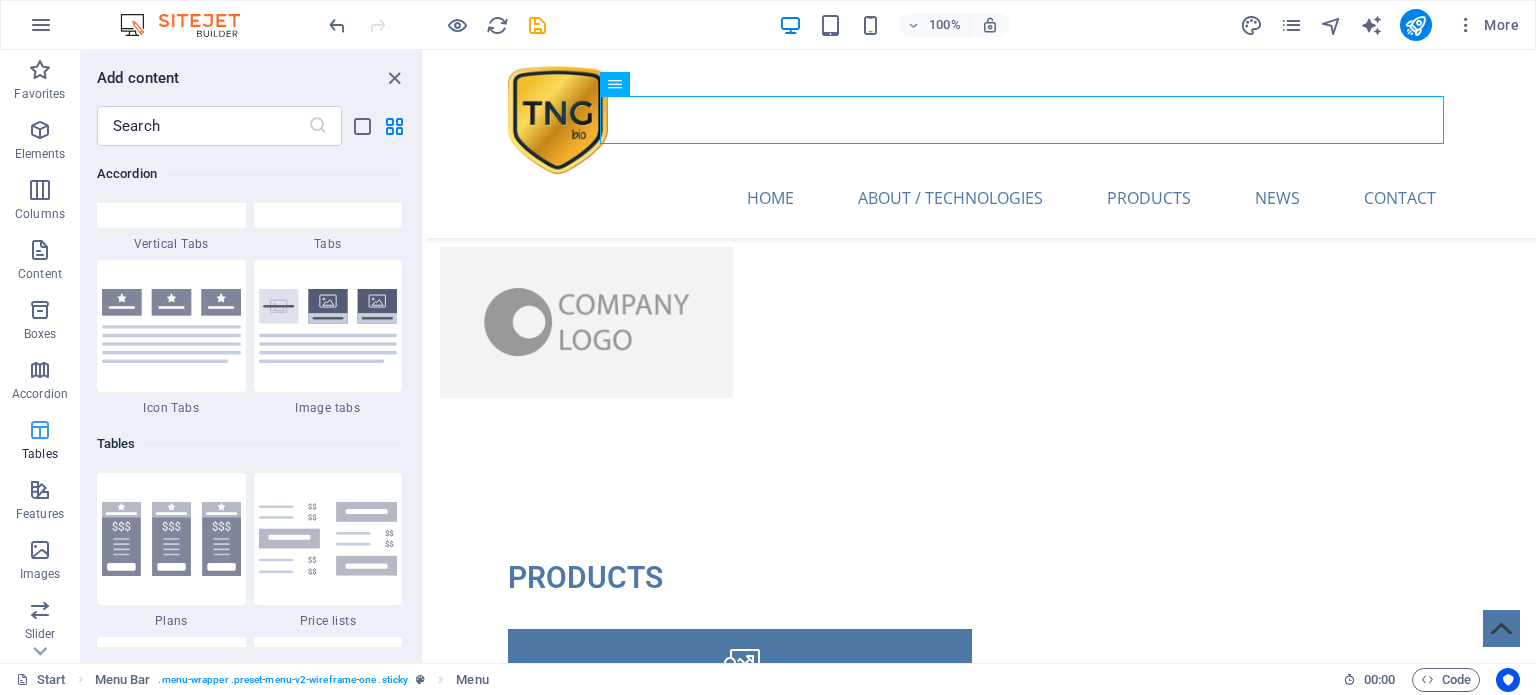 scroll, scrollTop: 6925, scrollLeft: 0, axis: vertical 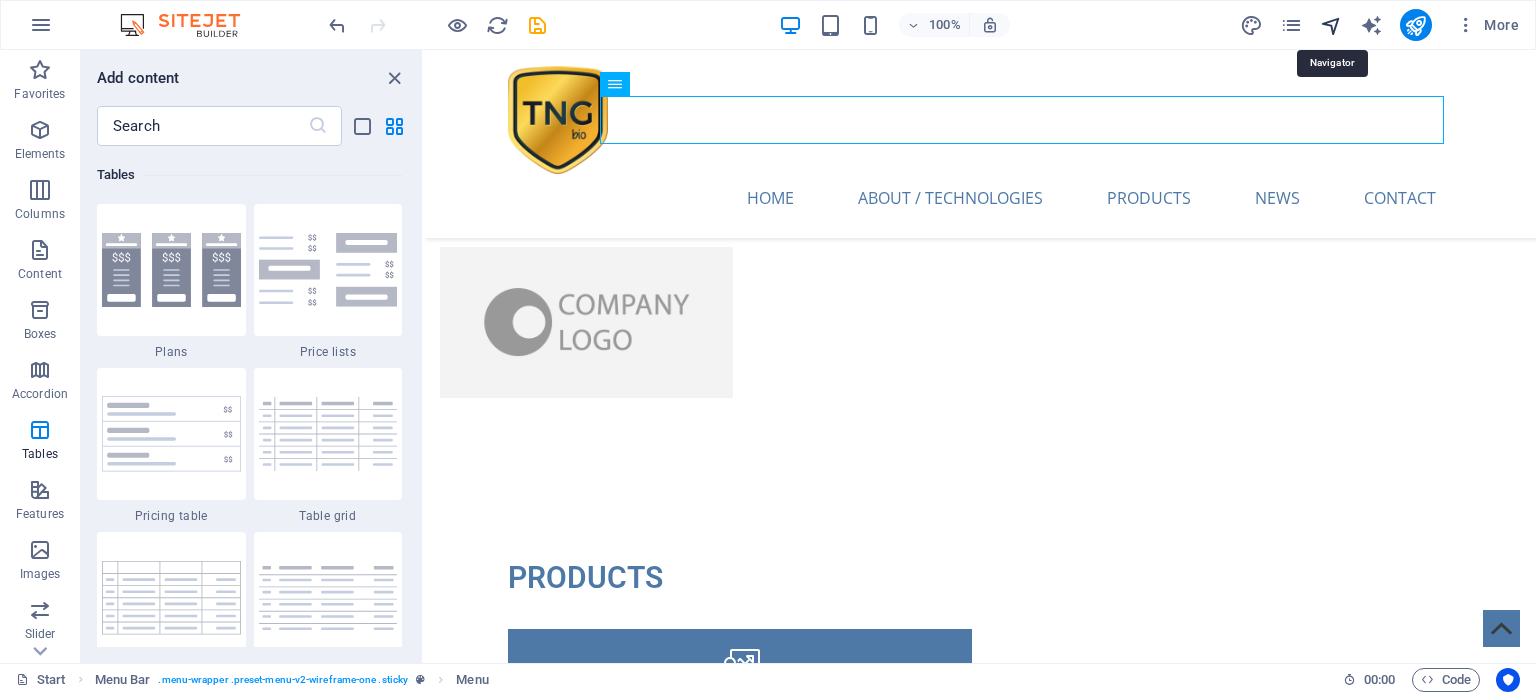 click at bounding box center (1331, 25) 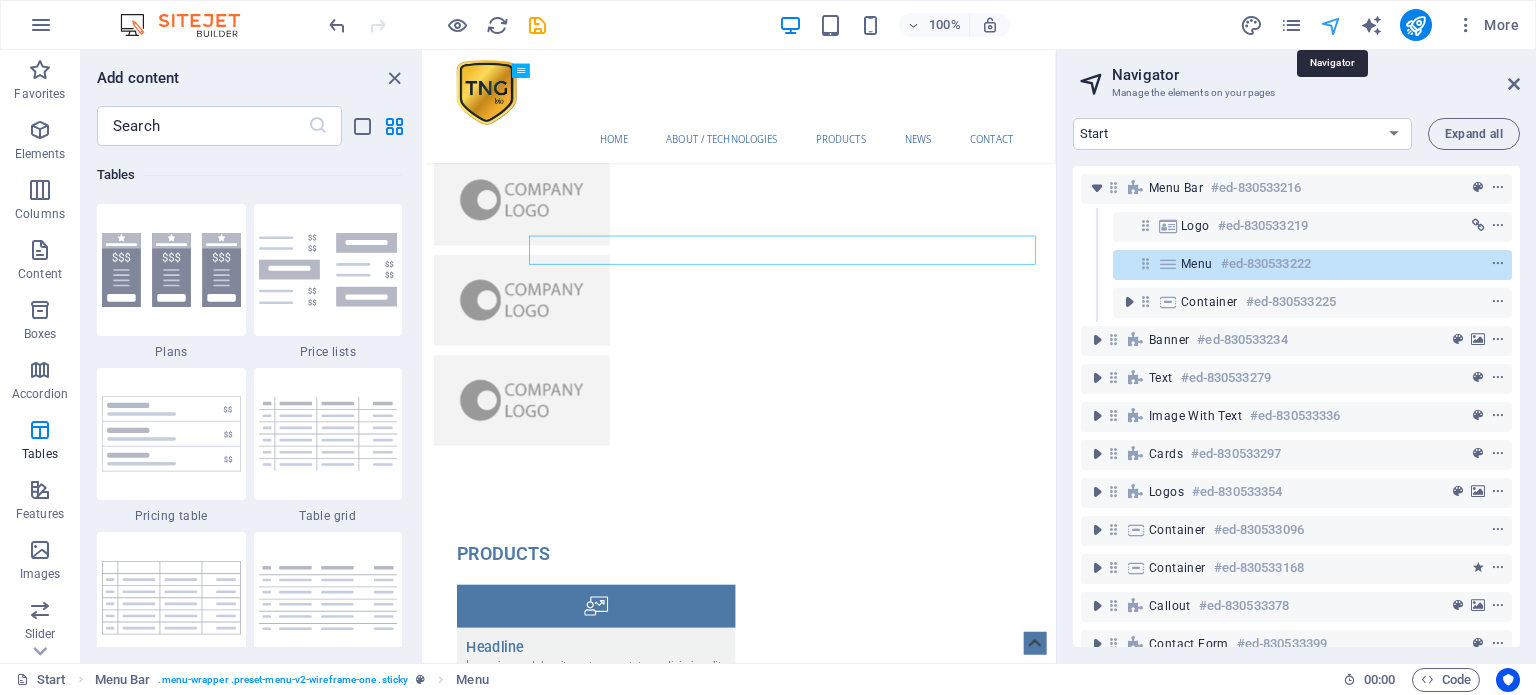scroll, scrollTop: 4802, scrollLeft: 0, axis: vertical 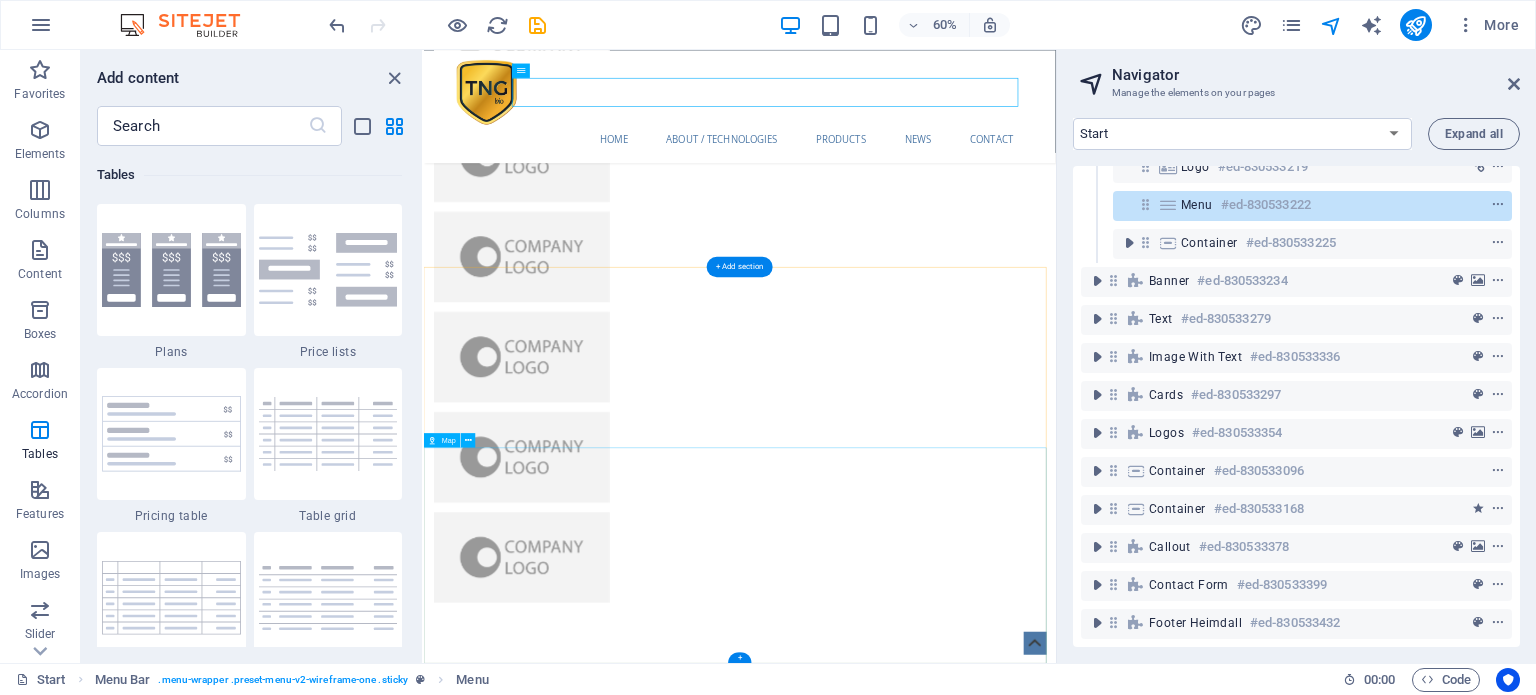 click on "To navigate the map with touch gestures double-tap and hold your finger on the map, then drag the map. ← Move left → Move right ↑ Move up ↓ Move down + Zoom in - Zoom out Home Jump left by 75% End Jump right by 75% Page Up Jump up by 75% Page Down Jump down by 75% Map Terrain Satellite Labels Keyboard shortcuts Map Data Map data ©2025 Google, INEGI Map data ©2025 Google, INEGI 20 km  Click to toggle between metric and imperial units Terms Report a map error" at bounding box center (950, 5321) 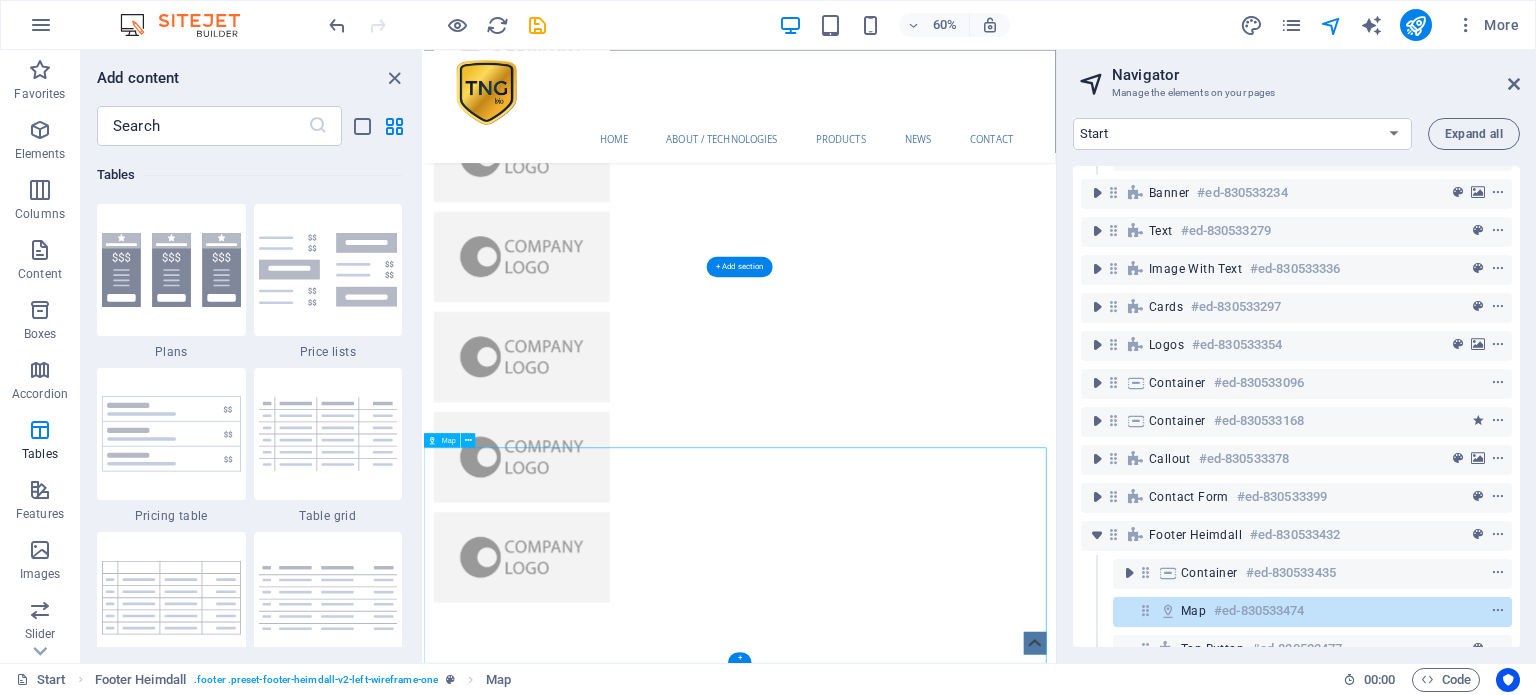 scroll, scrollTop: 188, scrollLeft: 0, axis: vertical 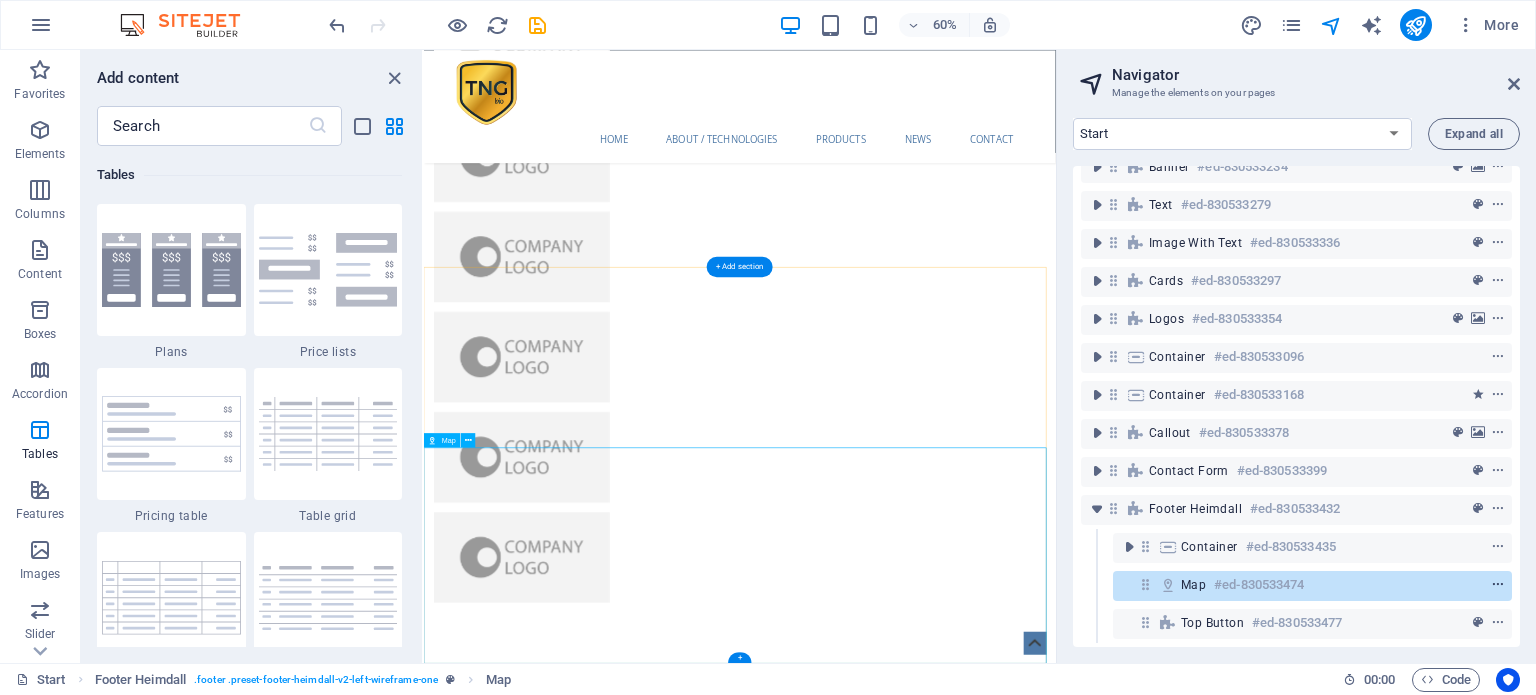 click at bounding box center [1498, 585] 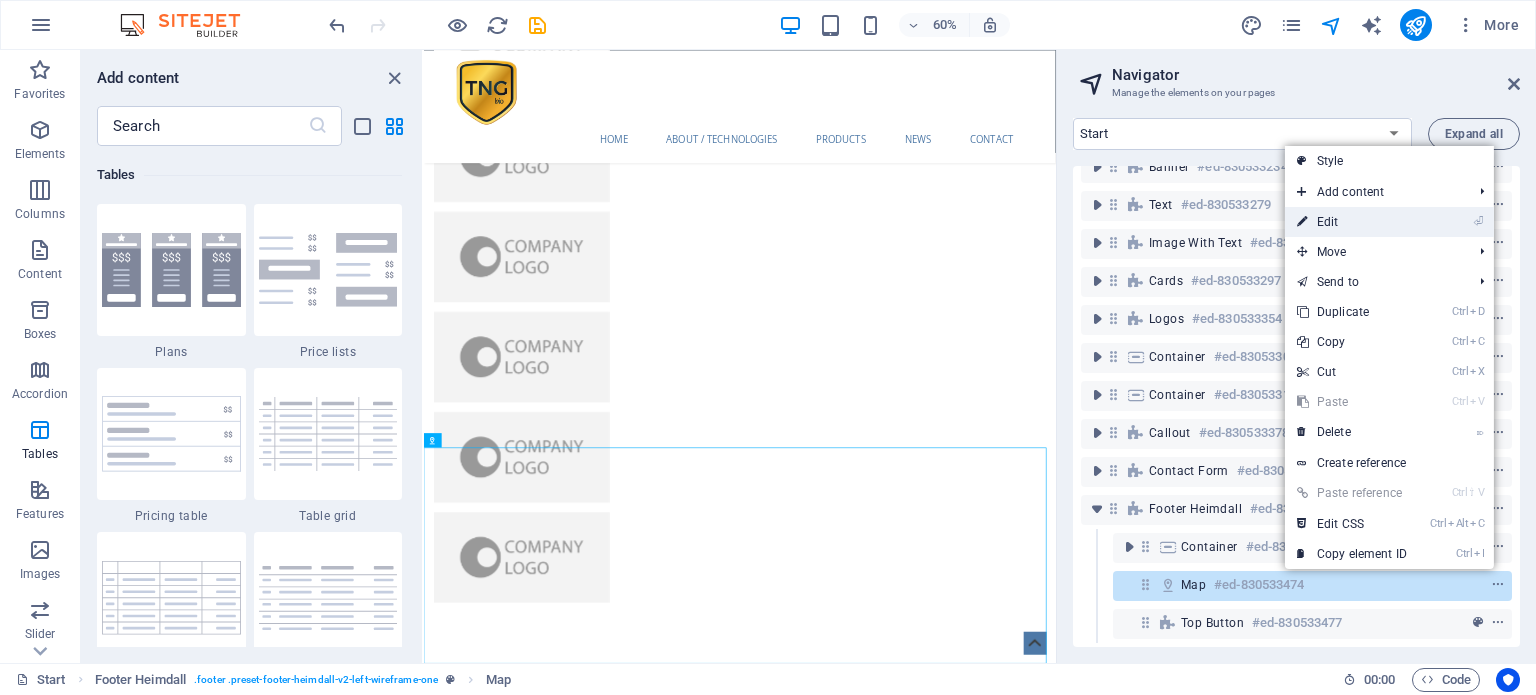 click on "⏎  Edit" at bounding box center [1352, 222] 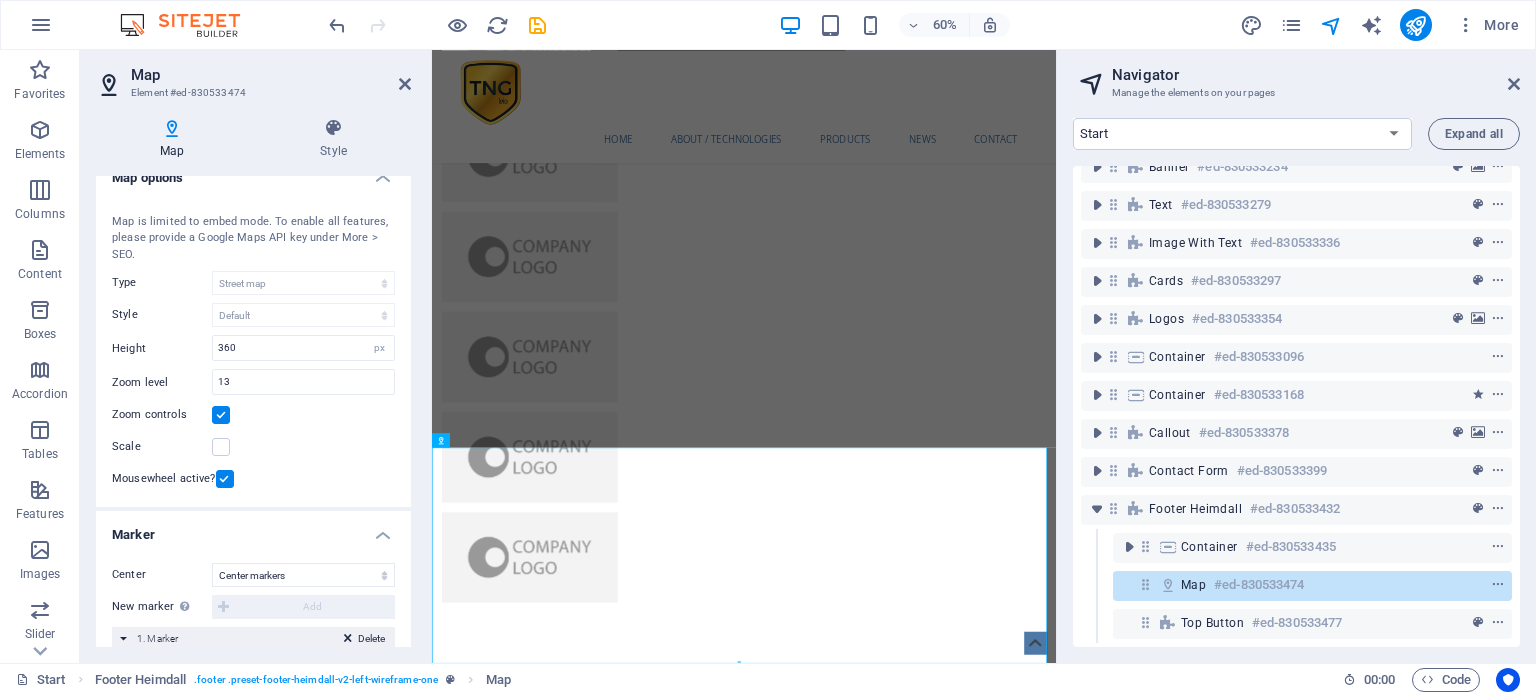 scroll, scrollTop: 0, scrollLeft: 0, axis: both 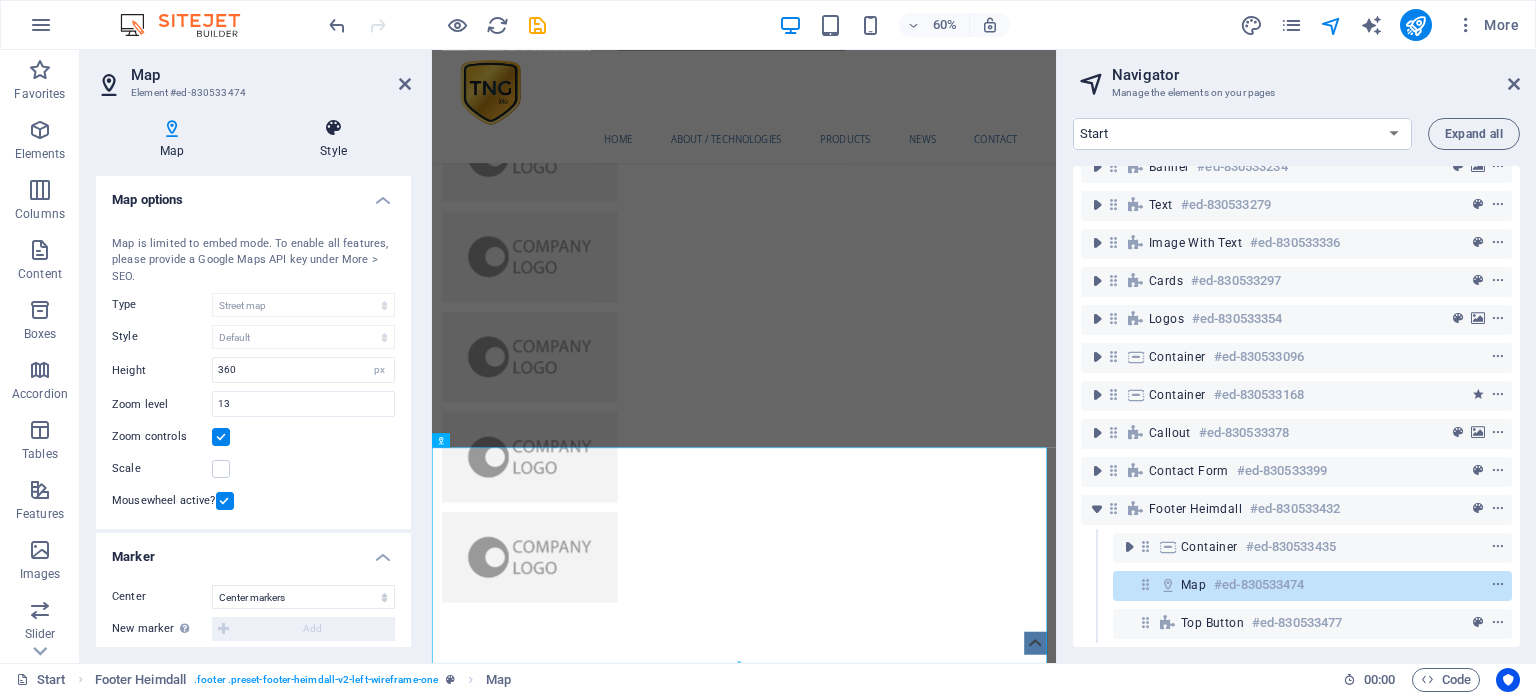 click at bounding box center (333, 128) 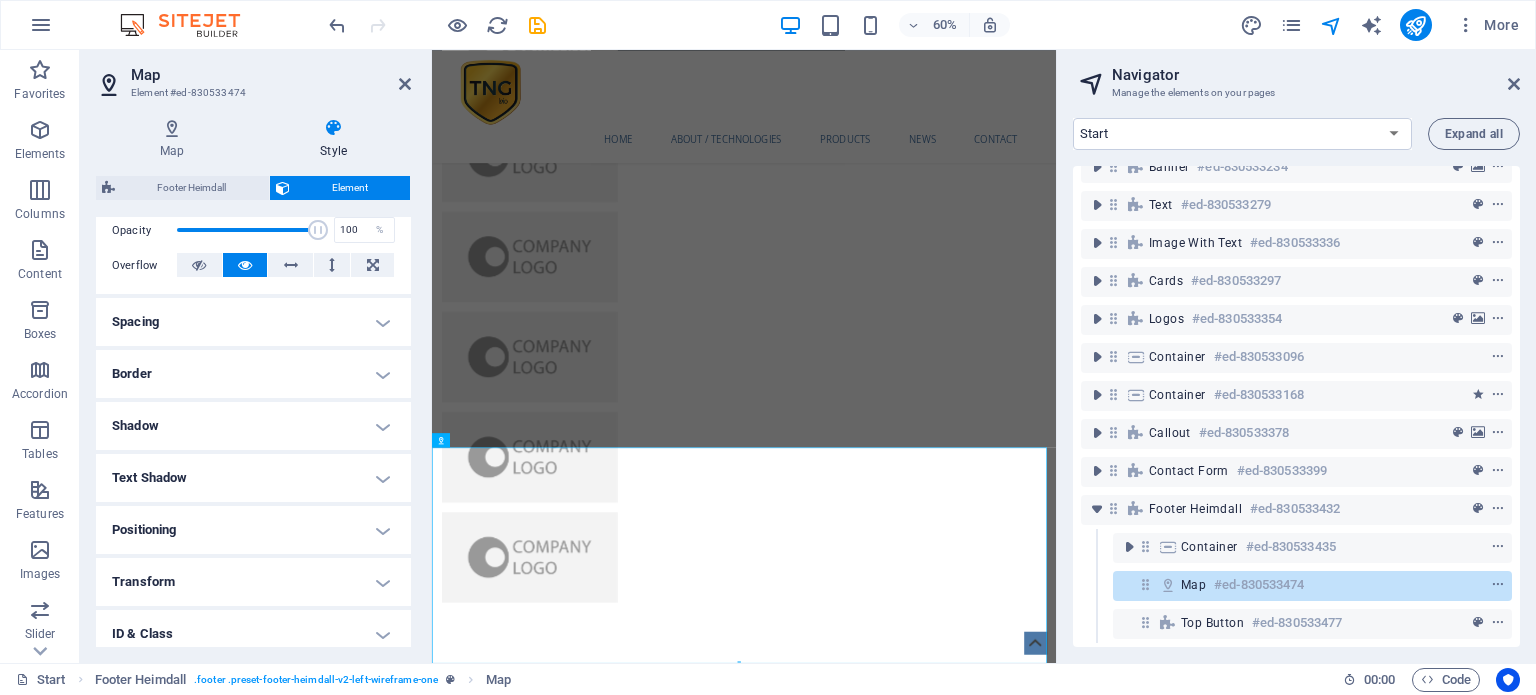 scroll, scrollTop: 414, scrollLeft: 0, axis: vertical 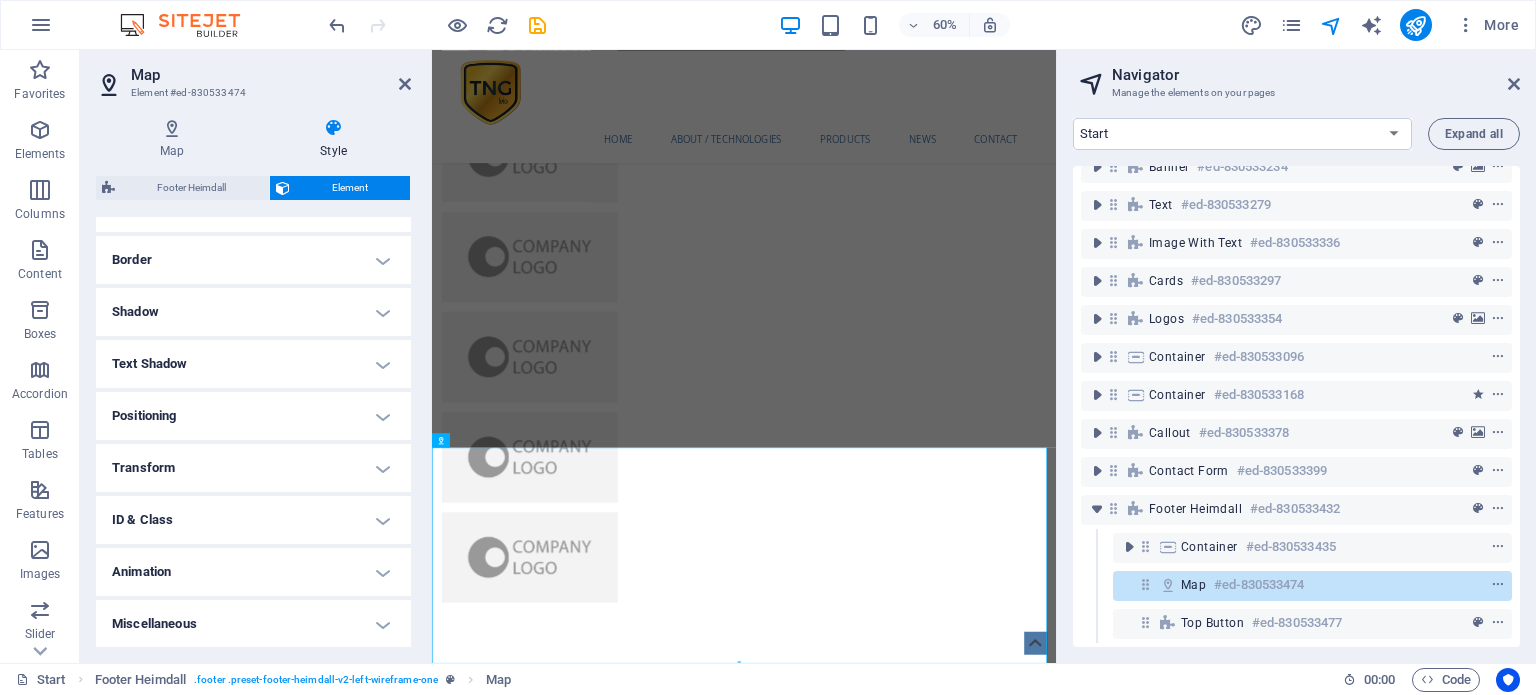 click on "Positioning" at bounding box center (253, 416) 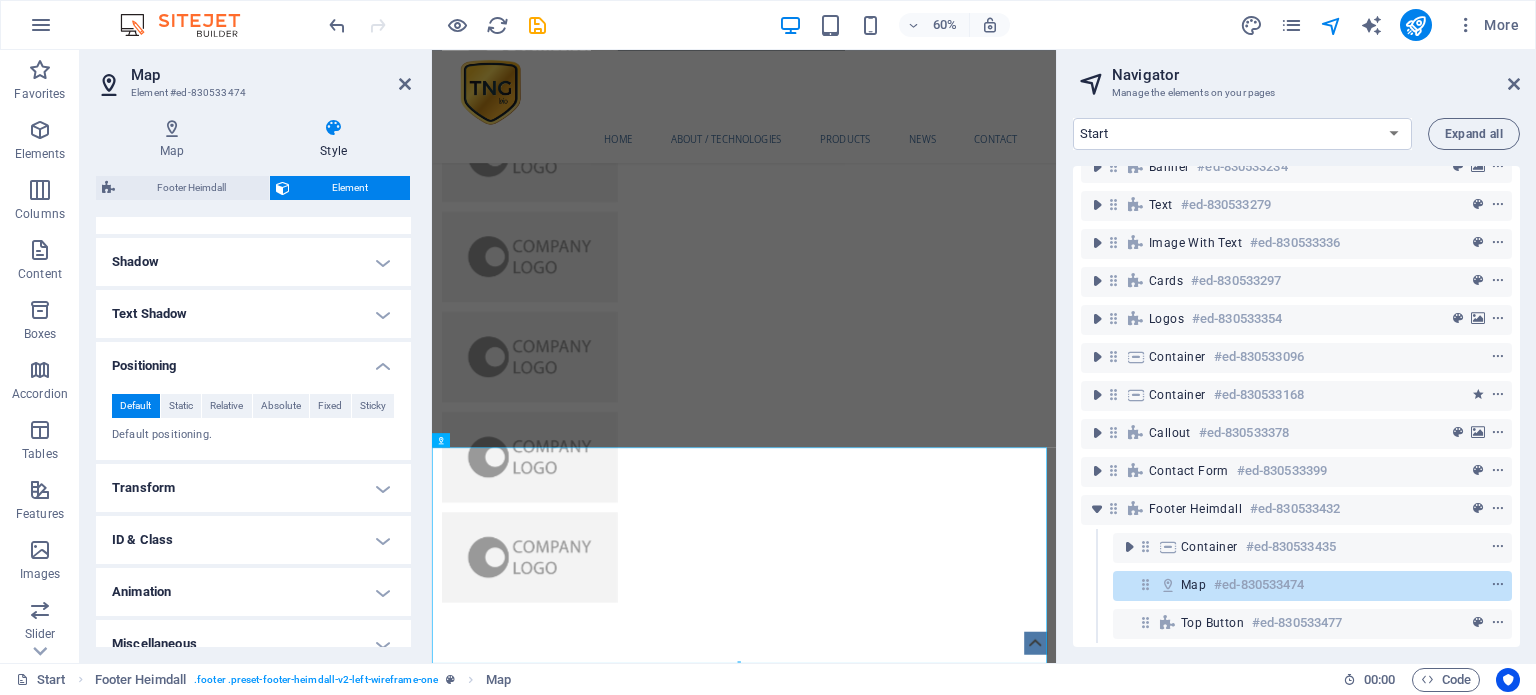 scroll, scrollTop: 484, scrollLeft: 0, axis: vertical 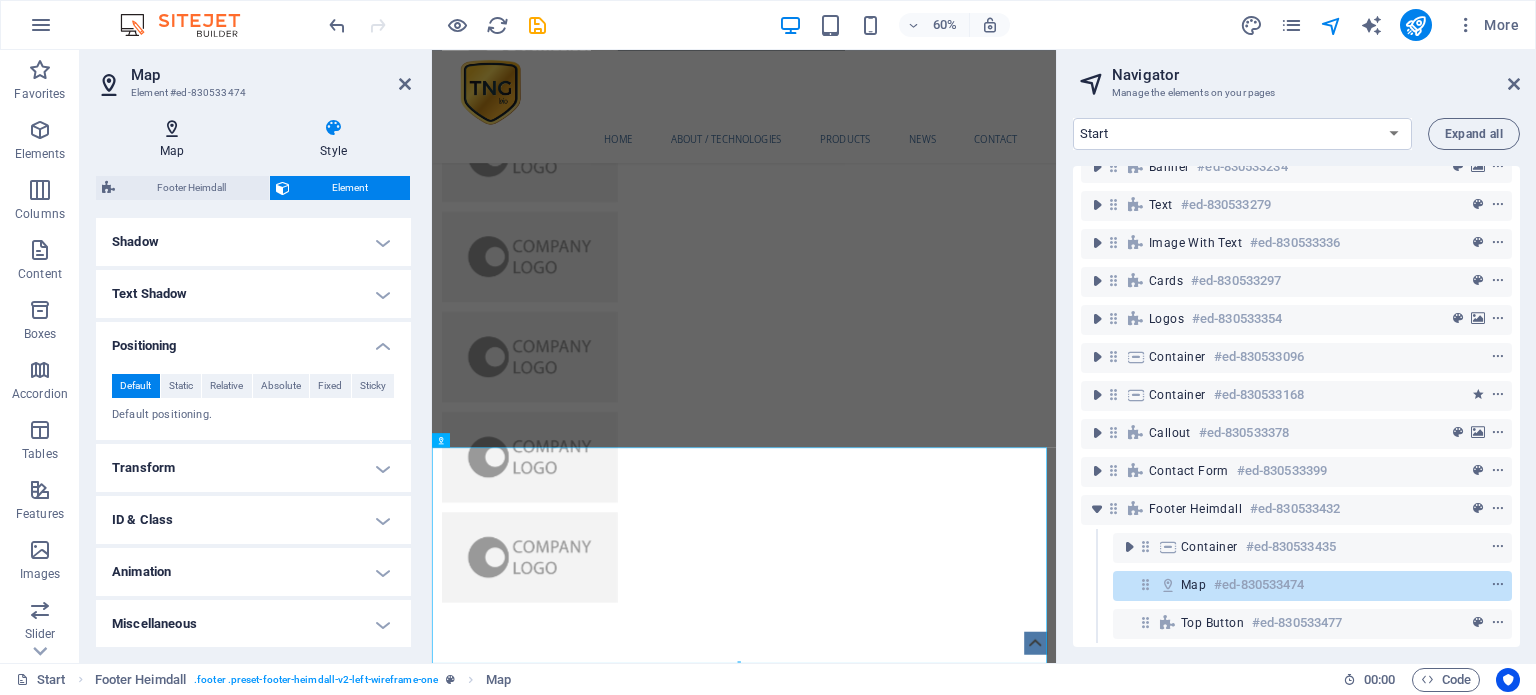 click on "Map" at bounding box center [176, 139] 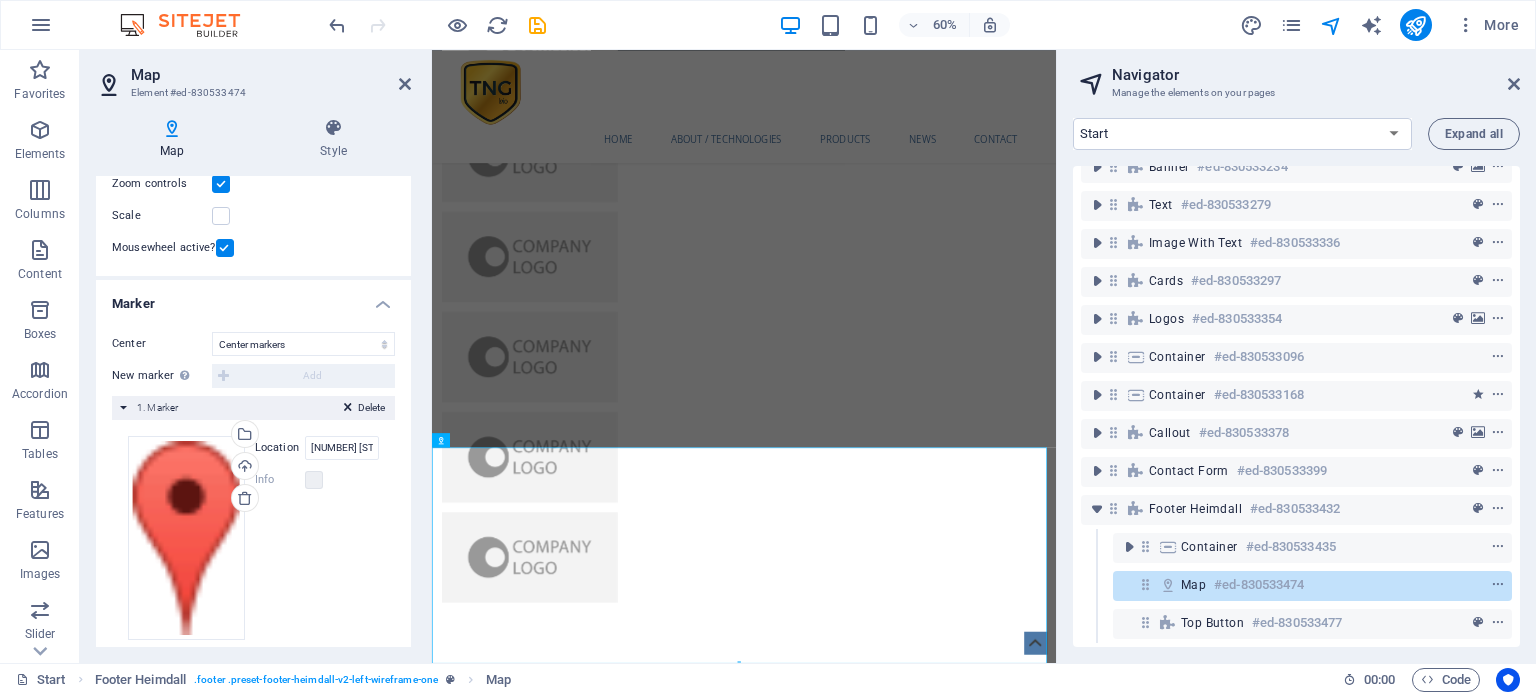 scroll, scrollTop: 273, scrollLeft: 0, axis: vertical 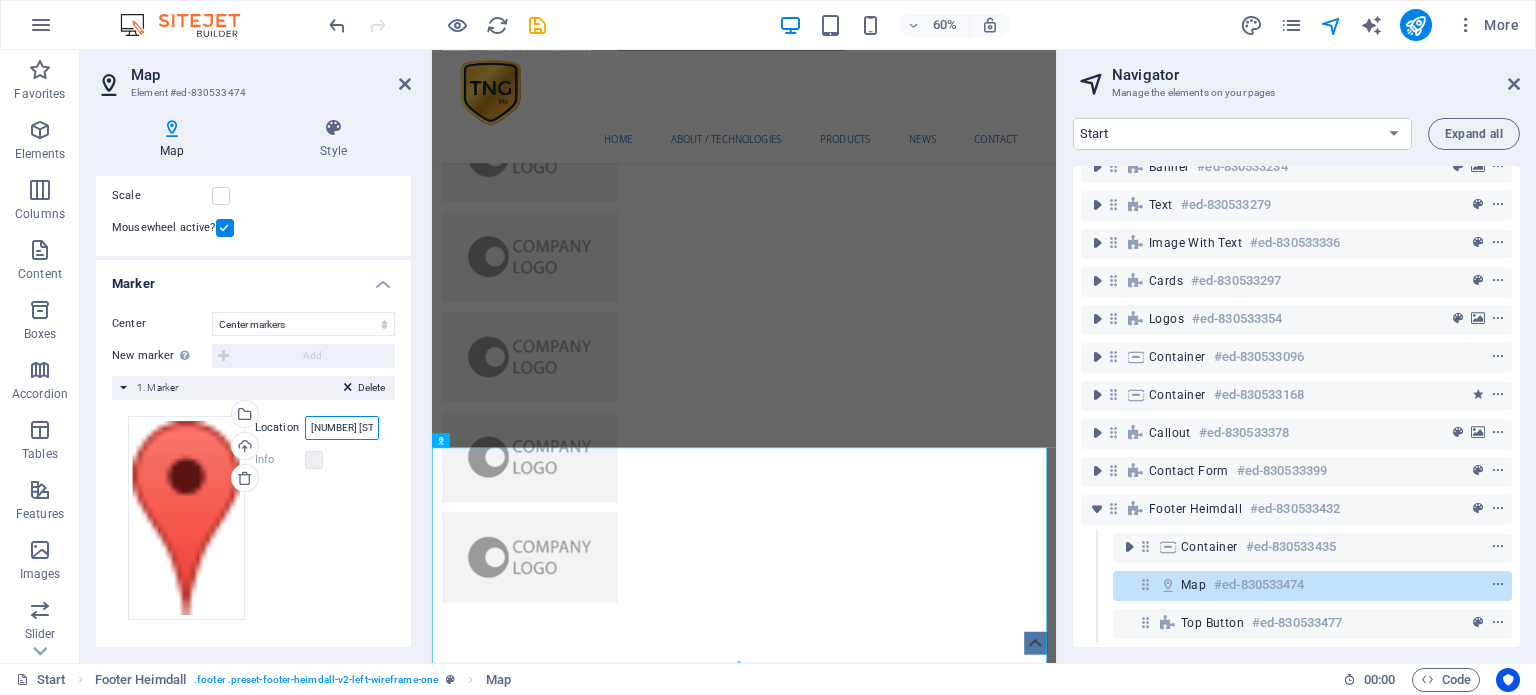 click on "353 N Central Ave  Oviedo, FL 32765" at bounding box center (342, 428) 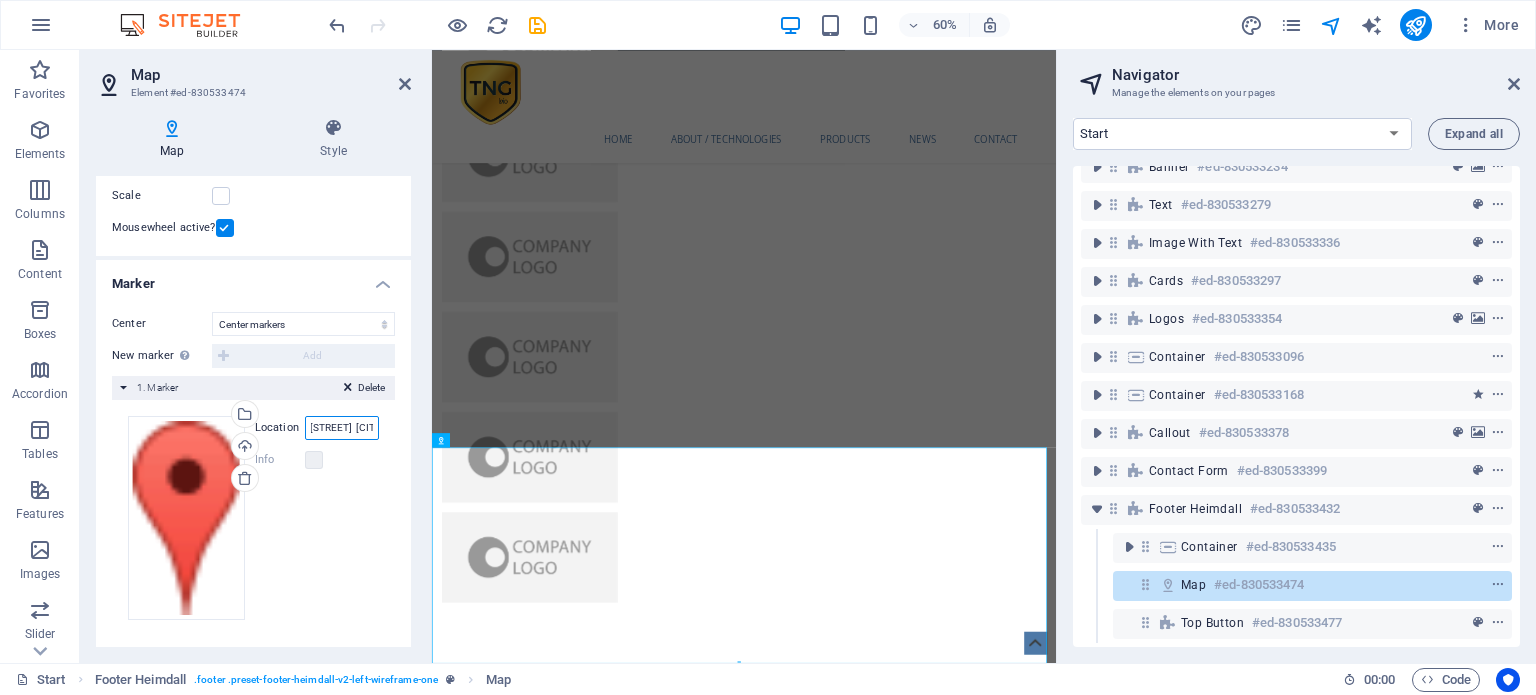 scroll, scrollTop: 0, scrollLeft: 168, axis: horizontal 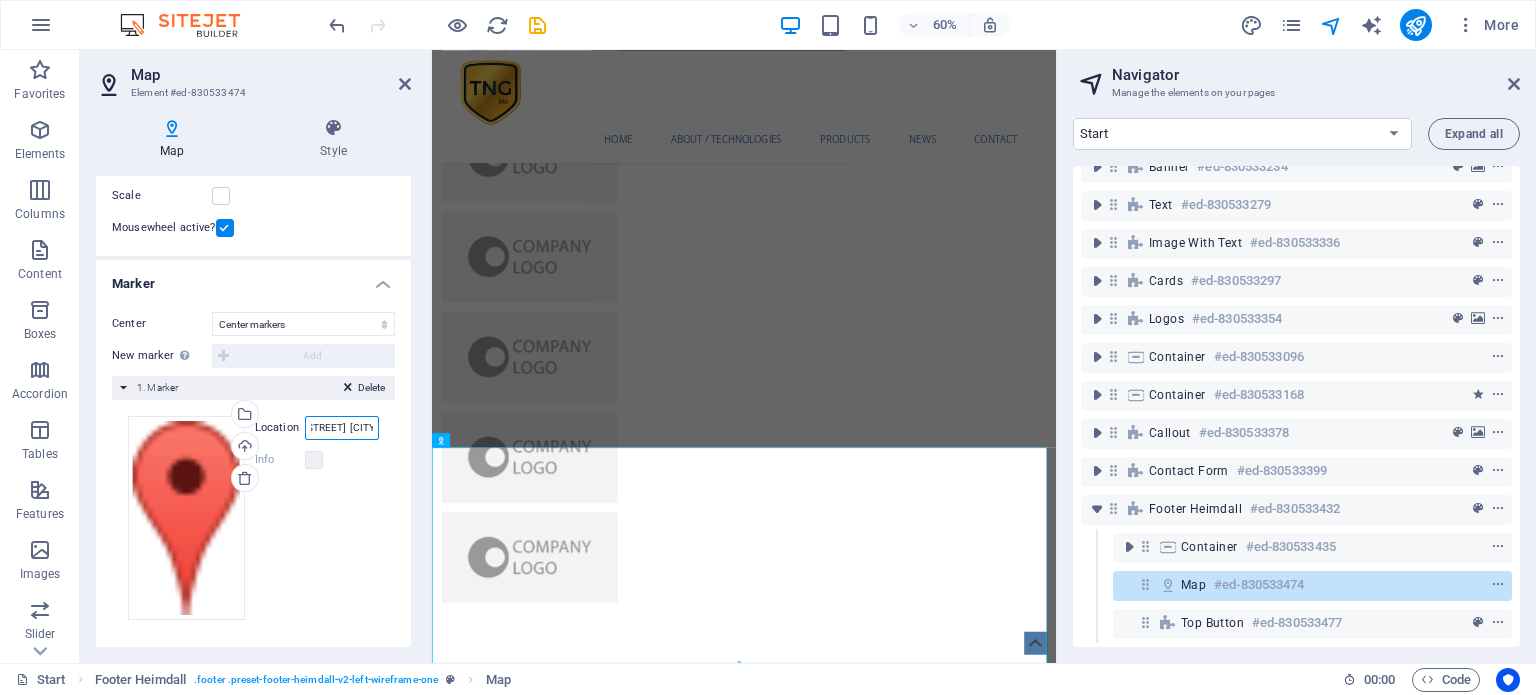 type on "Precision Street, Kya Sands, Randburg, South Africal Ave  Oviedo, FL 32765" 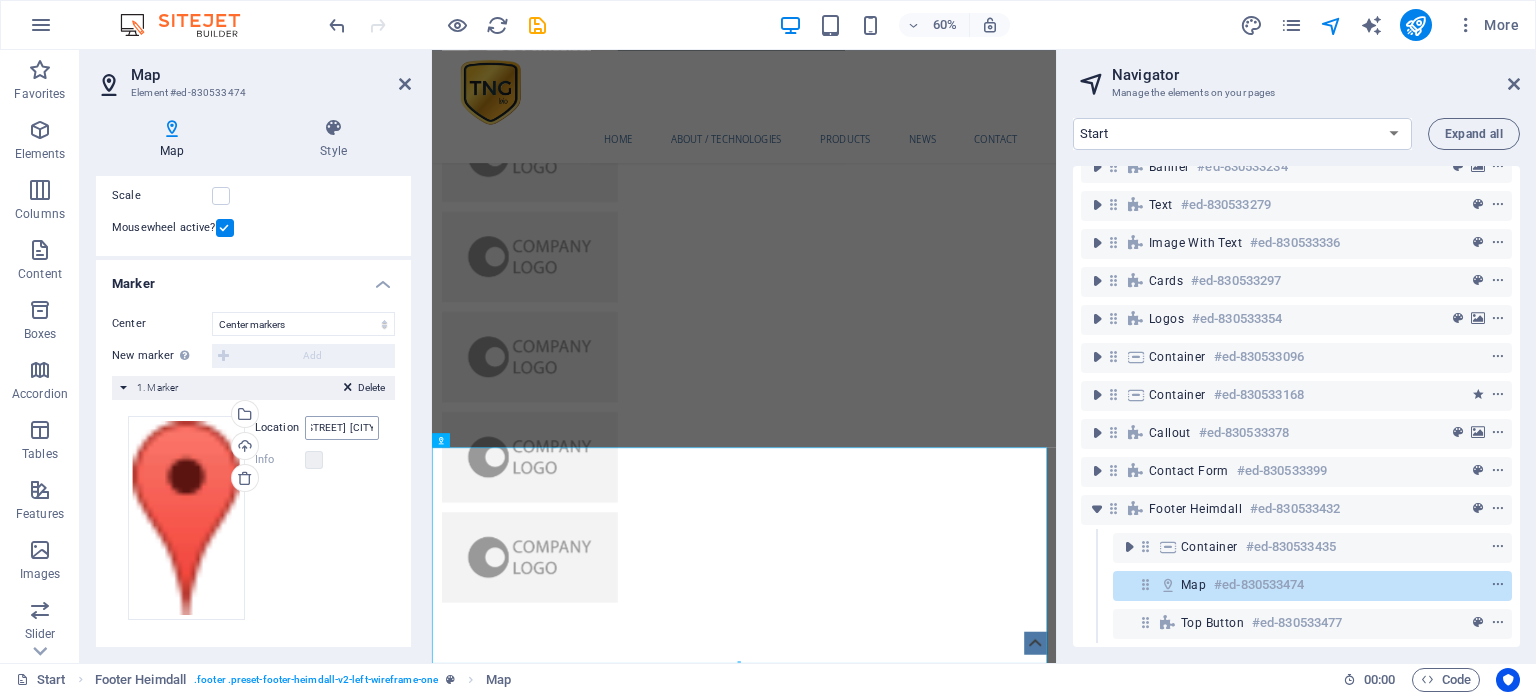scroll, scrollTop: 0, scrollLeft: 0, axis: both 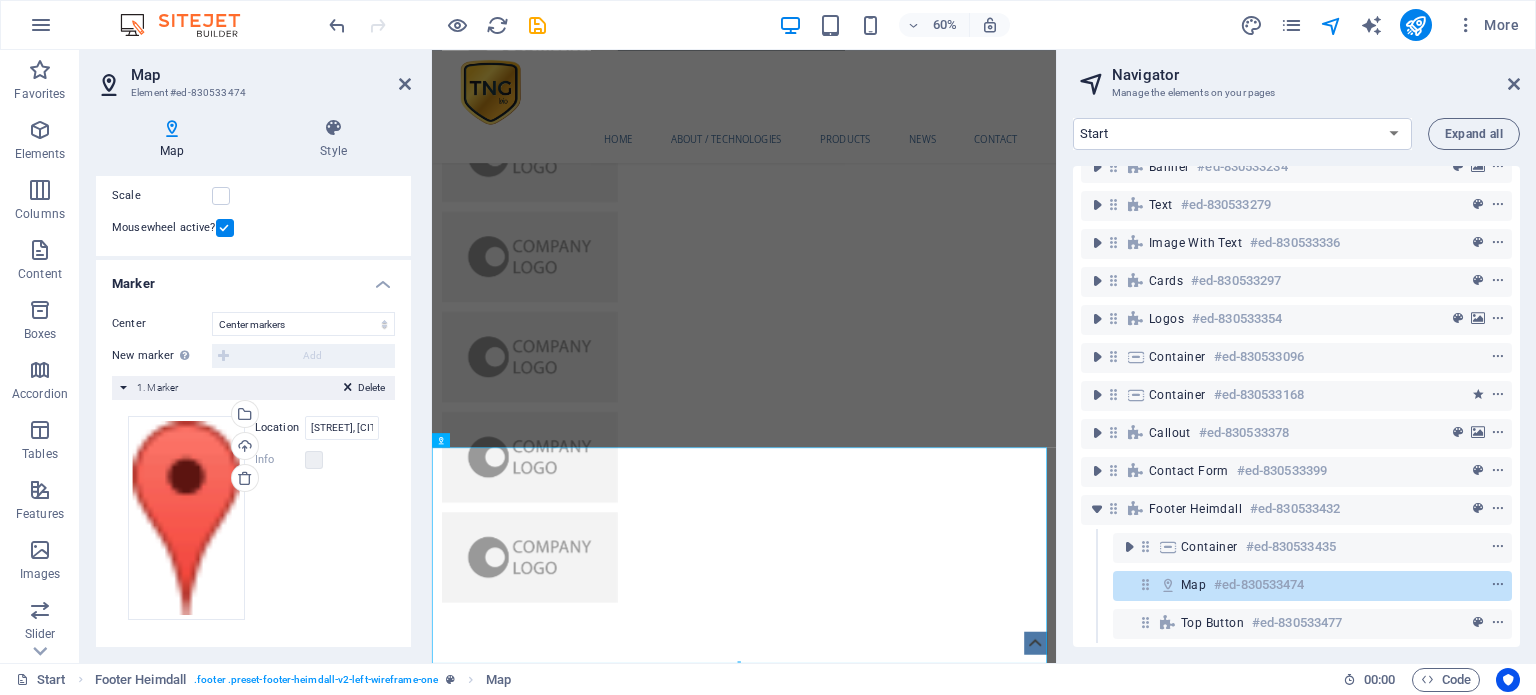 click on "Map Style Map options Map center Berlin Map is limited to embed mode. To enable all features, please provide a Google Maps API key under More > SEO. Type Street map Satellite view Satellite view with streets Terrain map Style Default Colorize Pale Dawn Subtle Grayscale Shades of Grey Apple Maps Blue Water Midnight Commander Light Monochrome Paper Neutral Blue Hints of Gold Black &amp; White No labels Color Height 360 px Zoom level 13 Zoom controls Scale Mousewheel active? Marker Center Don't center Center markers Center and zoom markers New marker To enable this feature, please provide a Google Maps API key in the website settings. Add Delete 1. Marker Drag files here, click to choose files or select files from Files or our free stock photos & videos Select files from the file manager, stock photos, or upload file(s) Upload Location Precision Street, Kya Sands, Randburg, South Africal Ave  Oviedo, FL 32765 Width auto px Info Opened? Headline SEO Description Paragraph Format Normal Heading 1 Heading 2 Code 8 9" at bounding box center [253, 382] 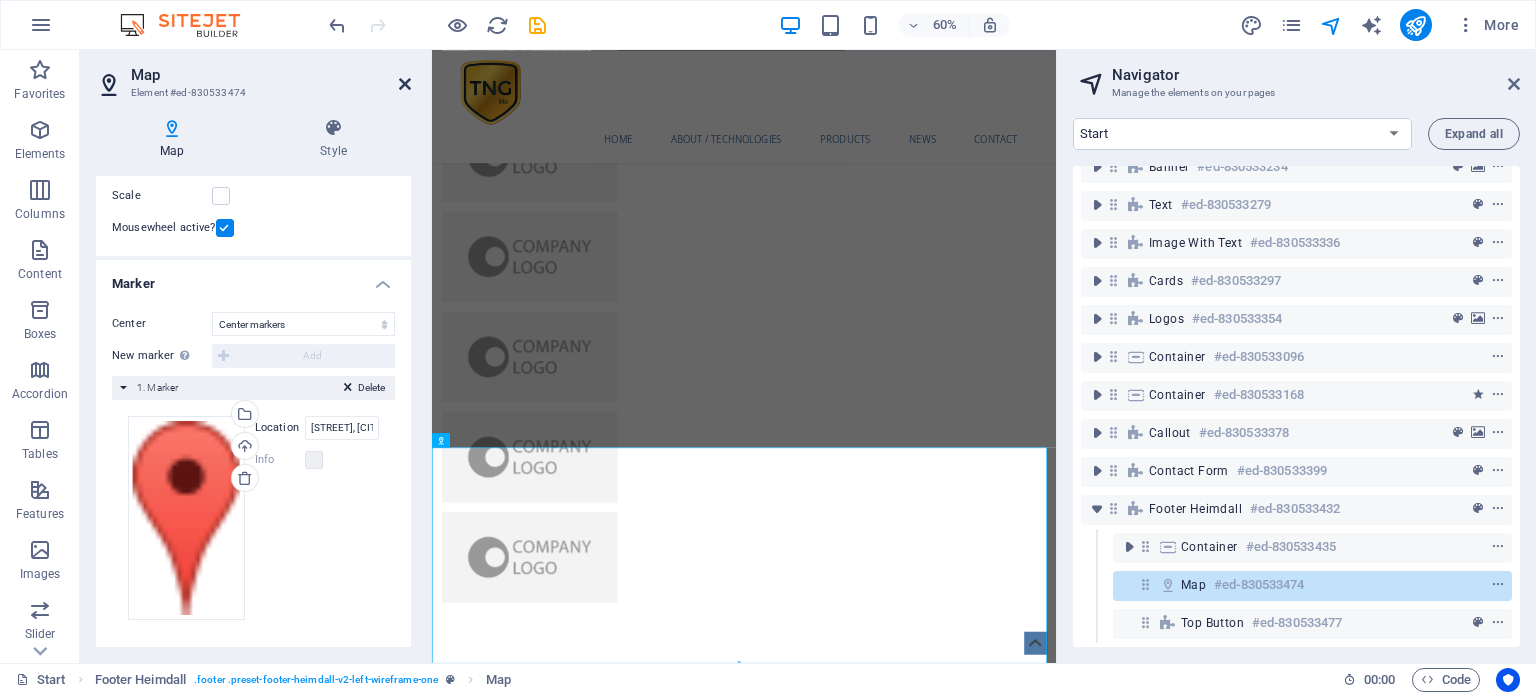 click at bounding box center (405, 84) 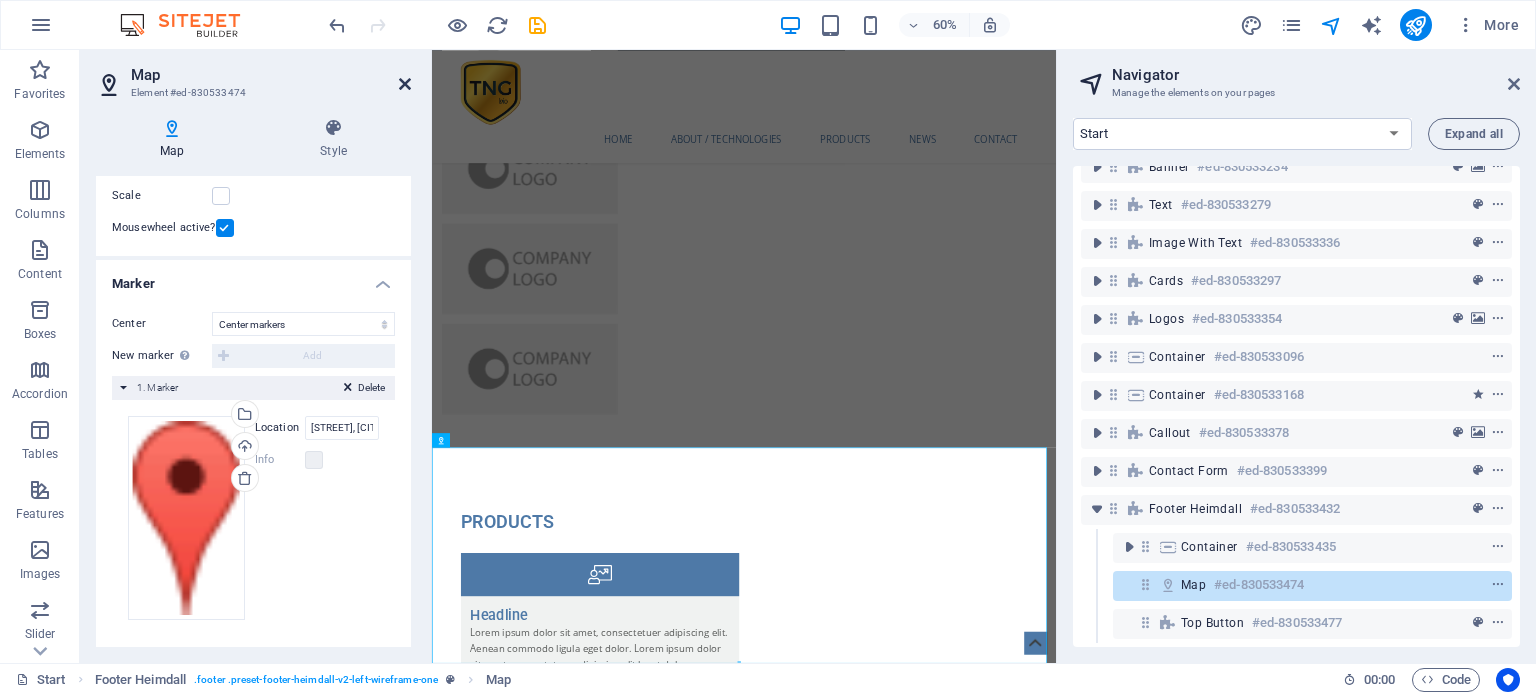 scroll, scrollTop: 5081, scrollLeft: 0, axis: vertical 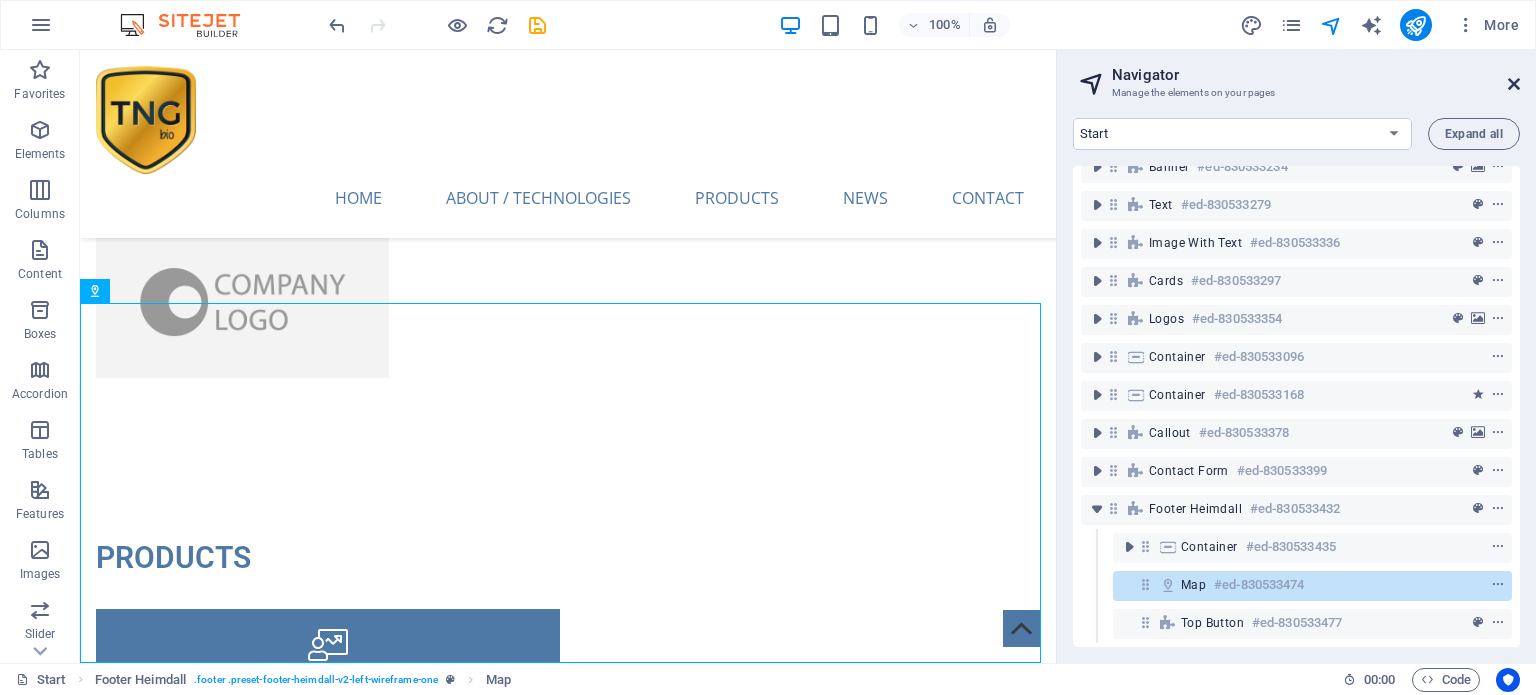 click at bounding box center [1514, 84] 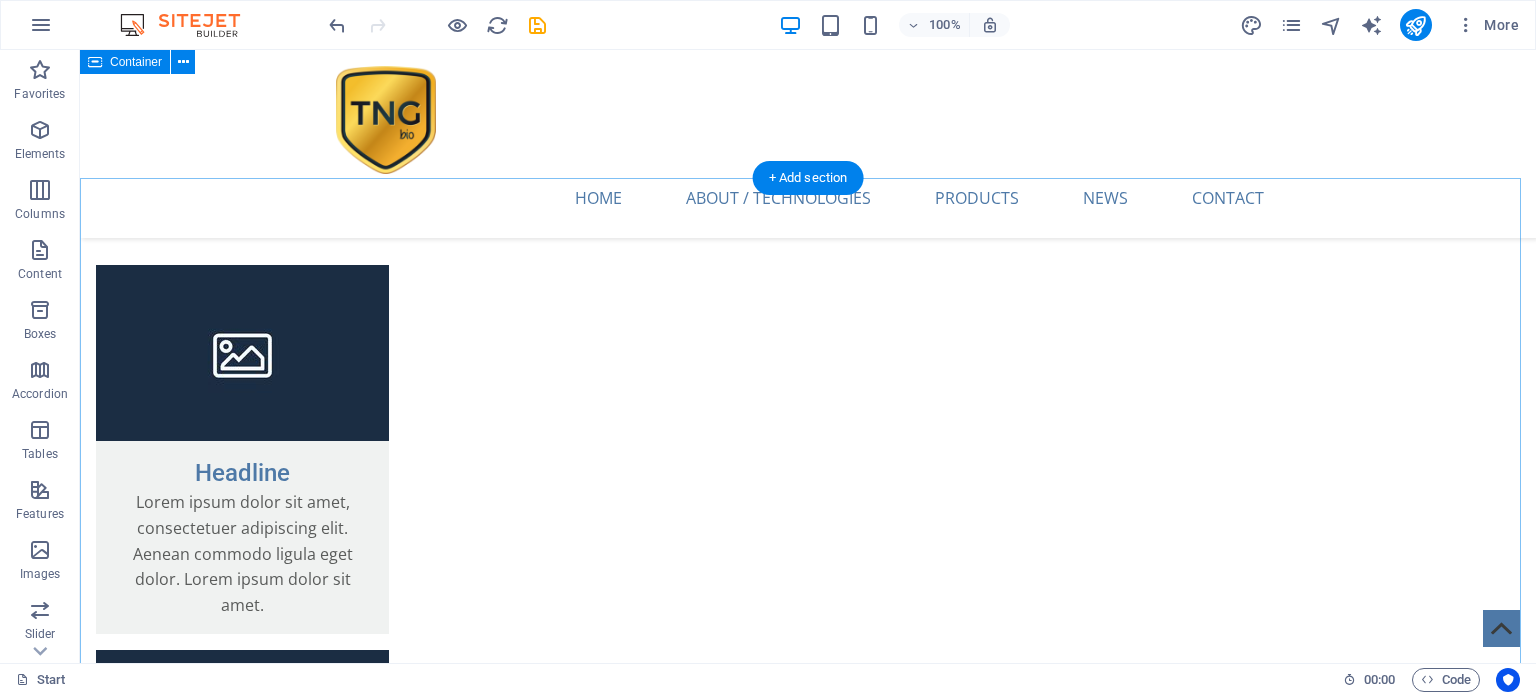scroll, scrollTop: 2364, scrollLeft: 0, axis: vertical 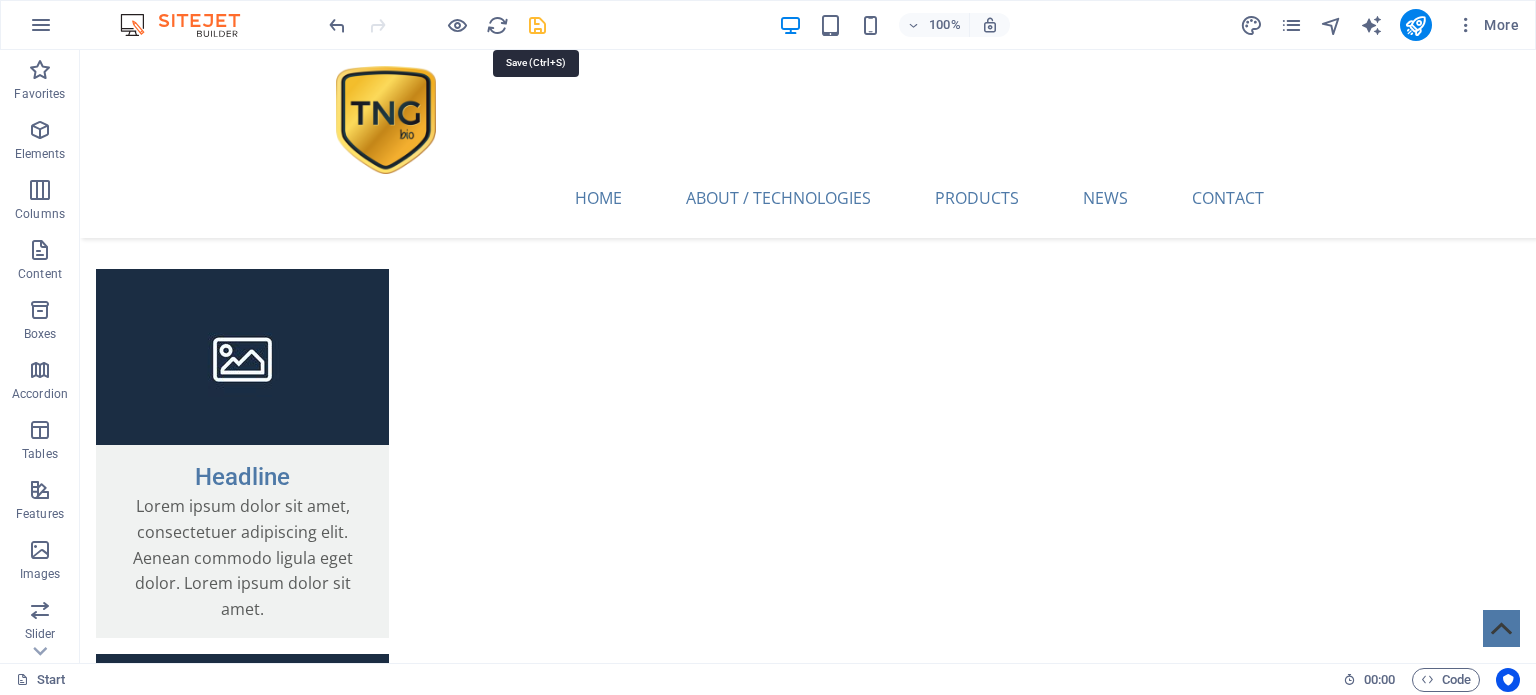 click at bounding box center [537, 25] 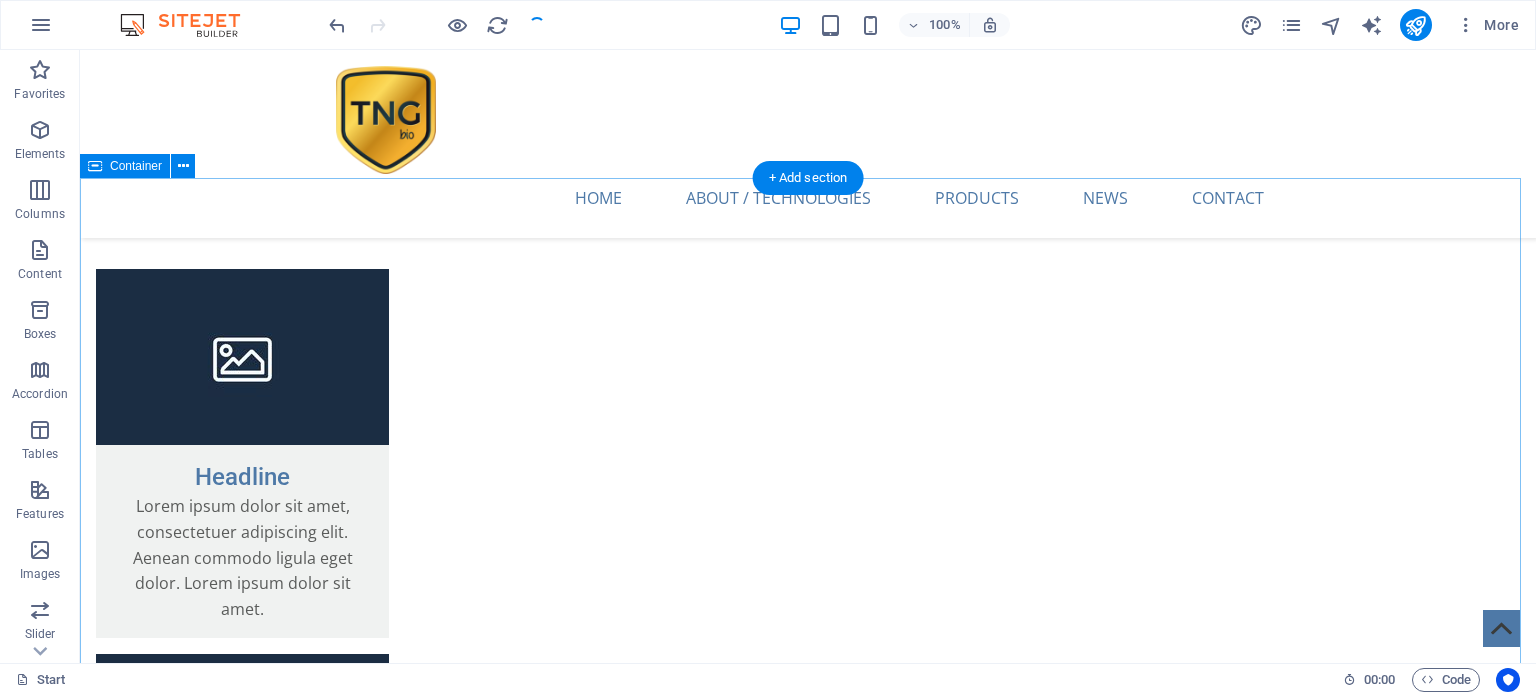 scroll, scrollTop: 2164, scrollLeft: 0, axis: vertical 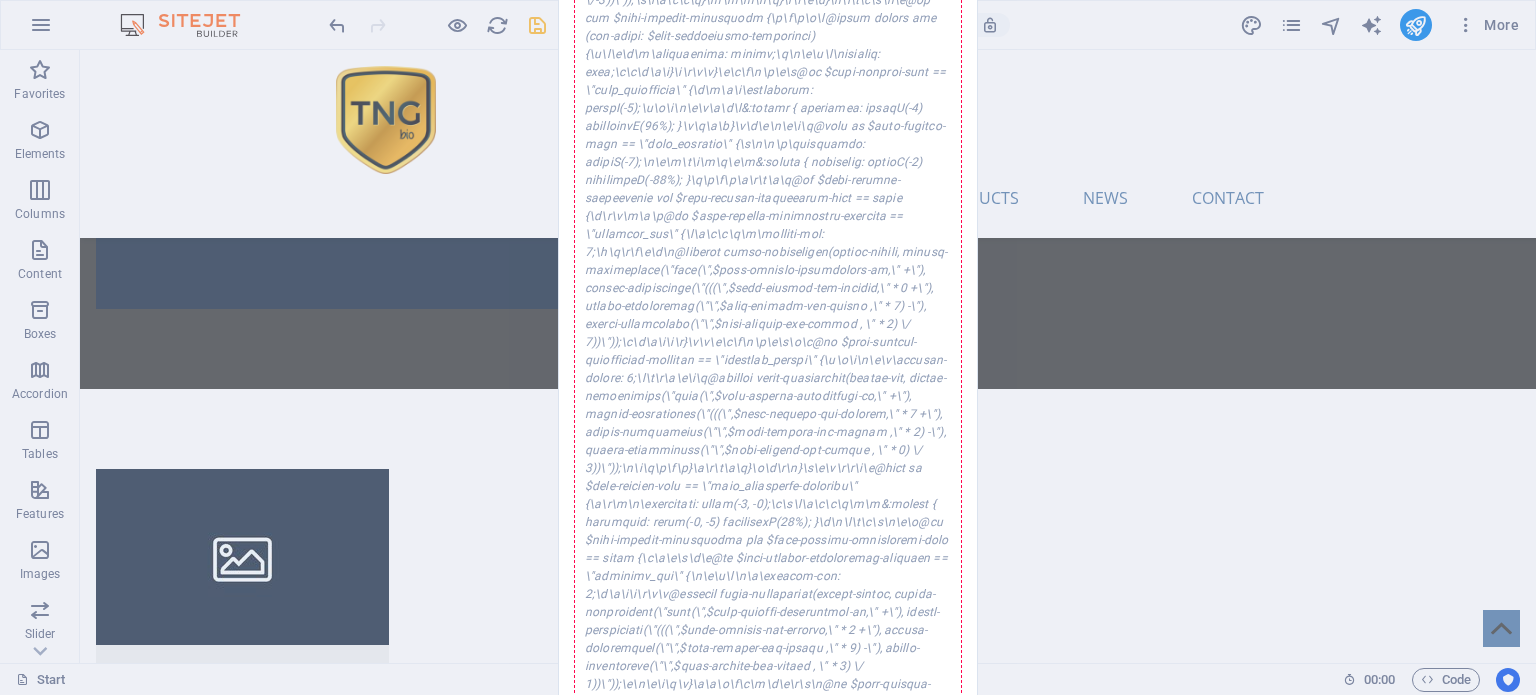 click on "Error while saving An error occurred while saving the website settings. Please try again! <\/path><\/svg>') no-repeat center;\n\t\t\t\ttransform: translateY(-50%) rotate(180deg);\n\t\t\t}\n\t\t\n\t\t\t&.active:after { transform: translateY(-50%) rotate(0deg); }\n\t\t\n\t\t\t&.active:after,\n\t\t\t&:hover:after { background: url('data:image\/svg+xml;utf8, <\/path><\/svg>') no-repeat center; }\n\t\t}\n\t\n\t\t@if $trigger-icon == \"cross\" {\n\t\t\t&:after {\n\t\t\t\t\/\/ set color in background and cut # from it because # isnt allowed in urls - using %23 as a replacement\n\t\t\t\tbackground: url('data:image\/svg+xml;utf8, <\/path><\/svg>') no-repeat center;\n\t\t\t}\n\t\t\n\t\t\t&.active:after { transform: translateY(-50%) rotate(45deg); }\n\t\t\n\t\t\t&.active:after,\n\t\t\t&:hover:after { background: url('data:image\/svg+xml;utf8, \n ", 1253272]:
SQLSTATE[22001]: String data, right truncated: 1406 Data too long for column 'slogan' at row 1 Okay" at bounding box center [768, 347] 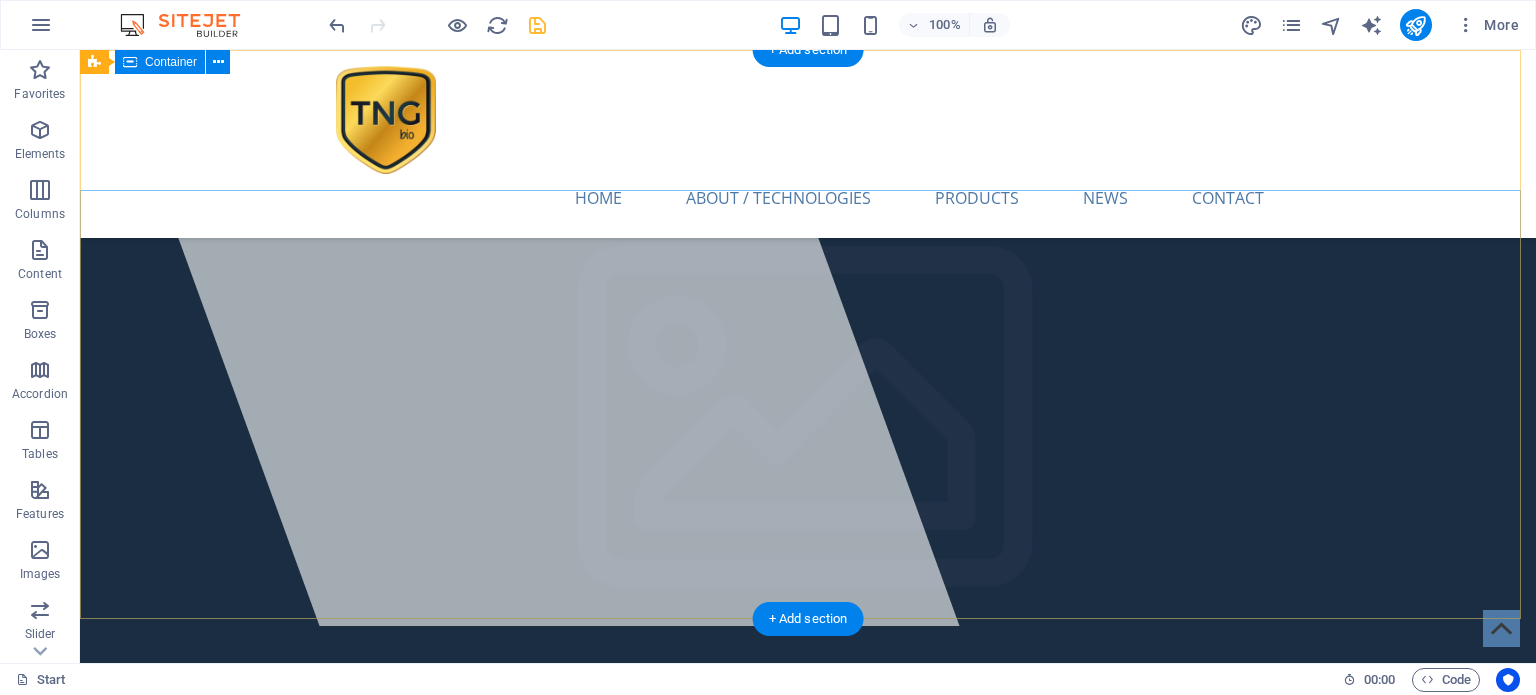 scroll, scrollTop: 0, scrollLeft: 0, axis: both 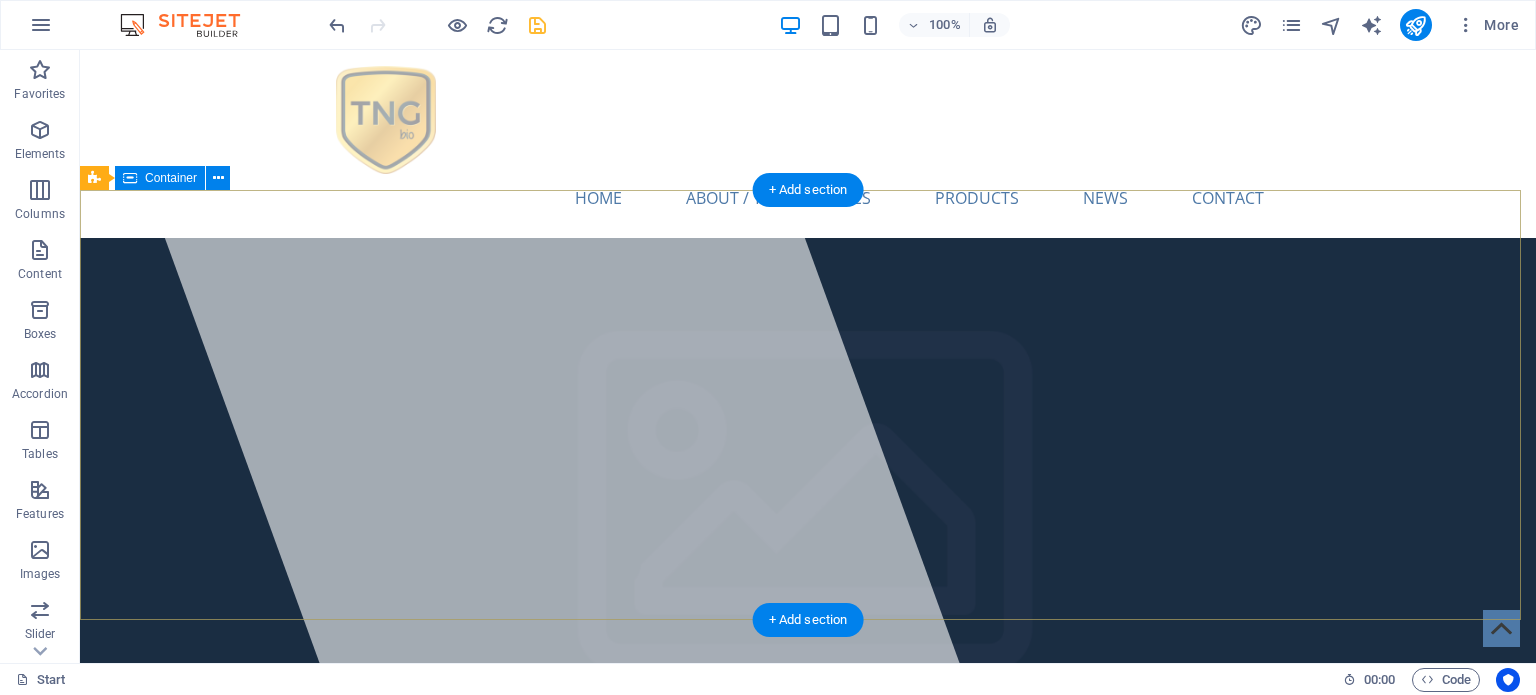 click on "TNG Bio Natural Wastewater Solutions & Eco-Friendly Detergents TNG Bio produces sustainable, bacteria-based wastewater treatments and biological biodegradable cleaning detergents across South Africa and Africa." at bounding box center [808, 1041] 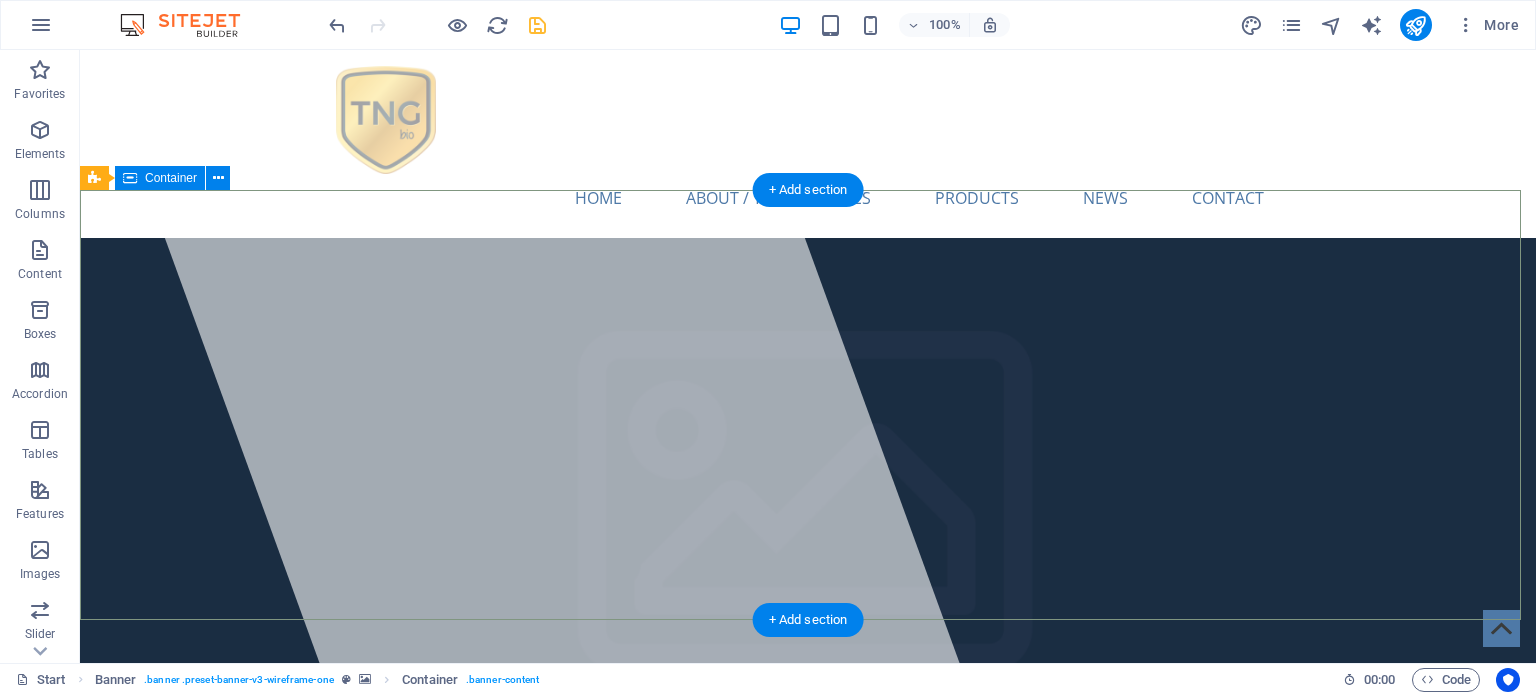 click on "TNG Bio Natural Wastewater Solutions & Eco-Friendly Detergents TNG Bio produces sustainable, bacteria-based wastewater treatments and biological biodegradable cleaning detergents across South Africa and Africa." at bounding box center [808, 1041] 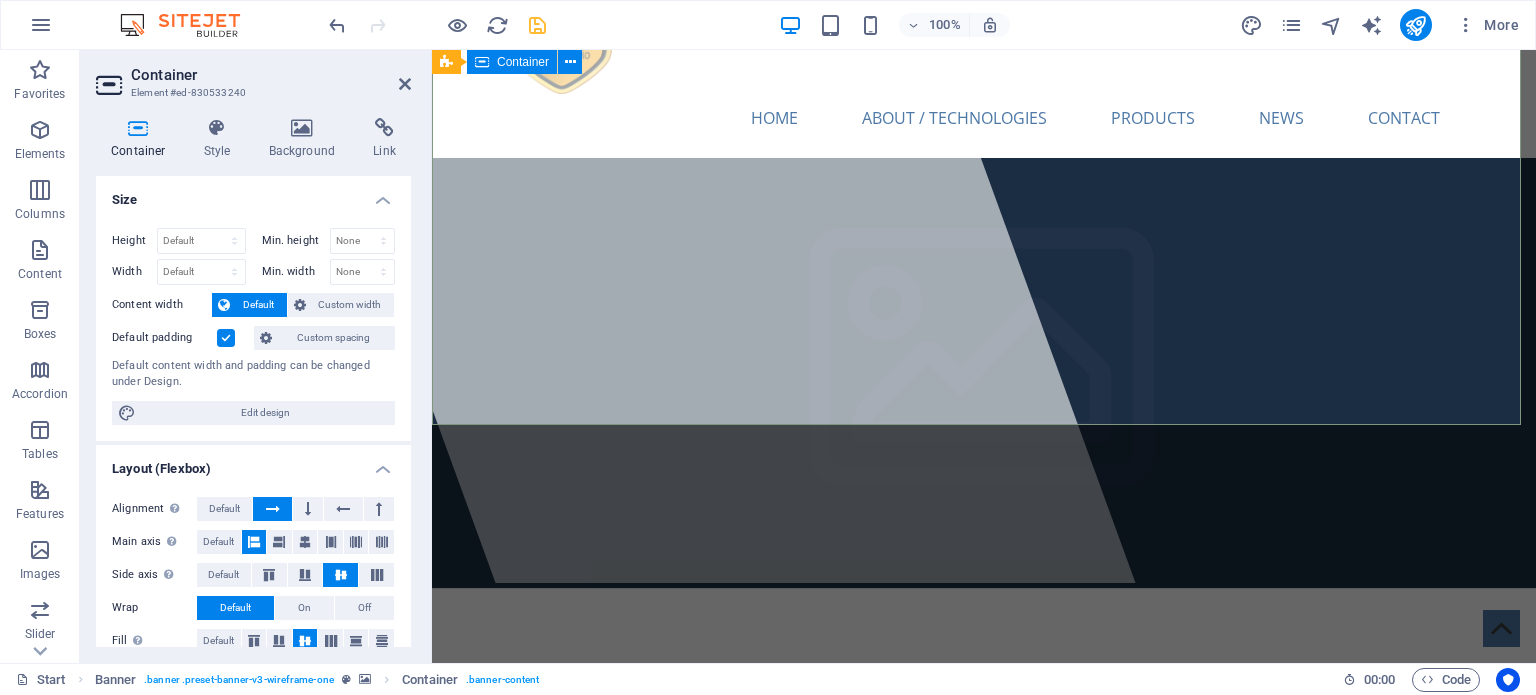 scroll, scrollTop: 0, scrollLeft: 0, axis: both 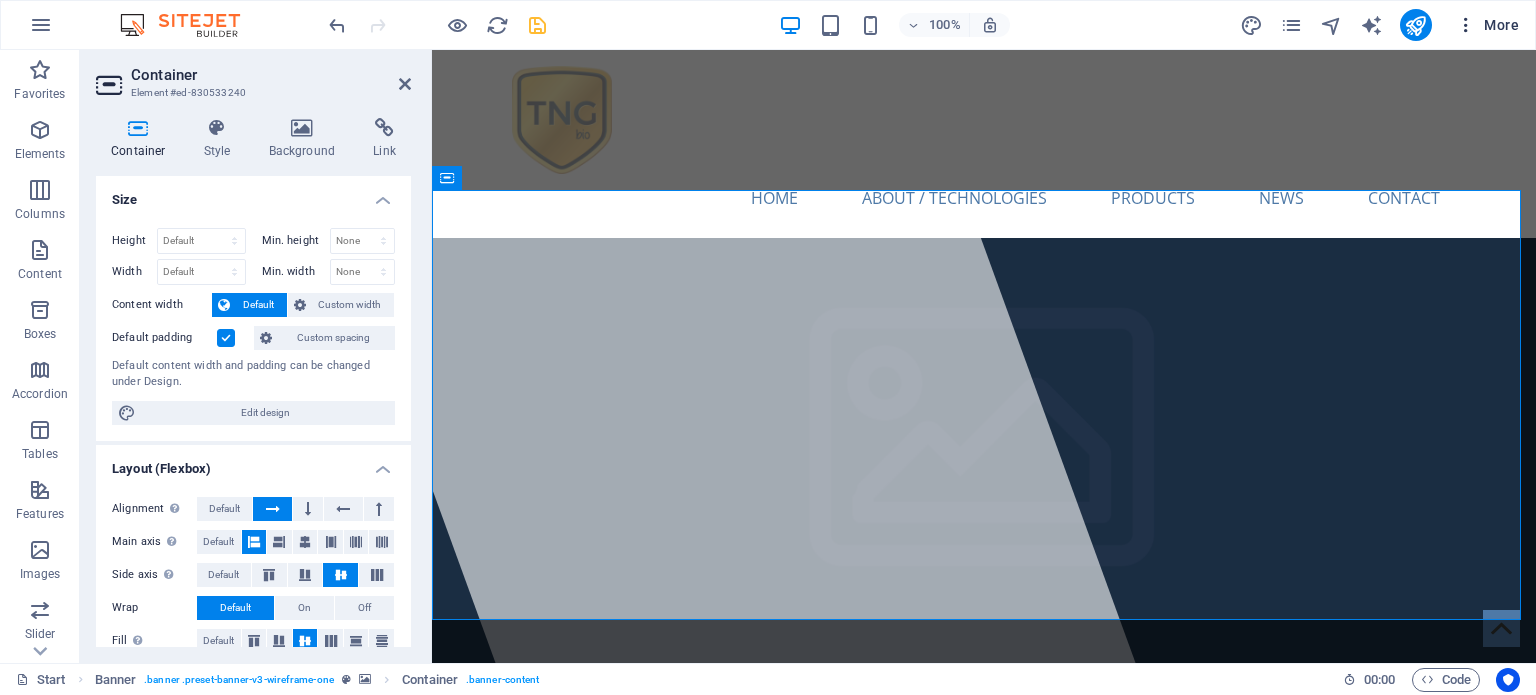 click on "More" at bounding box center (1487, 25) 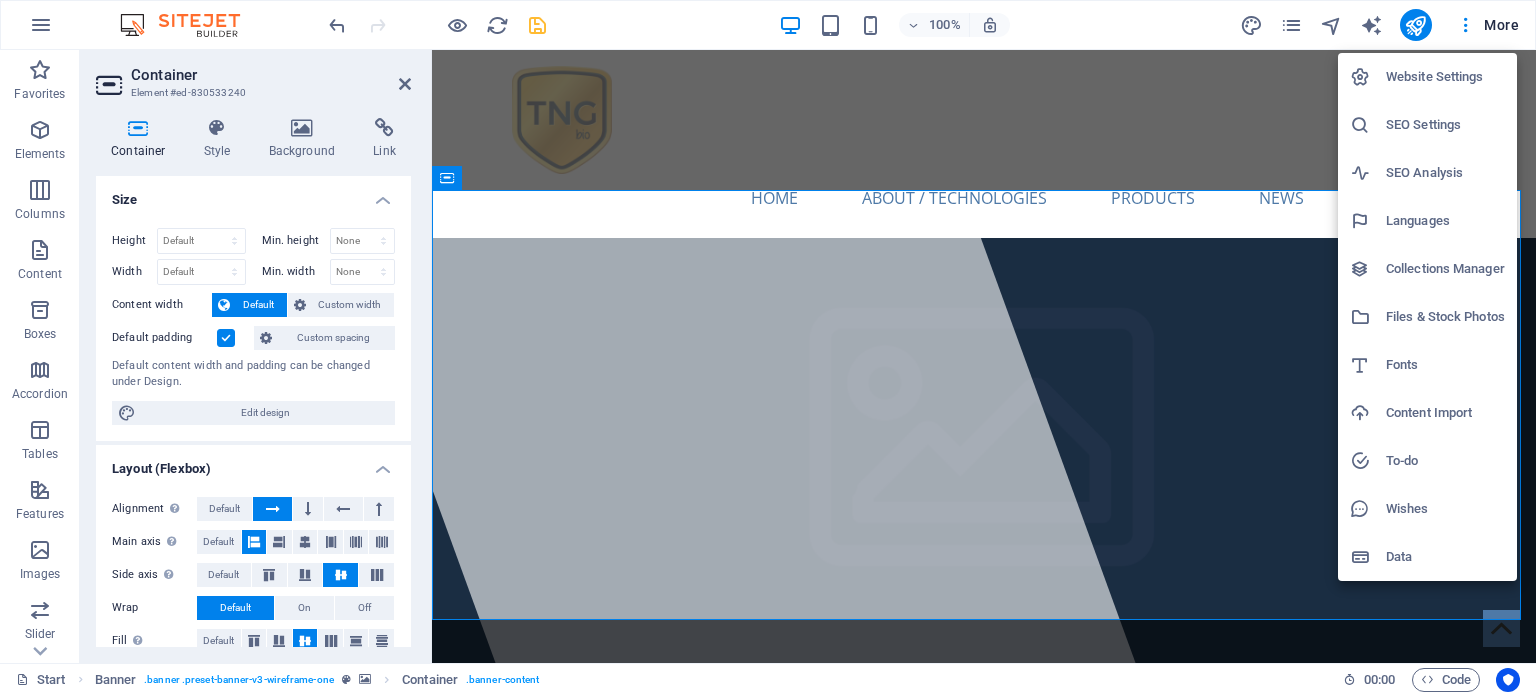 click on "Files & Stock Photos" at bounding box center [1445, 317] 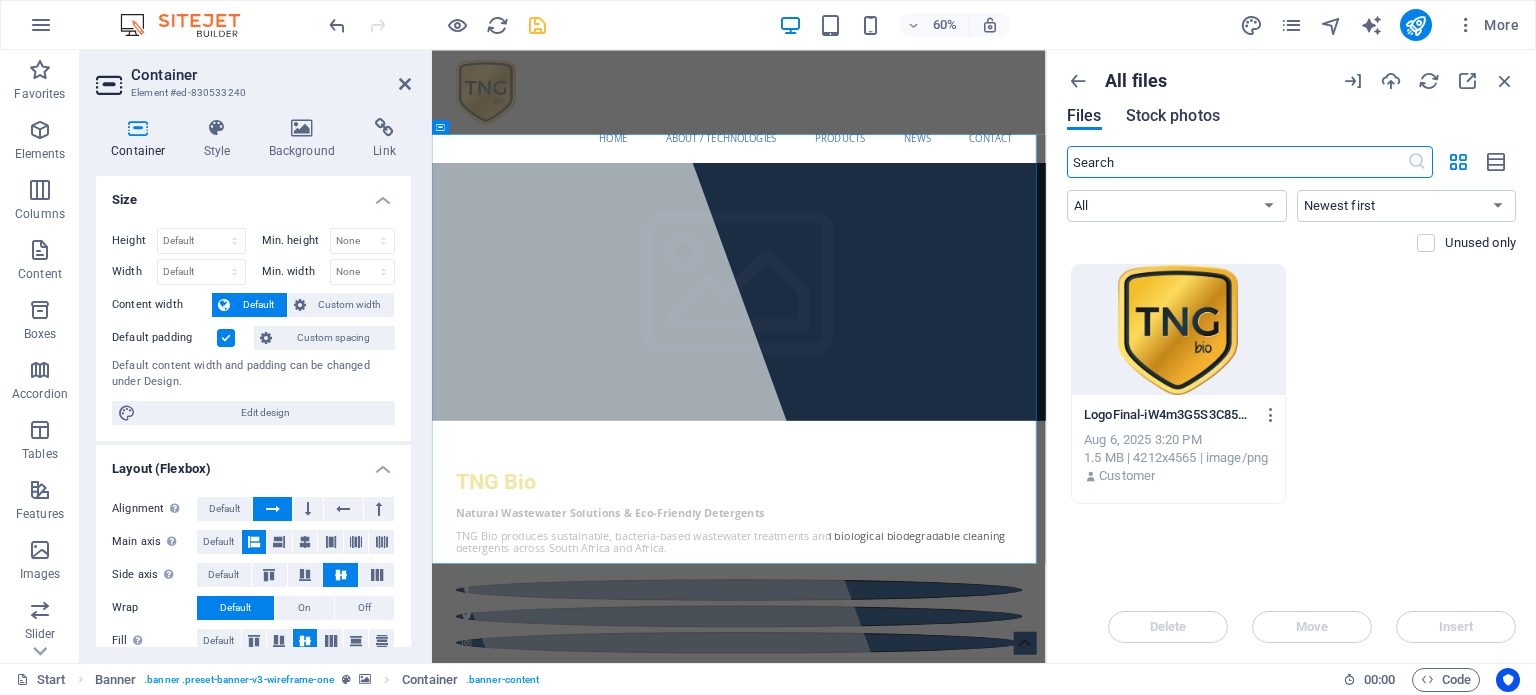 click on "Stock photos" at bounding box center (1173, 116) 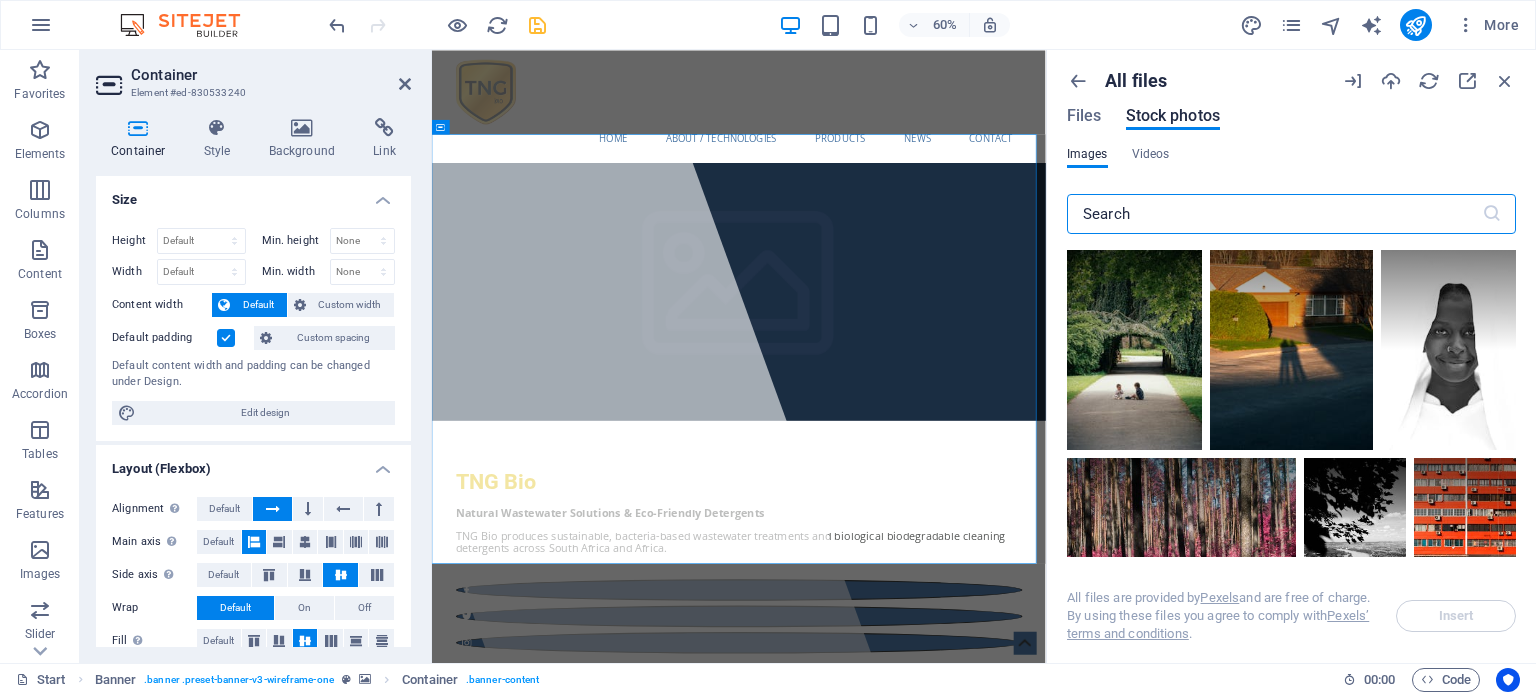 click at bounding box center [1274, 214] 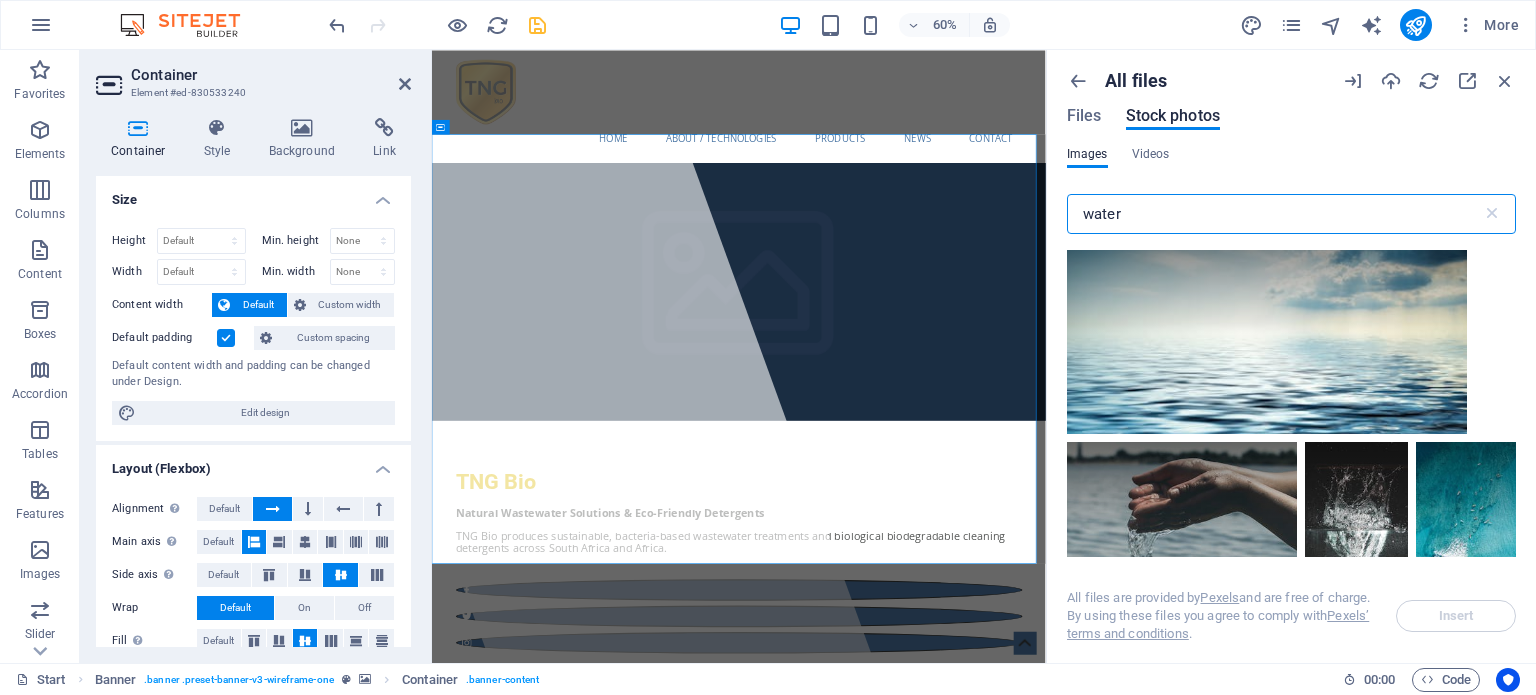 scroll, scrollTop: 9100, scrollLeft: 0, axis: vertical 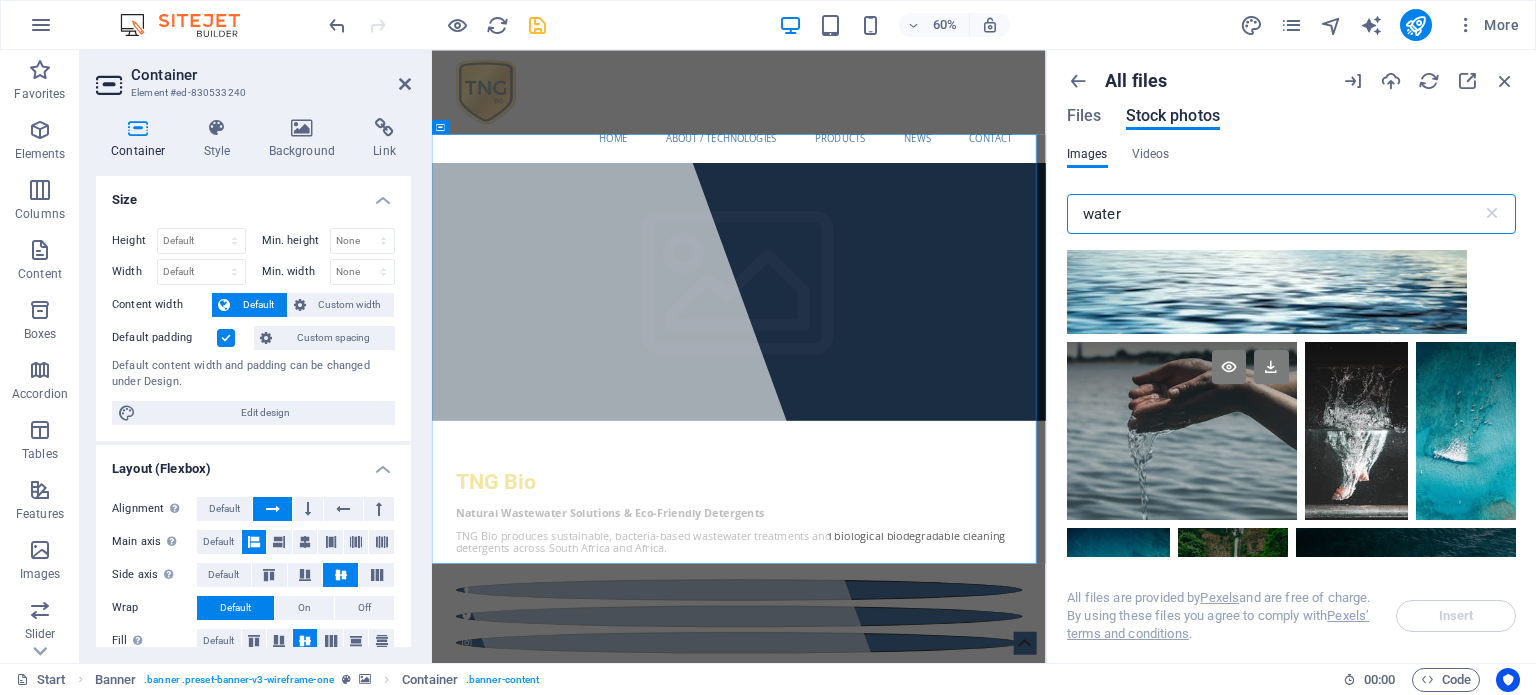 click at bounding box center (1182, 386) 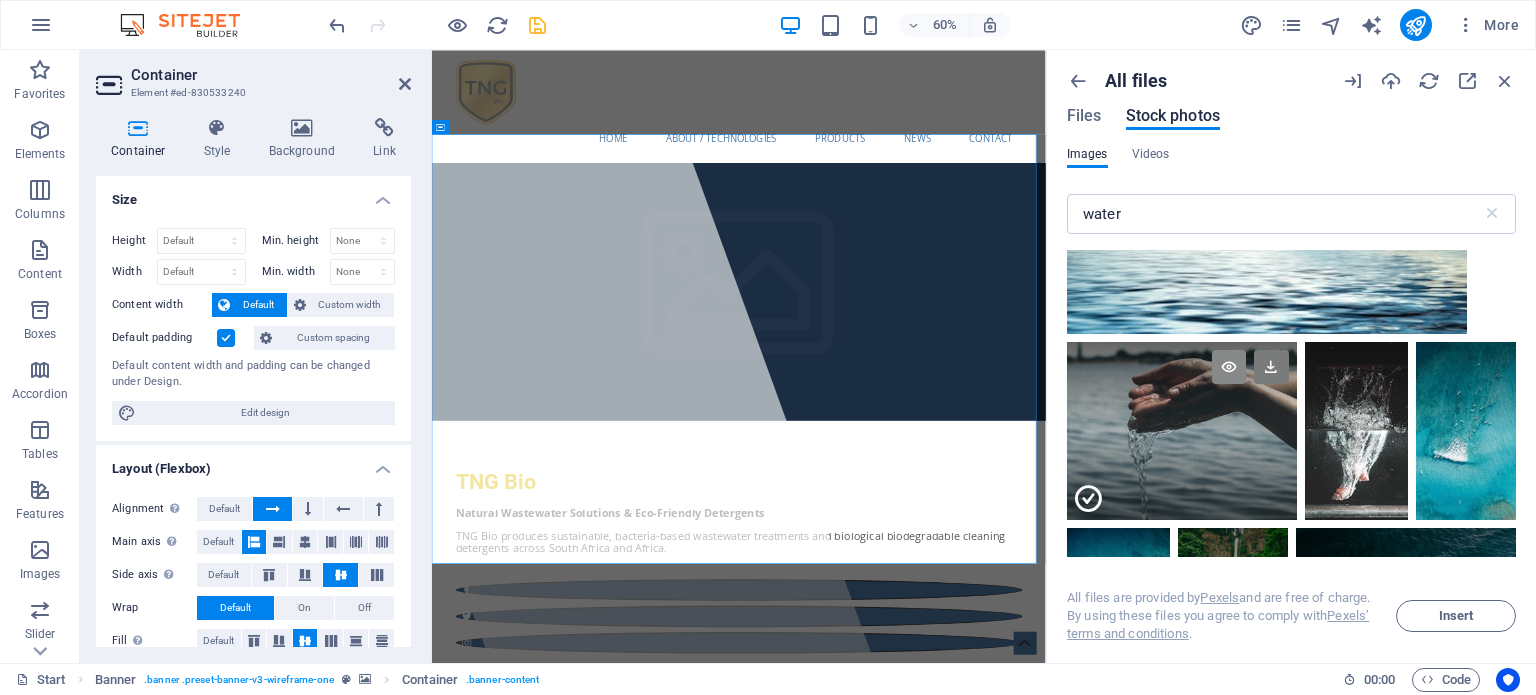 click at bounding box center [1229, 367] 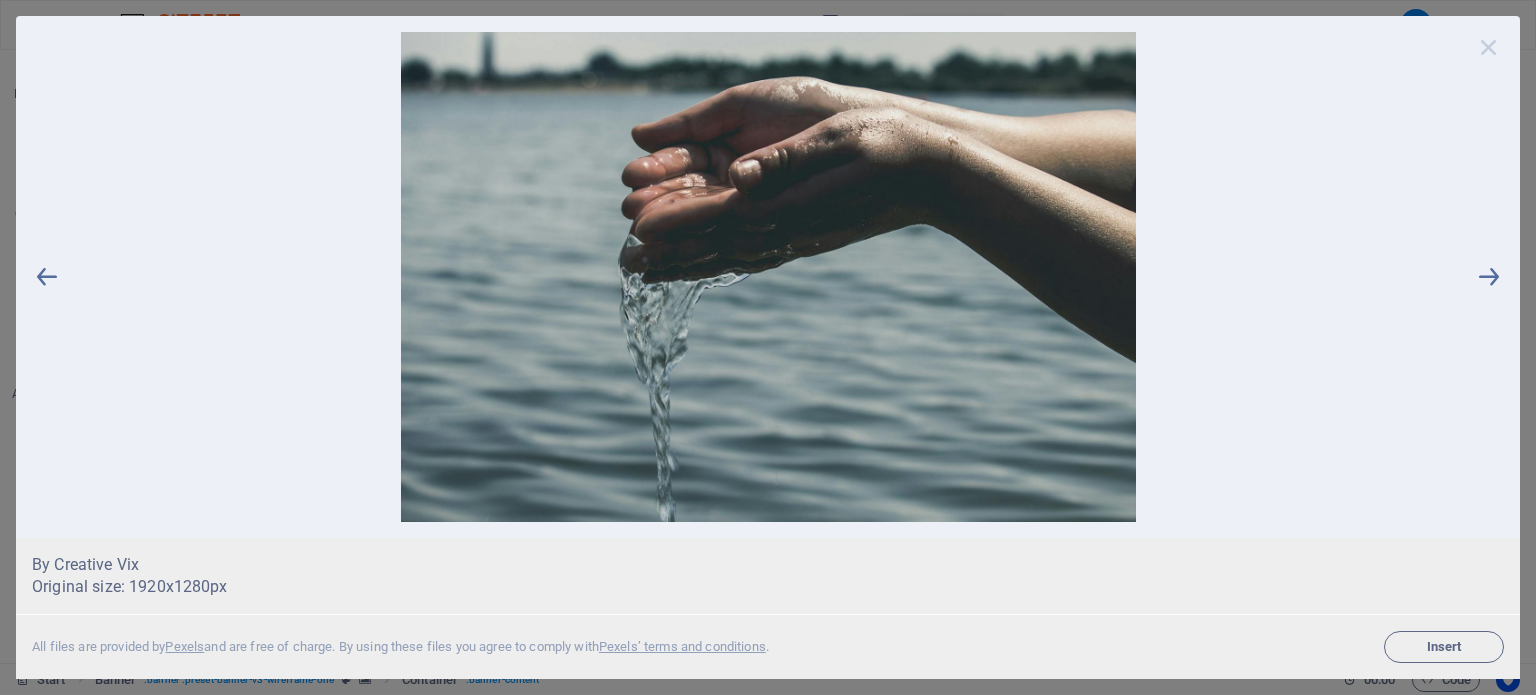 click at bounding box center (1489, 47) 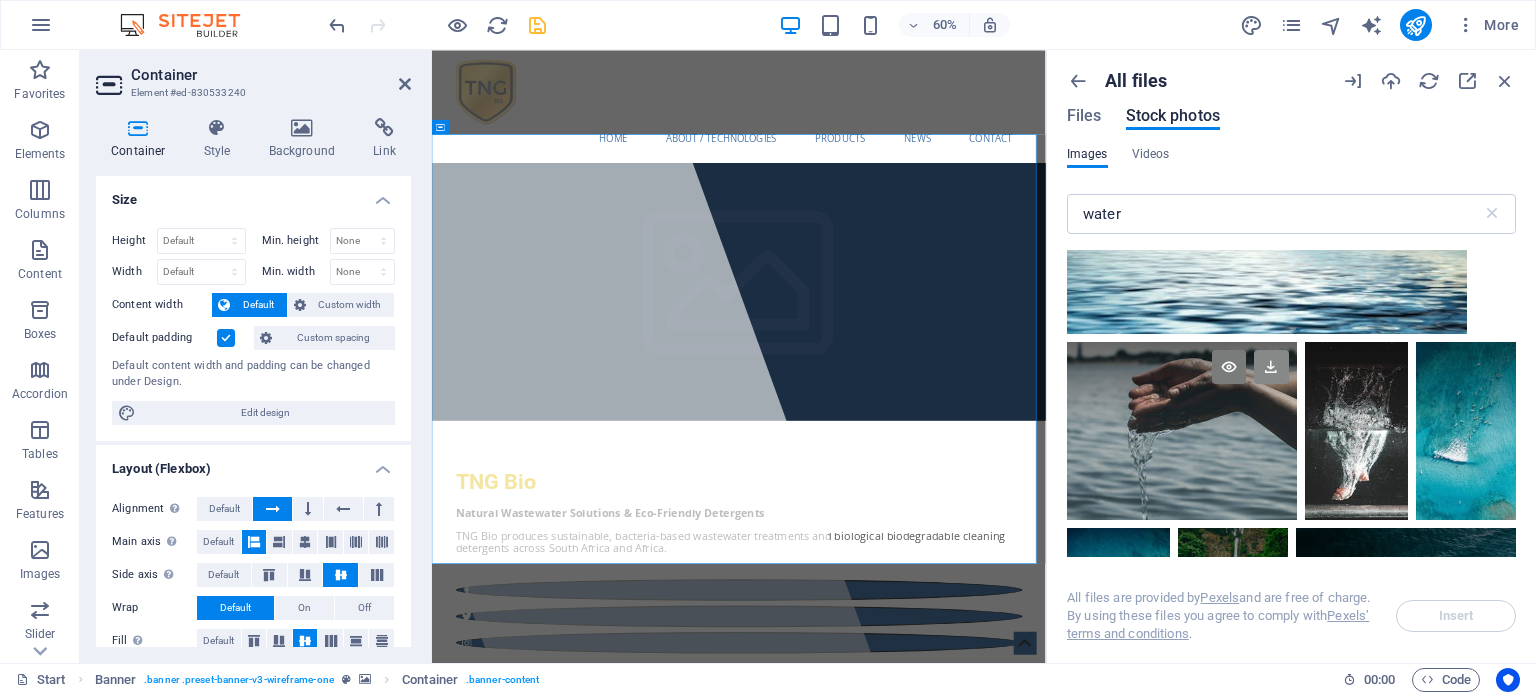 click at bounding box center (1271, 367) 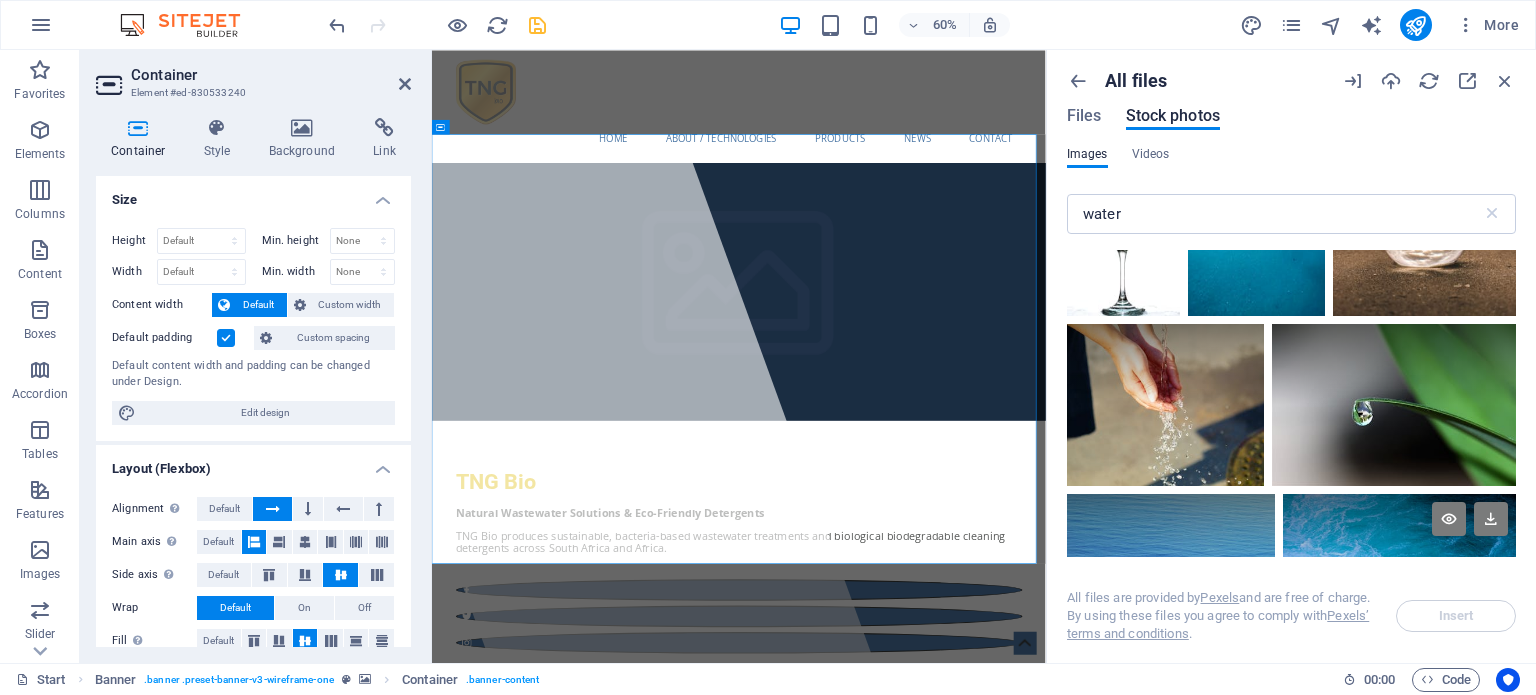 scroll, scrollTop: 5000, scrollLeft: 0, axis: vertical 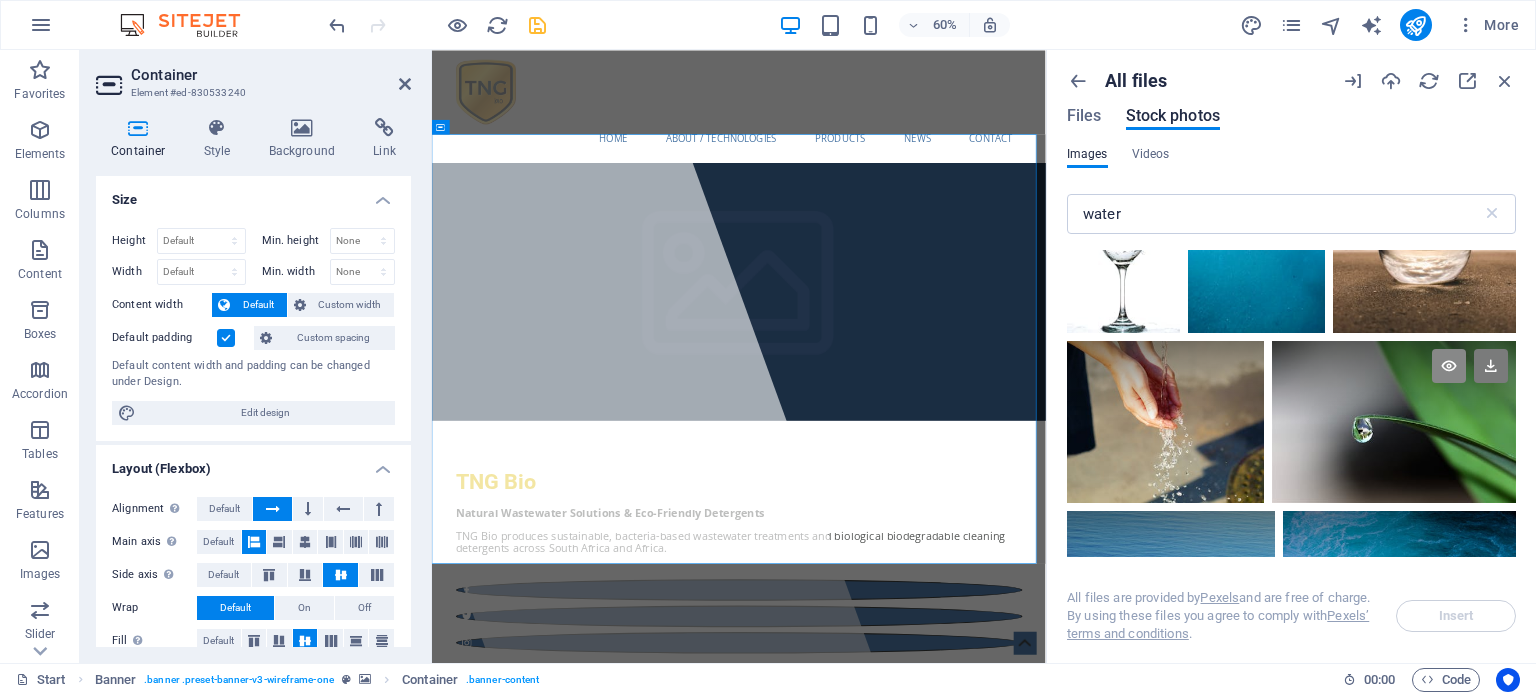 click at bounding box center [1449, 366] 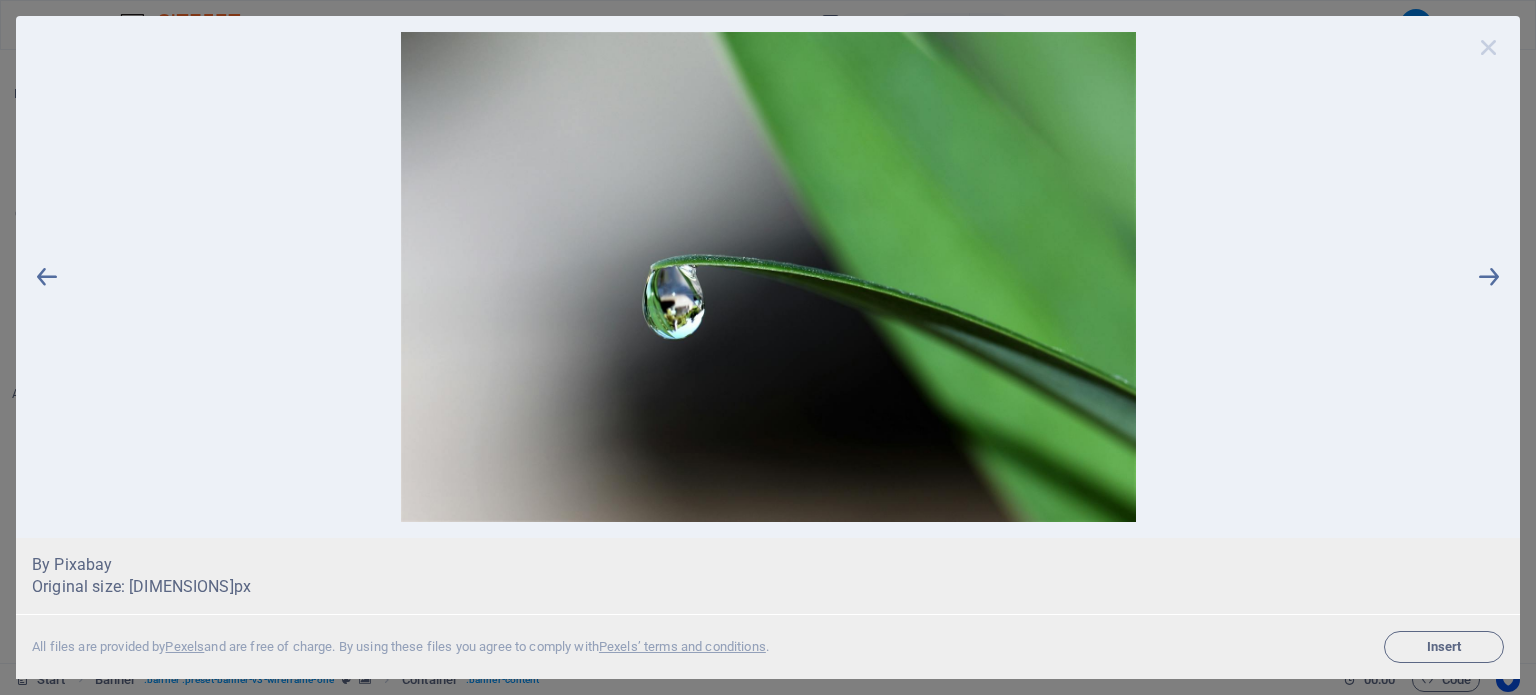 click at bounding box center (1489, 47) 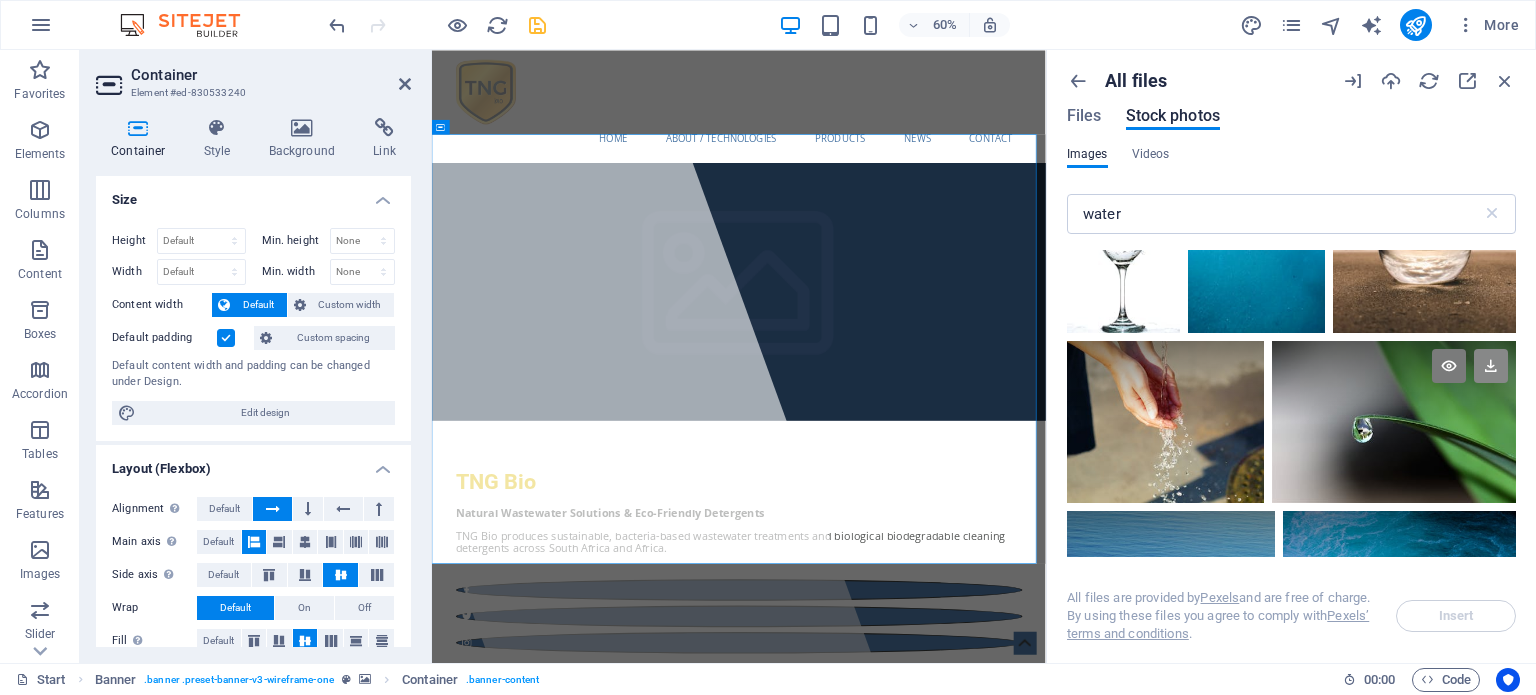 click at bounding box center [1491, 366] 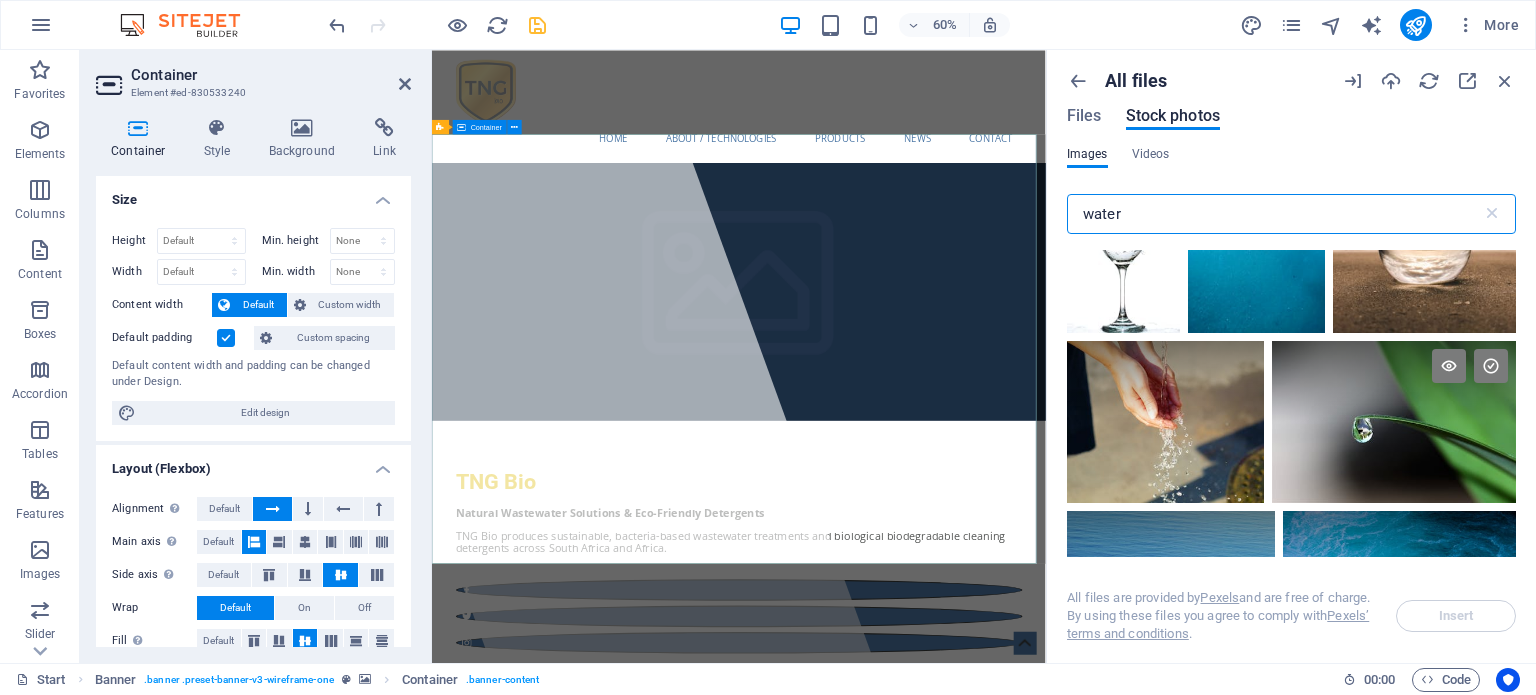 drag, startPoint x: 1576, startPoint y: 267, endPoint x: 1411, endPoint y: 343, distance: 181.66177 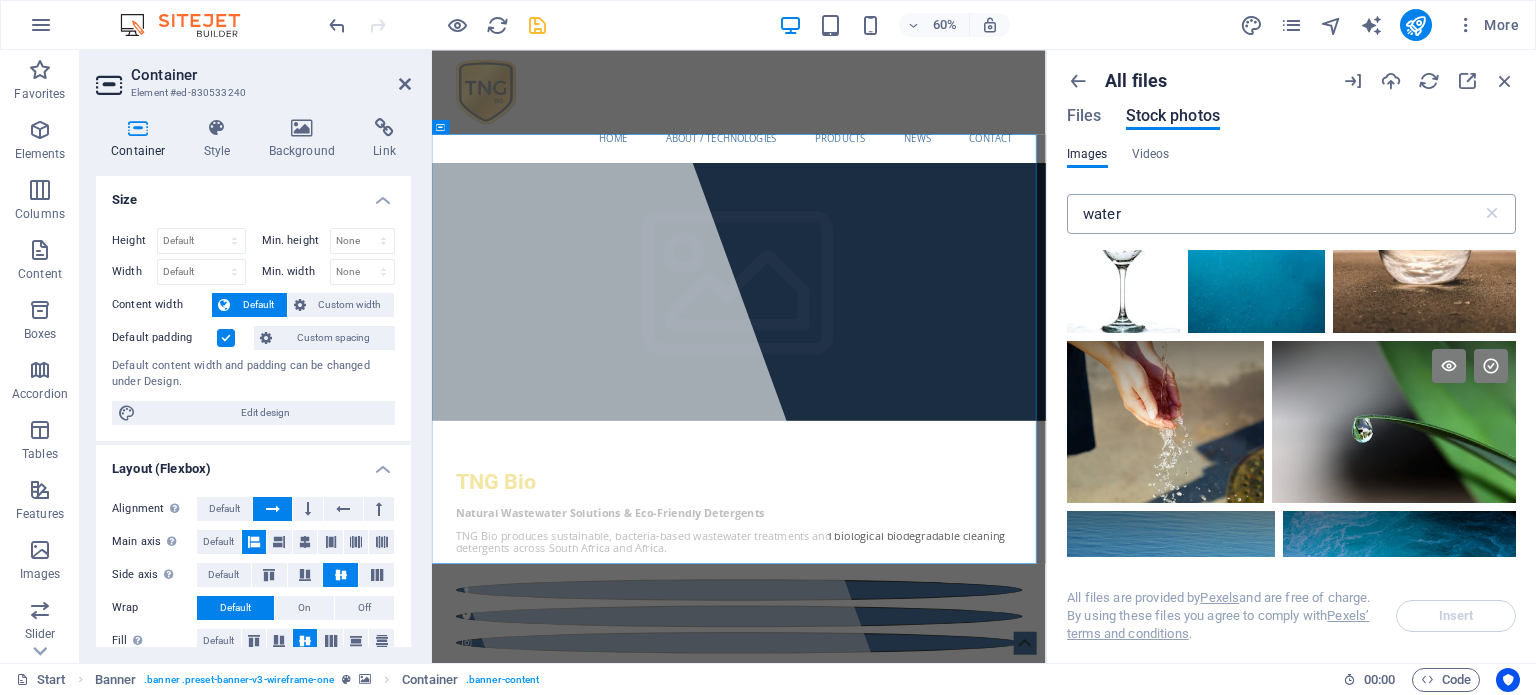 click on "water" at bounding box center (1274, 214) 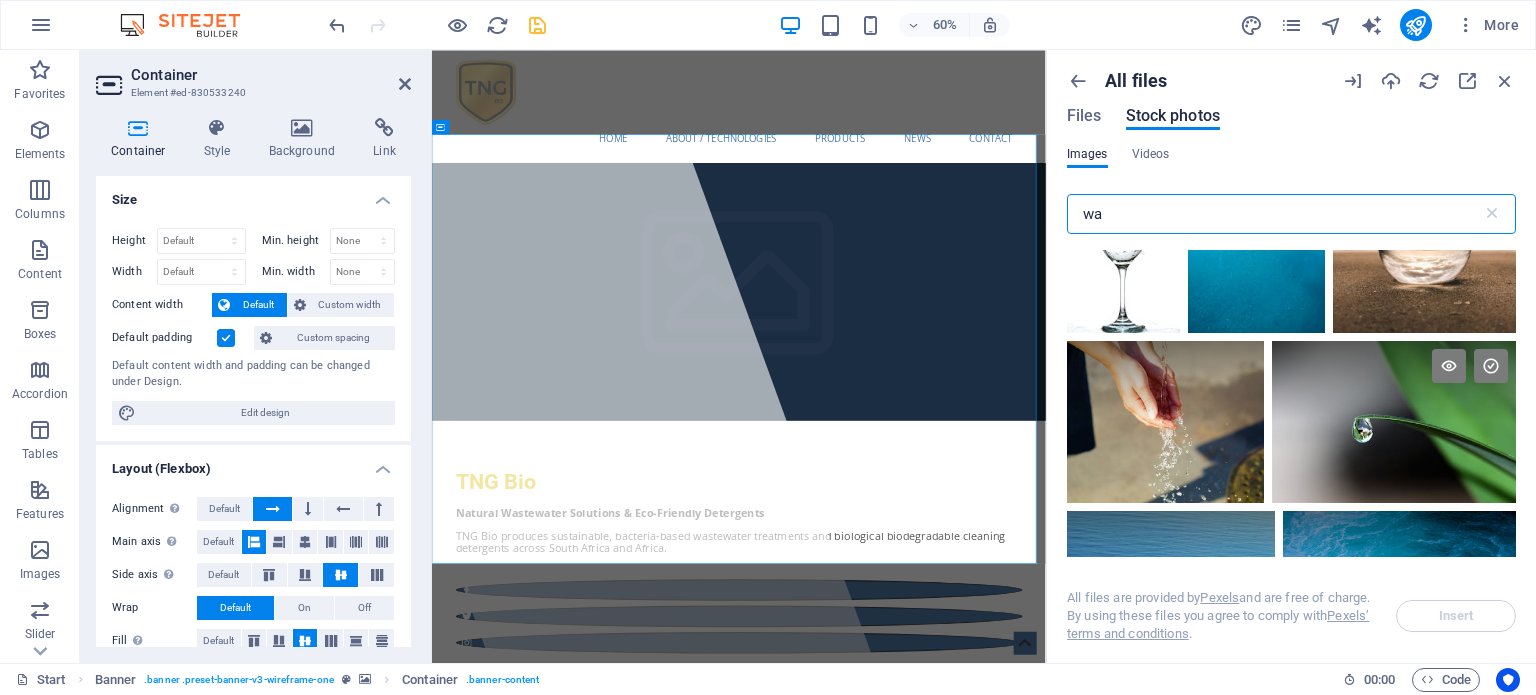 type on "w" 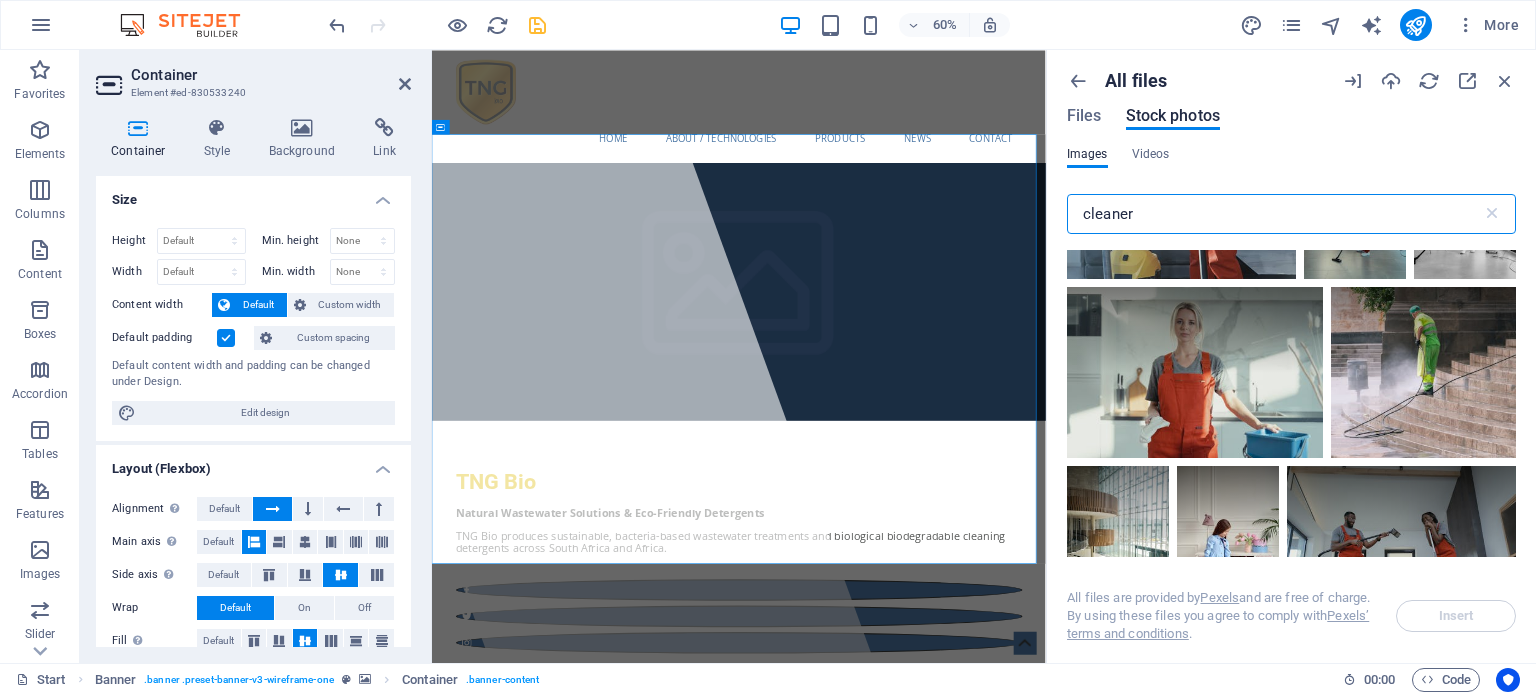 scroll, scrollTop: 10600, scrollLeft: 0, axis: vertical 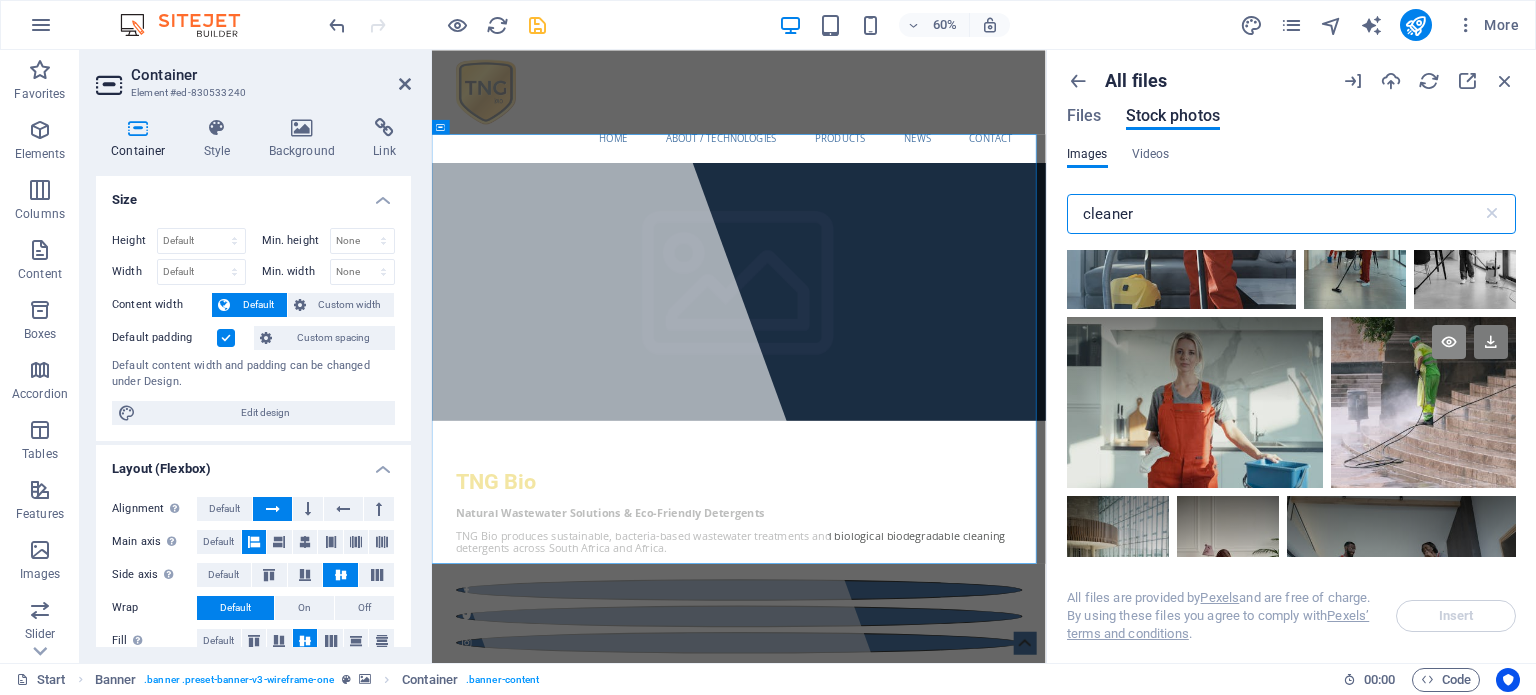 click at bounding box center [1449, 342] 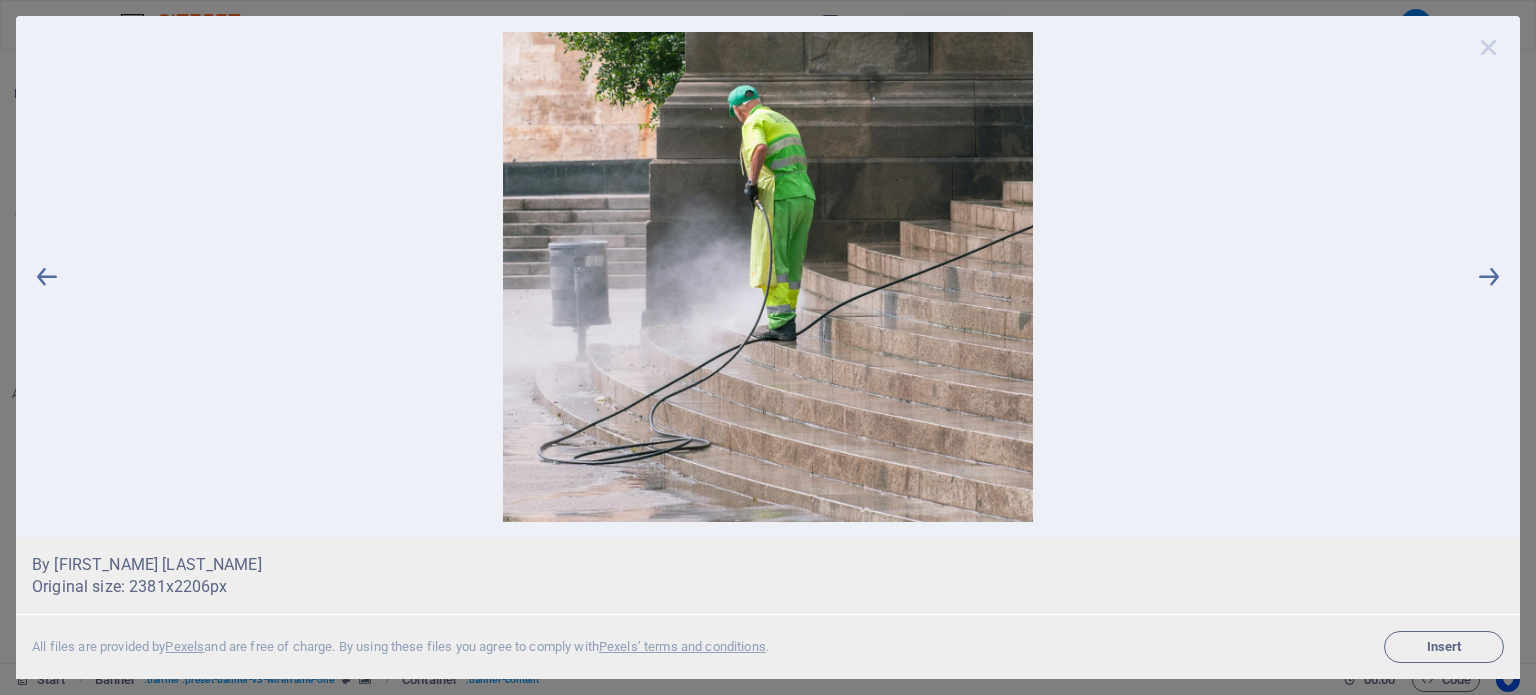 click at bounding box center (1489, 47) 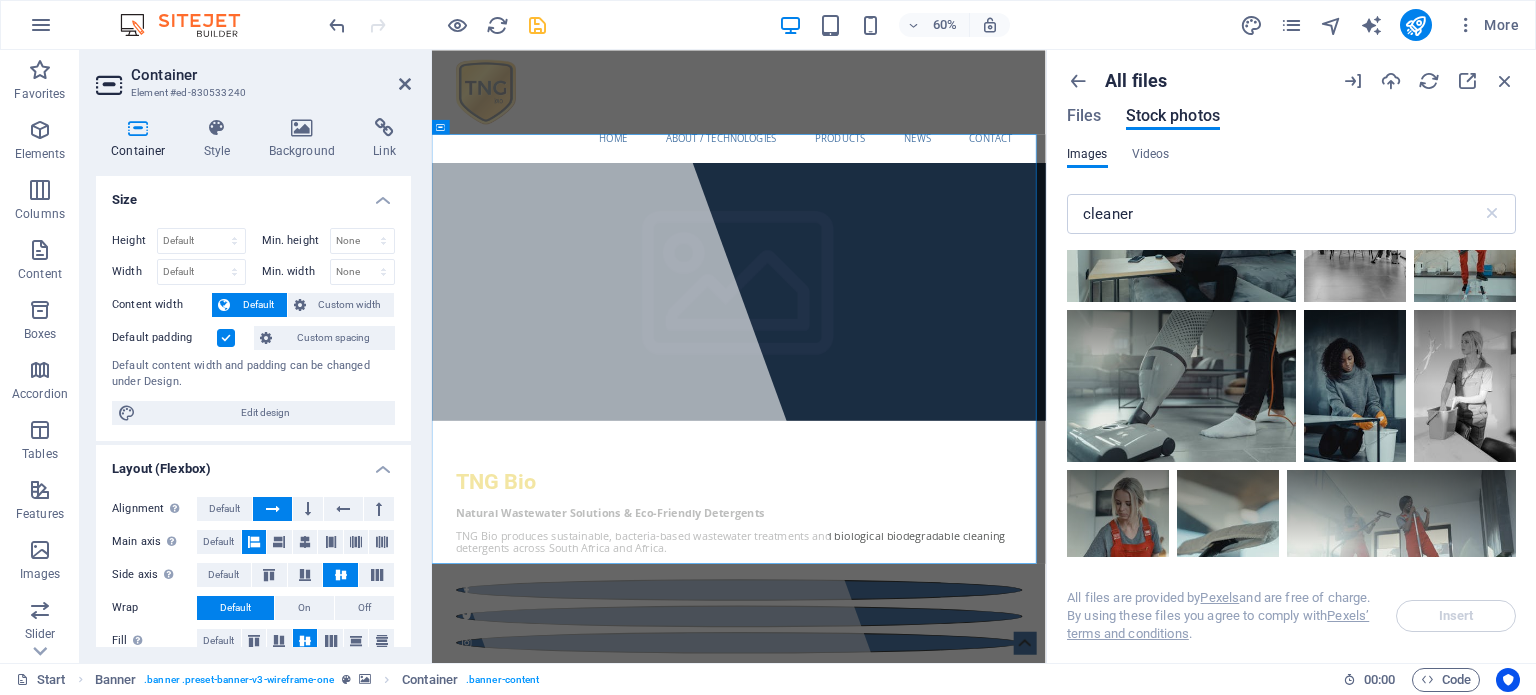 scroll, scrollTop: 14400, scrollLeft: 0, axis: vertical 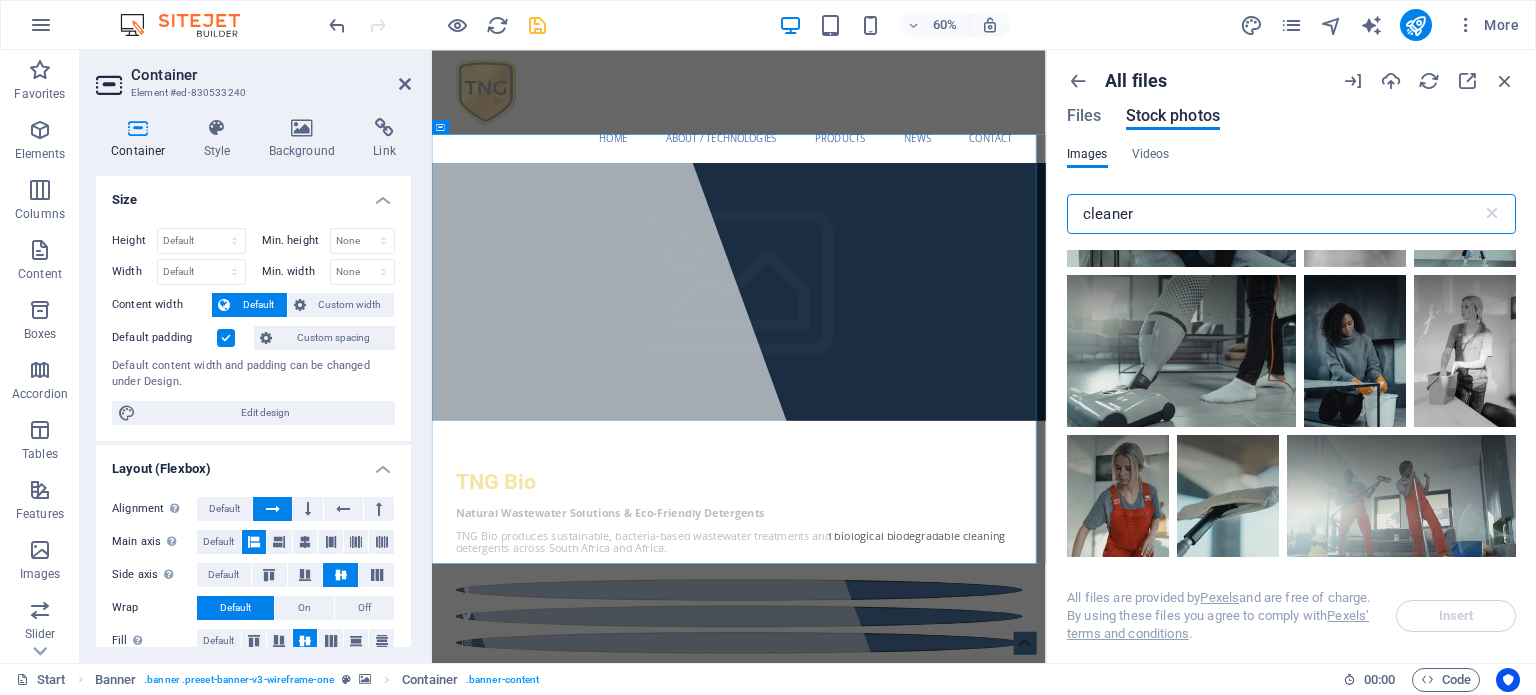 click on "cleaner" at bounding box center (1274, 214) 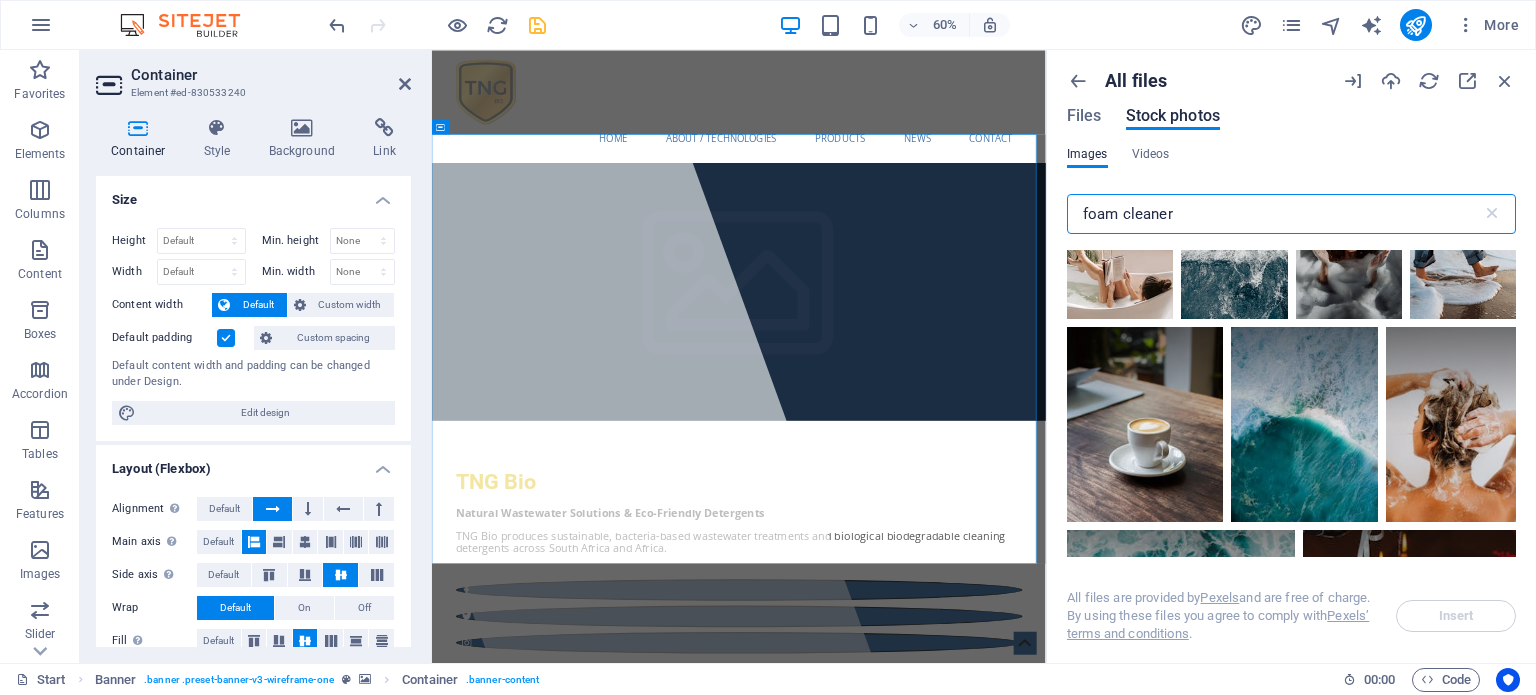 scroll, scrollTop: 9500, scrollLeft: 0, axis: vertical 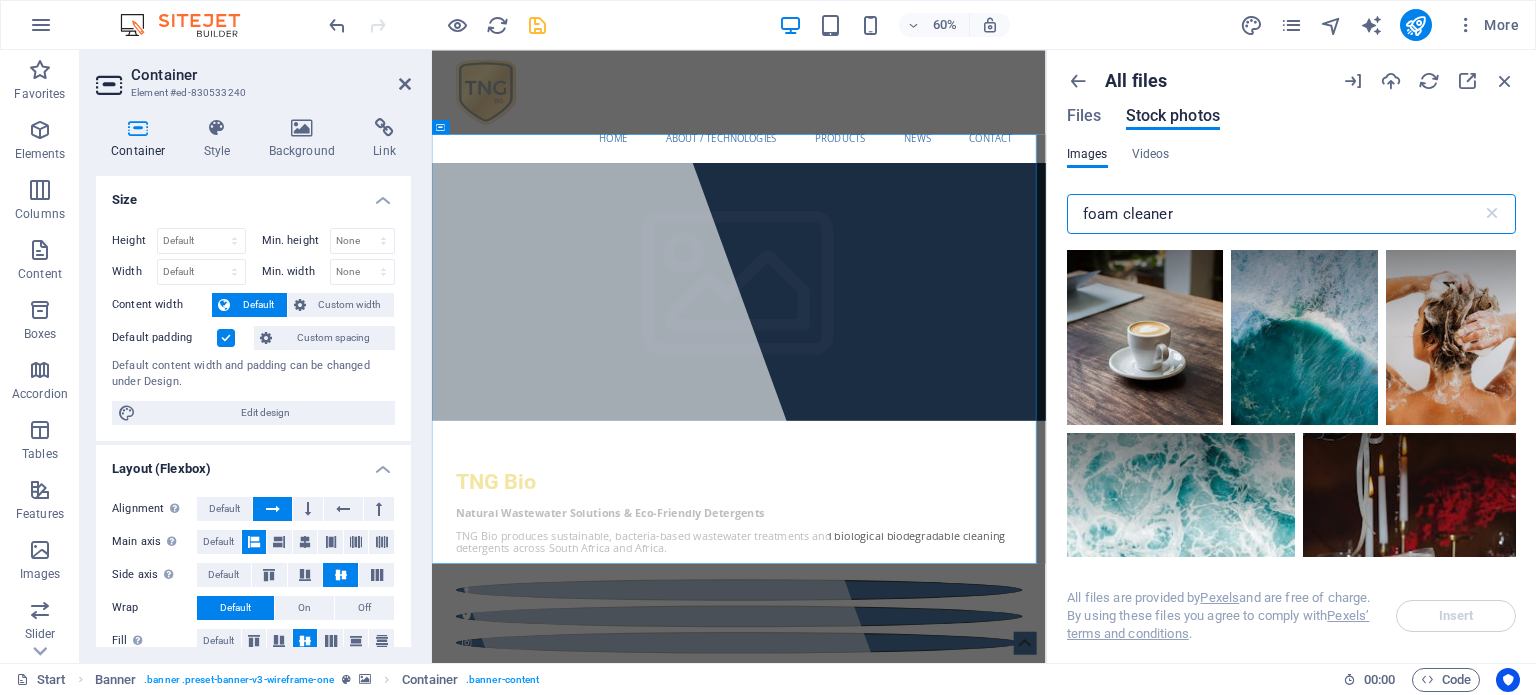 drag, startPoint x: 1209, startPoint y: 217, endPoint x: 1078, endPoint y: 223, distance: 131.13733 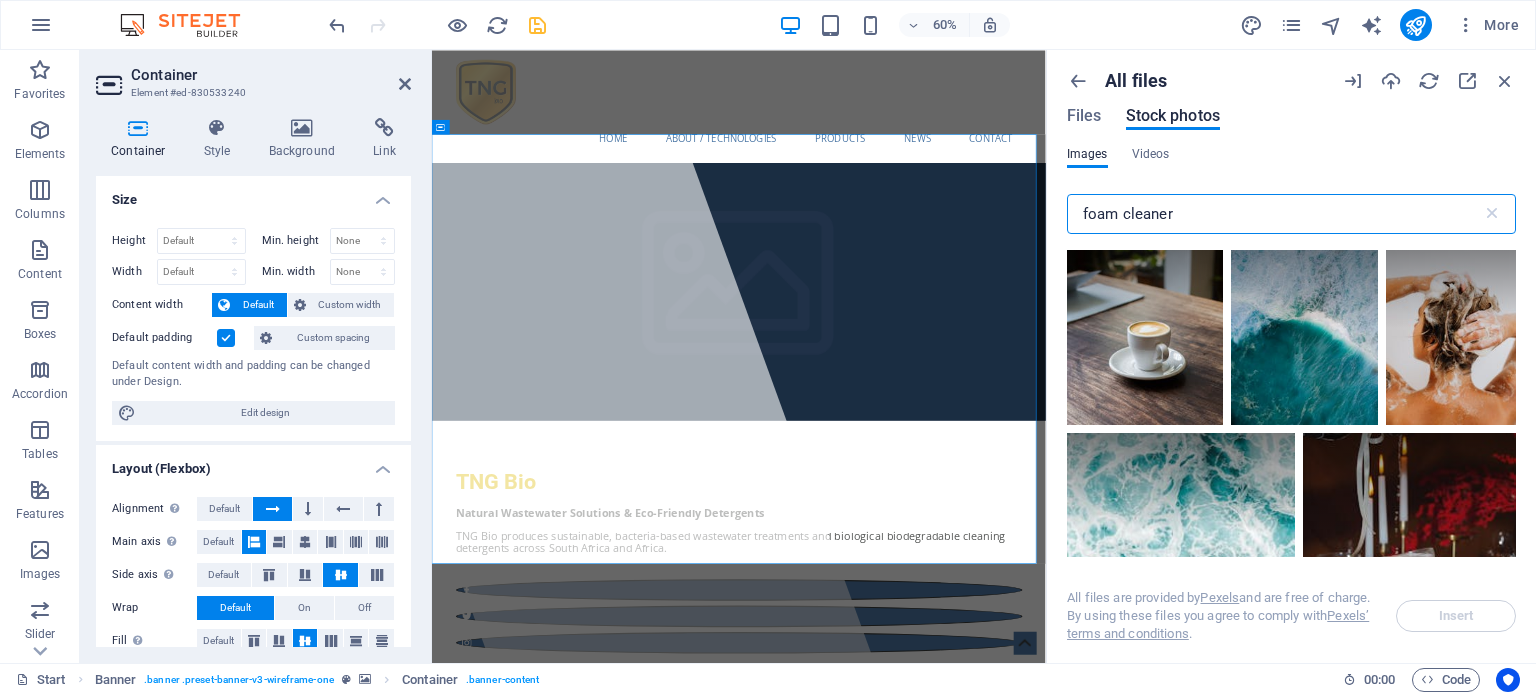 click on "foam cleaner" at bounding box center [1274, 214] 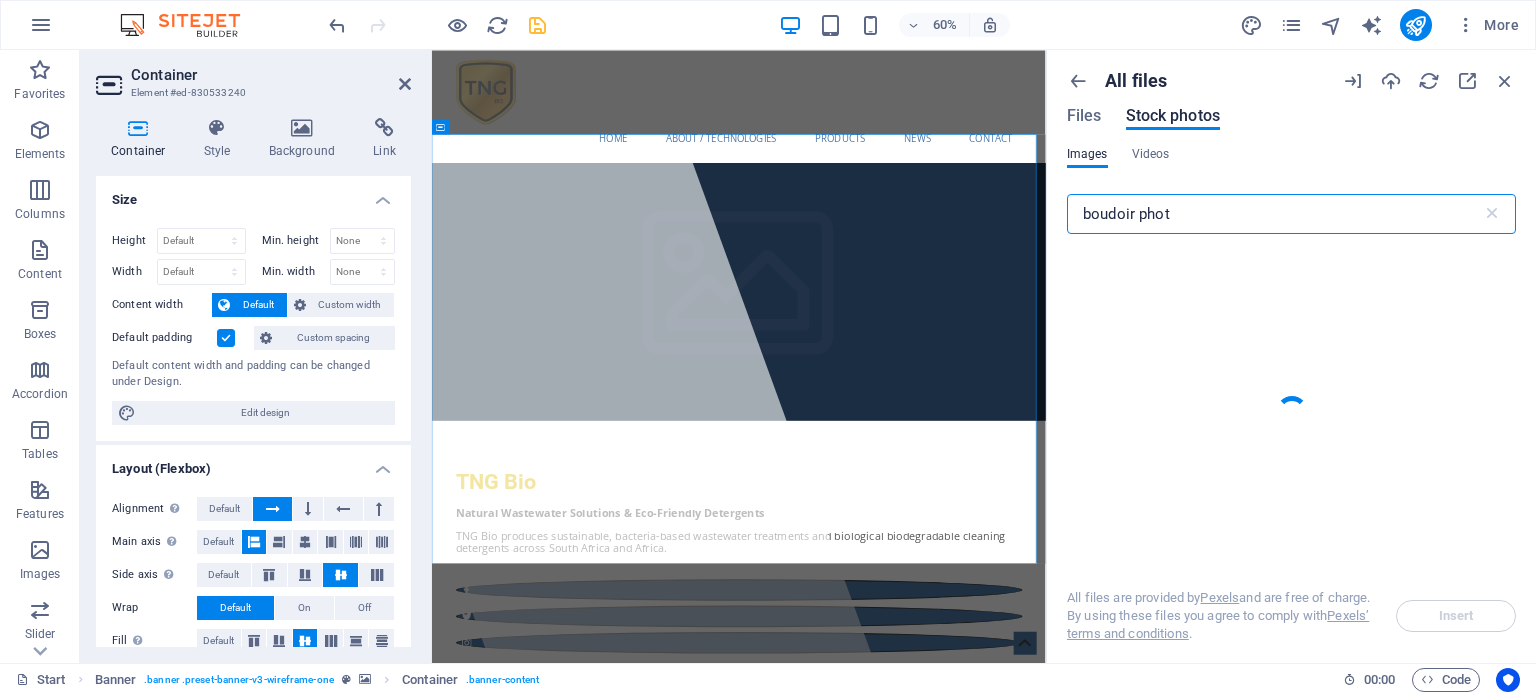type on "boudoir photo" 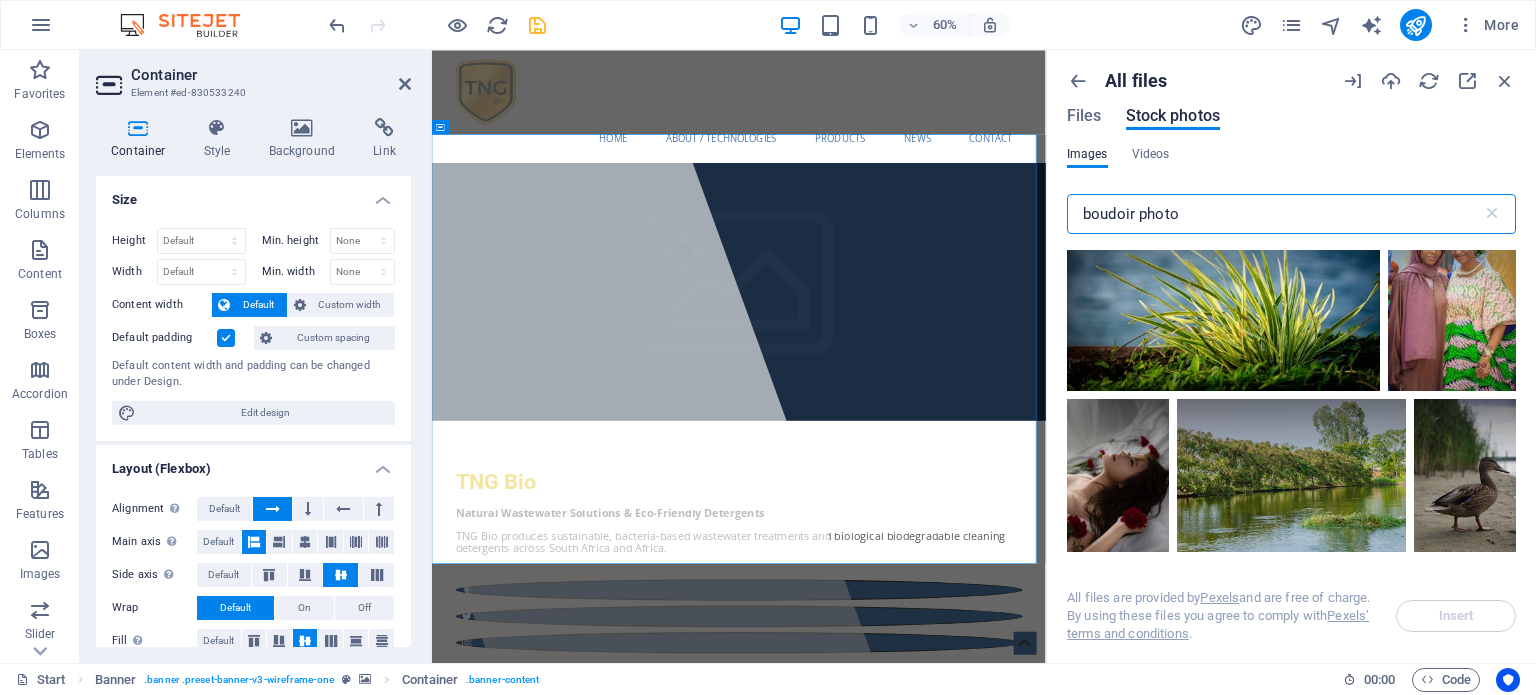 scroll, scrollTop: 3100, scrollLeft: 0, axis: vertical 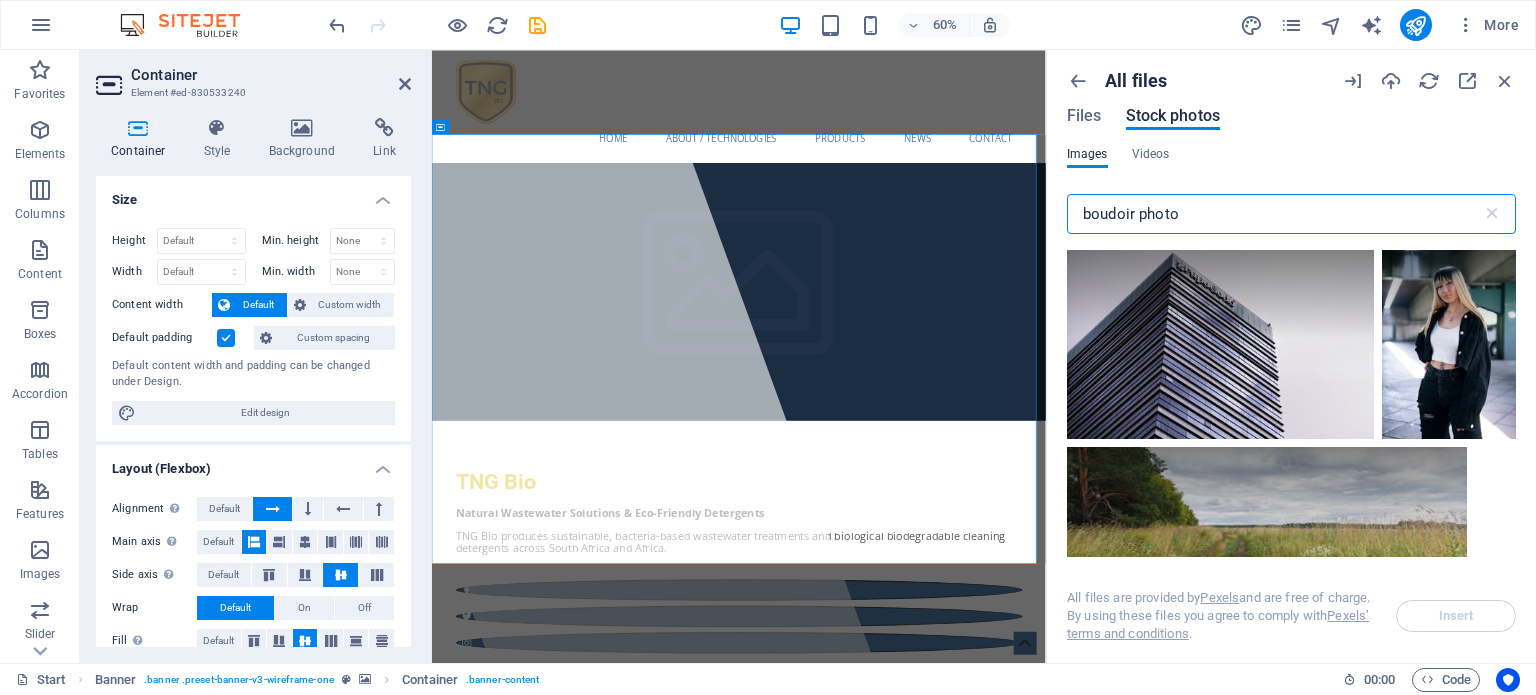 drag, startPoint x: 1212, startPoint y: 215, endPoint x: 1071, endPoint y: 215, distance: 141 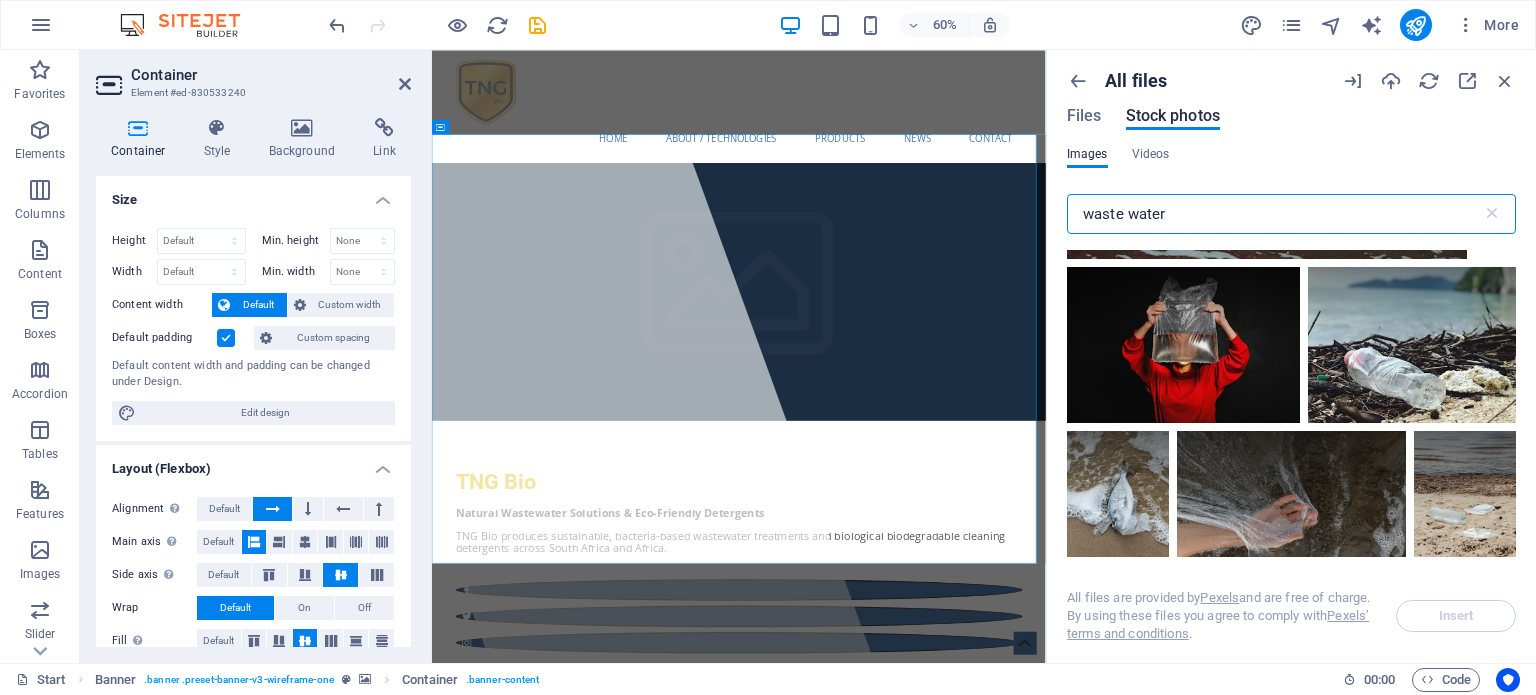 scroll, scrollTop: 400, scrollLeft: 0, axis: vertical 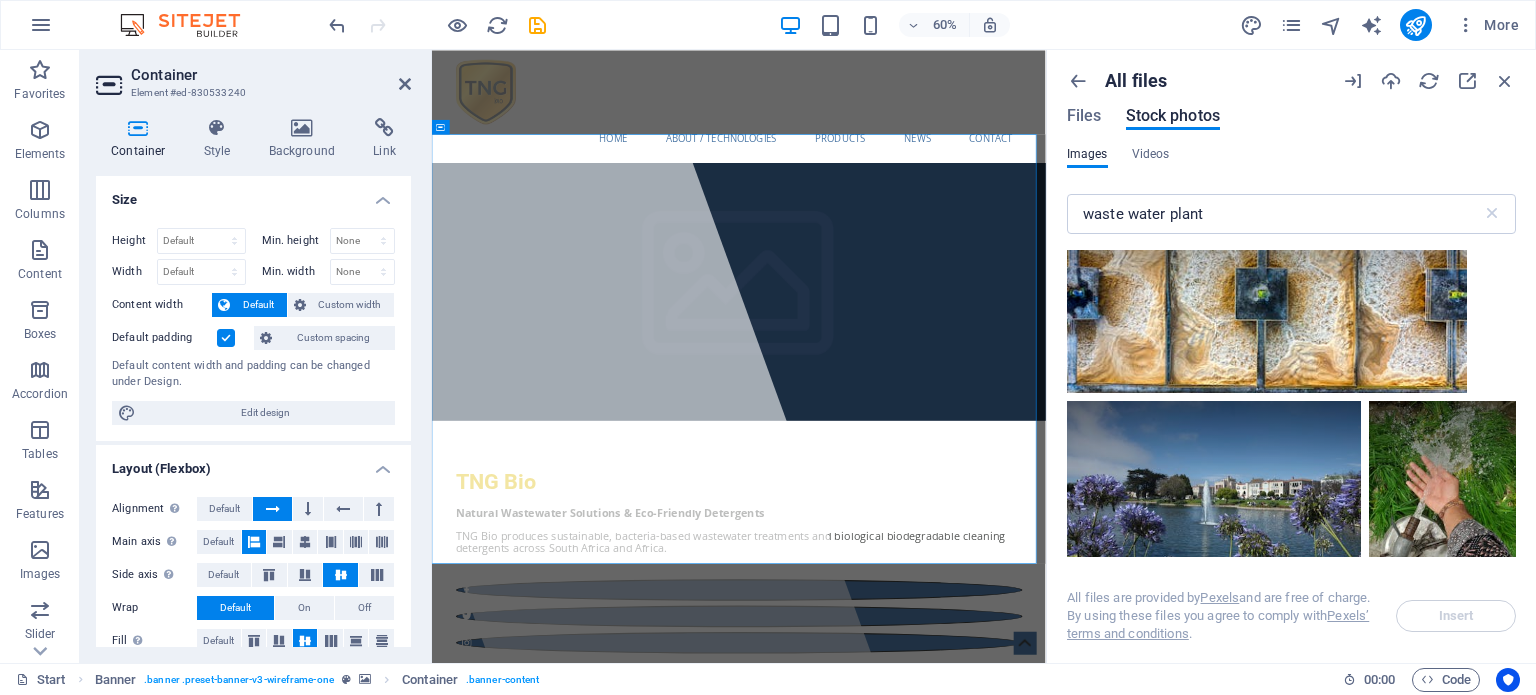 click at bounding box center [1267, 293] 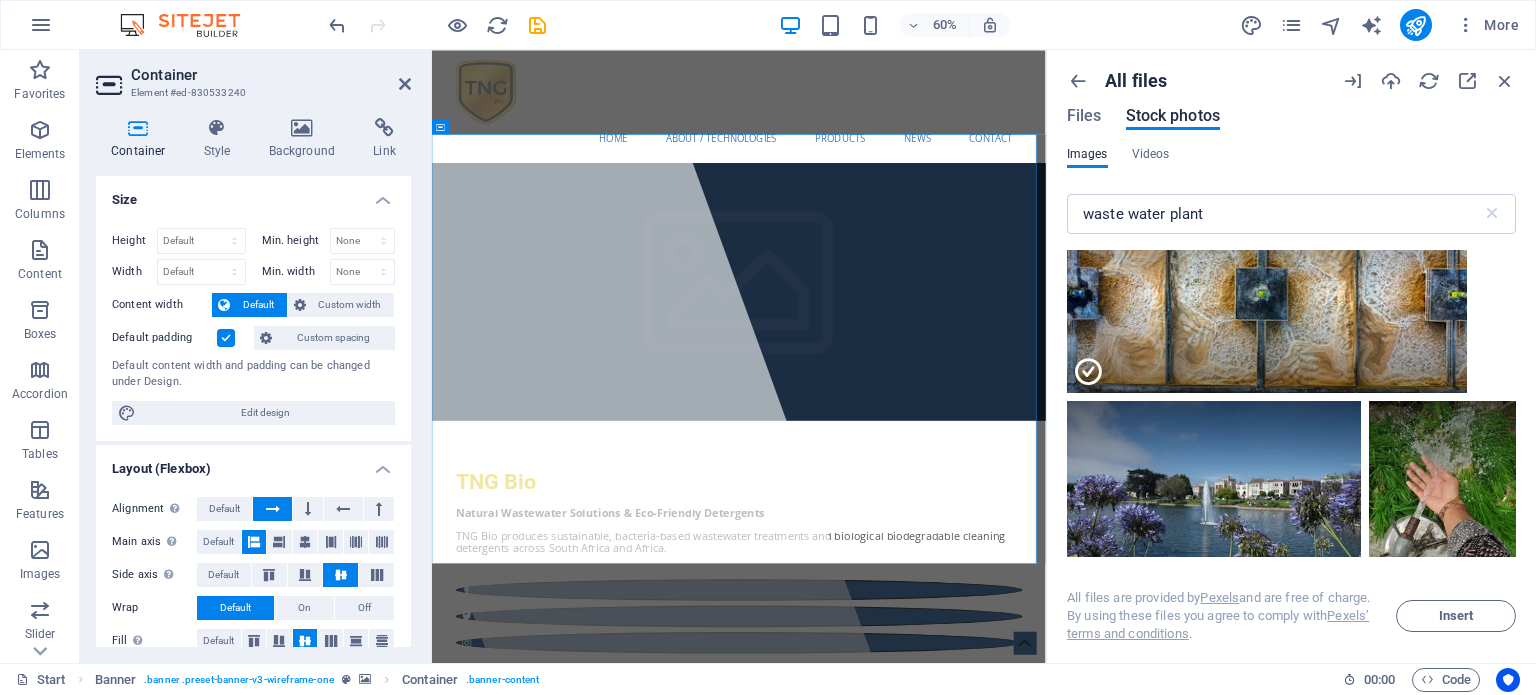 click at bounding box center (1267, 343) 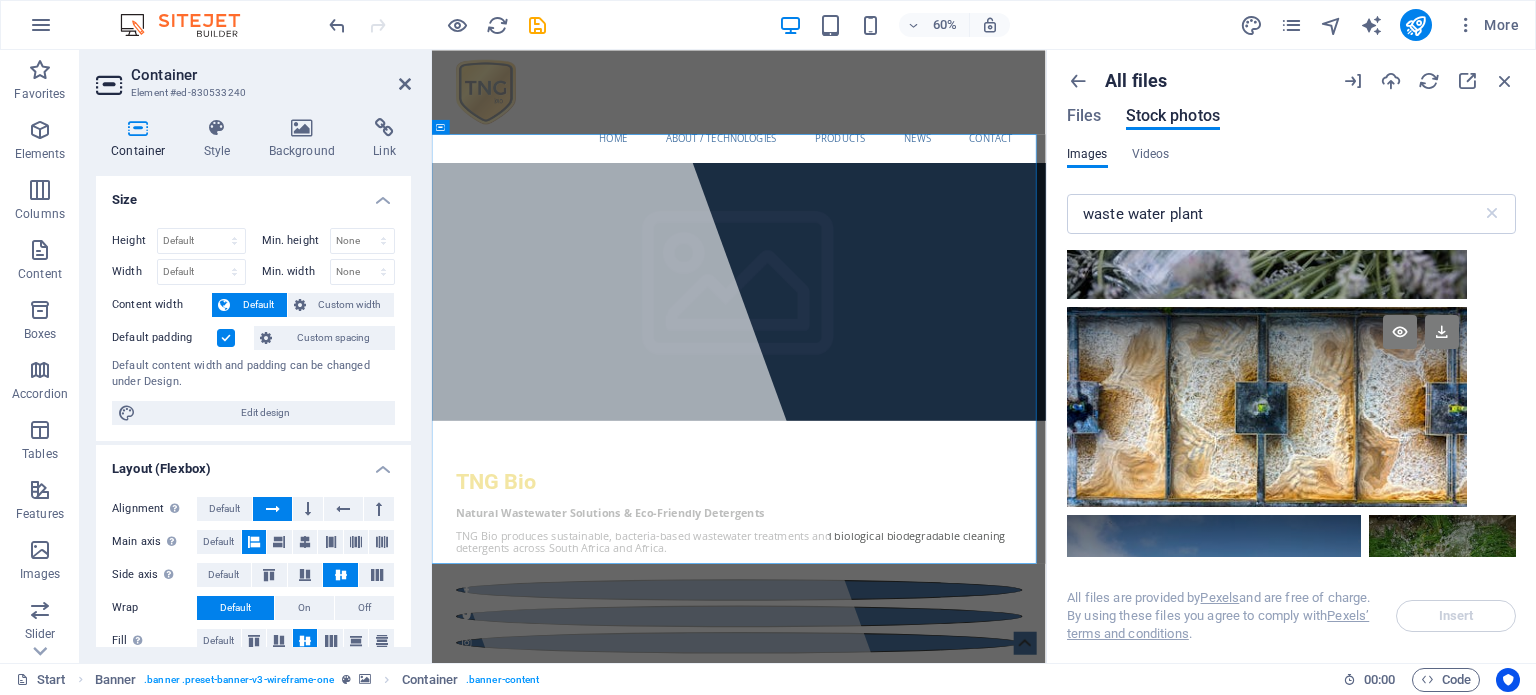 scroll, scrollTop: 3800, scrollLeft: 0, axis: vertical 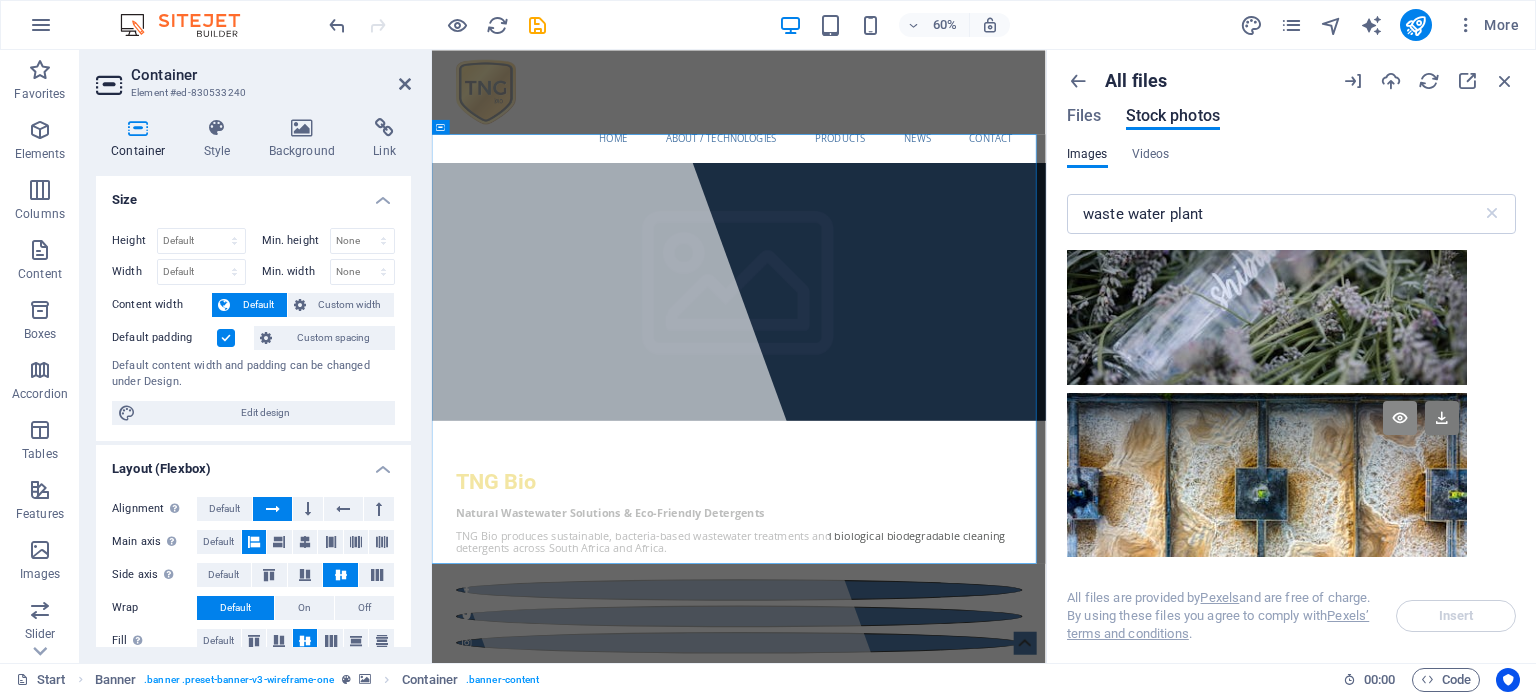 click at bounding box center [1400, 418] 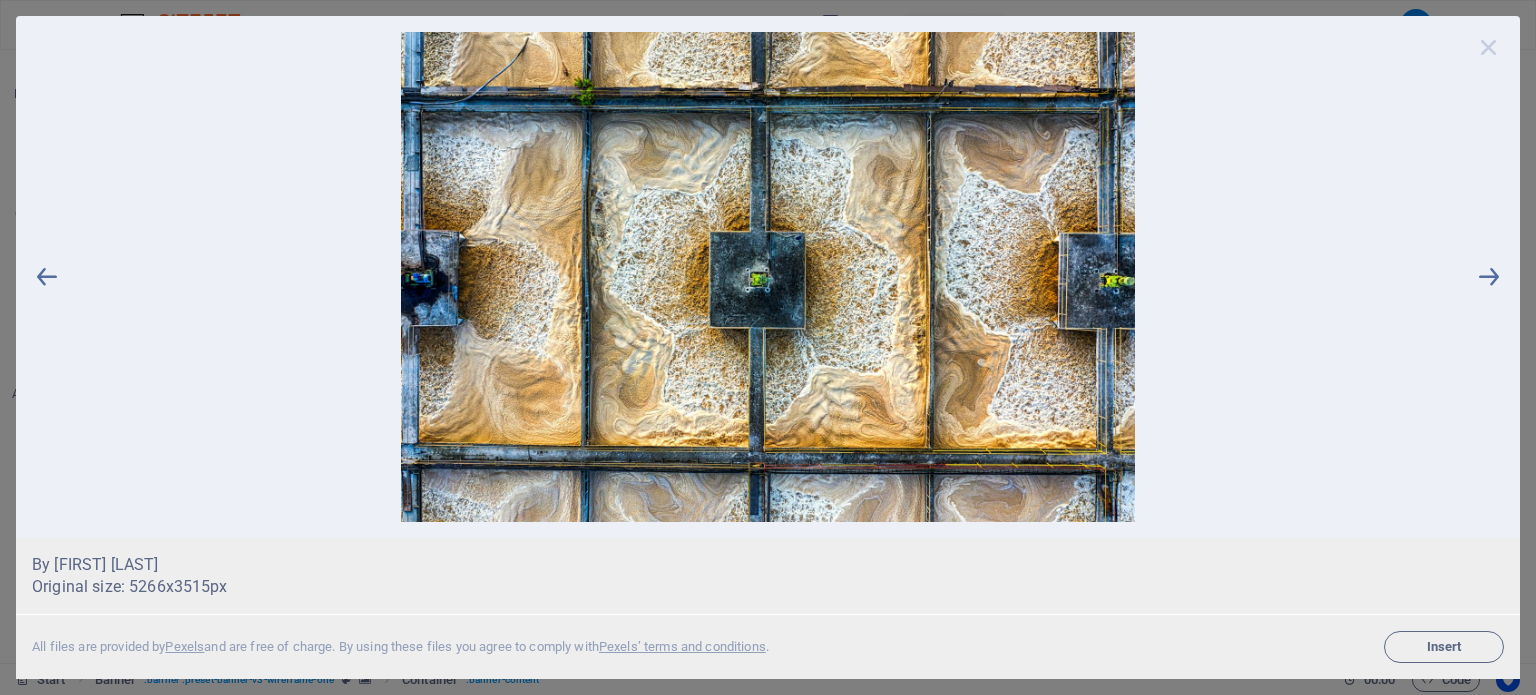click at bounding box center (1489, 47) 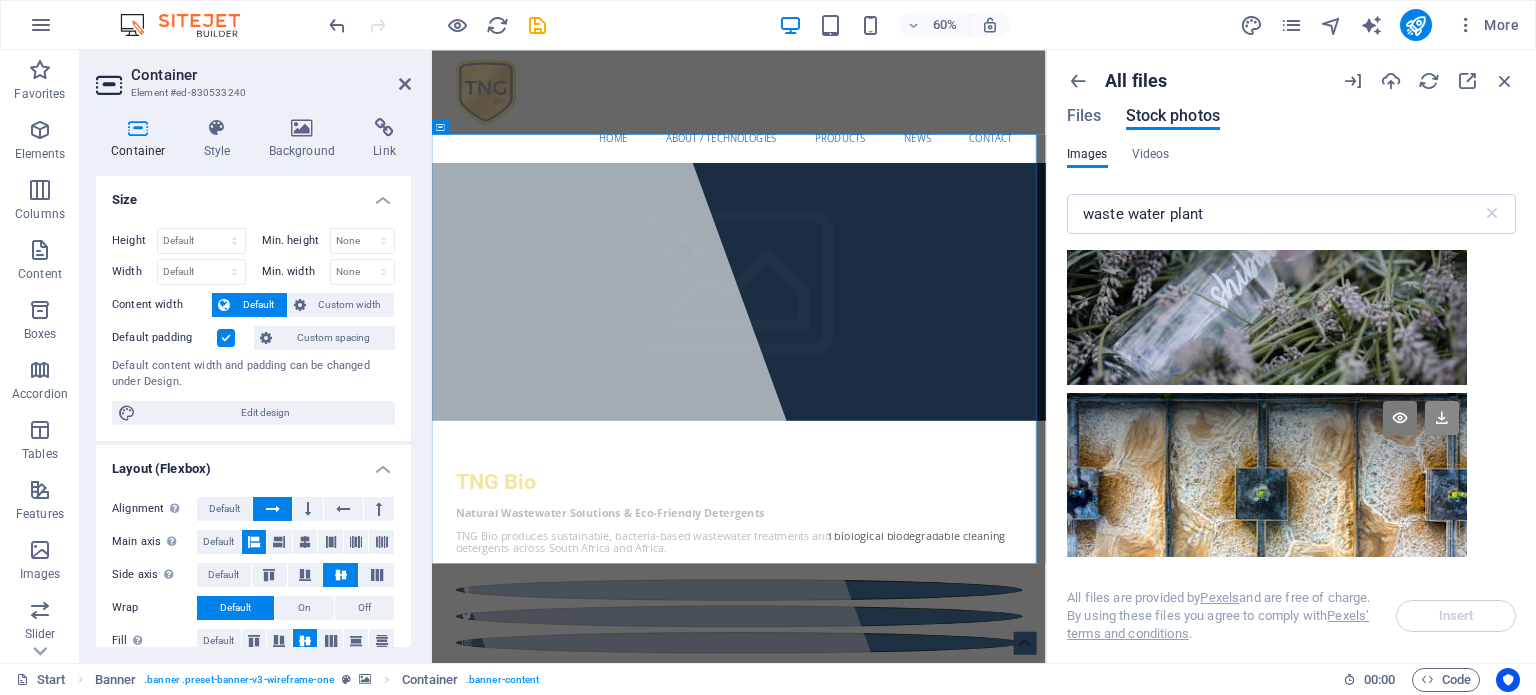 click at bounding box center (1442, 418) 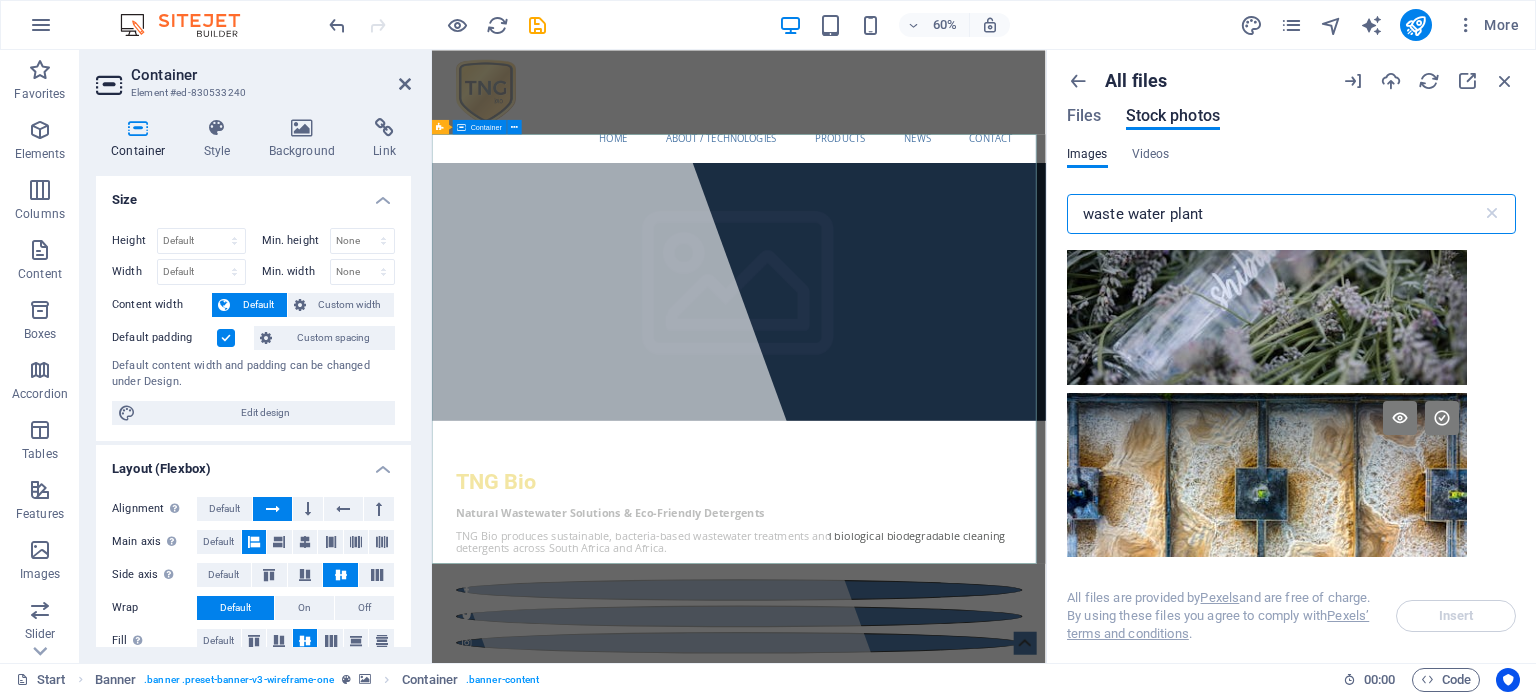 drag, startPoint x: 1637, startPoint y: 266, endPoint x: 1386, endPoint y: 315, distance: 255.73814 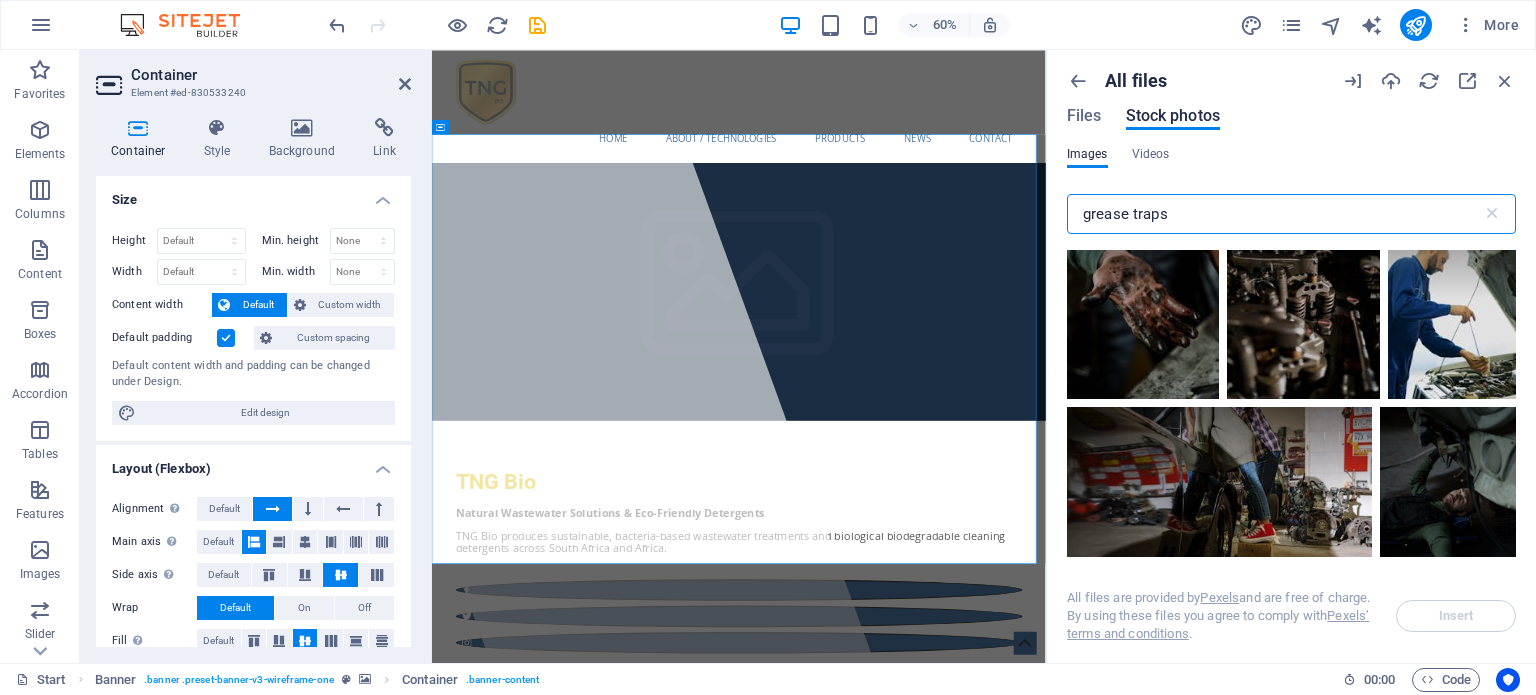 scroll, scrollTop: 2600, scrollLeft: 0, axis: vertical 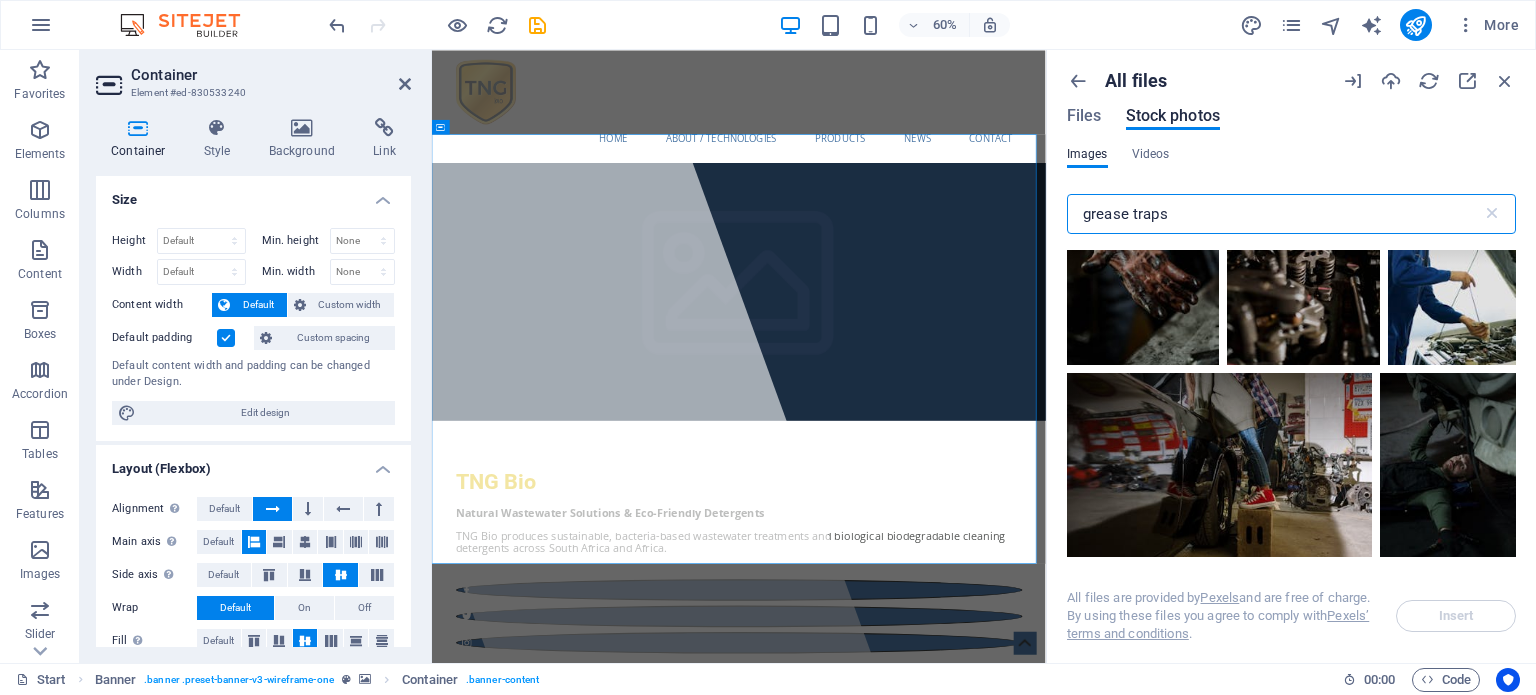 click on "grease traps" at bounding box center [1274, 214] 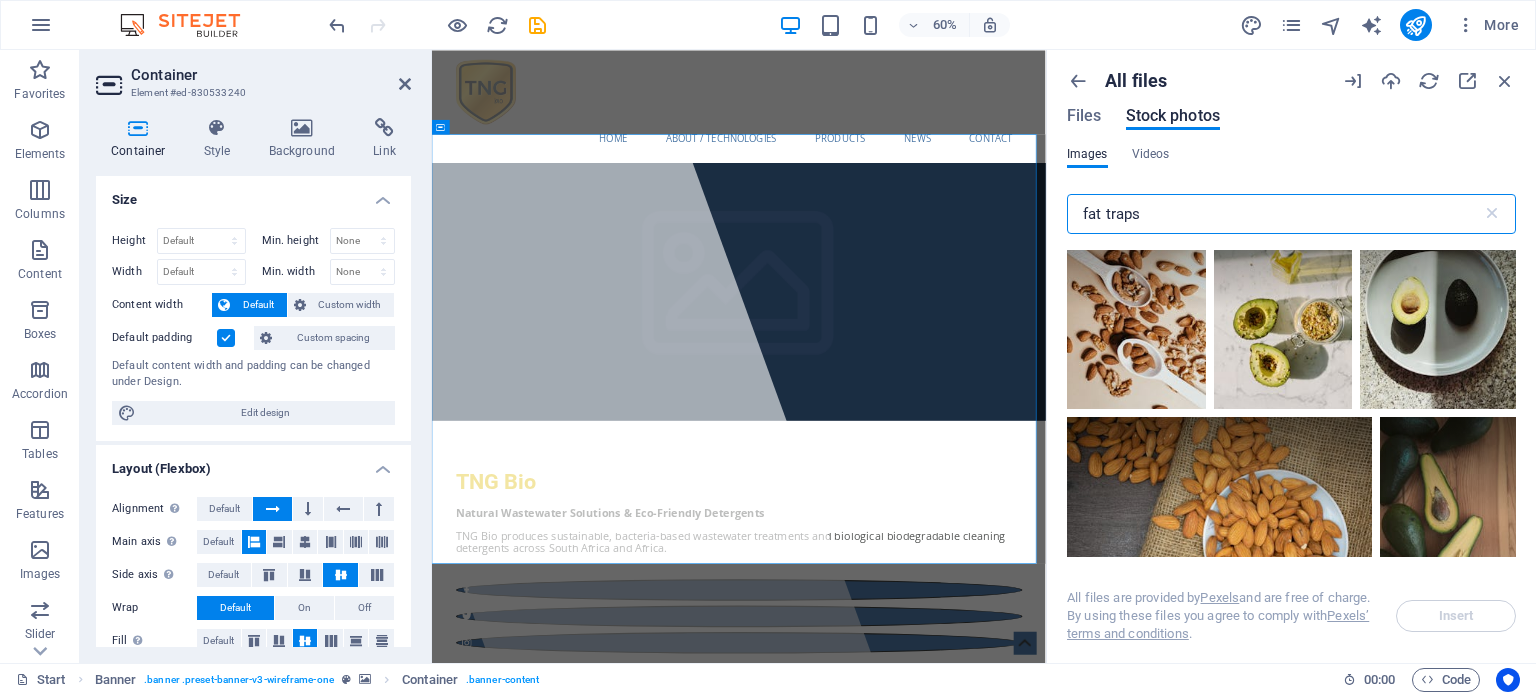 scroll, scrollTop: 7400, scrollLeft: 0, axis: vertical 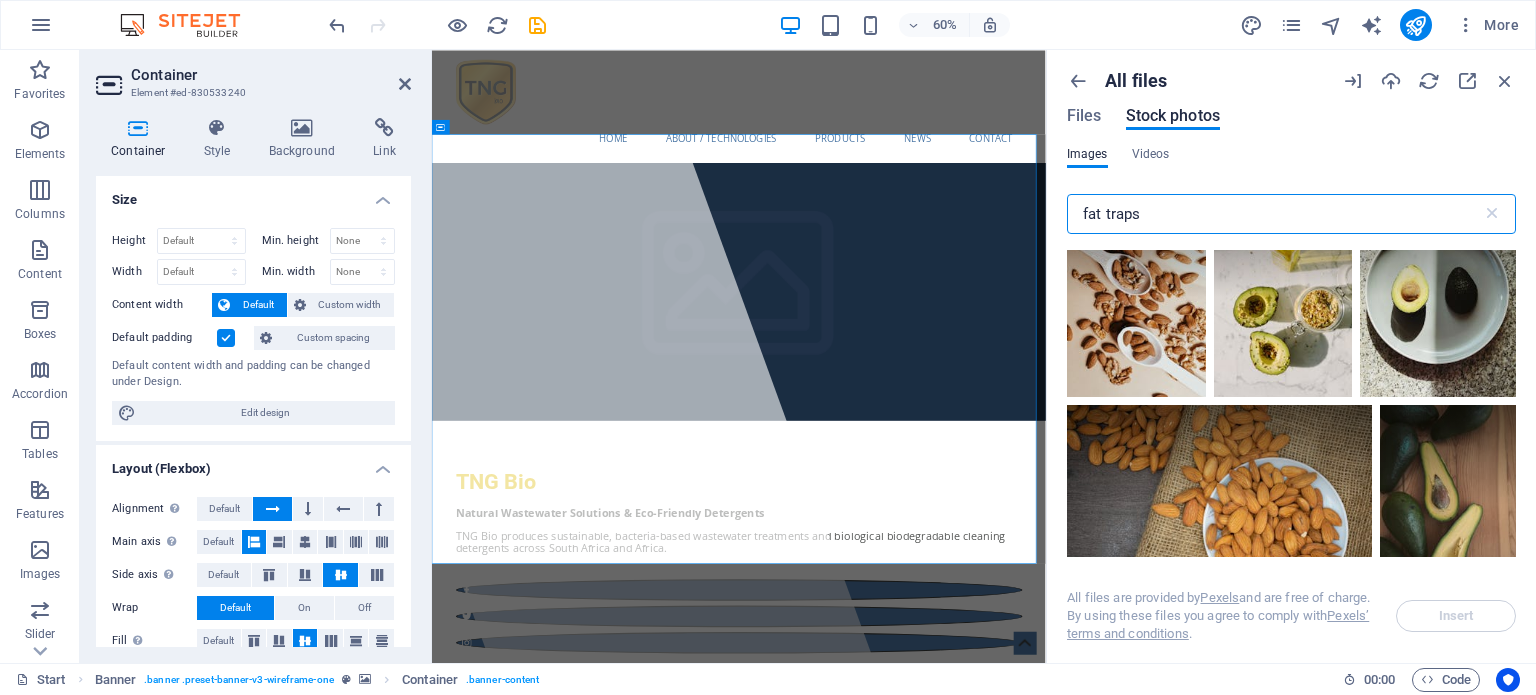 drag, startPoint x: 1140, startPoint y: 212, endPoint x: 1049, endPoint y: 211, distance: 91.00549 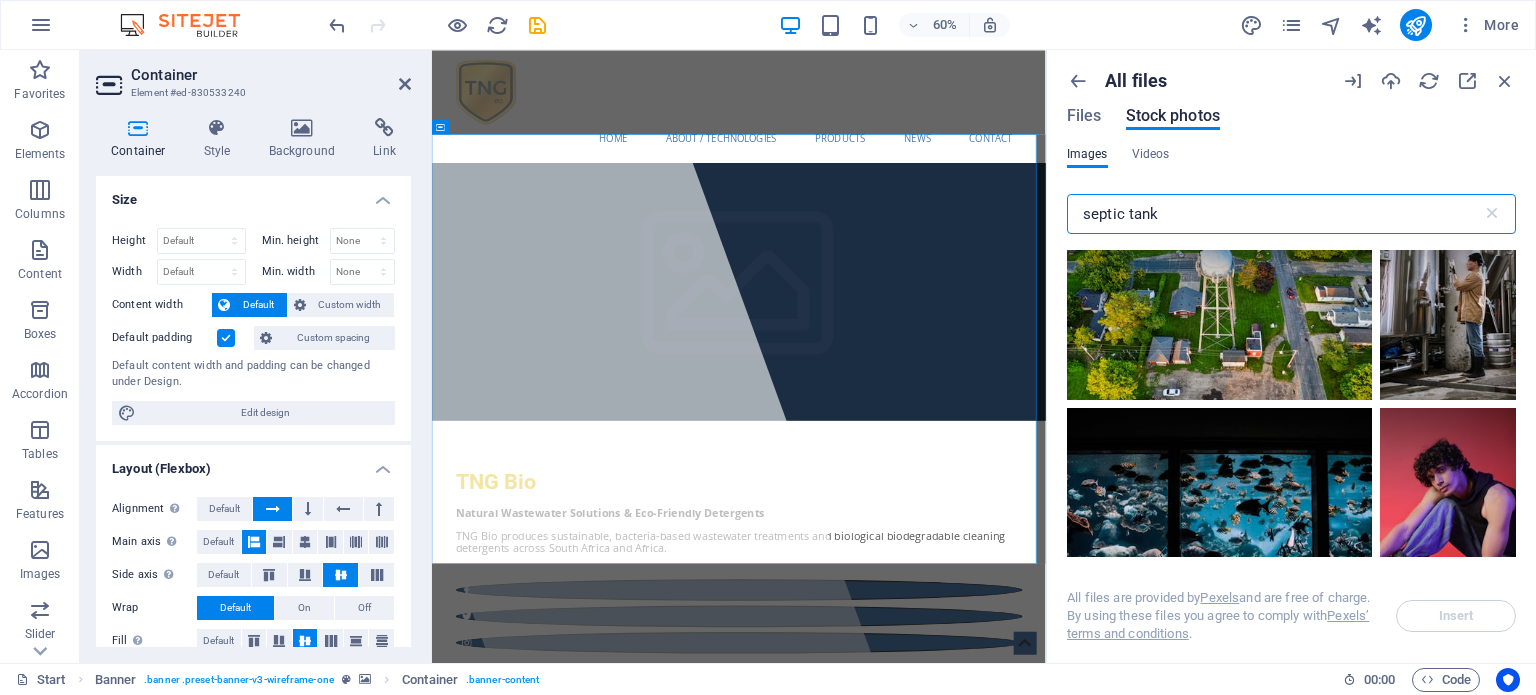 scroll, scrollTop: 3900, scrollLeft: 0, axis: vertical 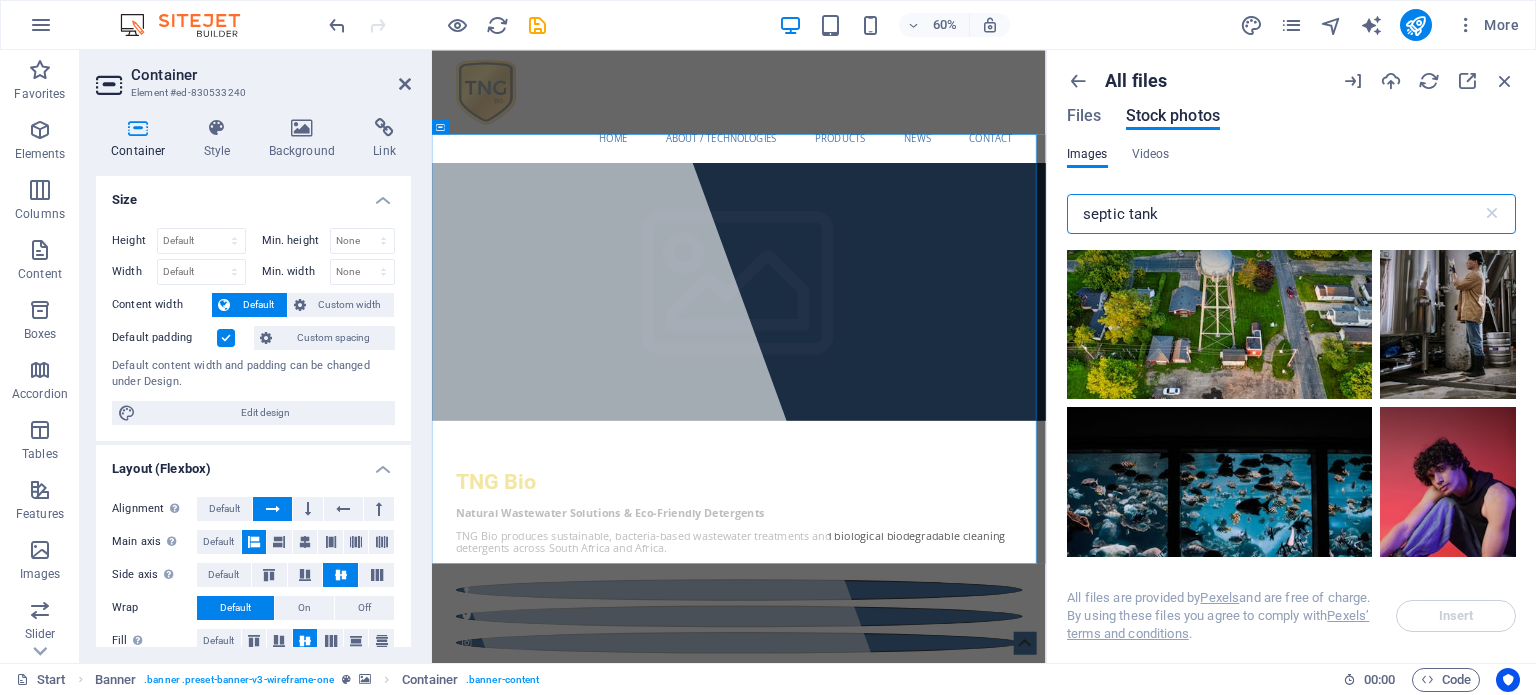 click on "septic tank" at bounding box center (1274, 214) 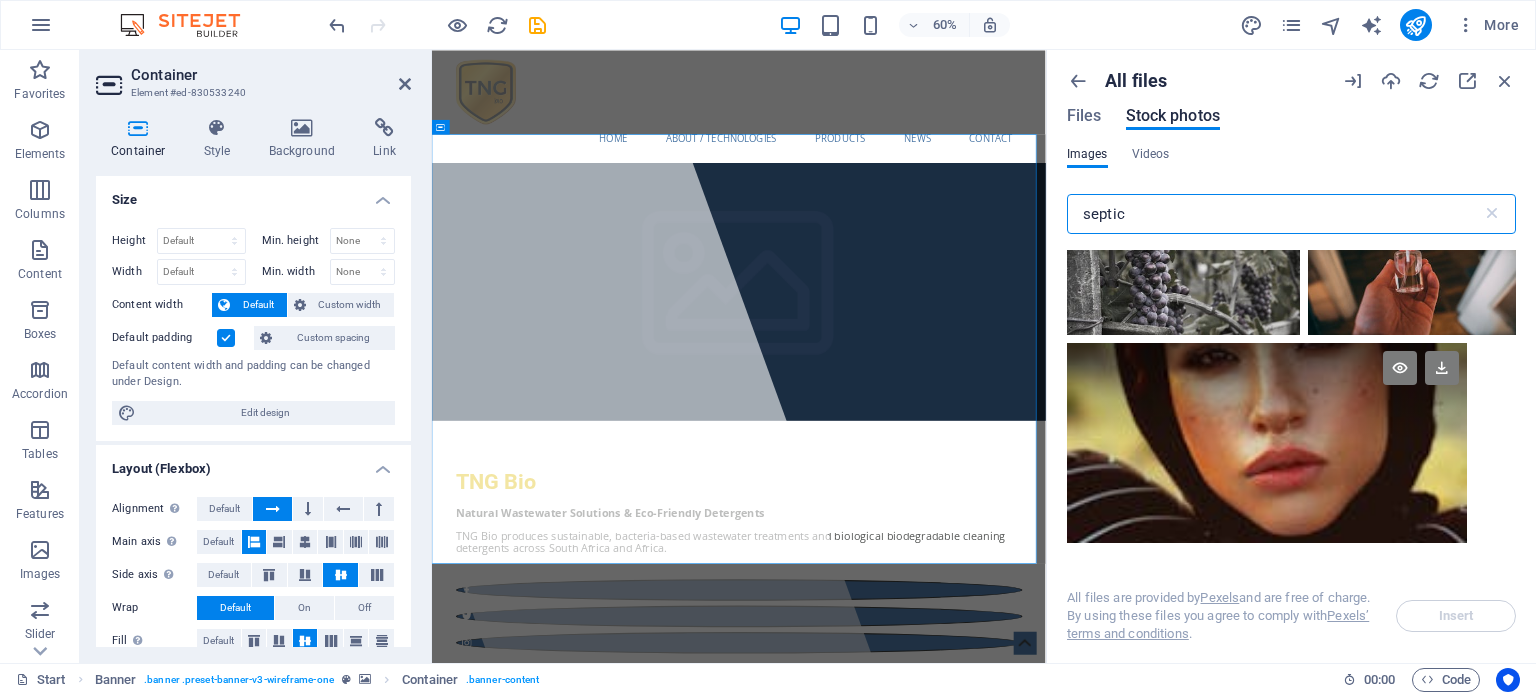 scroll, scrollTop: 0, scrollLeft: 0, axis: both 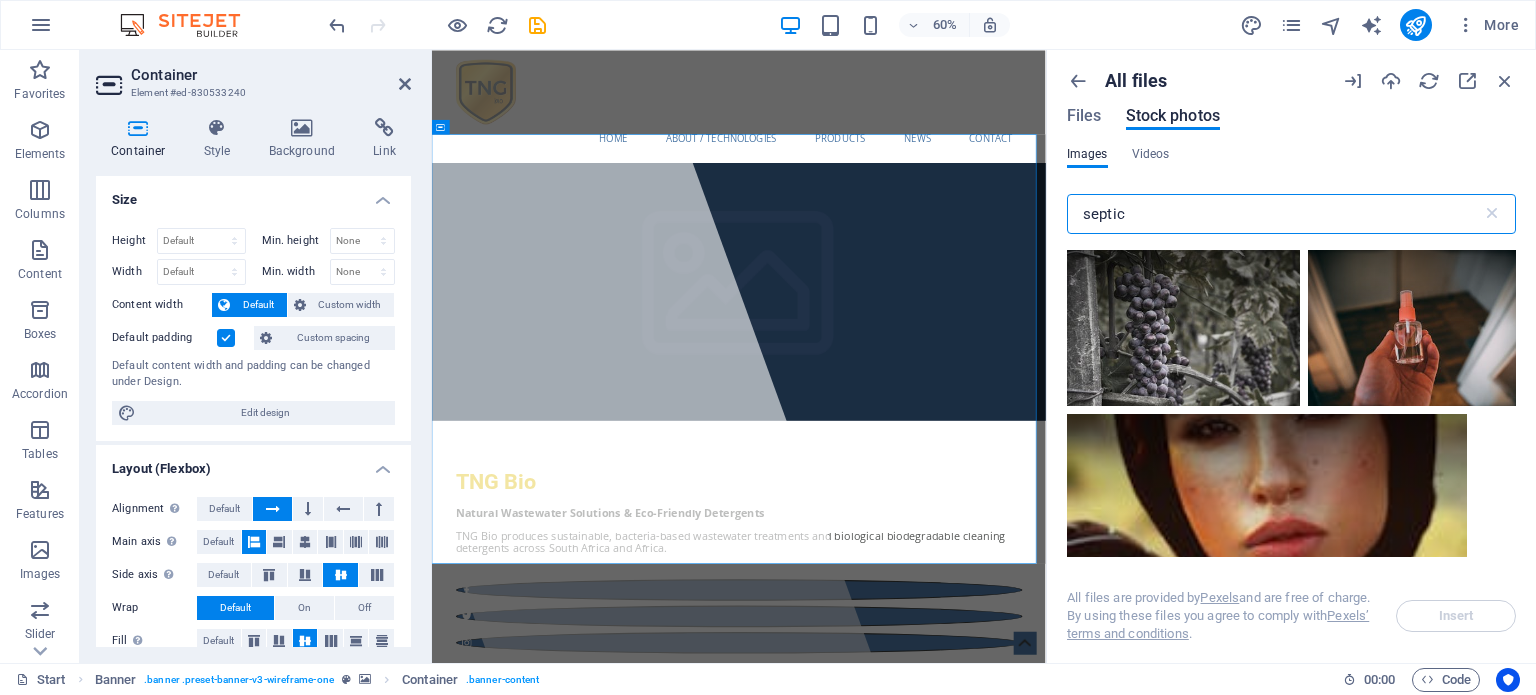 click on "septic" at bounding box center (1274, 214) 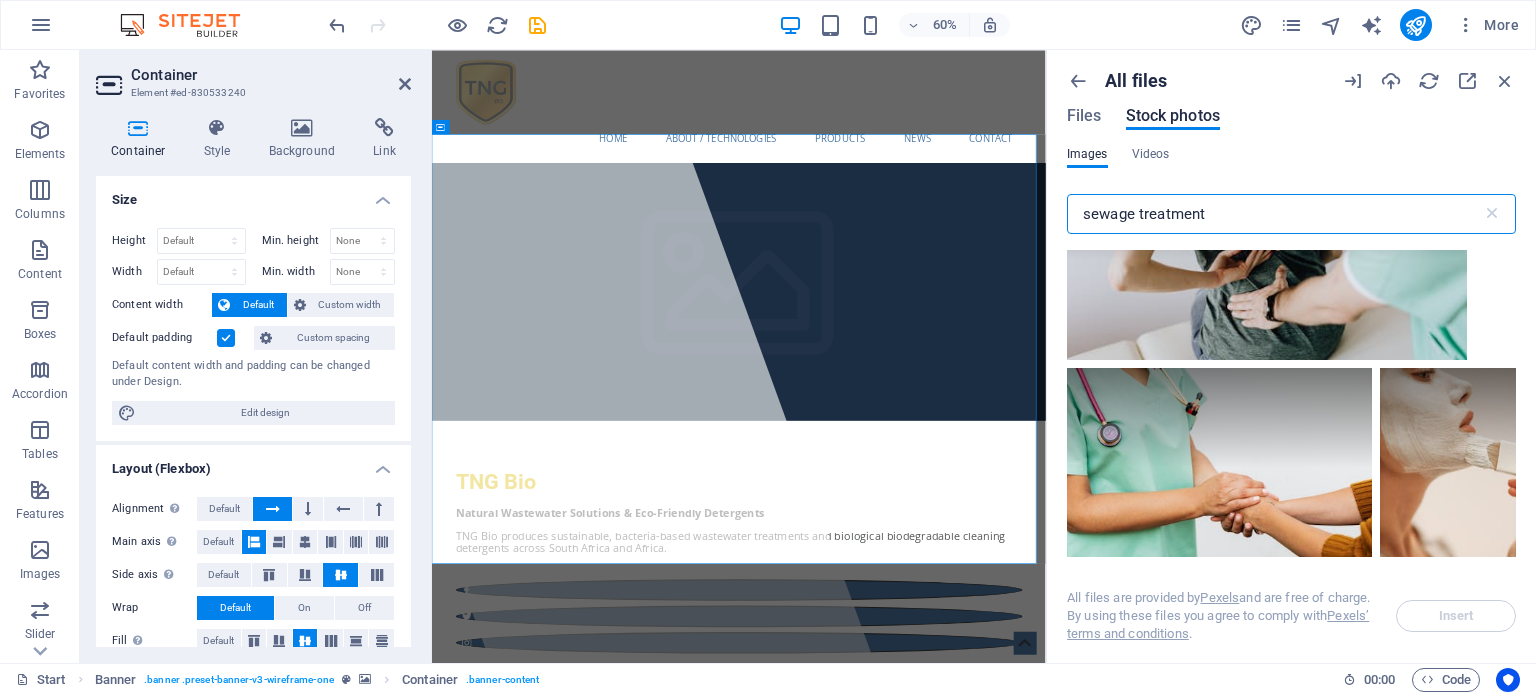 scroll, scrollTop: 5000, scrollLeft: 0, axis: vertical 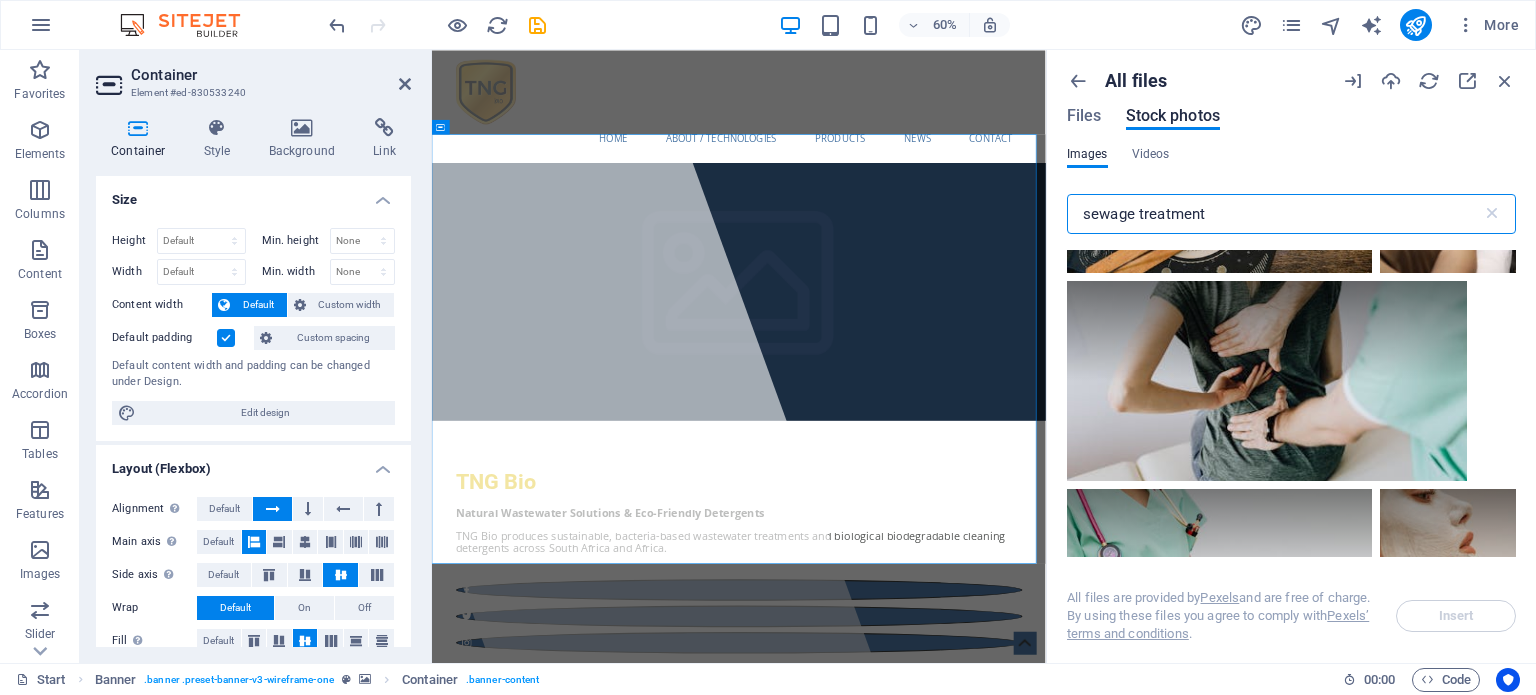 drag, startPoint x: 1204, startPoint y: 213, endPoint x: 1144, endPoint y: 212, distance: 60.00833 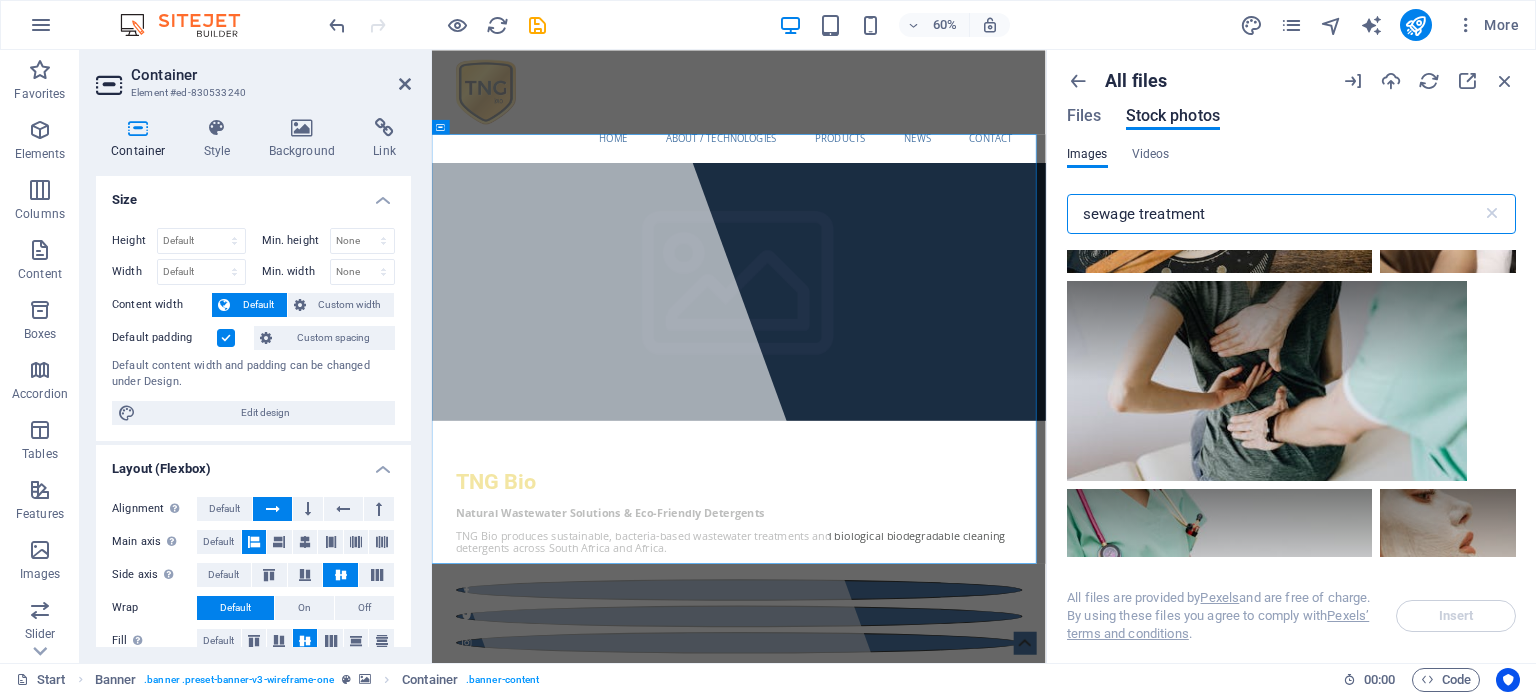 click on "sewage treatment" at bounding box center [1274, 214] 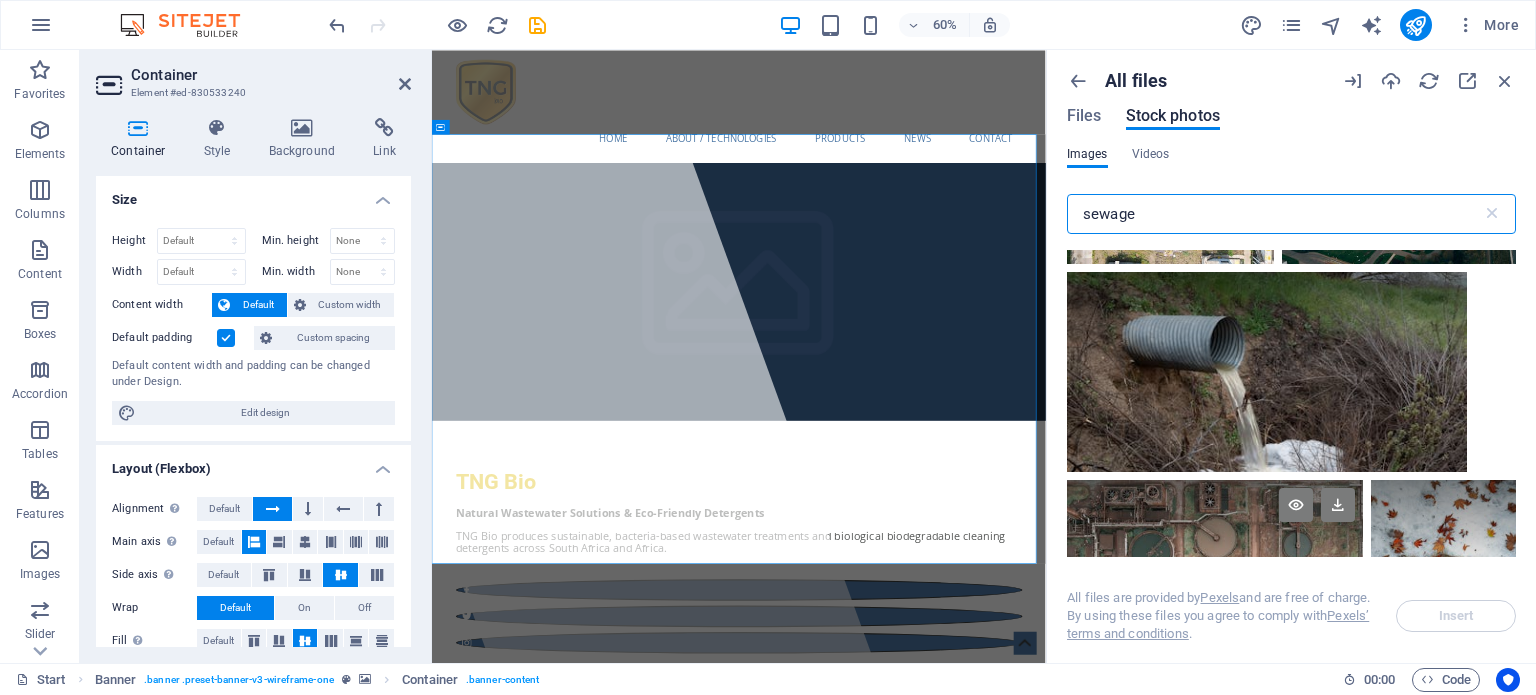 scroll, scrollTop: 600, scrollLeft: 0, axis: vertical 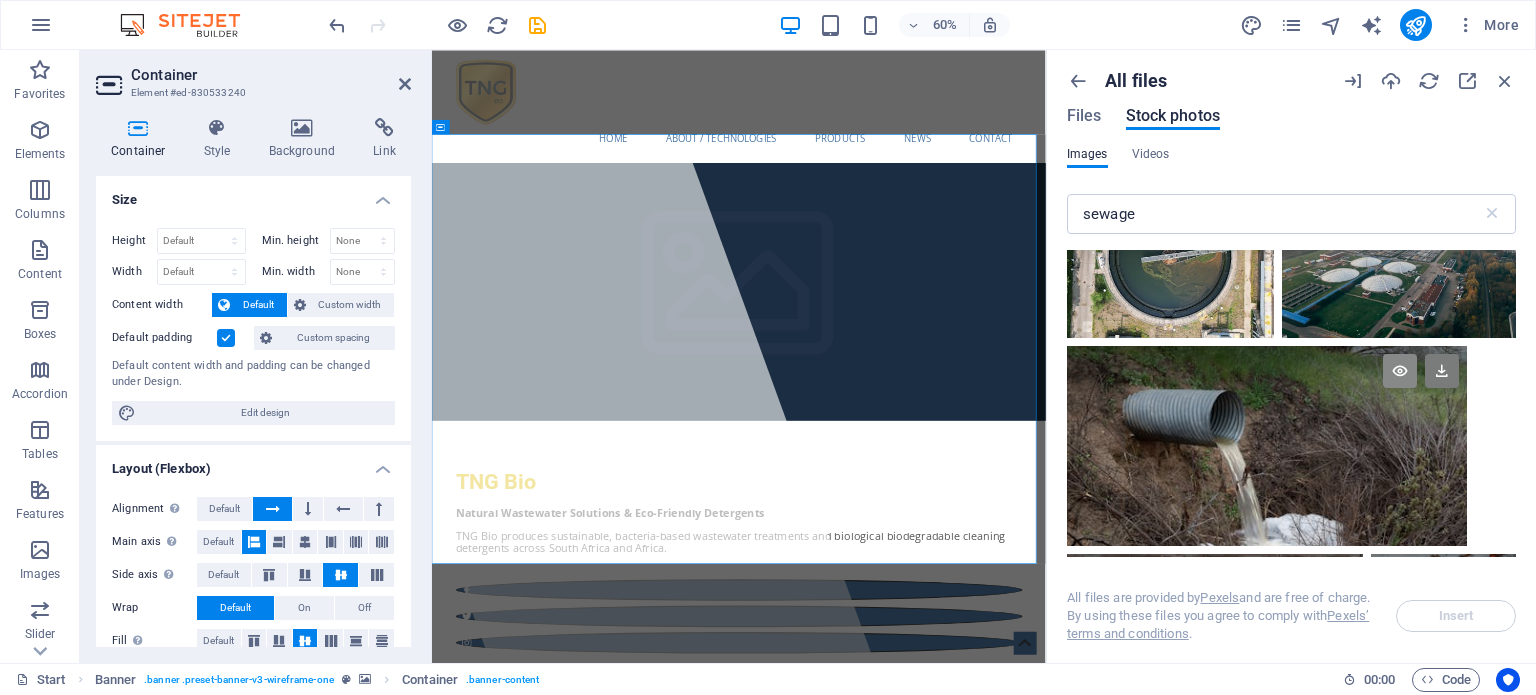 click at bounding box center (1400, 371) 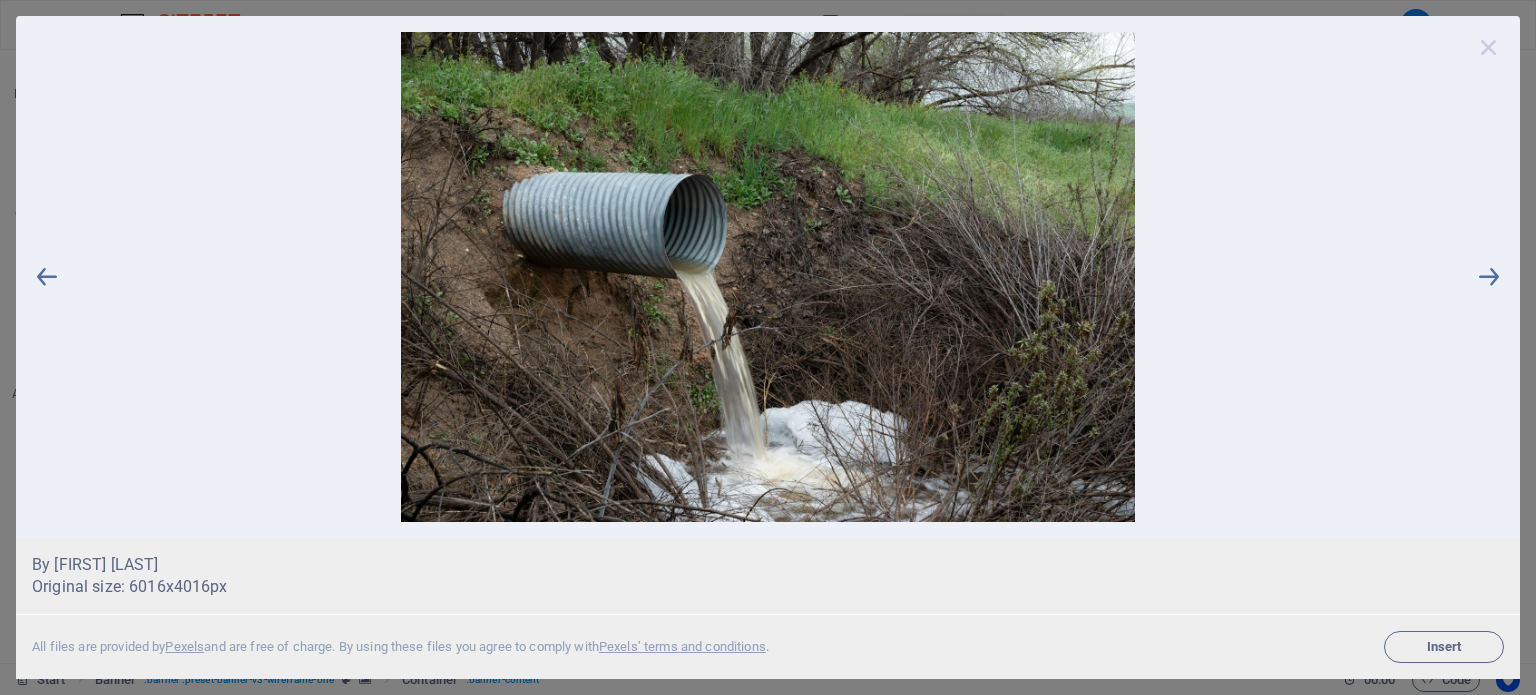 click at bounding box center [1489, 47] 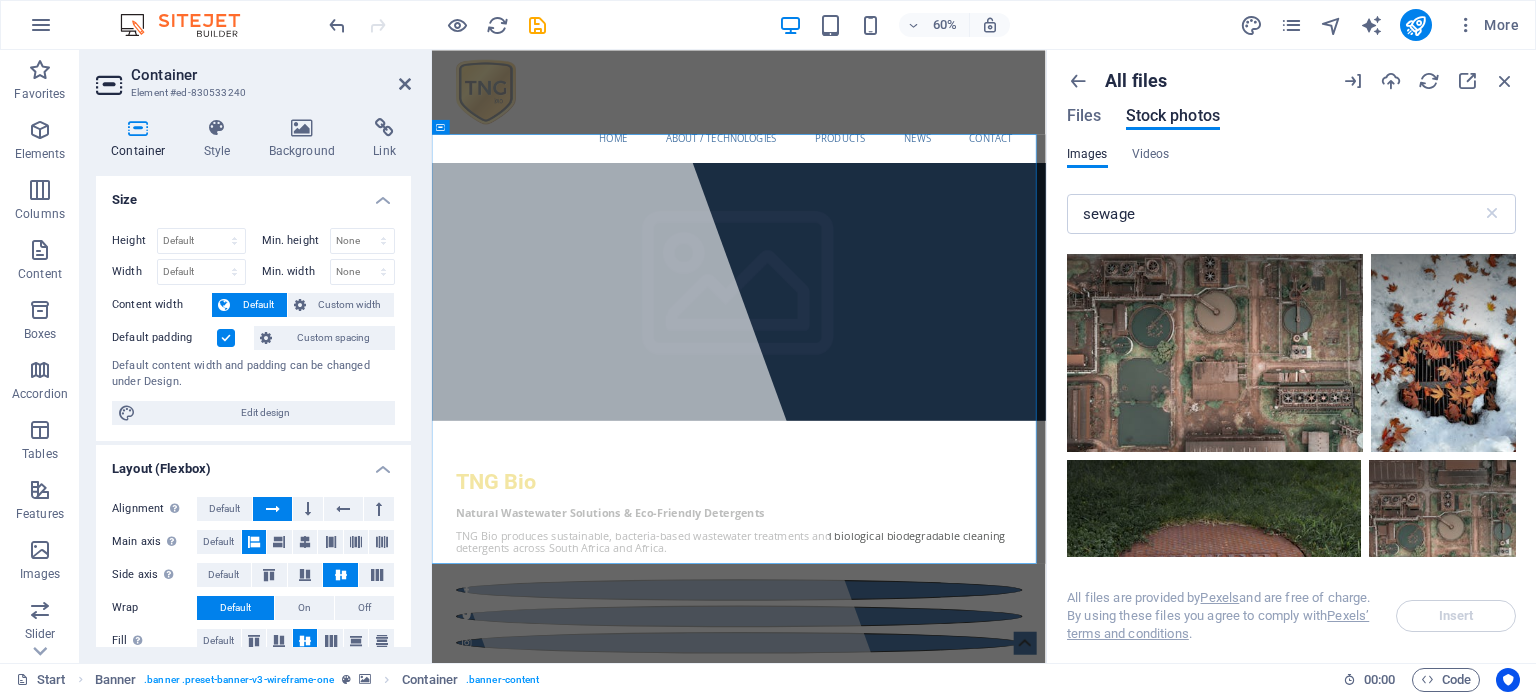 scroll, scrollTop: 400, scrollLeft: 0, axis: vertical 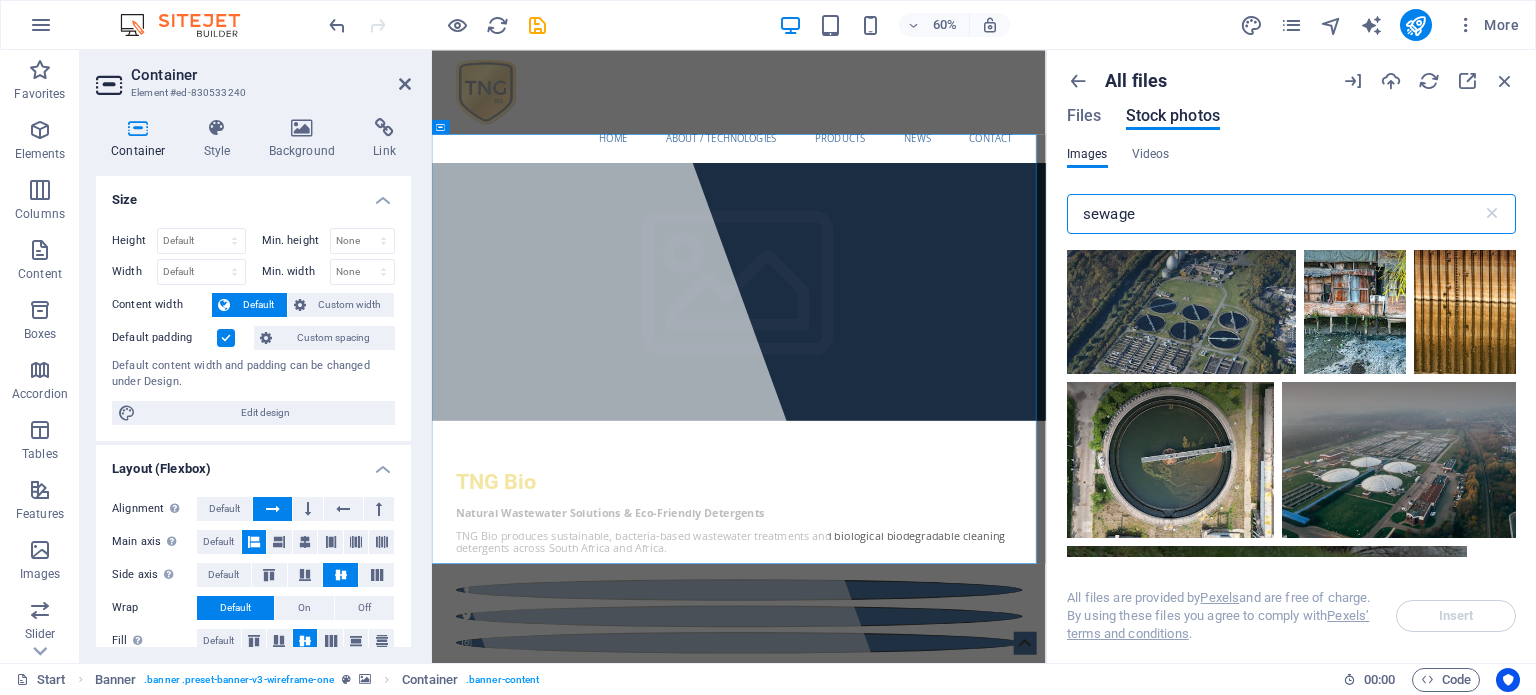 drag, startPoint x: 1133, startPoint y: 210, endPoint x: 1045, endPoint y: 203, distance: 88.27797 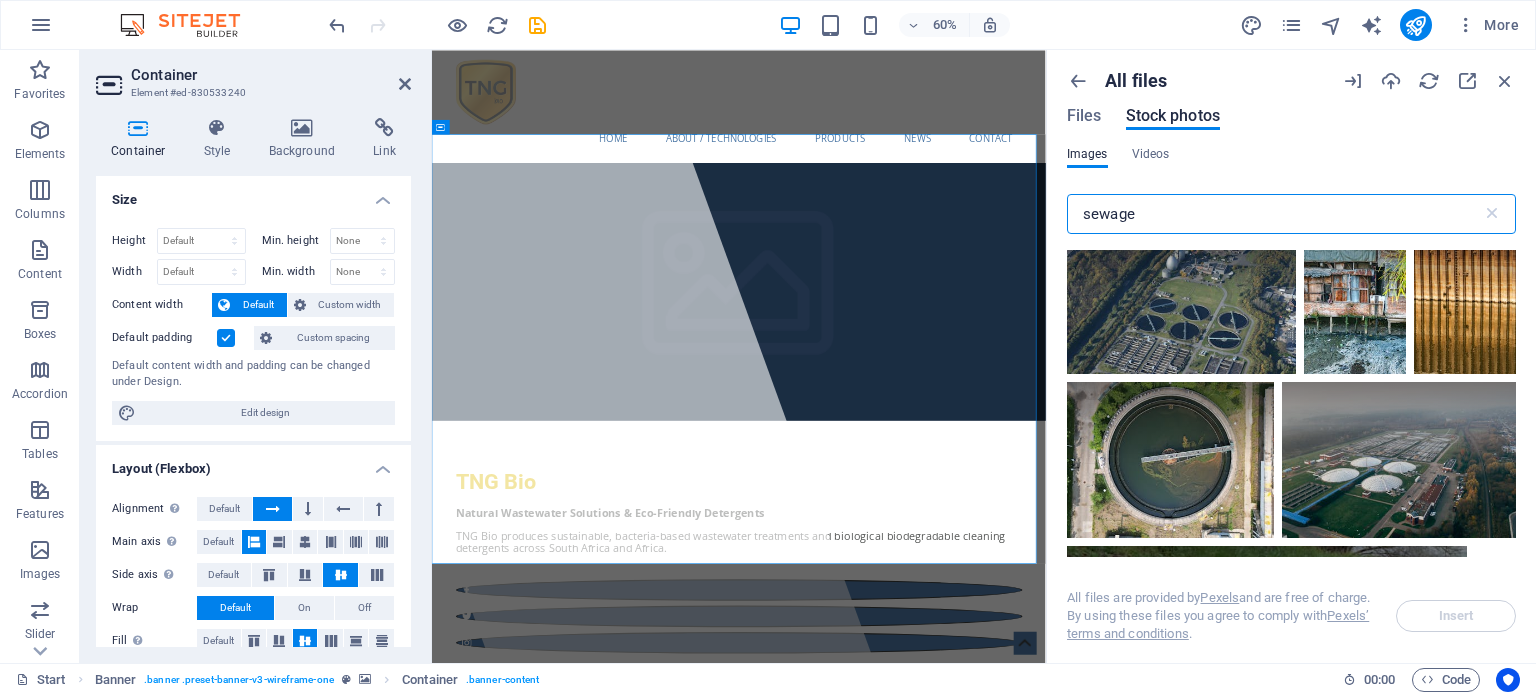 click on "All files Files Stock photos Images Videos sewage ​ All files are provided by  Pexels  and are free of charge. By using these files you agree to comply with  Pexels’ terms and conditions . Insert" at bounding box center (1291, 356) 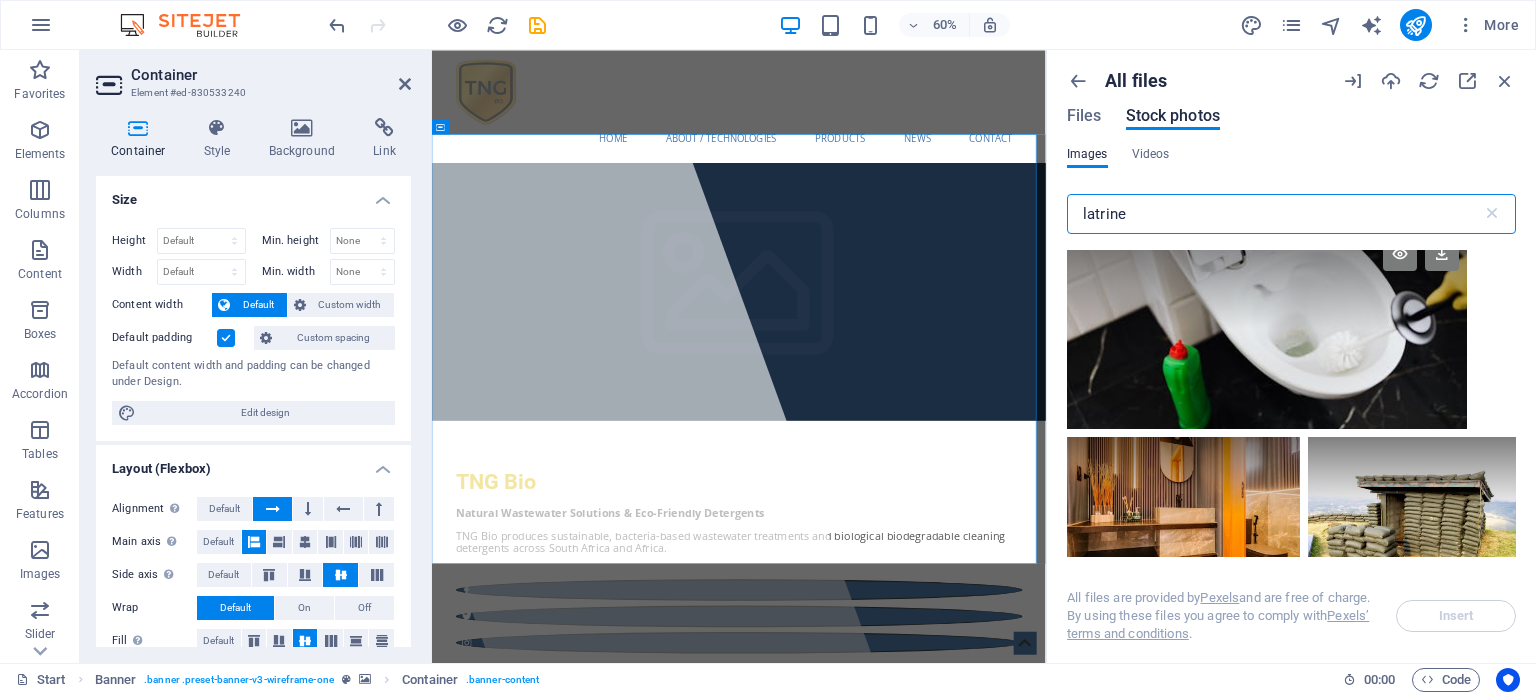 scroll, scrollTop: 0, scrollLeft: 0, axis: both 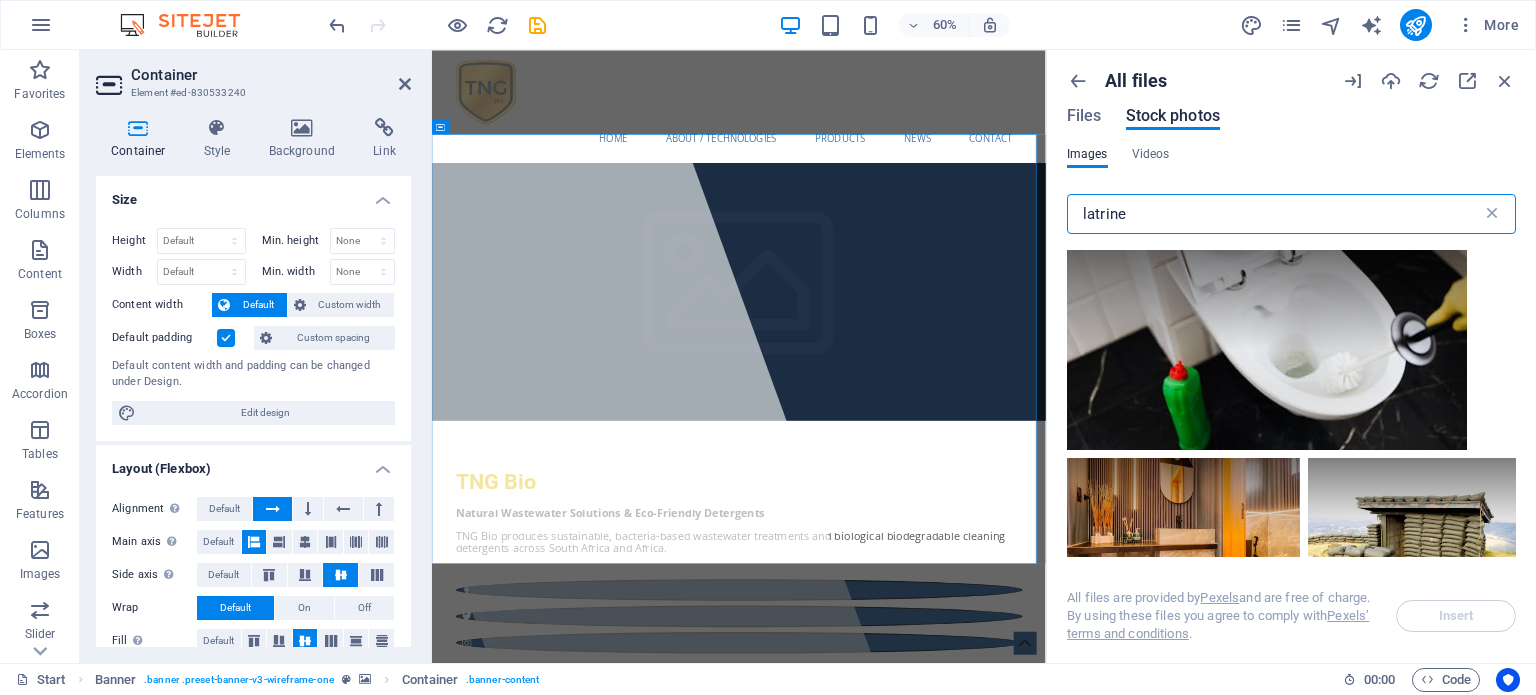 type on "latrine" 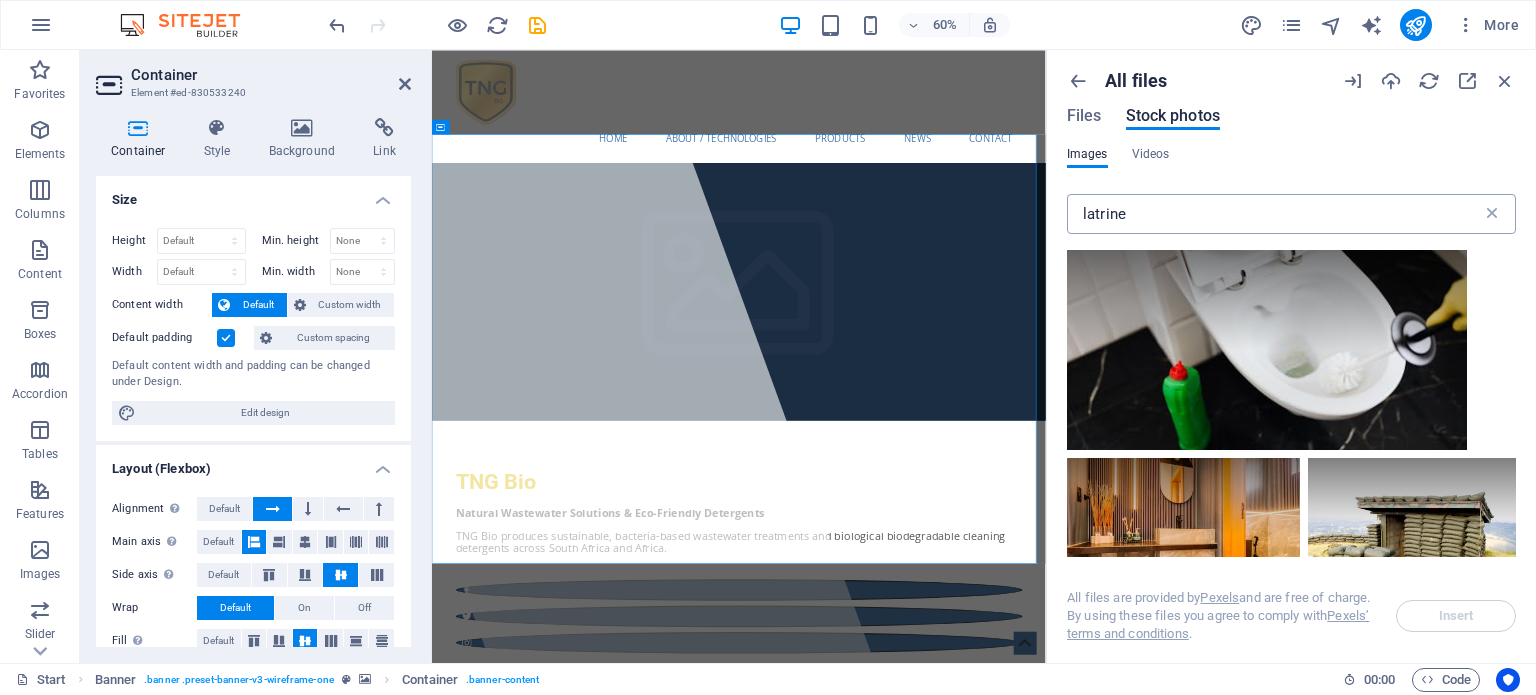 click at bounding box center [1492, 214] 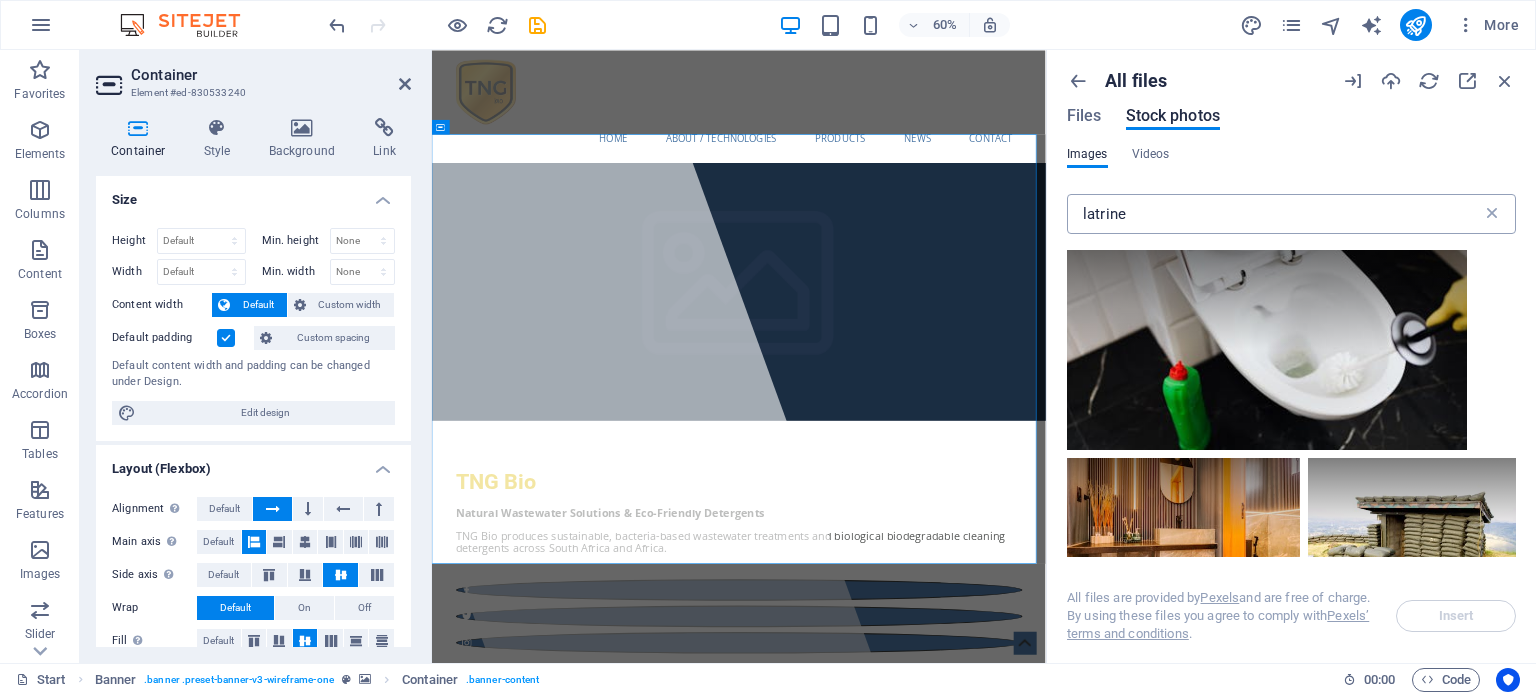 type 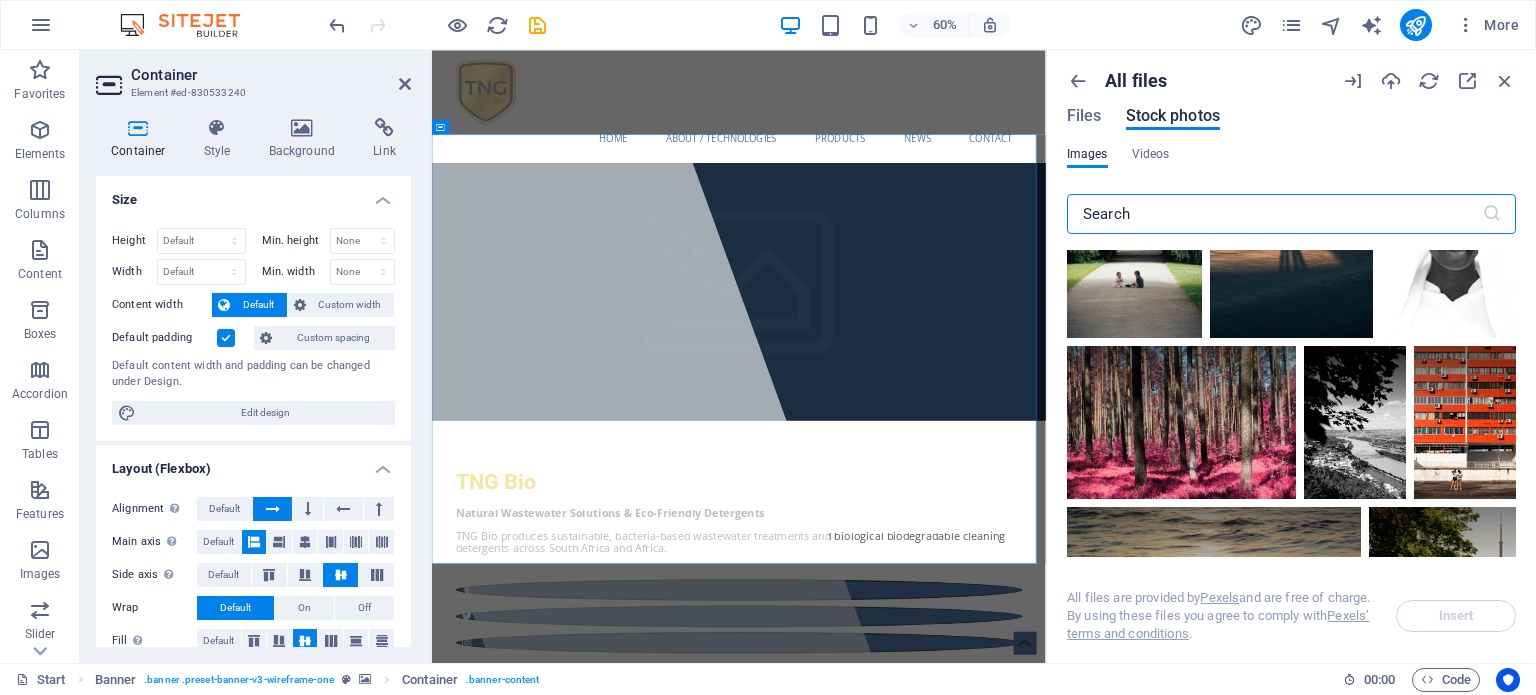 scroll, scrollTop: 100, scrollLeft: 0, axis: vertical 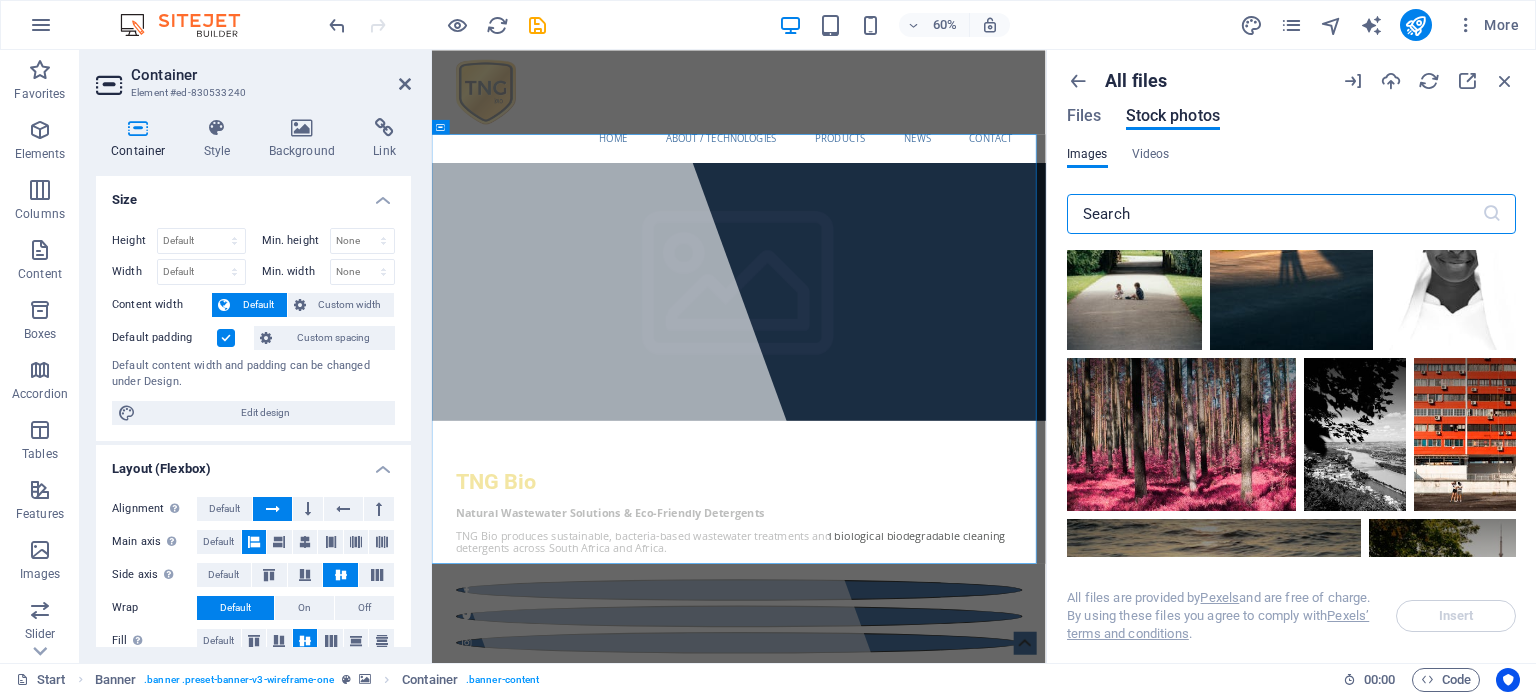 click at bounding box center [1274, 214] 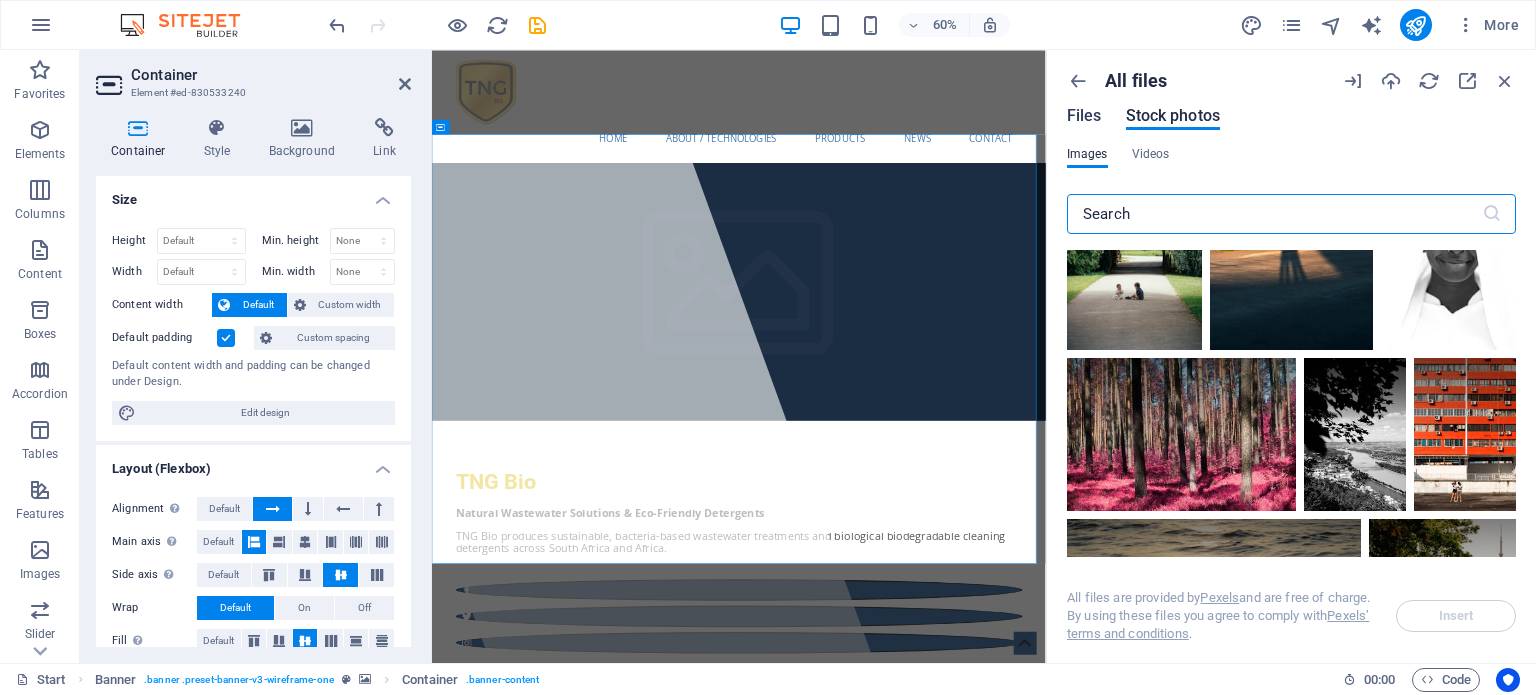 click on "Files" at bounding box center (1084, 116) 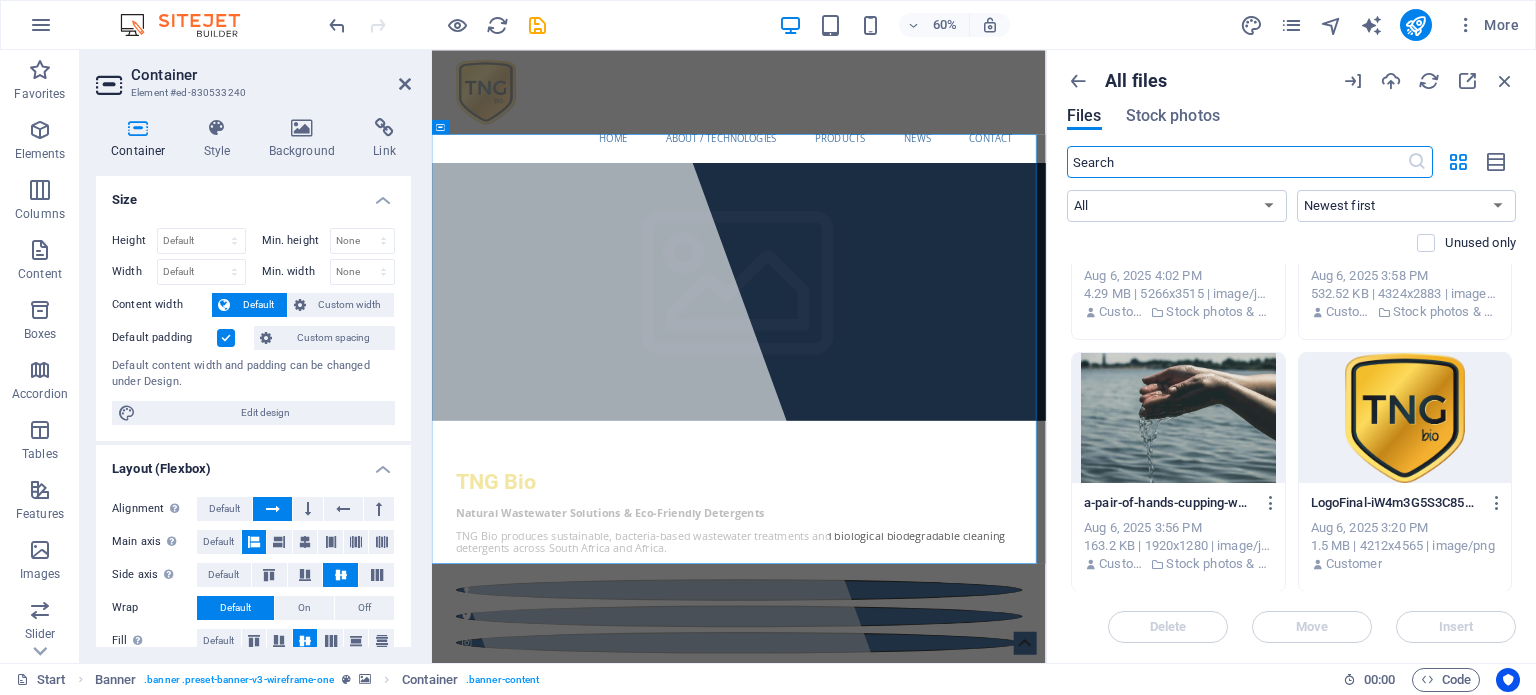 scroll, scrollTop: 0, scrollLeft: 0, axis: both 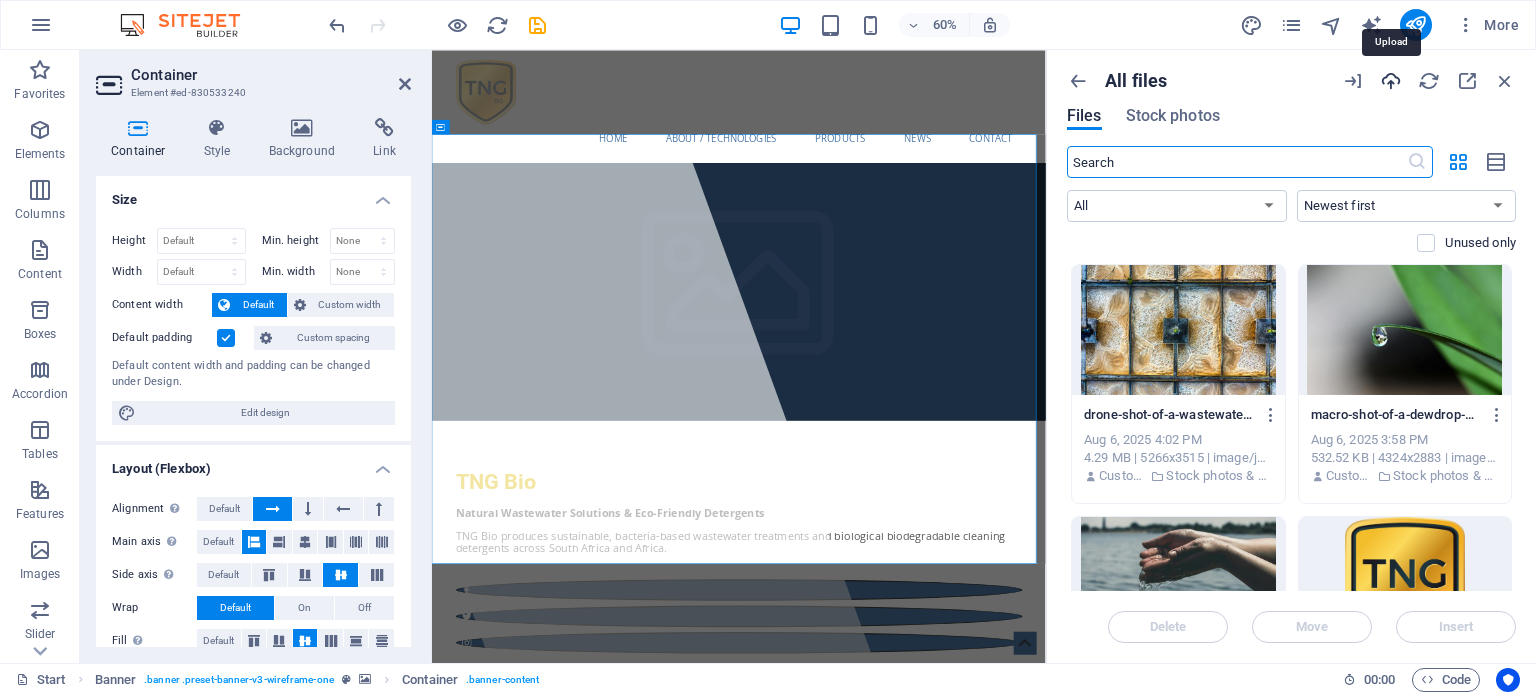 click at bounding box center [1391, 81] 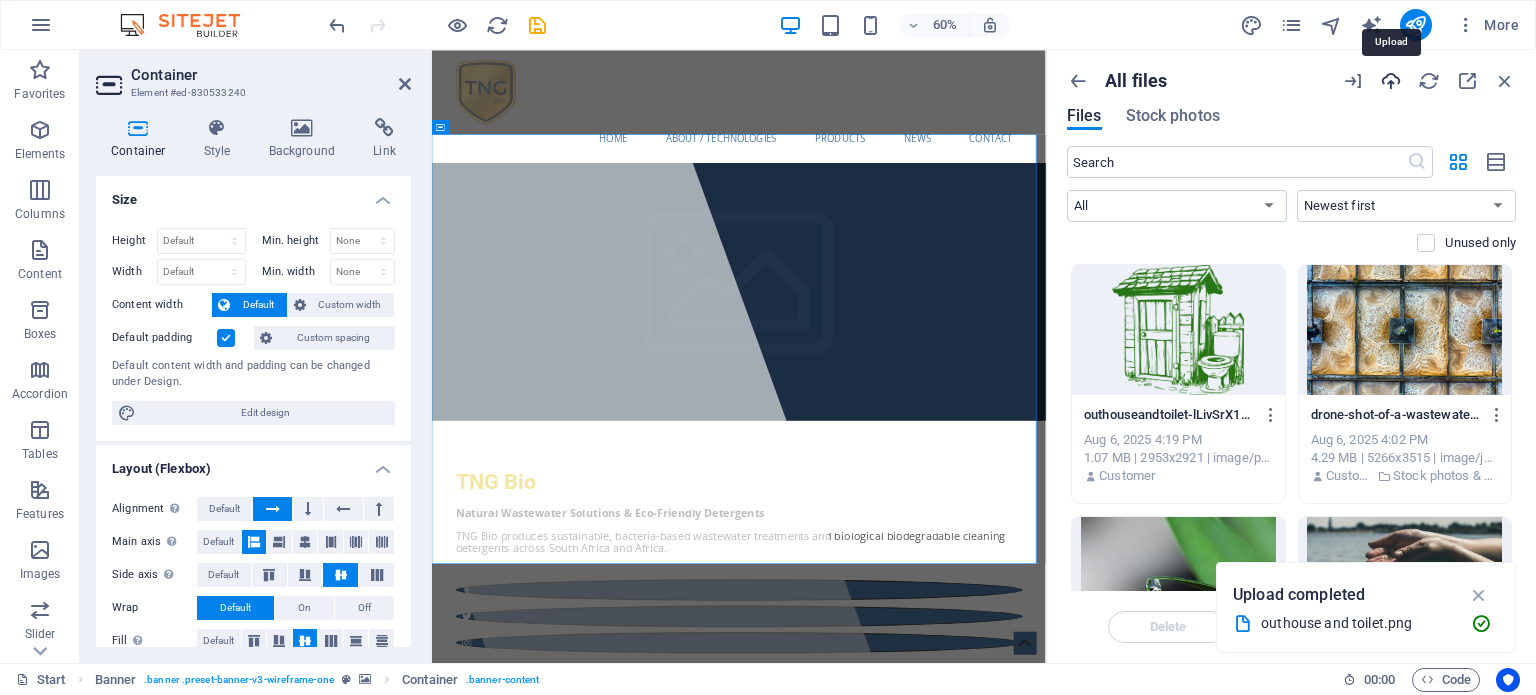 click at bounding box center (1391, 81) 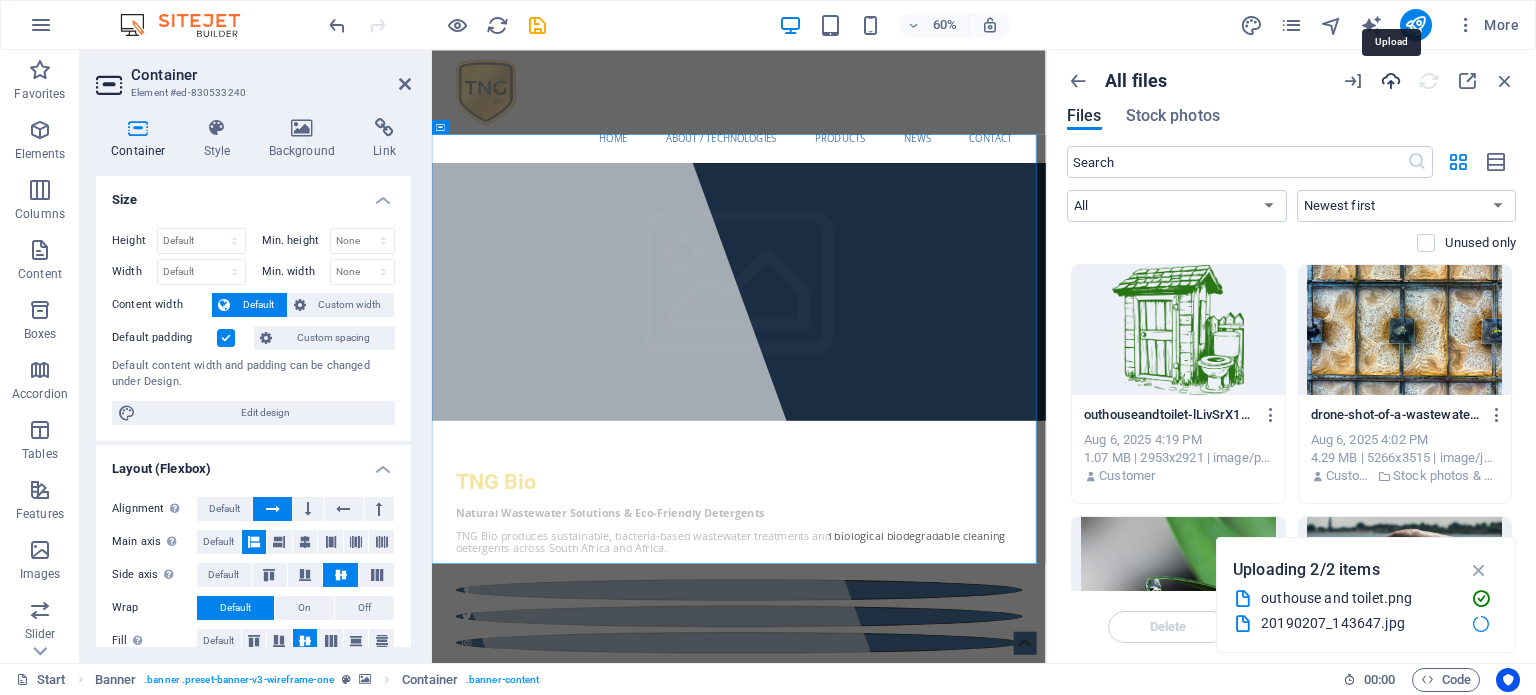click at bounding box center [1391, 81] 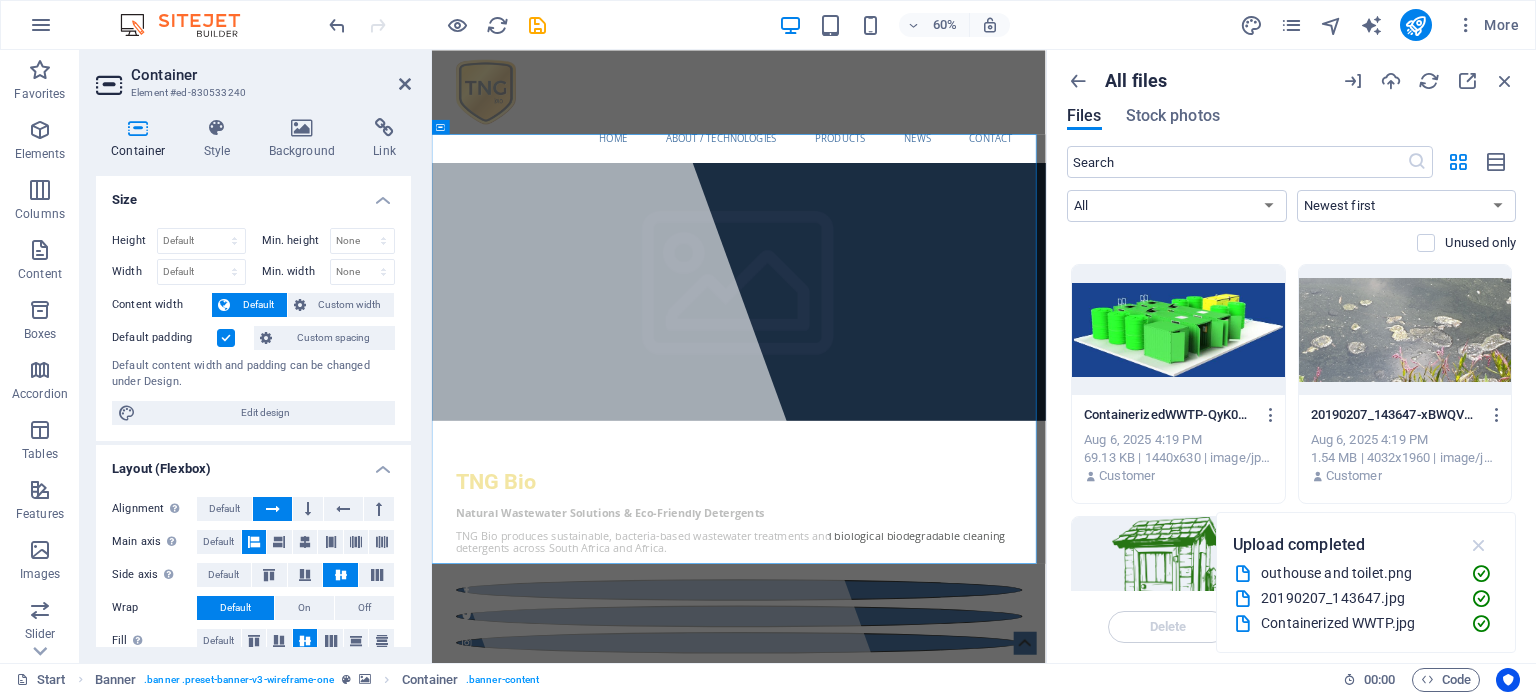 click at bounding box center (1479, 545) 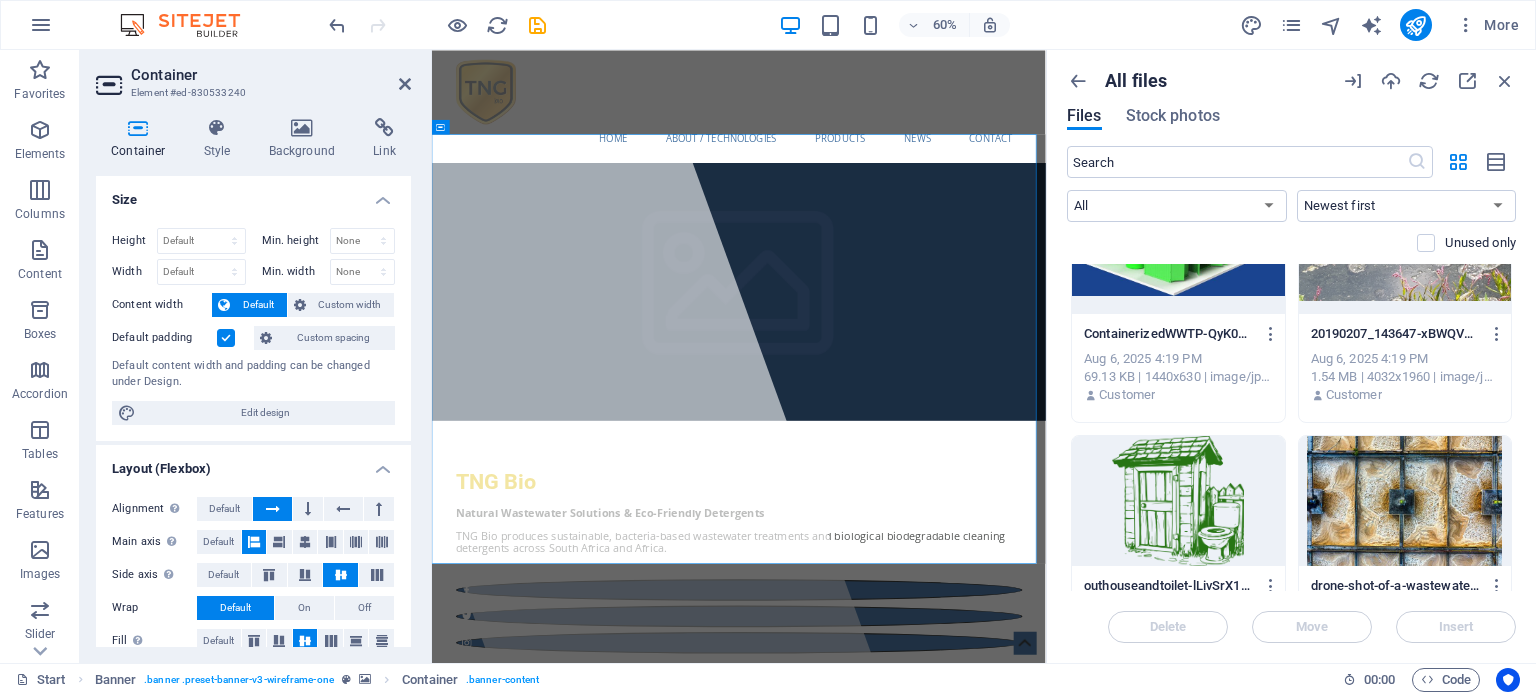 scroll, scrollTop: 0, scrollLeft: 0, axis: both 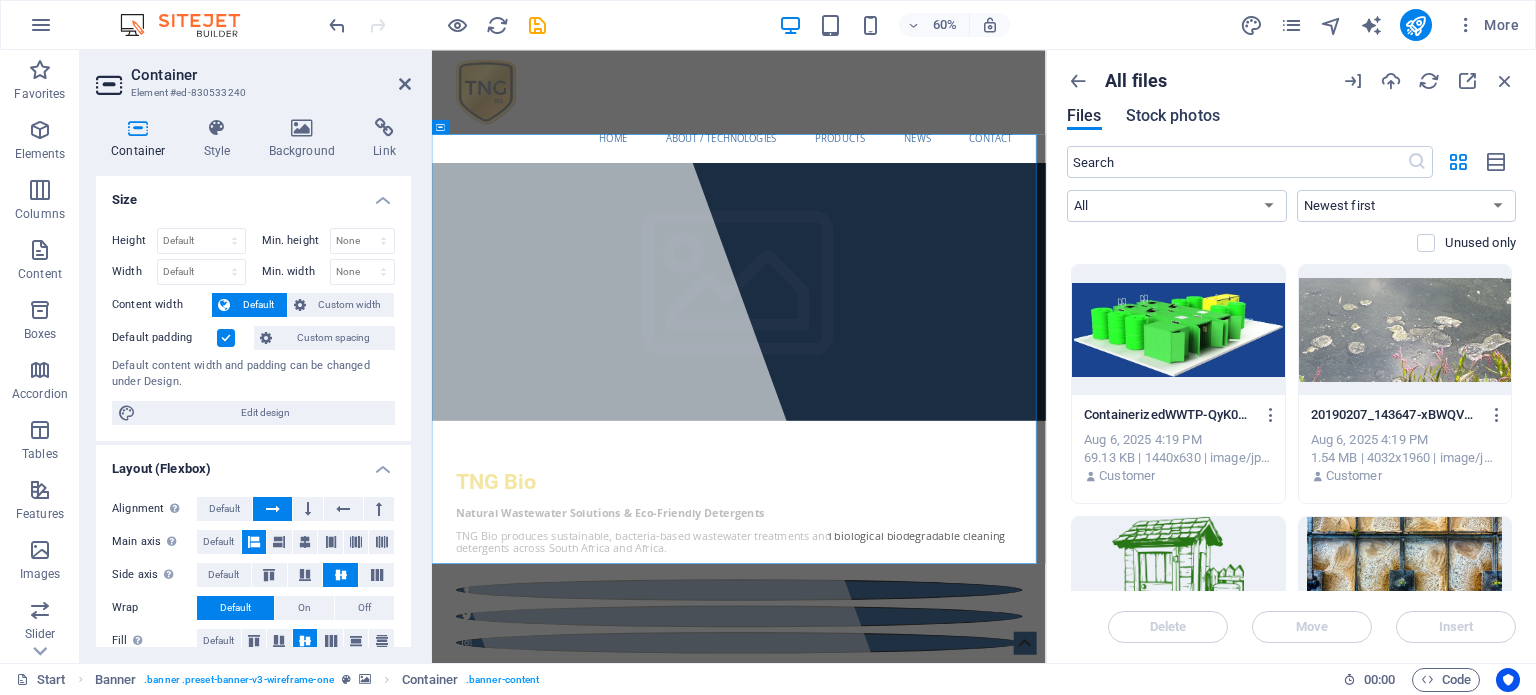 click on "Stock photos" at bounding box center [1173, 116] 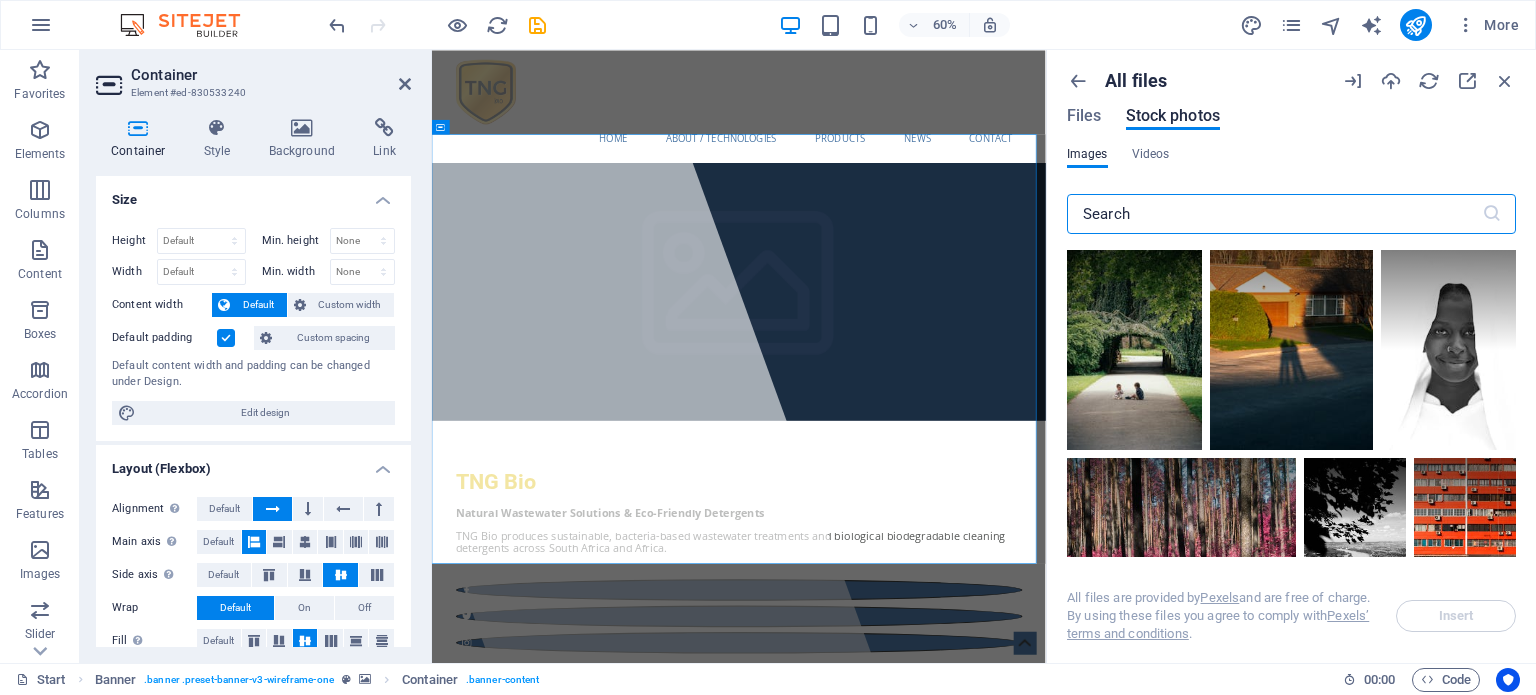 click at bounding box center (1274, 214) 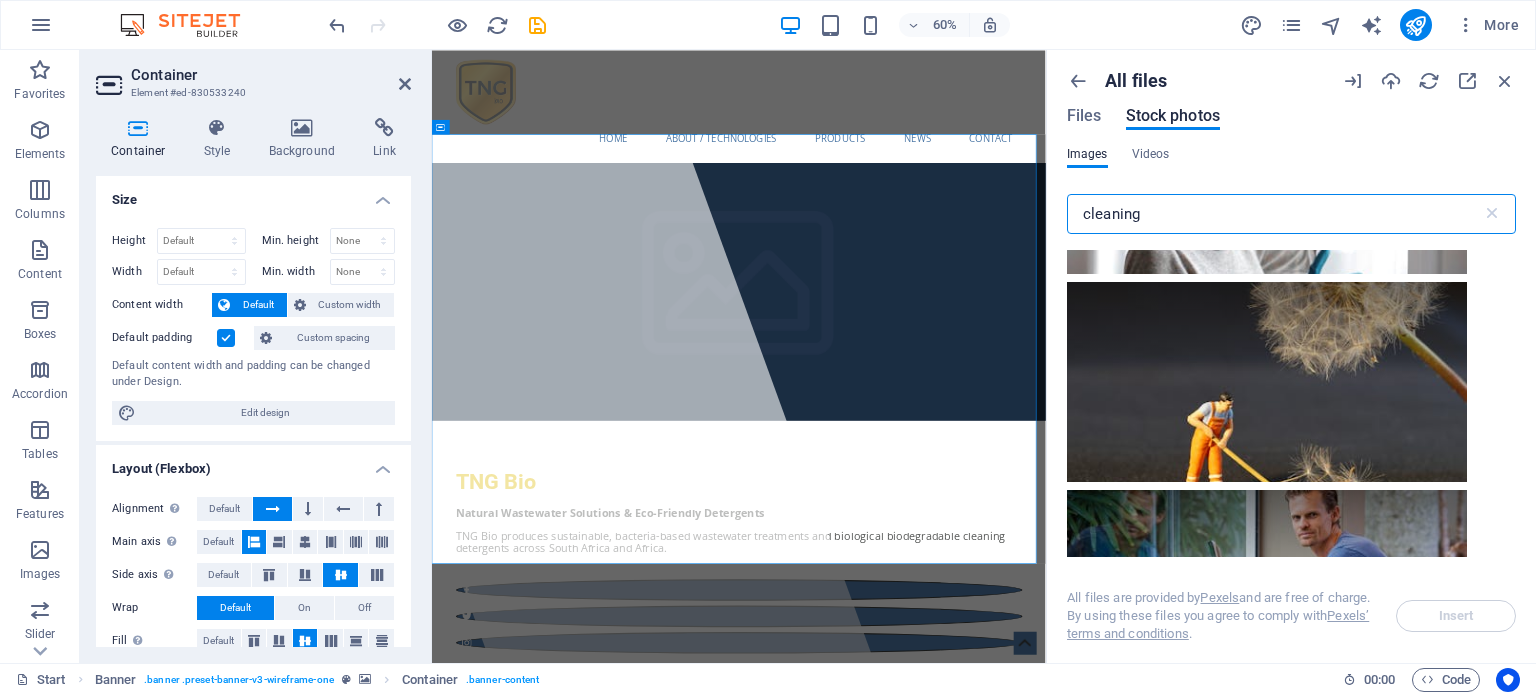 scroll, scrollTop: 900, scrollLeft: 0, axis: vertical 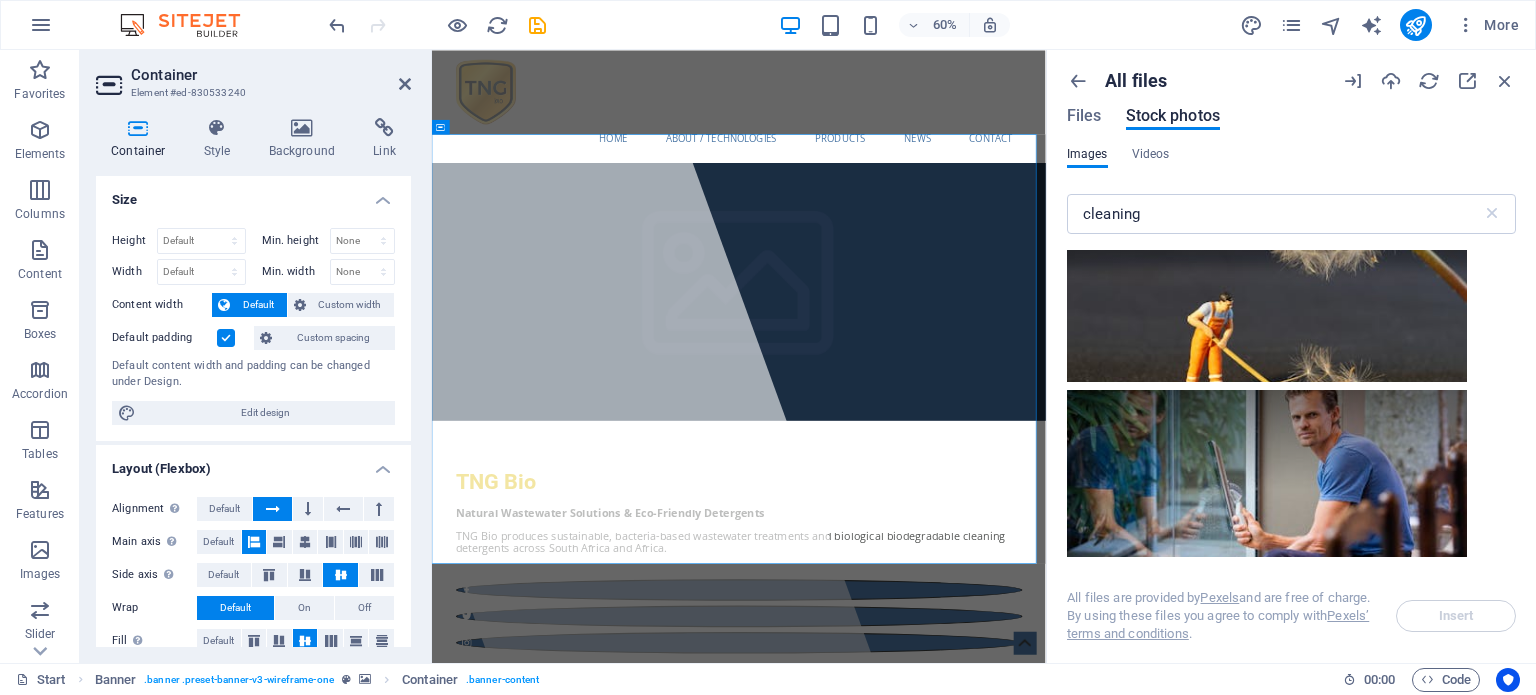 click at bounding box center [1267, 282] 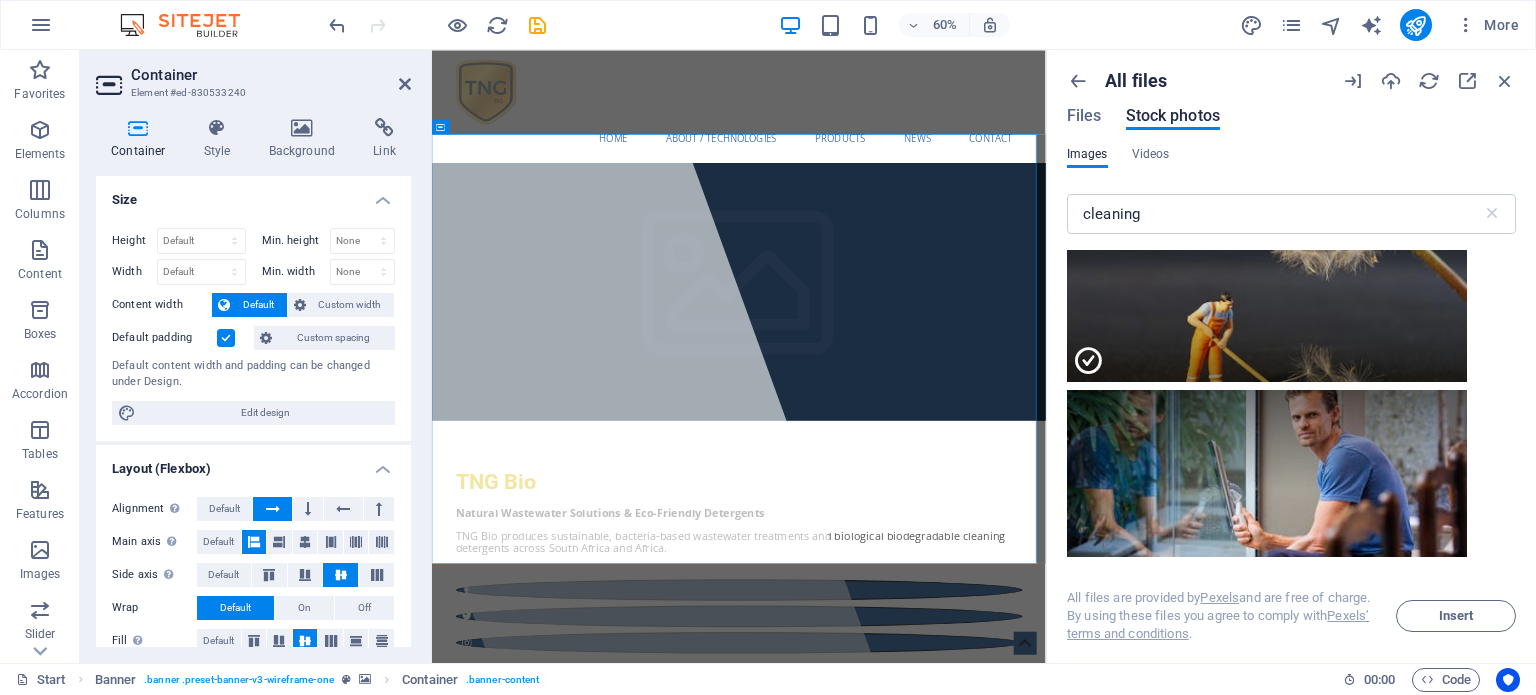 click at bounding box center (1267, 332) 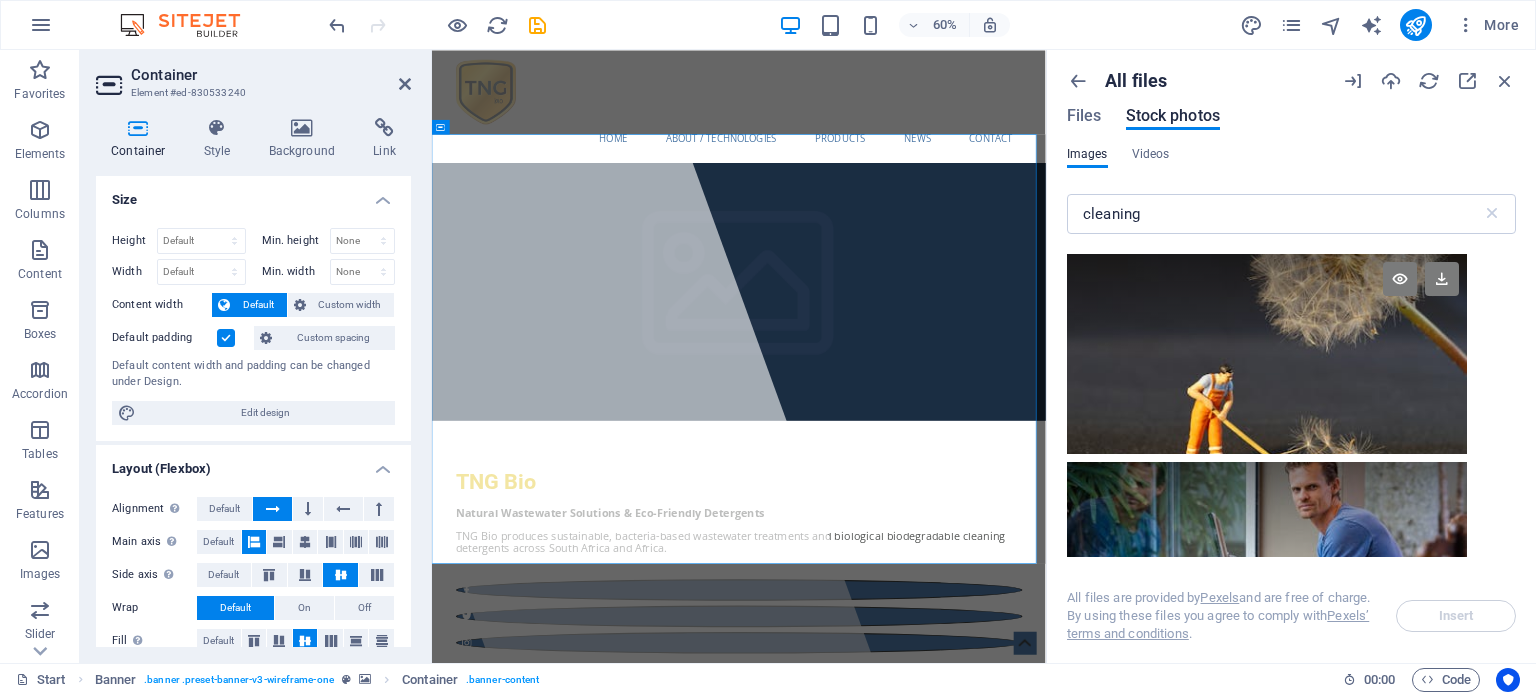 scroll, scrollTop: 800, scrollLeft: 0, axis: vertical 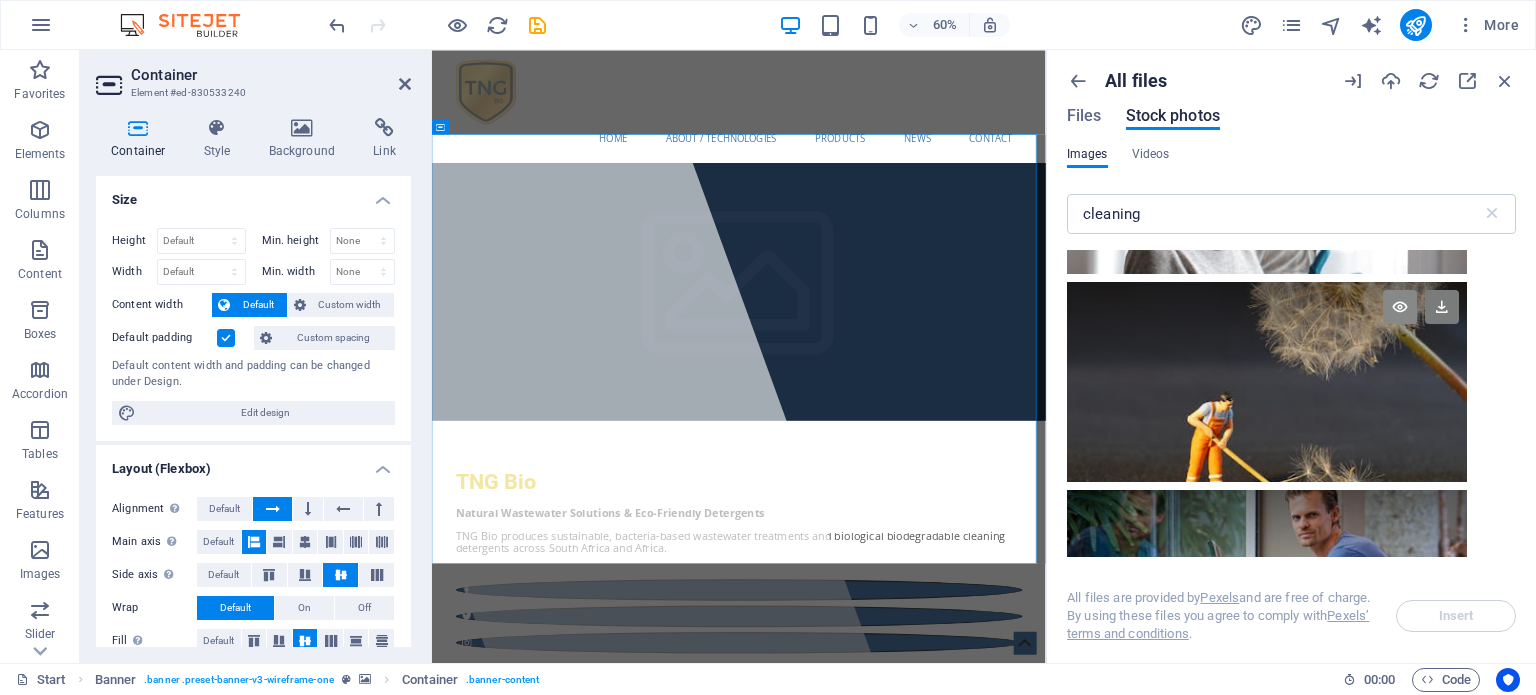 click at bounding box center [1400, 307] 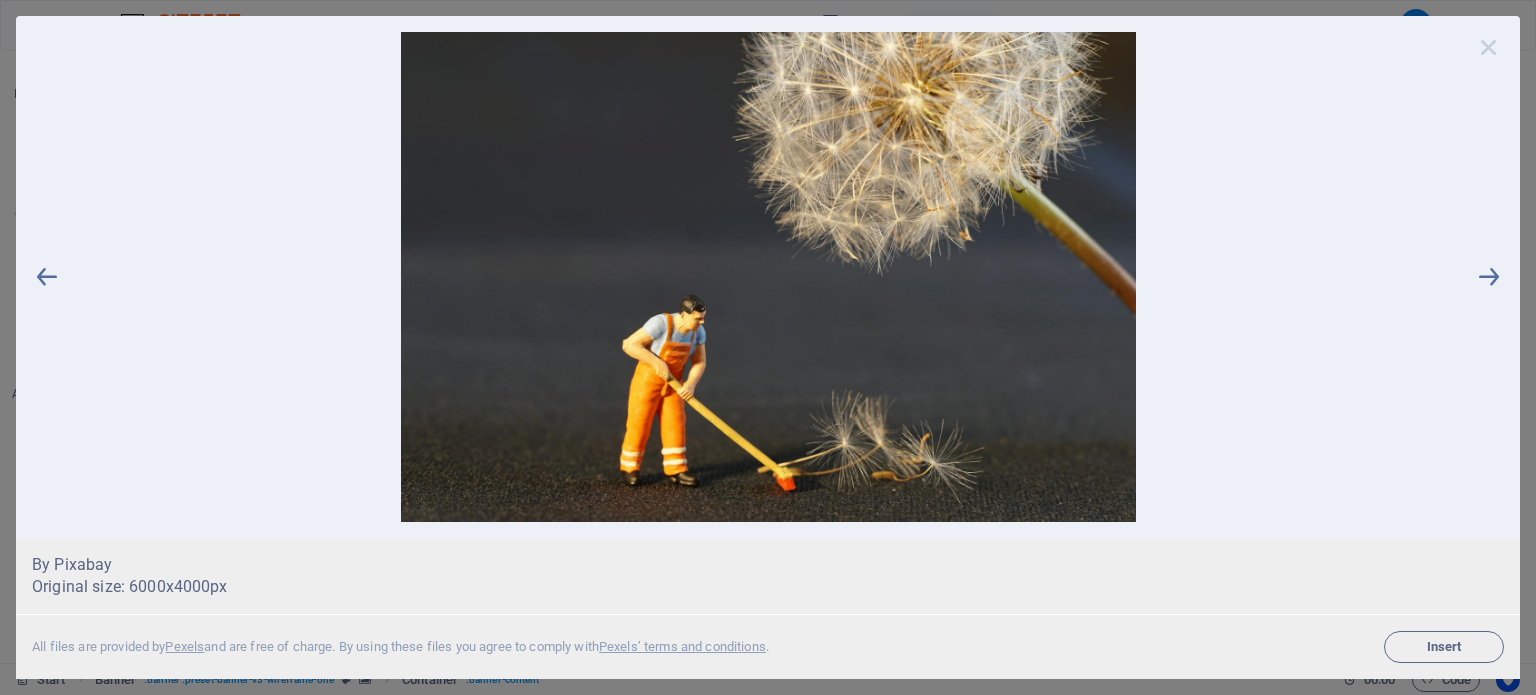 click at bounding box center (1489, 47) 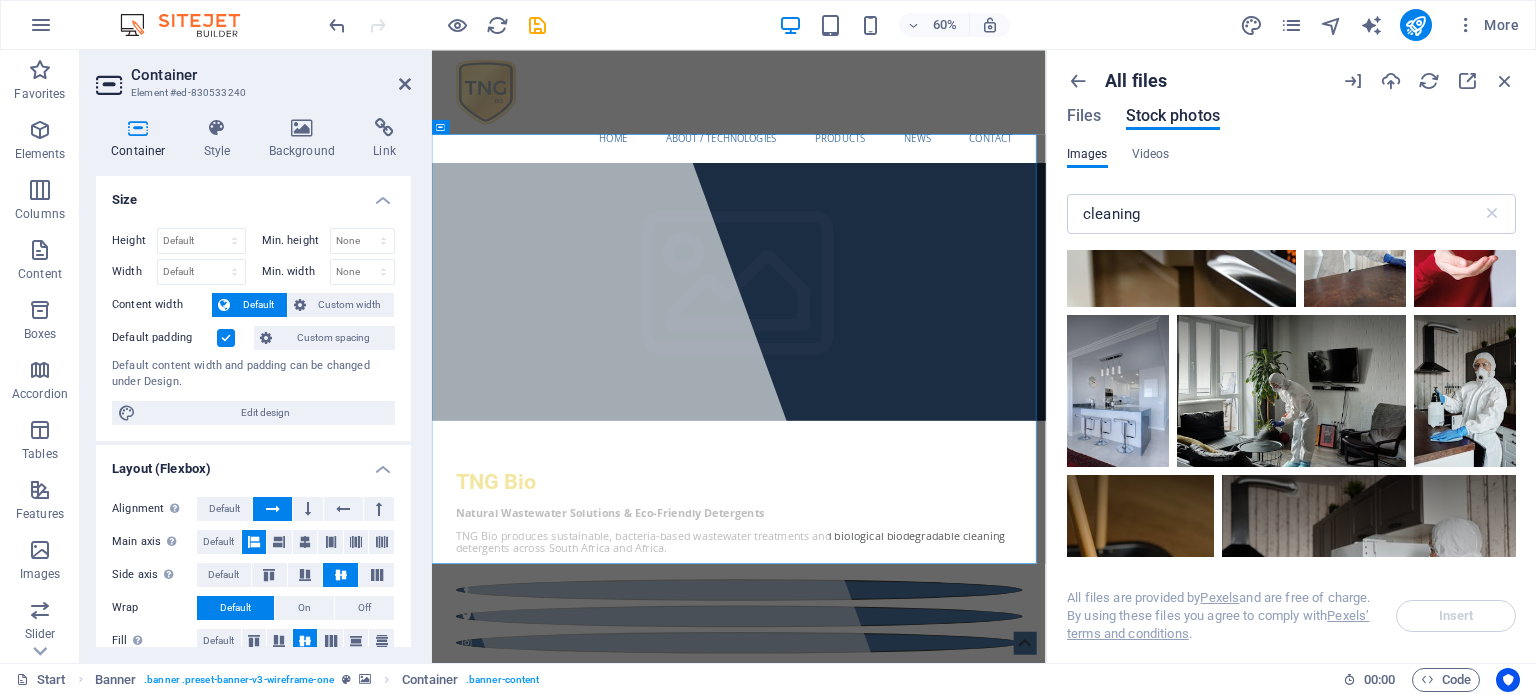 scroll, scrollTop: 5000, scrollLeft: 0, axis: vertical 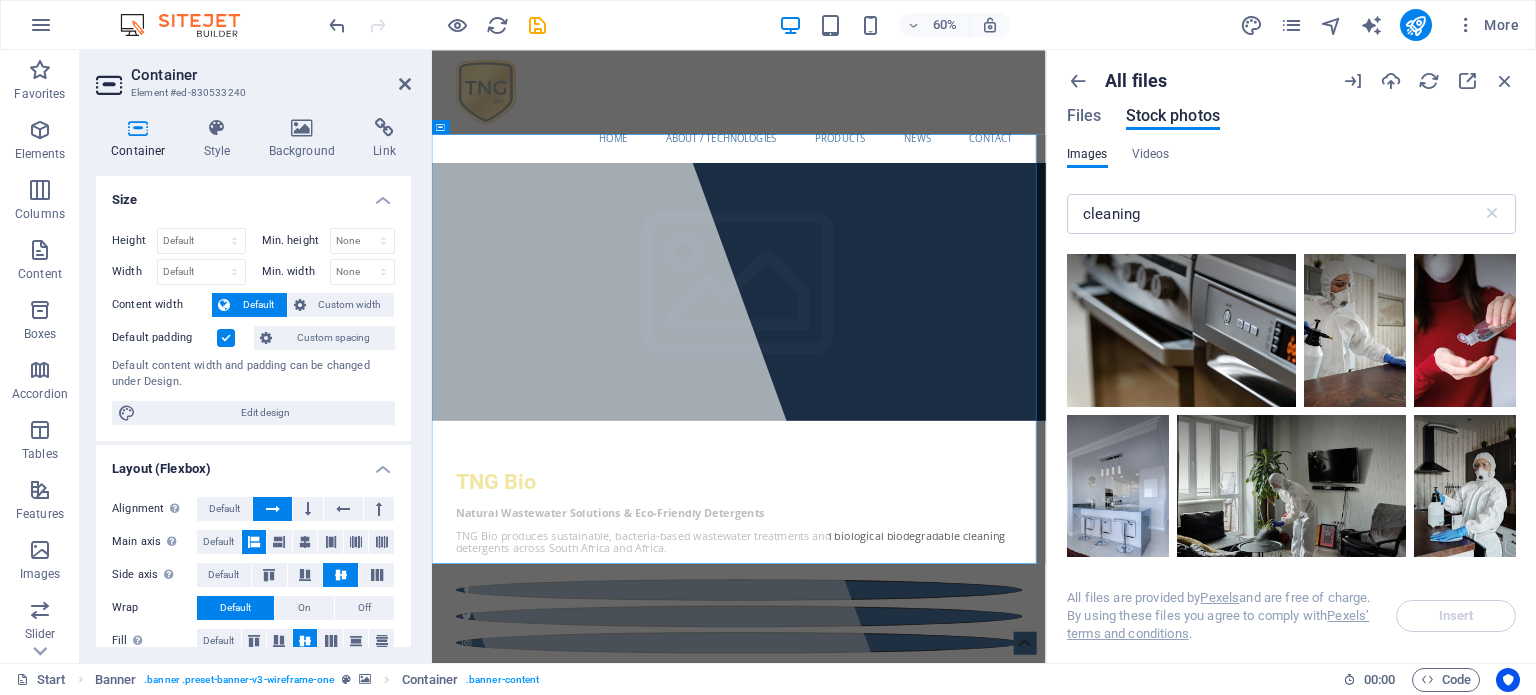 click at bounding box center (1308, 72) 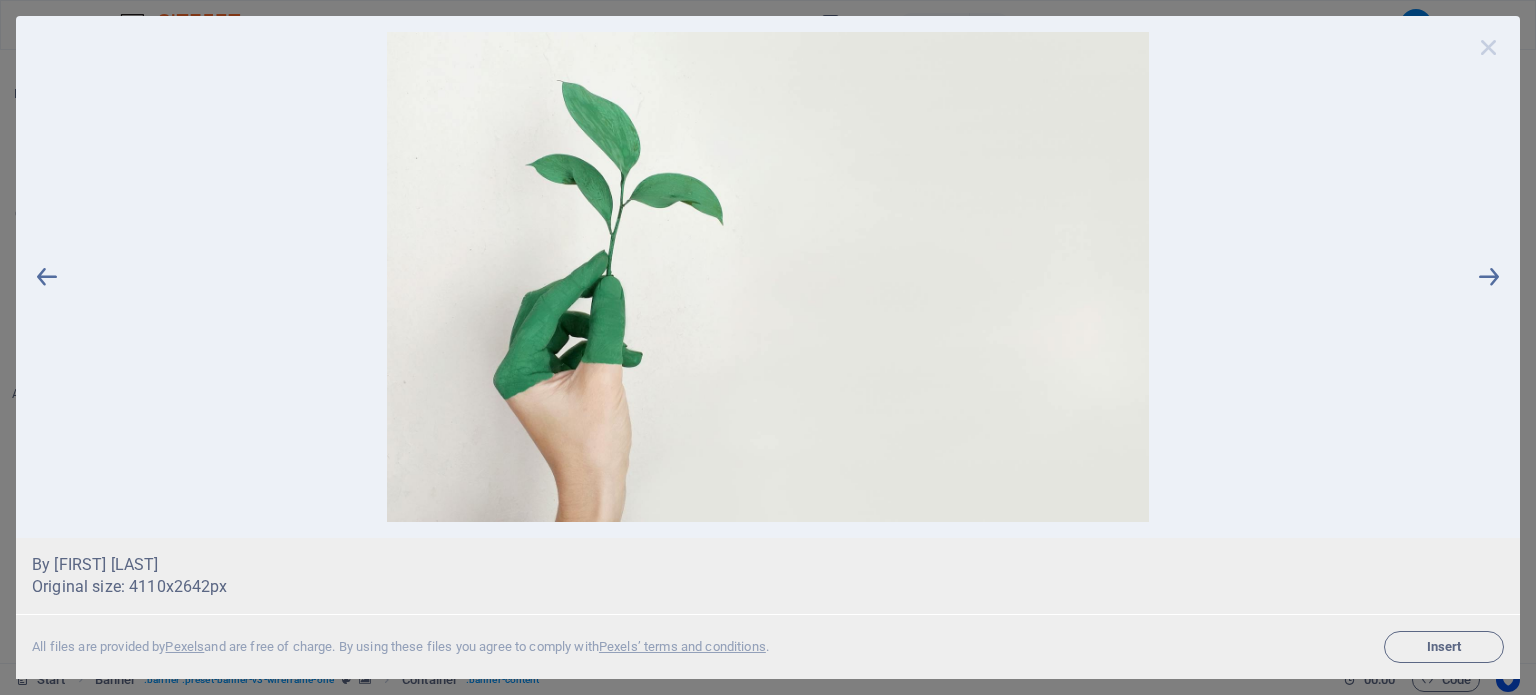 click at bounding box center (1489, 47) 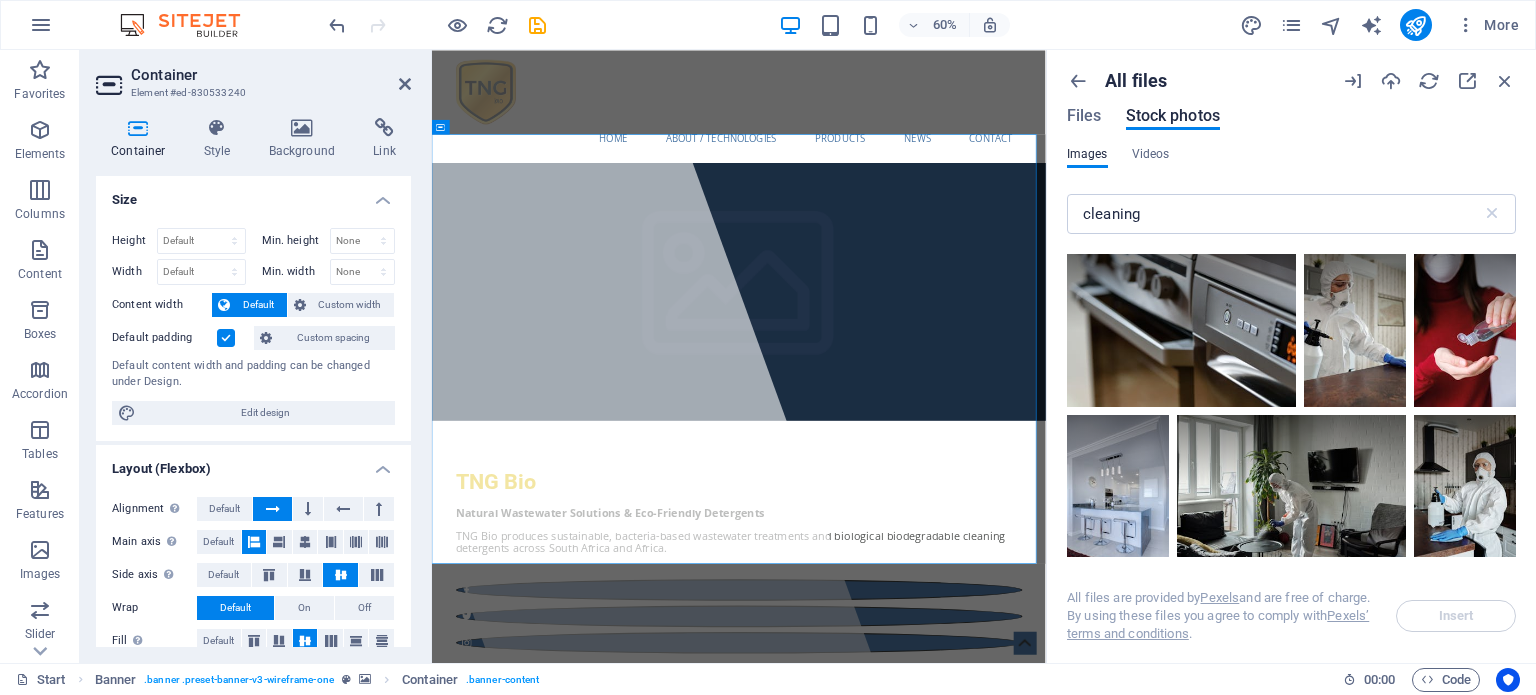 click at bounding box center (1351, 72) 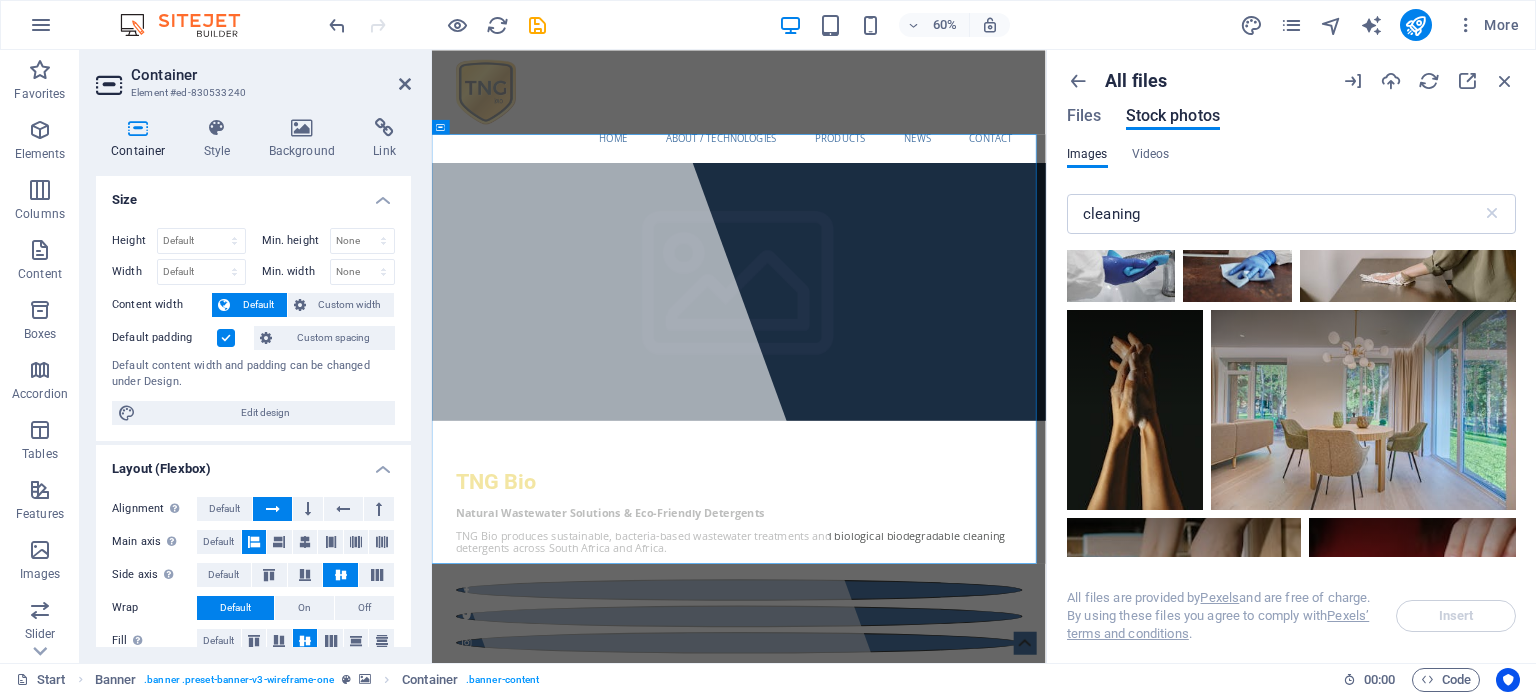 scroll, scrollTop: 6600, scrollLeft: 0, axis: vertical 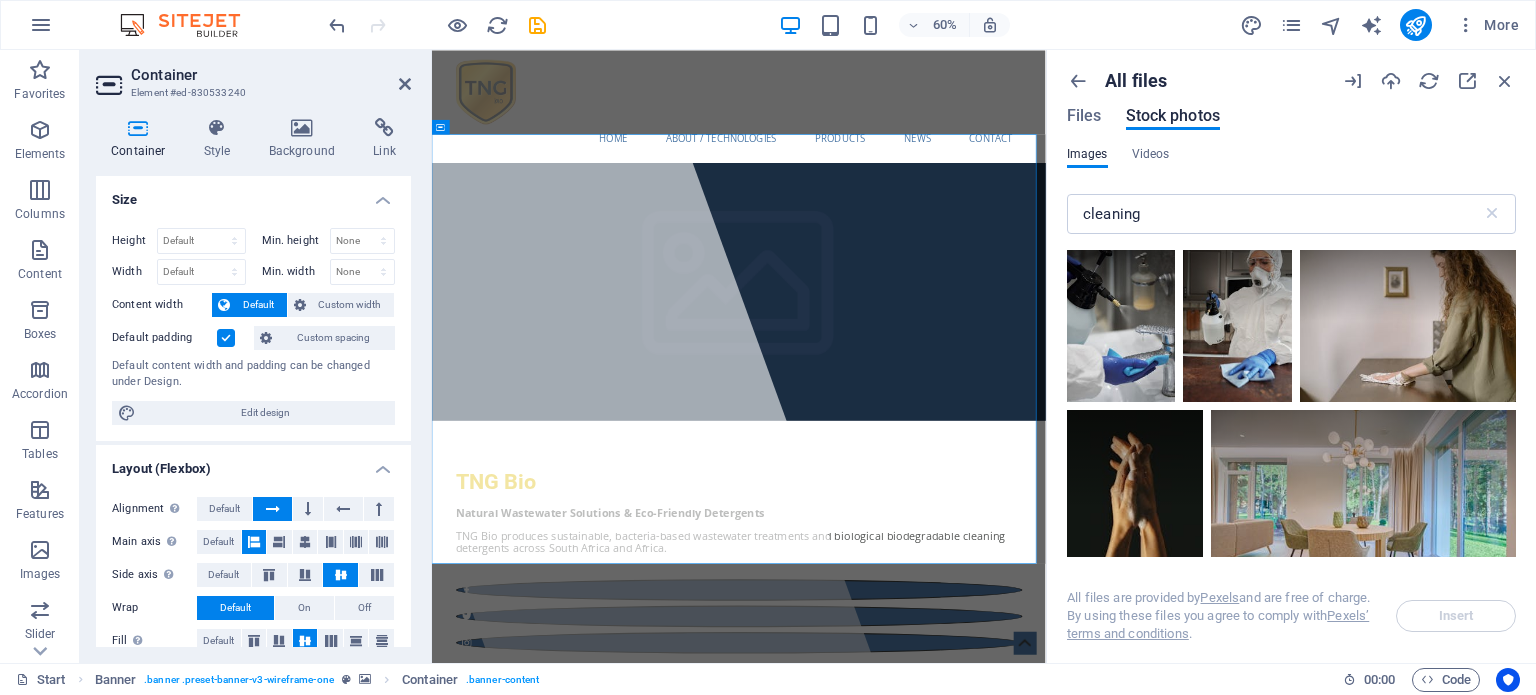 click at bounding box center (1400, 115) 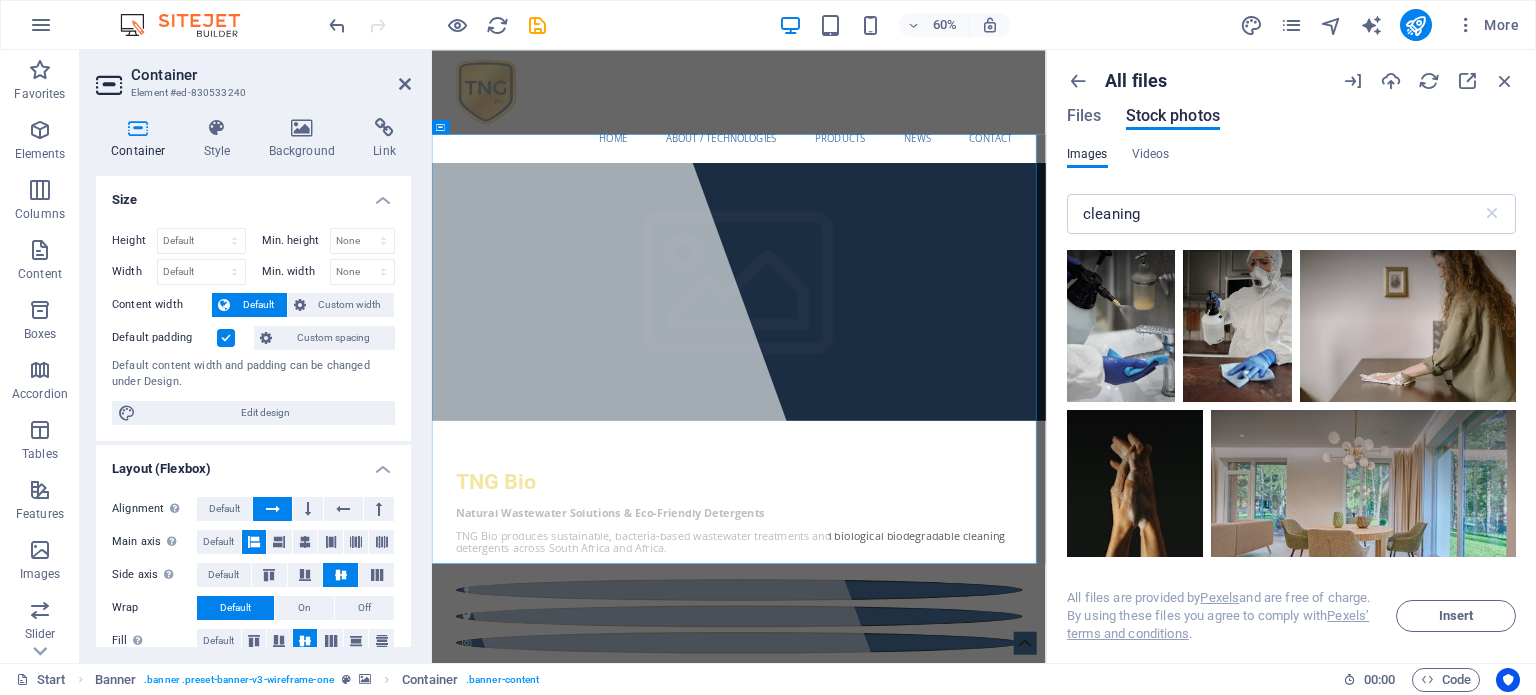 click at bounding box center [1400, 115] 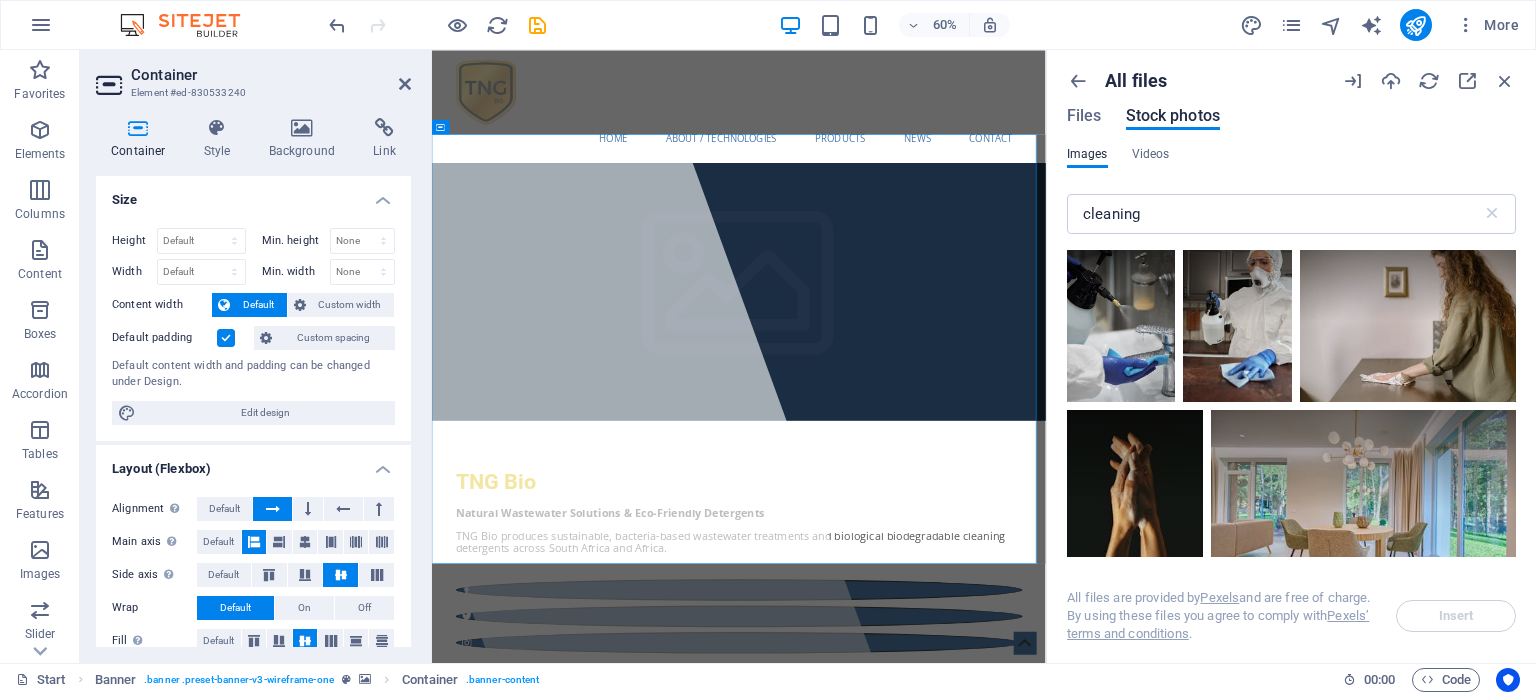 click at bounding box center (1449, 101) 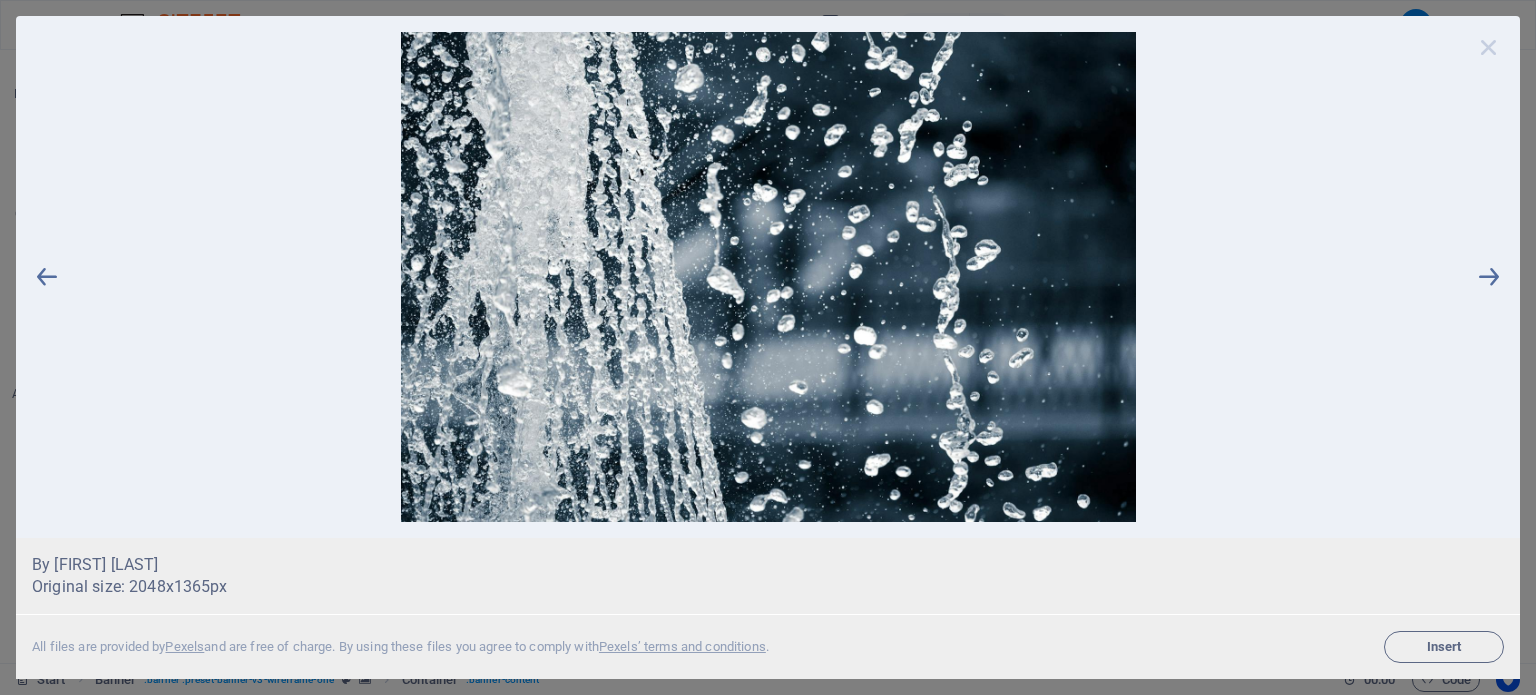 click at bounding box center [1489, 47] 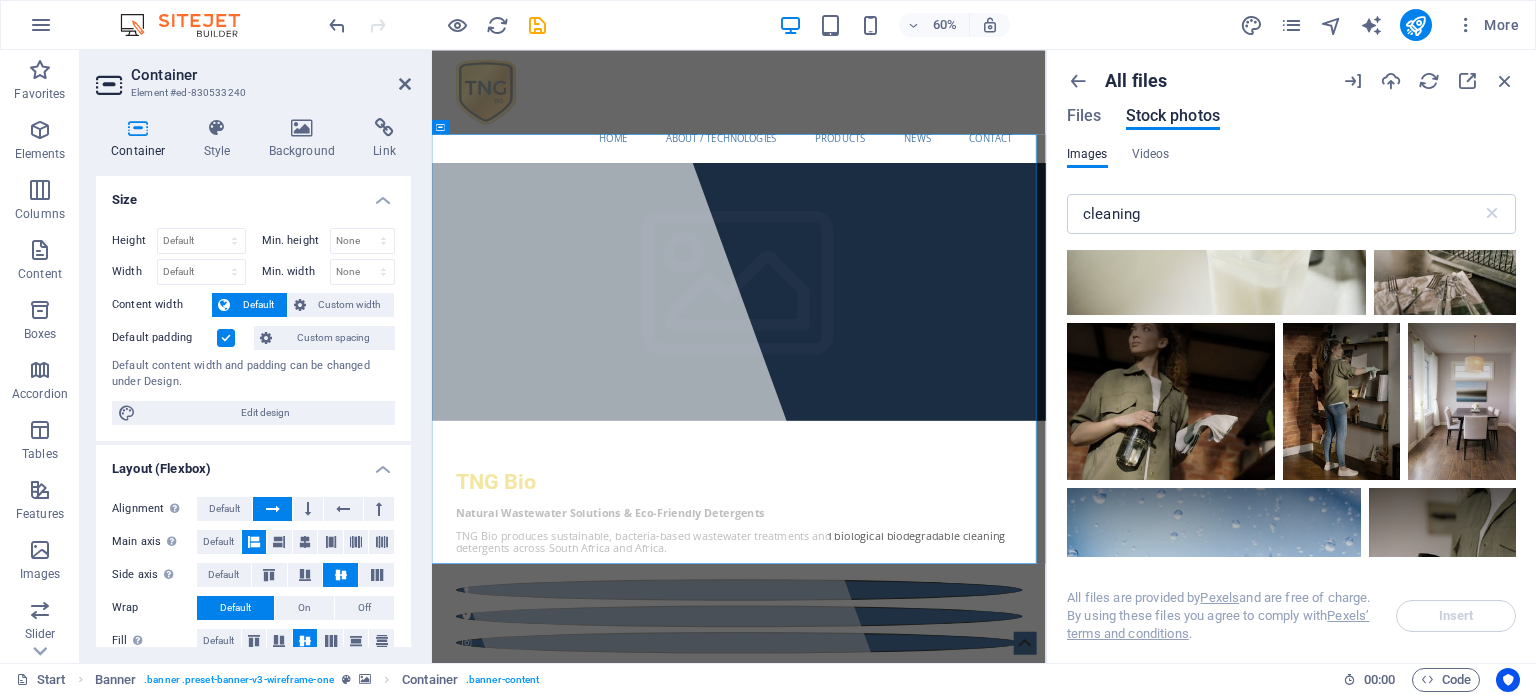 scroll, scrollTop: 8300, scrollLeft: 0, axis: vertical 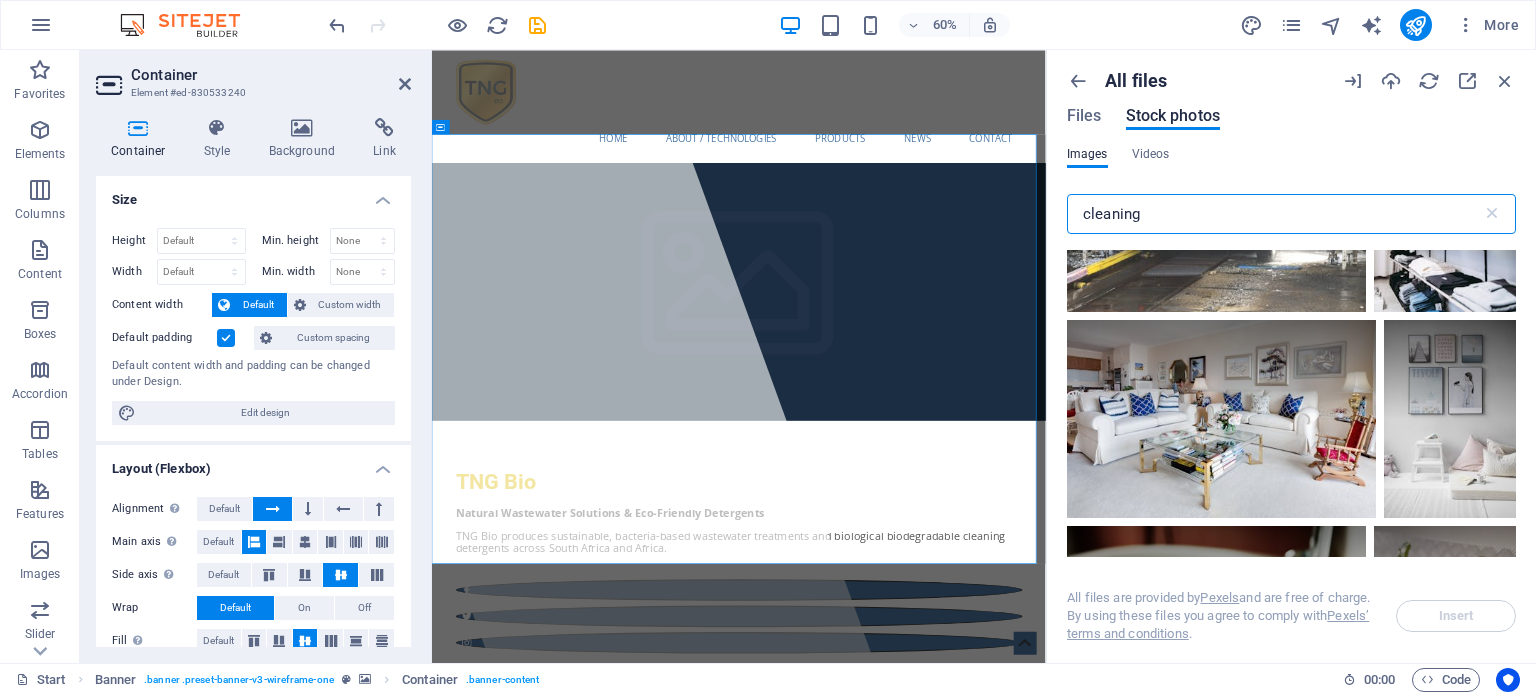 click on "cleaning" at bounding box center [1274, 214] 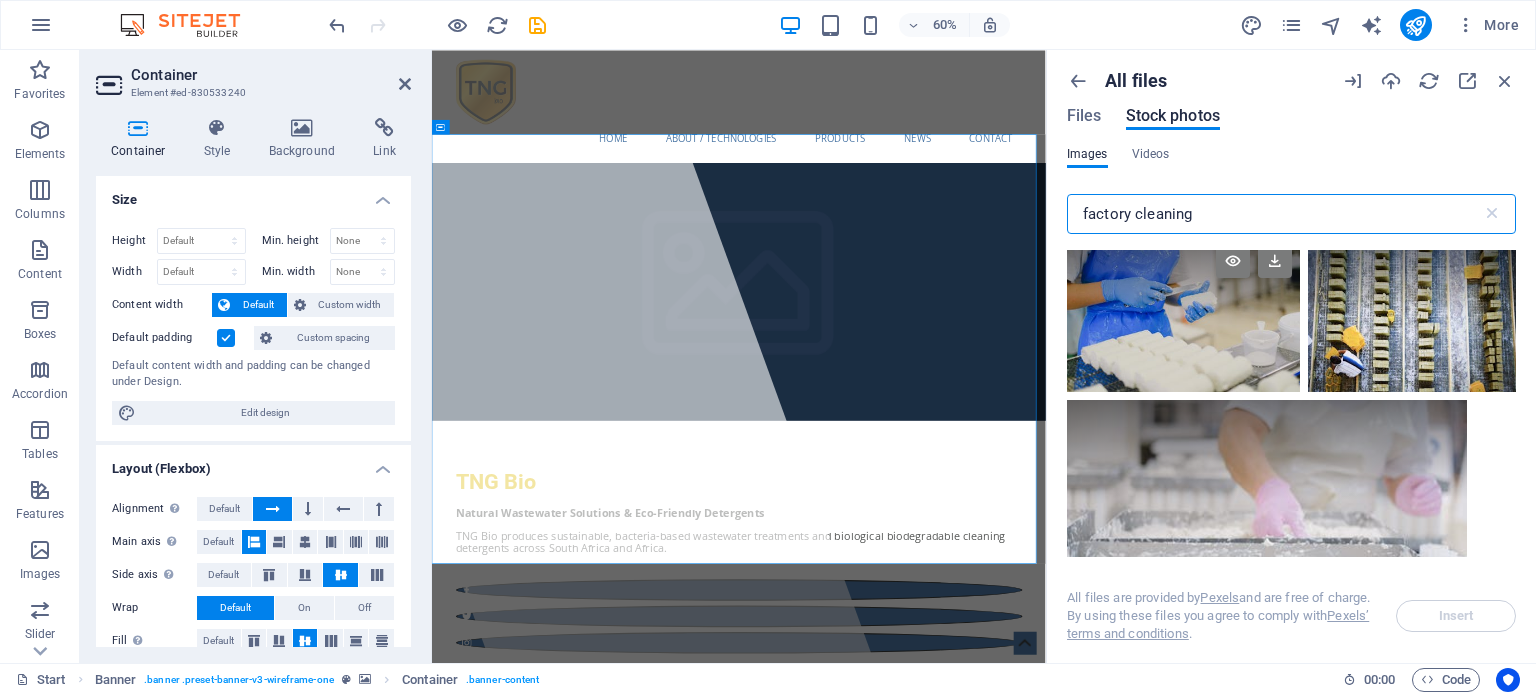 scroll, scrollTop: 400, scrollLeft: 0, axis: vertical 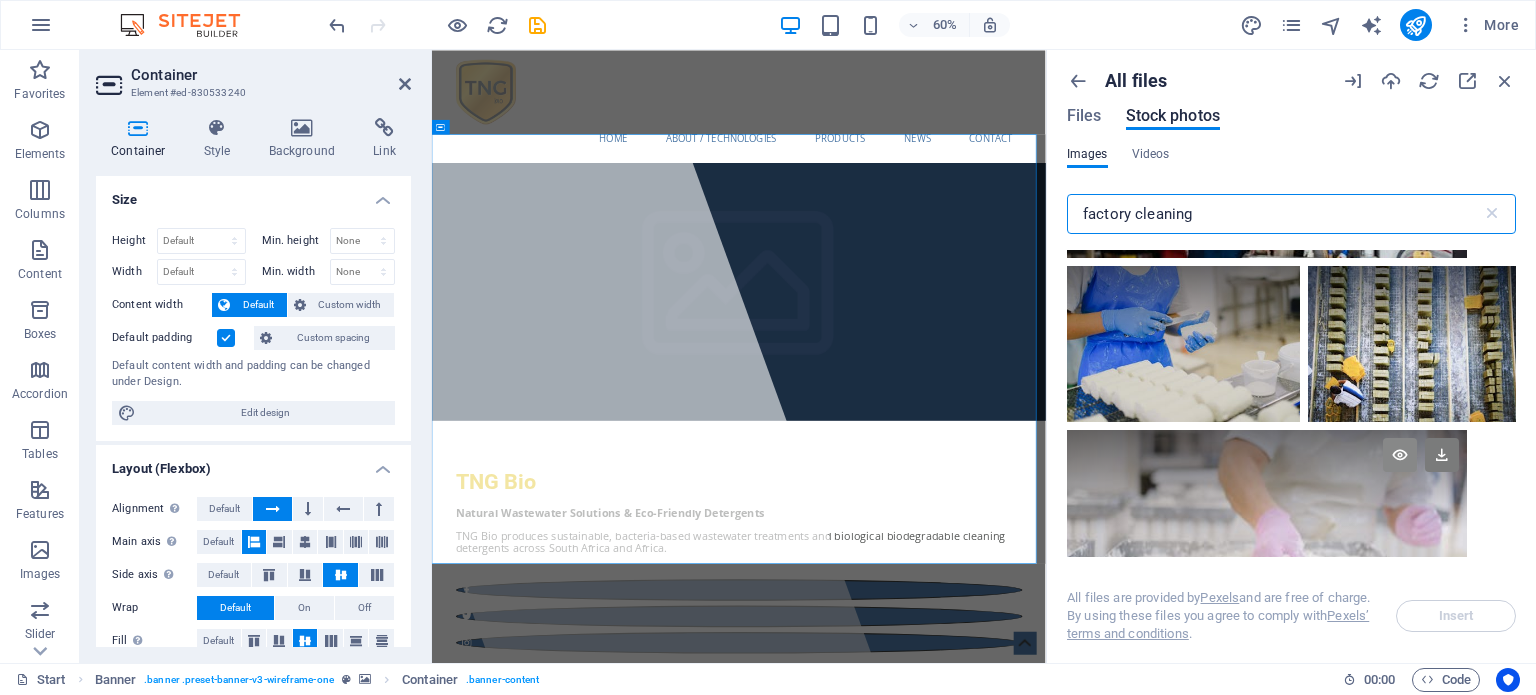 click at bounding box center (1400, 455) 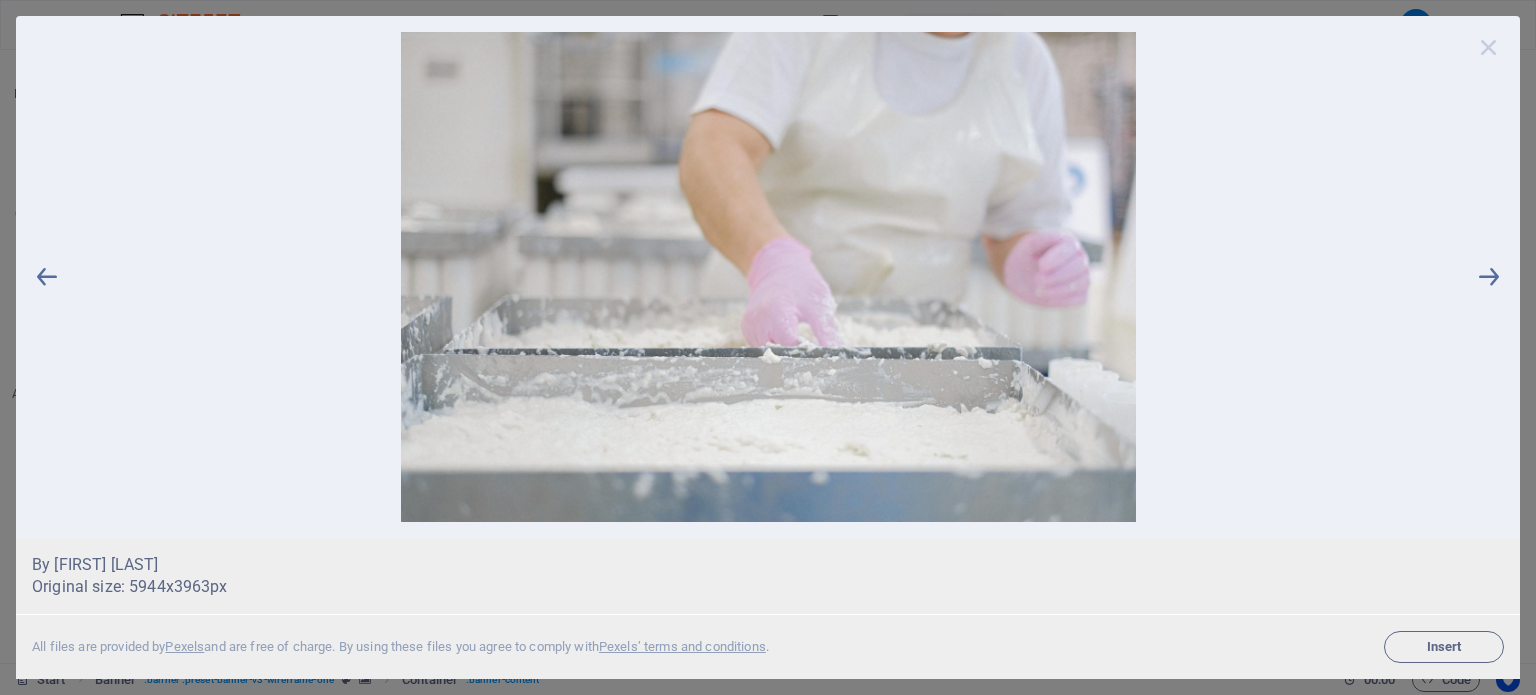 click at bounding box center (1489, 47) 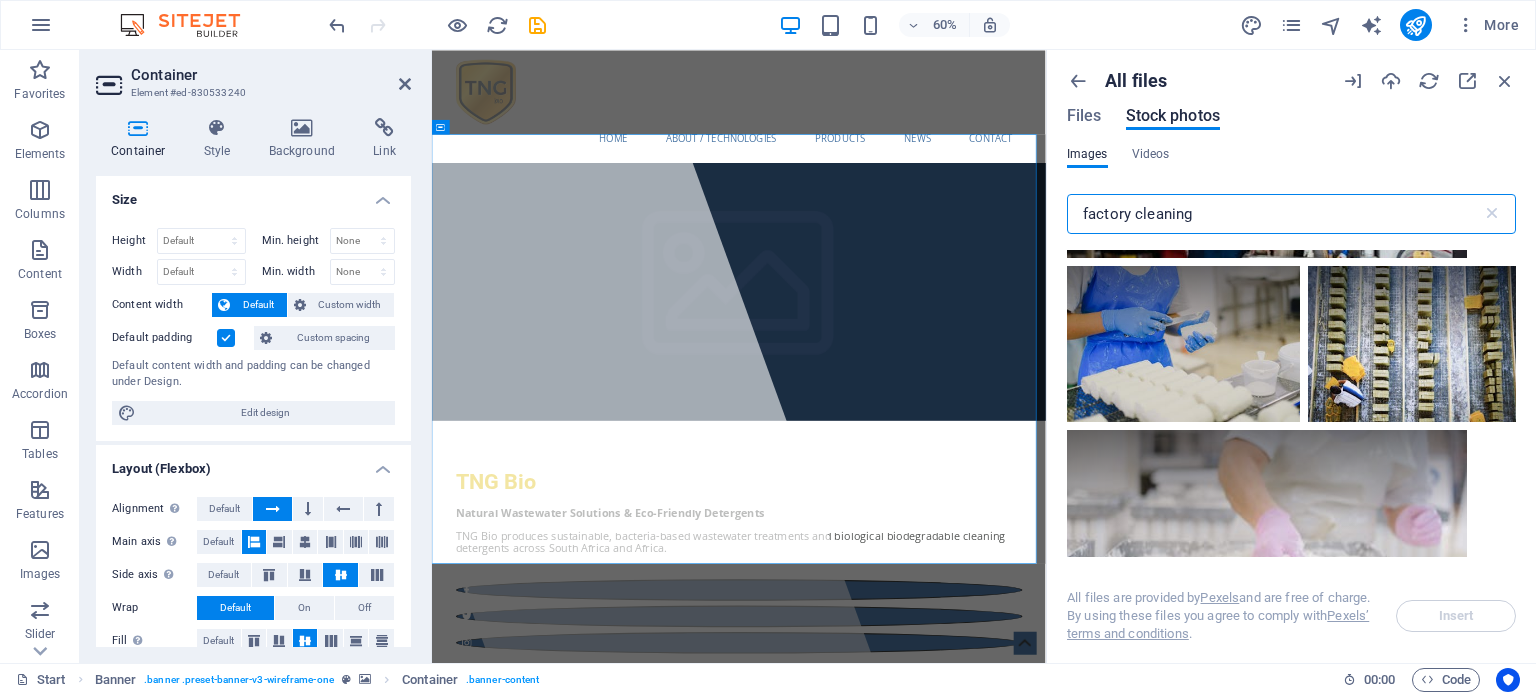 click on "factory cleaning" at bounding box center [1274, 214] 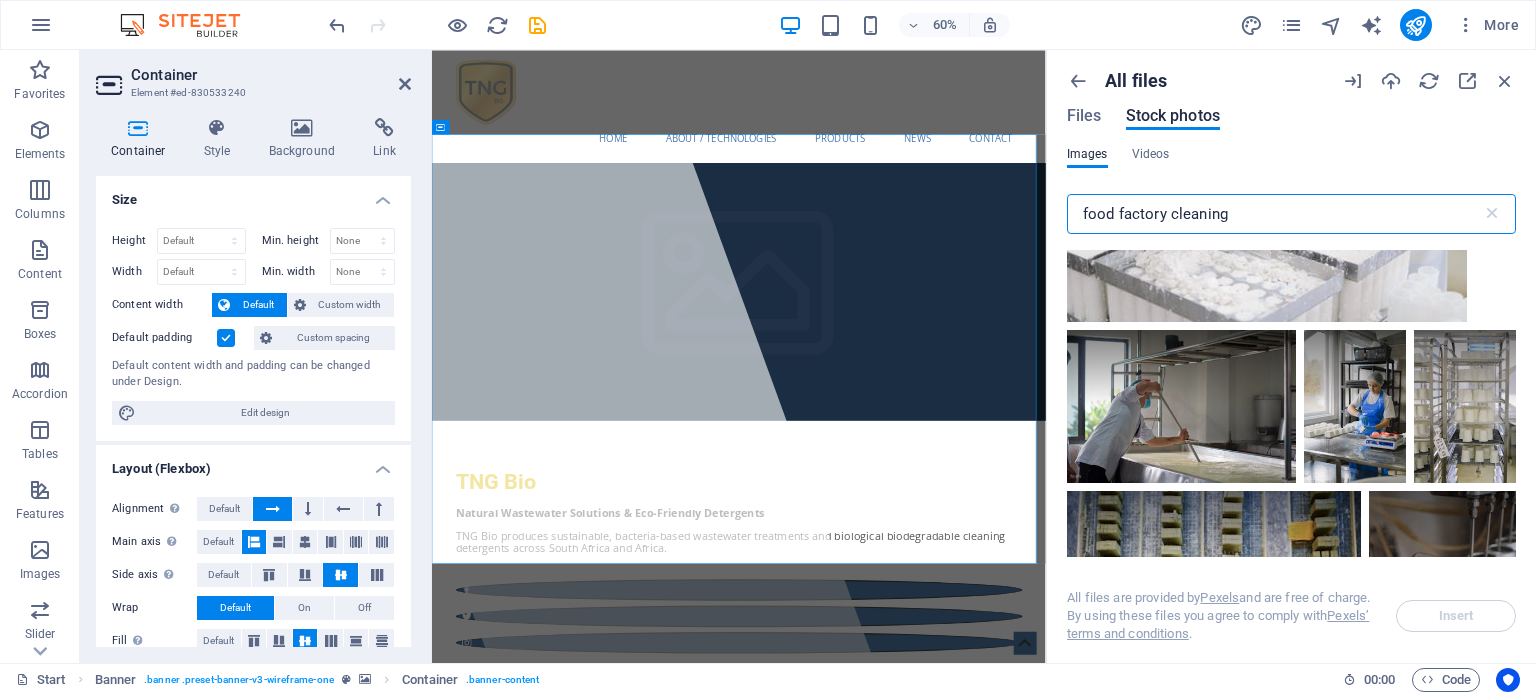 scroll, scrollTop: 3300, scrollLeft: 0, axis: vertical 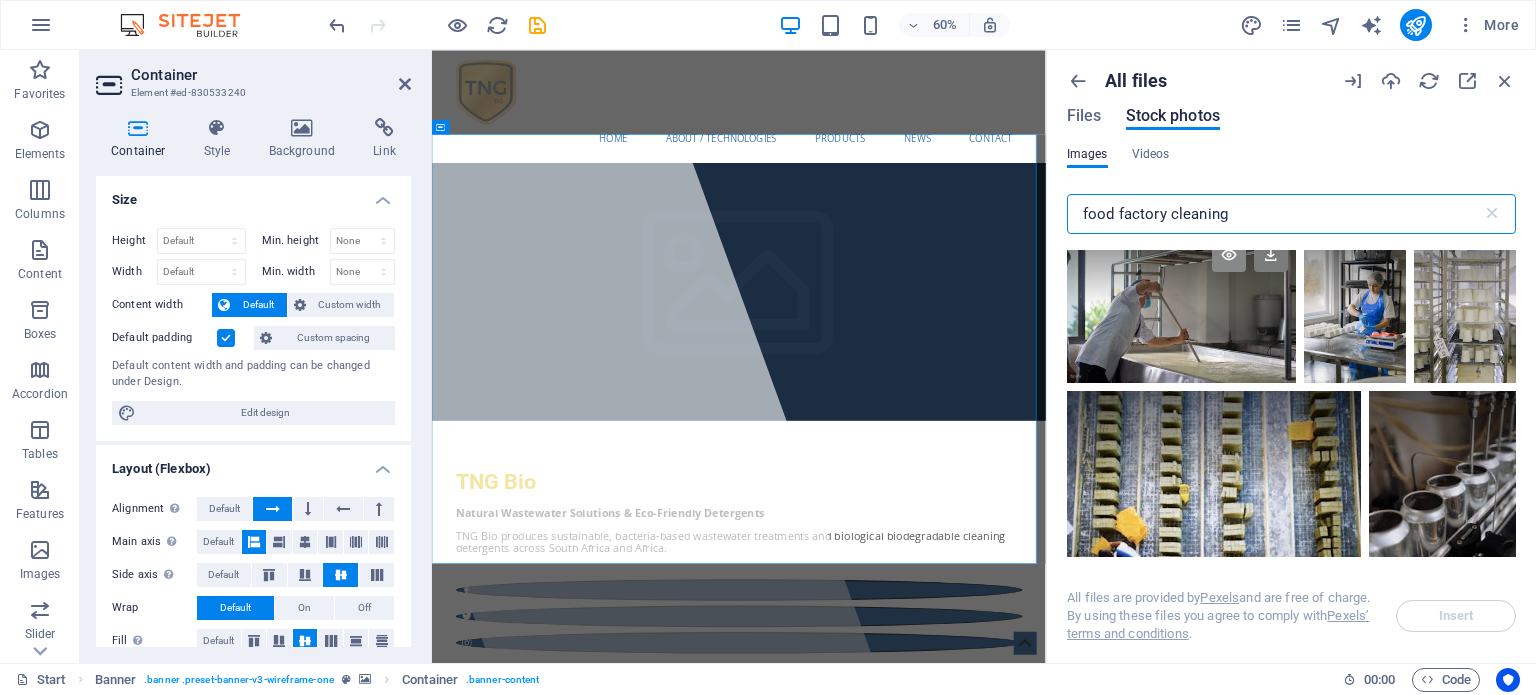 click at bounding box center (1229, 255) 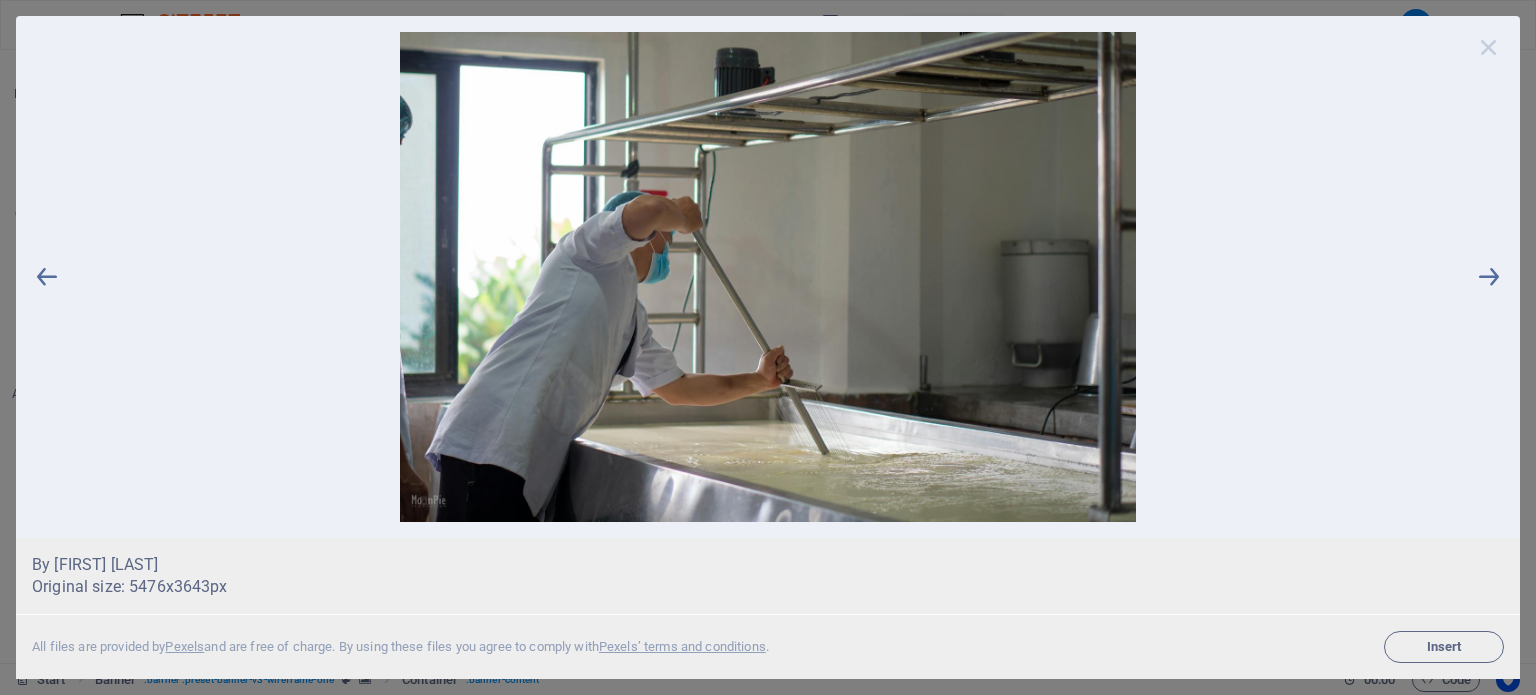 click at bounding box center [1489, 47] 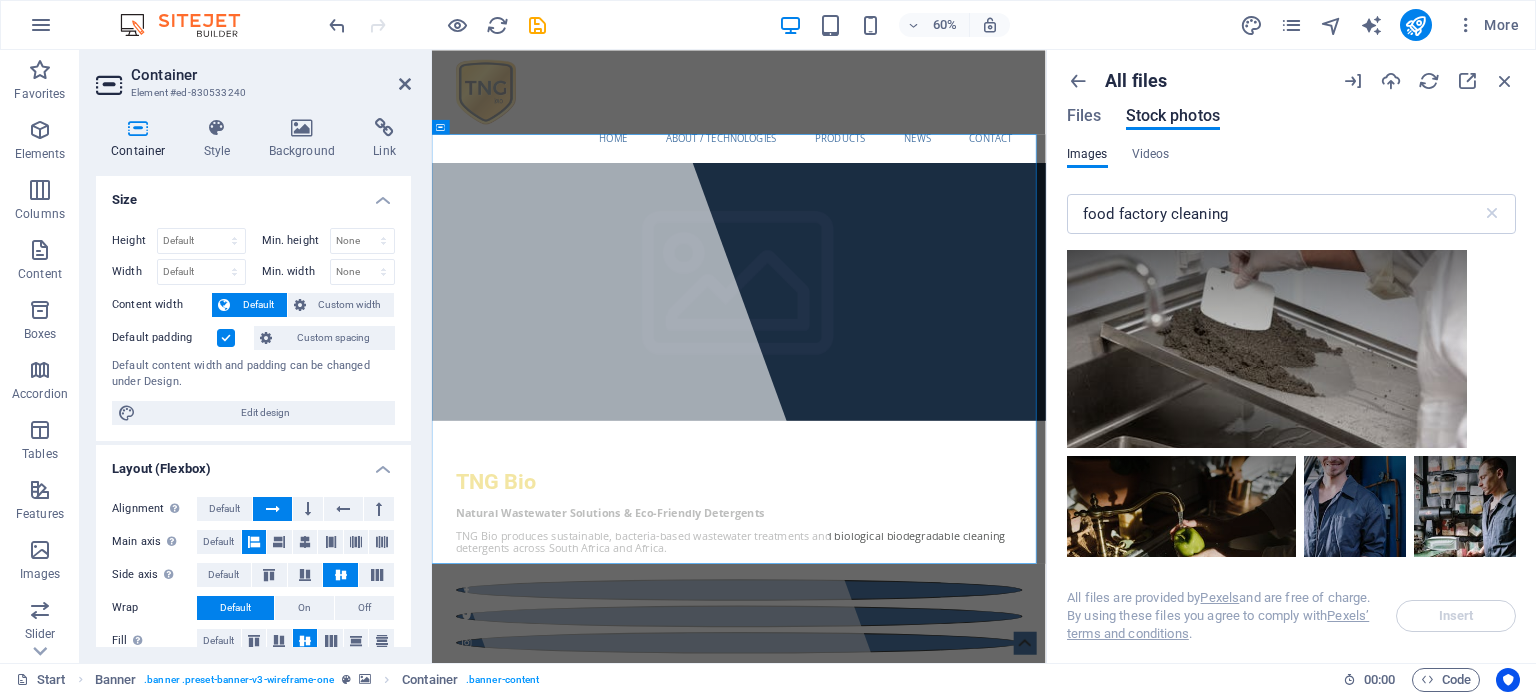 scroll, scrollTop: 4600, scrollLeft: 0, axis: vertical 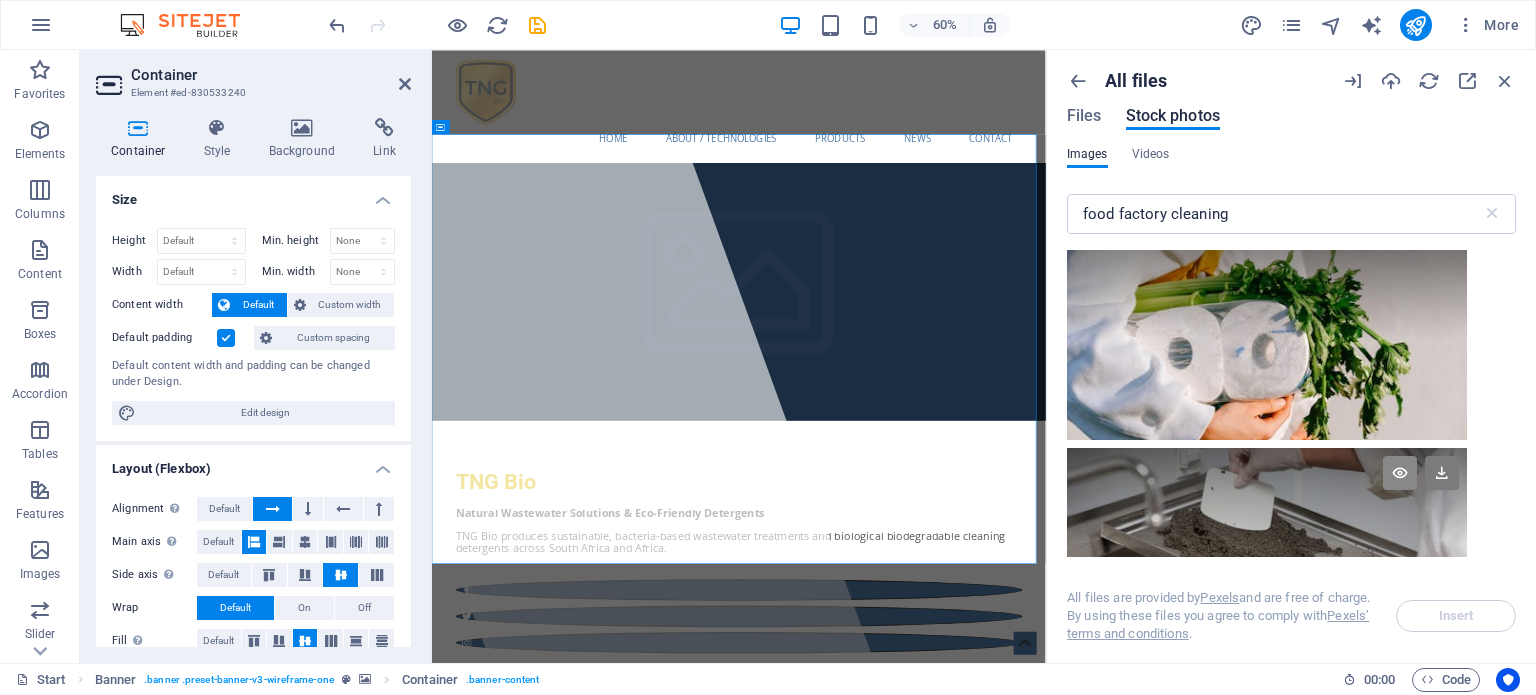 click at bounding box center (1400, 473) 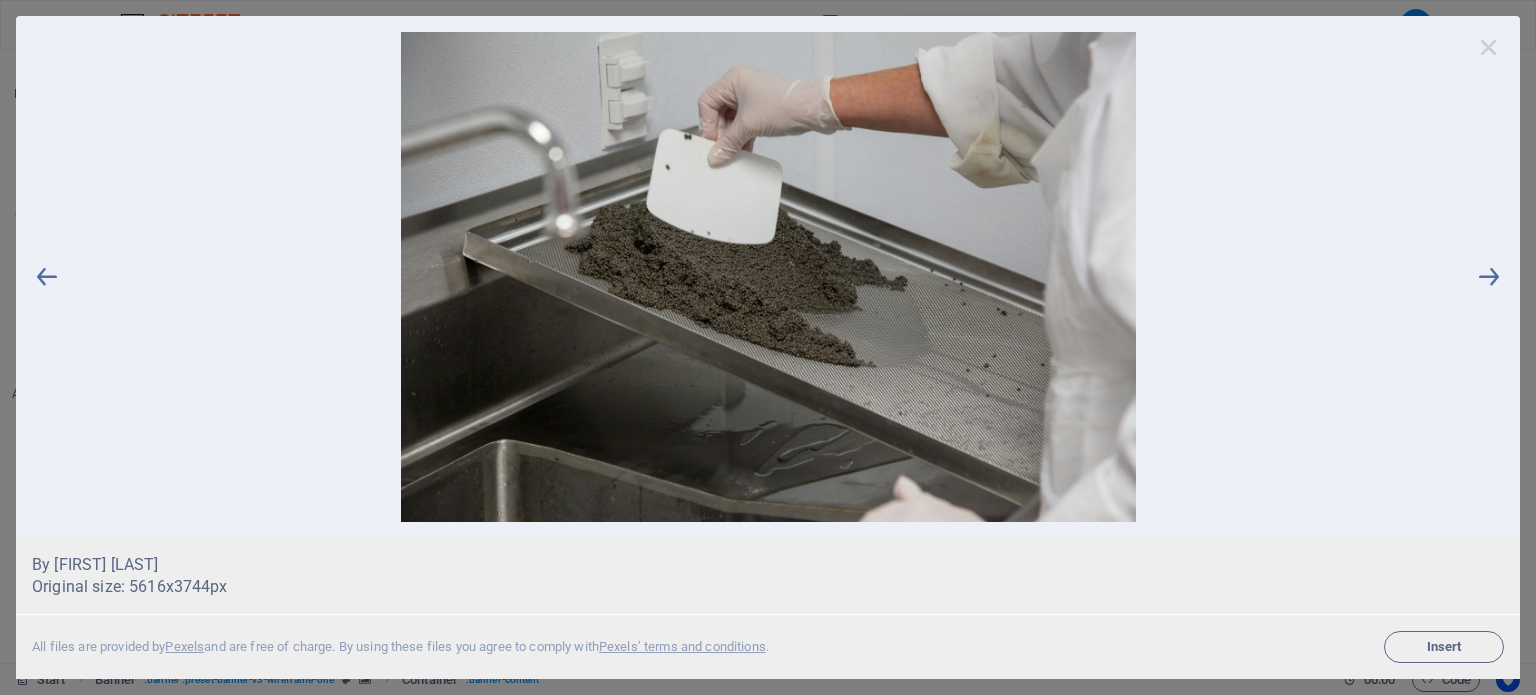 click at bounding box center (1489, 47) 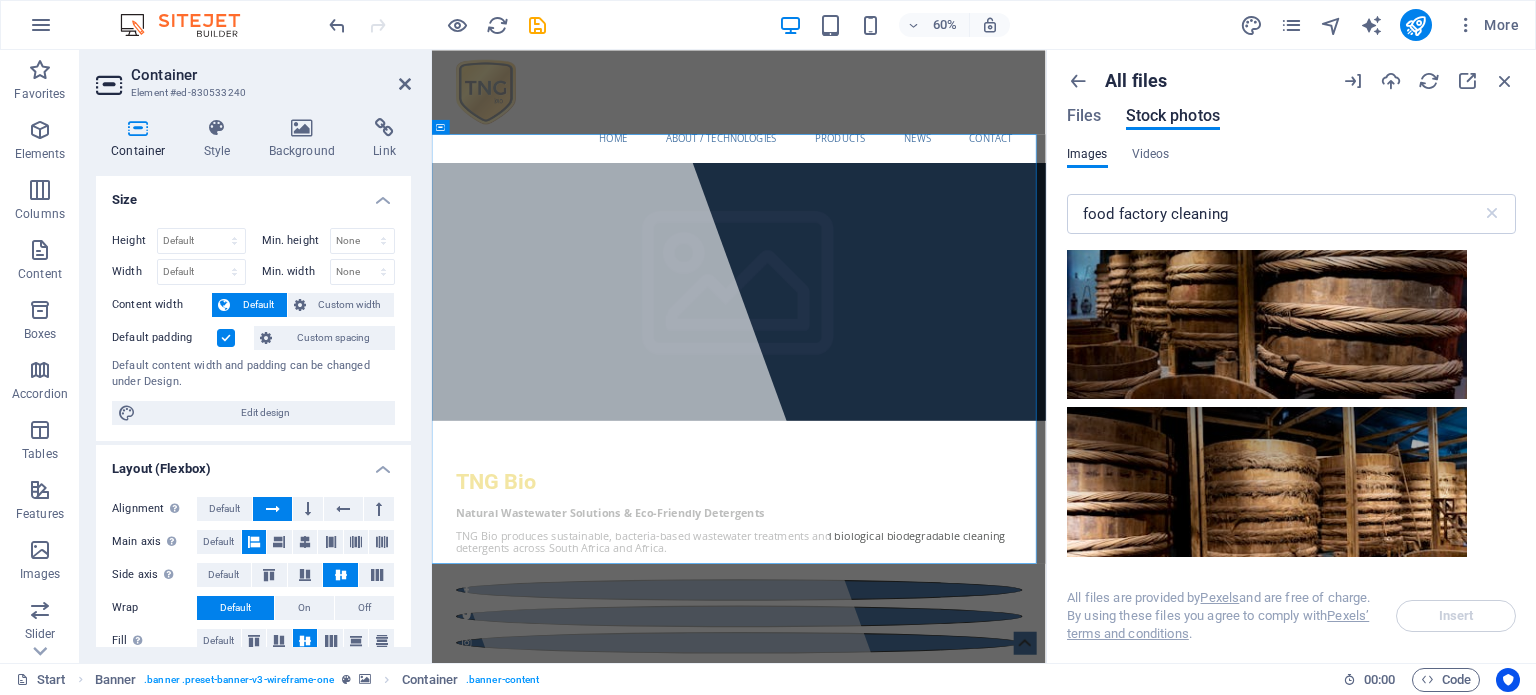 scroll, scrollTop: 10400, scrollLeft: 0, axis: vertical 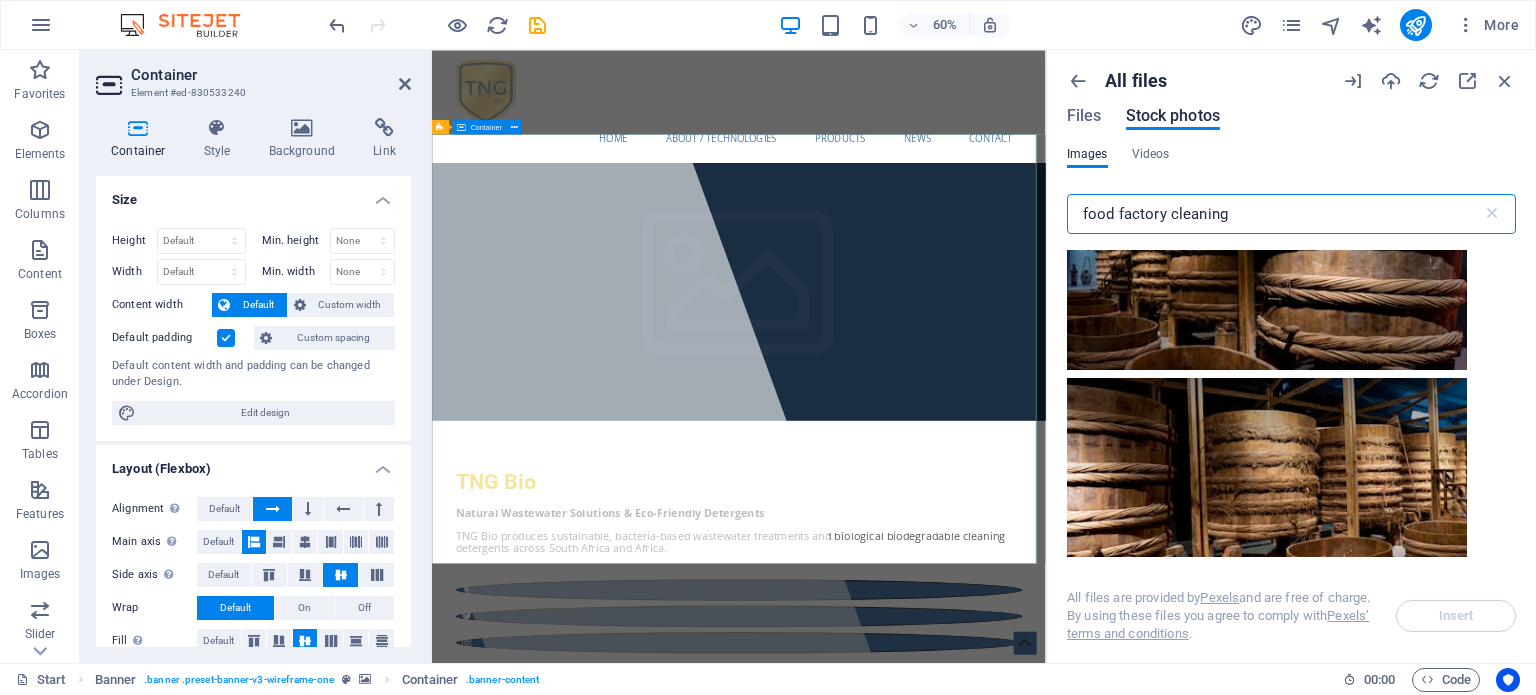 drag, startPoint x: 1544, startPoint y: 261, endPoint x: 1397, endPoint y: 333, distance: 163.68567 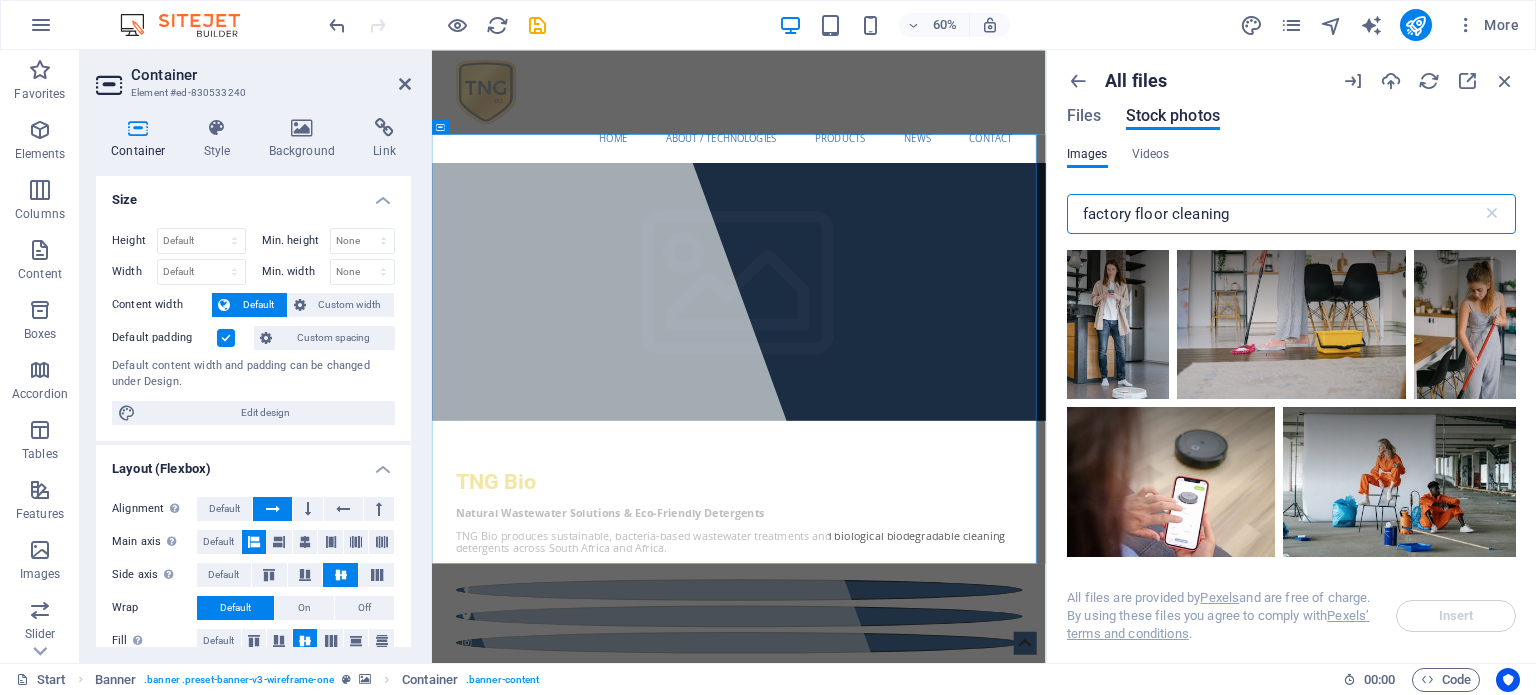 scroll, scrollTop: 6500, scrollLeft: 0, axis: vertical 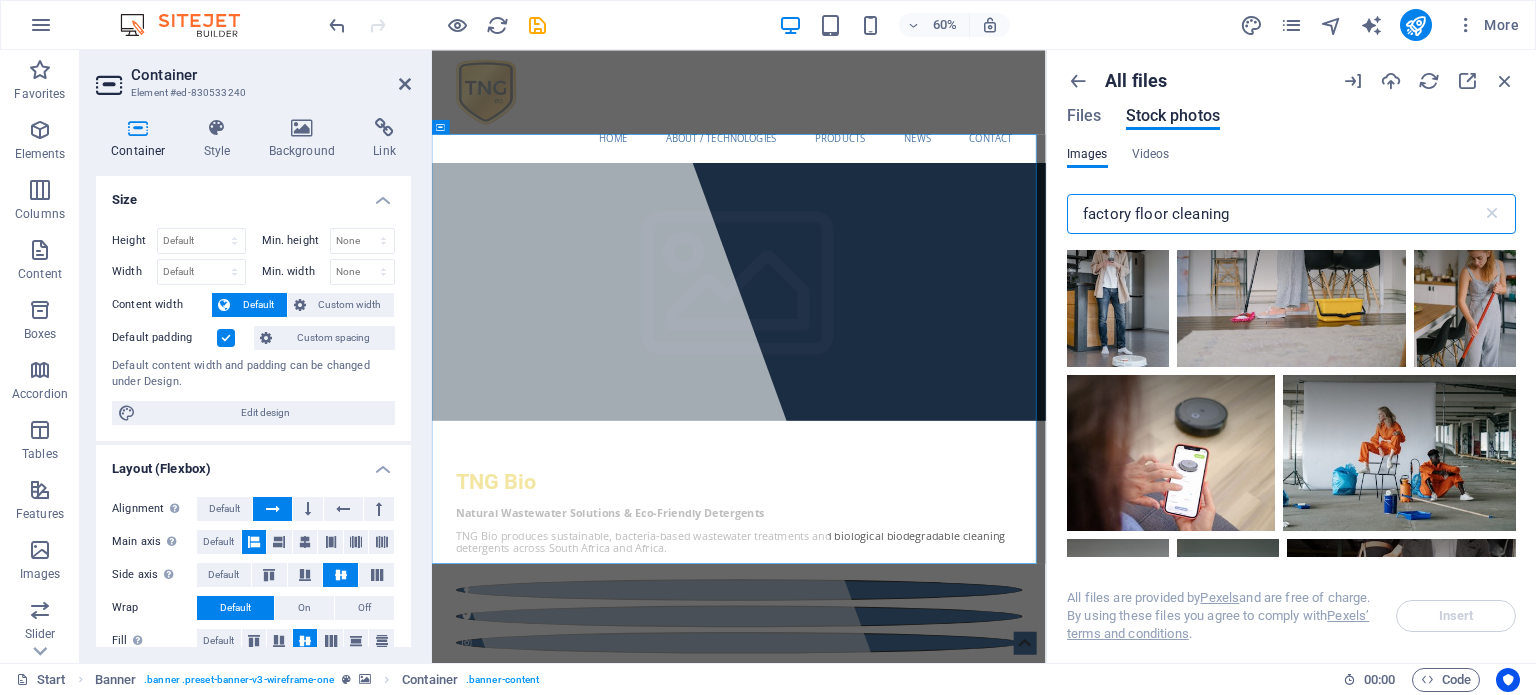 click on "factory floor cleaning" at bounding box center (1274, 214) 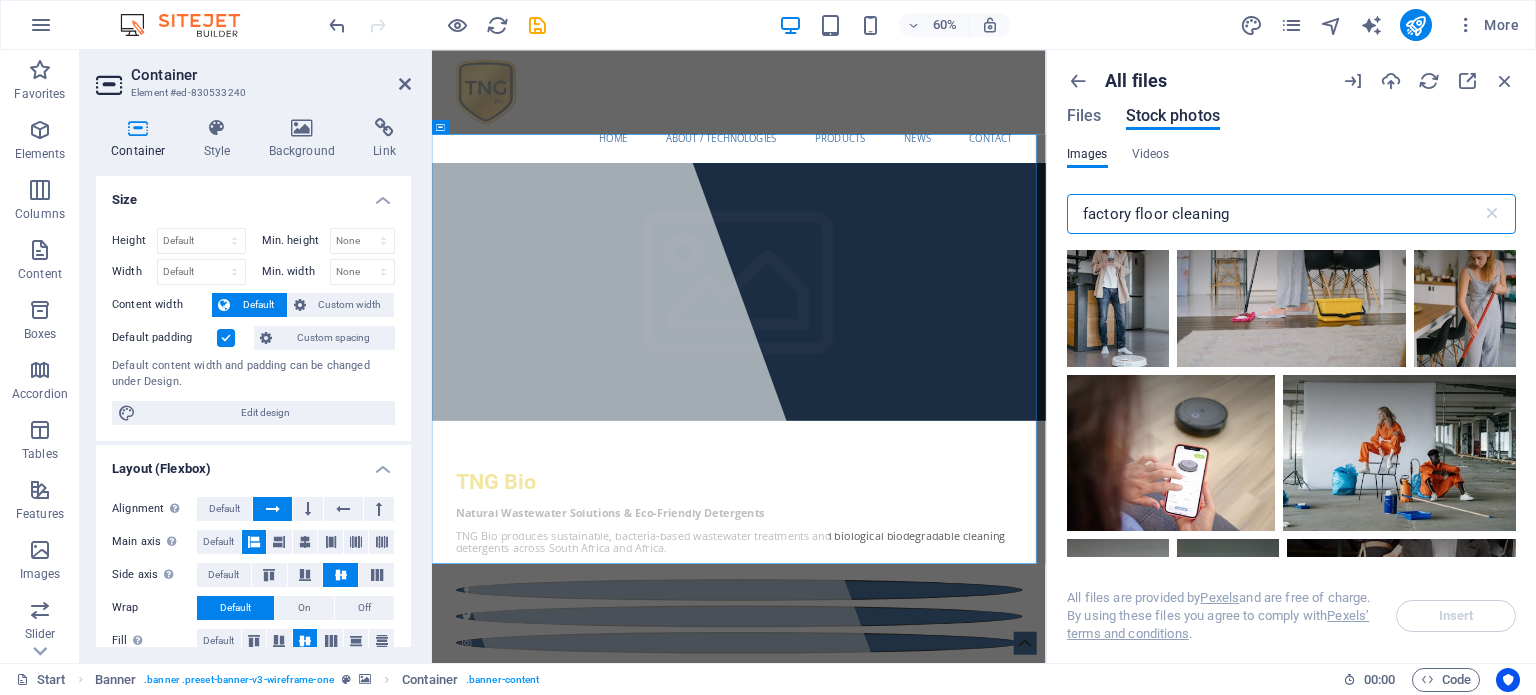 click on "factory floor cleaning" at bounding box center [1274, 214] 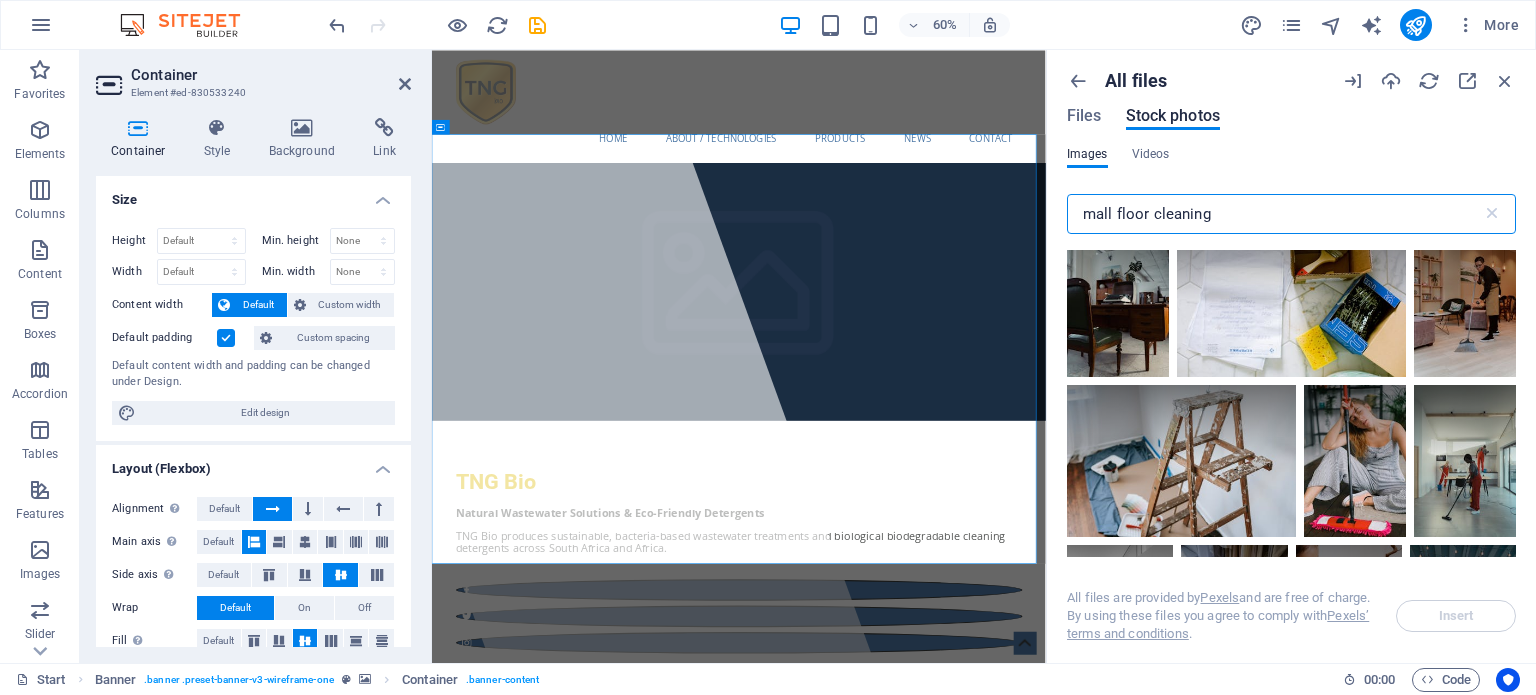 scroll, scrollTop: 1700, scrollLeft: 0, axis: vertical 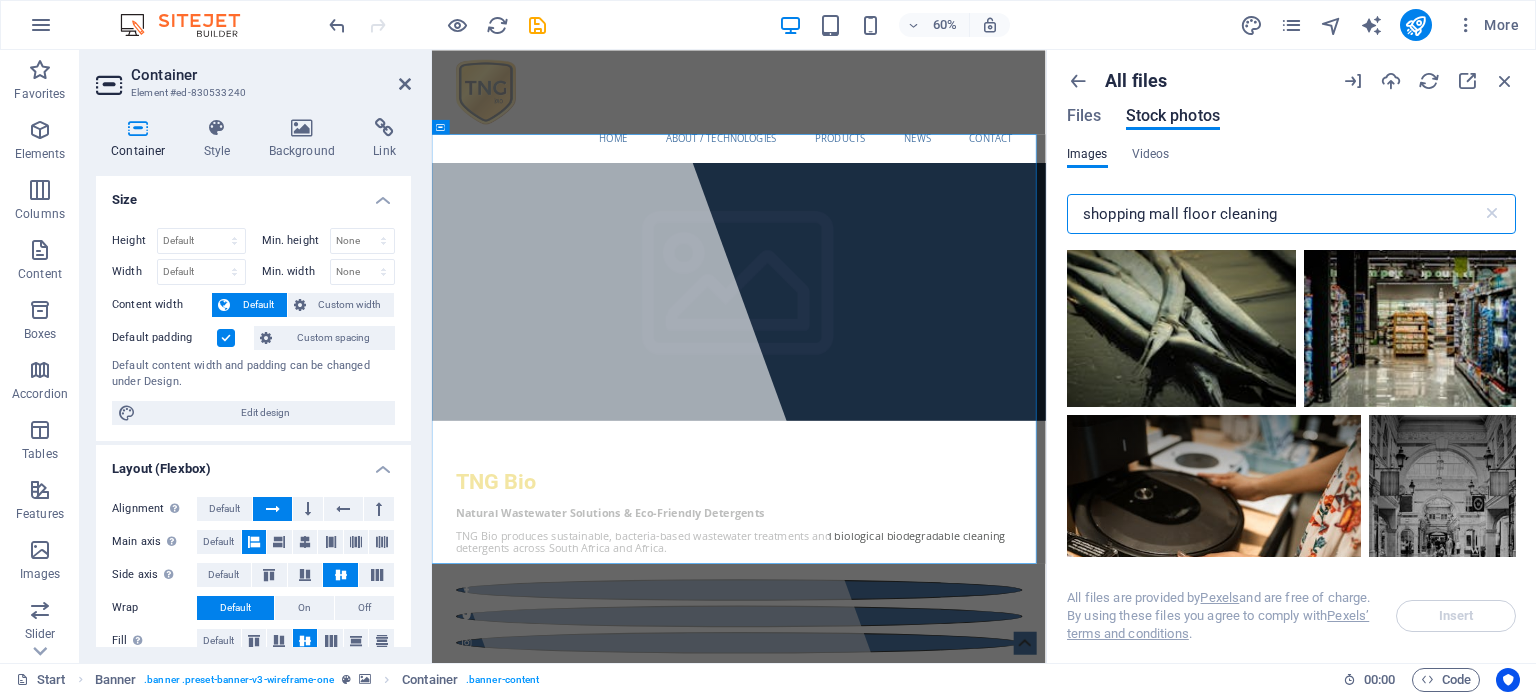 click on "shopping mall floor cleaning" at bounding box center [1274, 214] 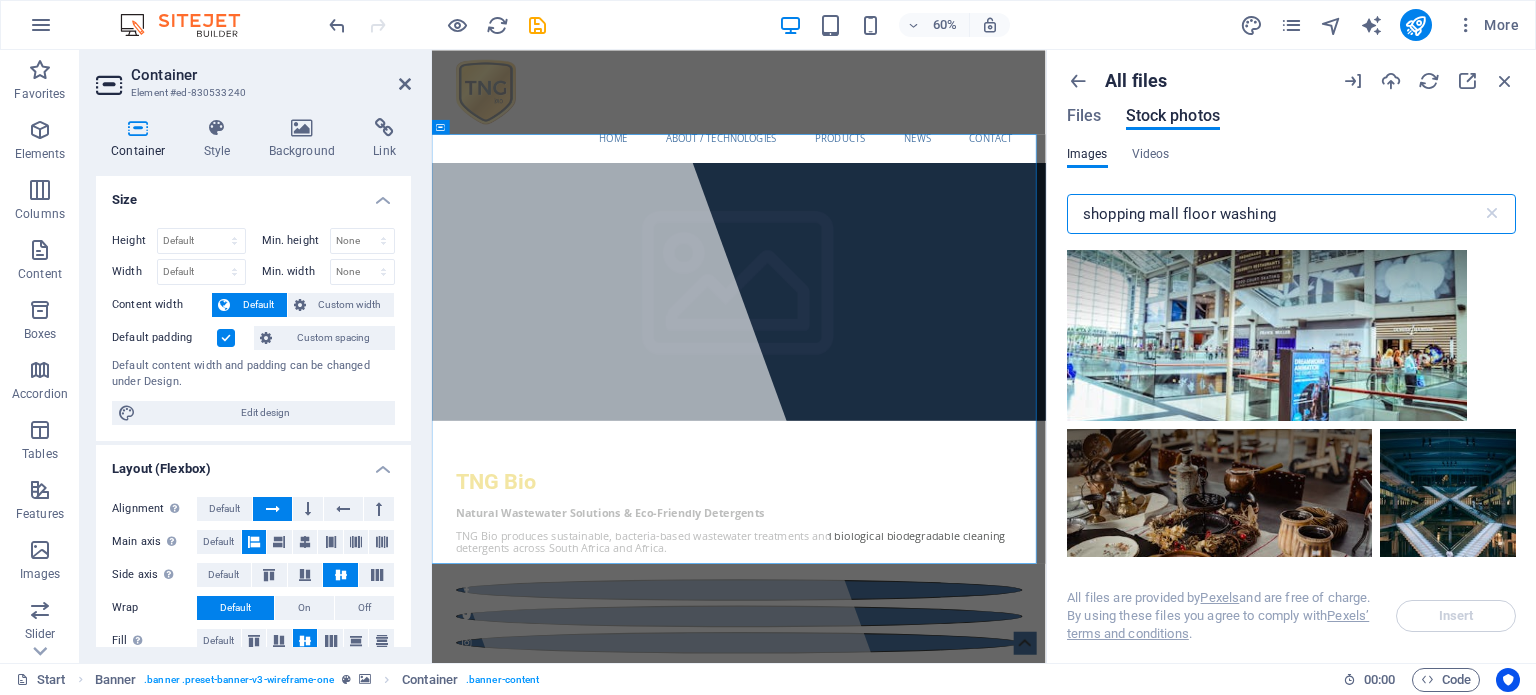 scroll, scrollTop: 9800, scrollLeft: 0, axis: vertical 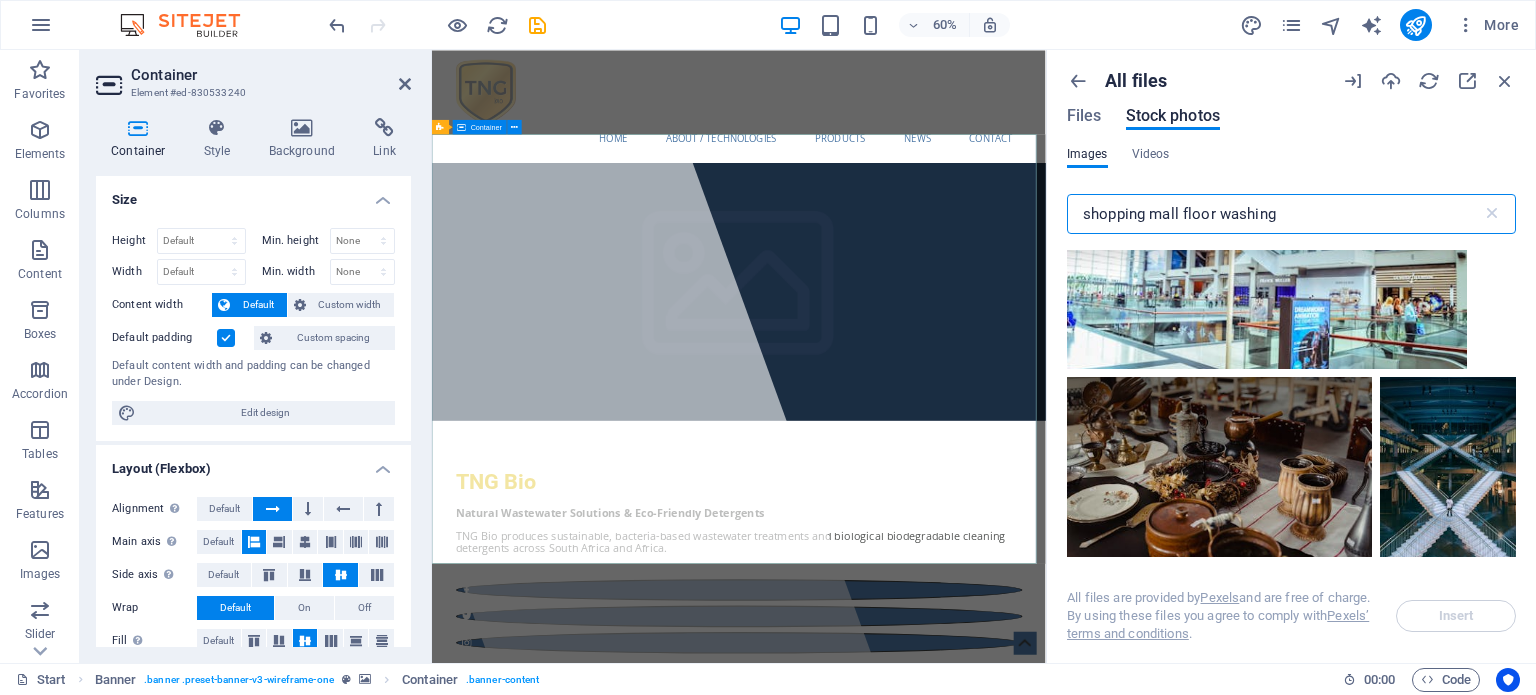drag, startPoint x: 1713, startPoint y: 268, endPoint x: 1341, endPoint y: 334, distance: 377.80948 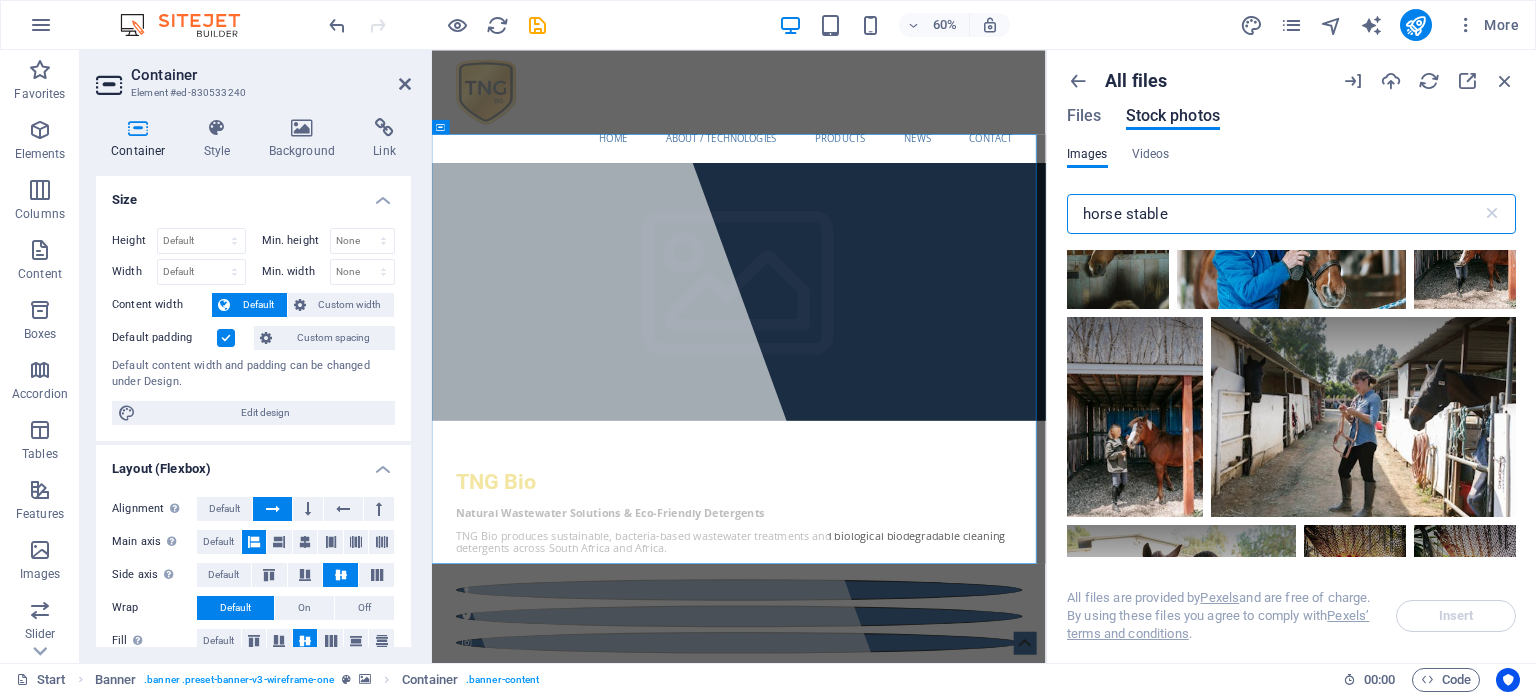 scroll, scrollTop: 7200, scrollLeft: 0, axis: vertical 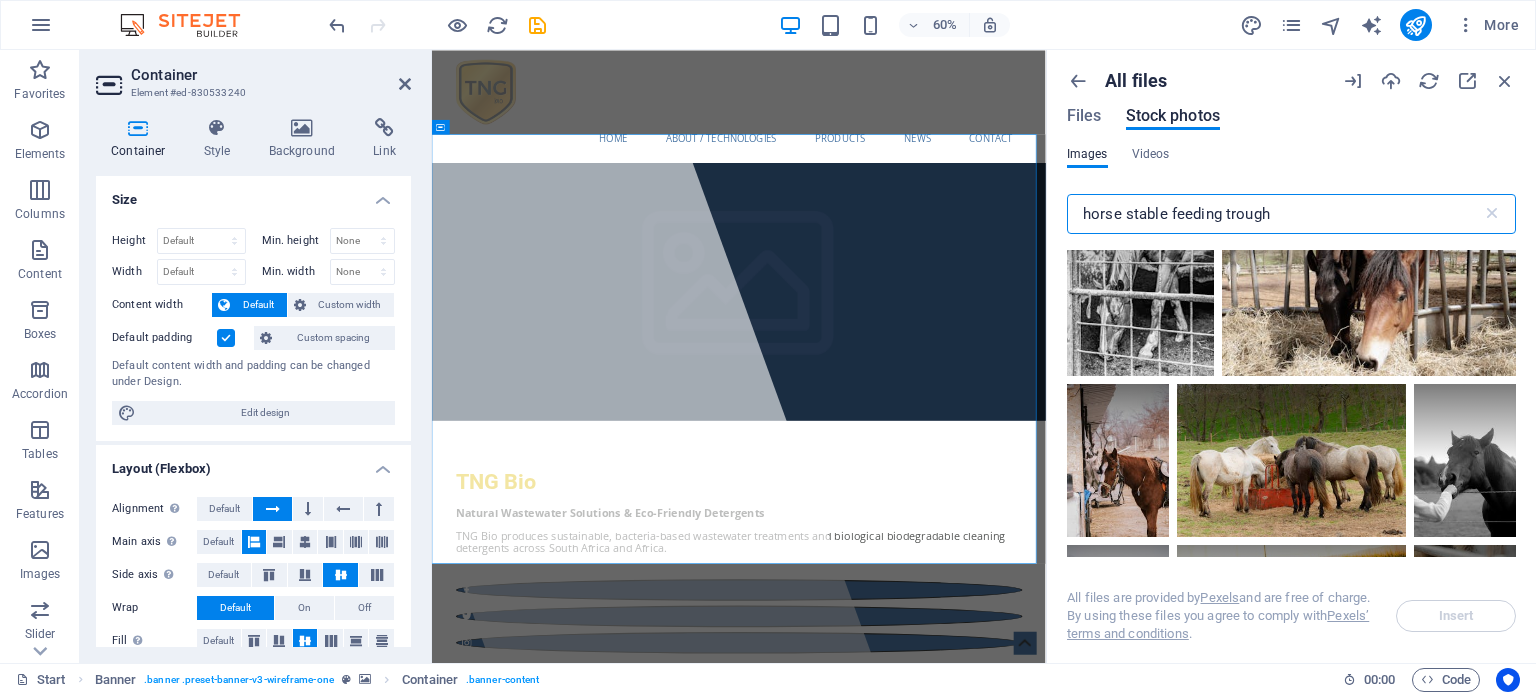click on "horse stable feeding trough" at bounding box center [1274, 214] 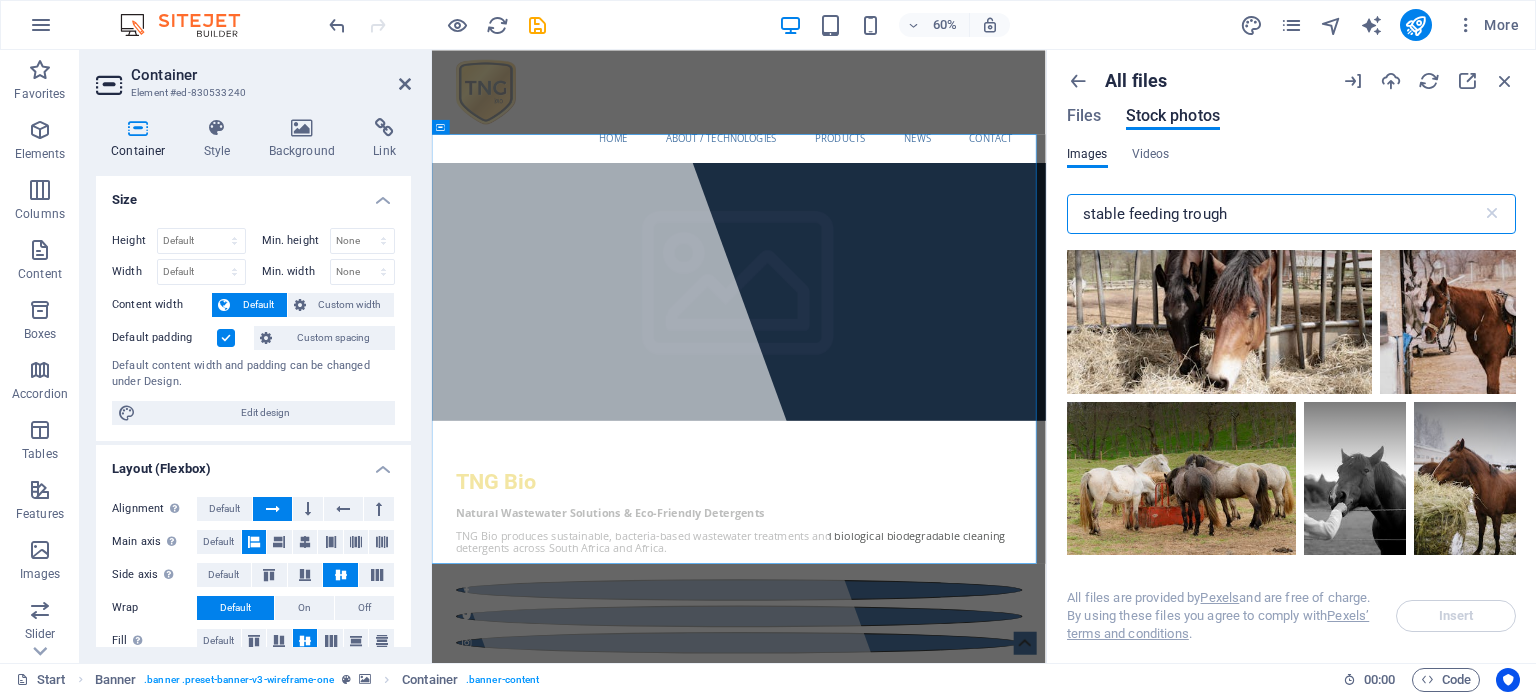 scroll, scrollTop: 7500, scrollLeft: 0, axis: vertical 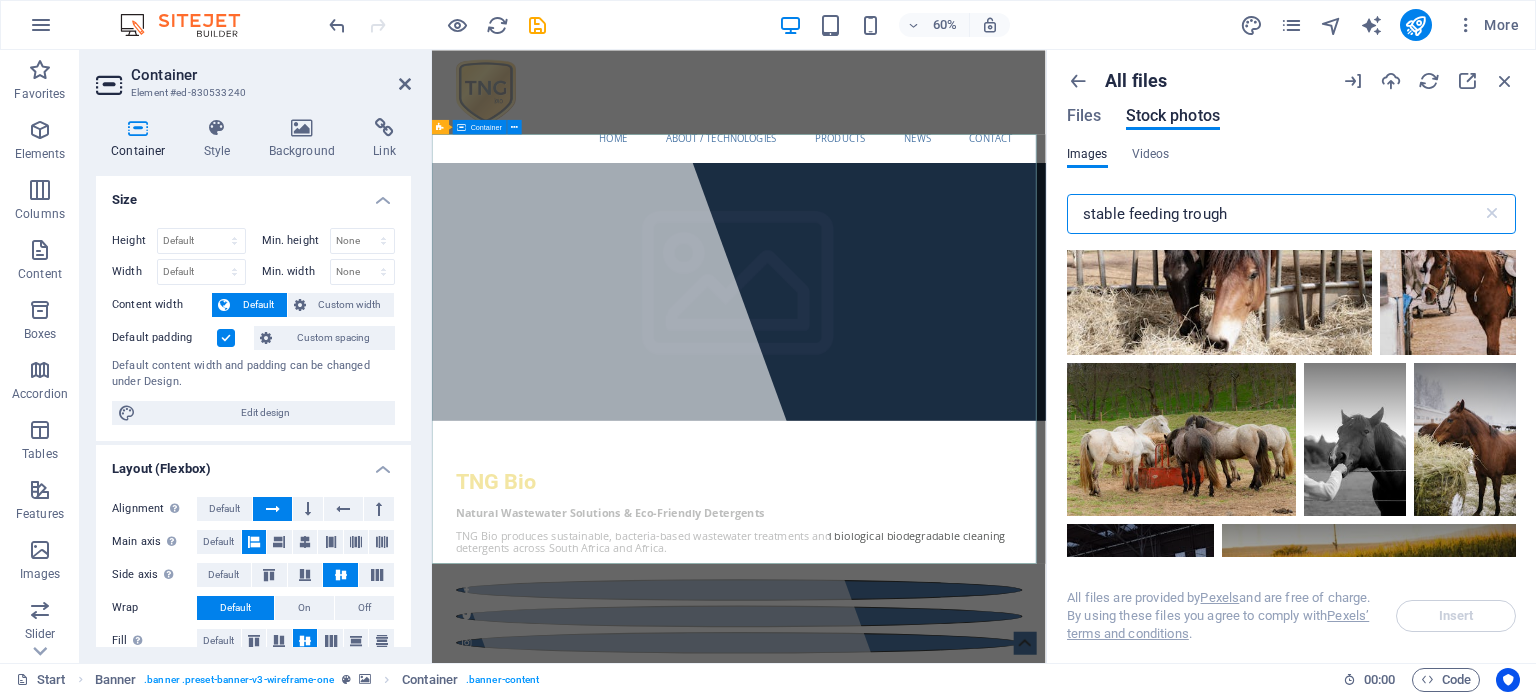drag, startPoint x: 1670, startPoint y: 268, endPoint x: 1426, endPoint y: 321, distance: 249.6898 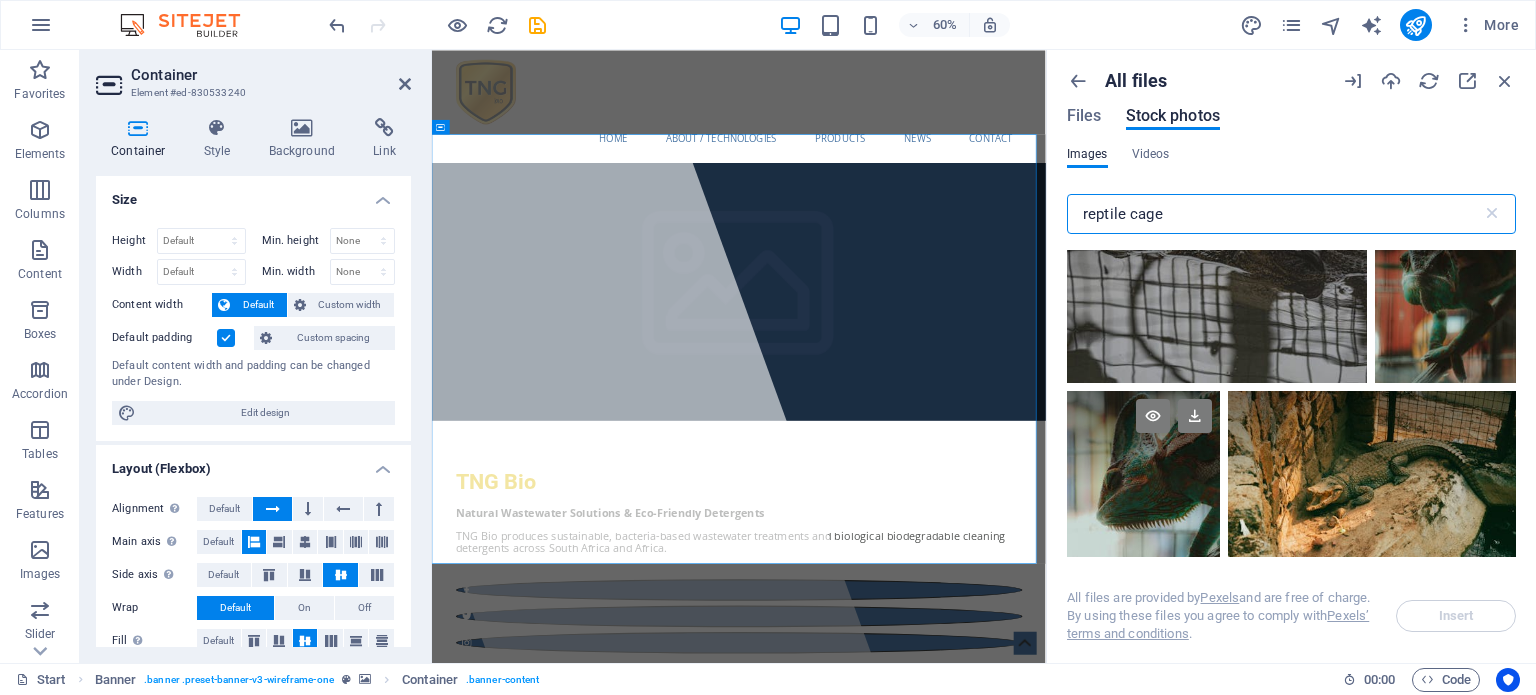 scroll, scrollTop: 600, scrollLeft: 0, axis: vertical 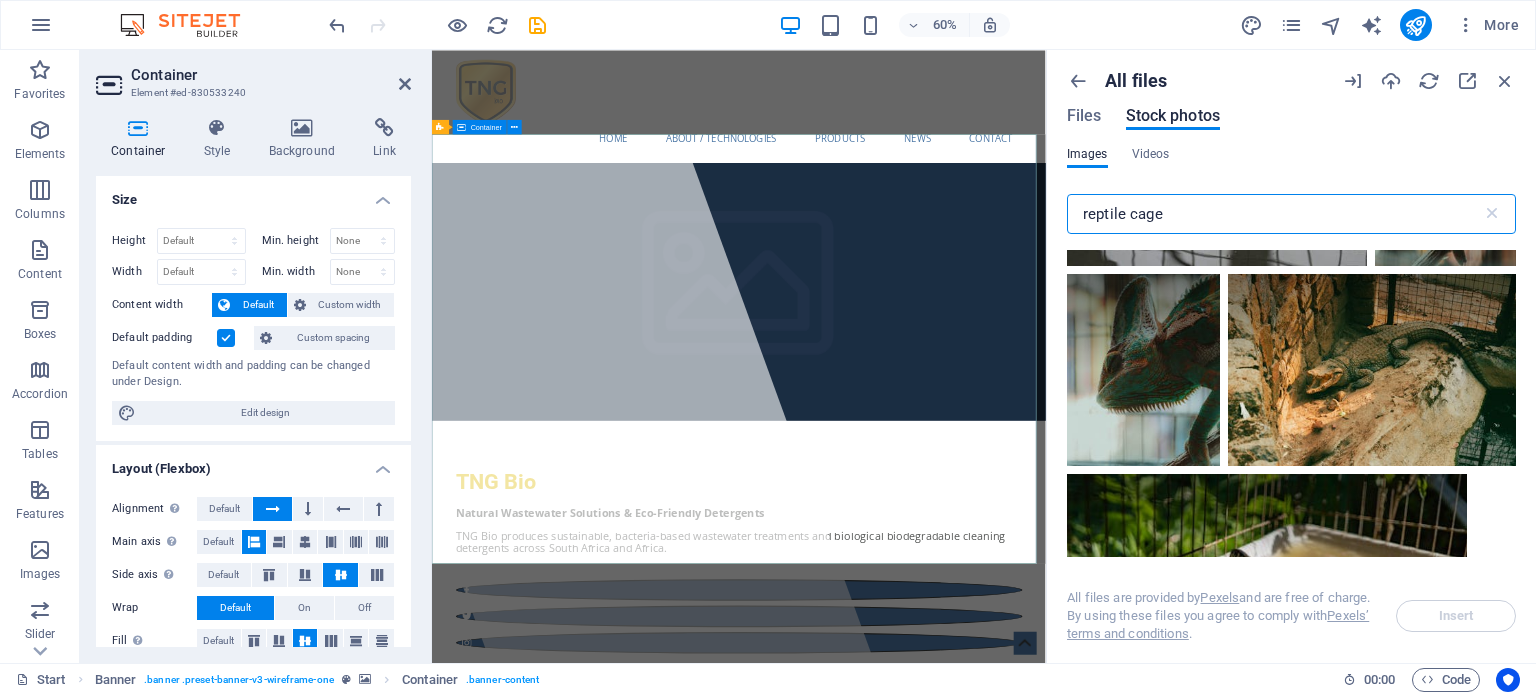 drag, startPoint x: 1604, startPoint y: 264, endPoint x: 1301, endPoint y: 330, distance: 310.10483 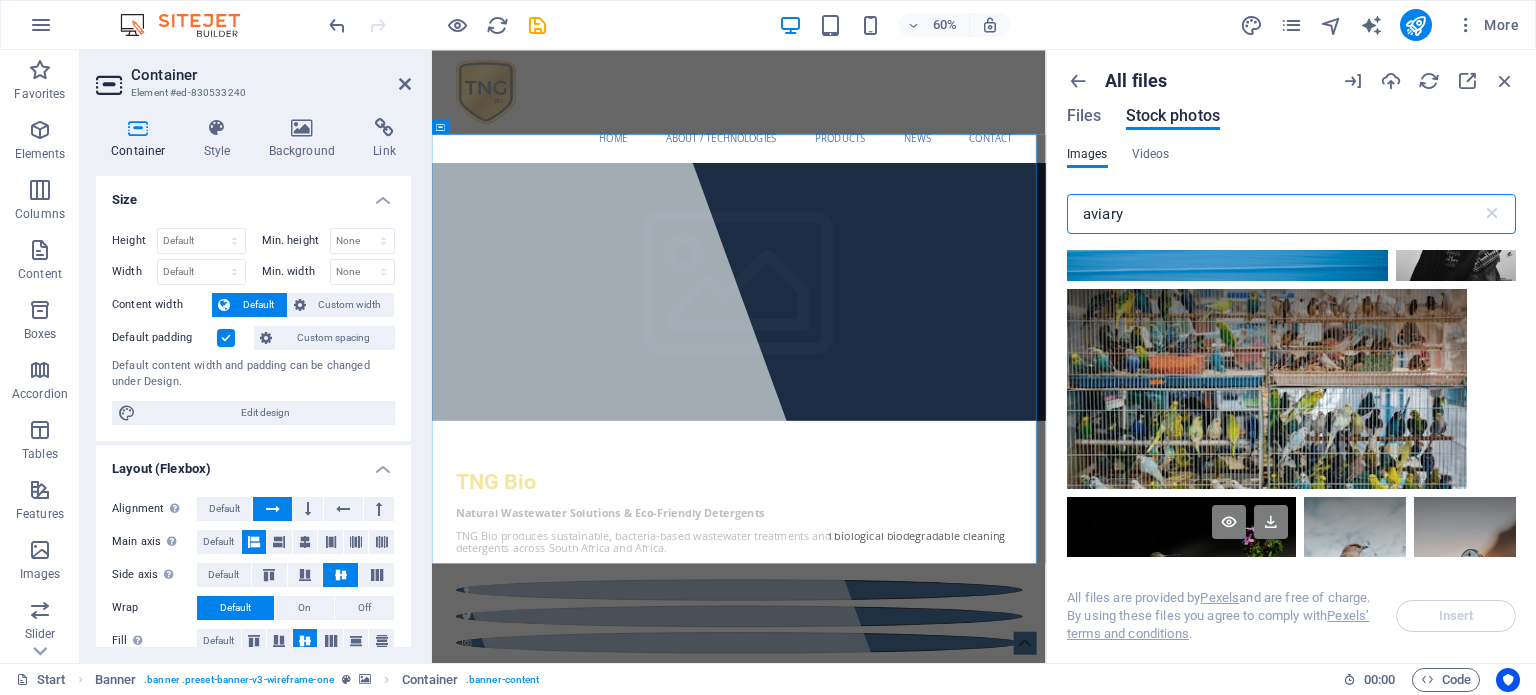 scroll, scrollTop: 4500, scrollLeft: 0, axis: vertical 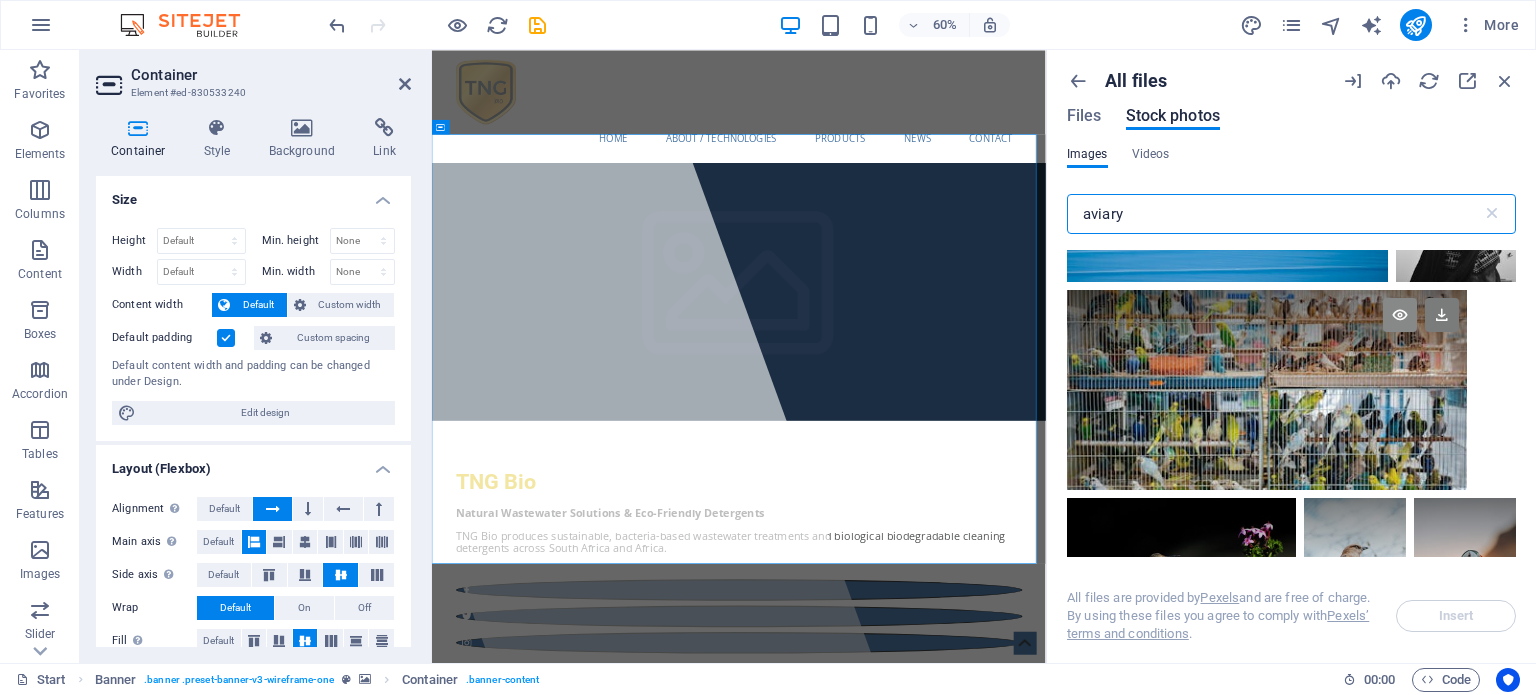 click at bounding box center [1400, 315] 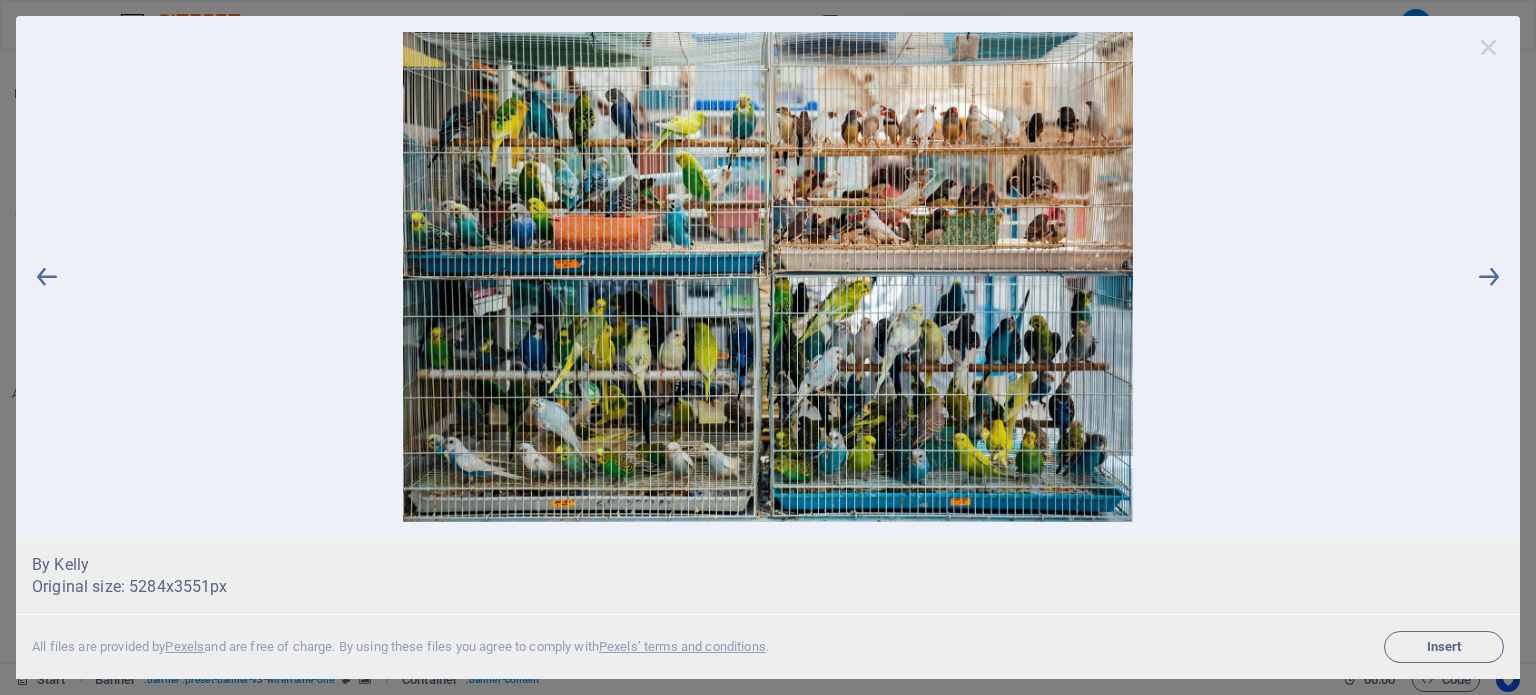 click at bounding box center [1489, 47] 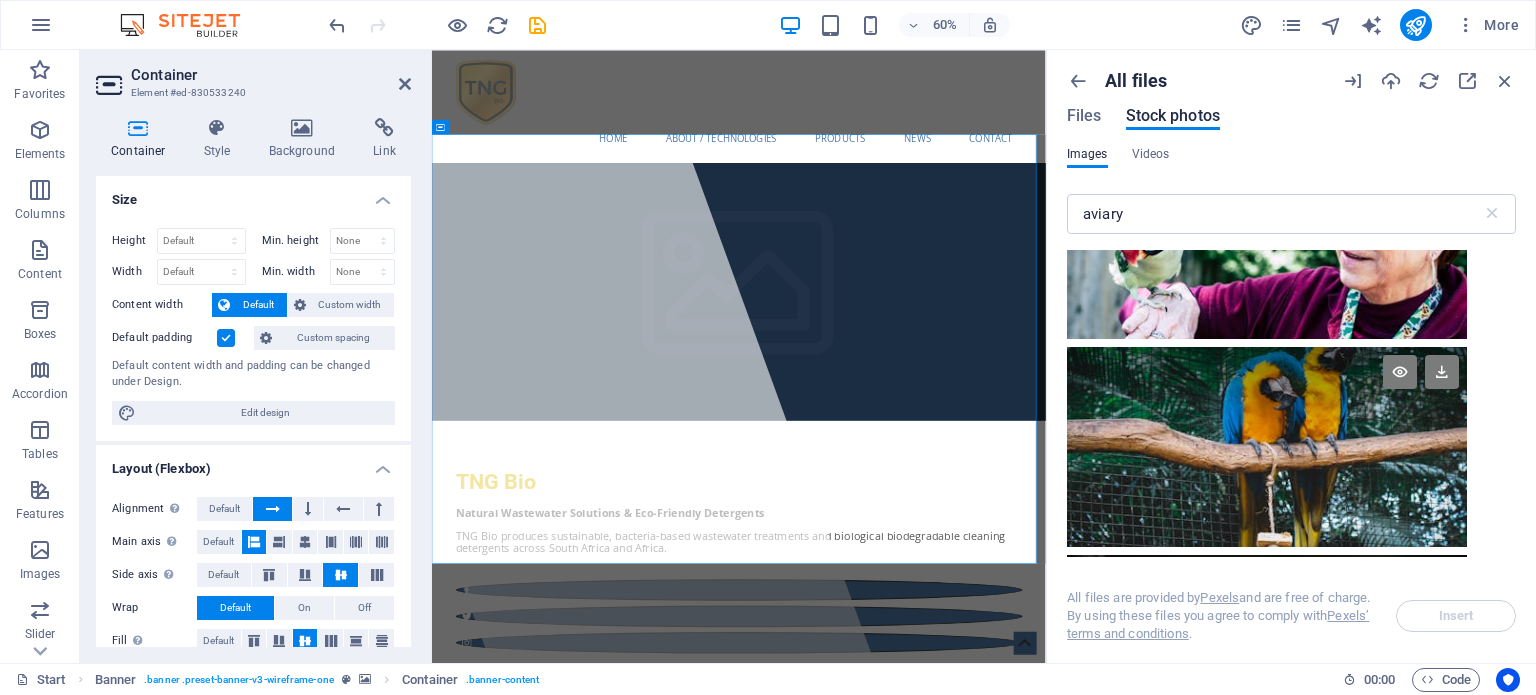 scroll, scrollTop: 9700, scrollLeft: 0, axis: vertical 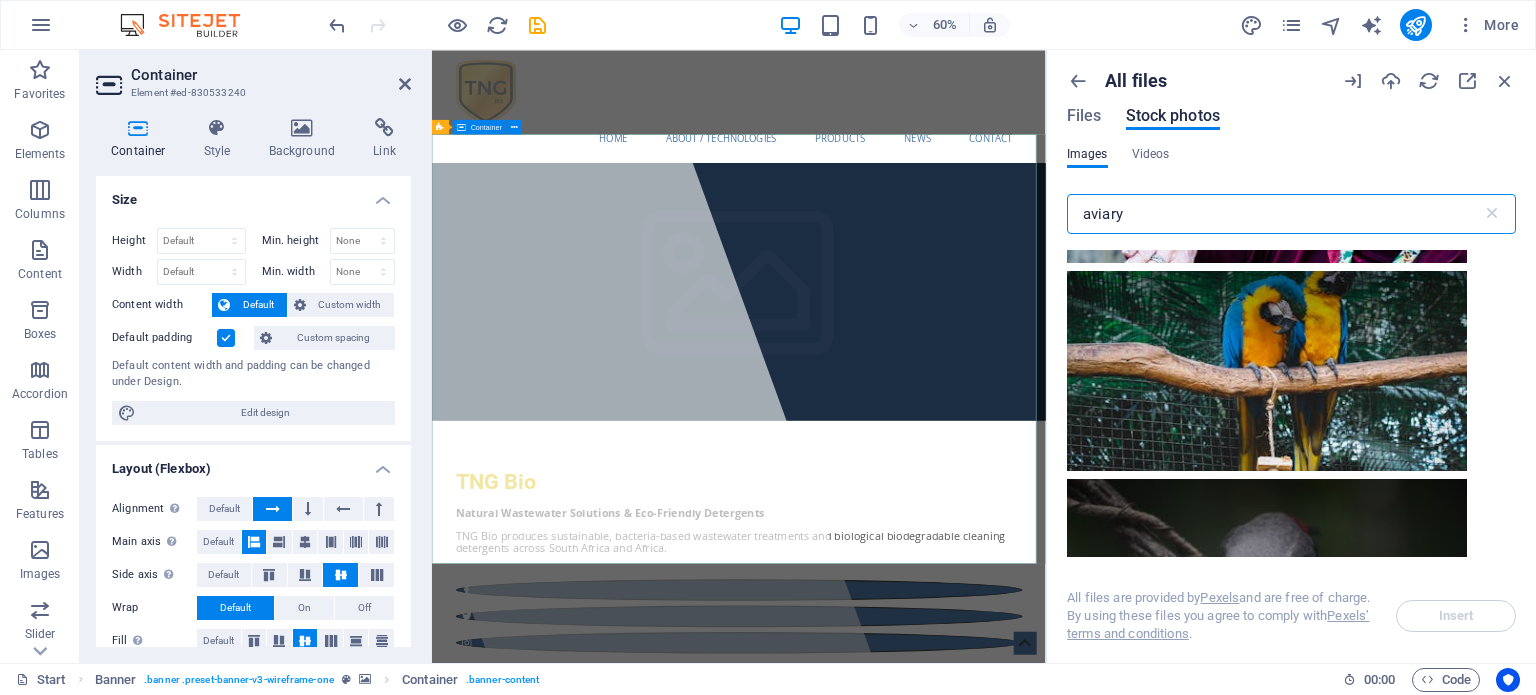 drag, startPoint x: 1575, startPoint y: 251, endPoint x: 1373, endPoint y: 337, distance: 219.54498 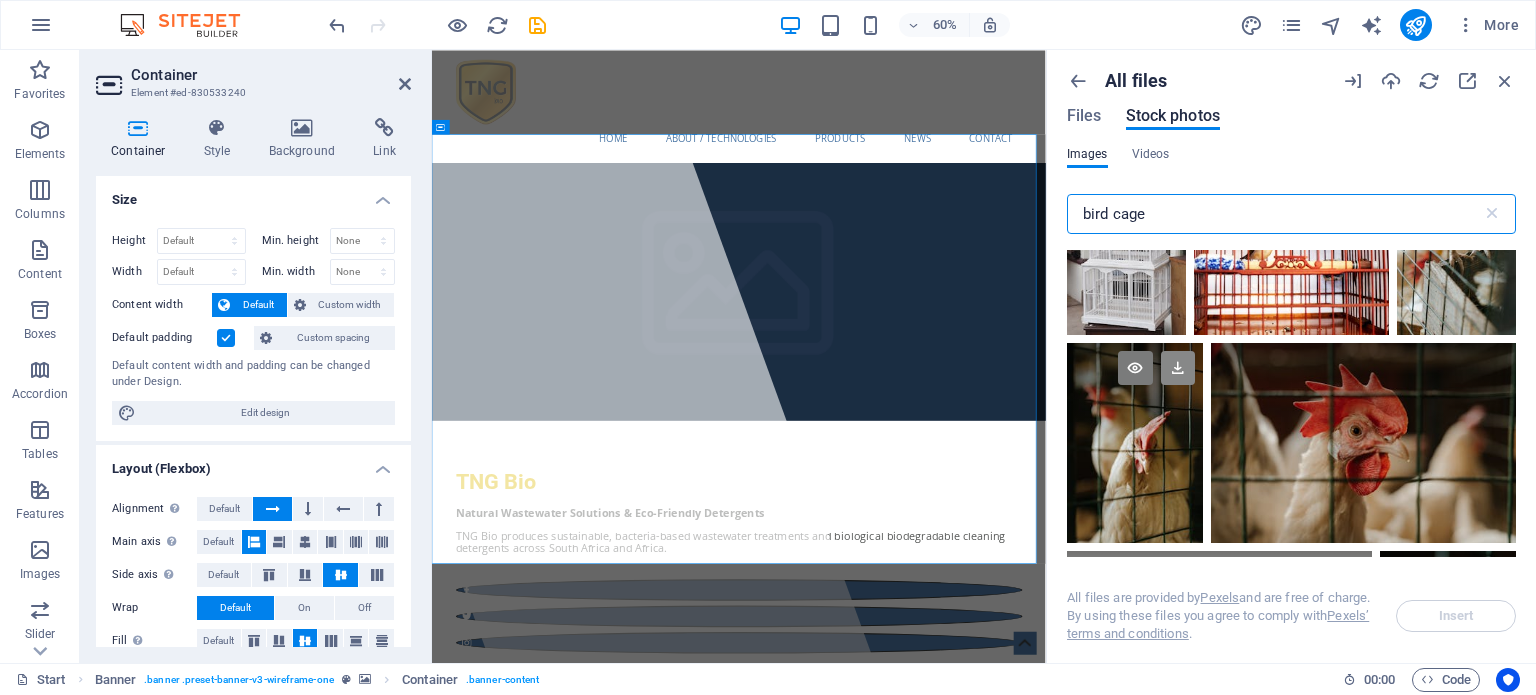 scroll, scrollTop: 4600, scrollLeft: 0, axis: vertical 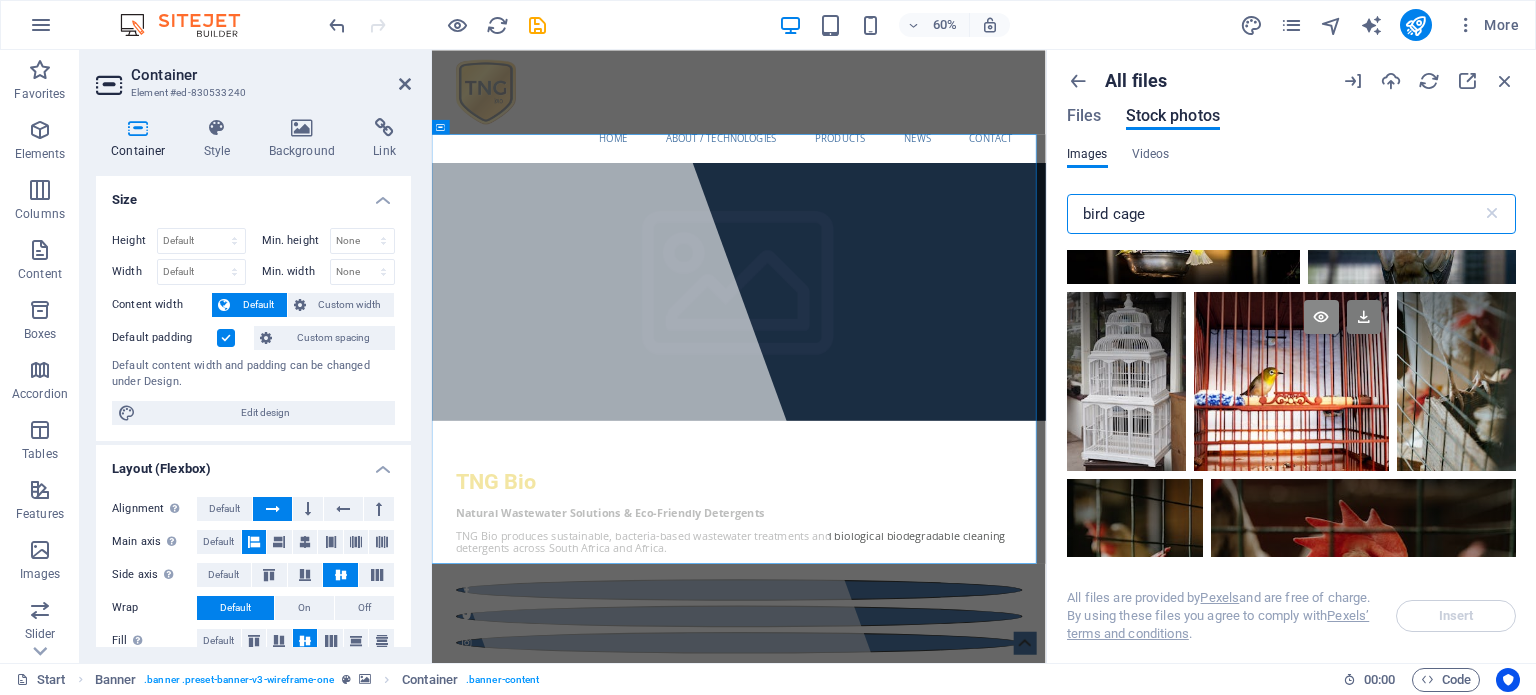 click at bounding box center (1321, 317) 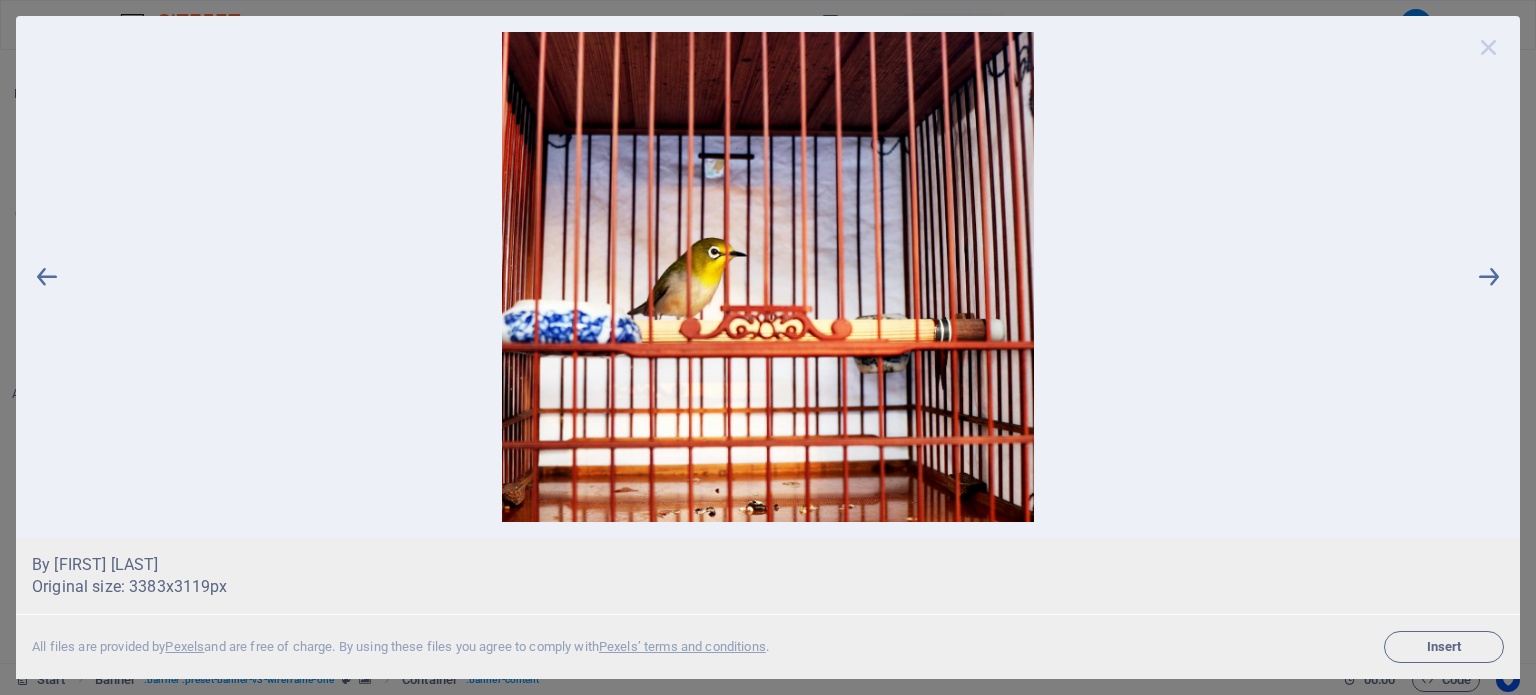 click at bounding box center [1489, 47] 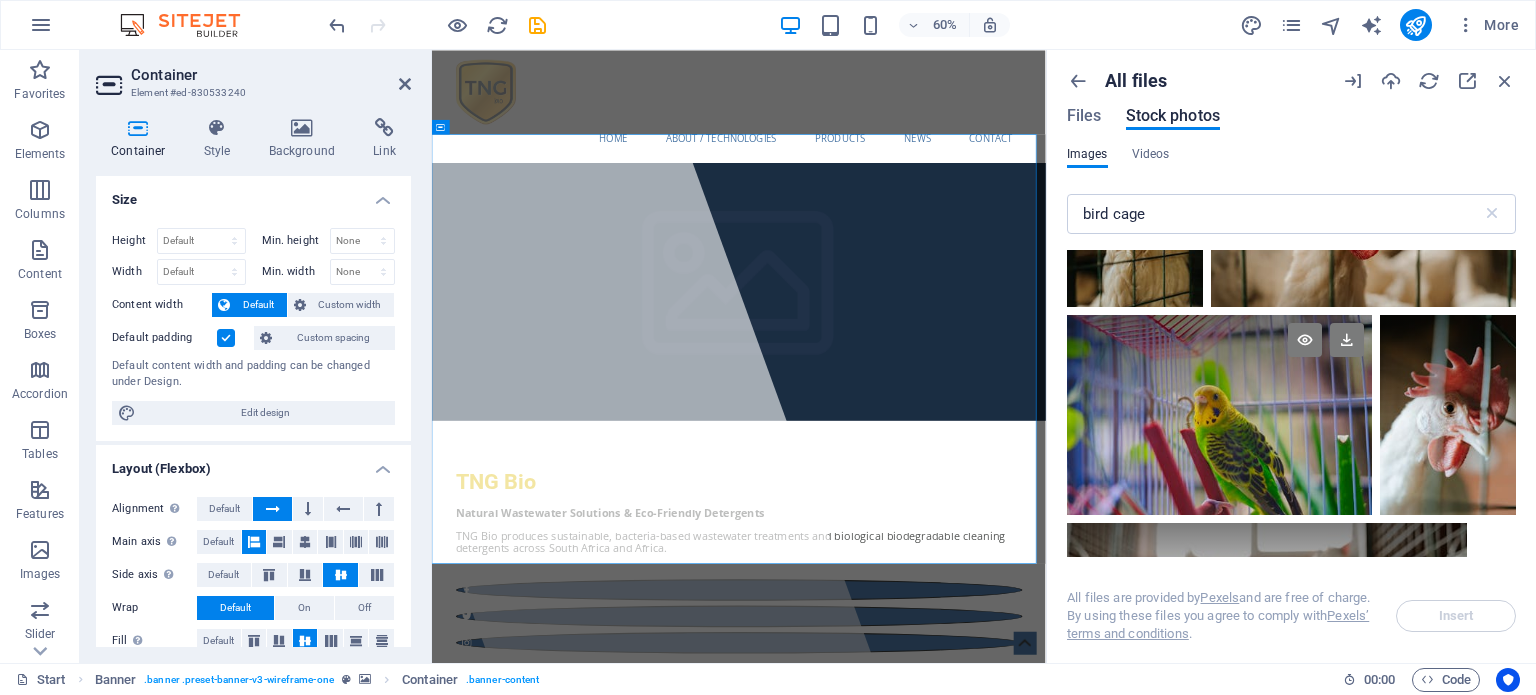 scroll, scrollTop: 5000, scrollLeft: 0, axis: vertical 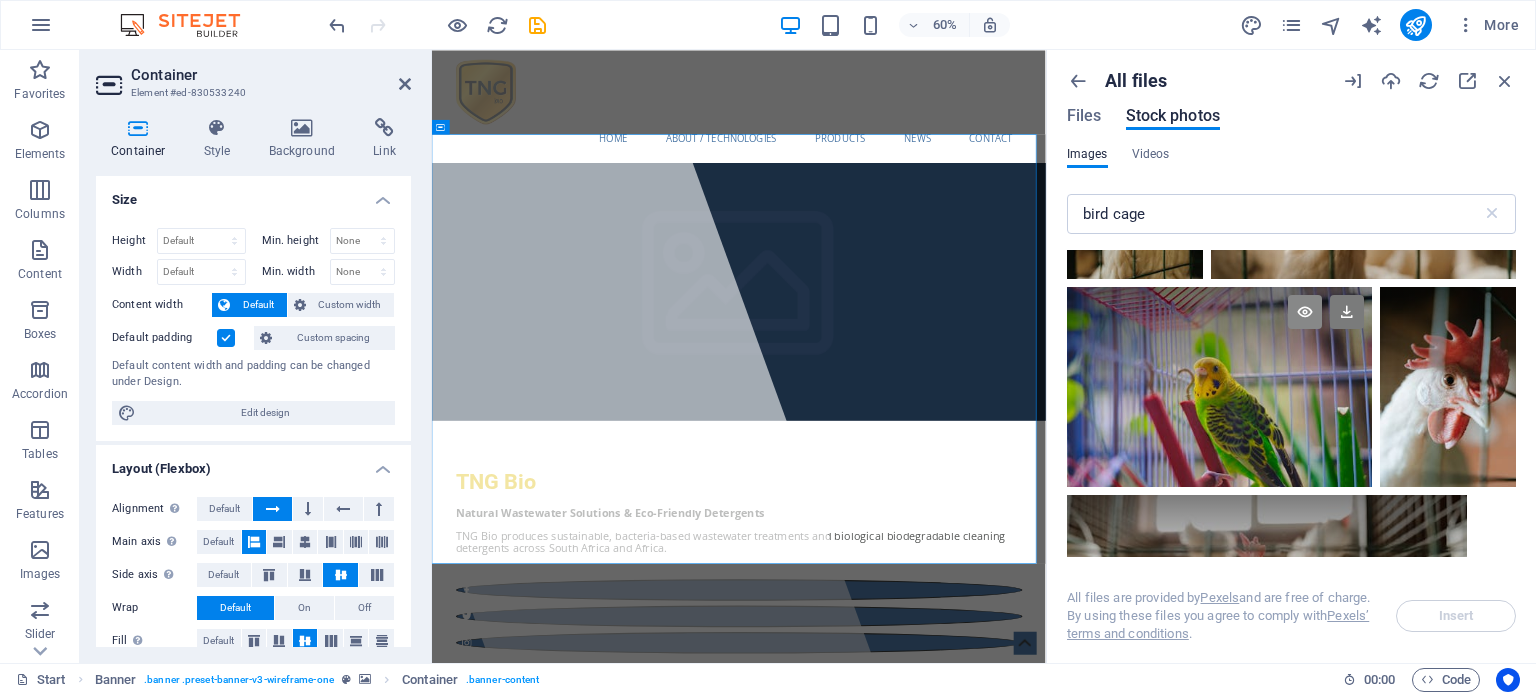 click at bounding box center (1305, 312) 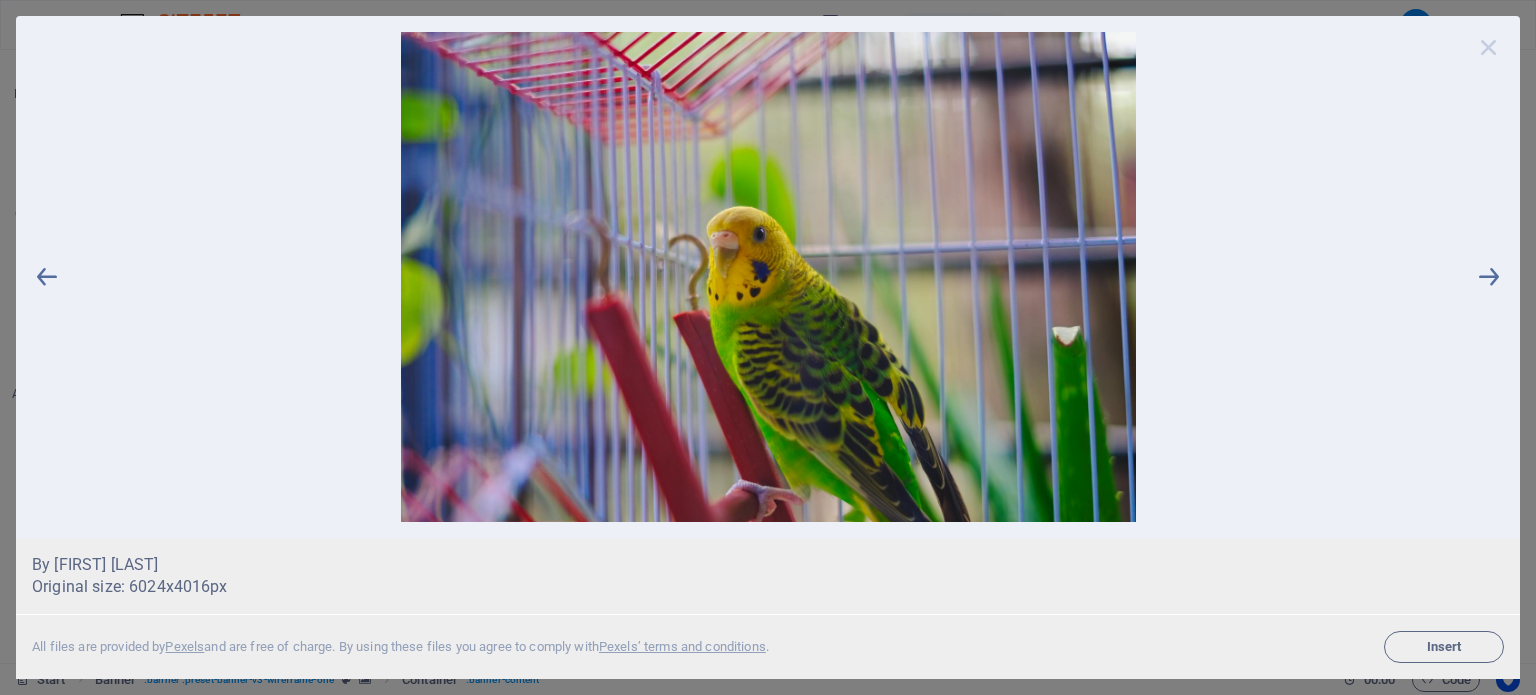 click at bounding box center [1489, 47] 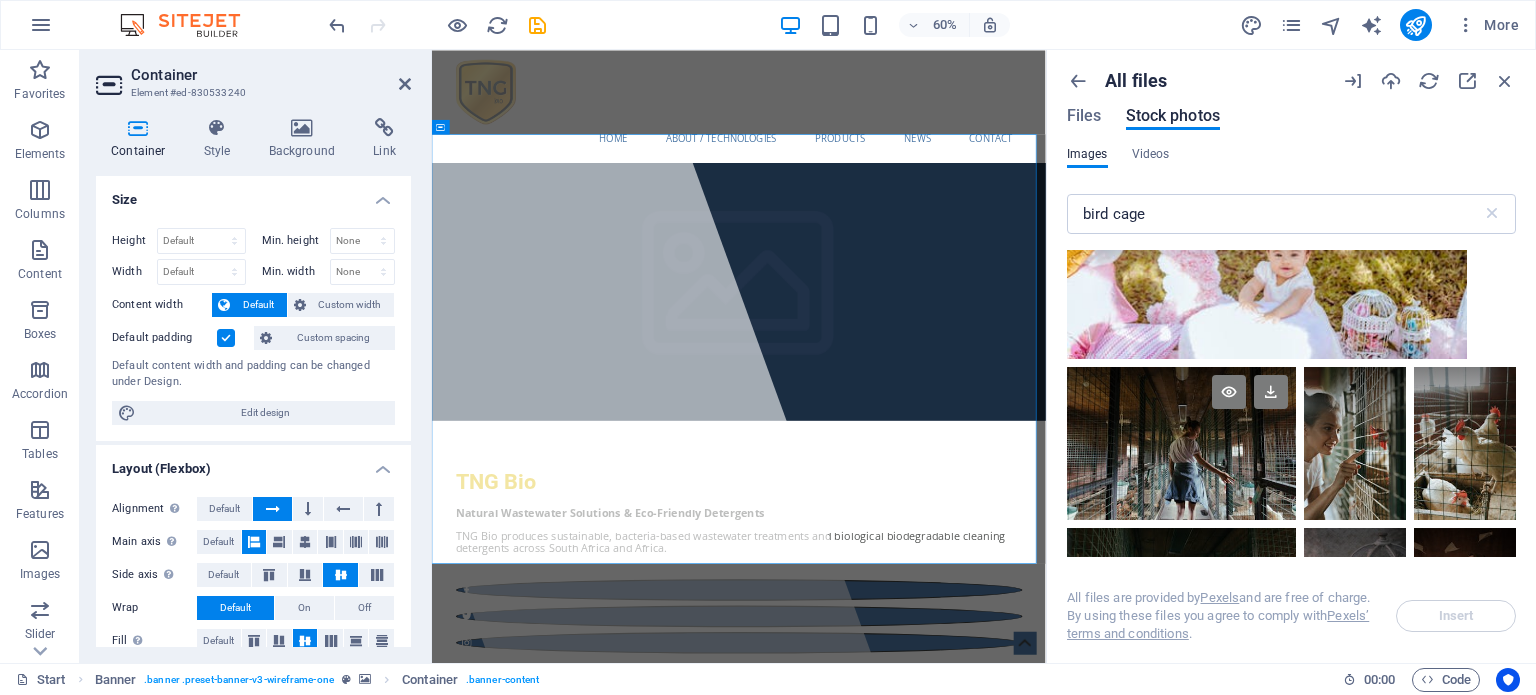 scroll, scrollTop: 5800, scrollLeft: 0, axis: vertical 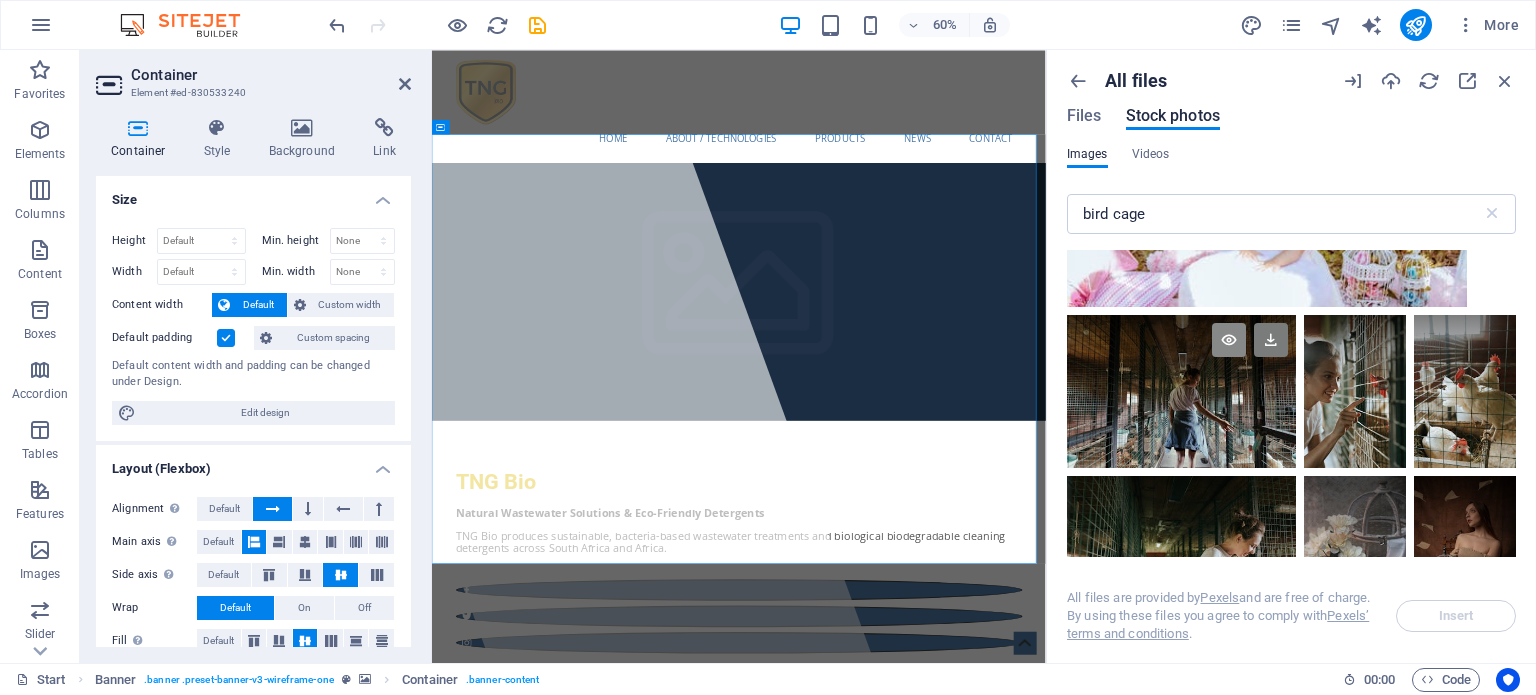 click at bounding box center [1229, 340] 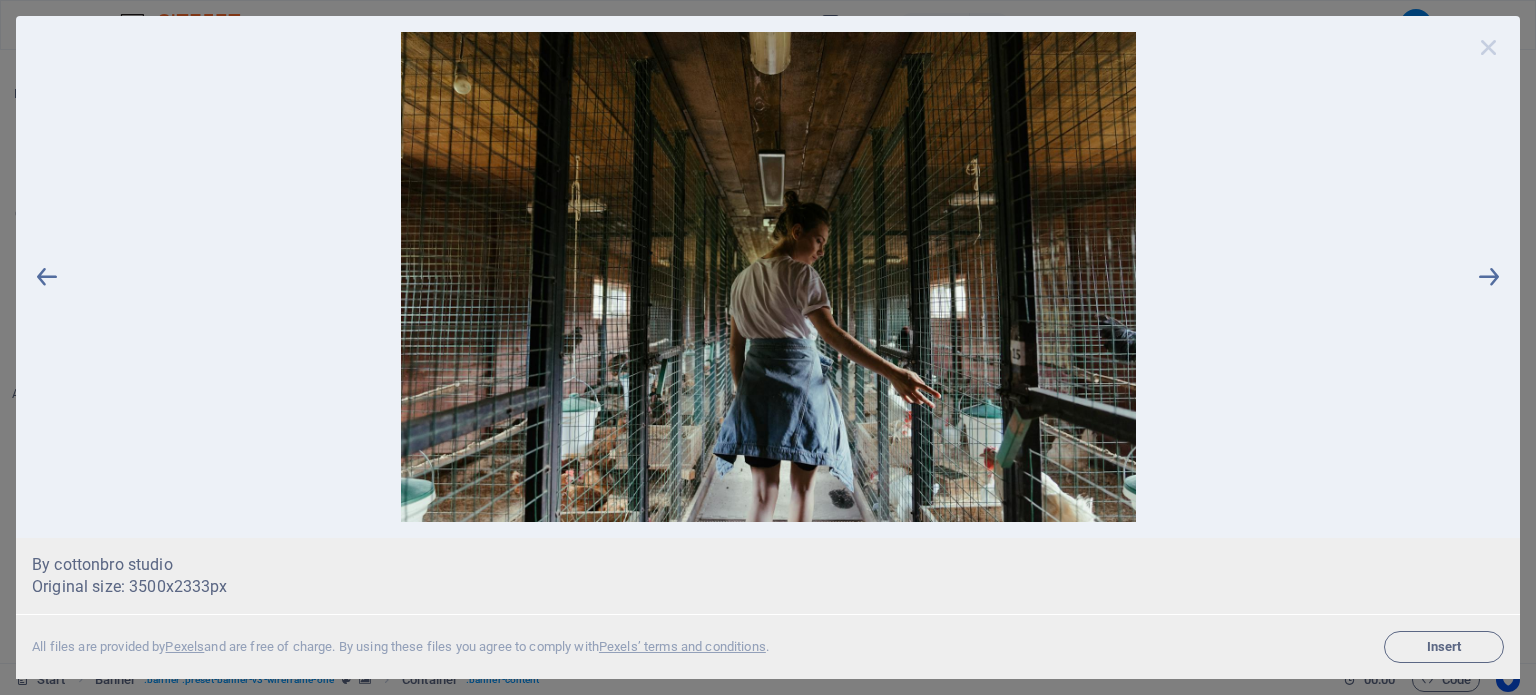 click at bounding box center (1489, 47) 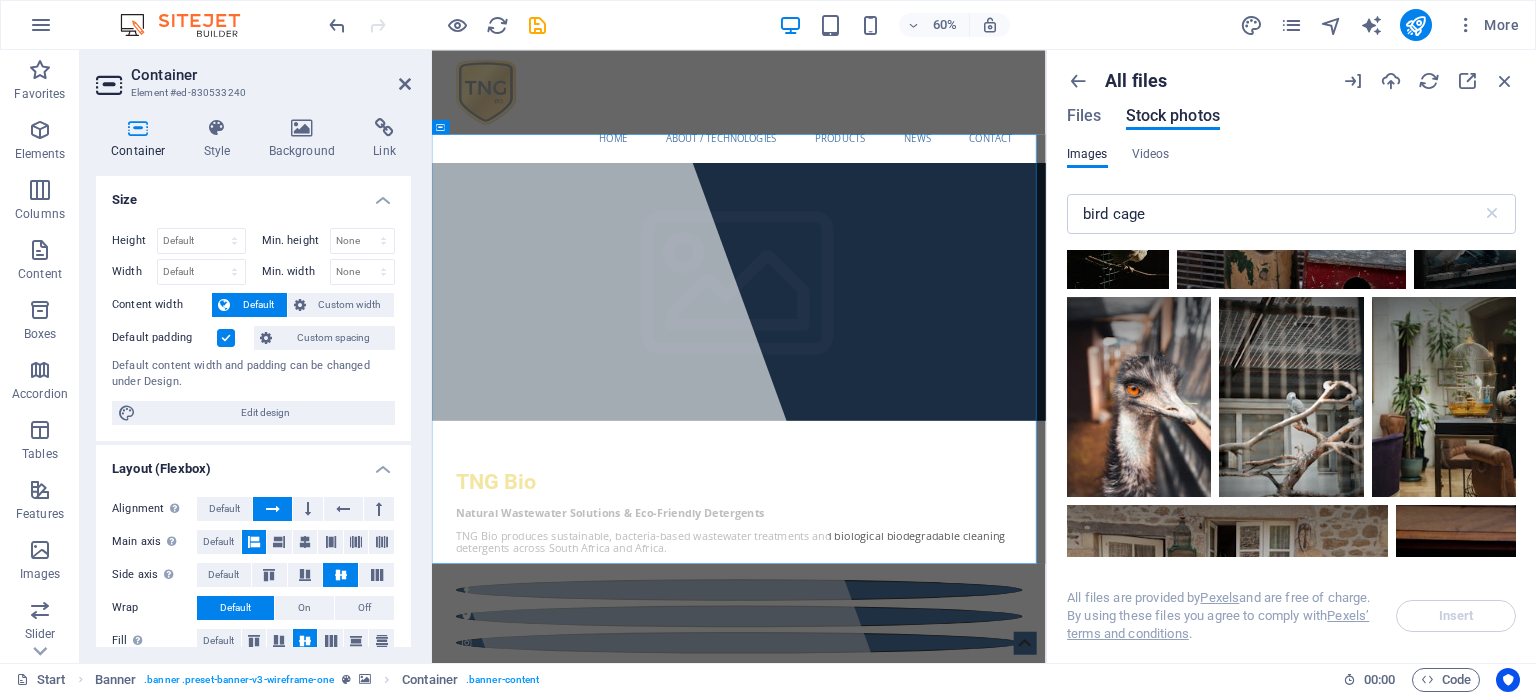 scroll, scrollTop: 9400, scrollLeft: 0, axis: vertical 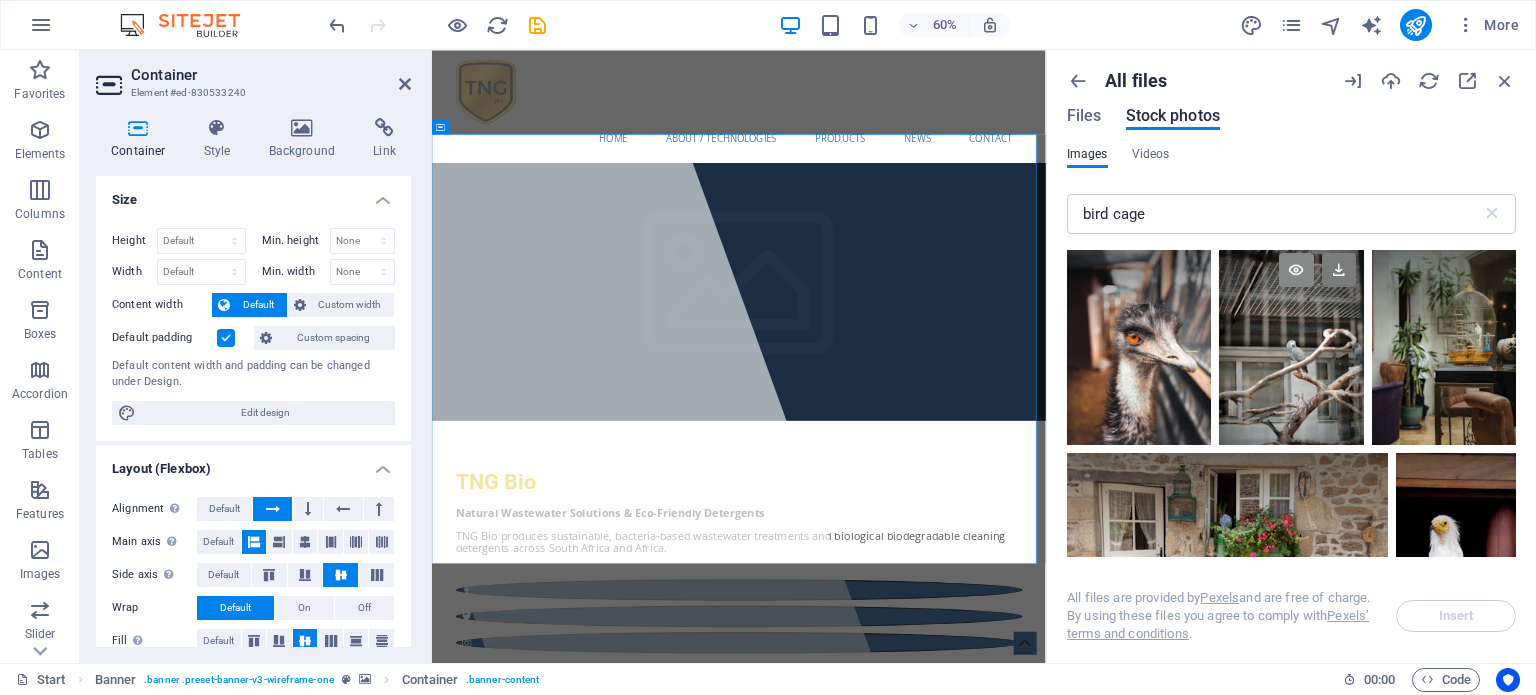 click at bounding box center (1296, 270) 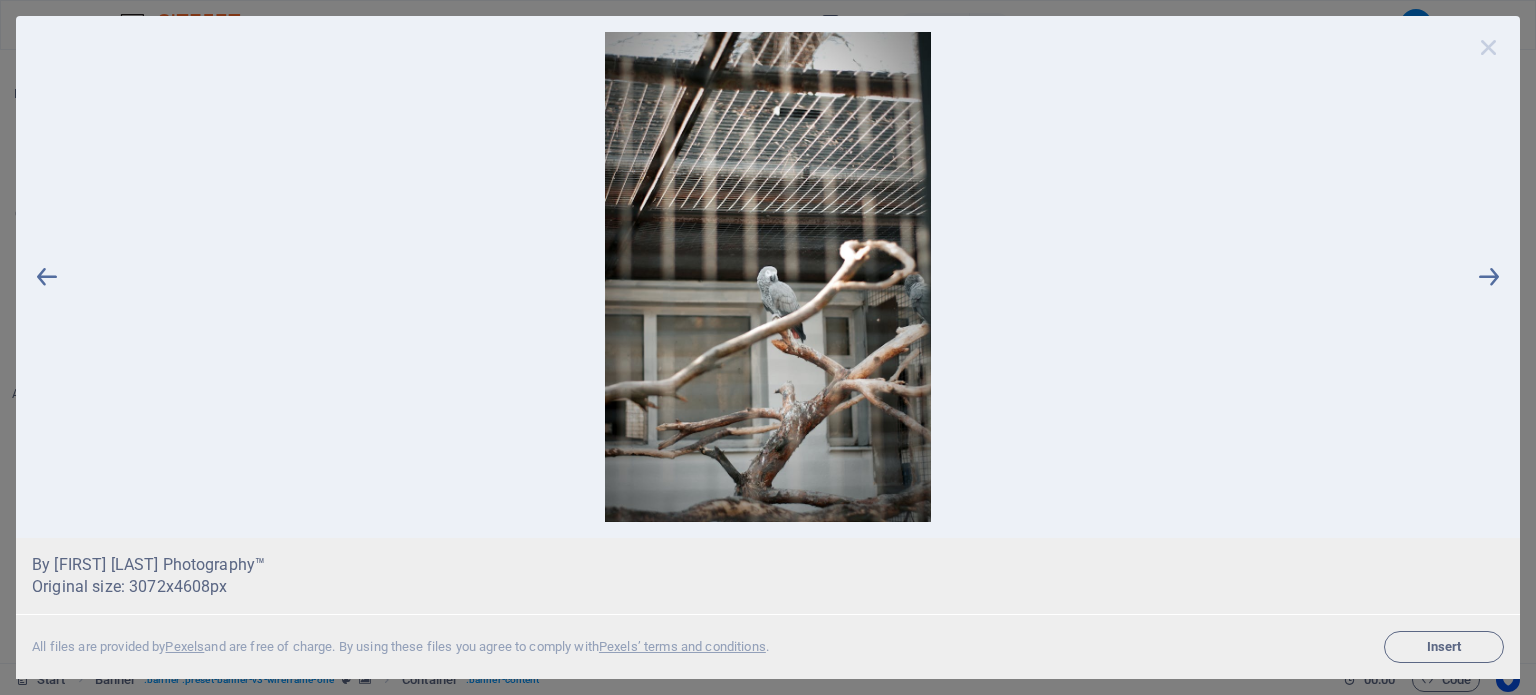 click at bounding box center [1489, 47] 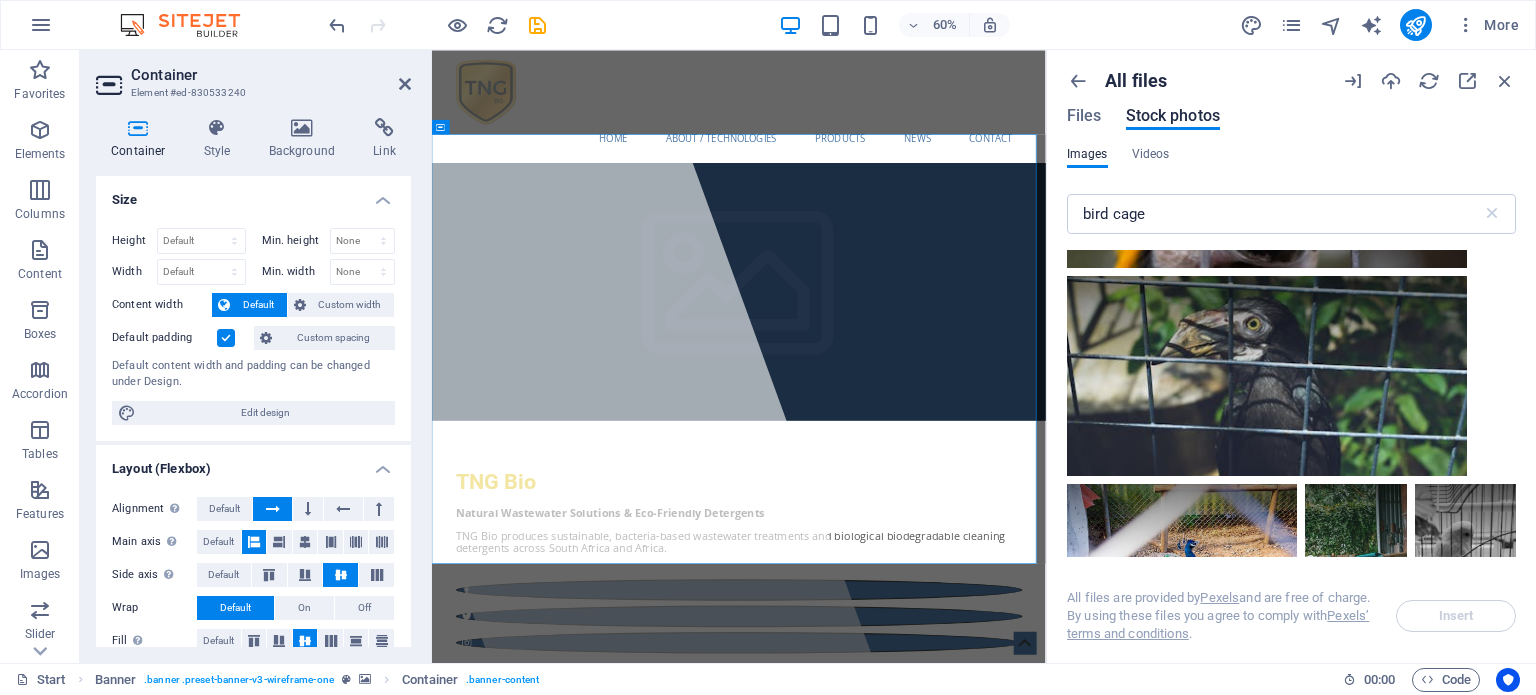 scroll, scrollTop: 11400, scrollLeft: 0, axis: vertical 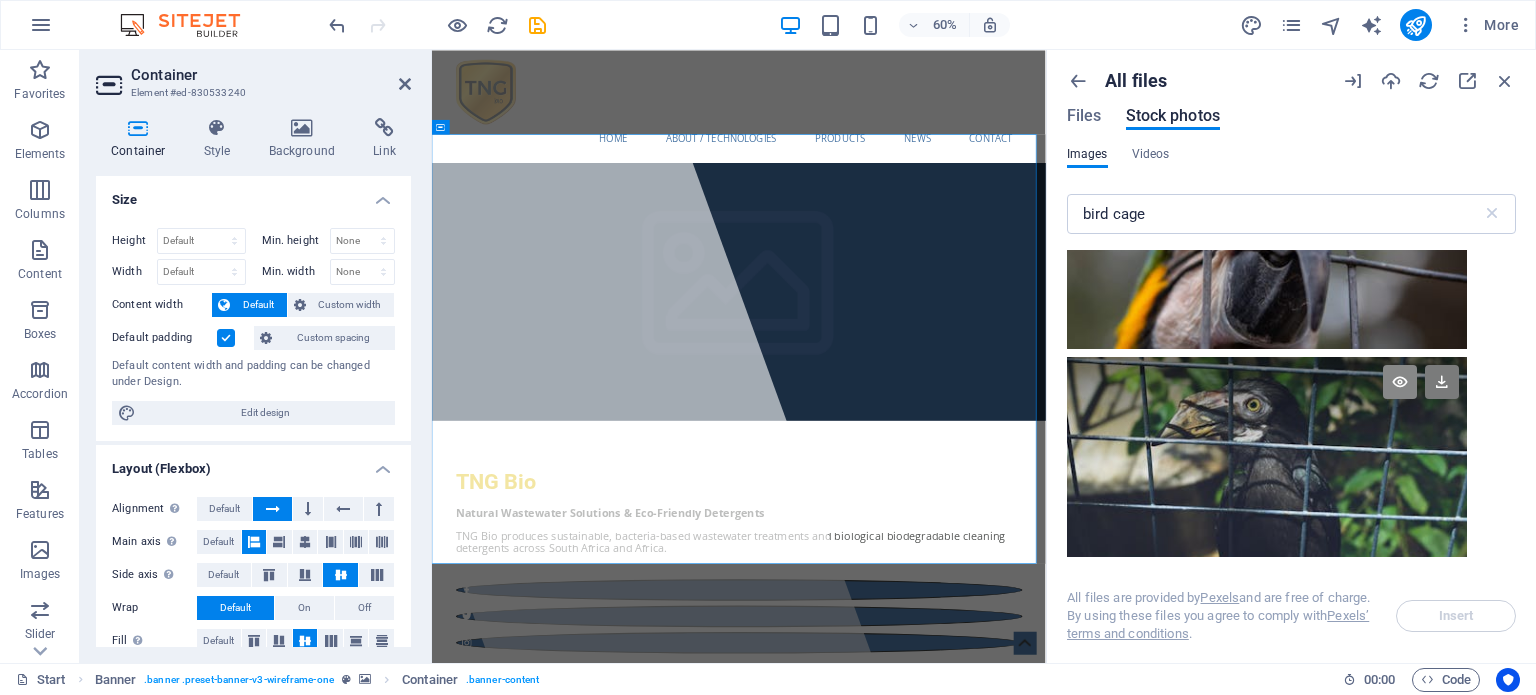 click at bounding box center (1400, 382) 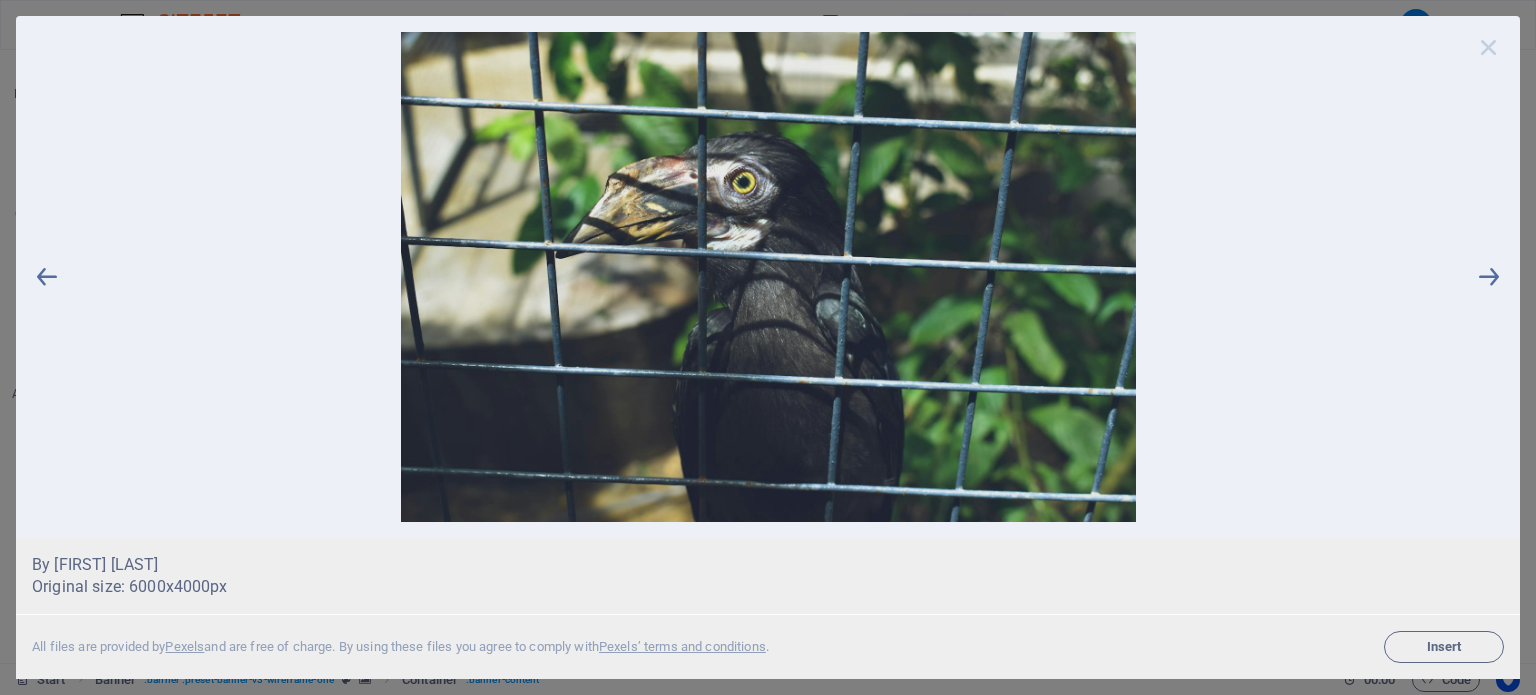 click at bounding box center (1489, 47) 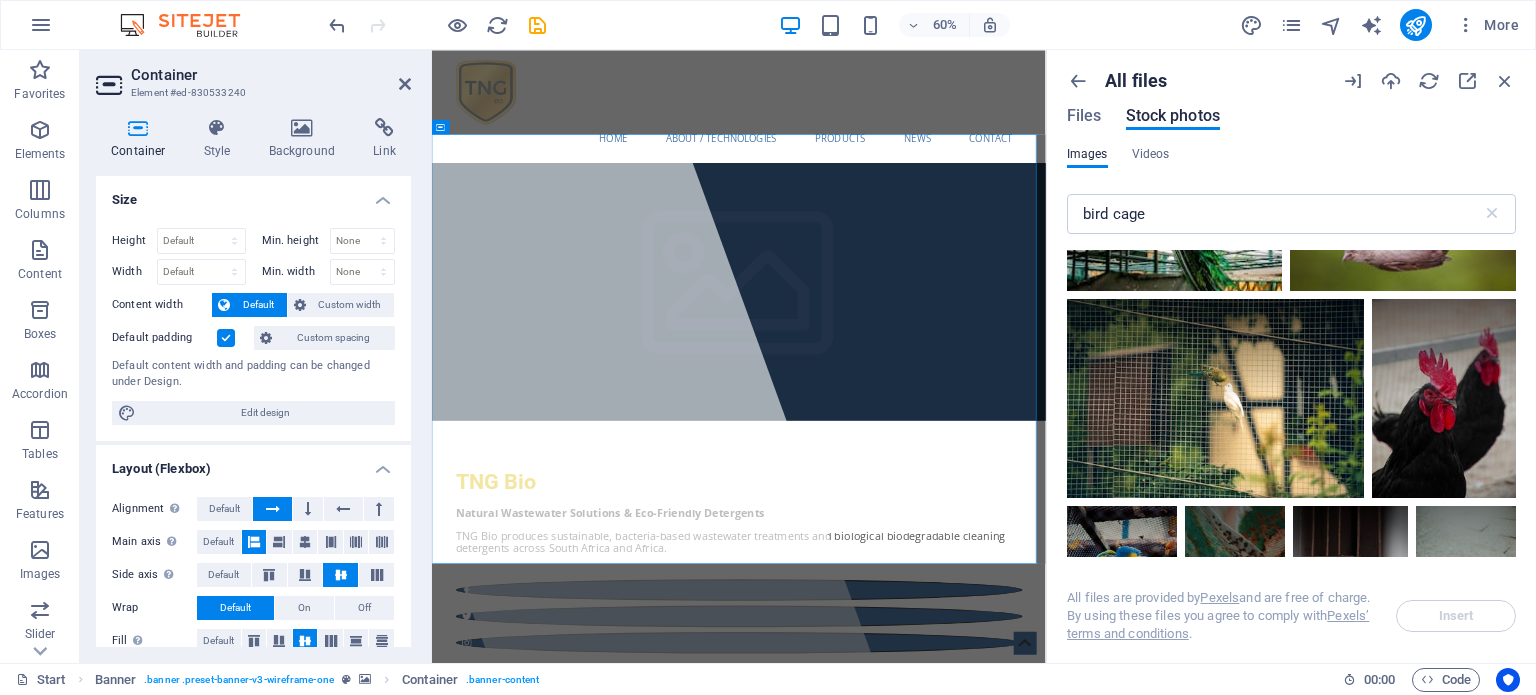 scroll, scrollTop: 12500, scrollLeft: 0, axis: vertical 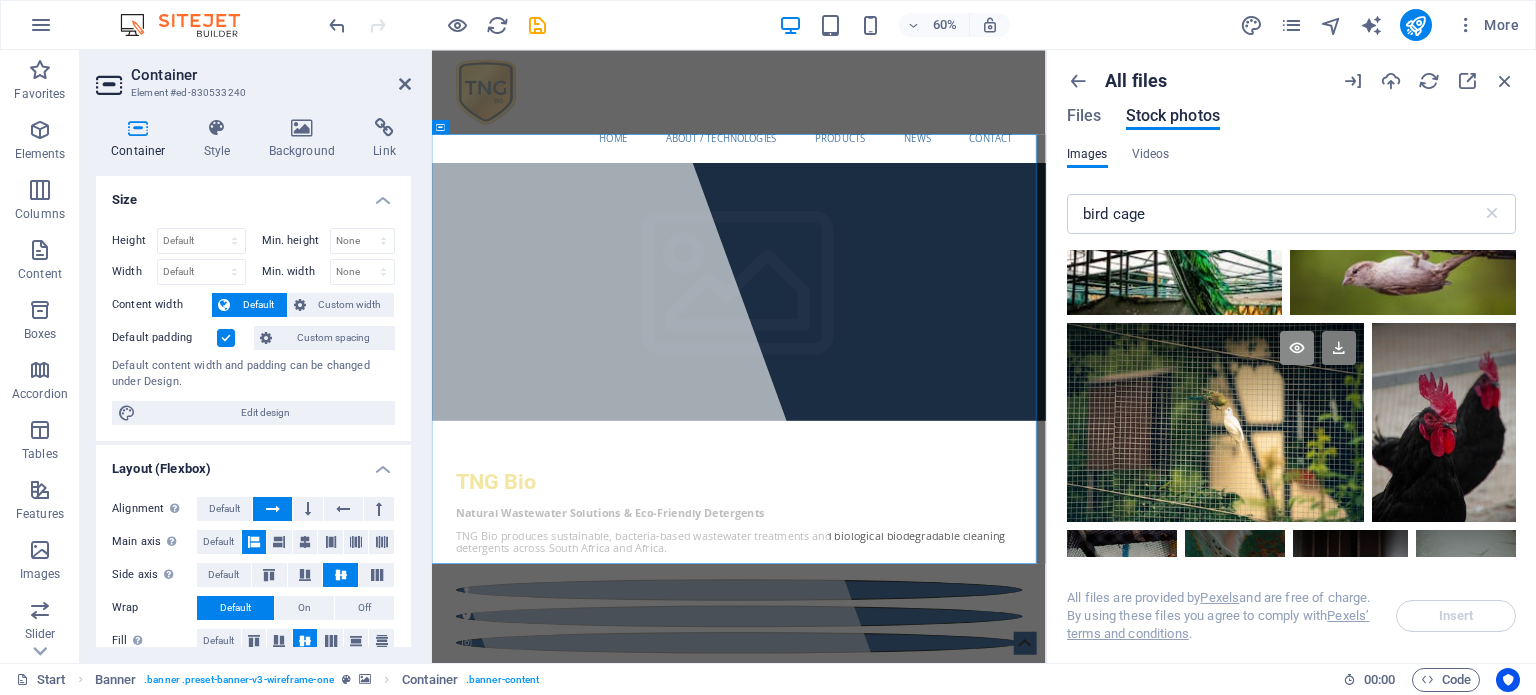 click at bounding box center [1297, 348] 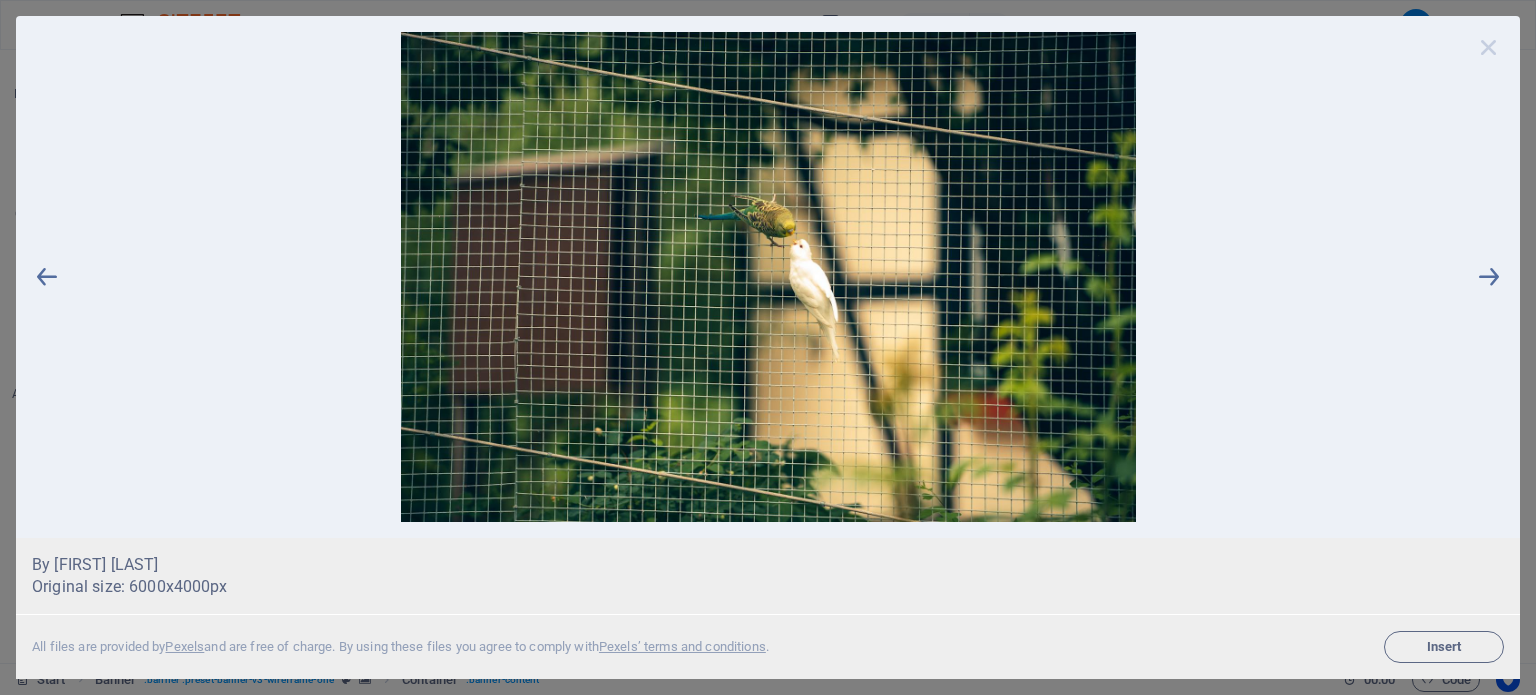 click at bounding box center (1489, 47) 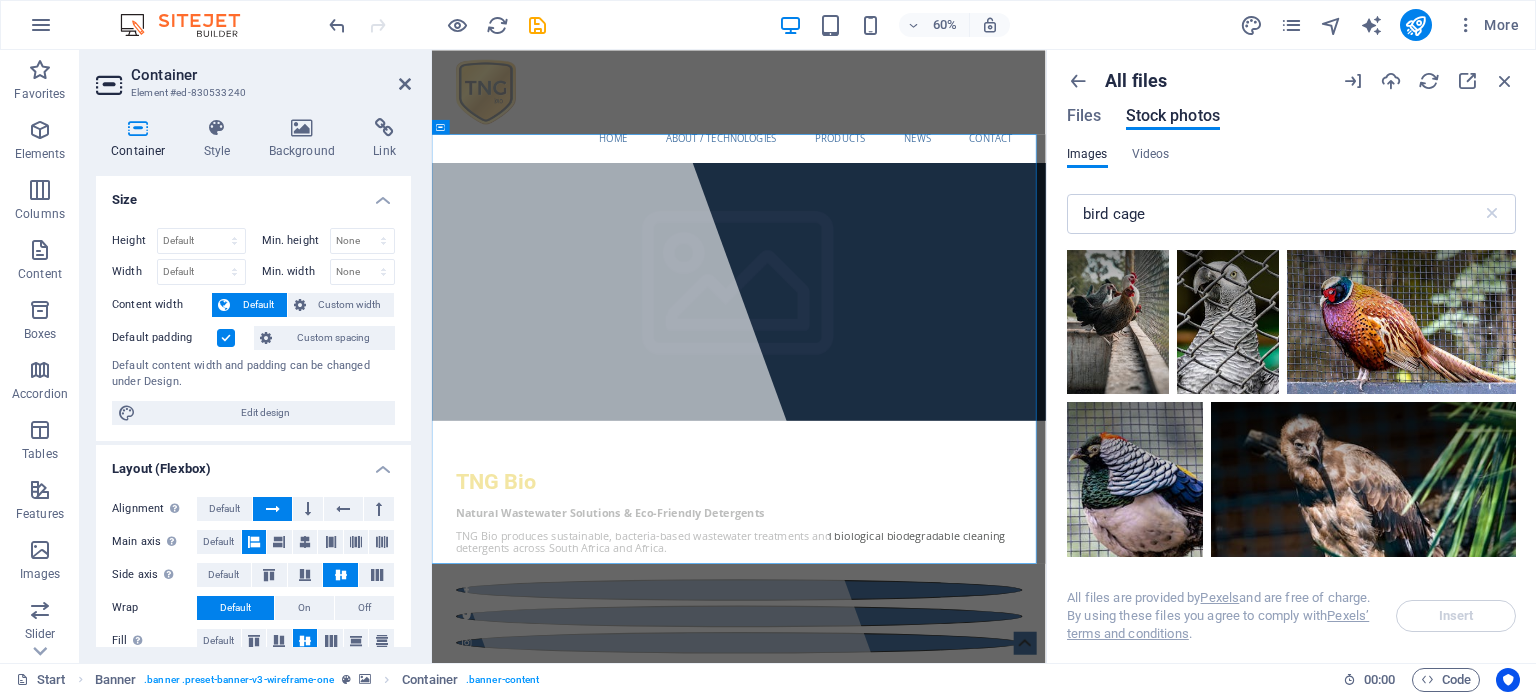 scroll, scrollTop: 26600, scrollLeft: 0, axis: vertical 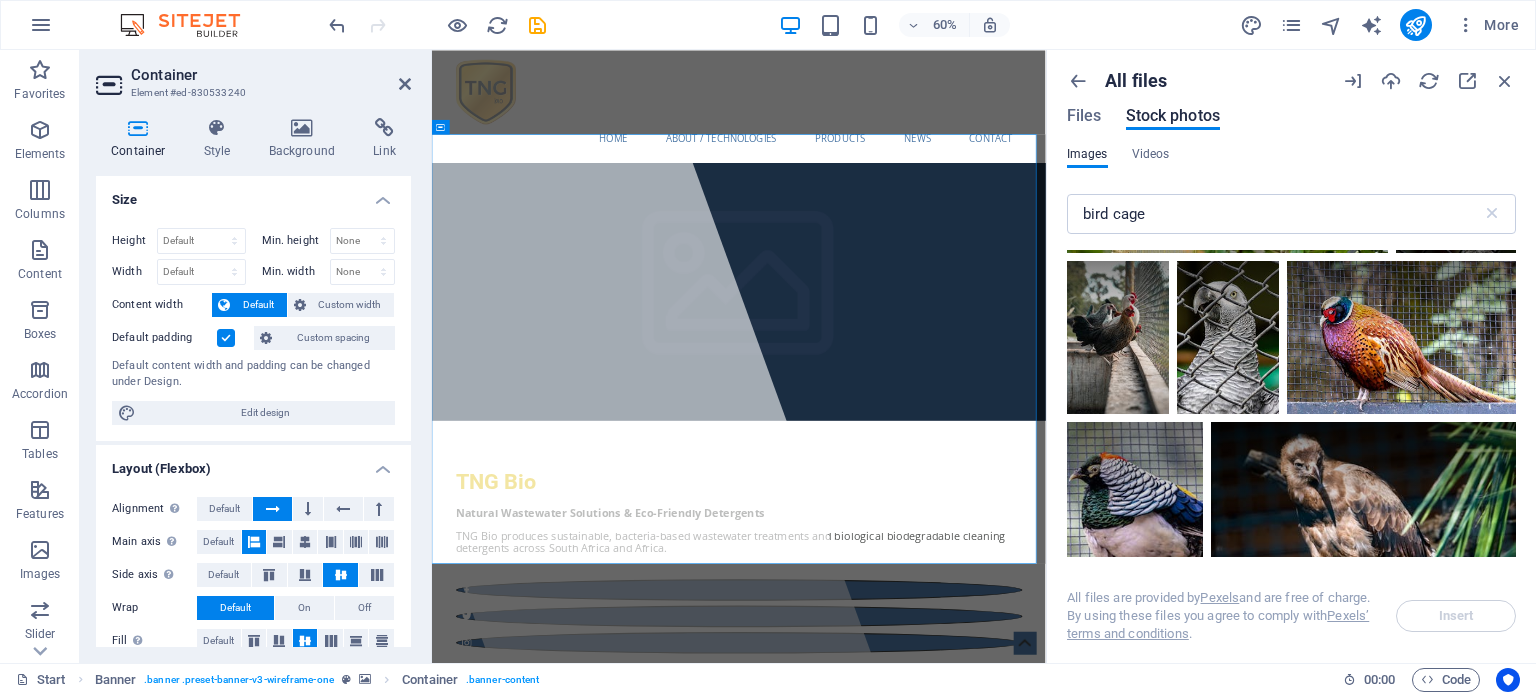 click at bounding box center [1320, 98] 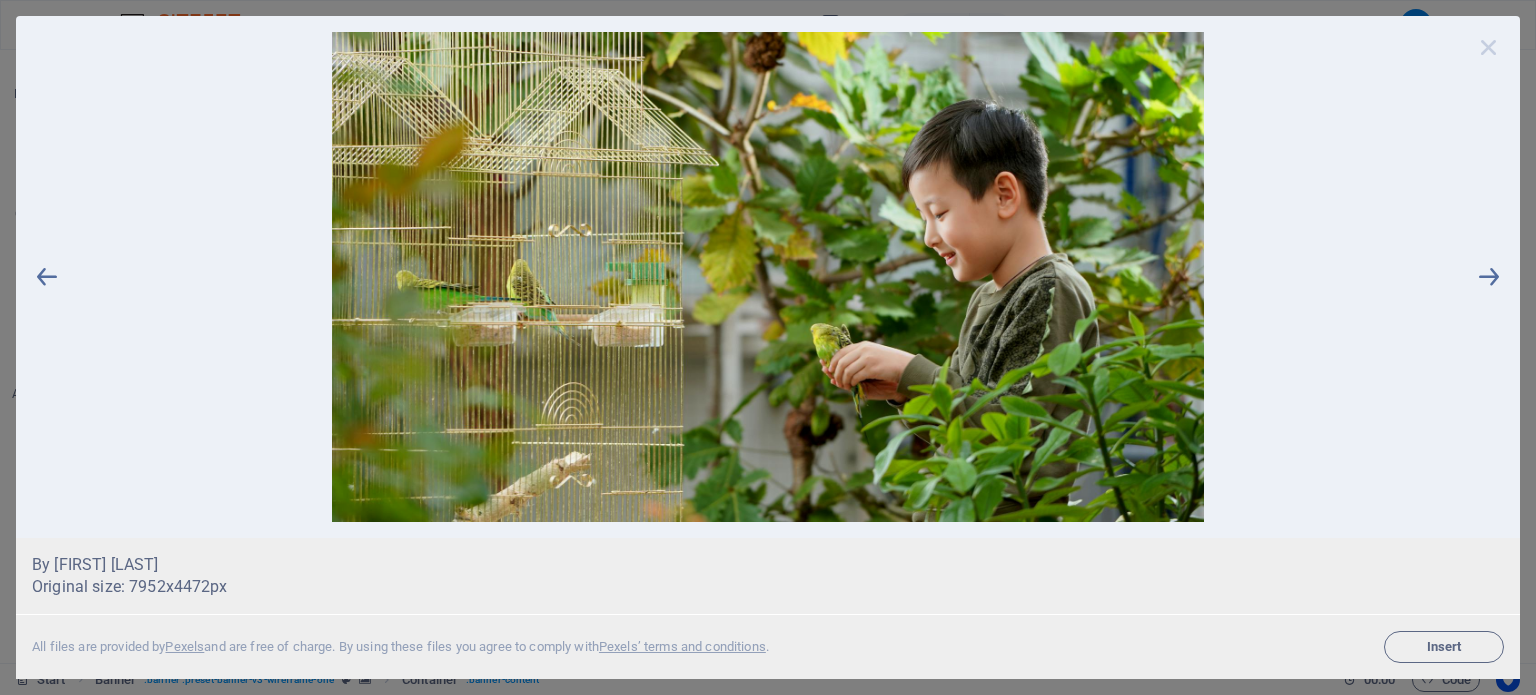 click at bounding box center [1489, 47] 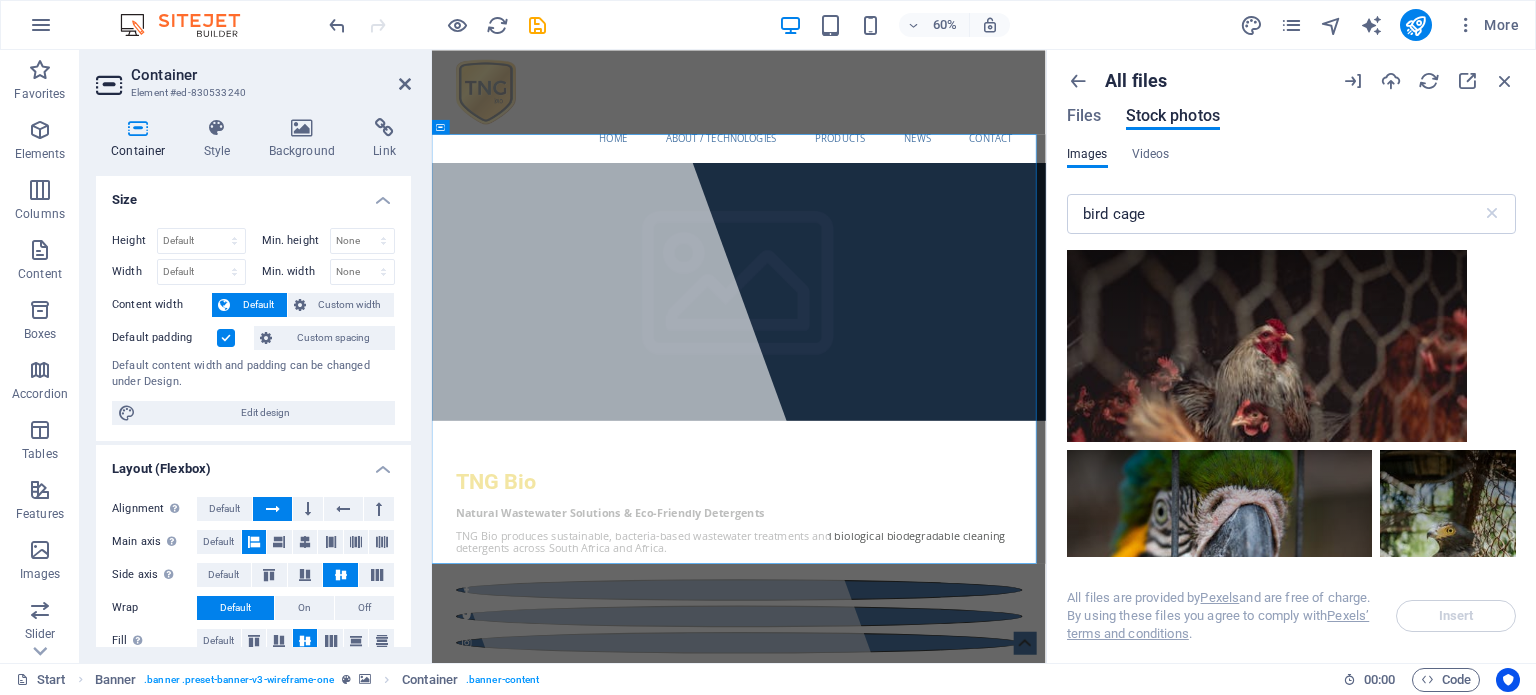 scroll, scrollTop: 36197, scrollLeft: 0, axis: vertical 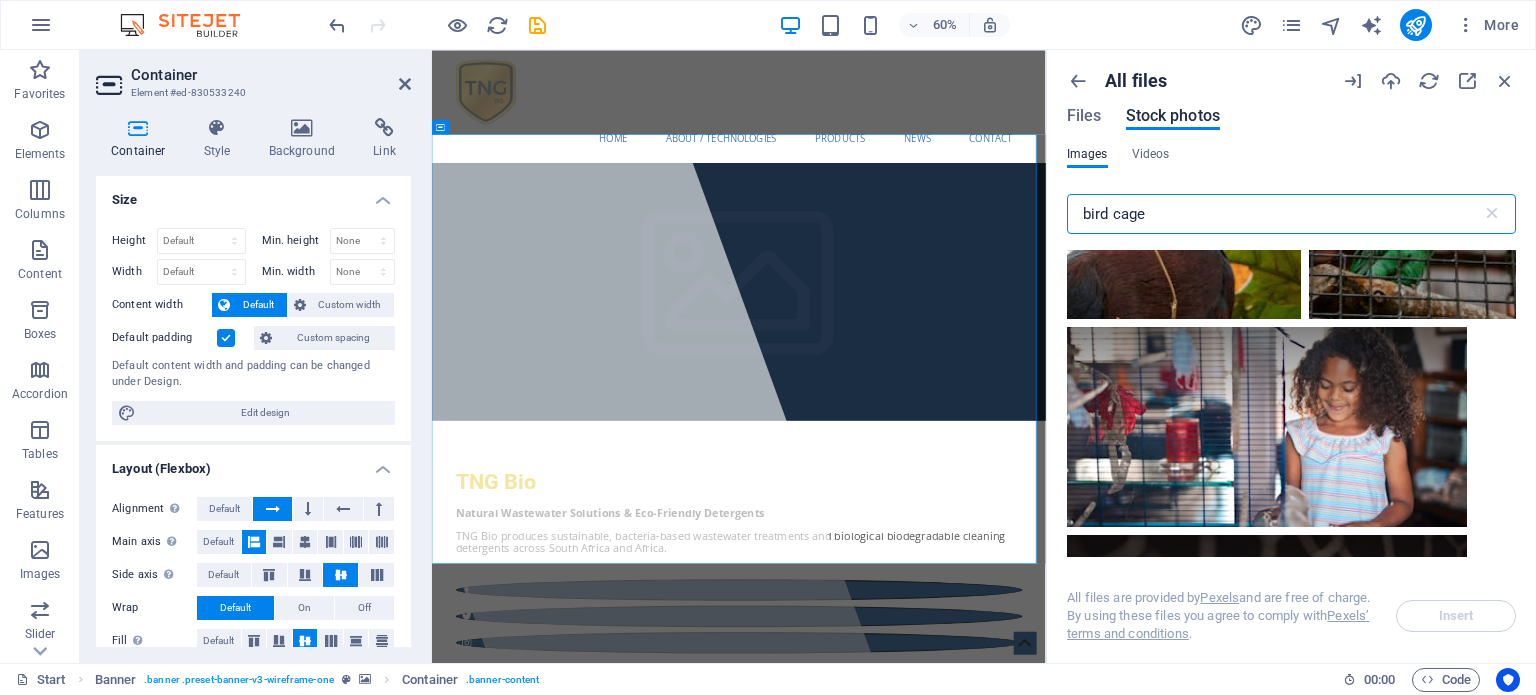 drag, startPoint x: 1108, startPoint y: 210, endPoint x: 1057, endPoint y: 227, distance: 53.75872 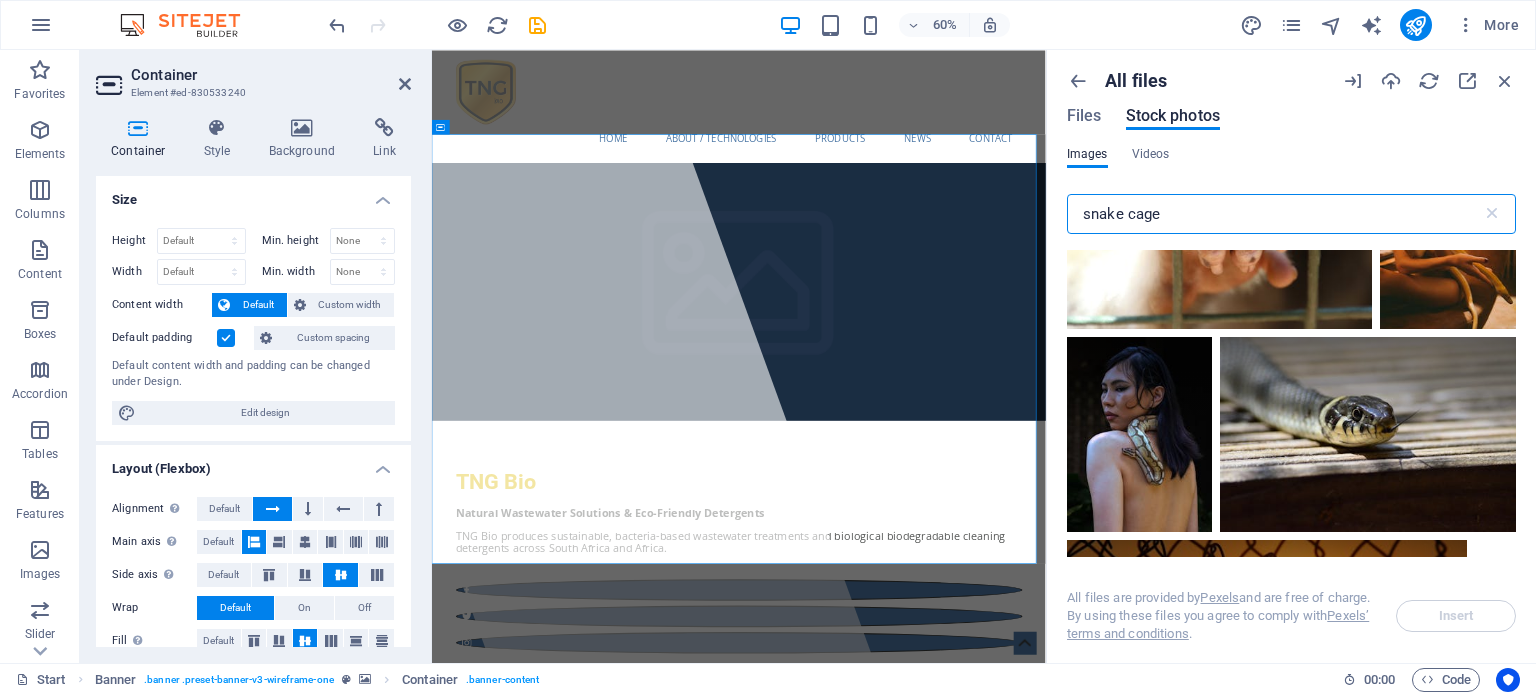 scroll, scrollTop: 7000, scrollLeft: 0, axis: vertical 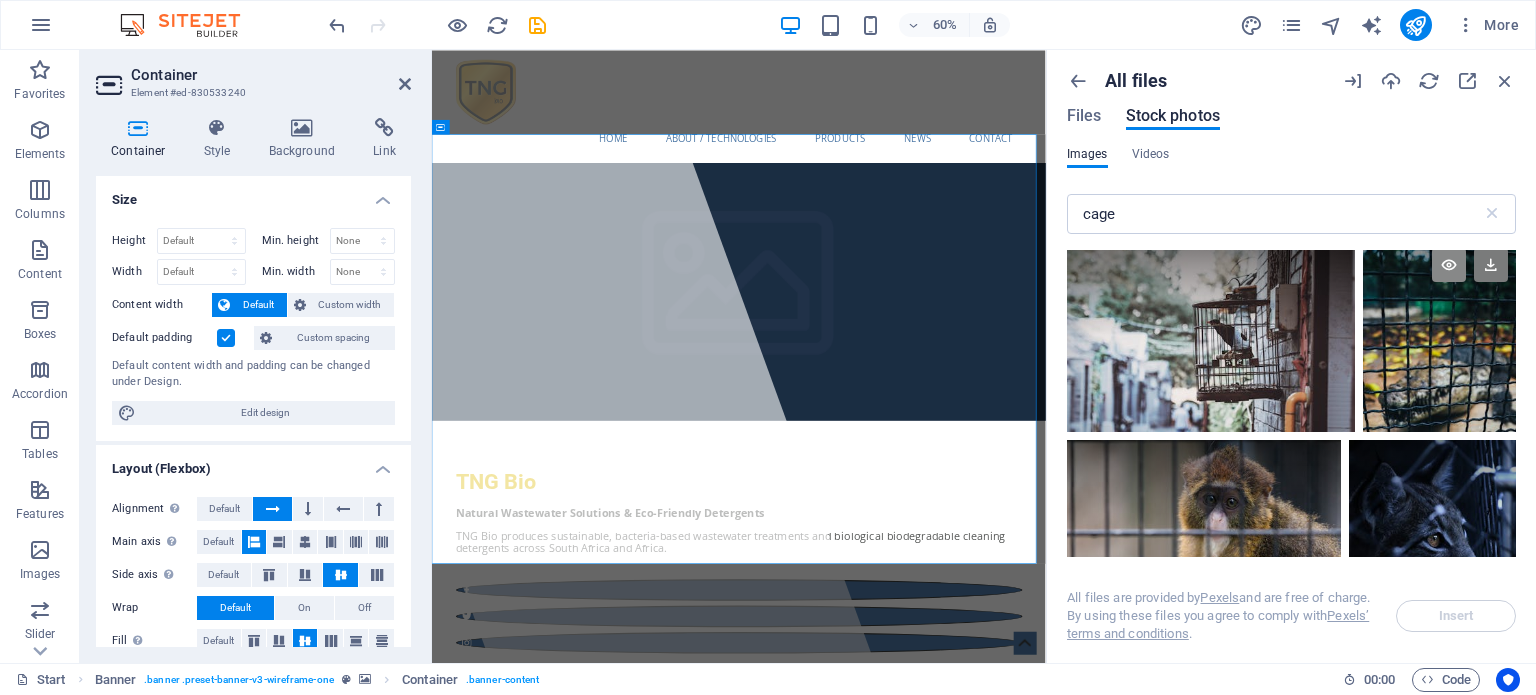 click at bounding box center (1449, 265) 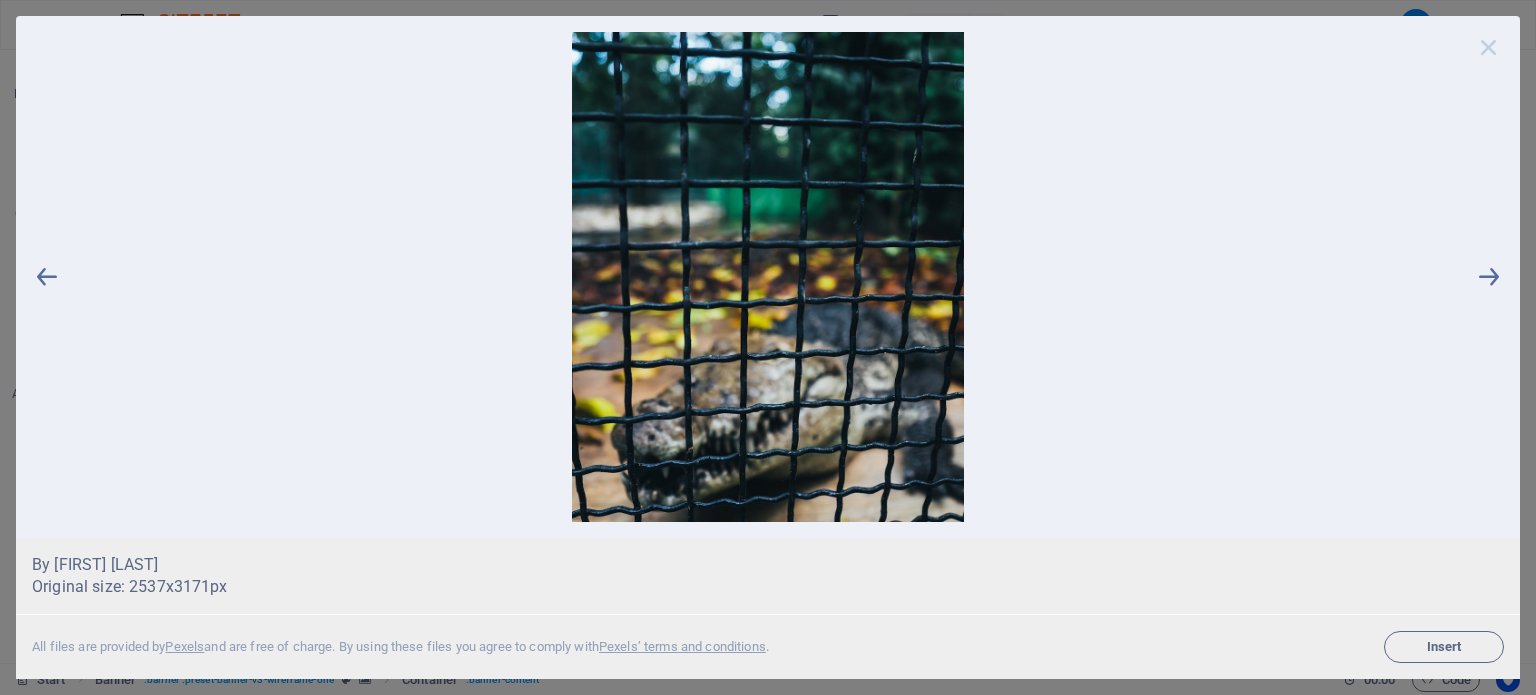click at bounding box center [1489, 47] 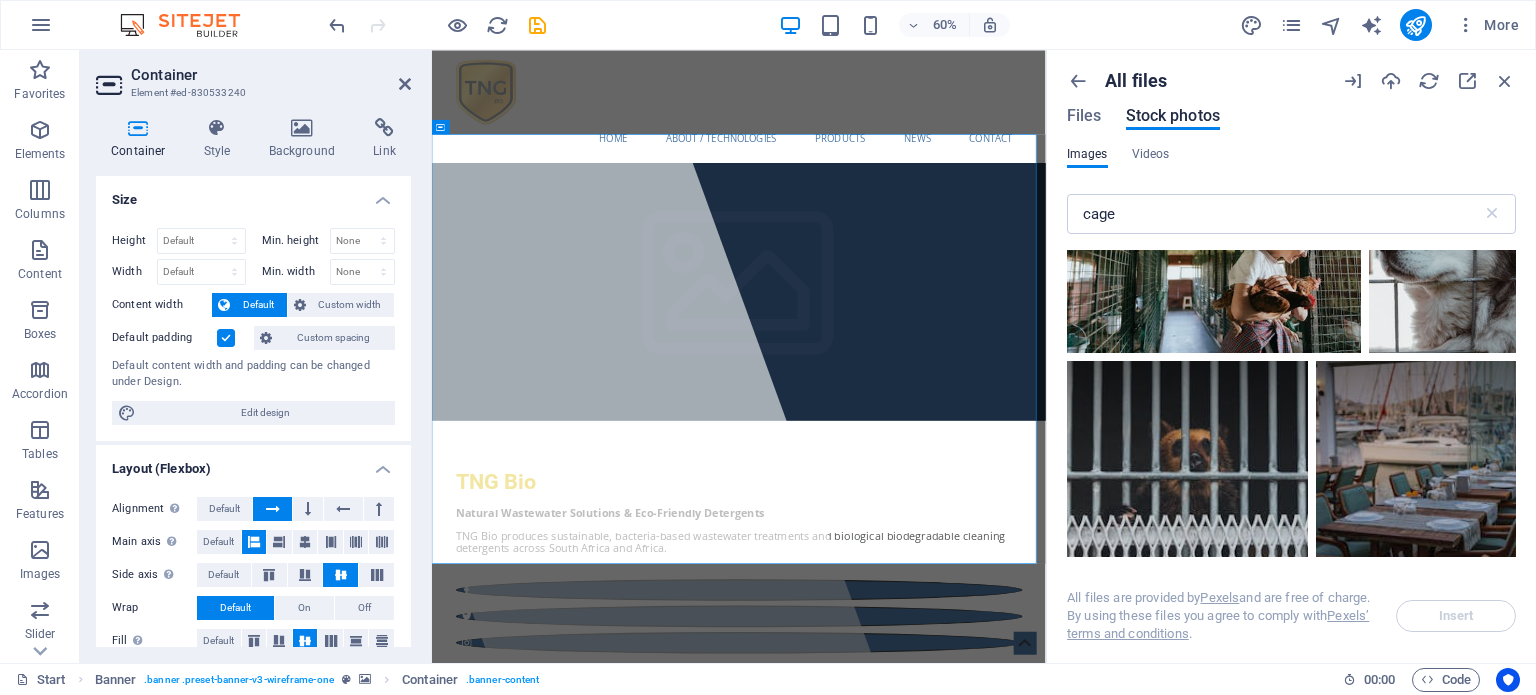 scroll, scrollTop: 7400, scrollLeft: 0, axis: vertical 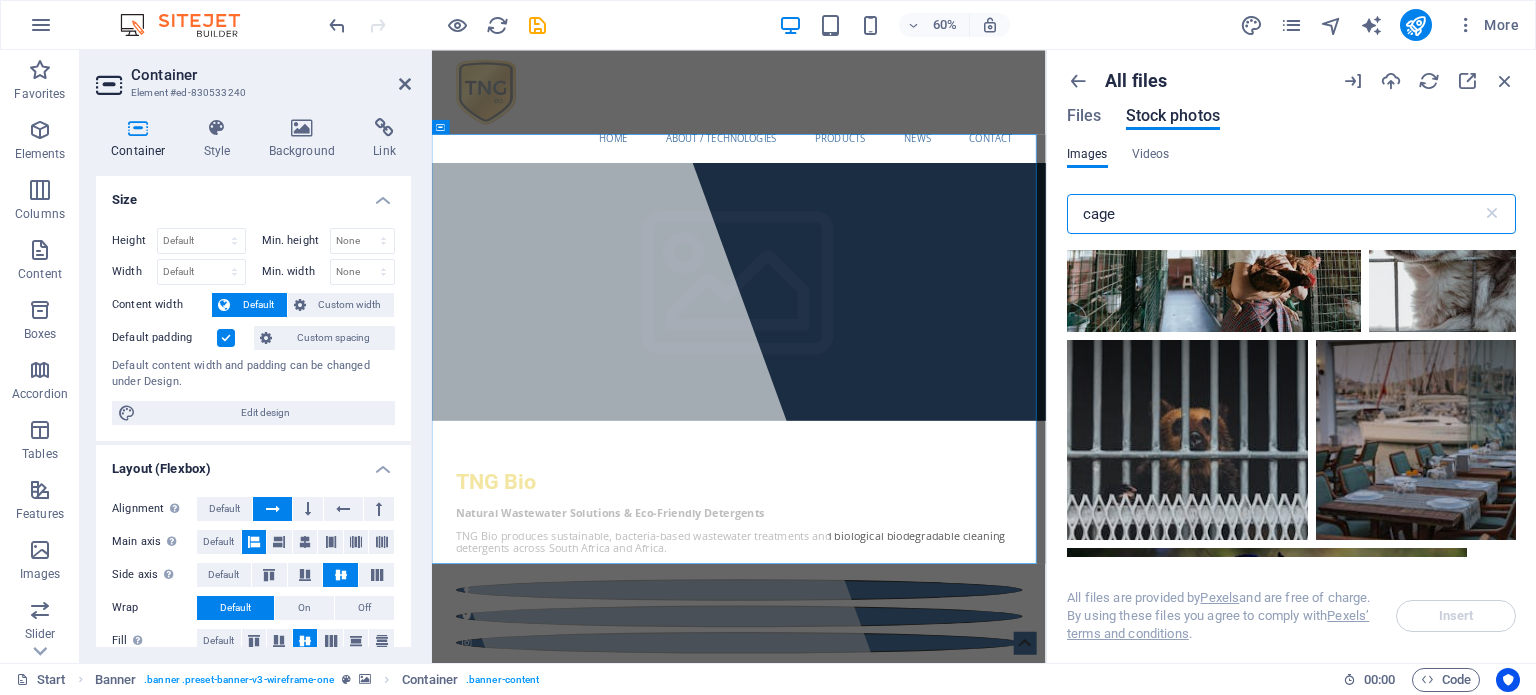 drag, startPoint x: 1136, startPoint y: 215, endPoint x: 1048, endPoint y: 209, distance: 88.20431 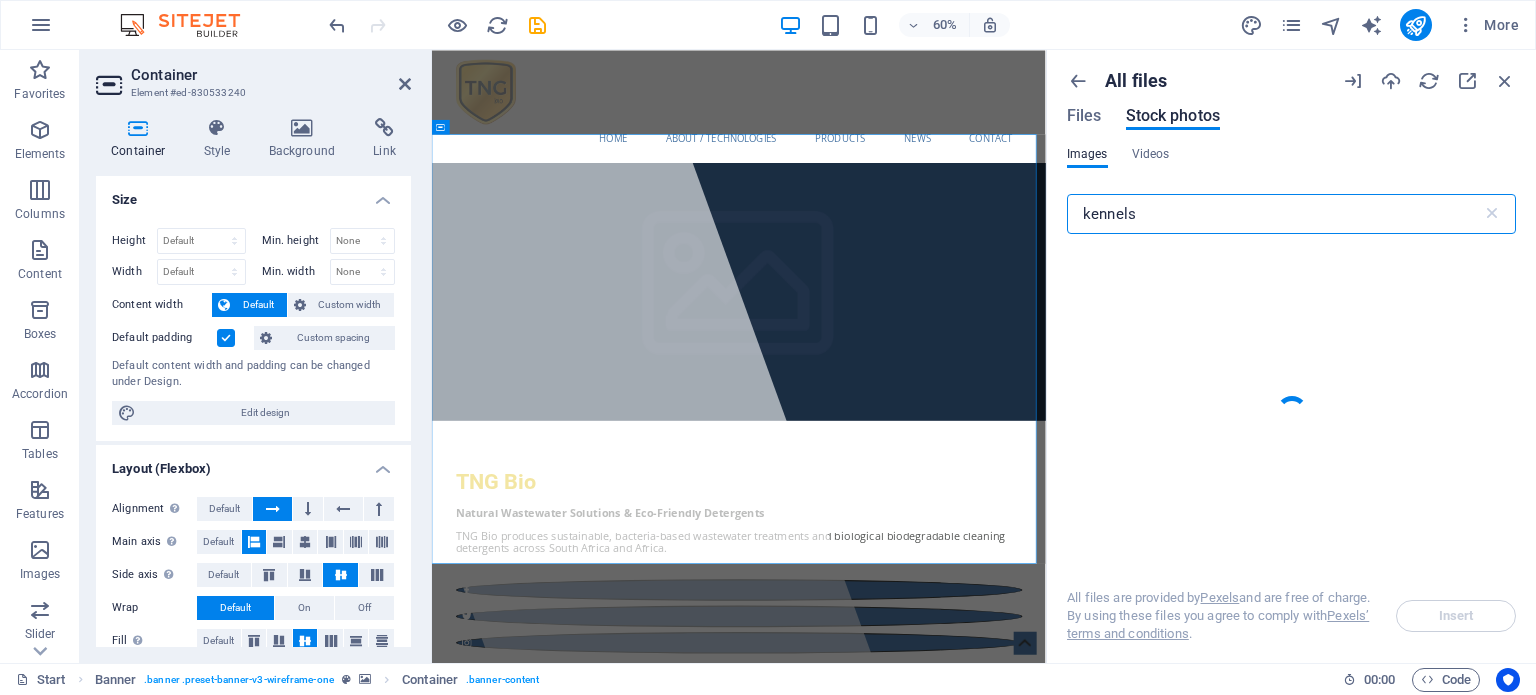 type on "kennels" 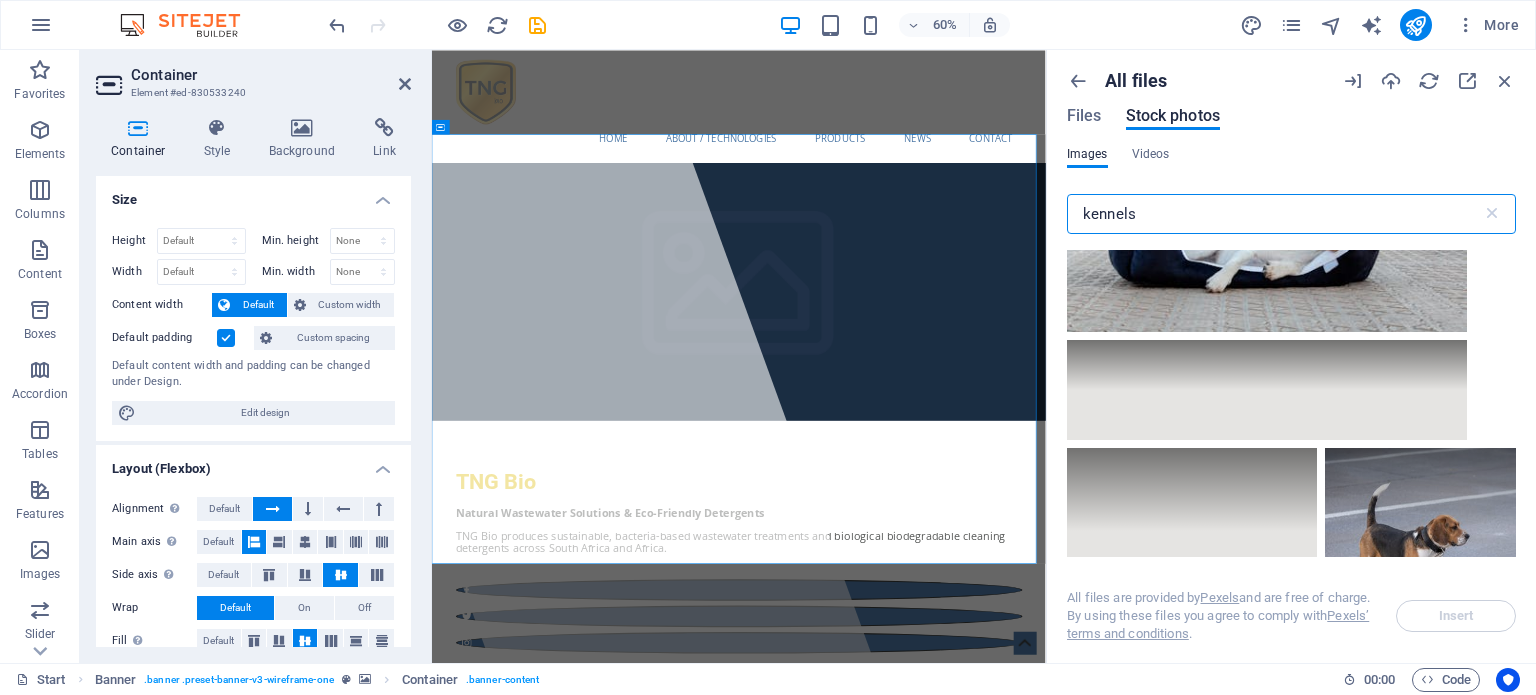 scroll, scrollTop: 21858, scrollLeft: 0, axis: vertical 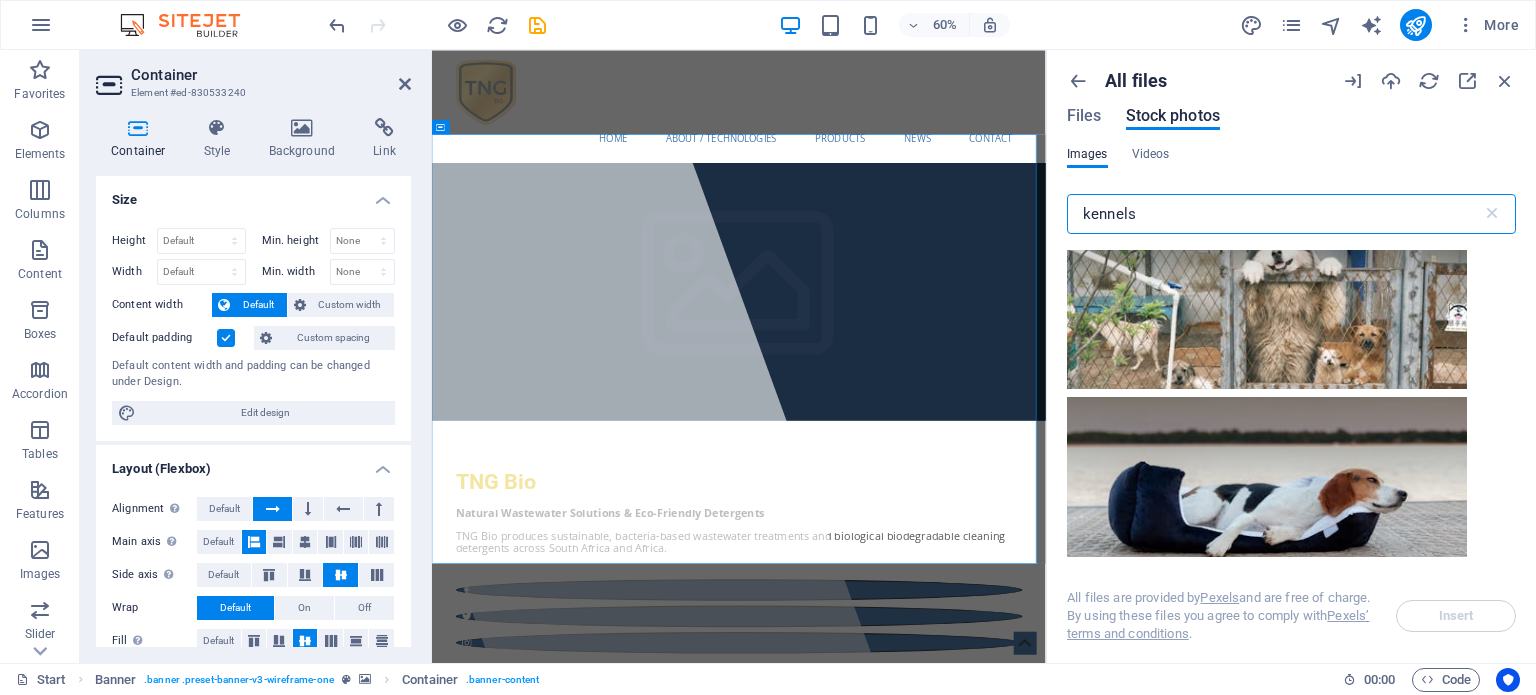 drag, startPoint x: 1144, startPoint y: 206, endPoint x: 1074, endPoint y: 214, distance: 70.45566 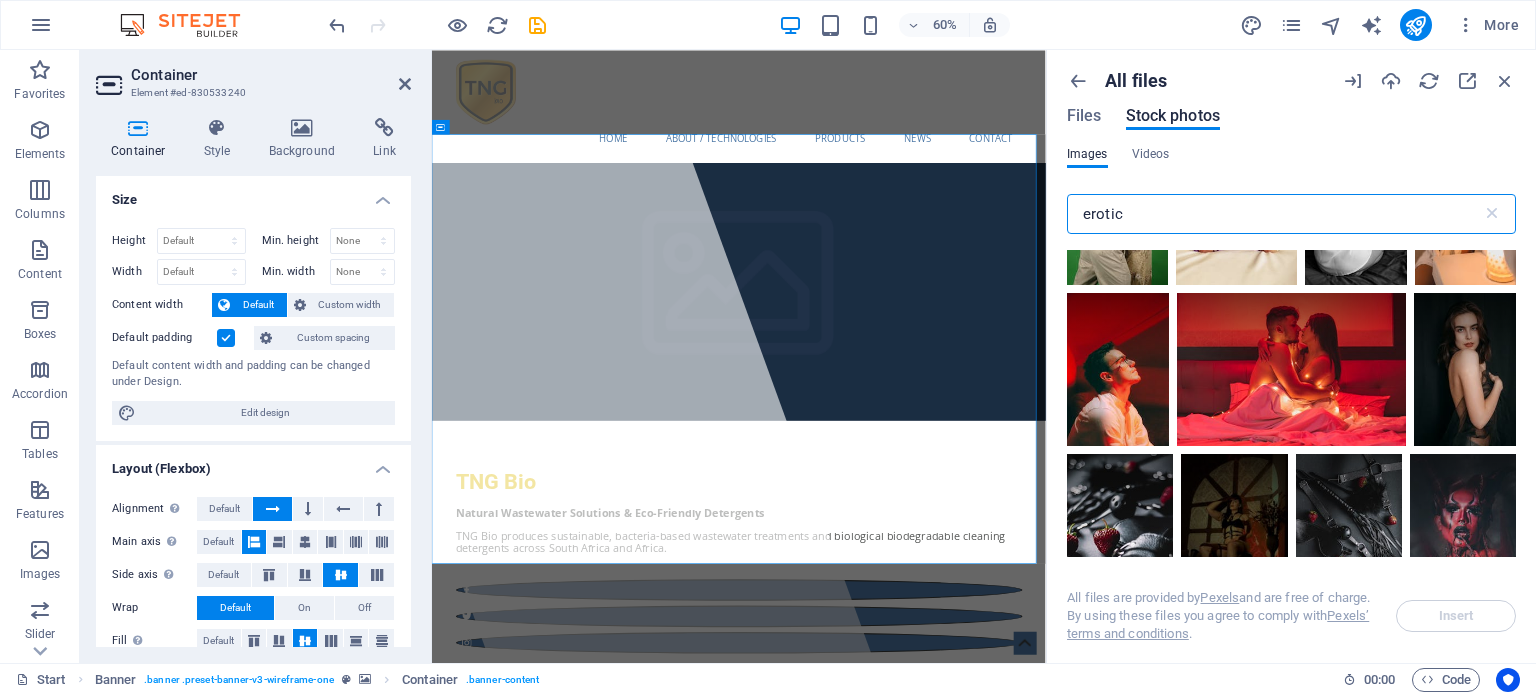 scroll, scrollTop: 9700, scrollLeft: 0, axis: vertical 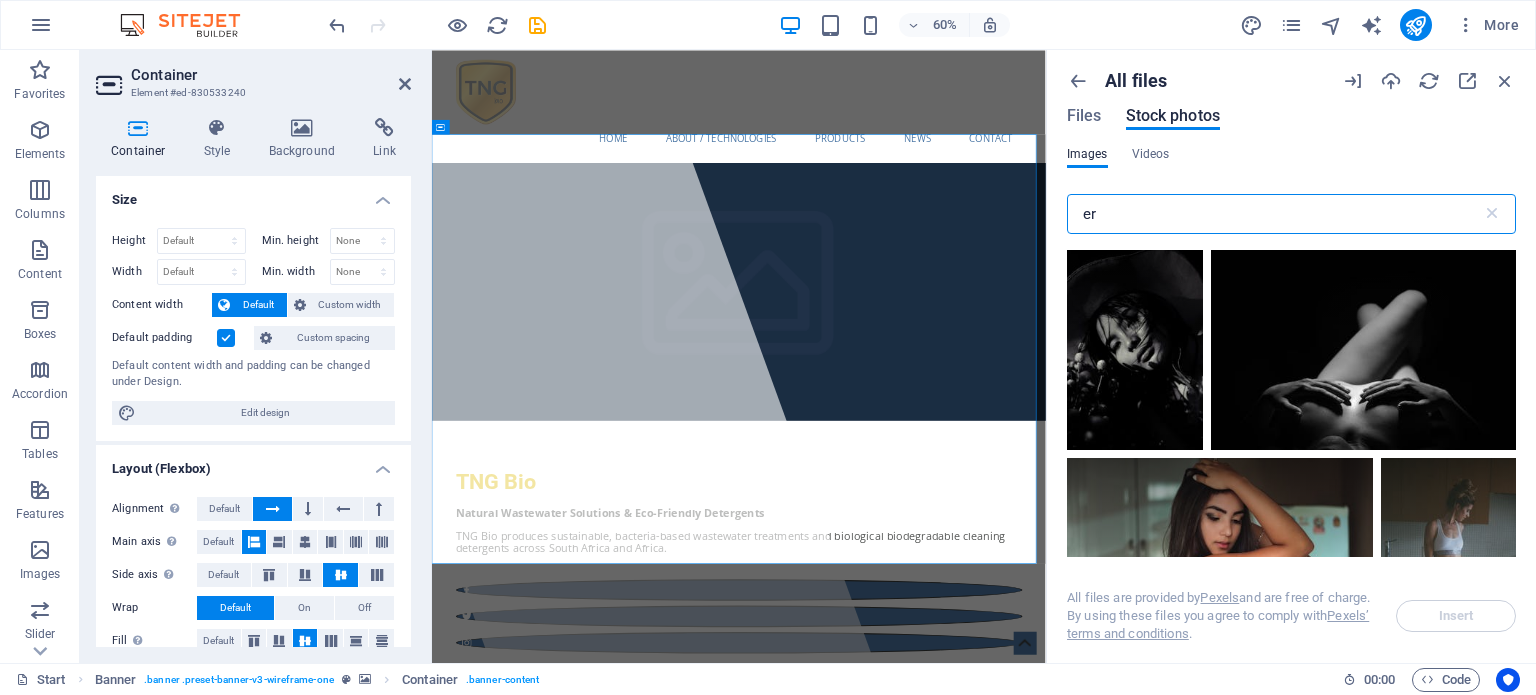type on "e" 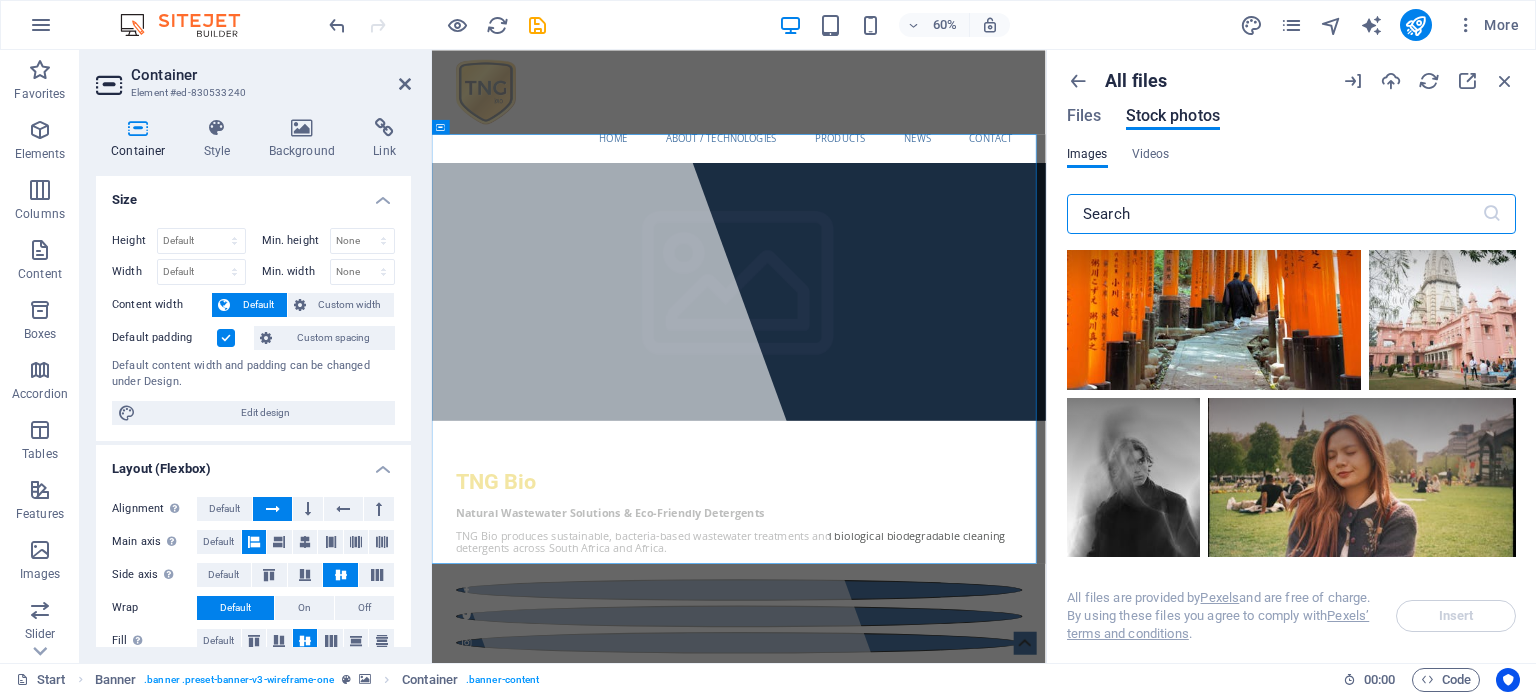 scroll, scrollTop: 10200, scrollLeft: 0, axis: vertical 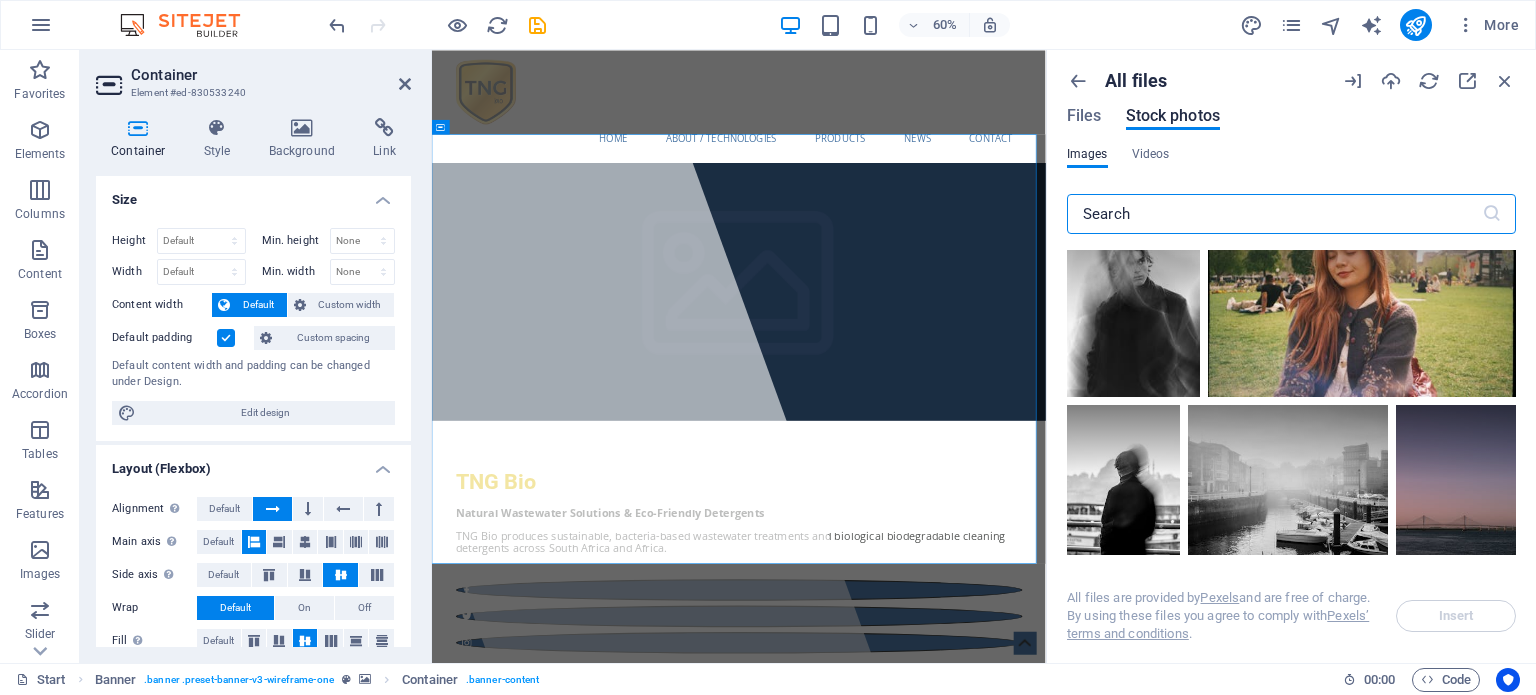 click at bounding box center (1274, 214) 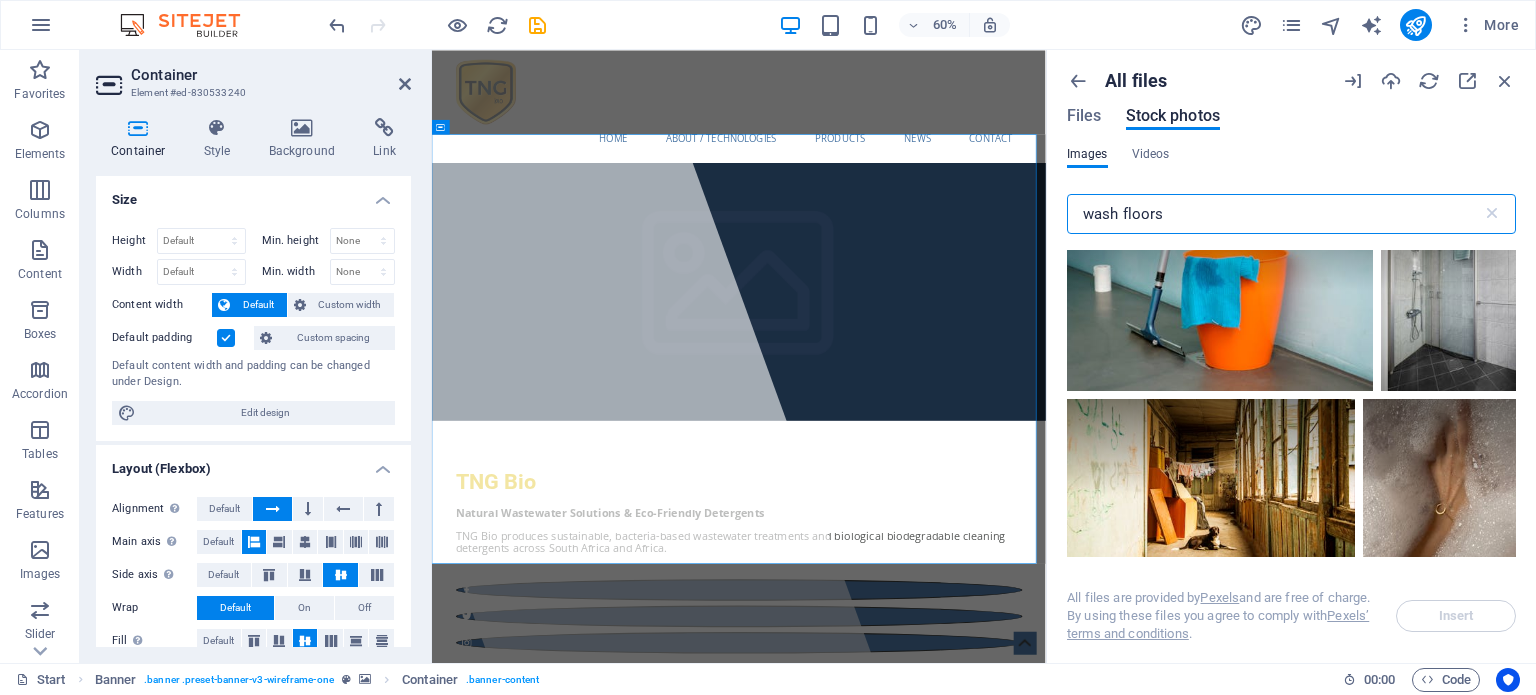 scroll, scrollTop: 7300, scrollLeft: 0, axis: vertical 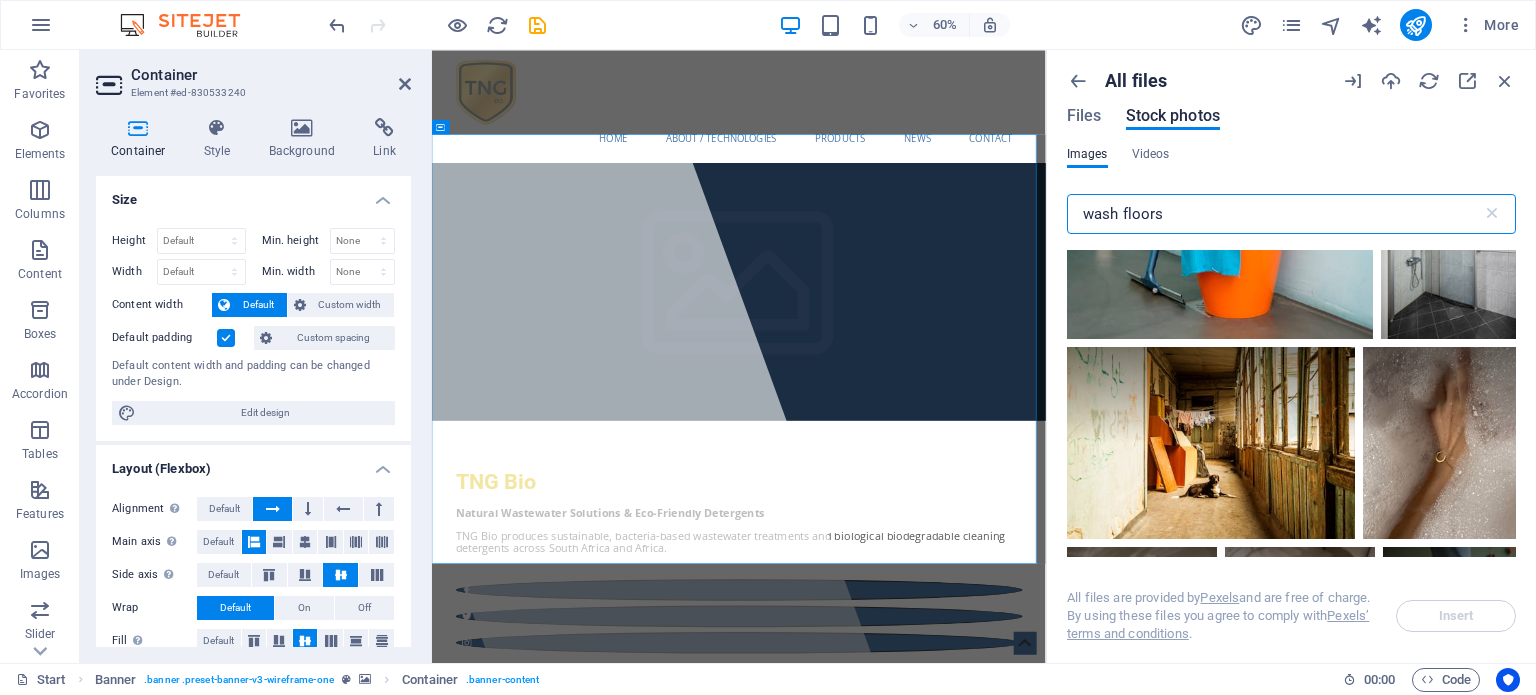 click on "wash floors" at bounding box center (1274, 214) 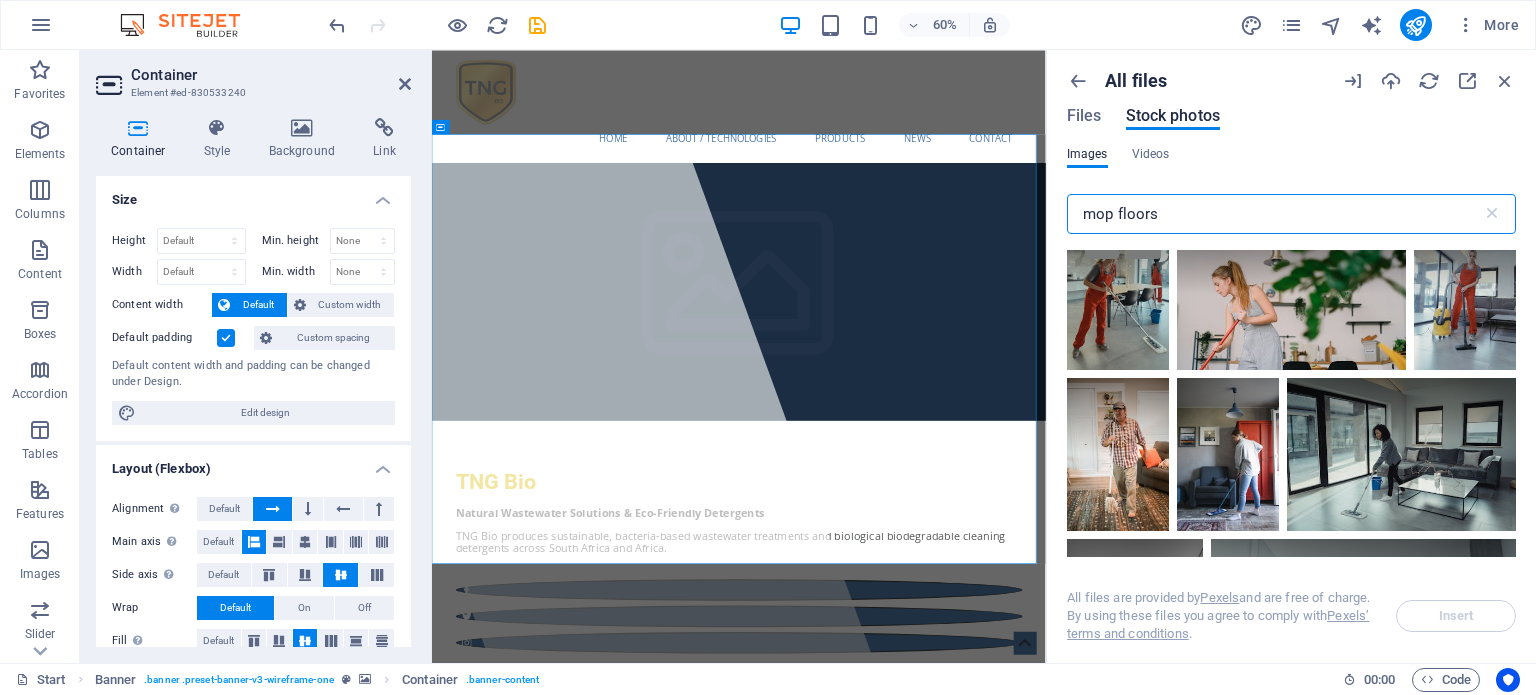 scroll, scrollTop: 900, scrollLeft: 0, axis: vertical 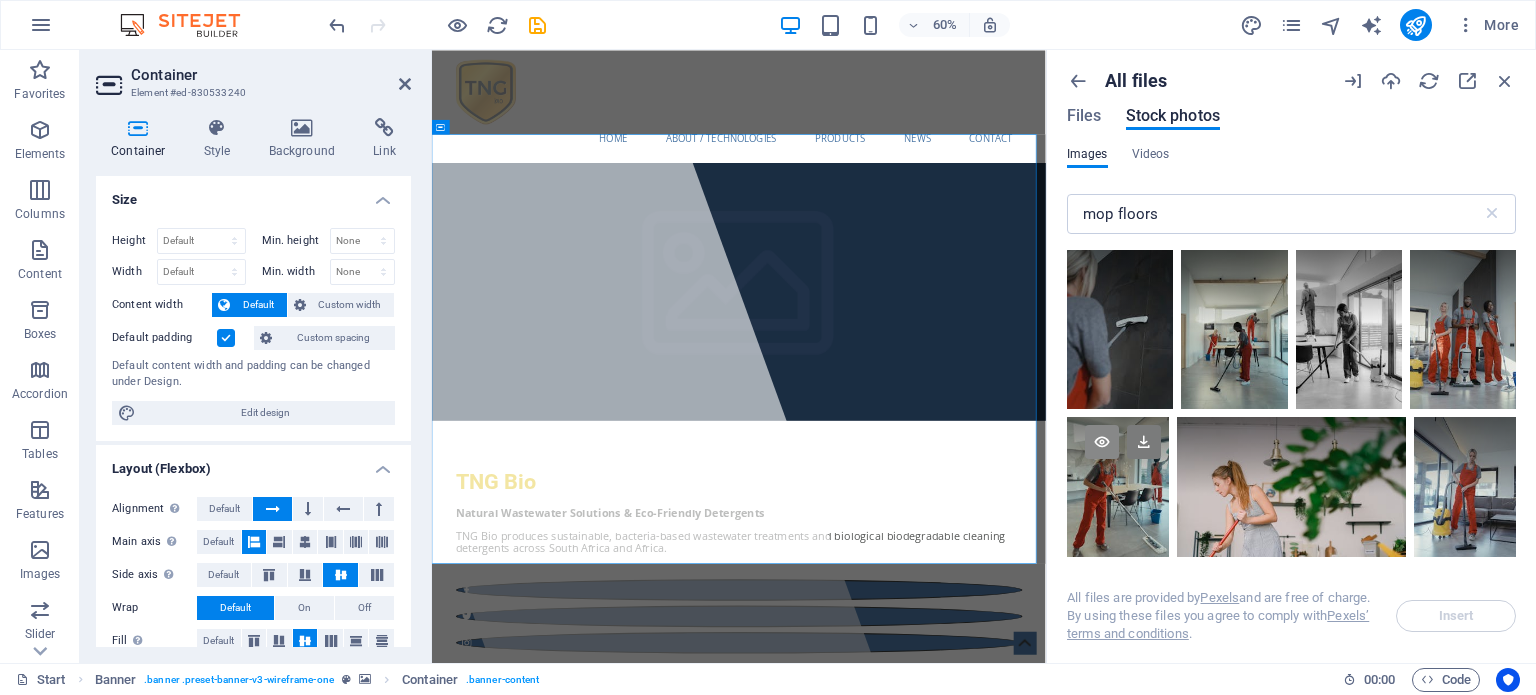 click at bounding box center [1102, 442] 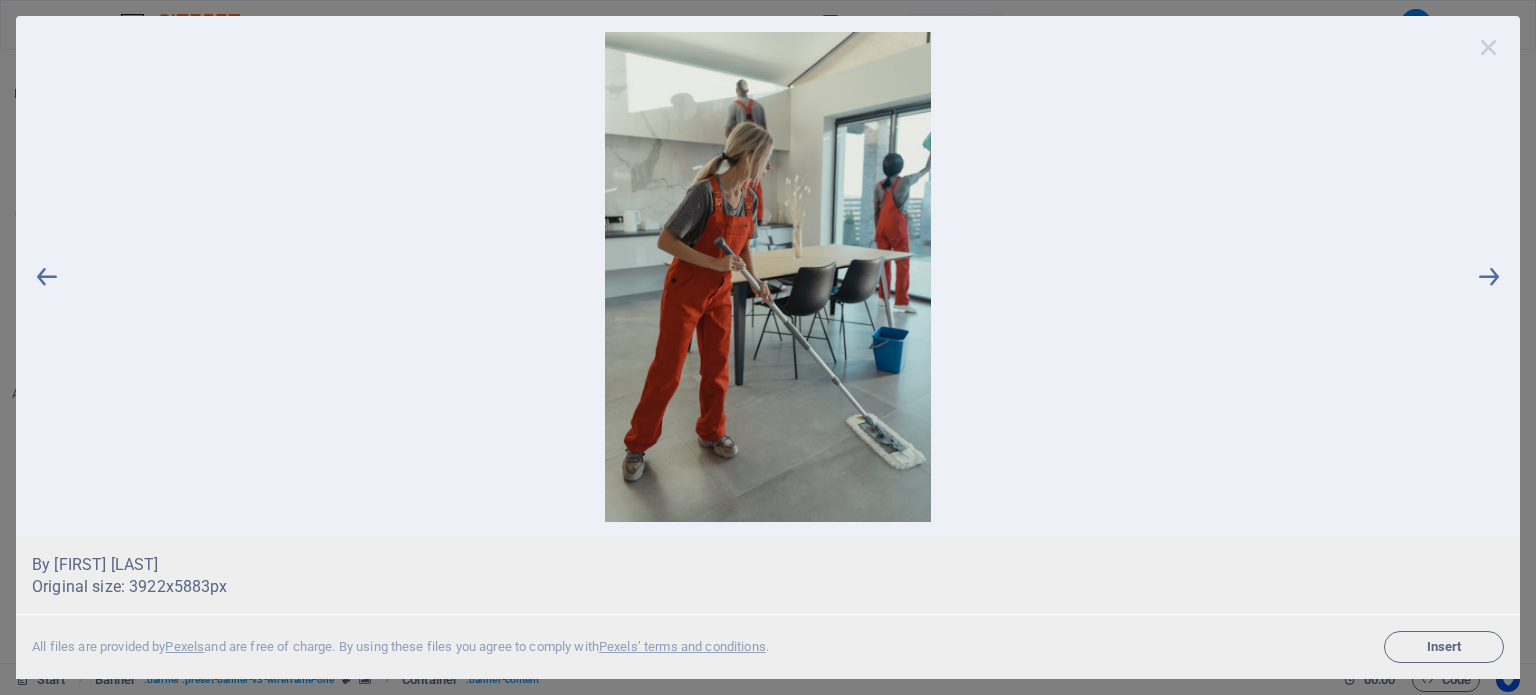 click at bounding box center [1489, 47] 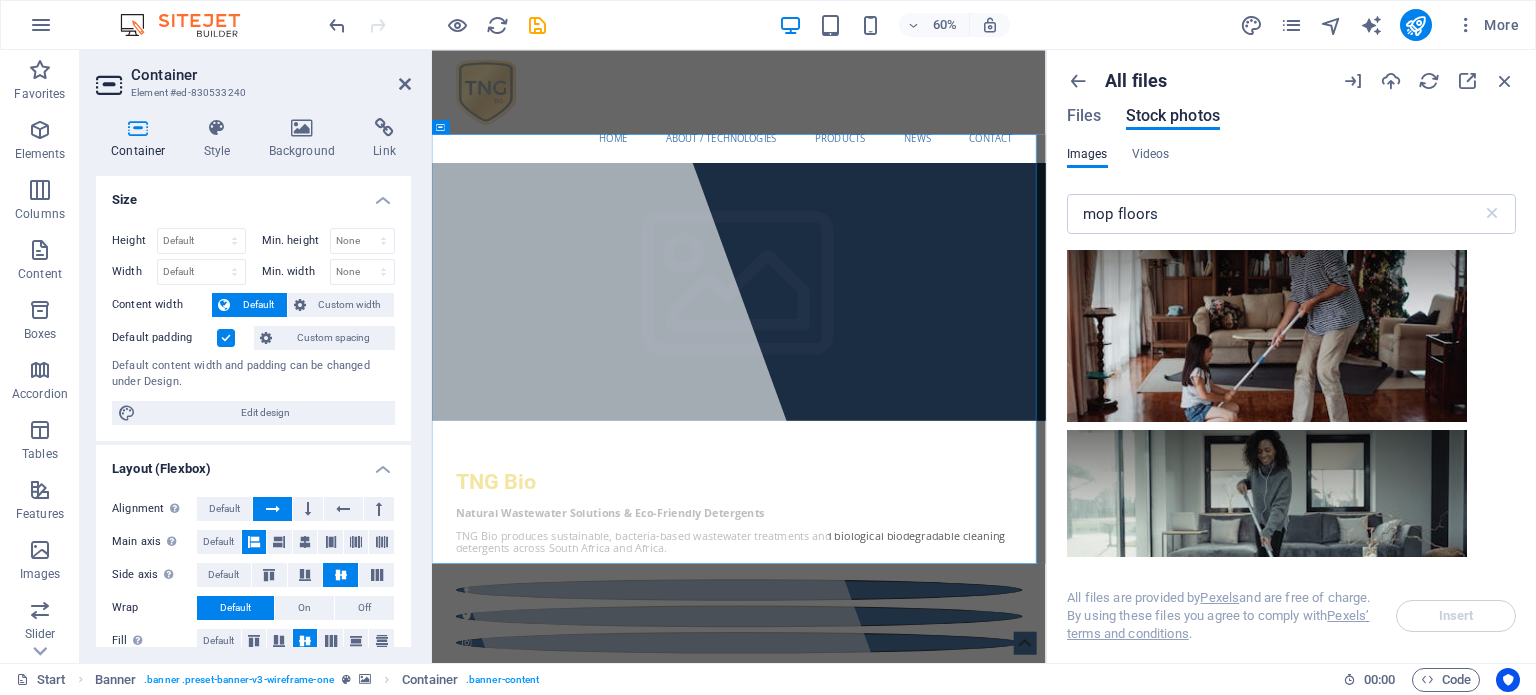 scroll, scrollTop: 2700, scrollLeft: 0, axis: vertical 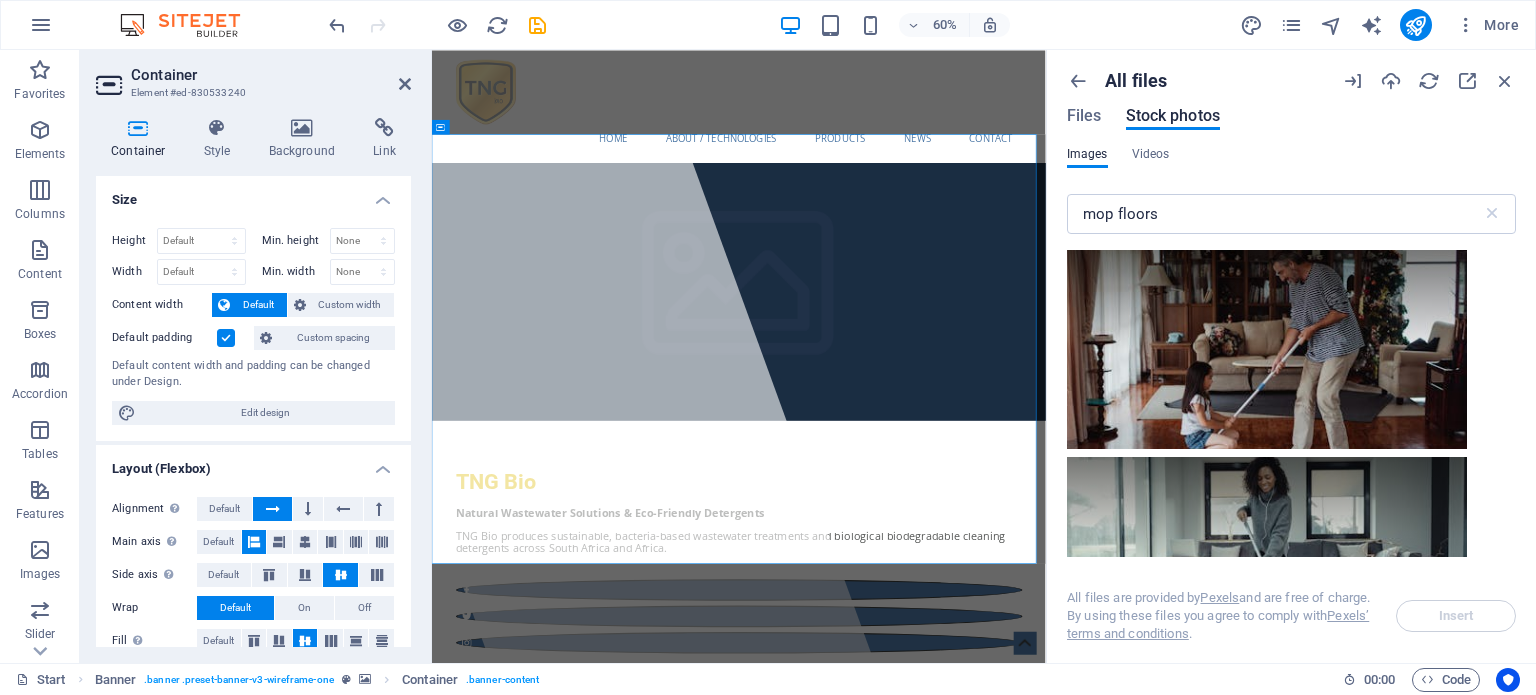 click at bounding box center [1400, 66] 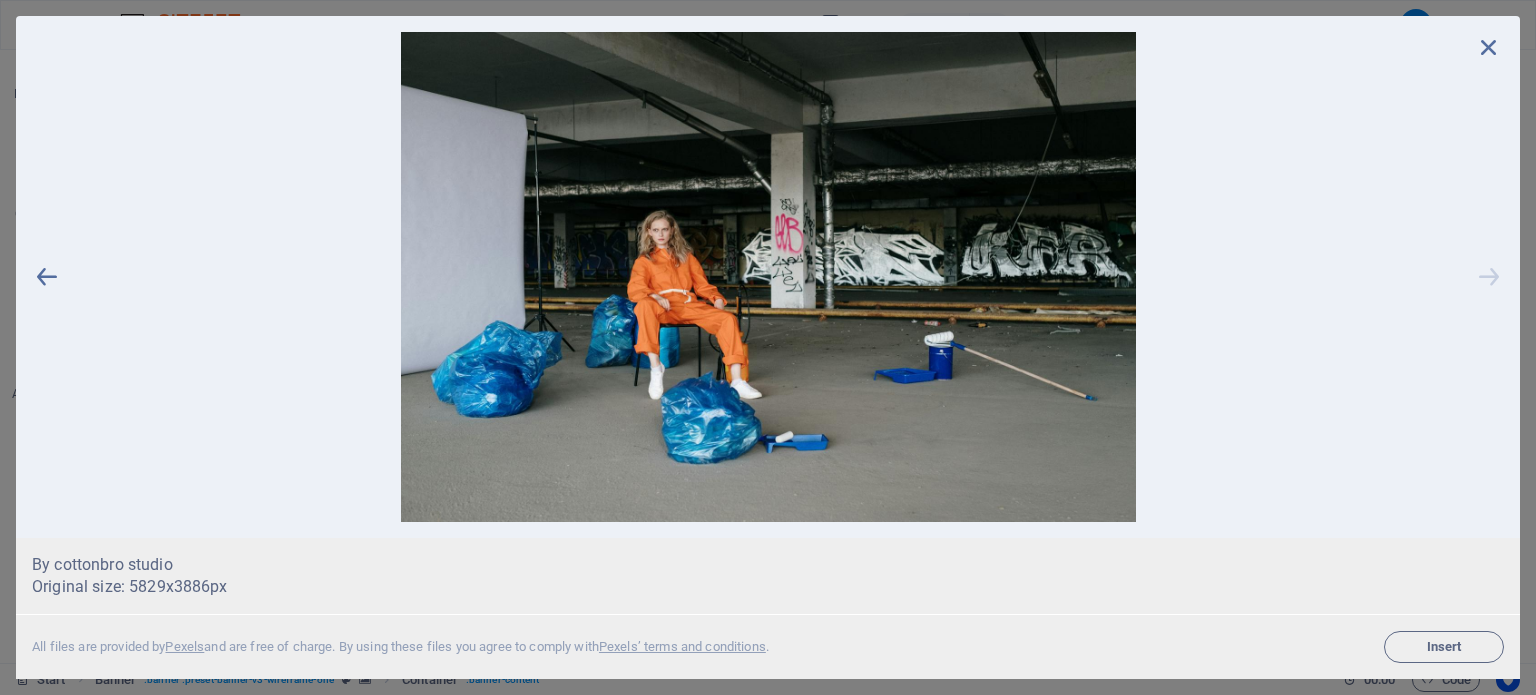 click at bounding box center (1489, 277) 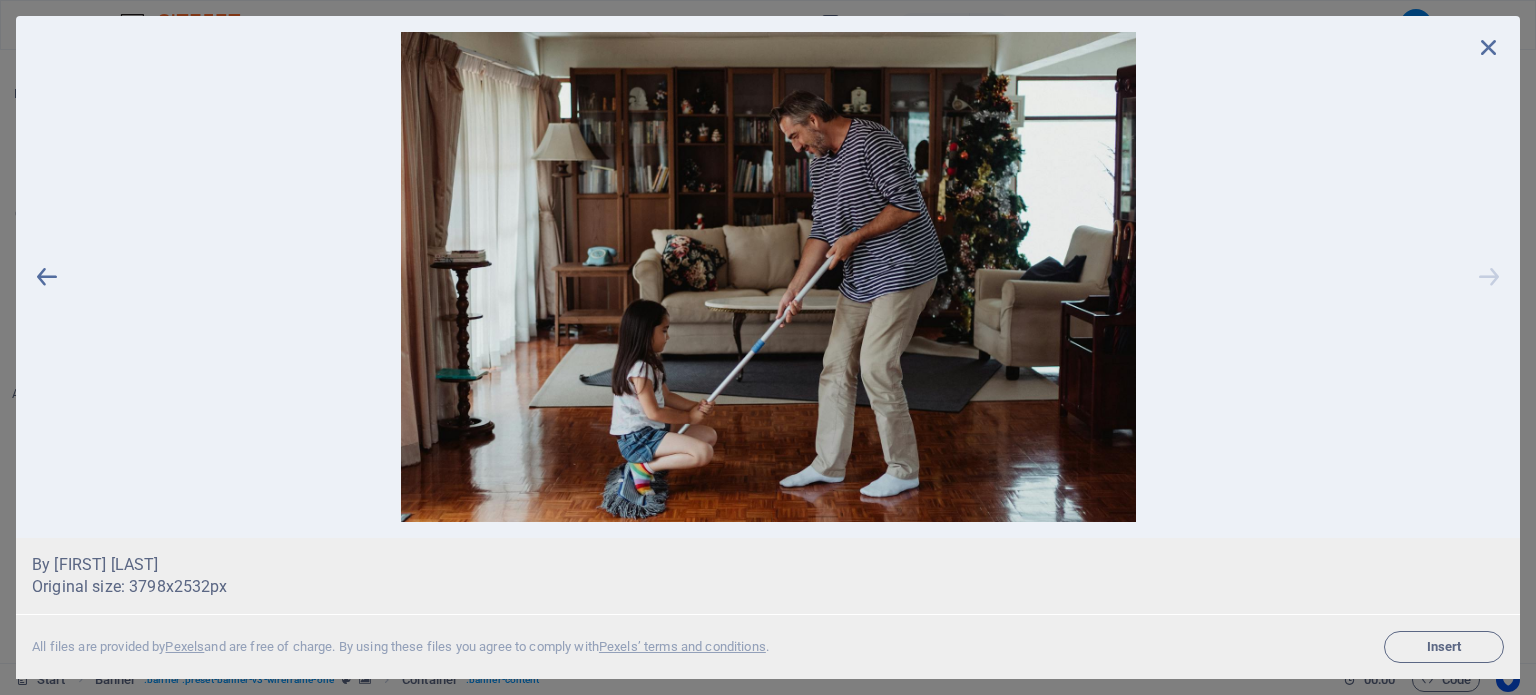 click at bounding box center [1489, 277] 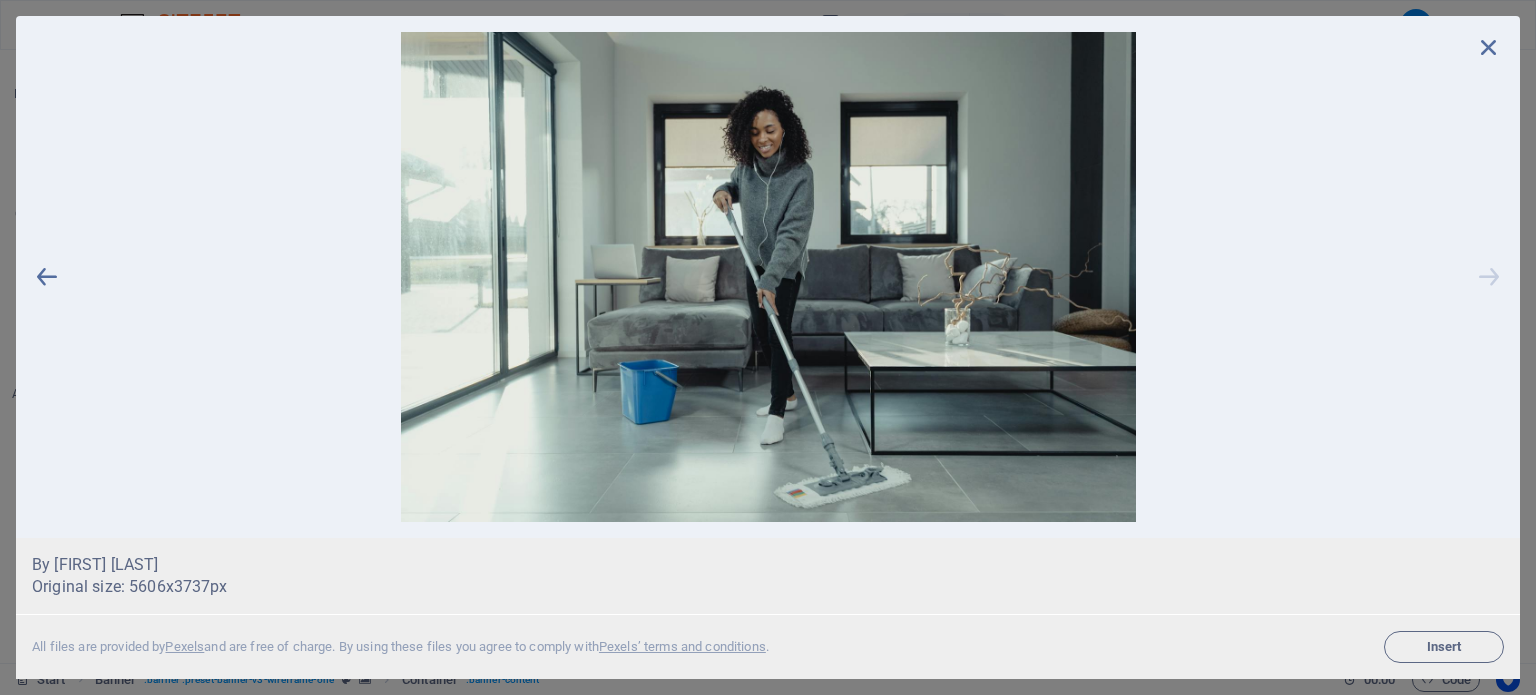 click at bounding box center (1489, 277) 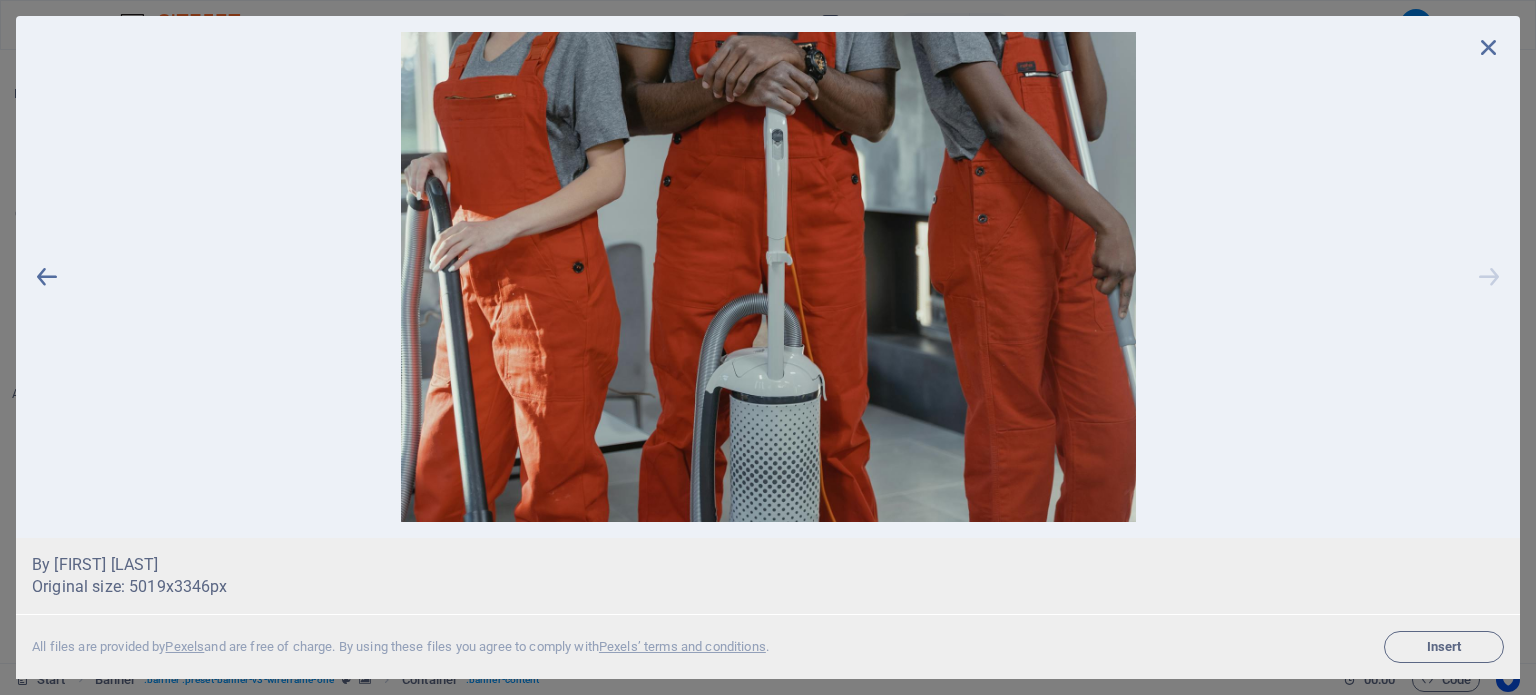 click at bounding box center (1489, 277) 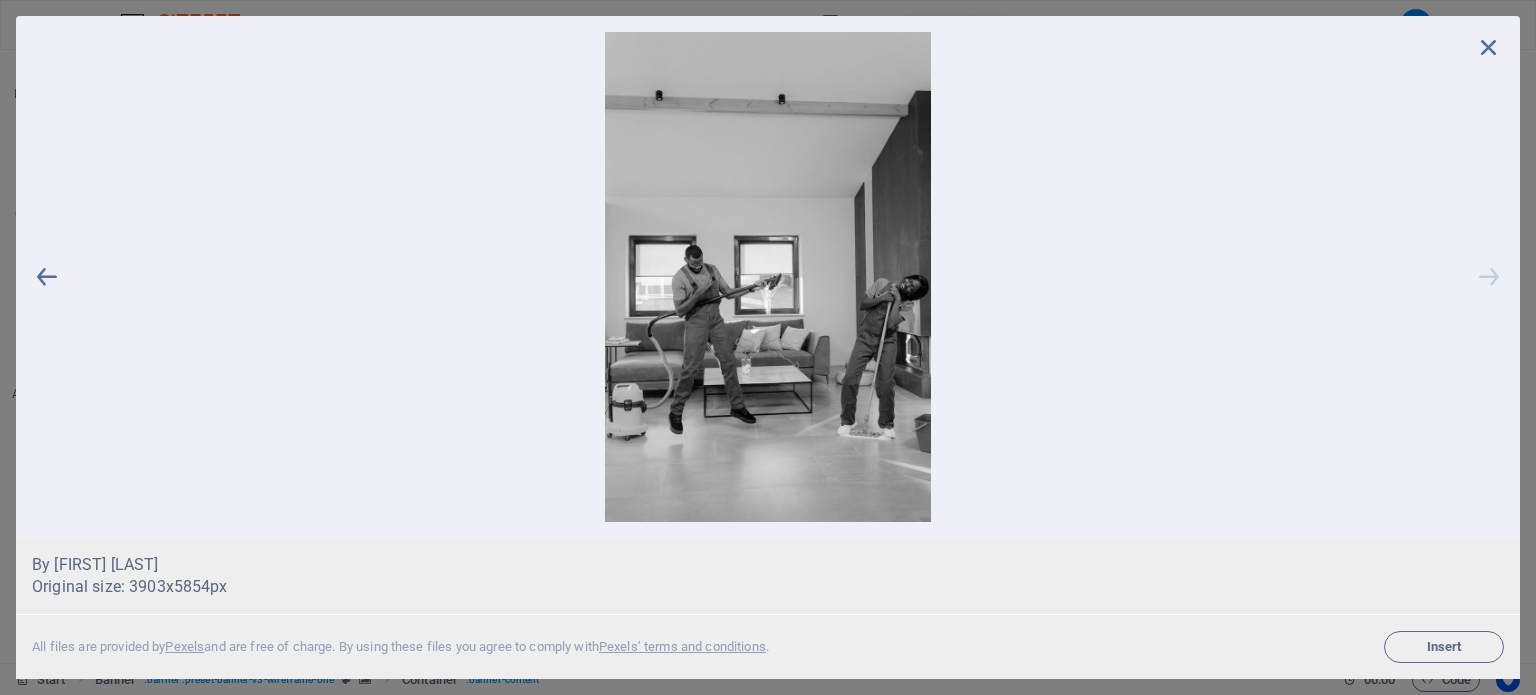 click at bounding box center [1489, 277] 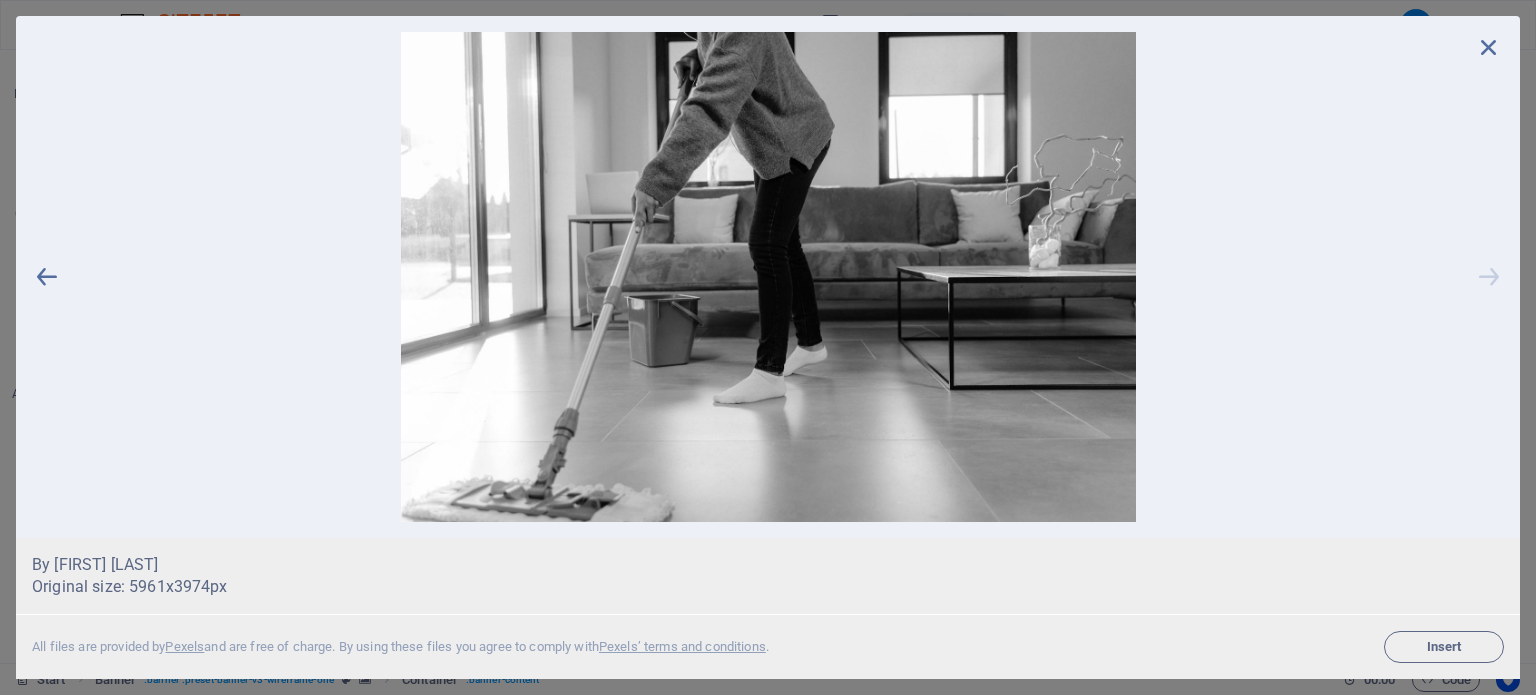 click at bounding box center [1489, 277] 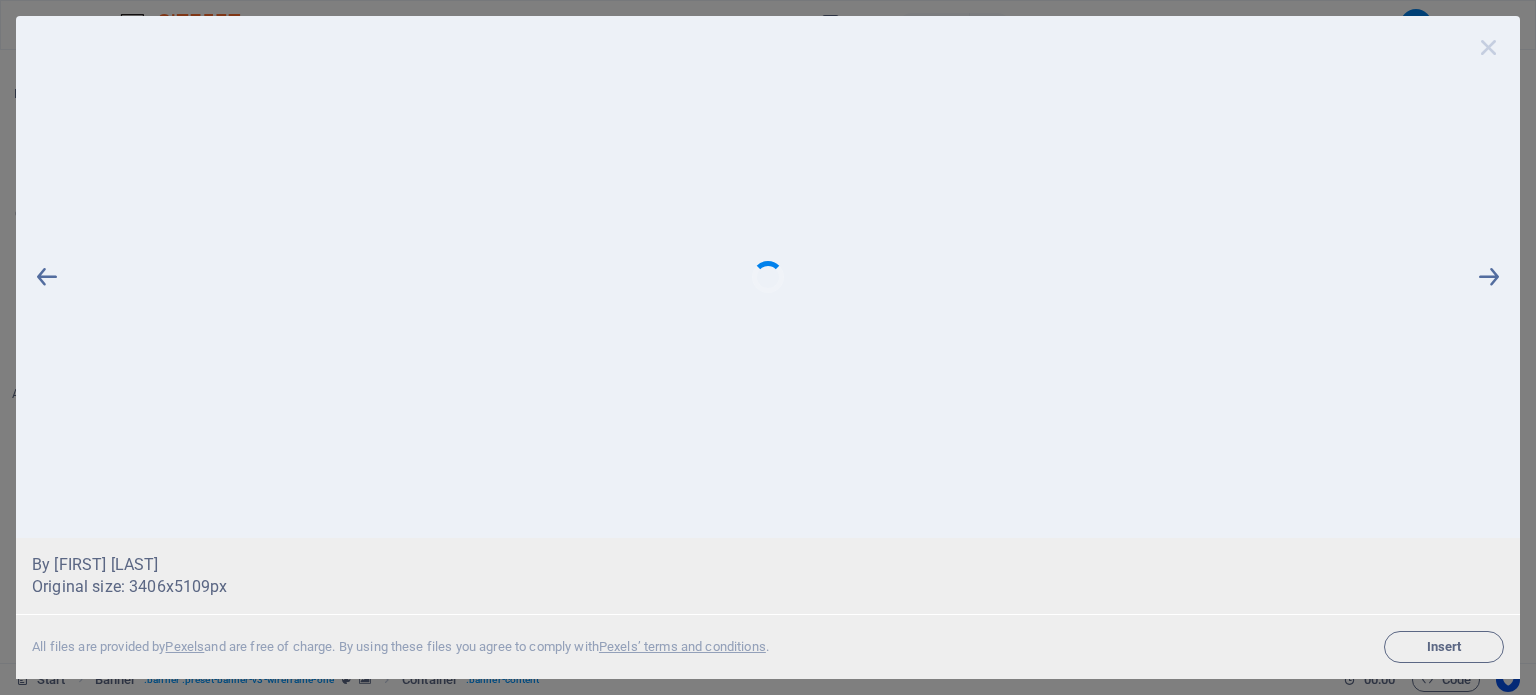 click at bounding box center [1489, 47] 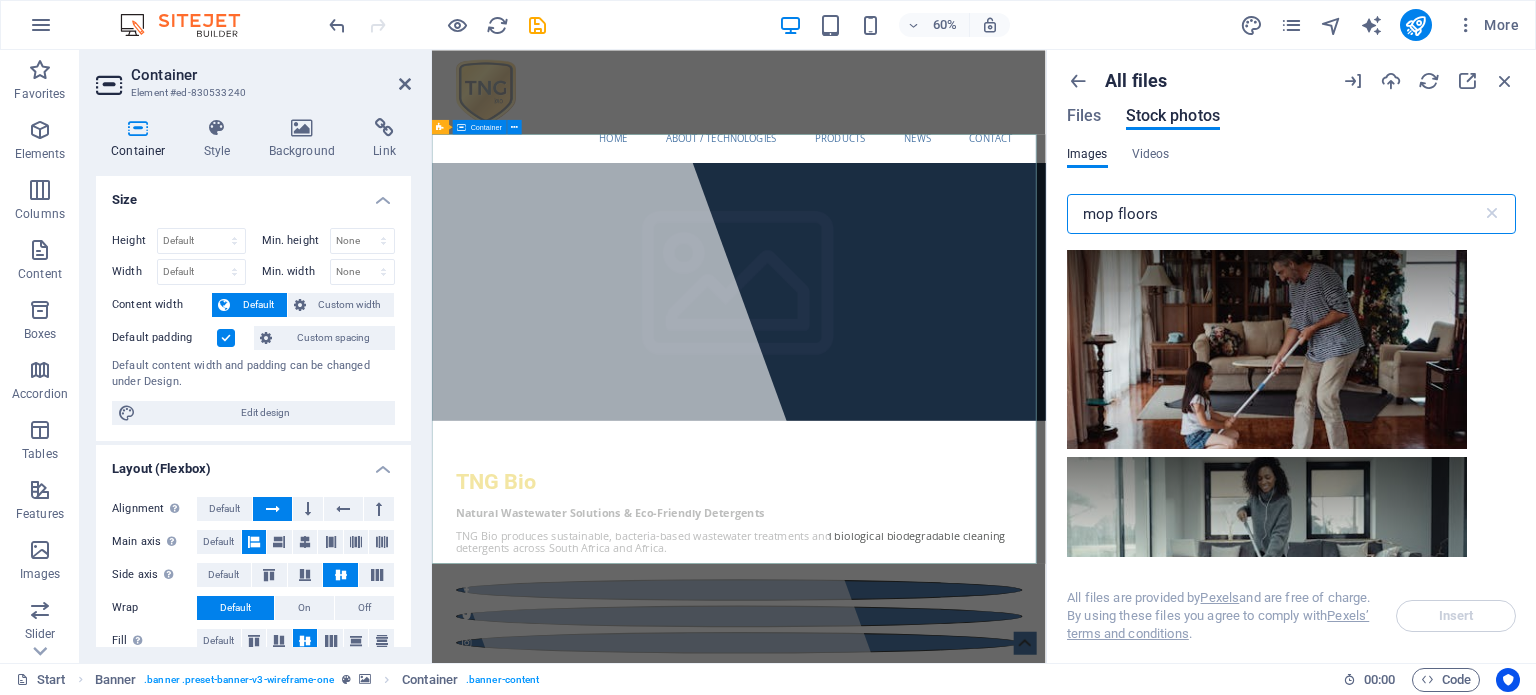 drag, startPoint x: 1632, startPoint y: 266, endPoint x: 1250, endPoint y: 359, distance: 393.1577 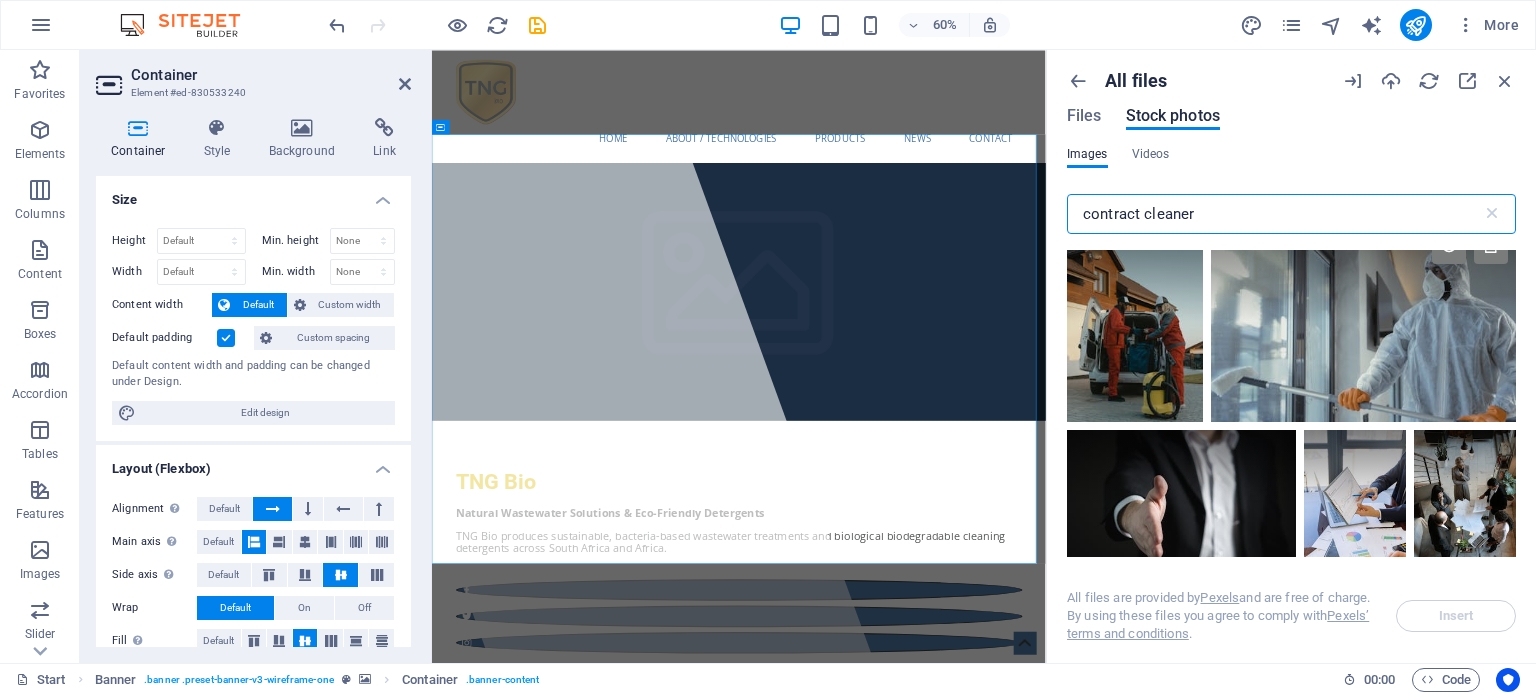 scroll, scrollTop: 0, scrollLeft: 0, axis: both 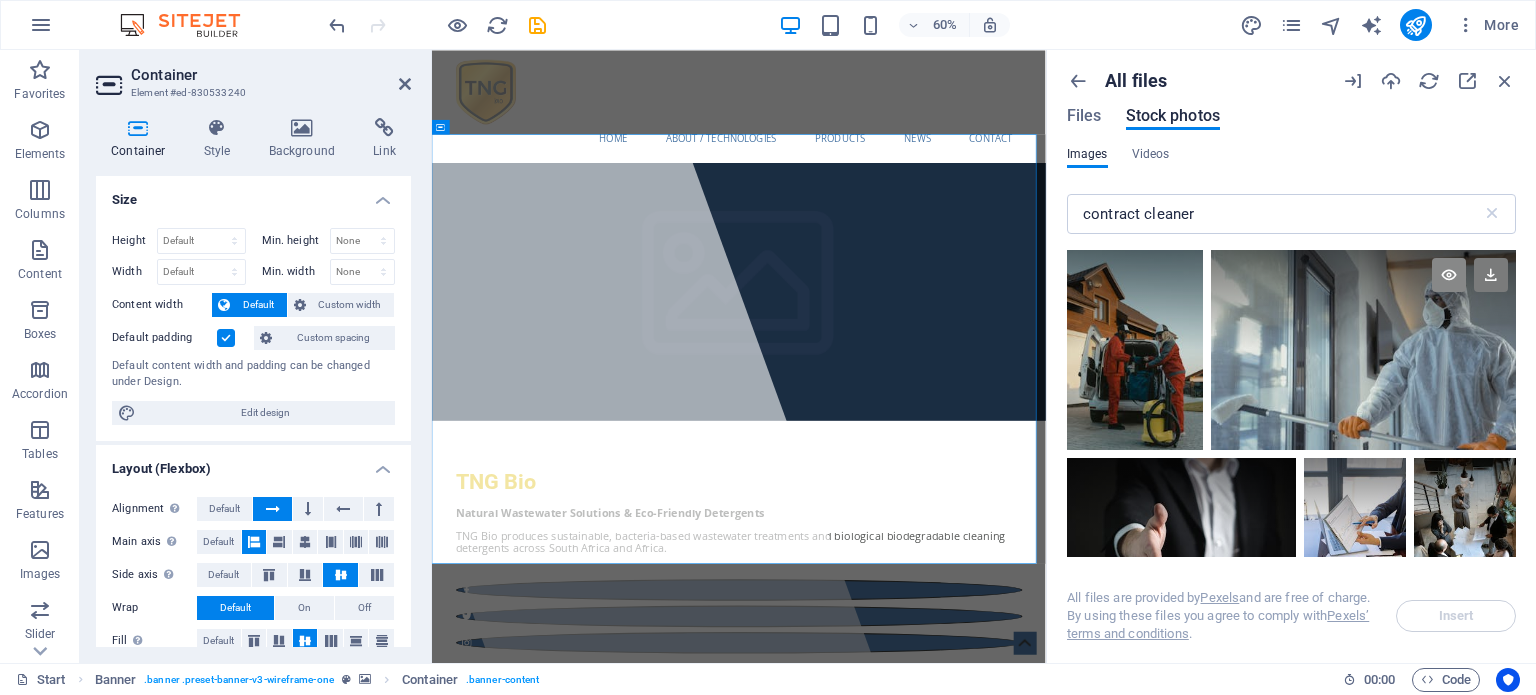 click at bounding box center (1449, 275) 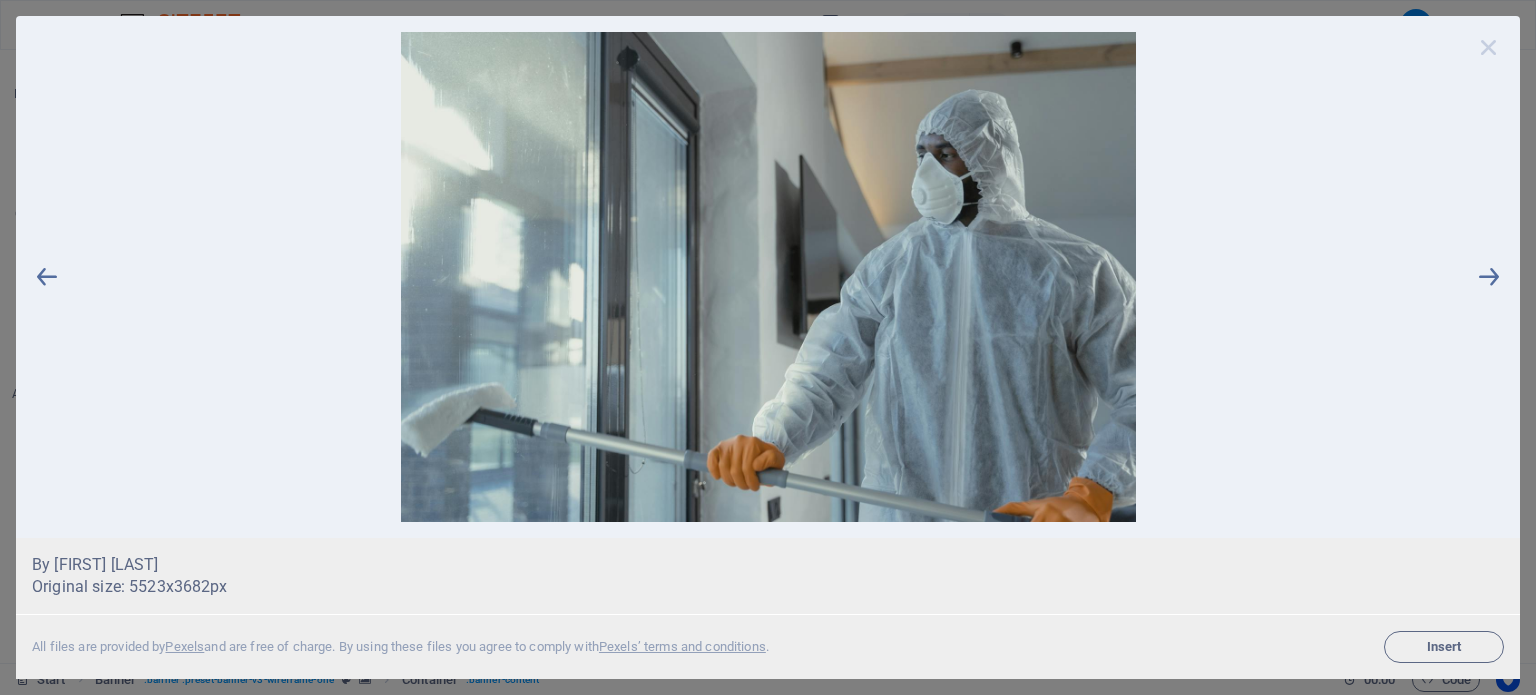 click at bounding box center (1489, 47) 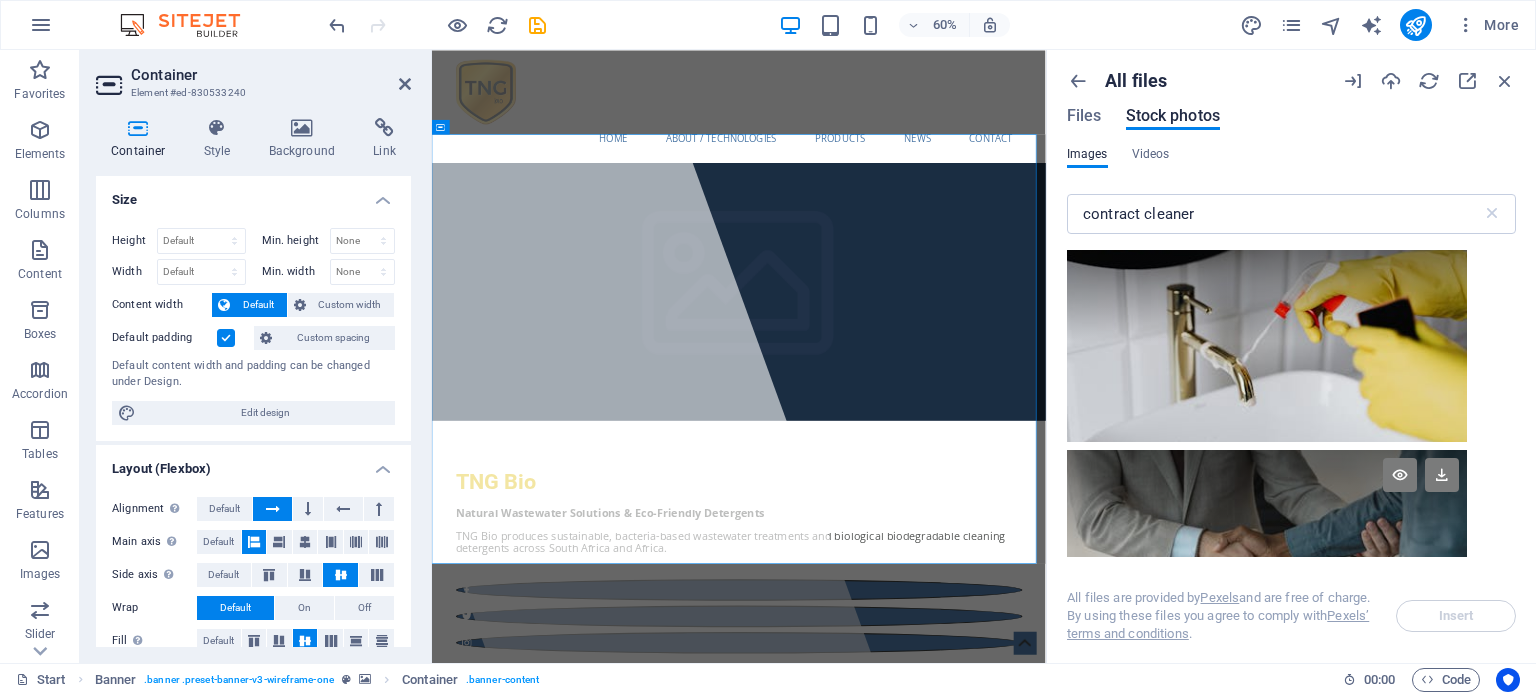scroll, scrollTop: 8400, scrollLeft: 0, axis: vertical 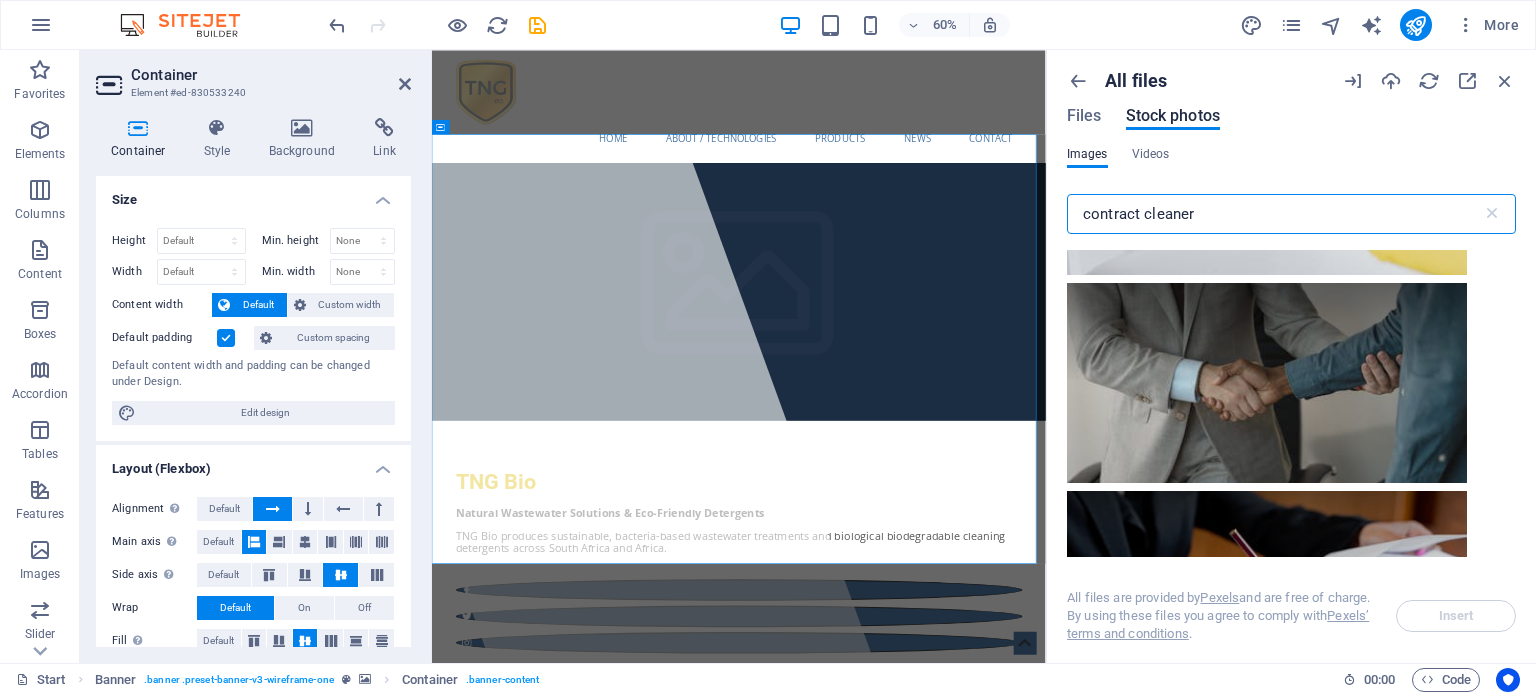 drag, startPoint x: 1142, startPoint y: 216, endPoint x: 1084, endPoint y: 221, distance: 58.21512 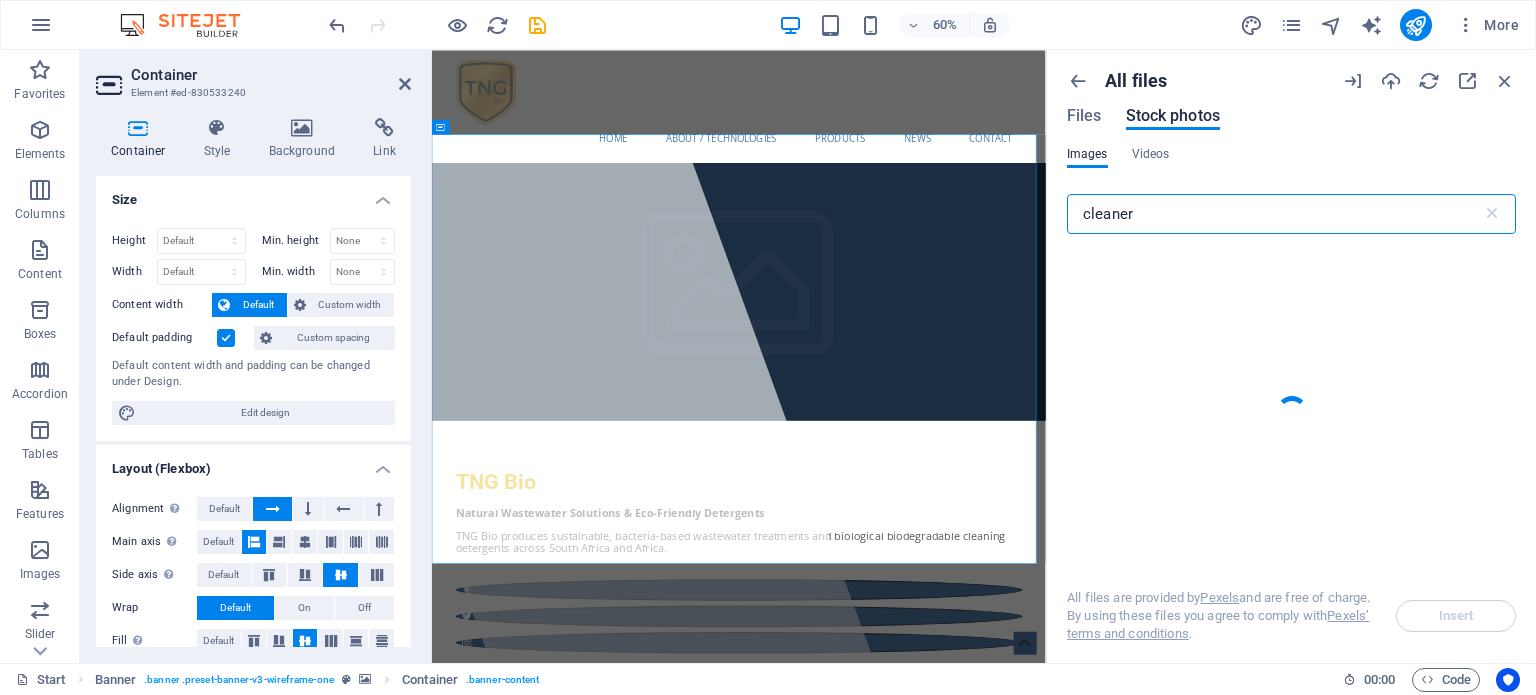 type on "cleaner" 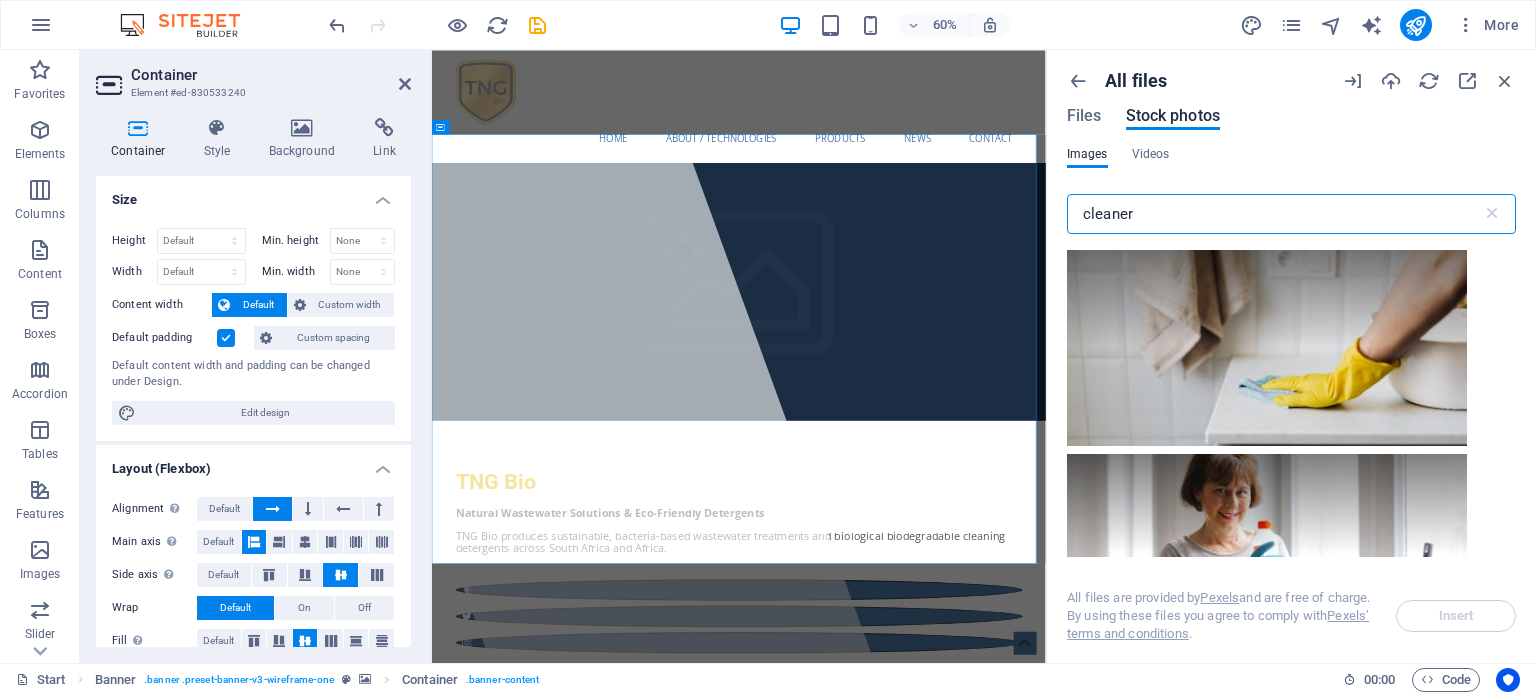 scroll, scrollTop: 200, scrollLeft: 0, axis: vertical 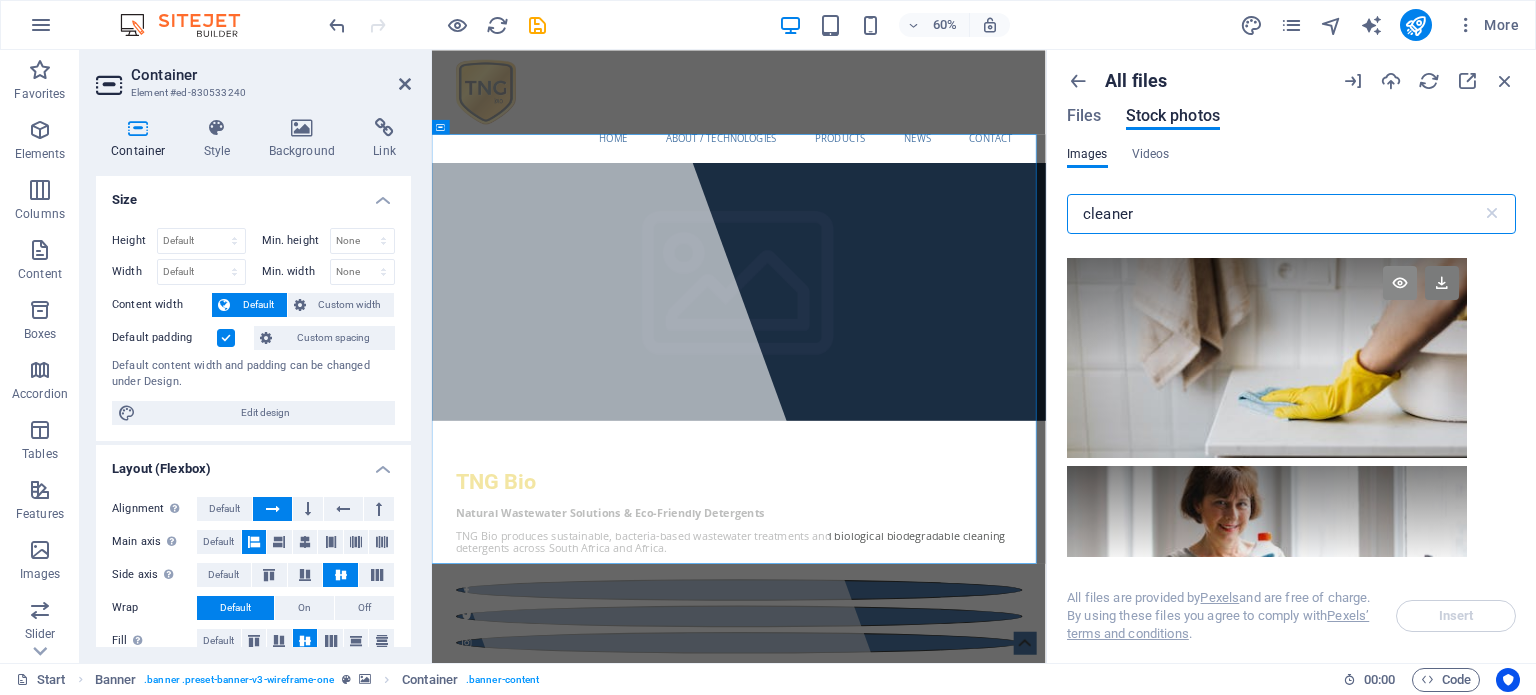 click at bounding box center (1400, 283) 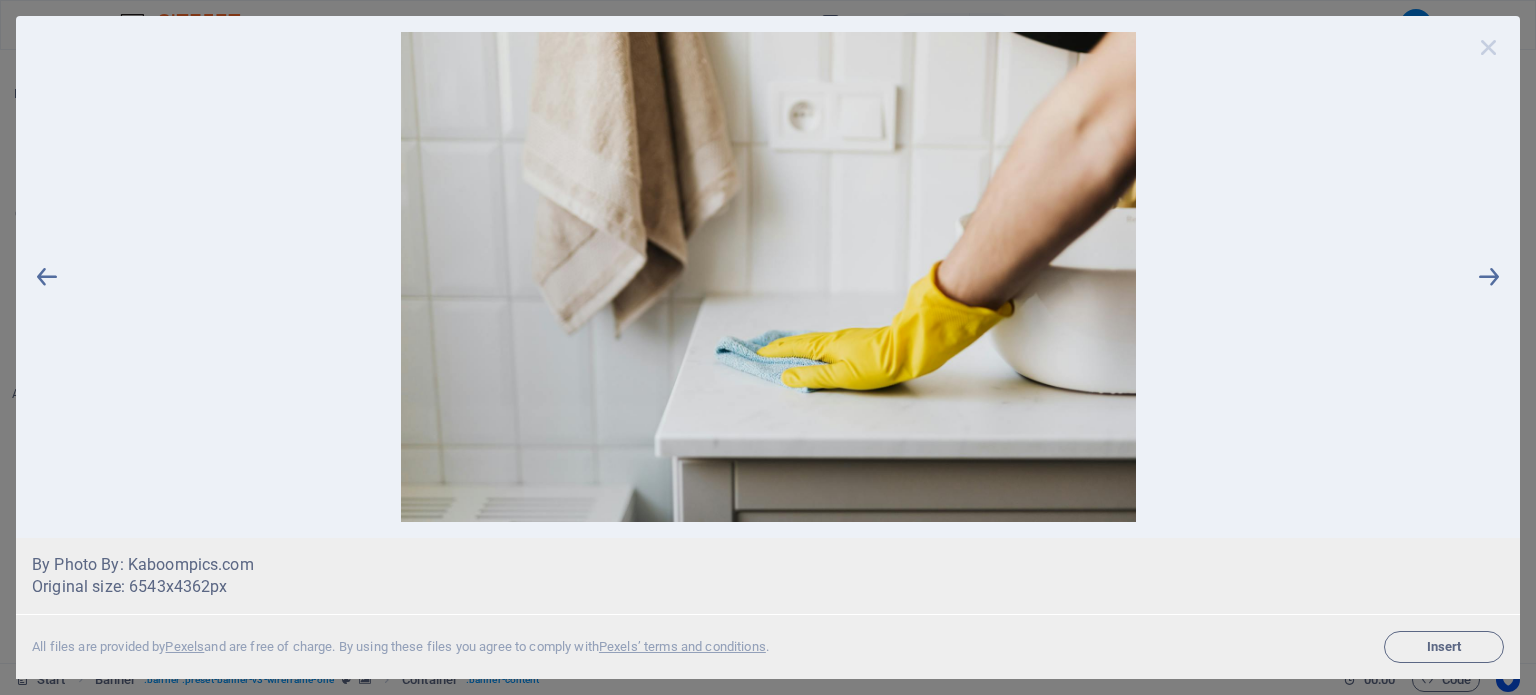 click at bounding box center (1489, 47) 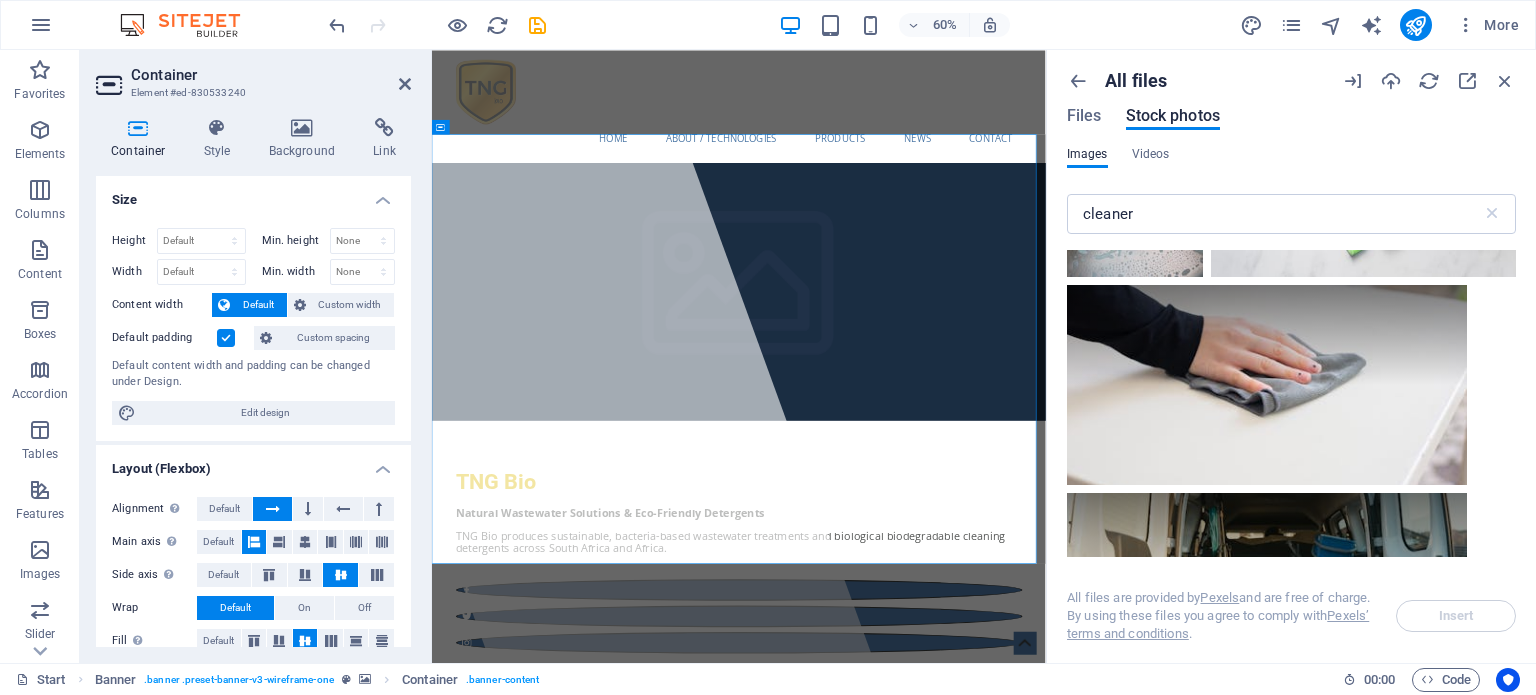 scroll, scrollTop: 3700, scrollLeft: 0, axis: vertical 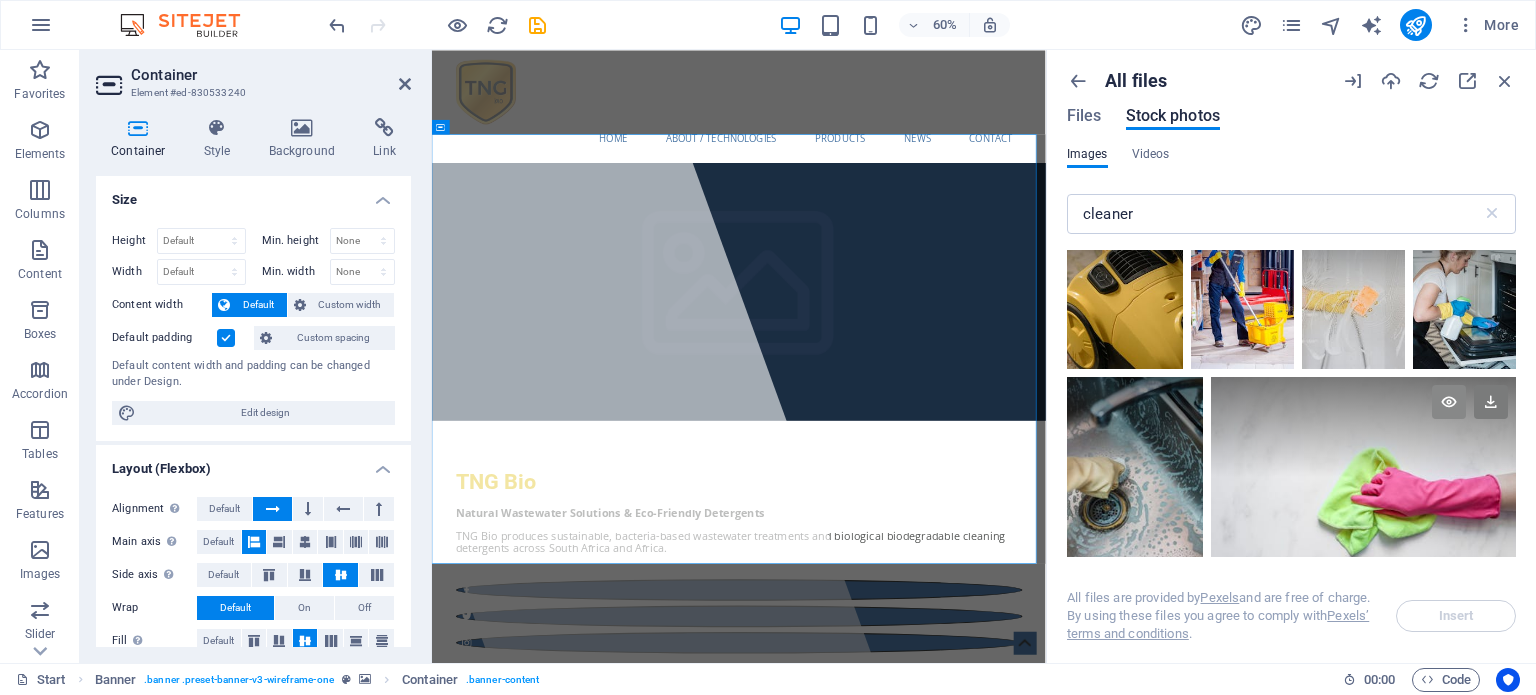 click at bounding box center [1449, 402] 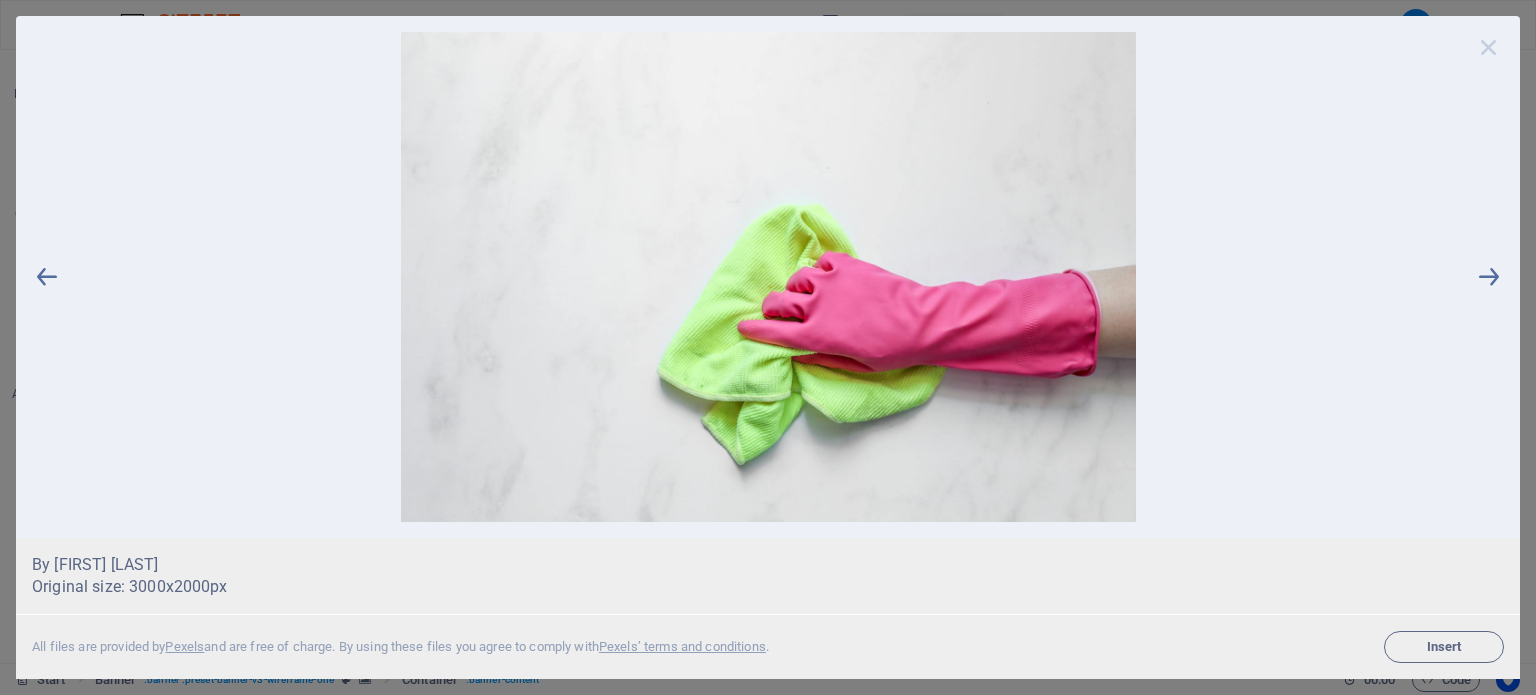click at bounding box center [1489, 47] 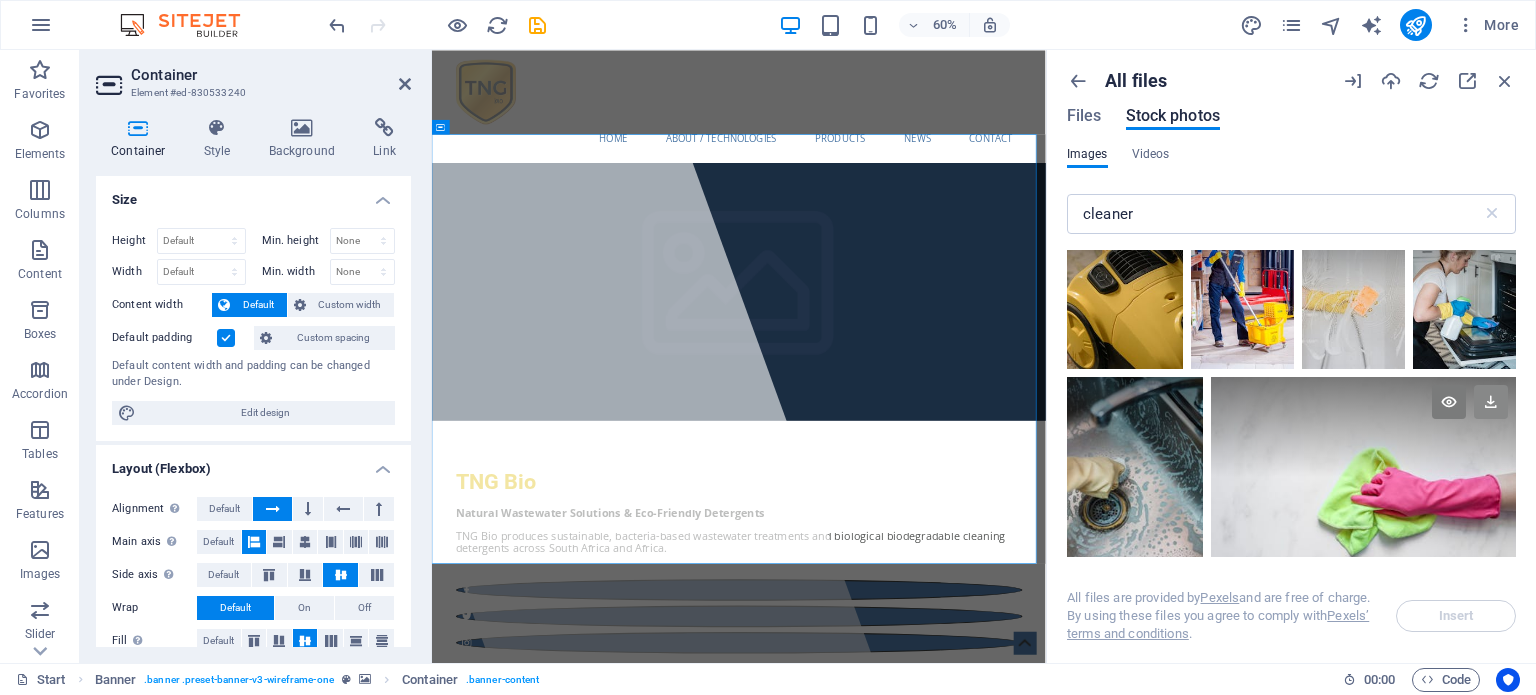 click at bounding box center [1491, 402] 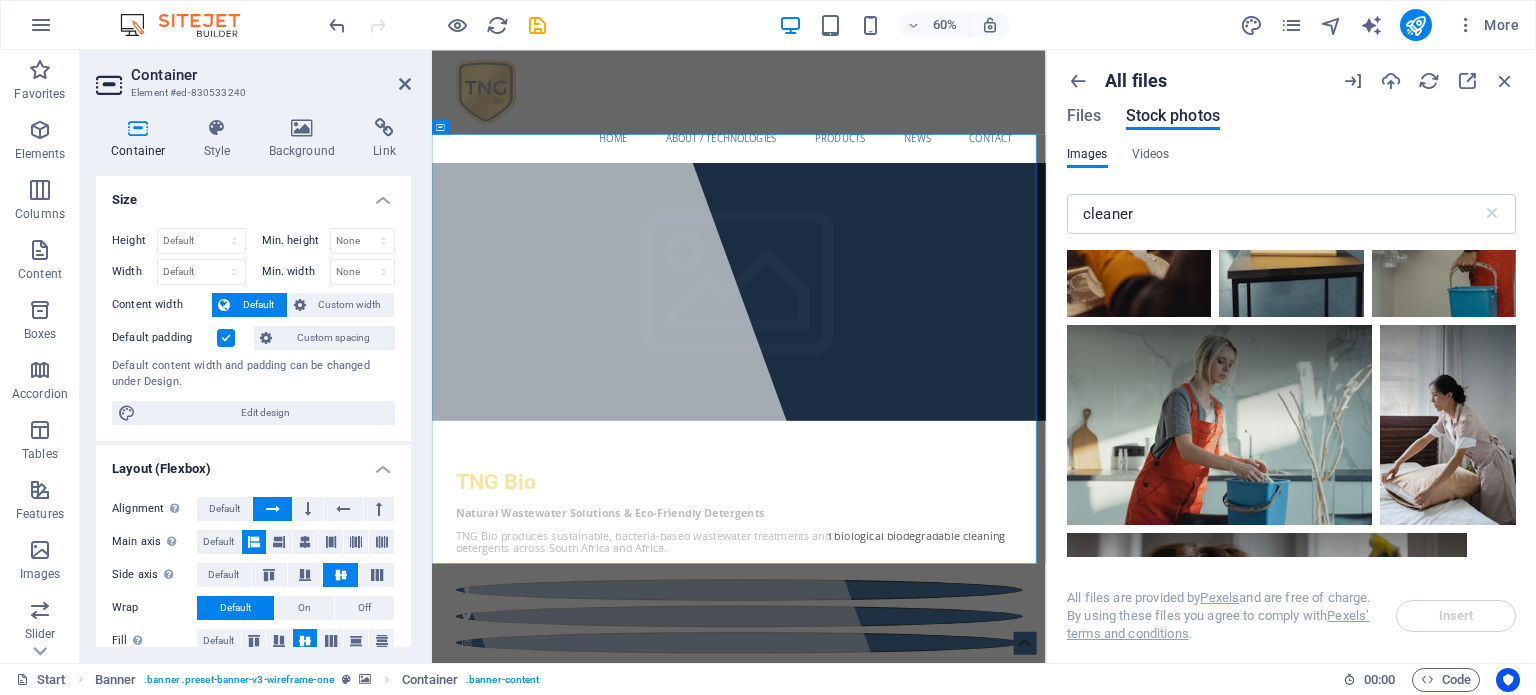 scroll, scrollTop: 5400, scrollLeft: 0, axis: vertical 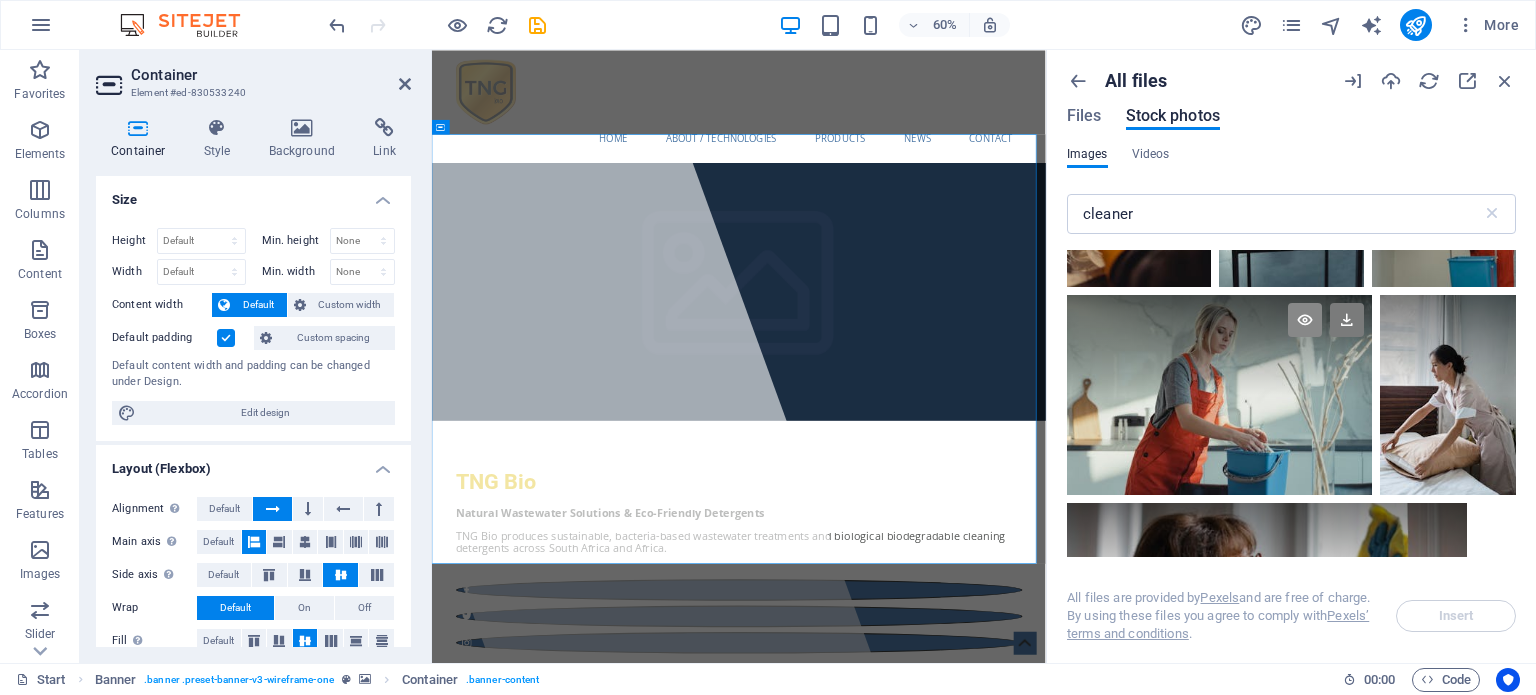 click at bounding box center (1305, 320) 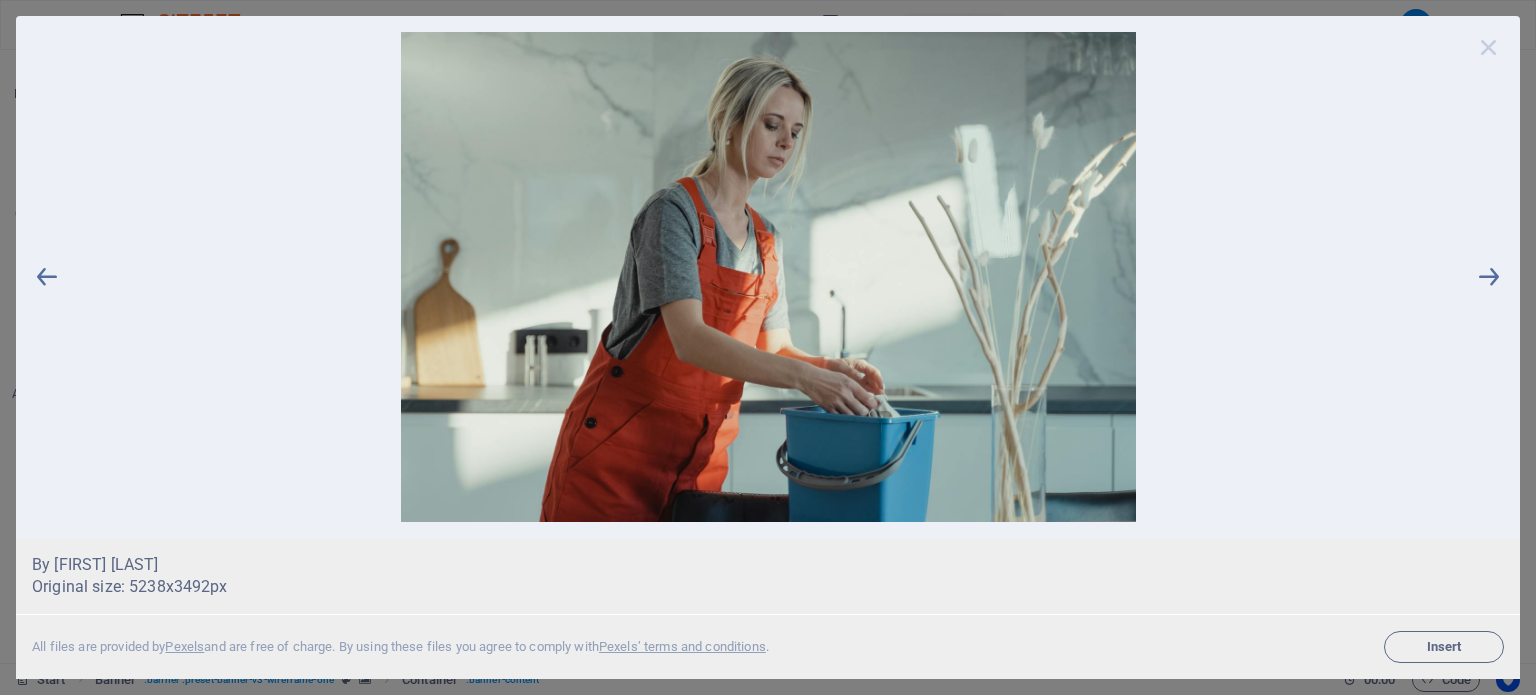 click at bounding box center (1489, 47) 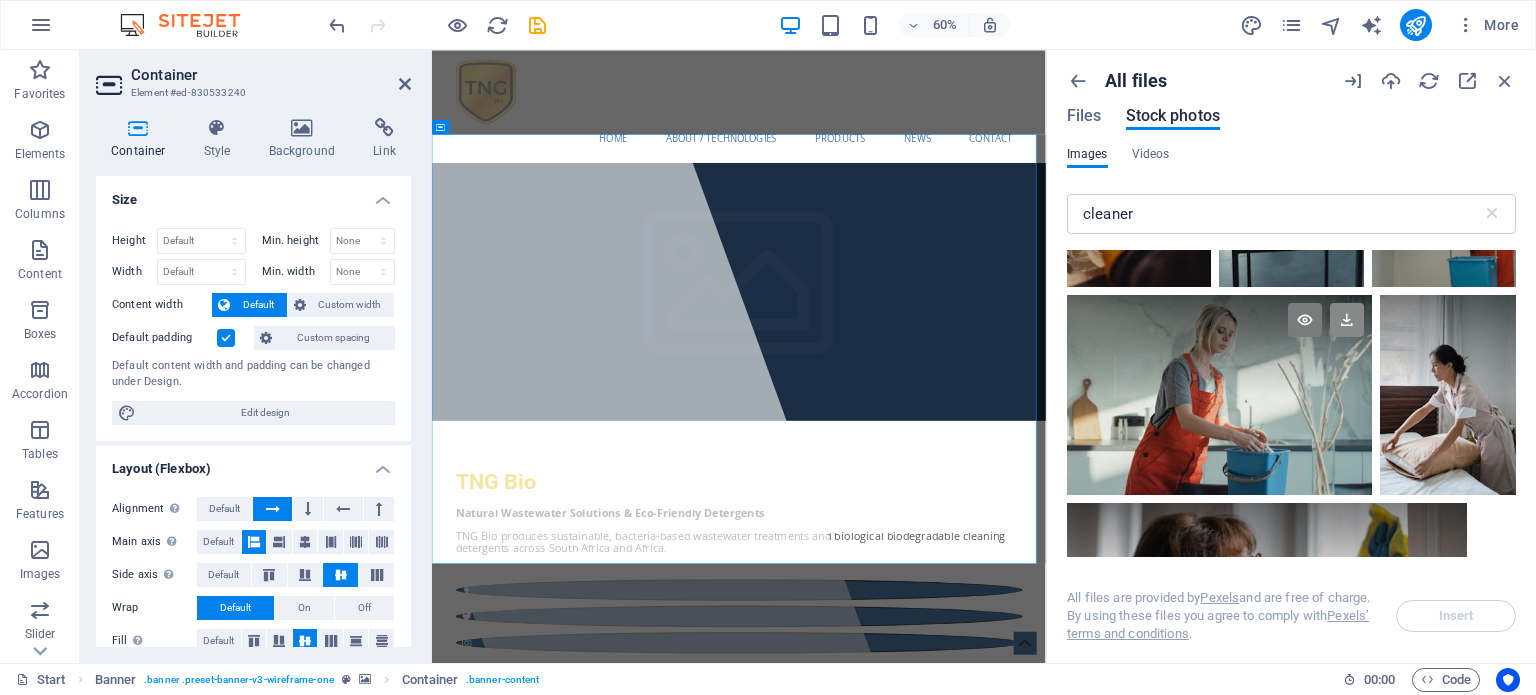 click at bounding box center (1347, 320) 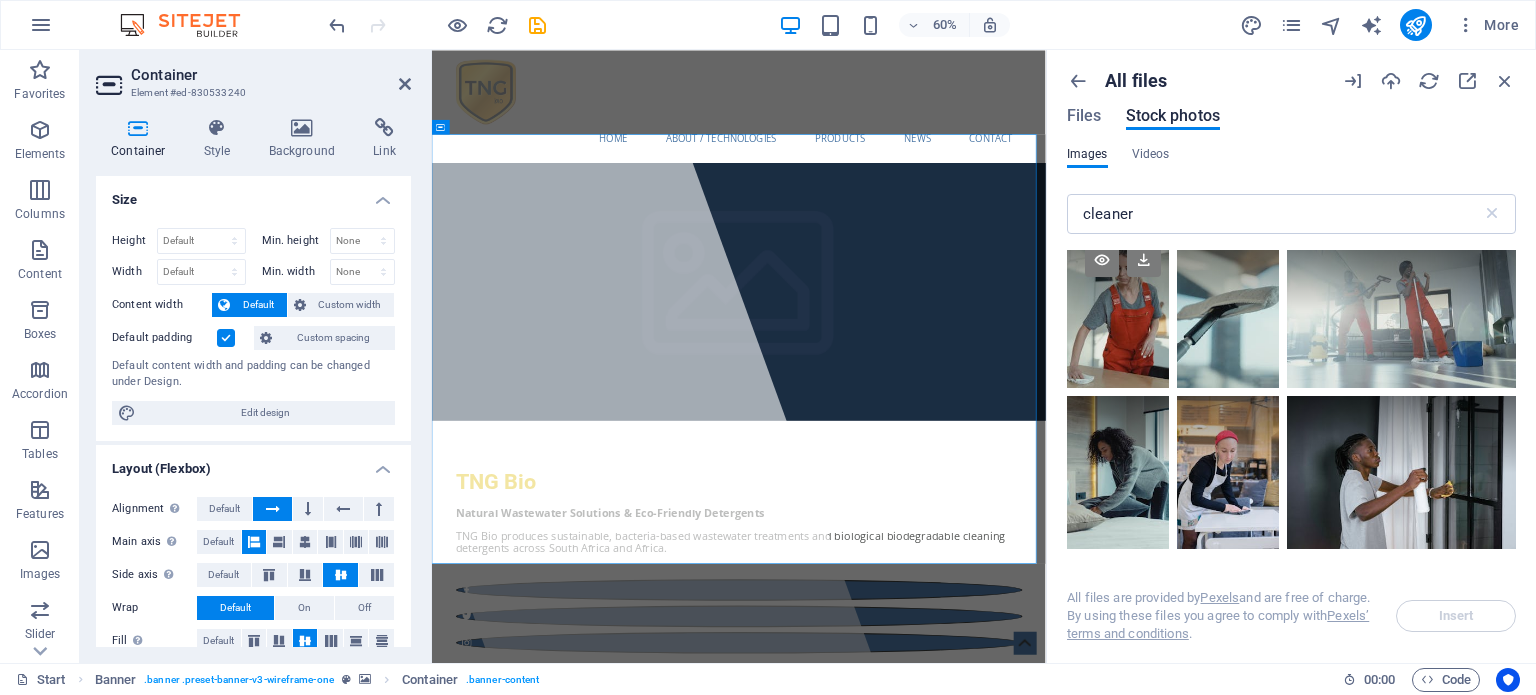 scroll, scrollTop: 14400, scrollLeft: 0, axis: vertical 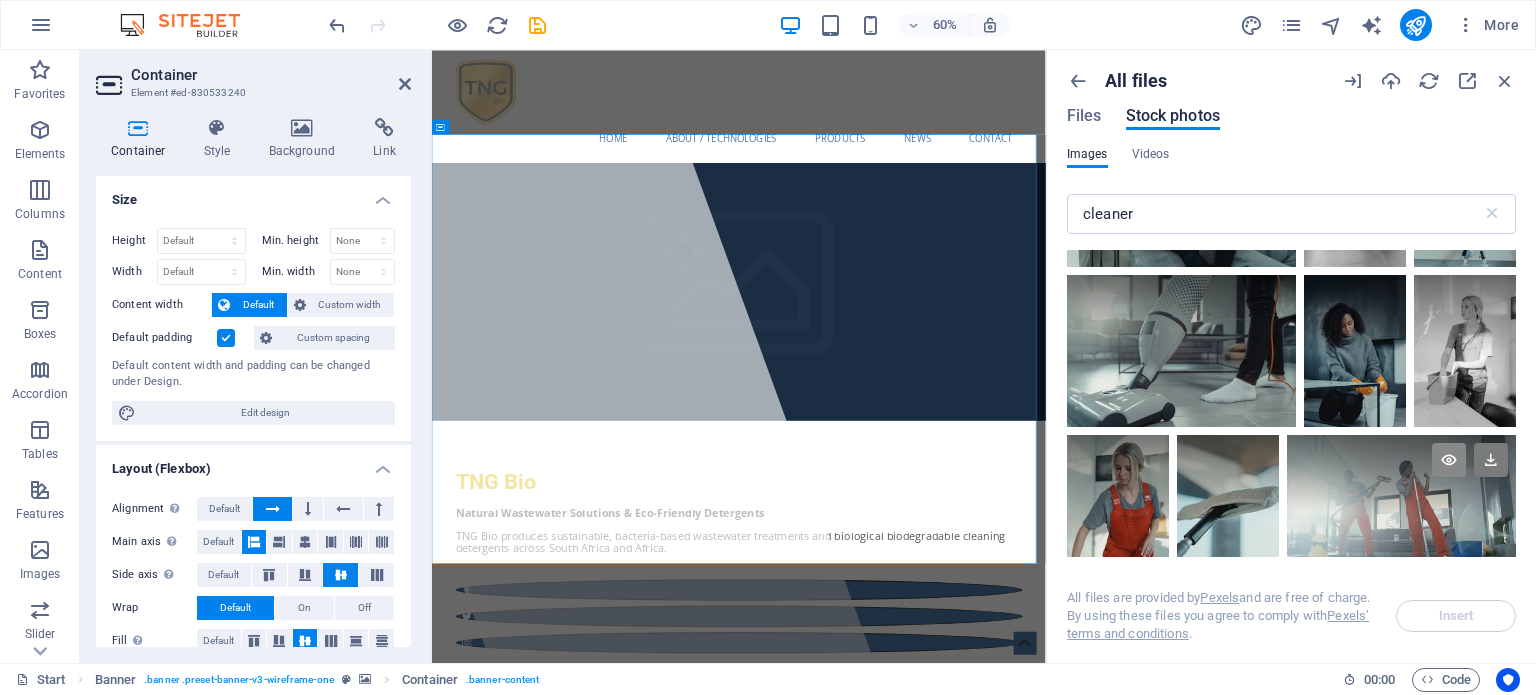 click at bounding box center (1449, 460) 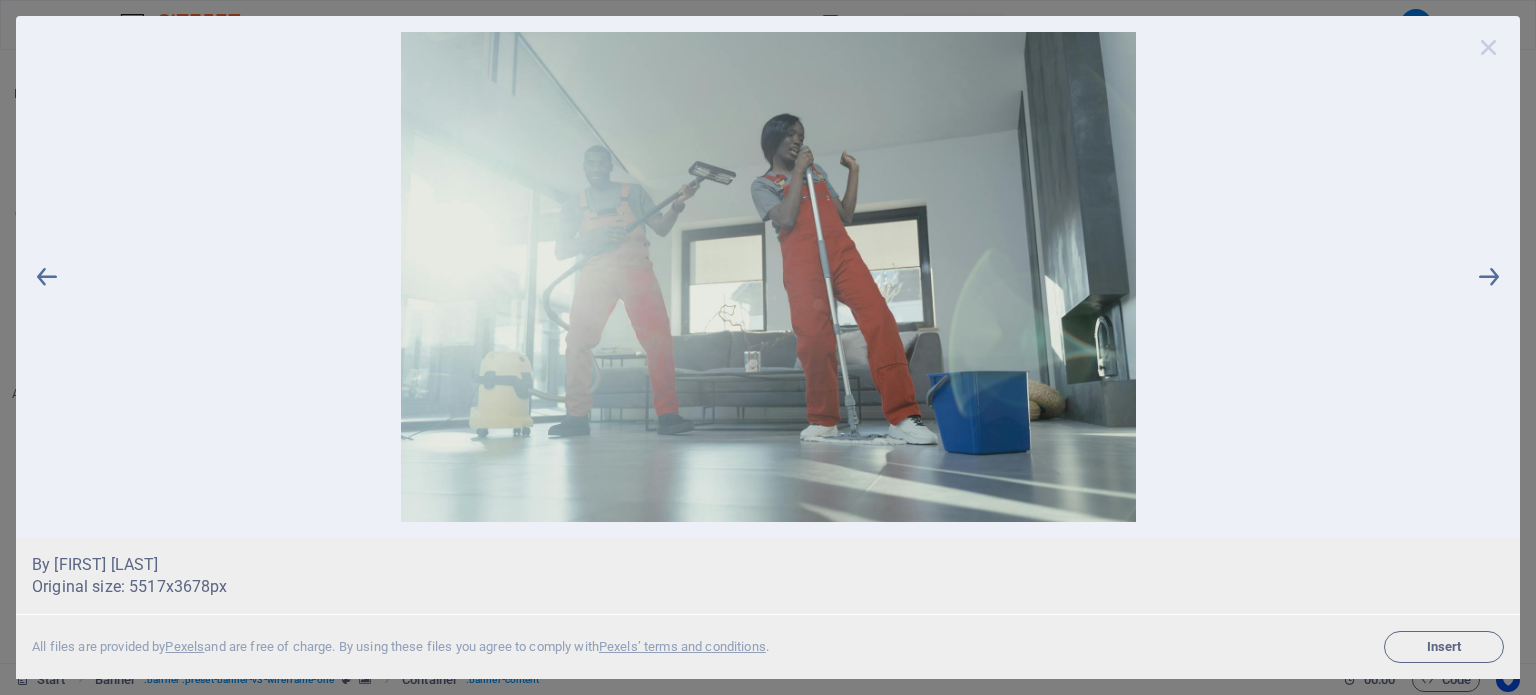 click at bounding box center [1489, 47] 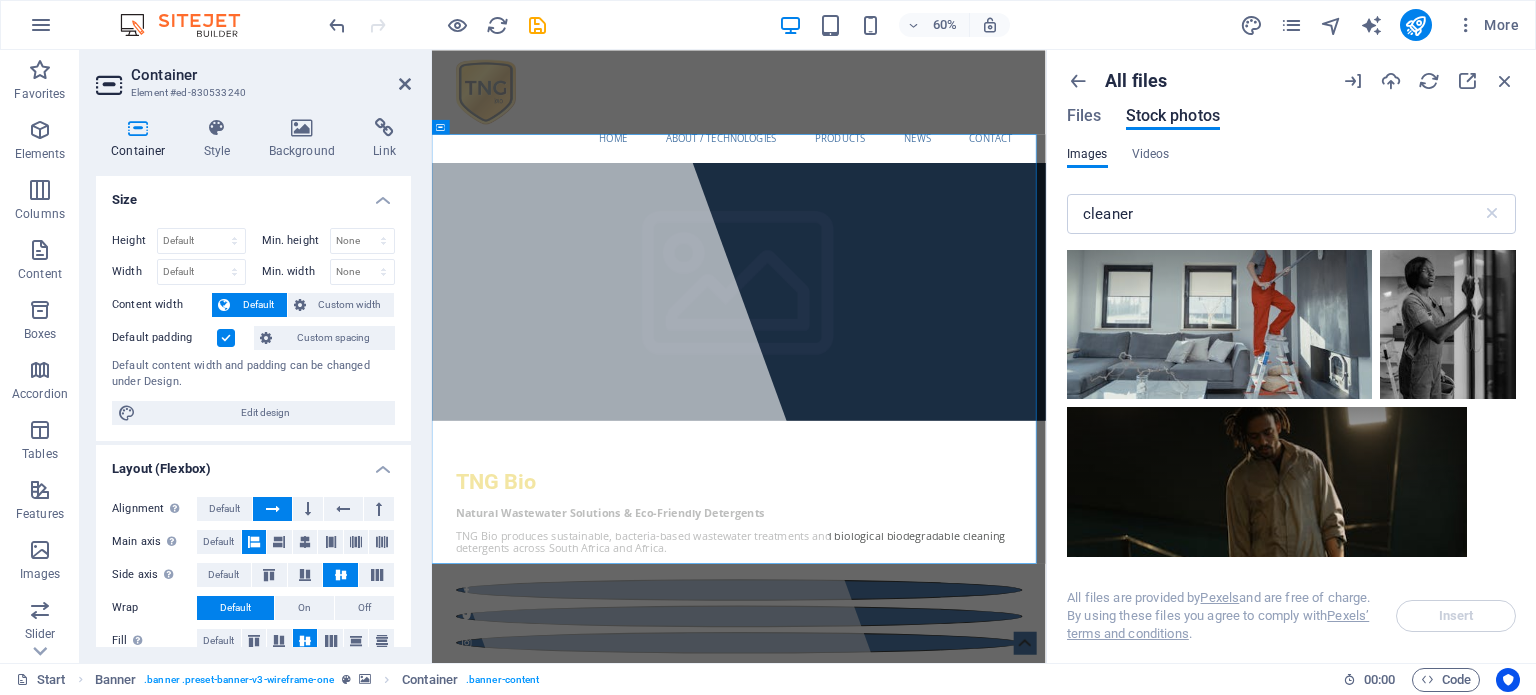 scroll, scrollTop: 27900, scrollLeft: 0, axis: vertical 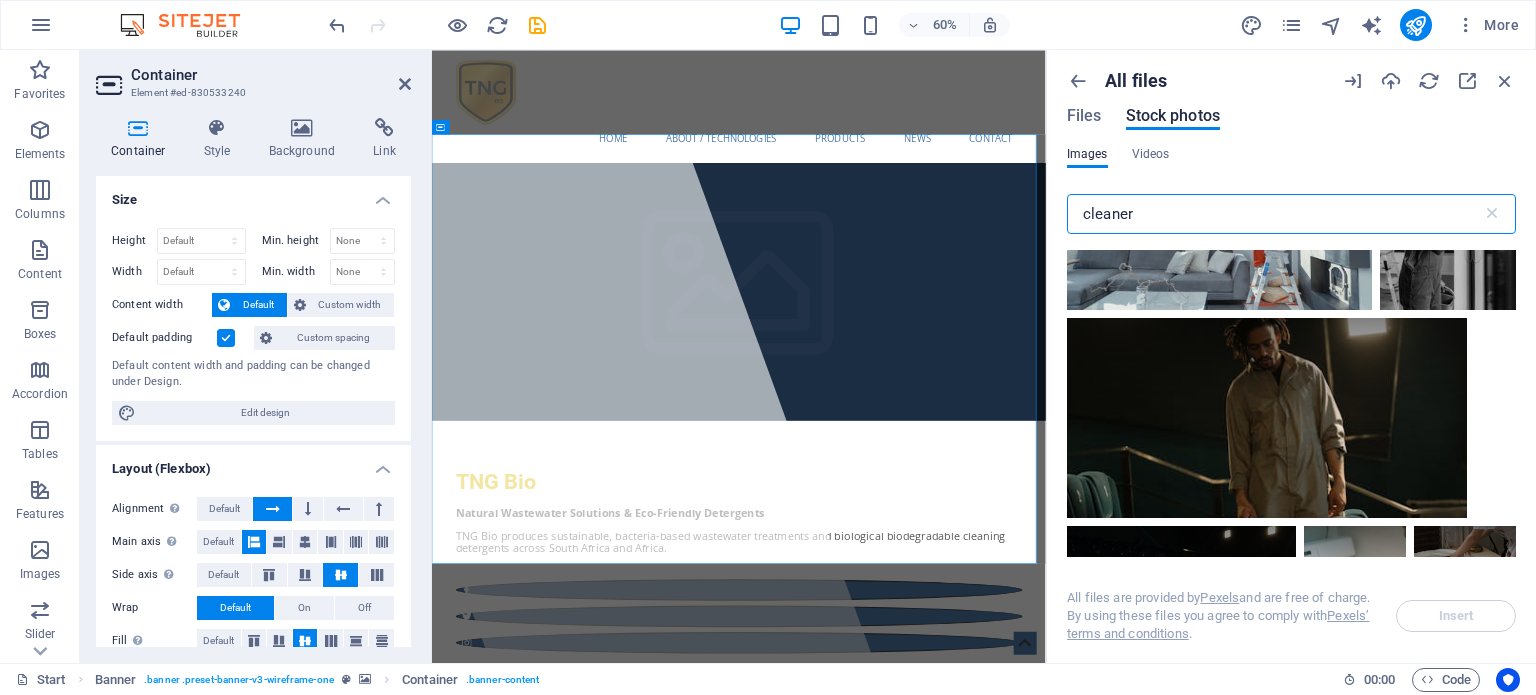 drag, startPoint x: 1200, startPoint y: 215, endPoint x: 1078, endPoint y: 227, distance: 122.588745 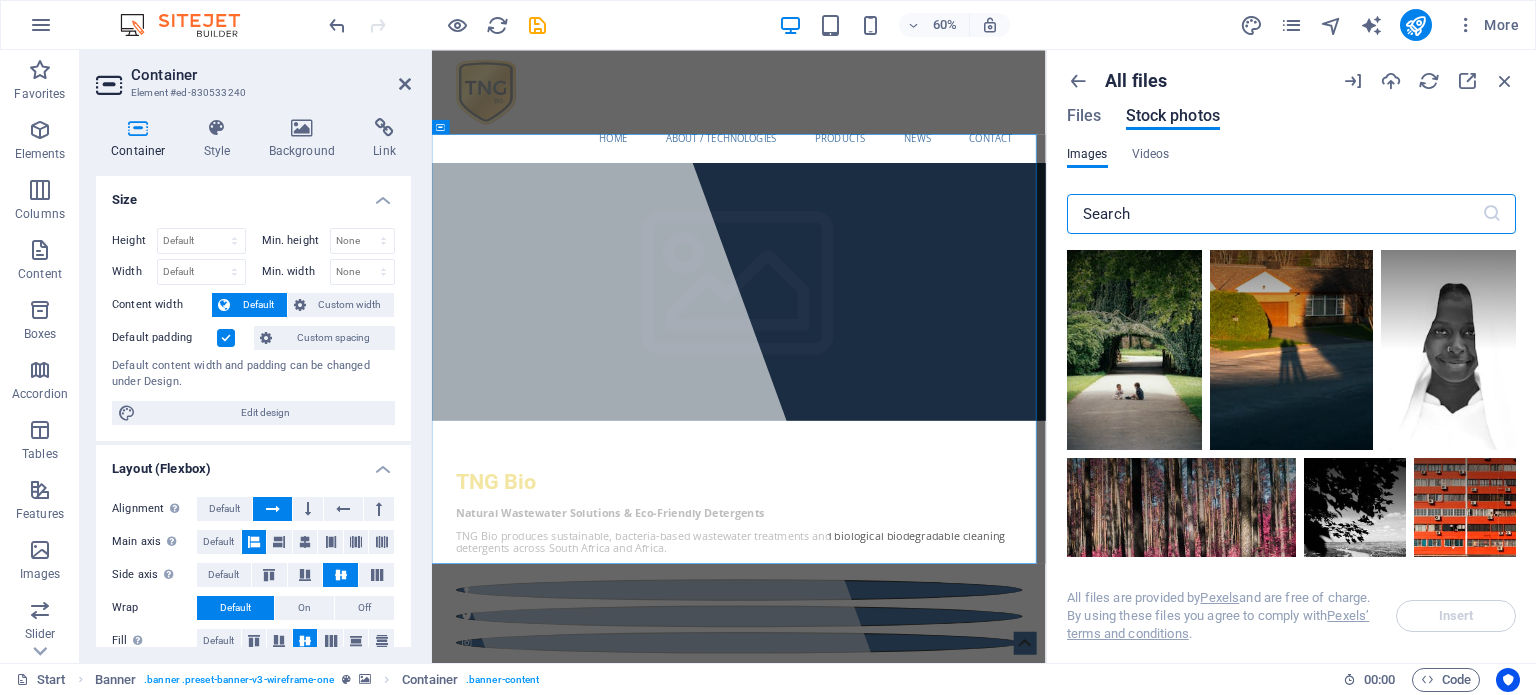 click at bounding box center (1274, 214) 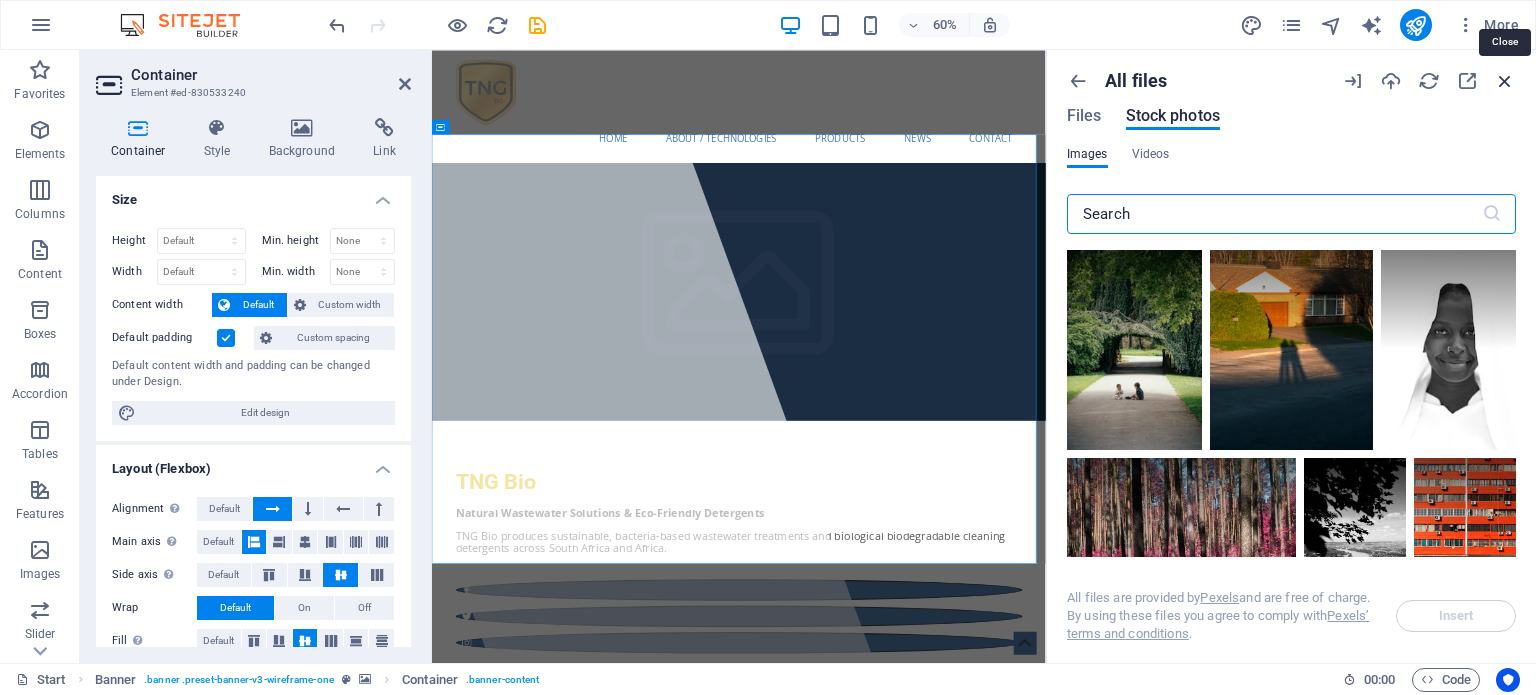 type 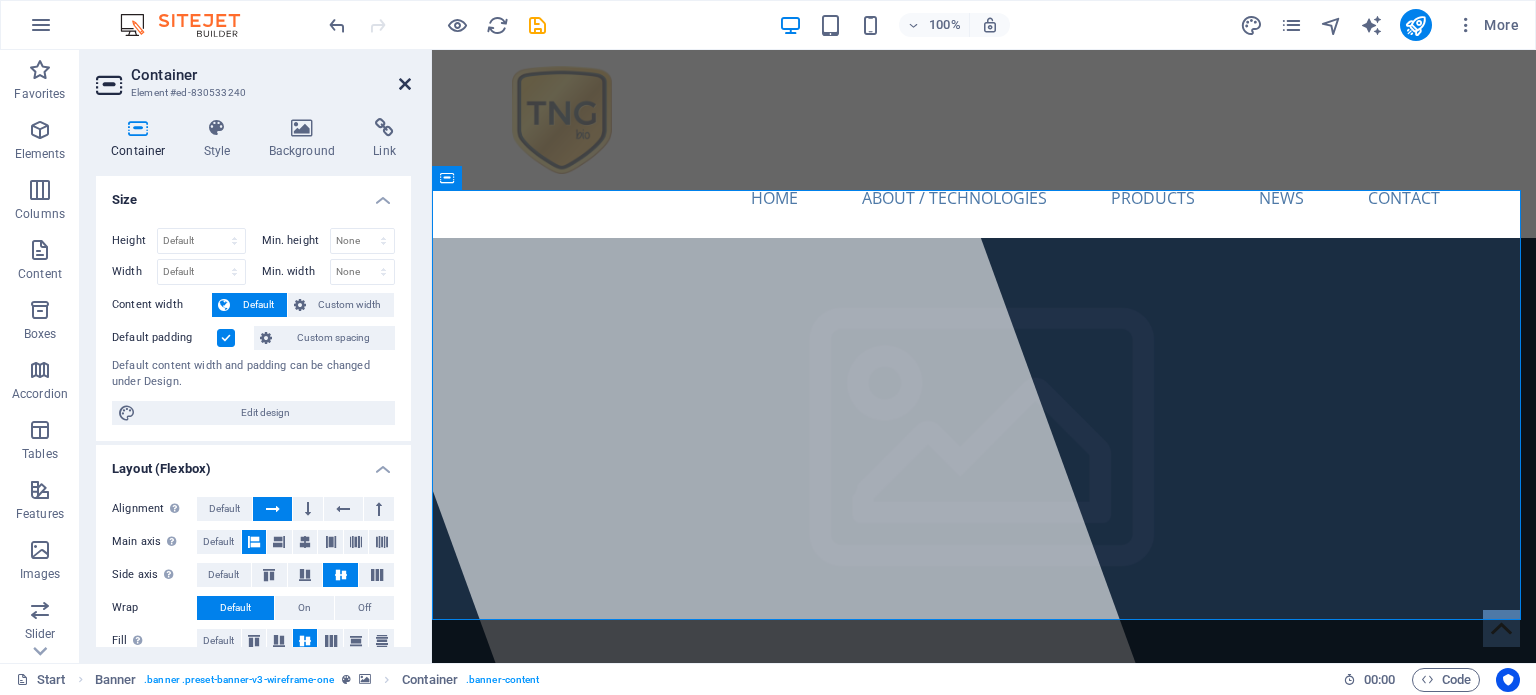 click at bounding box center (405, 84) 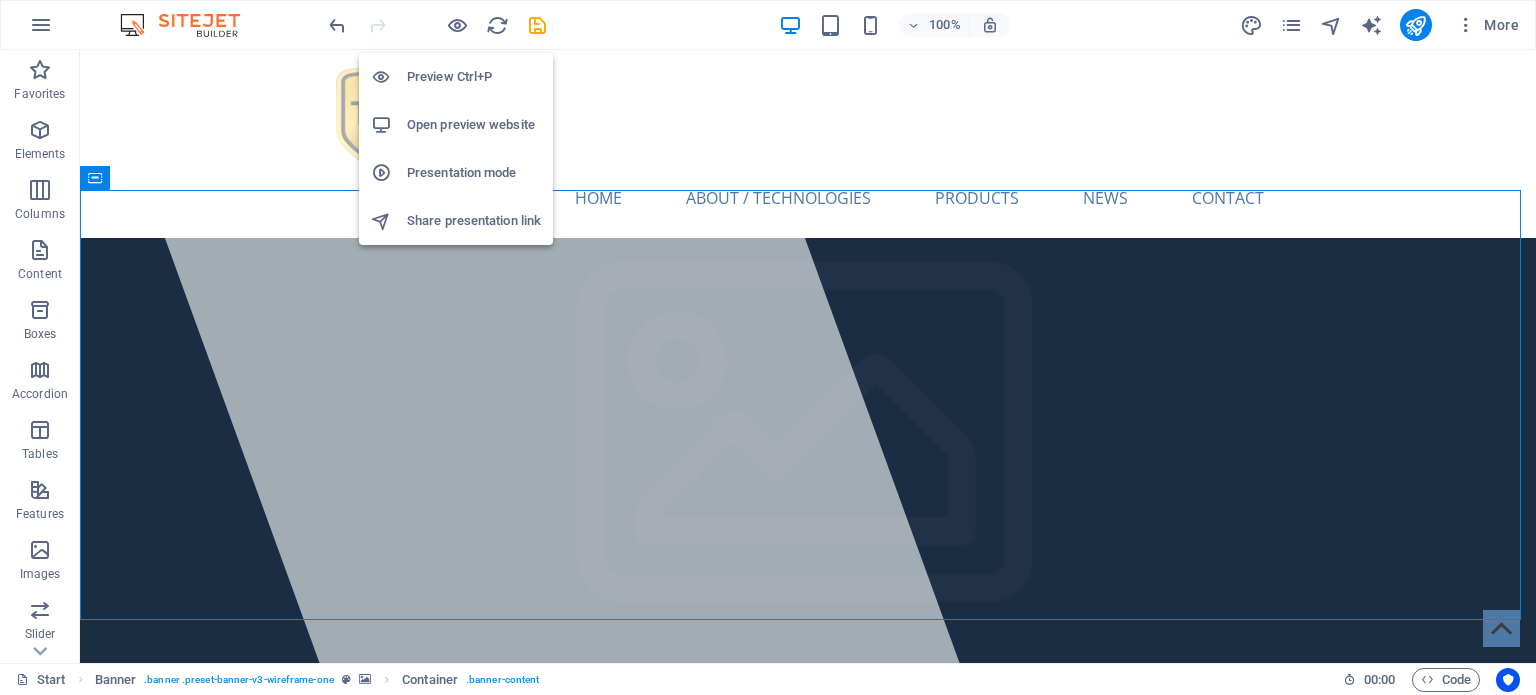 click on "Open preview website" at bounding box center (474, 125) 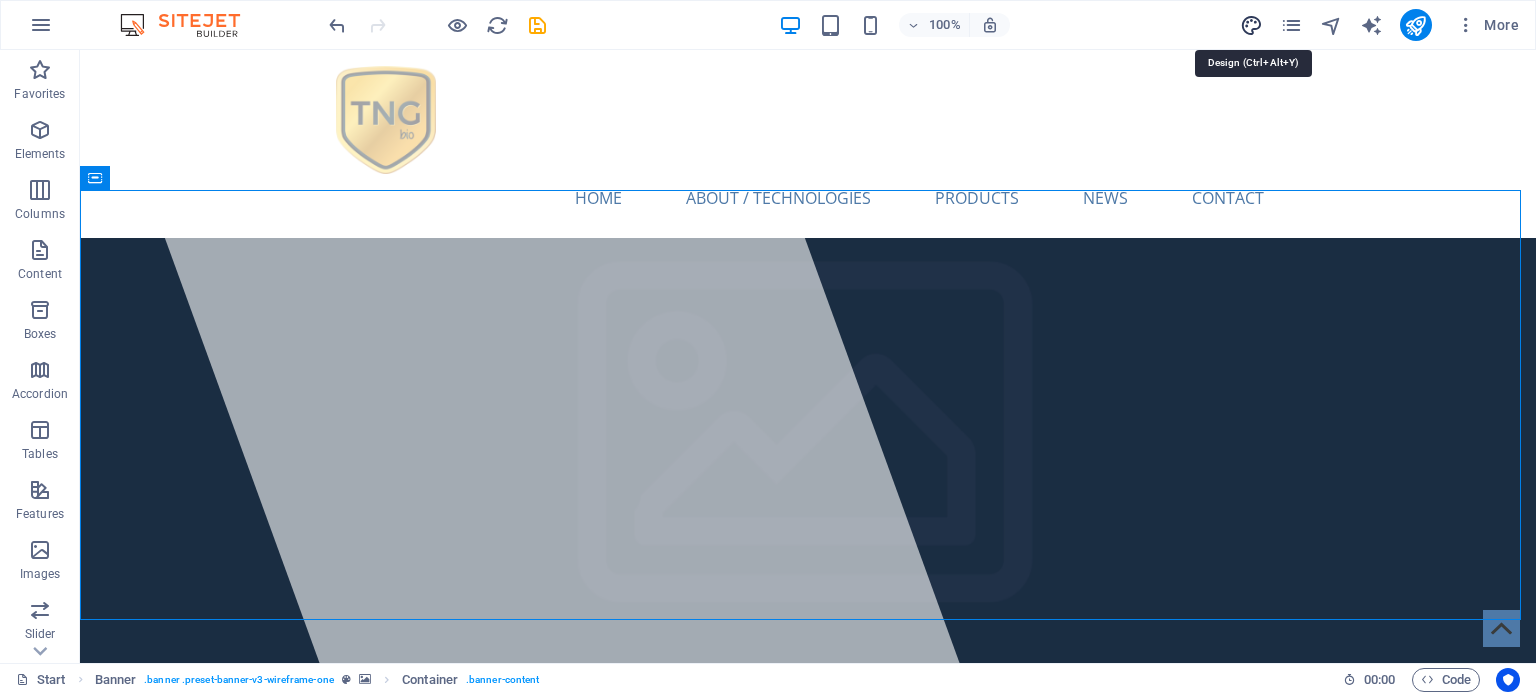 click at bounding box center (1251, 25) 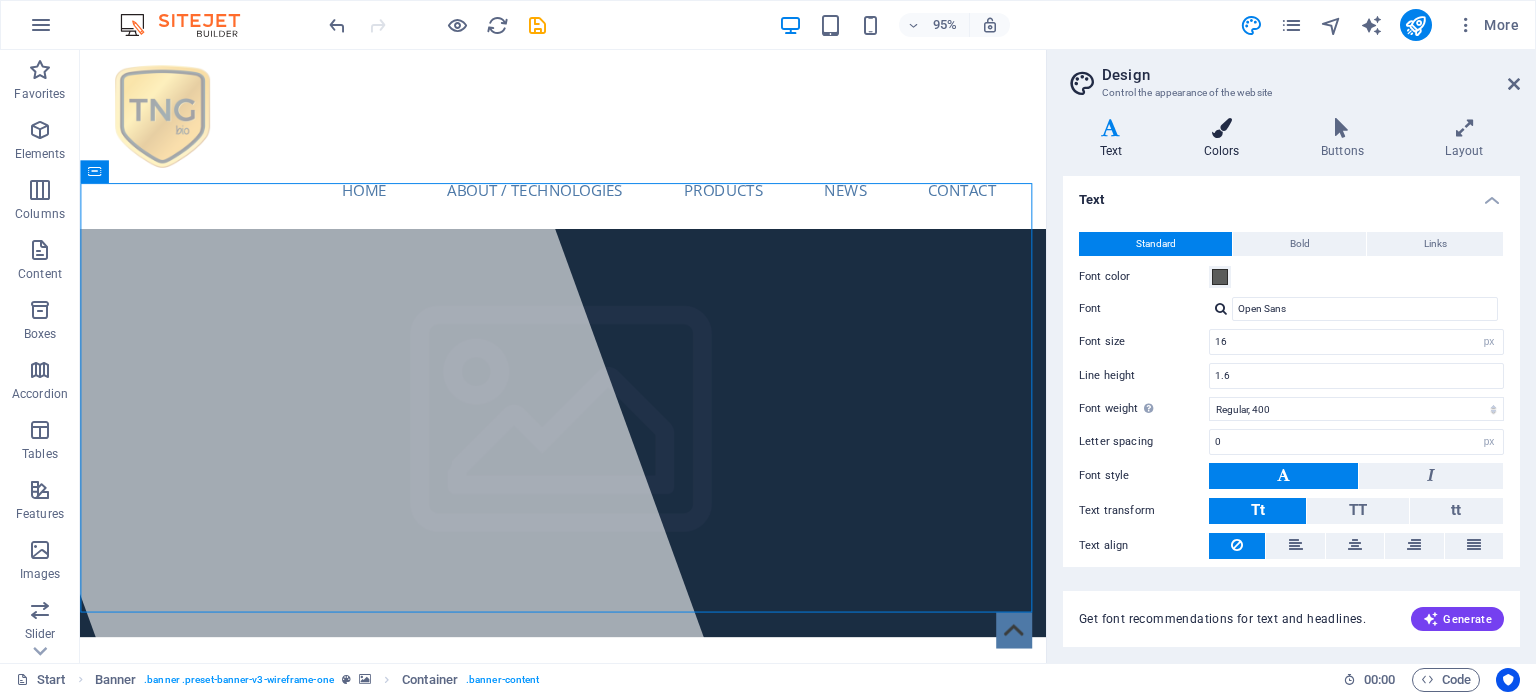 click at bounding box center [1221, 128] 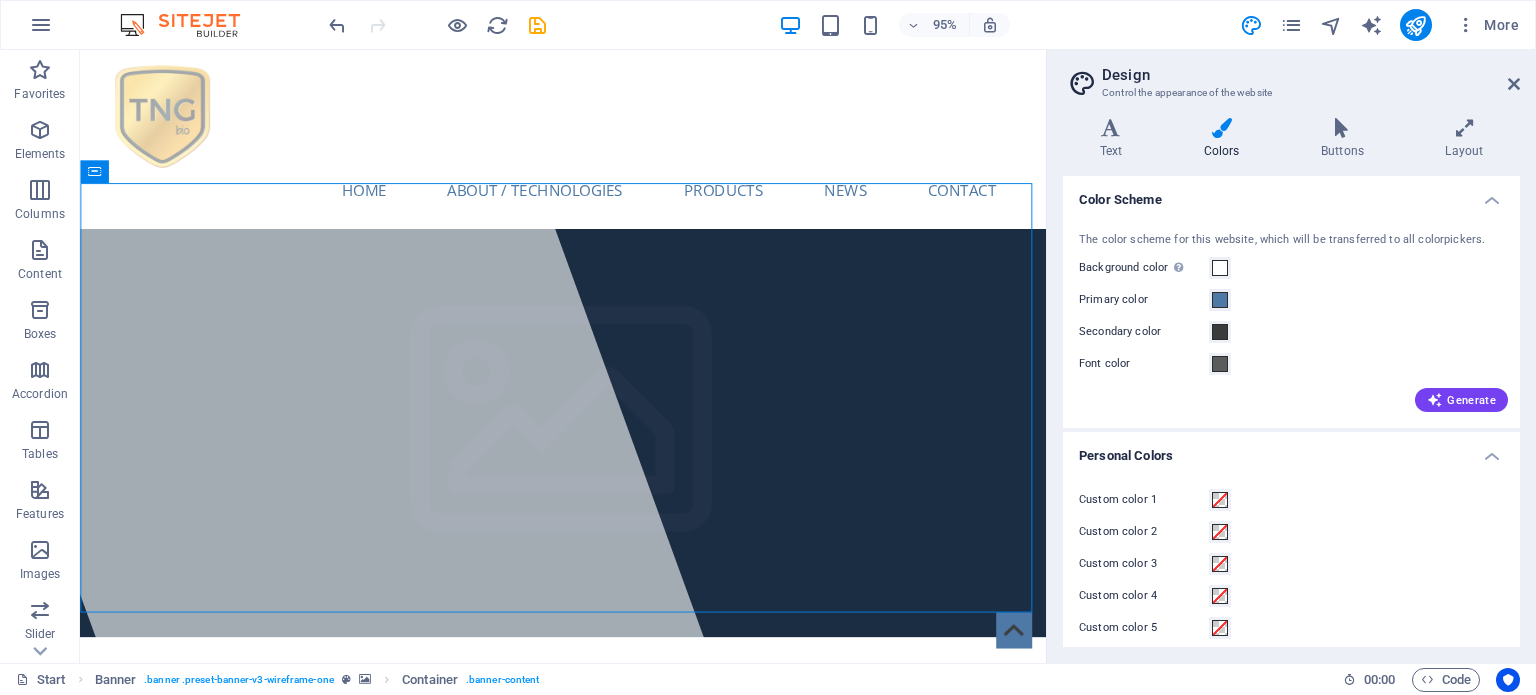 scroll, scrollTop: 12, scrollLeft: 0, axis: vertical 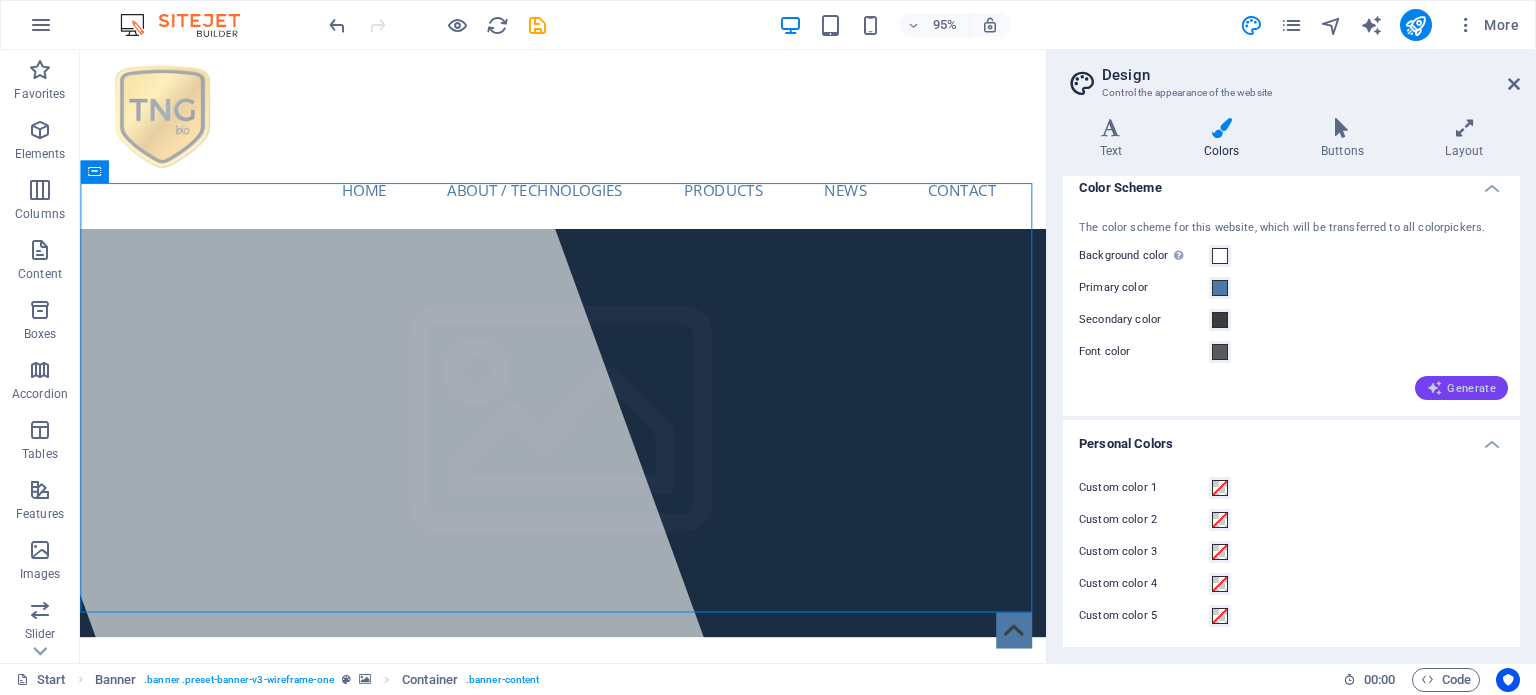 click on "Generate" at bounding box center [1461, 388] 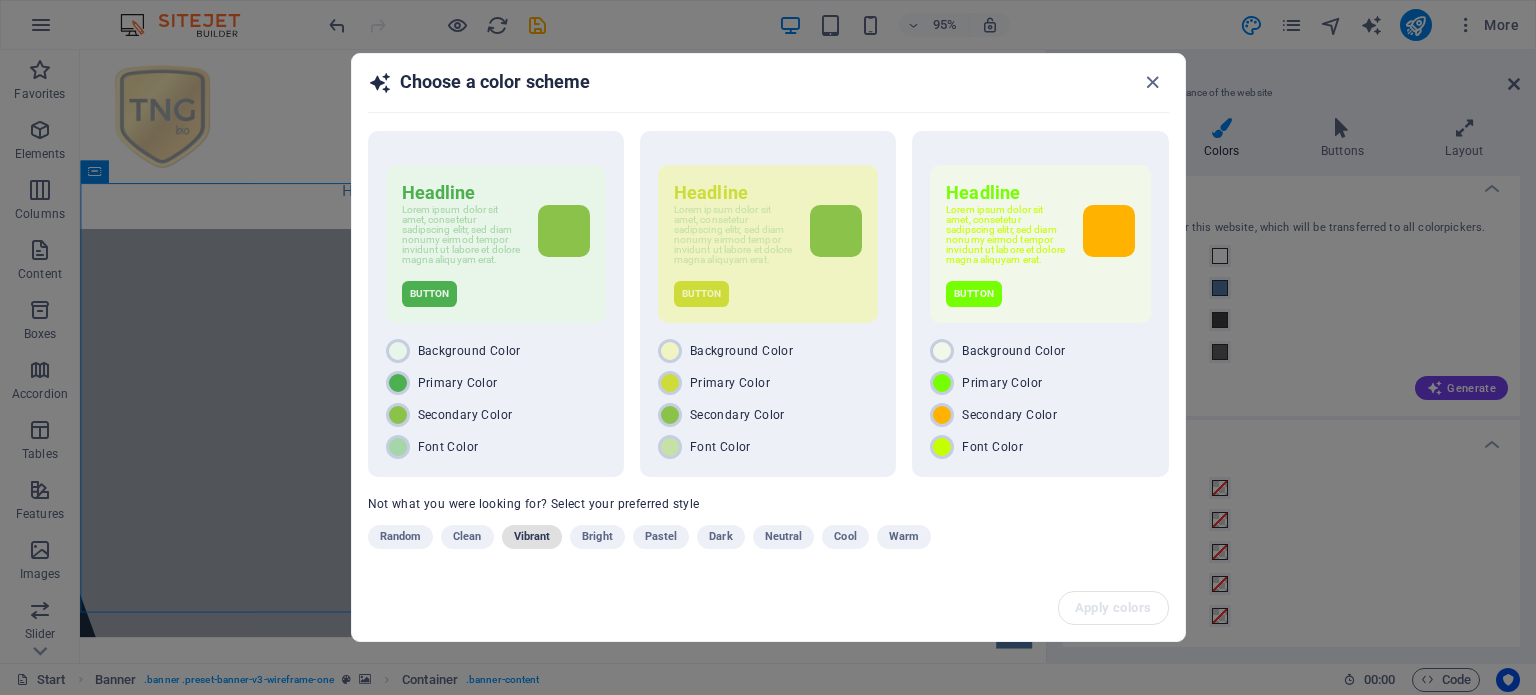click on "Vibrant" at bounding box center (532, 537) 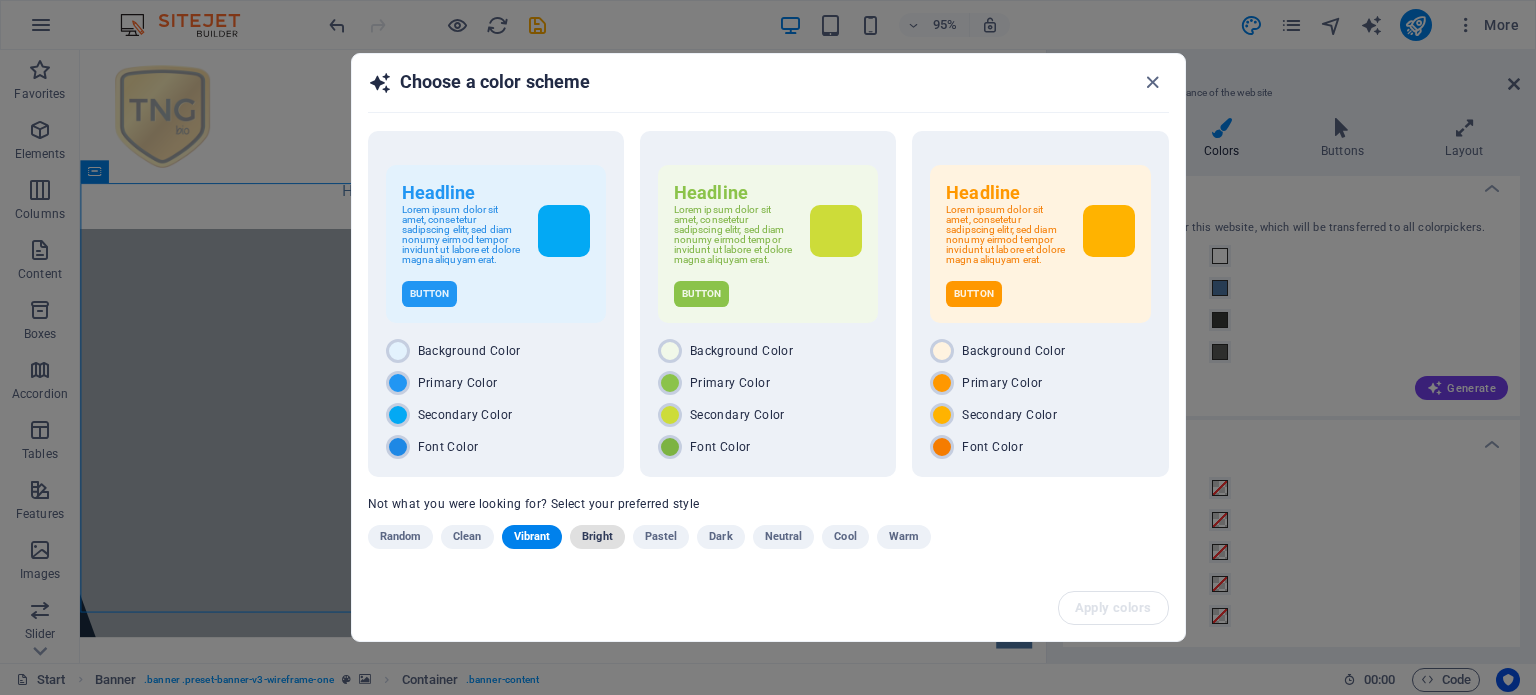 click on "Bright" at bounding box center [597, 537] 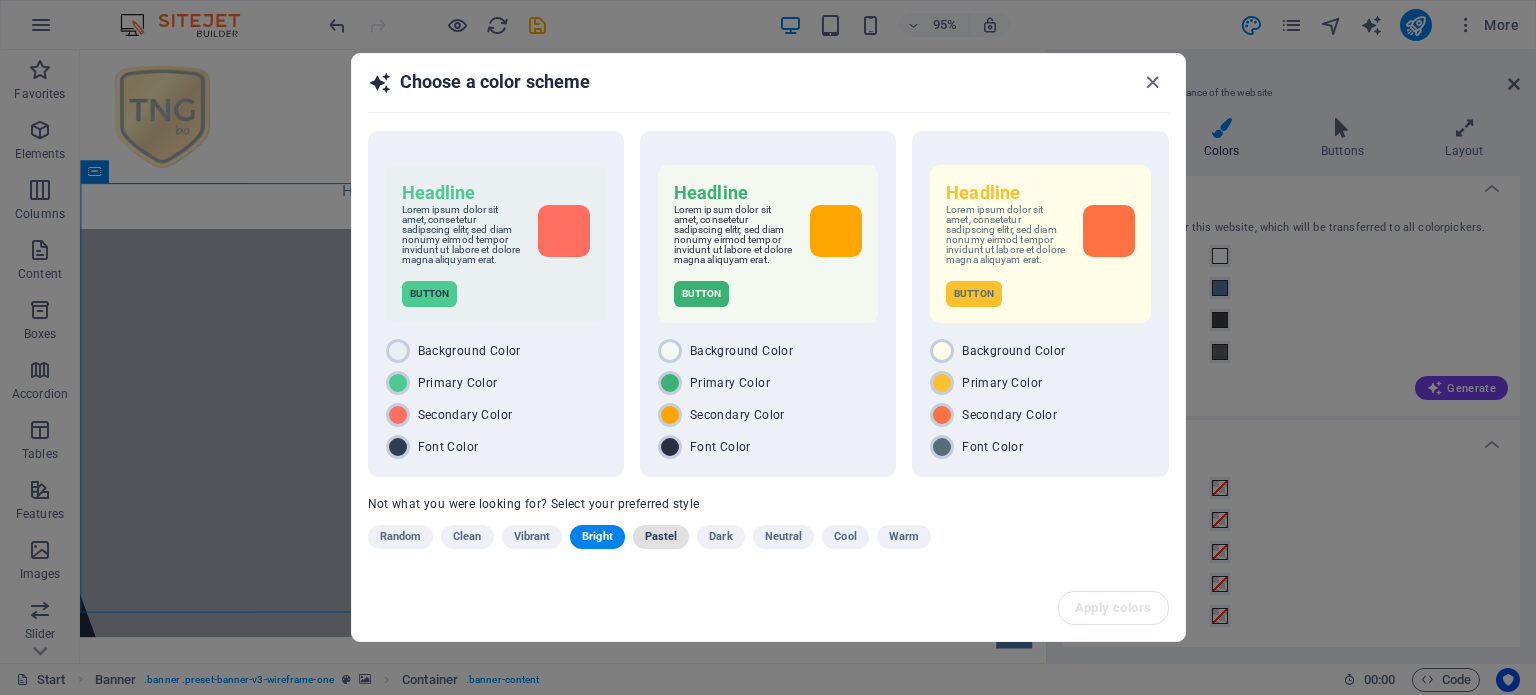click on "Pastel" at bounding box center (661, 537) 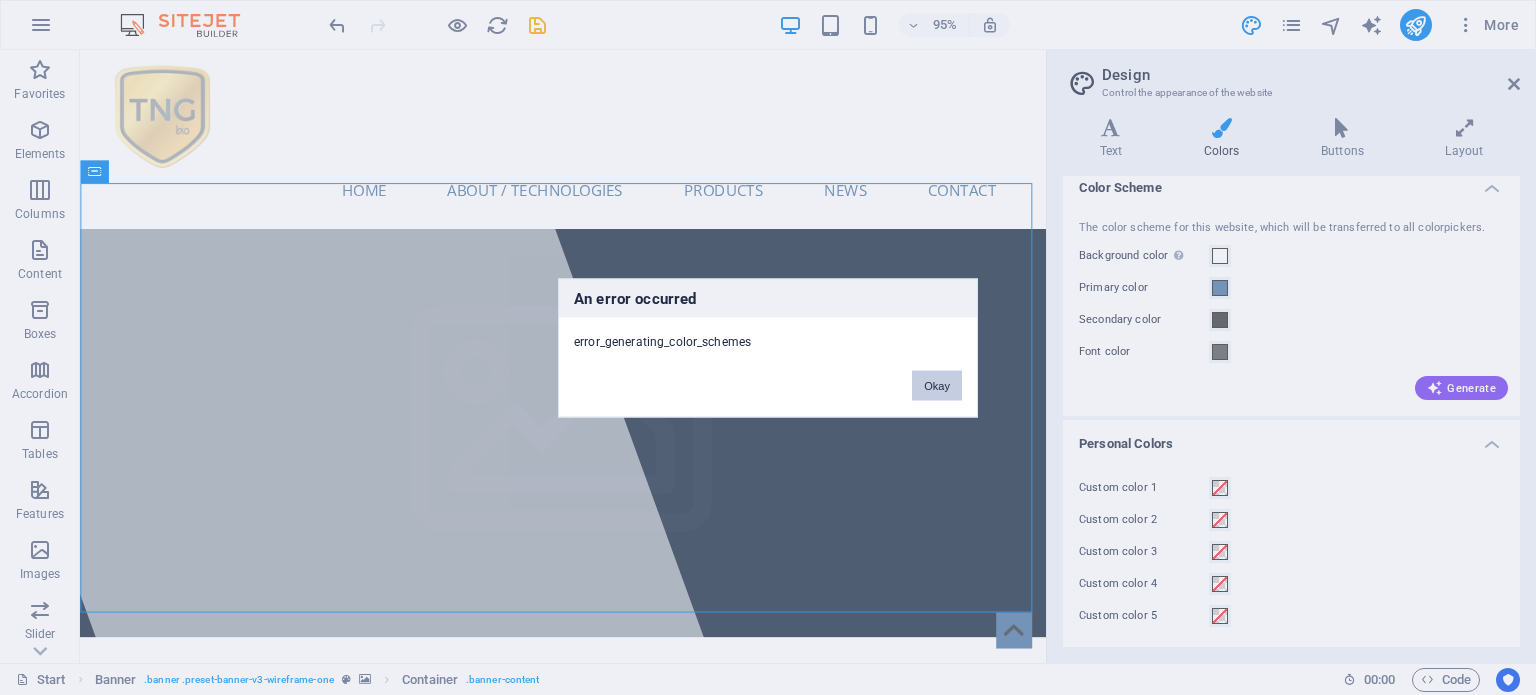click on "Okay" at bounding box center [937, 385] 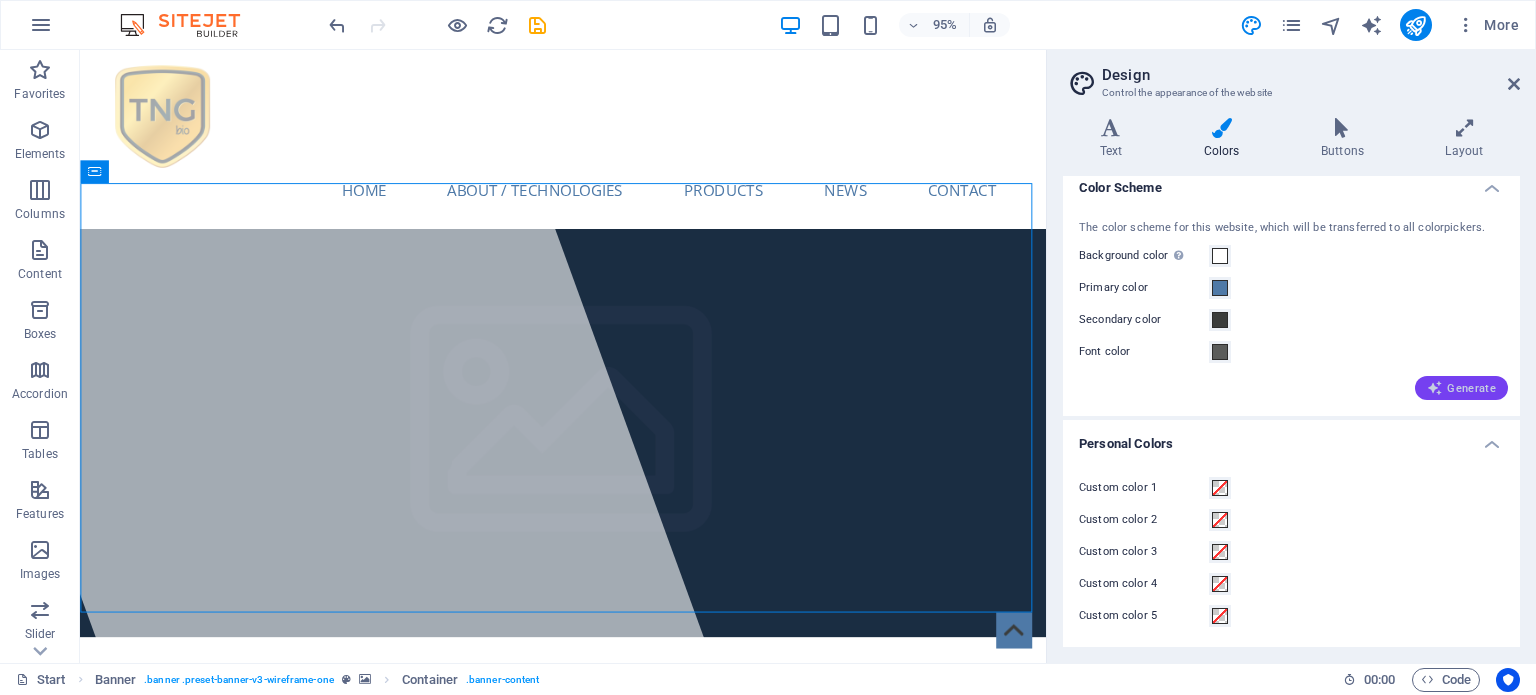 click on "Generate" at bounding box center [1461, 388] 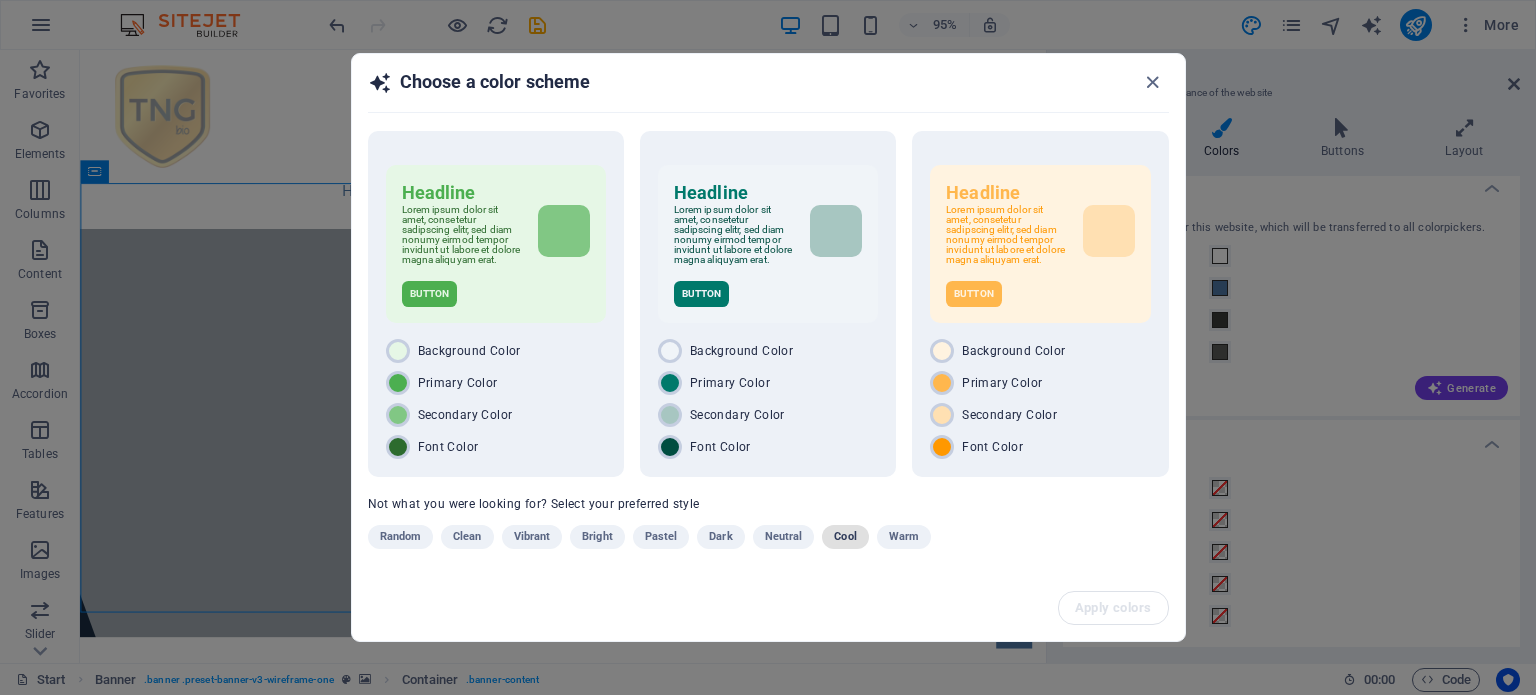 click on "Cool" at bounding box center [845, 537] 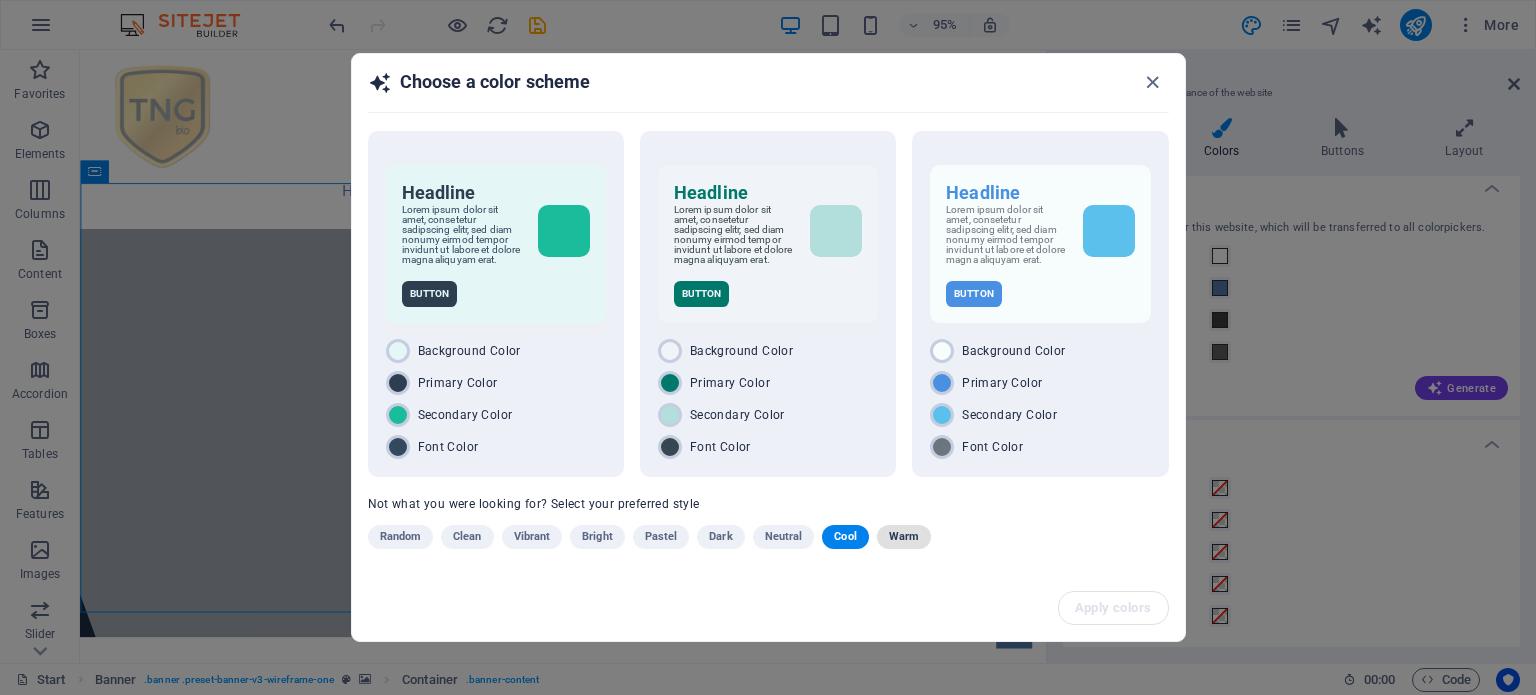 click on "Warm" at bounding box center (904, 537) 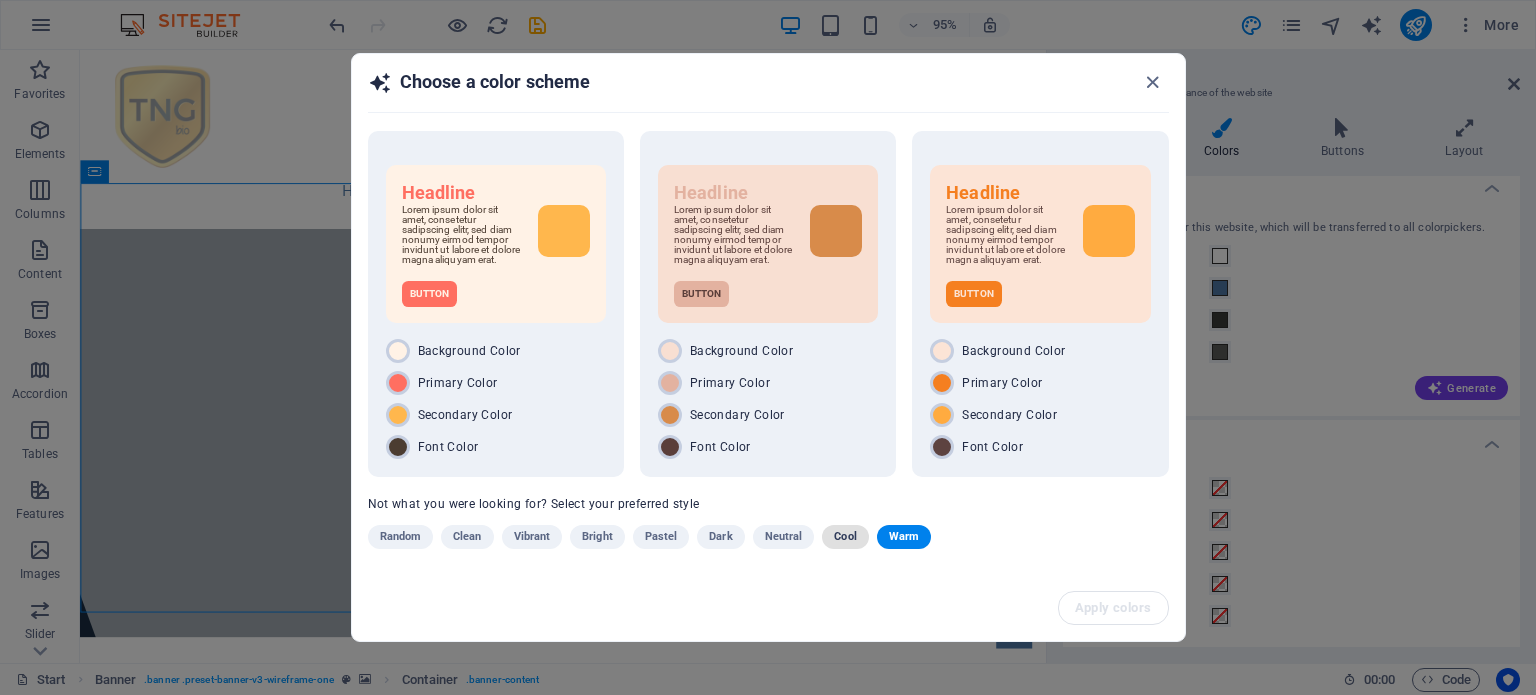 click on "Cool" at bounding box center [845, 537] 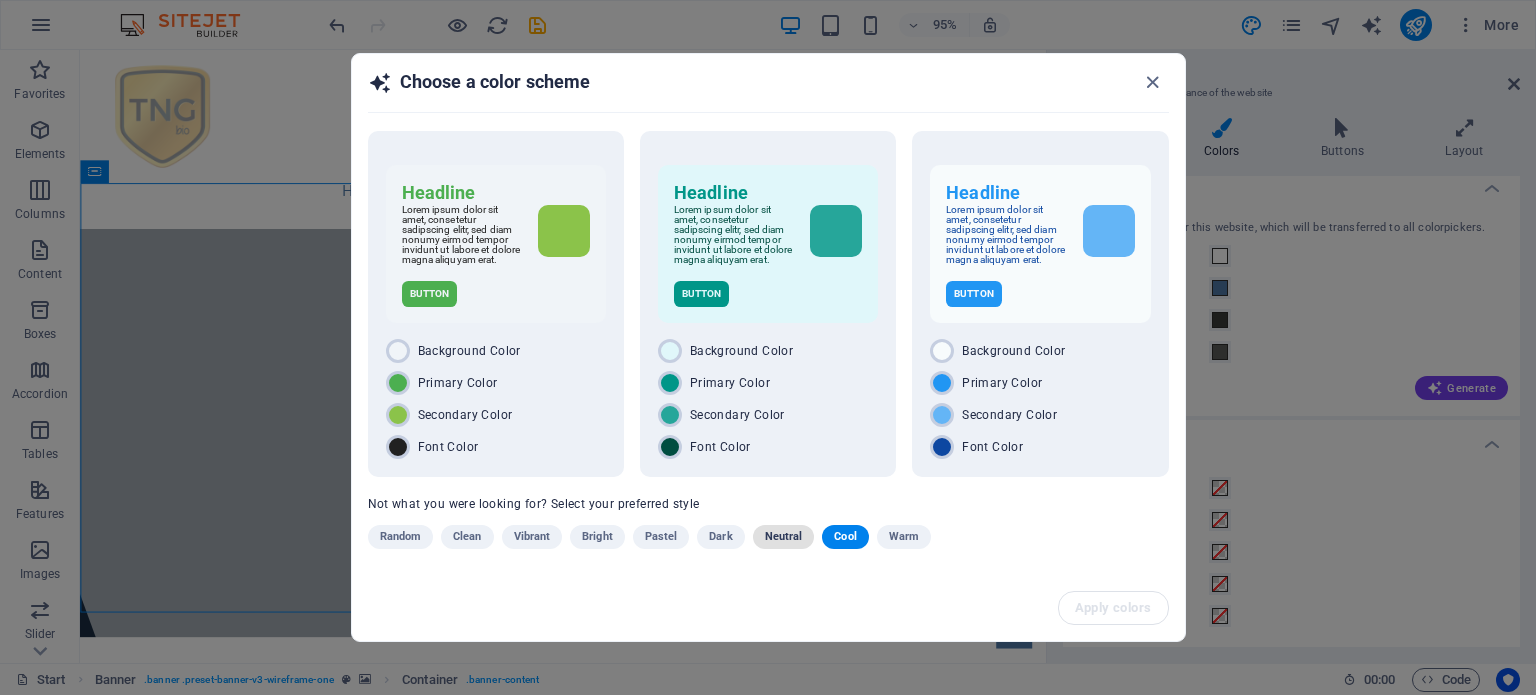 click on "Neutral" at bounding box center [784, 537] 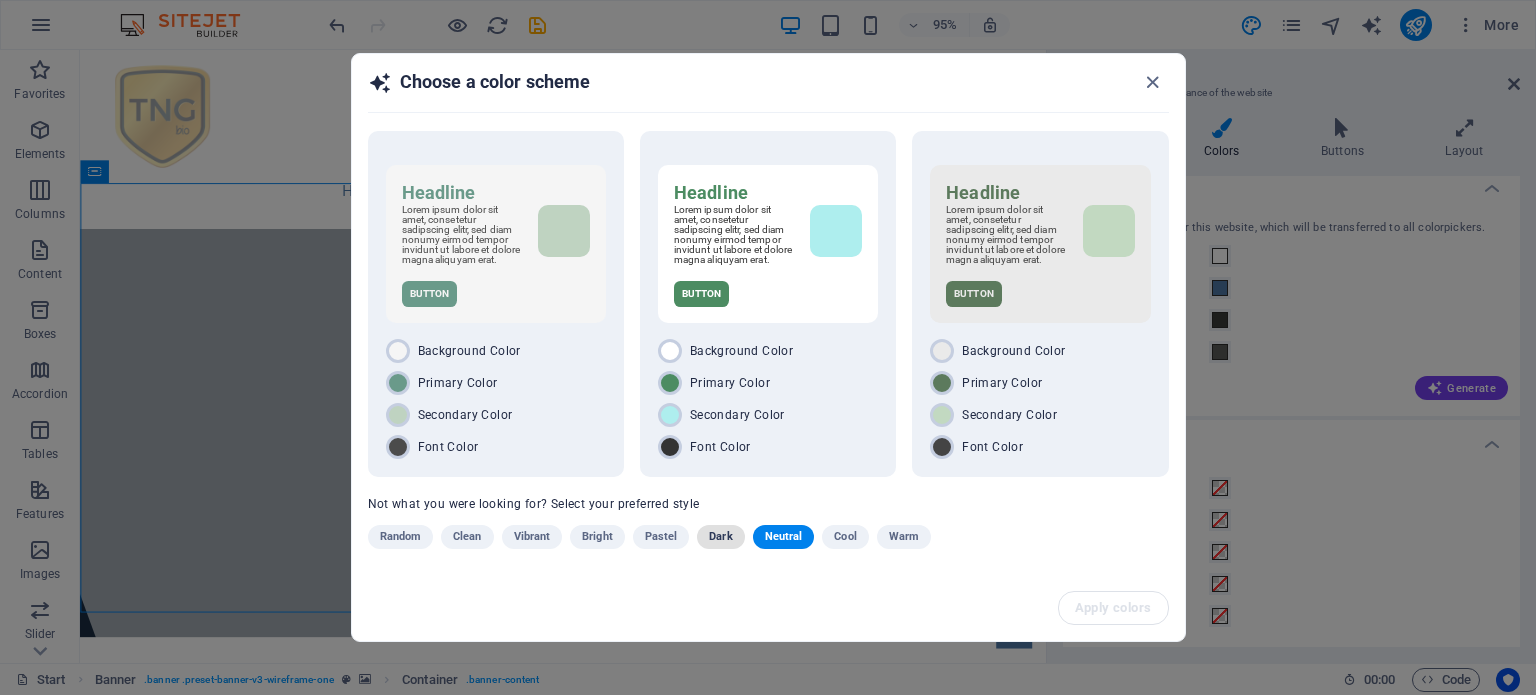 click on "Dark" at bounding box center [720, 537] 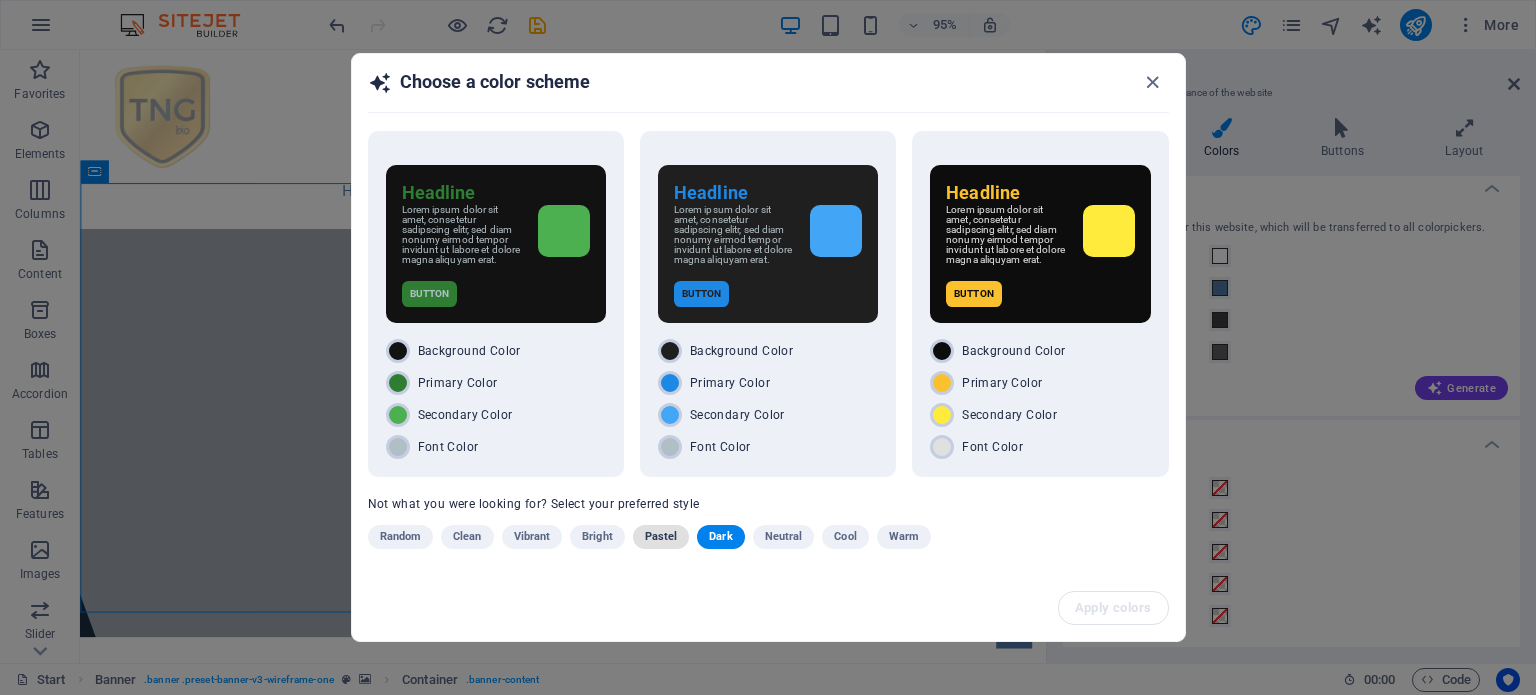 click on "Pastel" at bounding box center [661, 537] 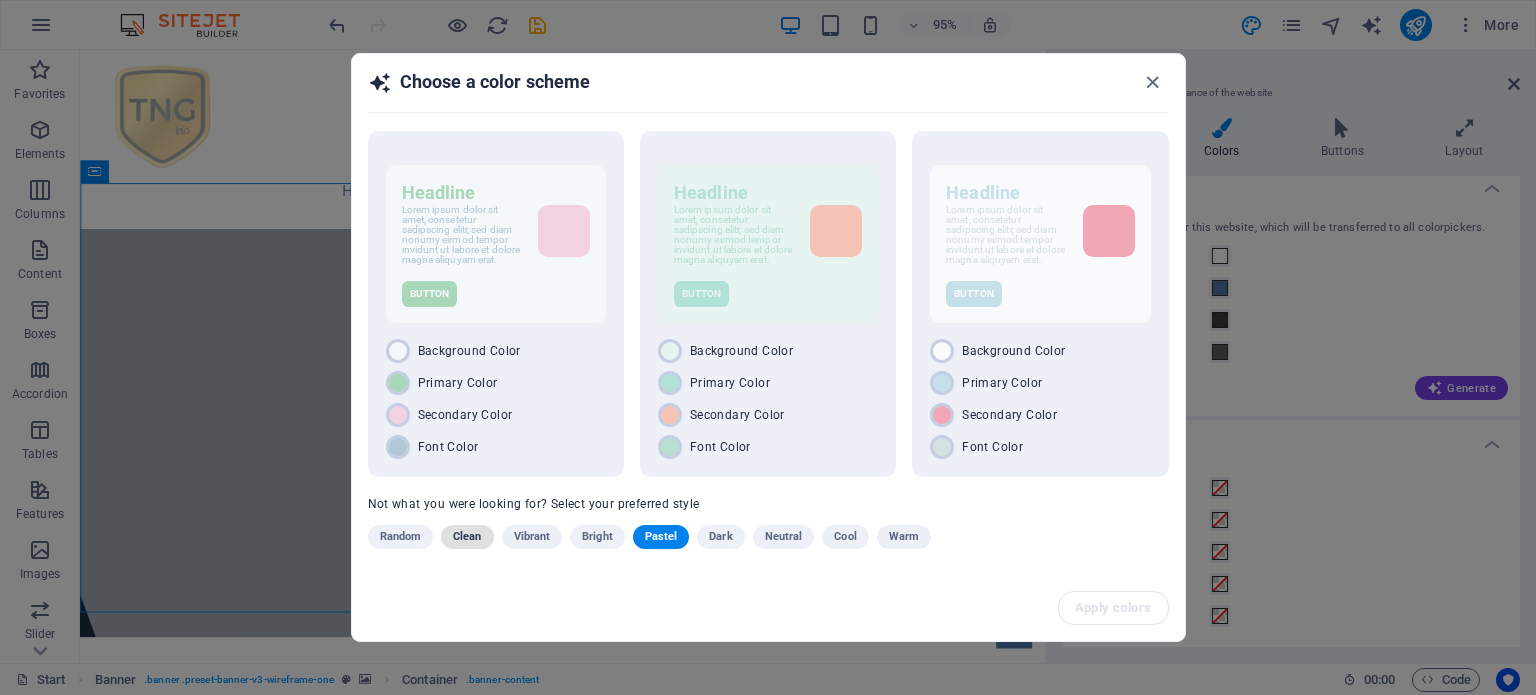 click on "Clean" at bounding box center [467, 537] 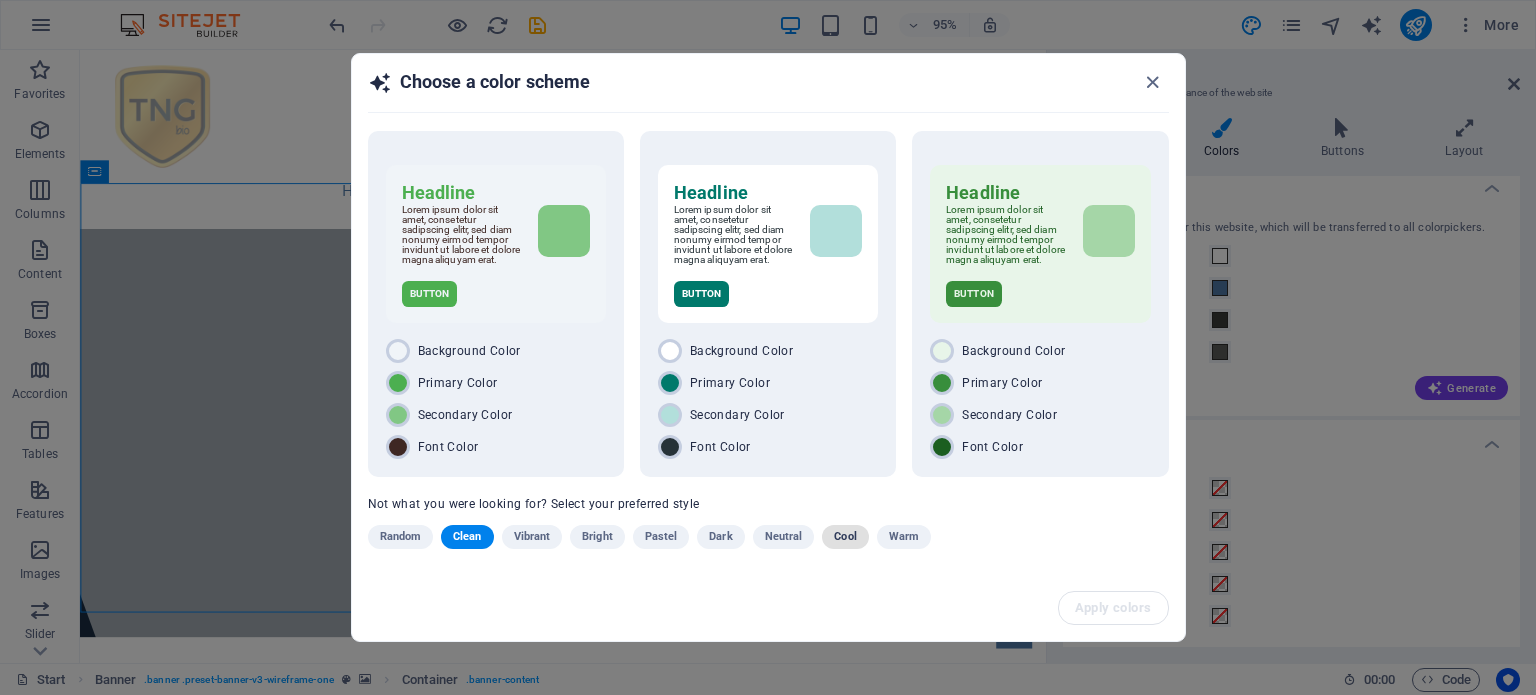 click on "Cool" at bounding box center [845, 537] 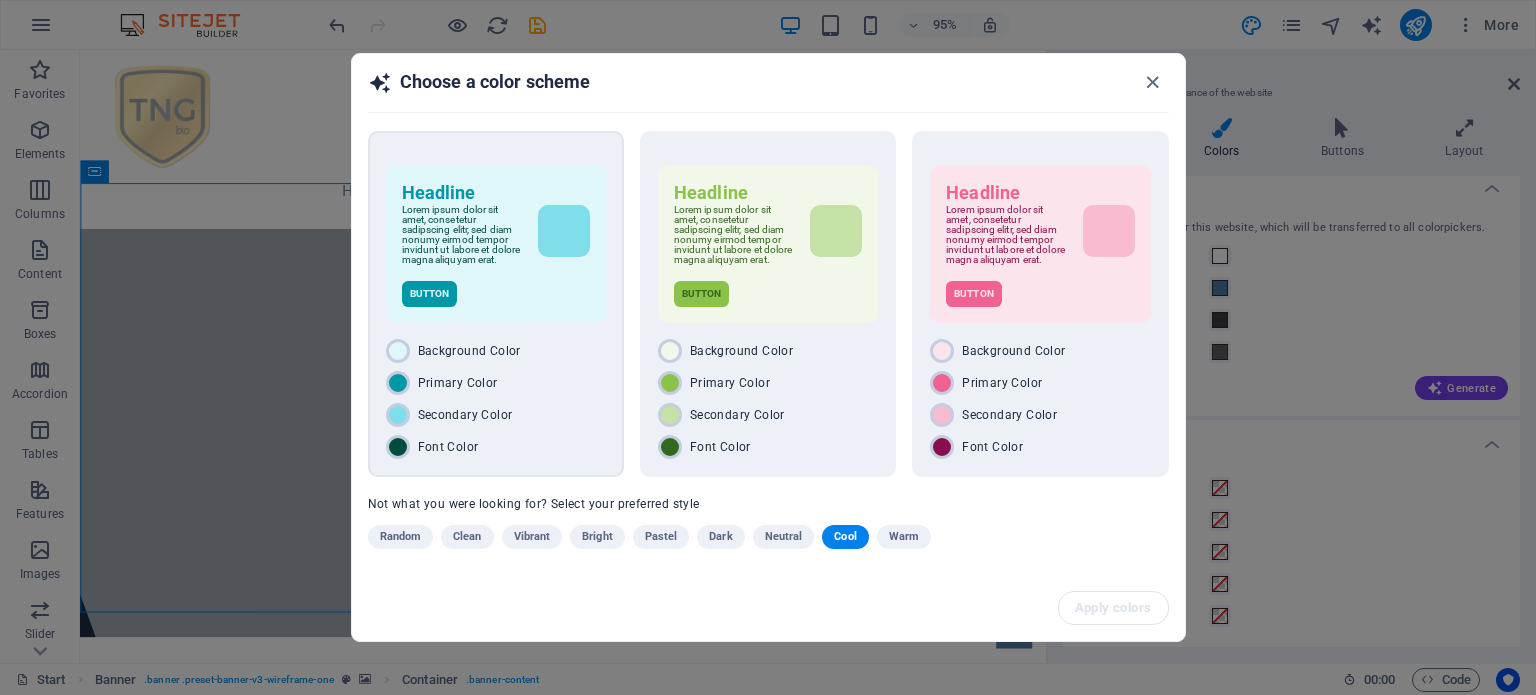 click on "Background Color Primary Color Secondary Color Font Color" at bounding box center [496, 399] 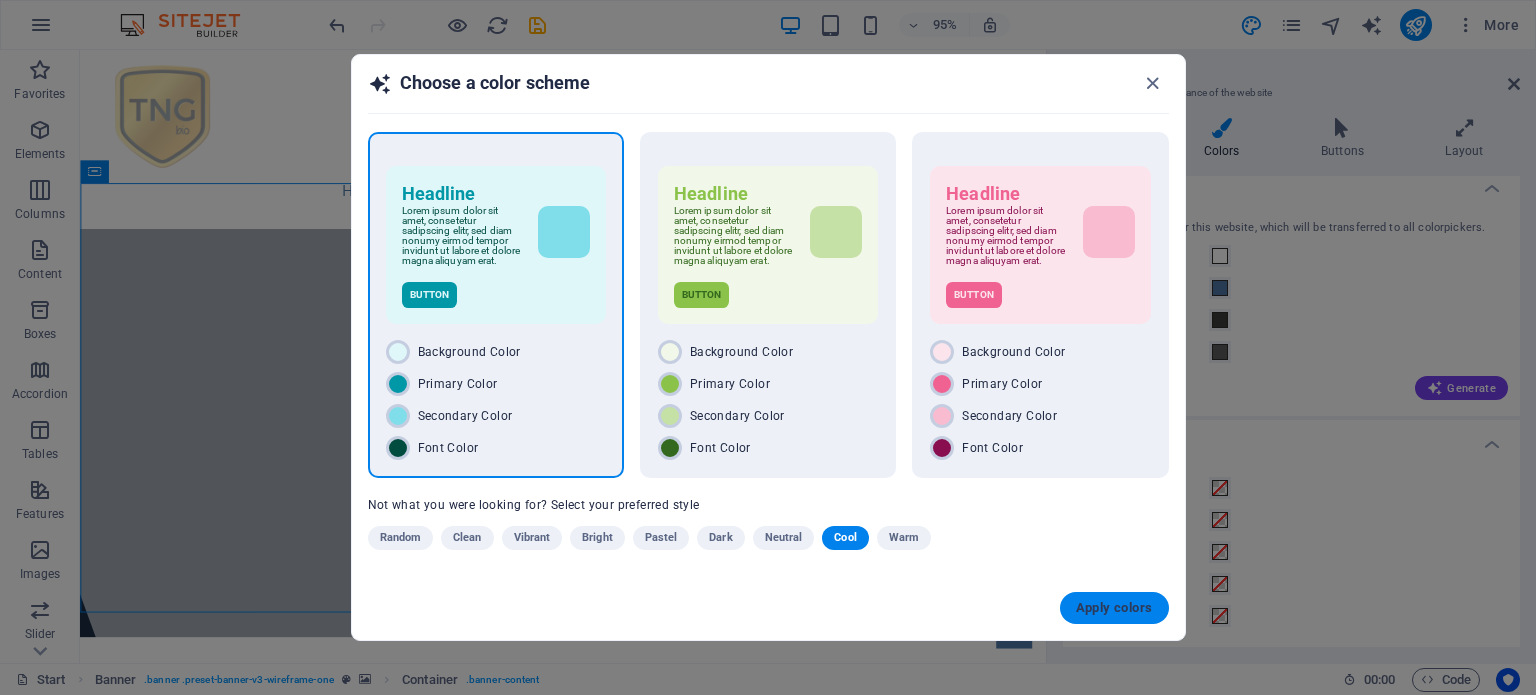 click on "Apply colors" at bounding box center (1114, 608) 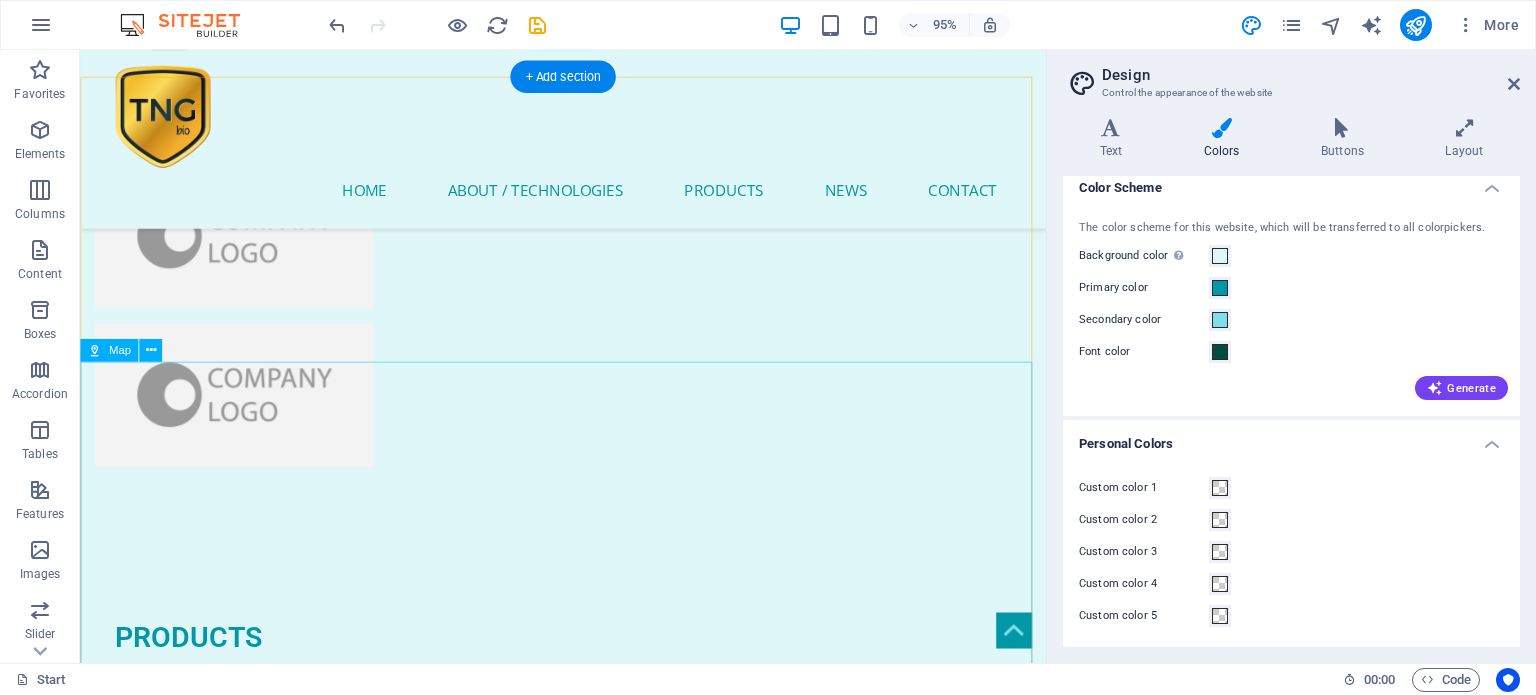 scroll, scrollTop: 5028, scrollLeft: 0, axis: vertical 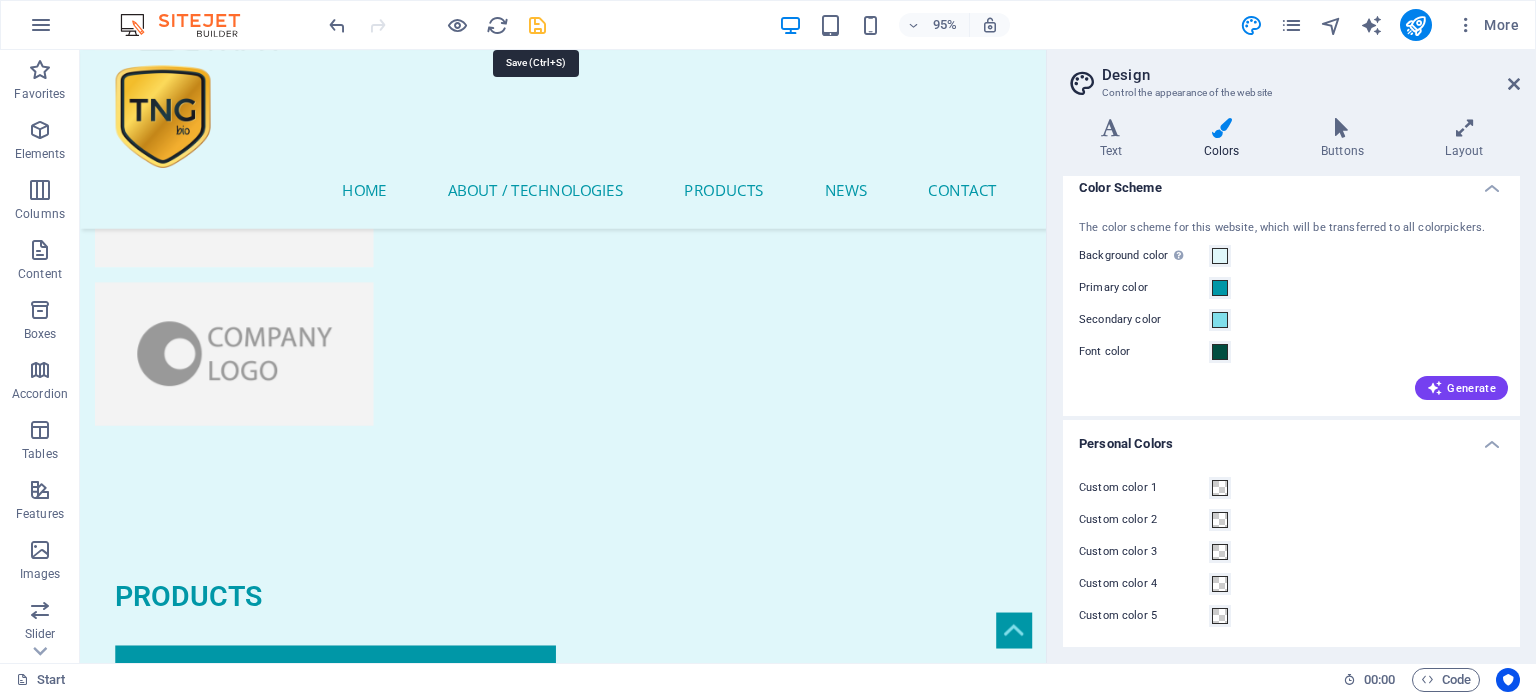click at bounding box center (537, 25) 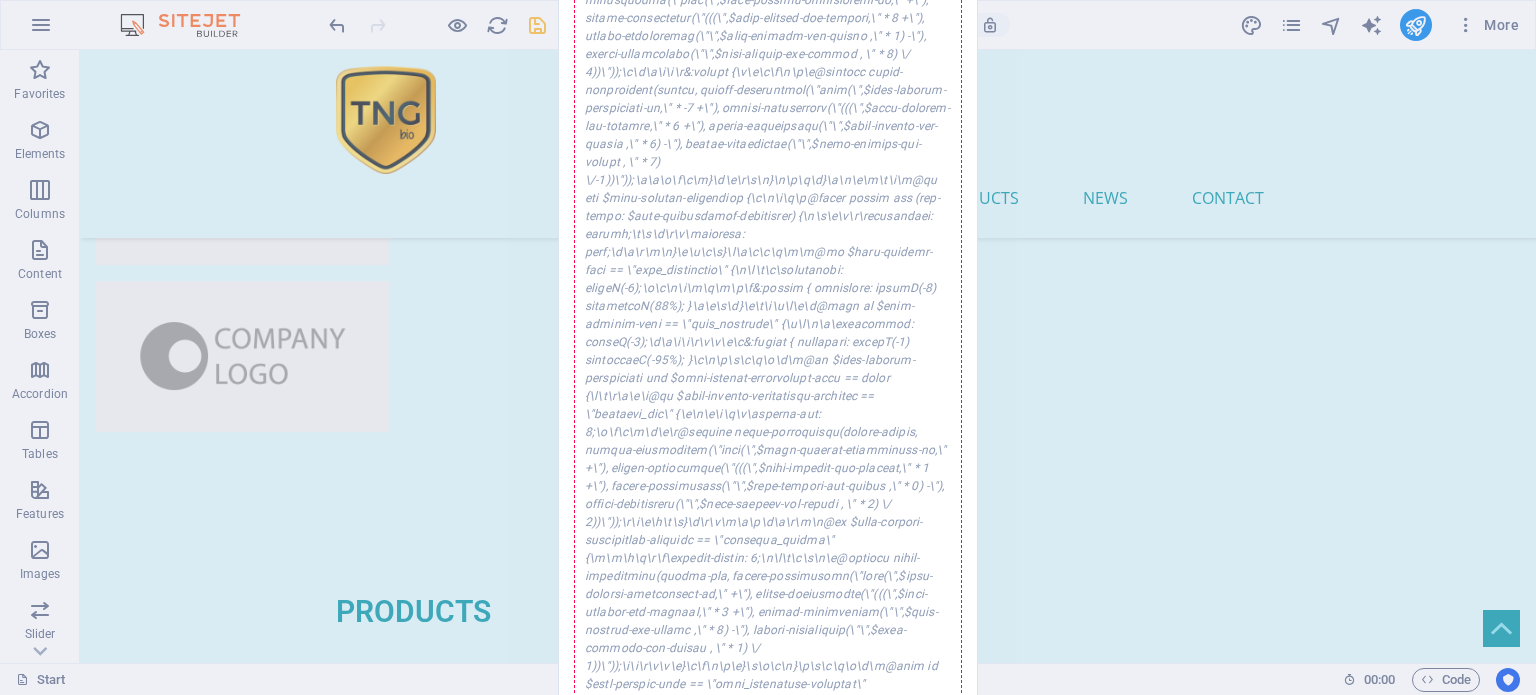 click on "Error while saving An error occurred while saving the website settings. Please try again! <\/path><\/svg>') no-repeat center;\n\t\t\t\ttransform: translateY(-50%) rotate(180deg);\n\t\t\t}\n\t\t\n\t\t\t&.active:after { transform: translateY(-50%) rotate(0deg); }\n\t\t\n\t\t\t&.active:after,\n\t\t\t&:hover:after { background: url('data:image\/svg+xml;utf8, <\/path><\/svg>') no-repeat center; }\n\t\t}\n\t\n\t\t@if $trigger-icon == \"cross\" {\n\t\t\t&:after {\n\t\t\t\t\/\/ set color in background and cut # from it because # isnt allowed in urls - using %23 as a replacement\n\t\t\t\tbackground: url('data:image\/svg+xml;utf8, <\/path><\/svg>') no-repeat center;\n\t\t\t}\n\t\t\n\t\t\t&.active:after { transform: translateY(-50%) rotate(45deg); }\n\t\t\n\t\t\t&.active:after,\n\t\t\t&:hover:after { background: url('data:image\/svg+xml;utf8, \n ", "2025-08-06 16:56:46", 1253272]:
SQLSTATE[22001]: String data, right truncated: 1406 Data too long for column 'slogan' at row 1 Okay" at bounding box center [768, 347] 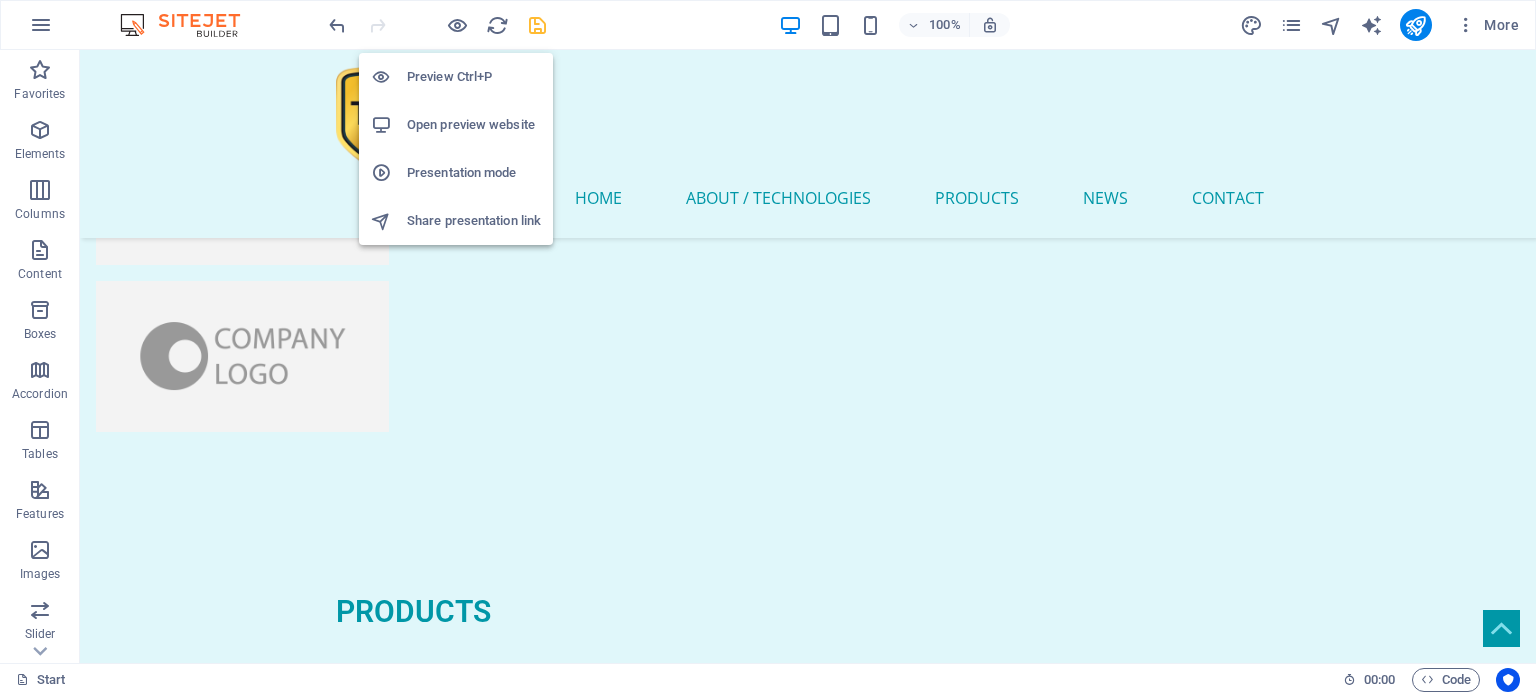 click on "Open preview website" at bounding box center (474, 125) 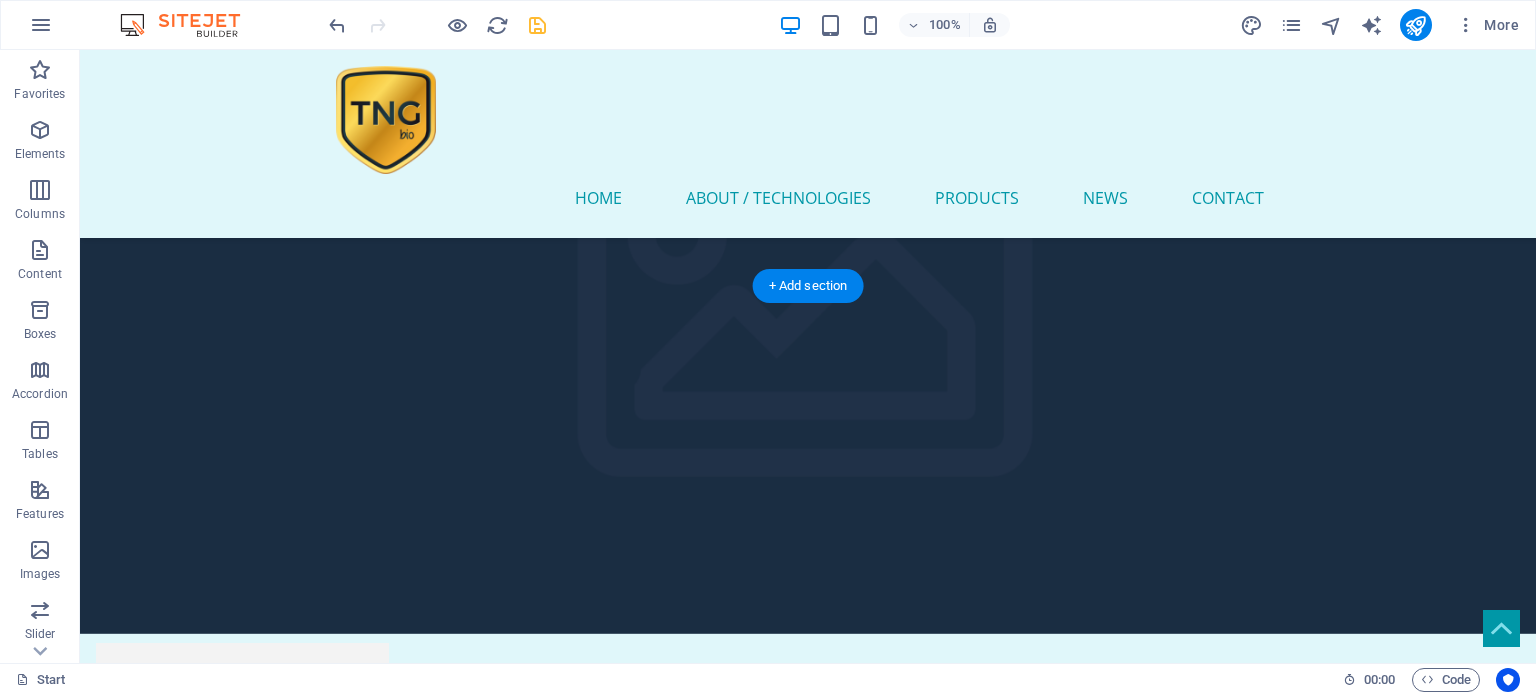 scroll, scrollTop: 3828, scrollLeft: 0, axis: vertical 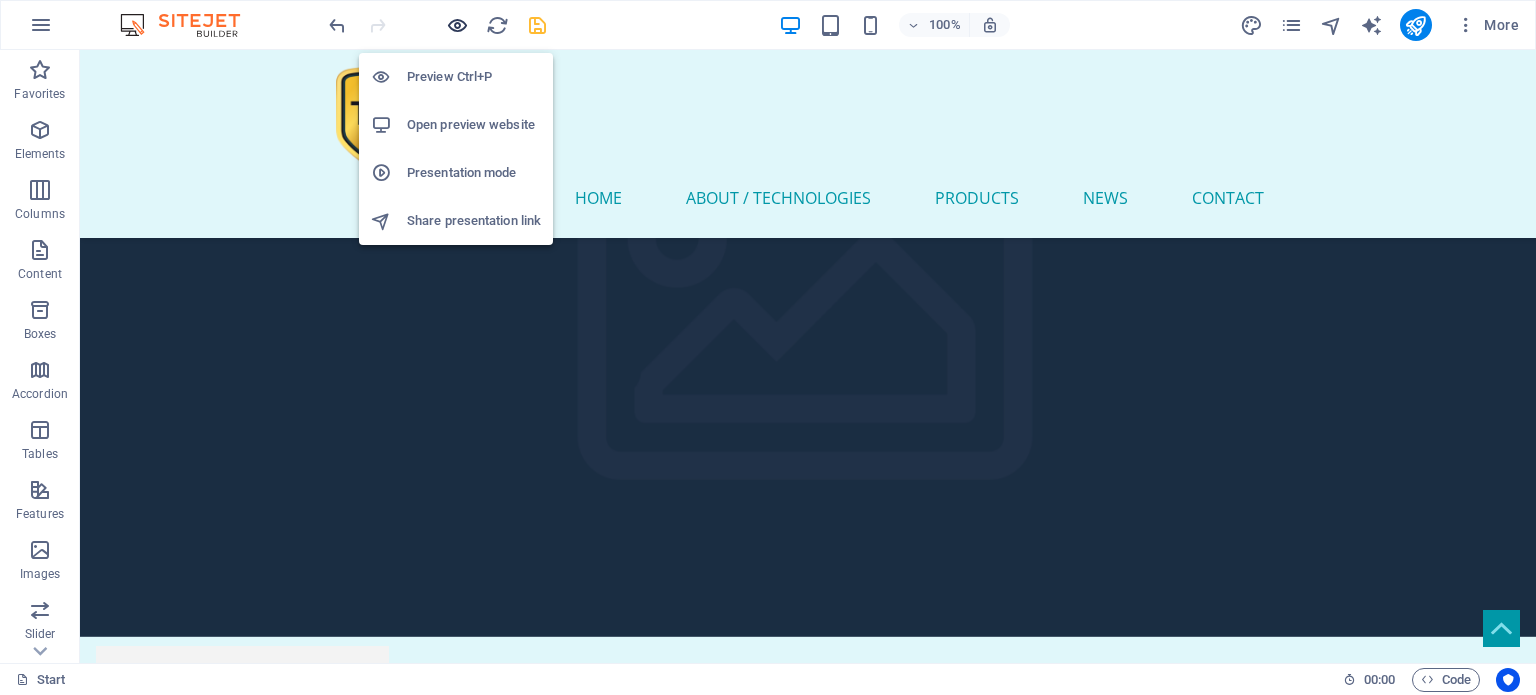 click at bounding box center [457, 25] 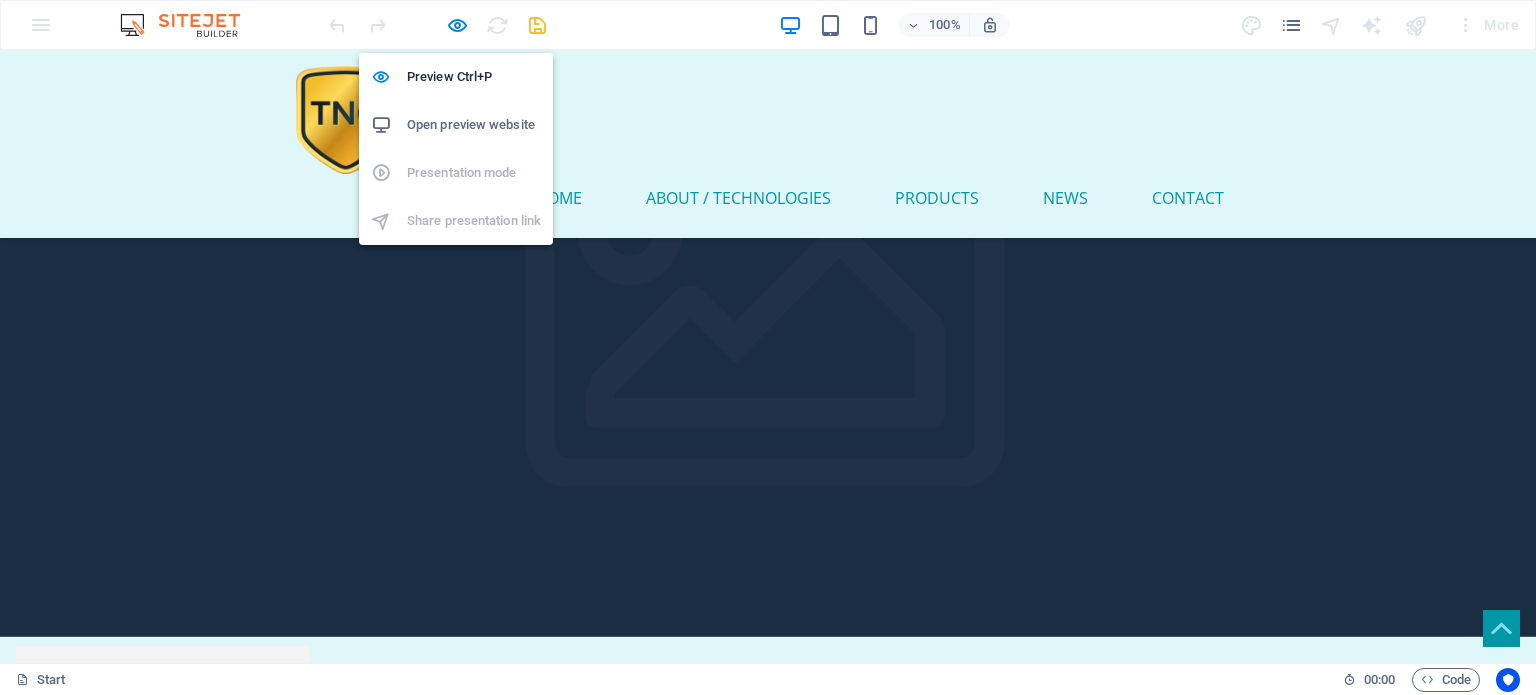 click on "Open preview website" at bounding box center (474, 125) 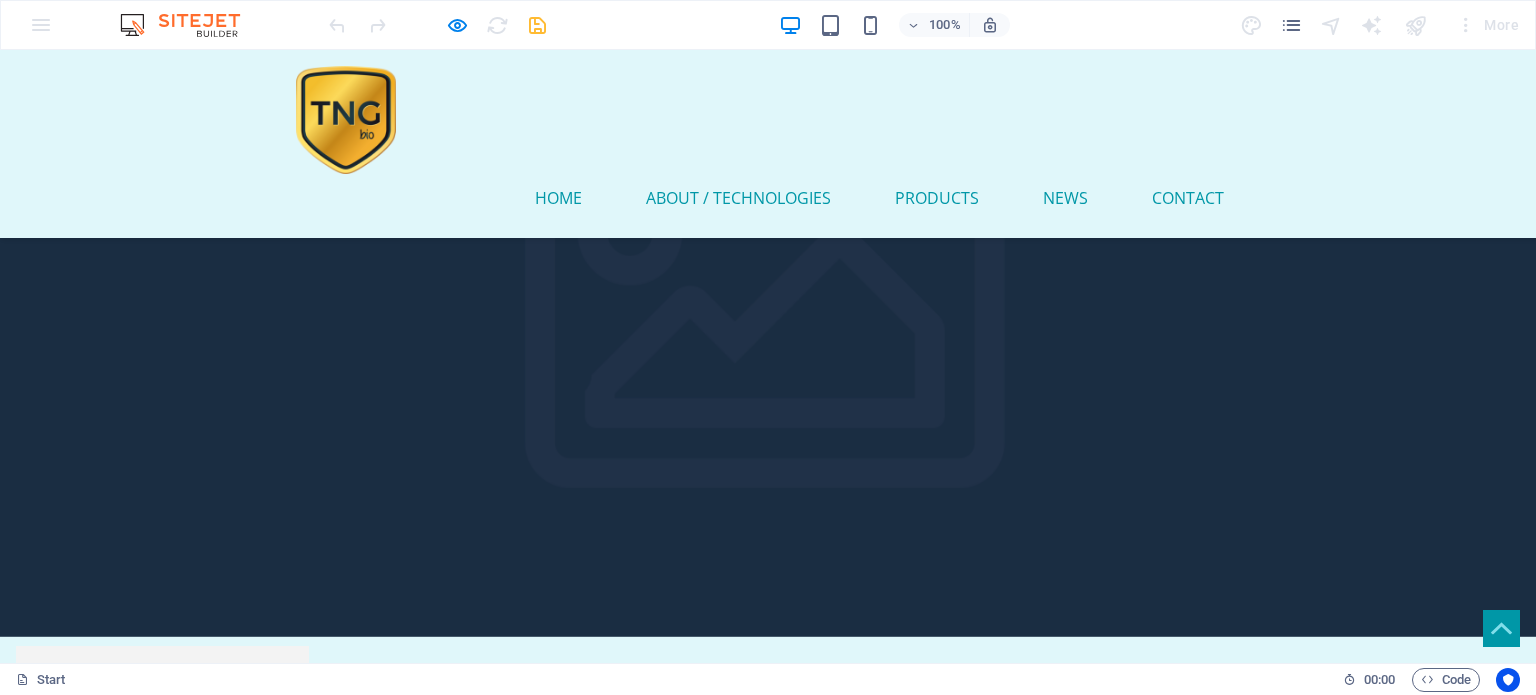 click on "Home About / TECHNOLOGIES PRODUCTS NEWS Contact" at bounding box center (768, 144) 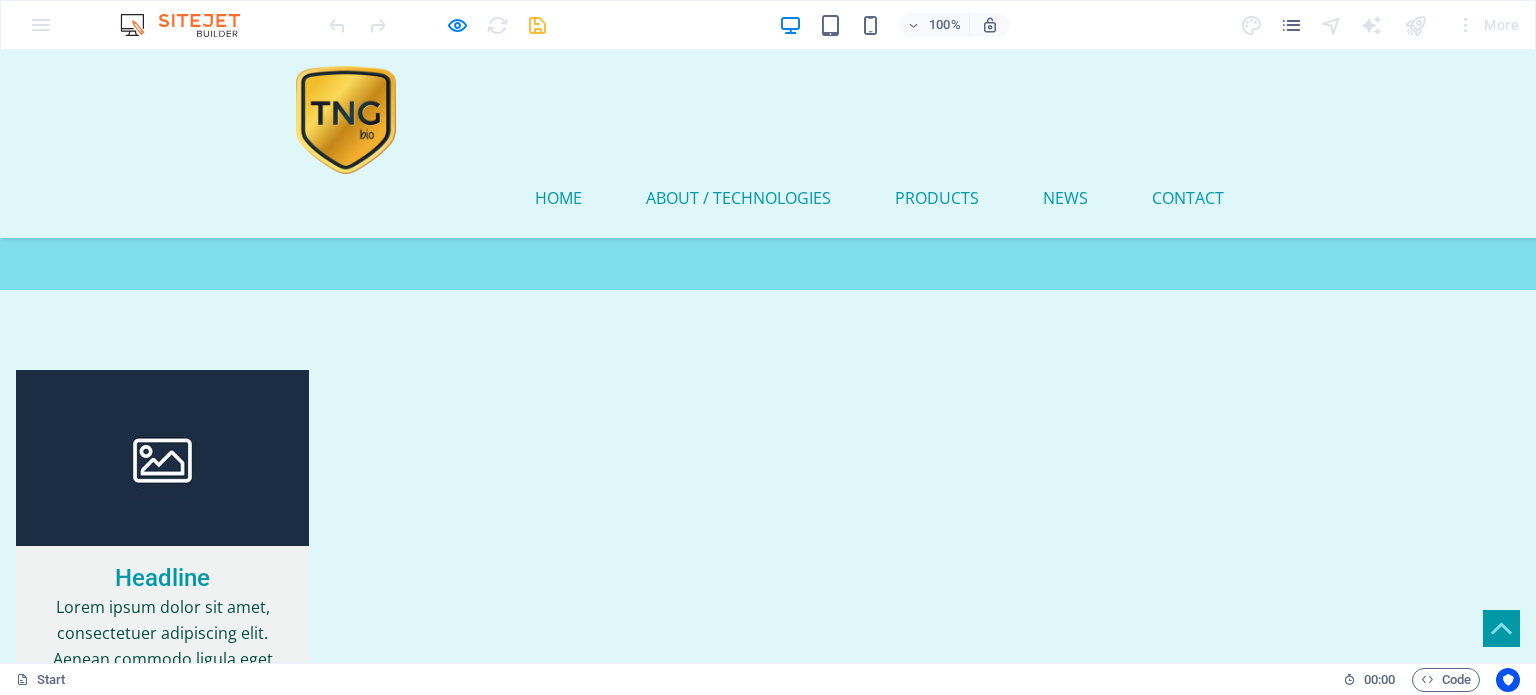 scroll, scrollTop: 1761, scrollLeft: 0, axis: vertical 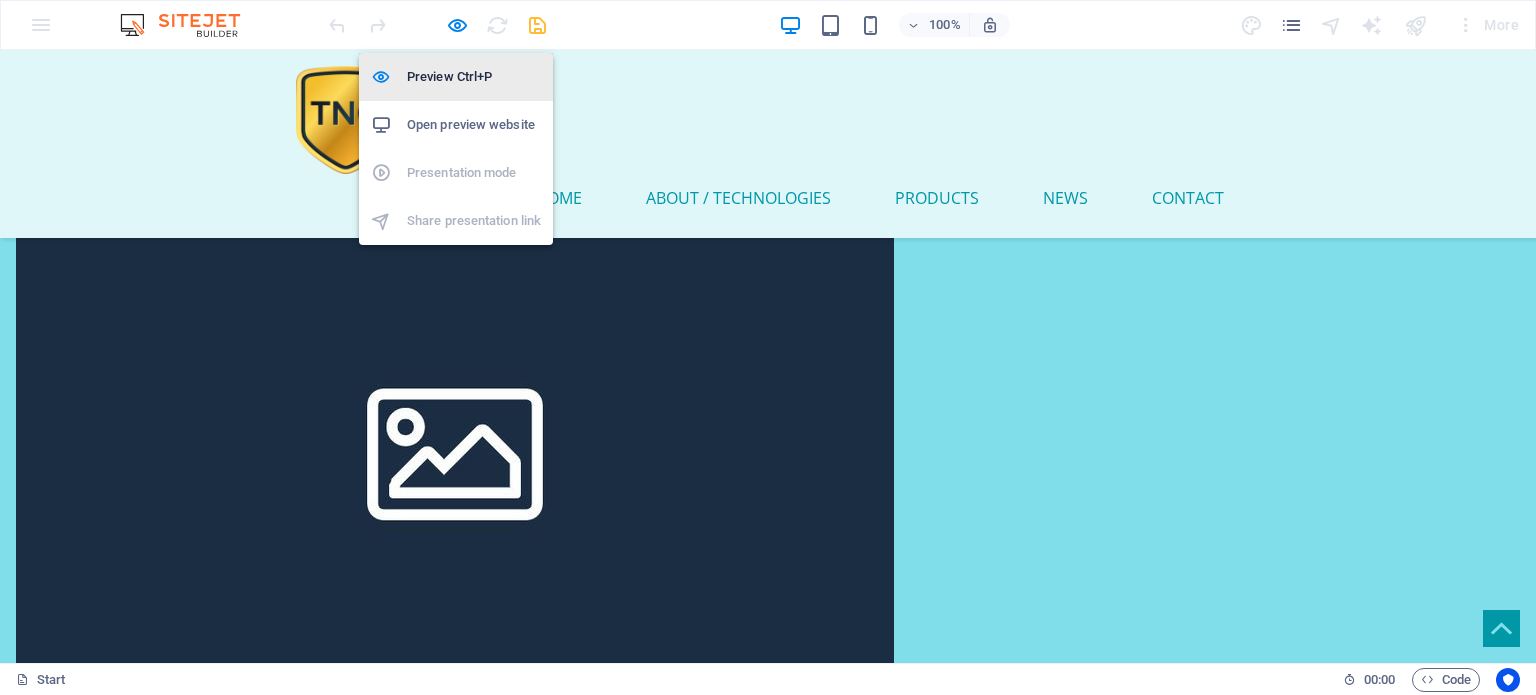 click on "Preview Ctrl+P" at bounding box center [474, 77] 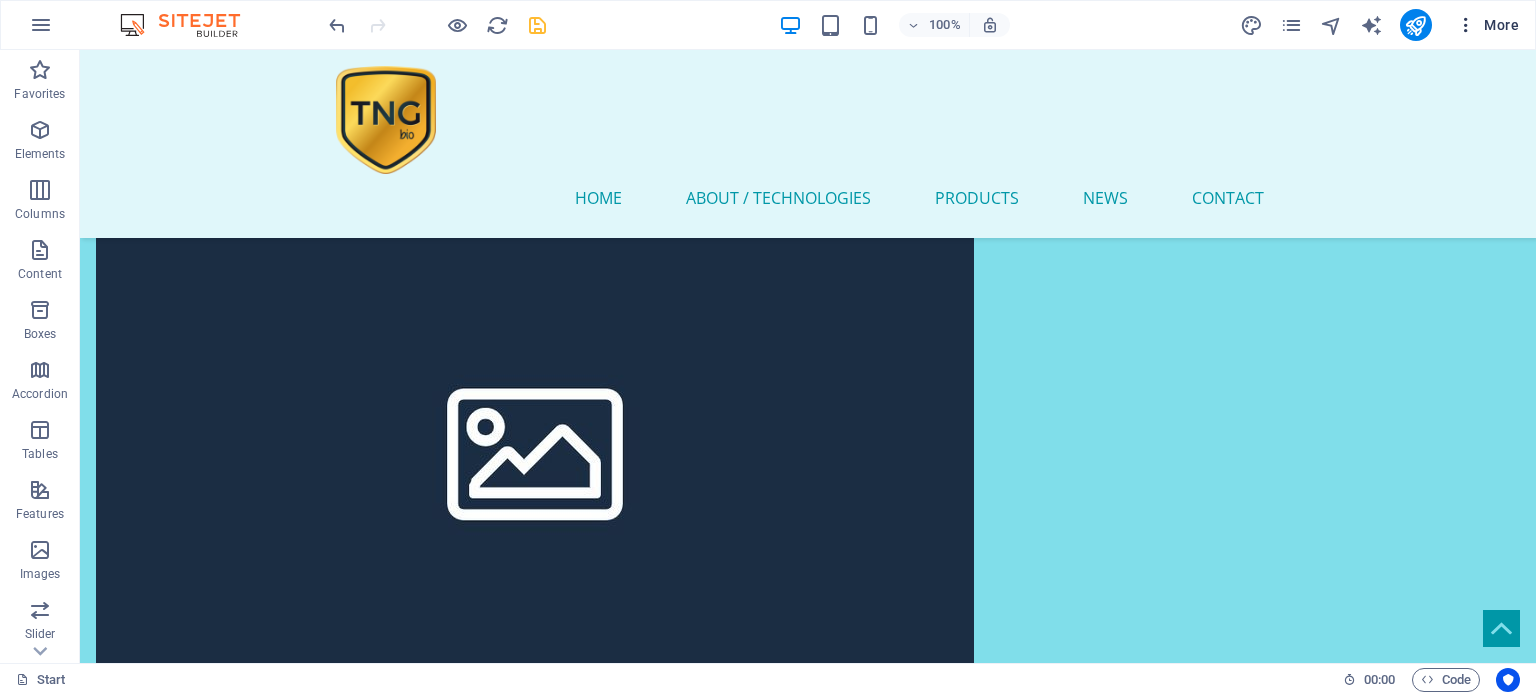 click on "More" at bounding box center (1487, 25) 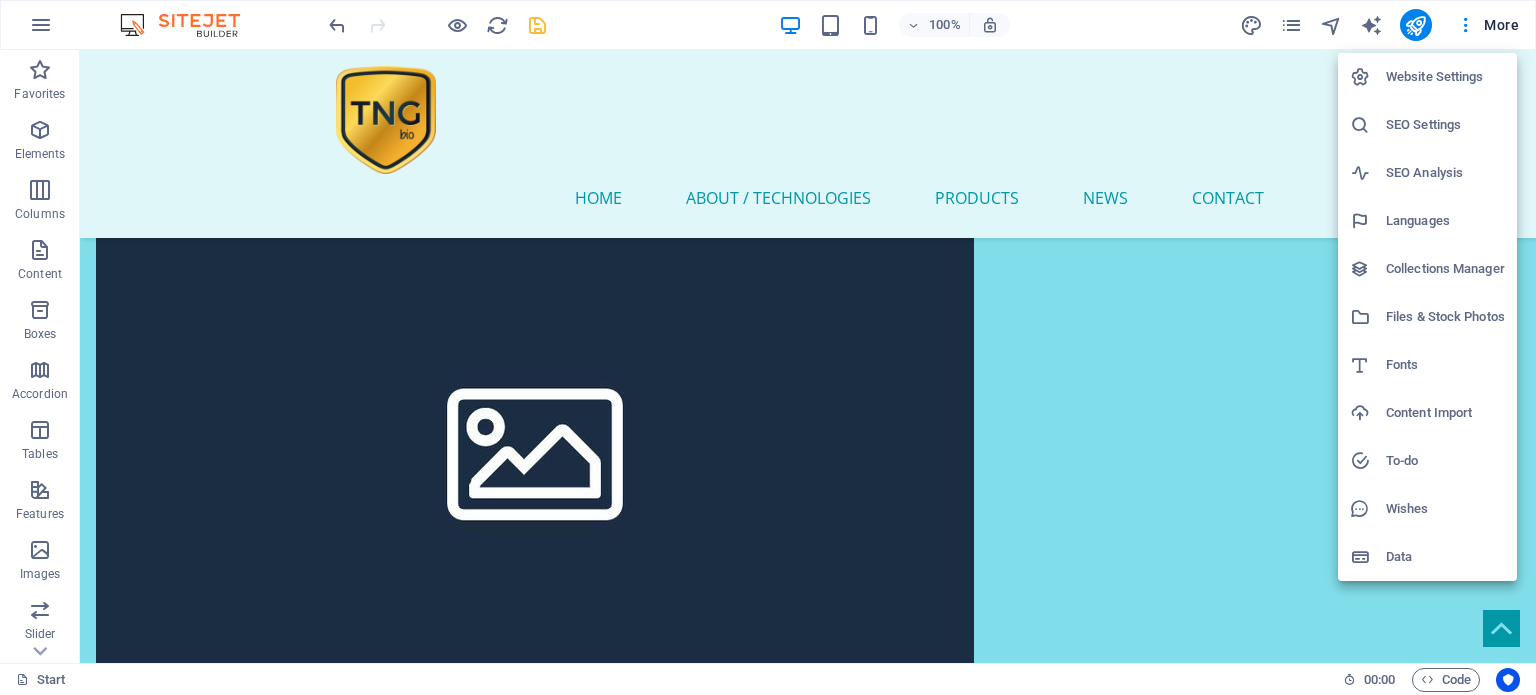 click on "Website Settings" at bounding box center [1445, 77] 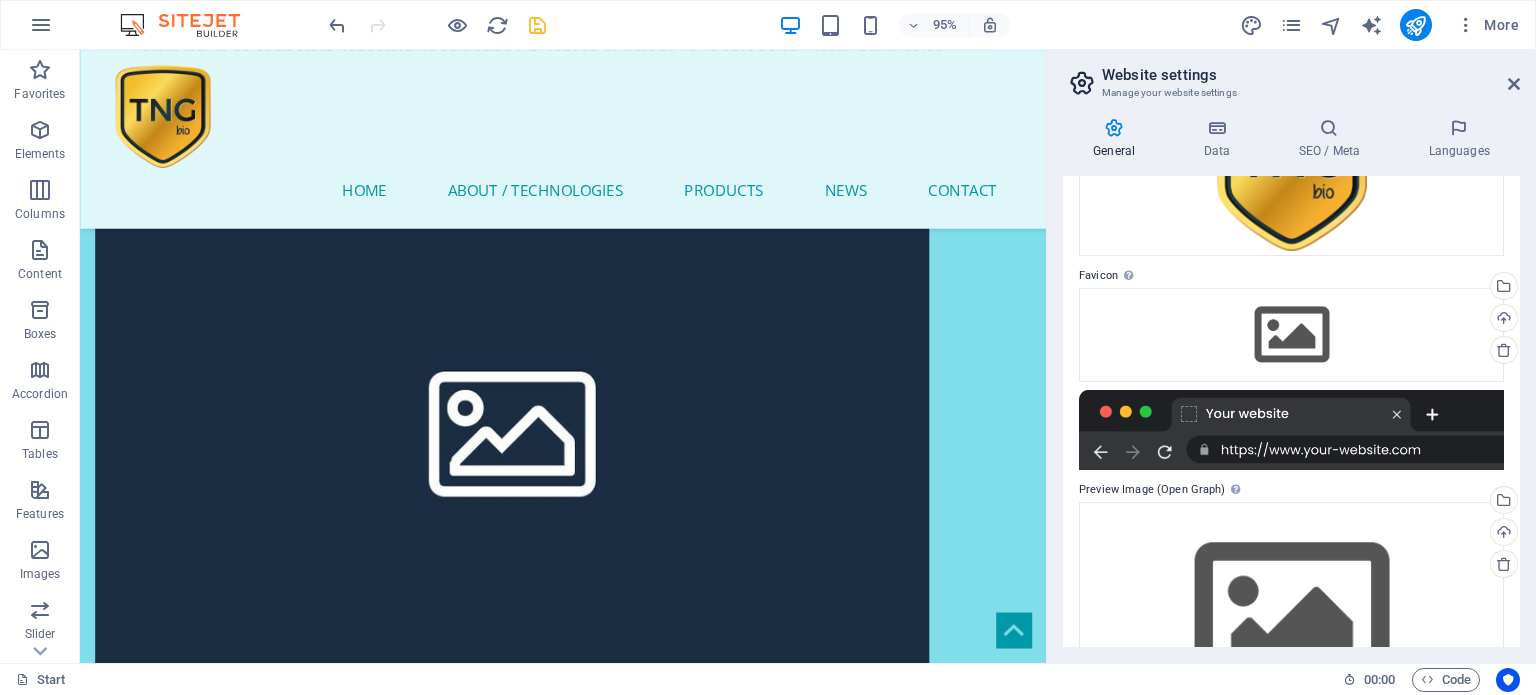 scroll, scrollTop: 0, scrollLeft: 0, axis: both 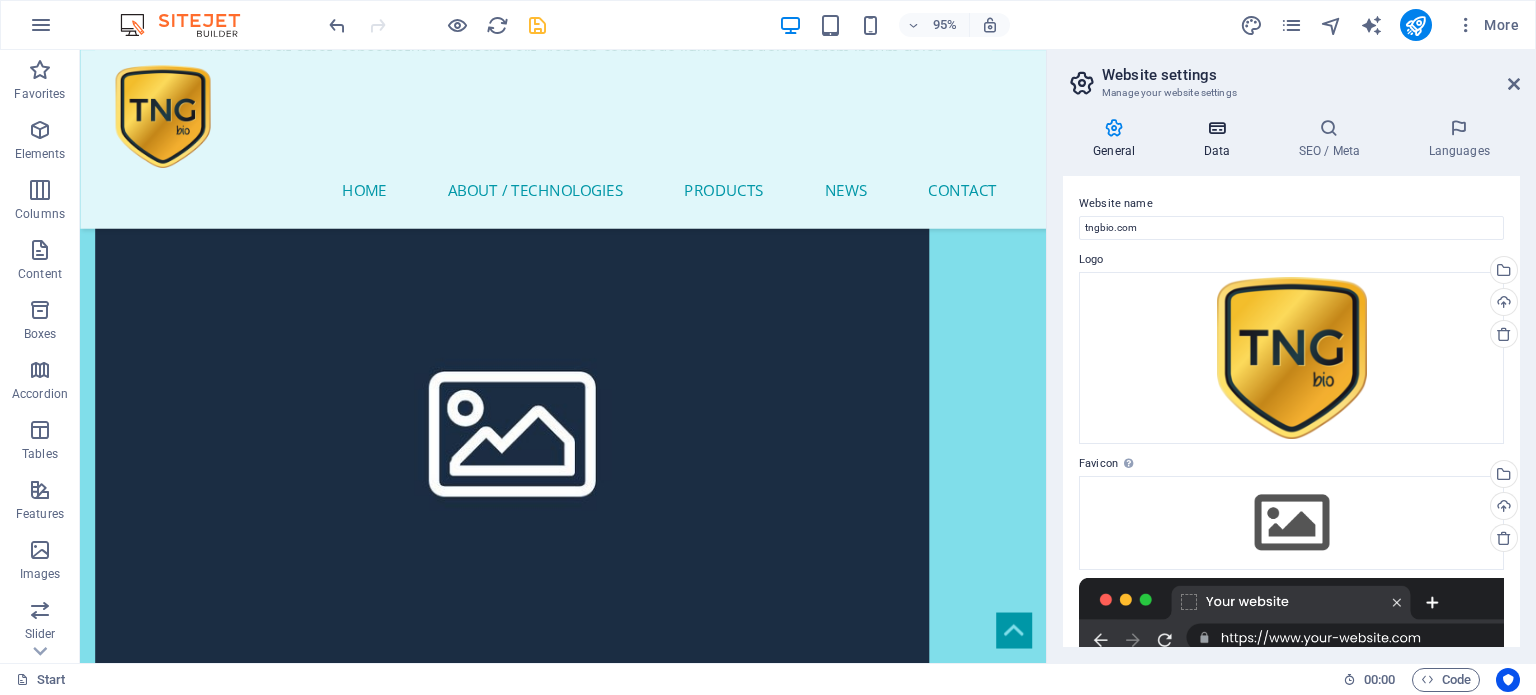 click on "Data" at bounding box center (1220, 139) 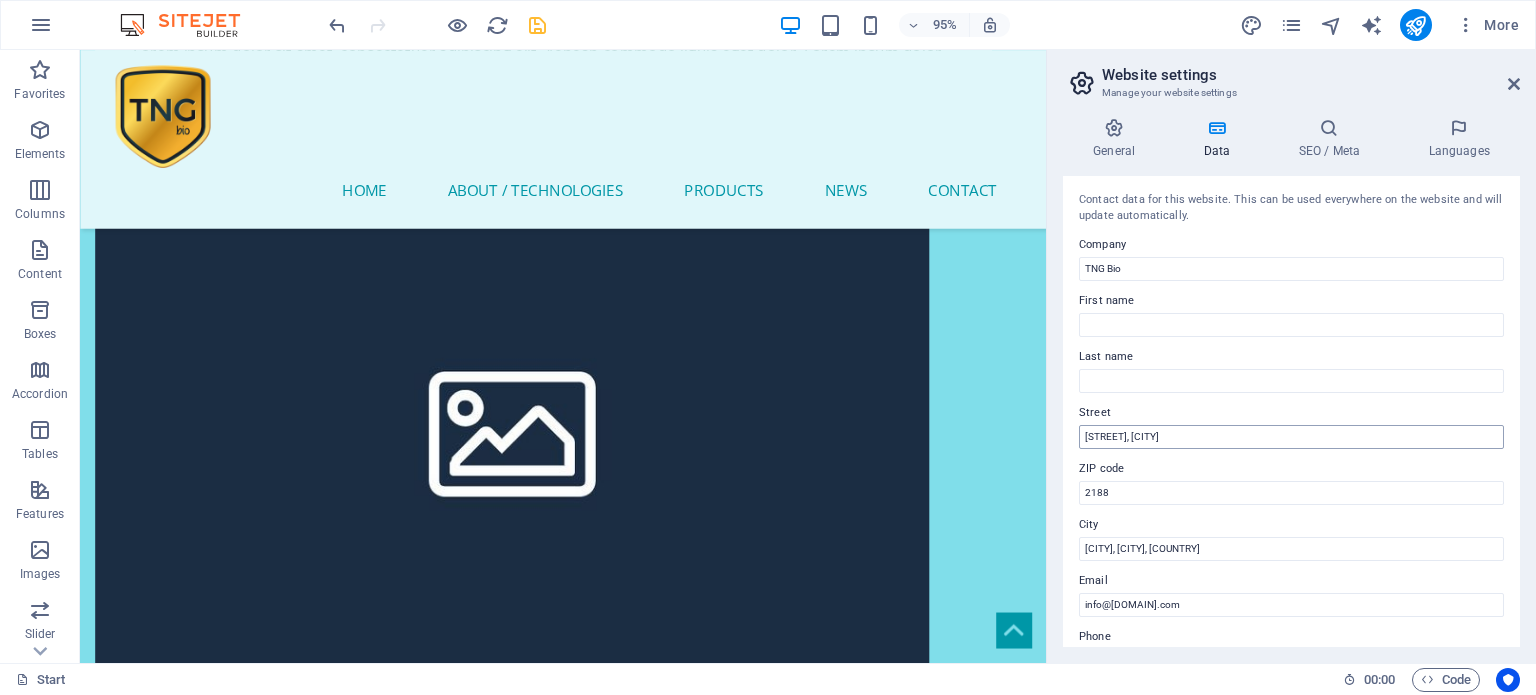 scroll, scrollTop: 0, scrollLeft: 0, axis: both 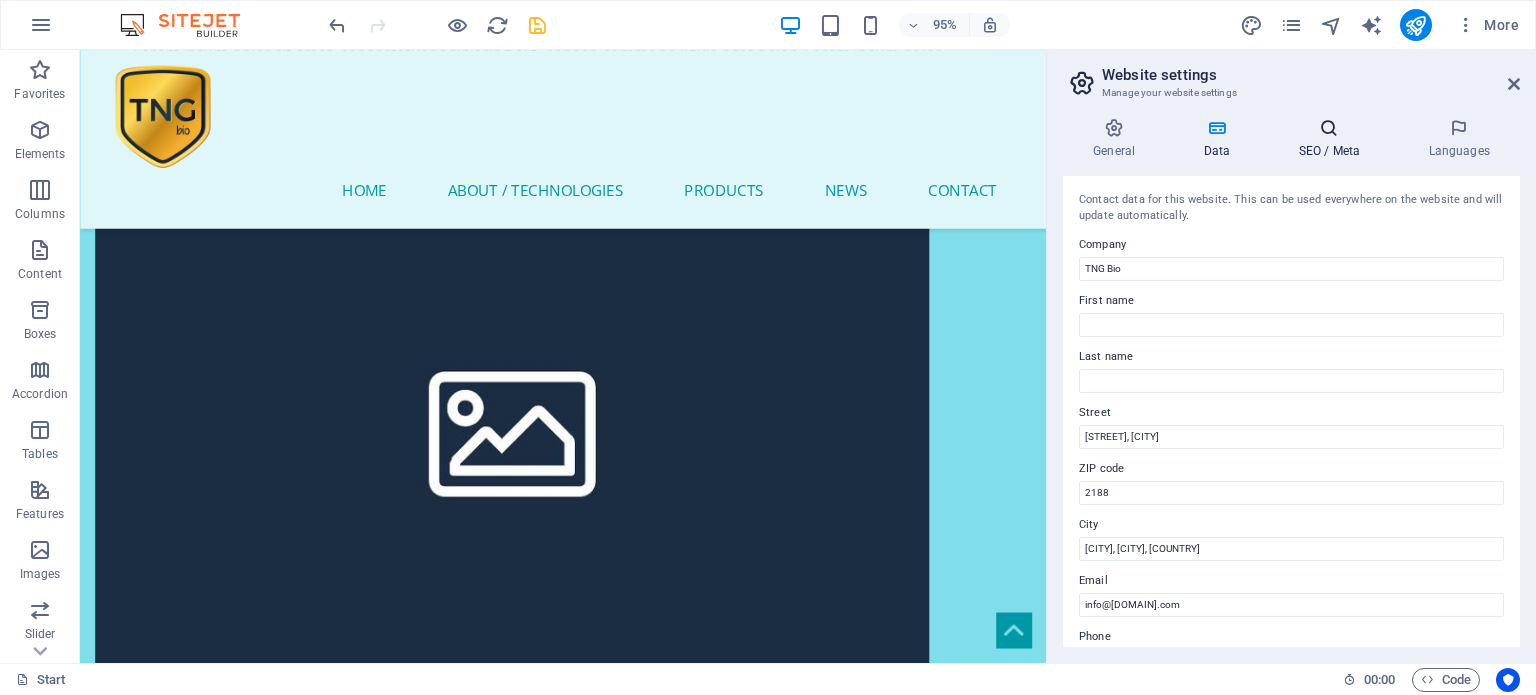 click at bounding box center (1329, 128) 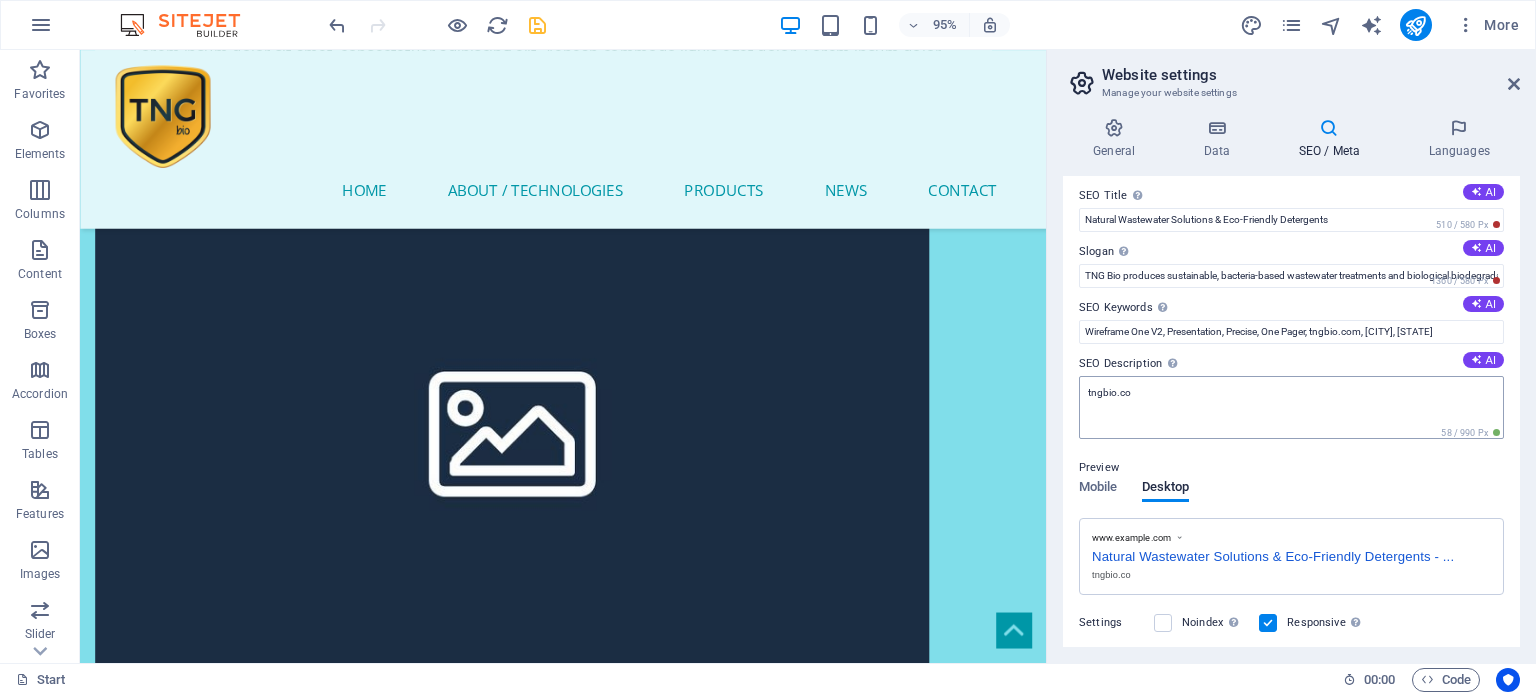 scroll, scrollTop: 0, scrollLeft: 0, axis: both 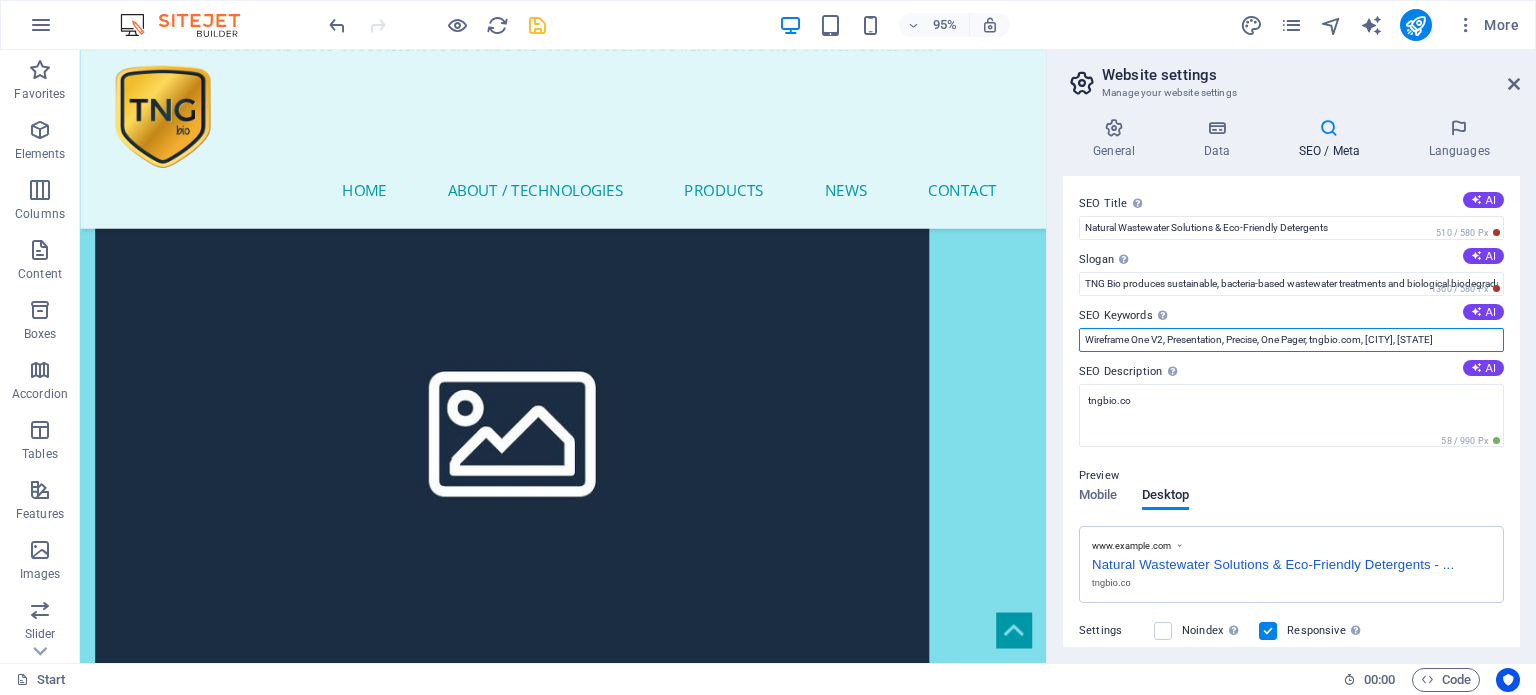 click on "Wireframe One V2, Presentation, Precise, One Pager, tngbio.com, Oviedo, FL" at bounding box center [1291, 340] 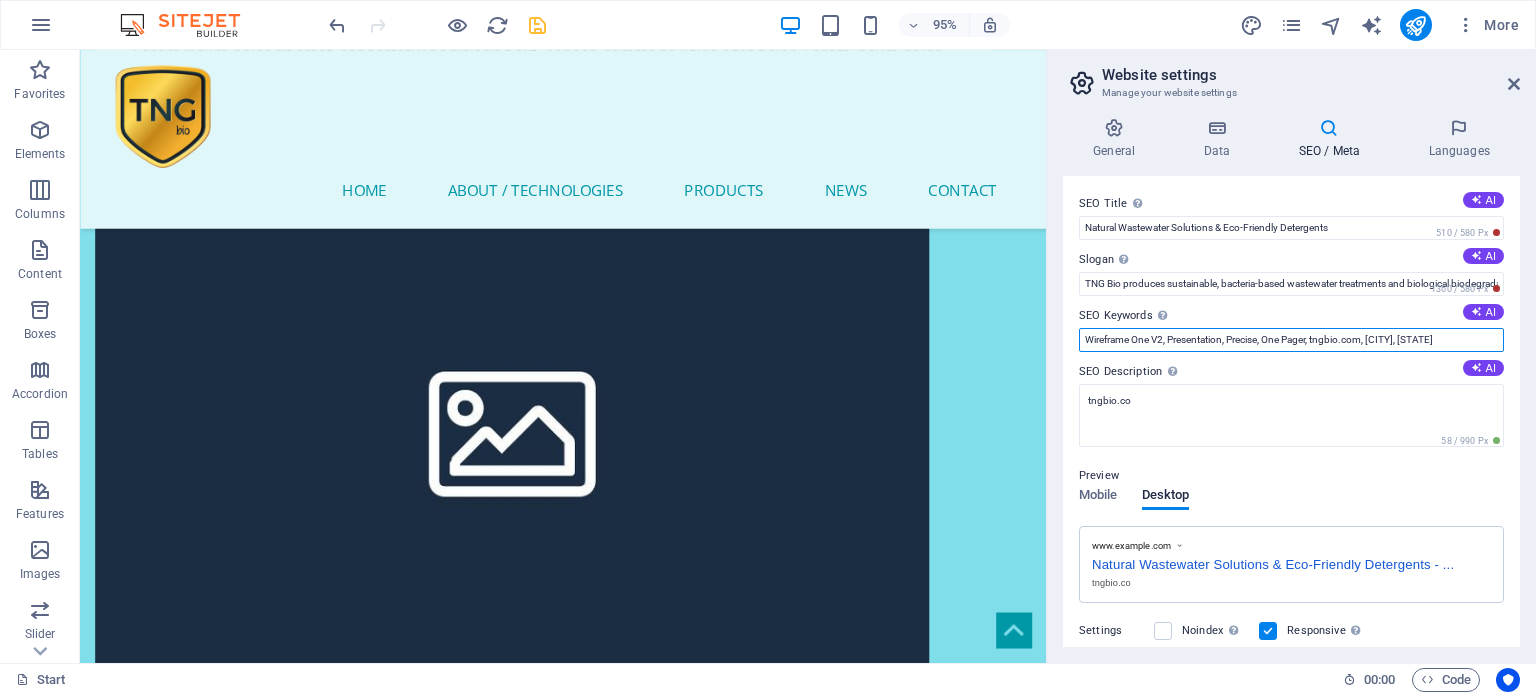drag, startPoint x: 1372, startPoint y: 339, endPoint x: 1438, endPoint y: 336, distance: 66.068146 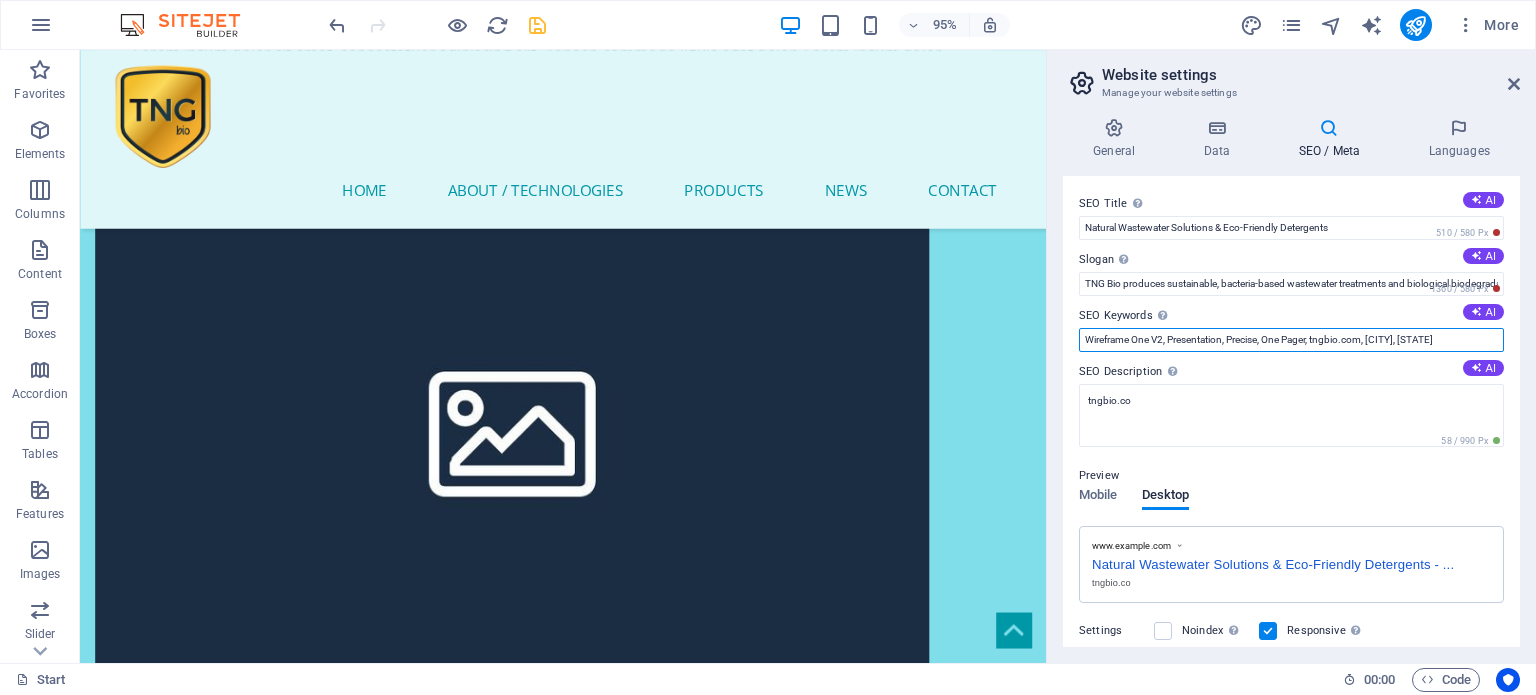 click on "Wireframe One V2, Presentation, Precise, One Pager, tngbio.com, Oviedo, FL" at bounding box center (1291, 340) 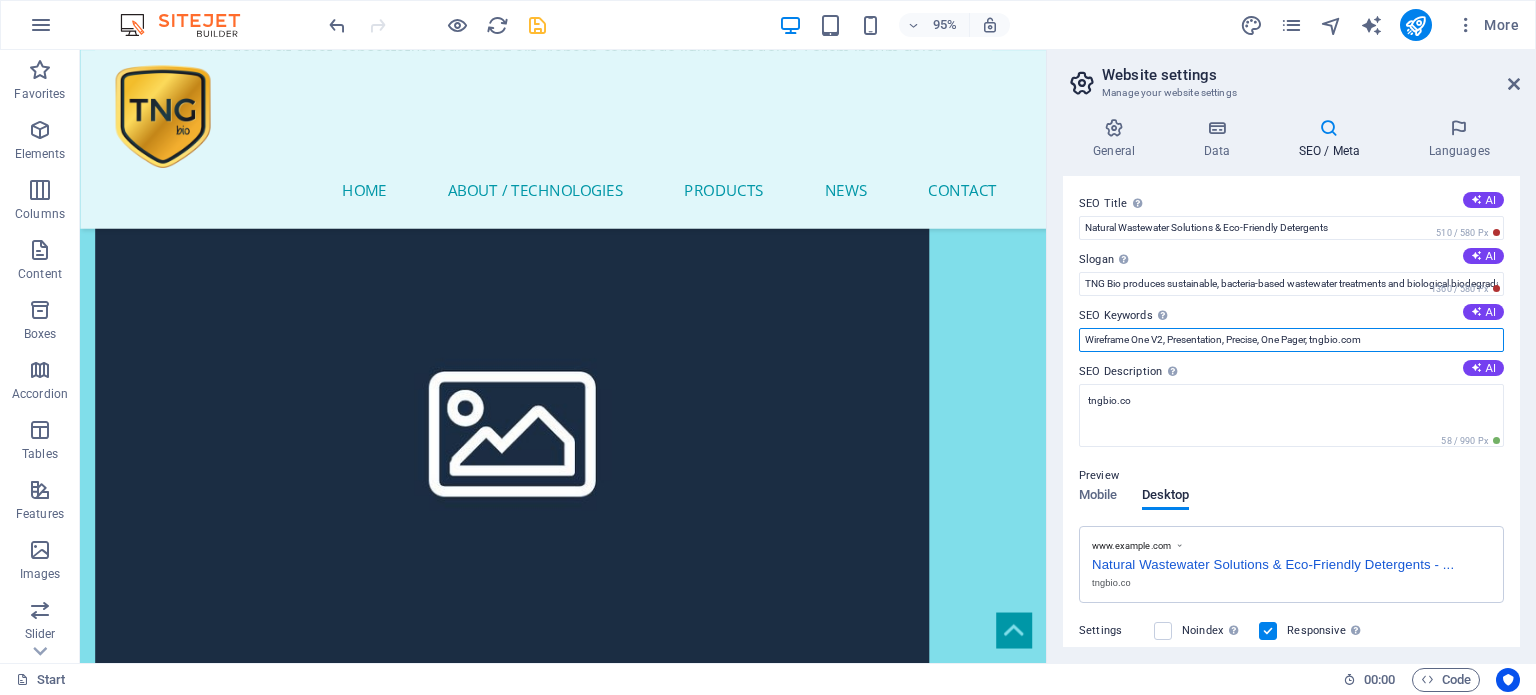 type on "Wireframe One V2, Presentation, Precise, One Pager, tngbio.com" 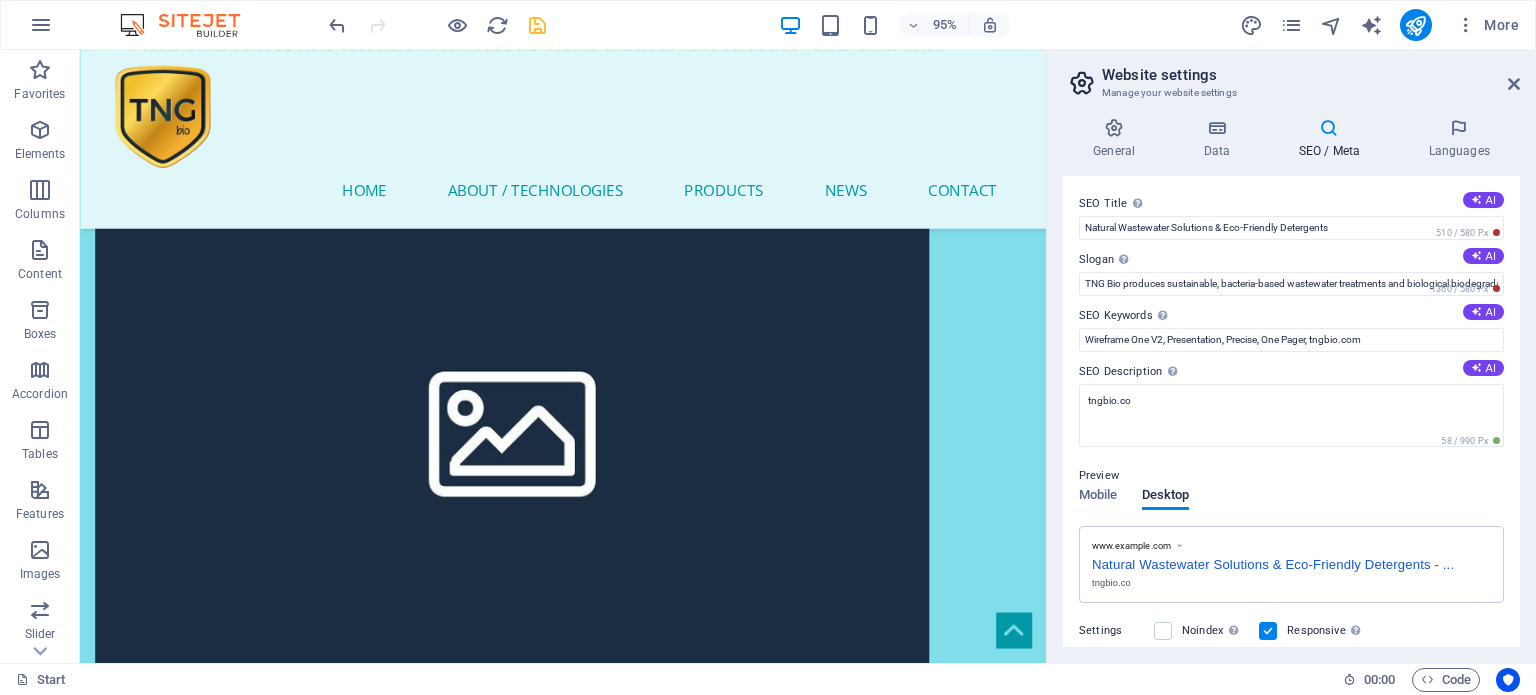 click on "General  Data  SEO / Meta  Languages Website name tngbio.com Logo Drag files here, click to choose files or select files from Files or our free stock photos & videos Select files from the file manager, stock photos, or upload file(s) Upload Favicon Set the favicon of your website here. A favicon is a small icon shown in the browser tab next to your website title. It helps visitors identify your website. Drag files here, click to choose files or select files from Files or our free stock photos & videos Select files from the file manager, stock photos, or upload file(s) Upload Preview Image (Open Graph) This image will be shown when the website is shared on social networks Drag files here, click to choose files or select files from Files or our free stock photos & videos Select files from the file manager, stock photos, or upload file(s) Upload Contact data for this website. This can be used everywhere on the website and will update automatically. Company TNG Bio First name Last name Street ZIP code 2188 City" at bounding box center [1291, 382] 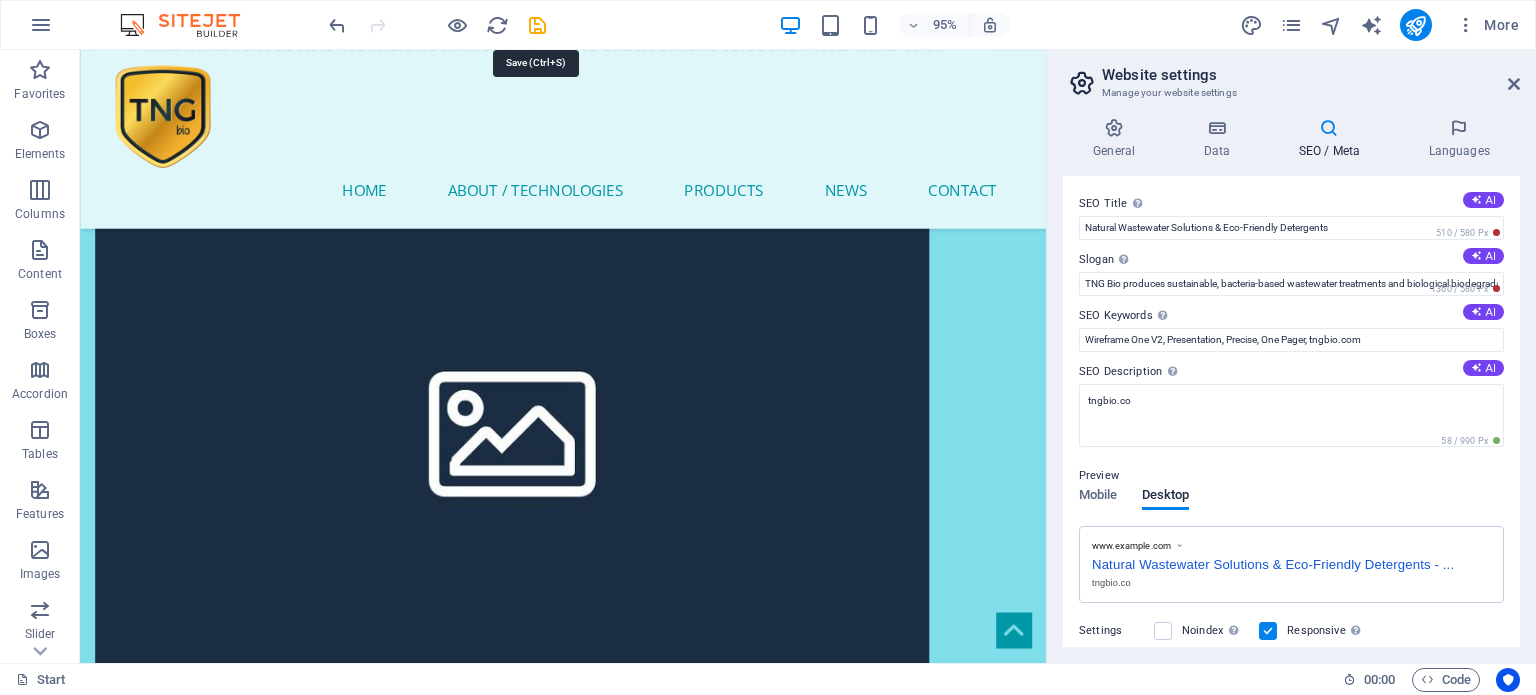 click at bounding box center (537, 25) 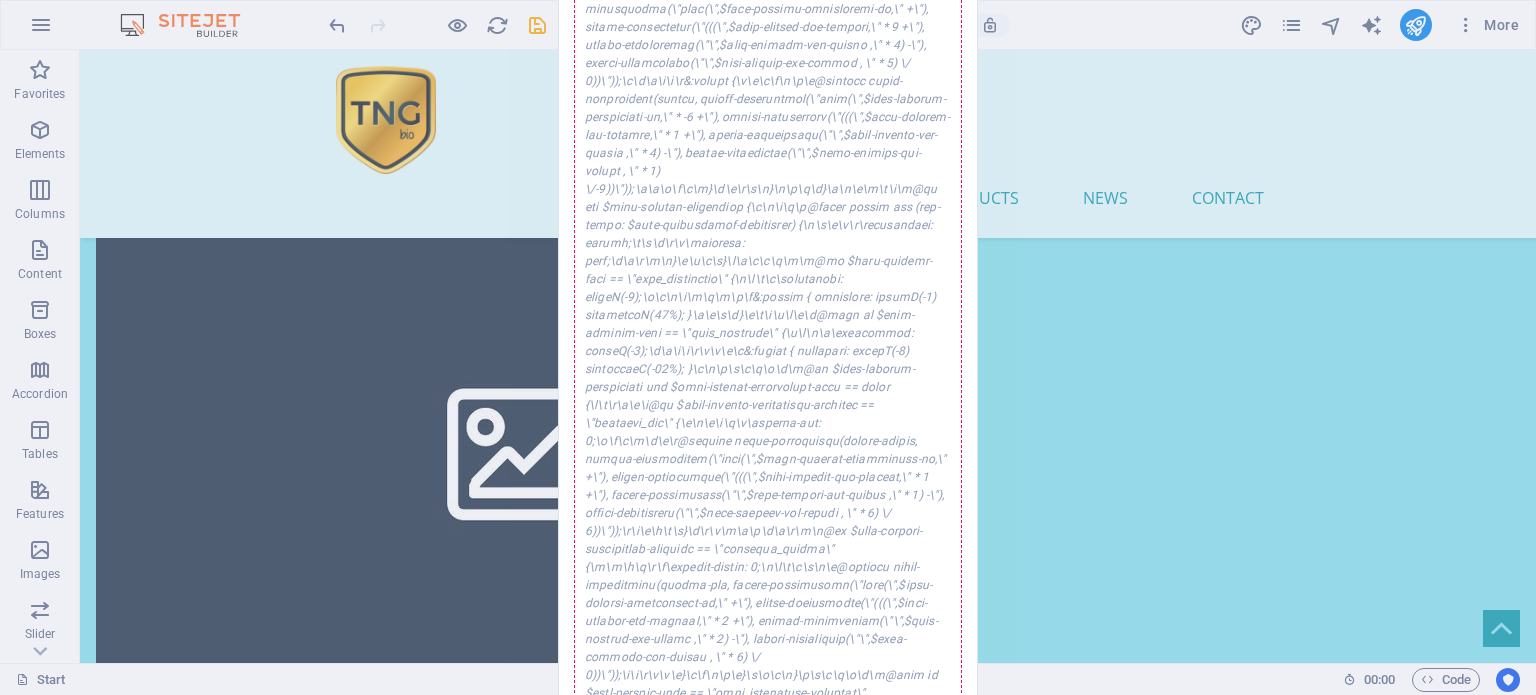click on "Error while saving An error occurred while saving the website settings. Please try again! <\/path><\/svg>') no-repeat center;\n\t\t\t\ttransform: translateY(-50%) rotate(180deg);\n\t\t\t}\n\t\t\n\t\t\t&.active:after { transform: translateY(-50%) rotate(0deg); }\n\t\t\n\t\t\t&.active:after,\n\t\t\t&:hover:after { background: url('data:image\/svg+xml;utf8, <\/path><\/svg>') no-repeat center; }\n\t\t}\n\t\n\t\t@if $trigger-icon == \"cross\" {\n\t\t\t&:after {\n\t\t\t\t\/\/ set color in background and cut # from it because # isnt allowed in urls - using %23 as a replacement\n\t\t\t\tbackground: url('data:image\/svg+xml;utf8, <\/path><\/svg>') no-repeat center;\n\t\t\t}\n\t\t\n\t\t\t&.active:after { transform: translateY(-50%) rotate(45deg); }\n\t\t\n\t\t\t&.active:after,\n\t\t\t&:hover:after { background: url('data:image\/svg+xml;utf8, \n ", "2025-08-06 16:59:01", 1253272]:
SQLSTATE[22001]: String data, right truncated: 1406 Data too long for column 'slogan' at row 1 Okay" at bounding box center (768, 347) 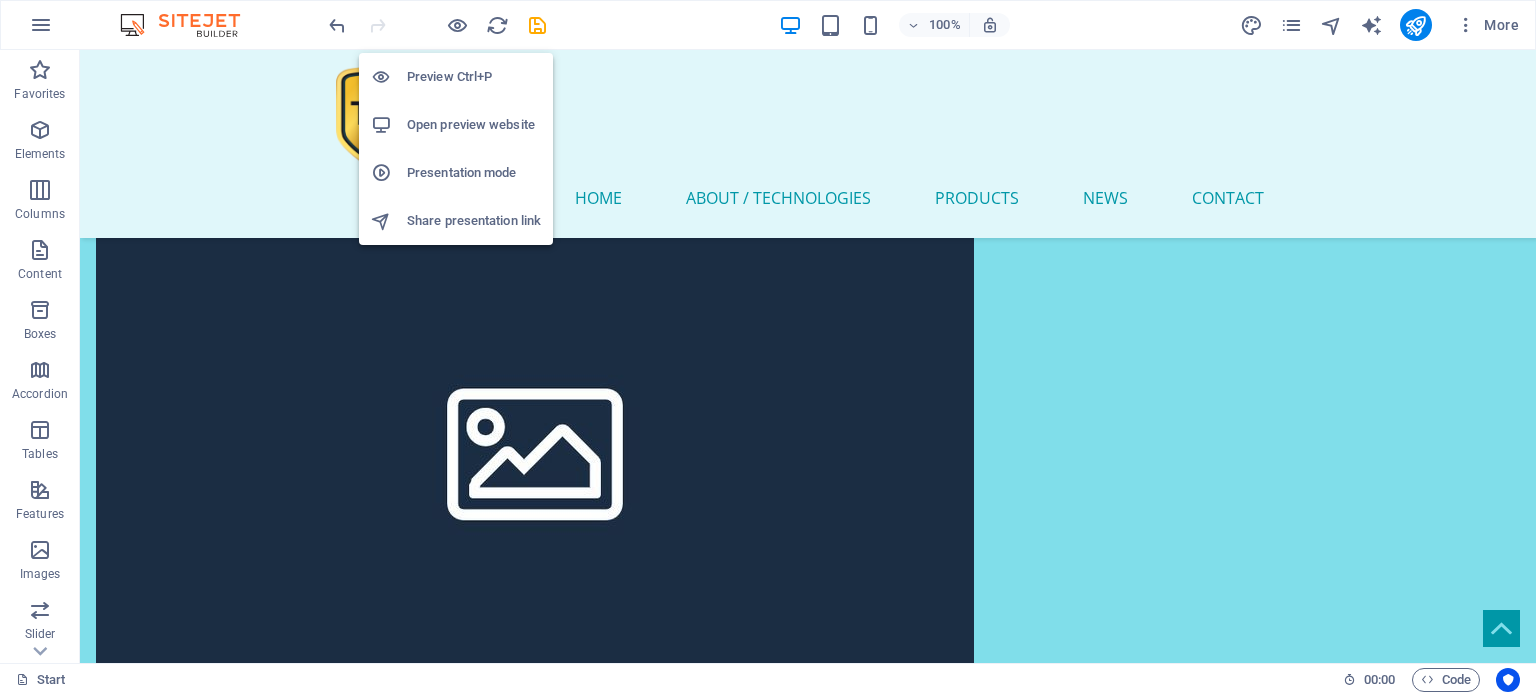 click on "Open preview website" at bounding box center (474, 125) 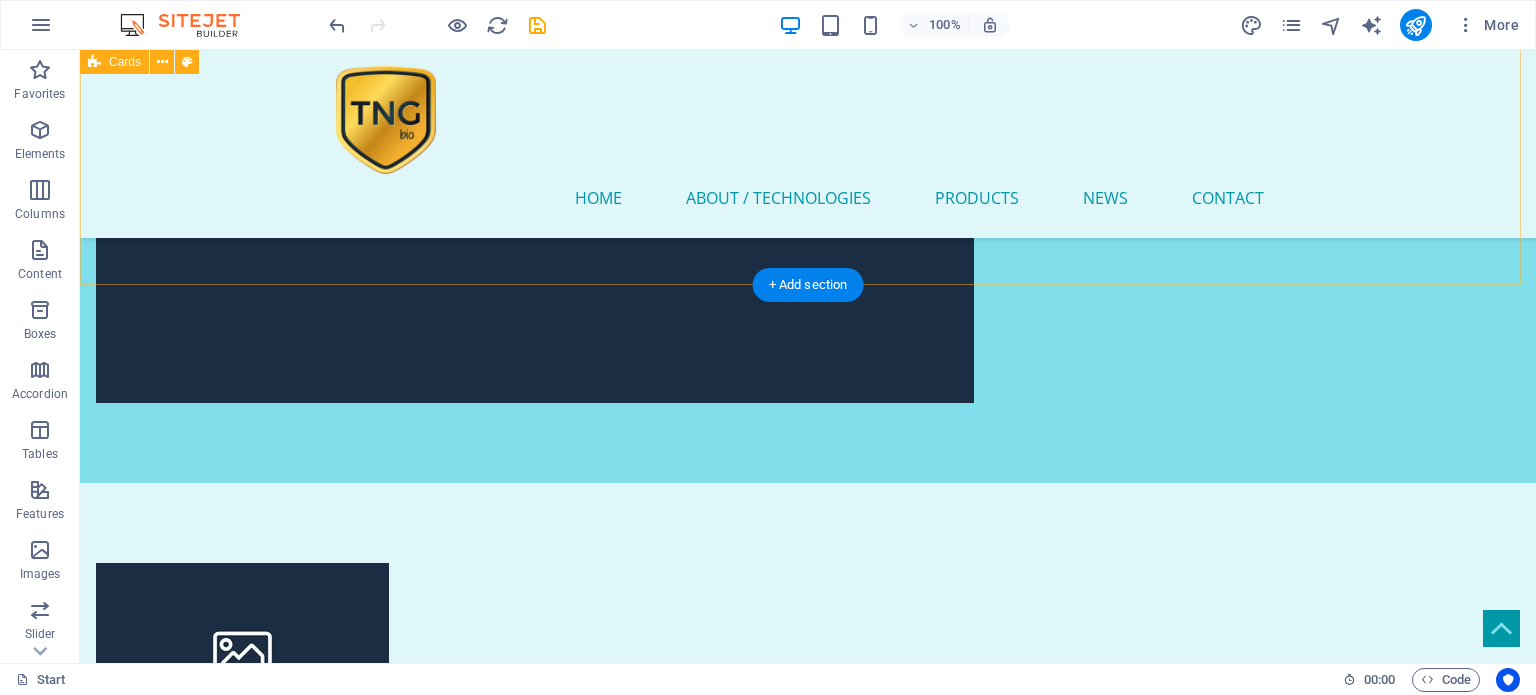 scroll, scrollTop: 1761, scrollLeft: 0, axis: vertical 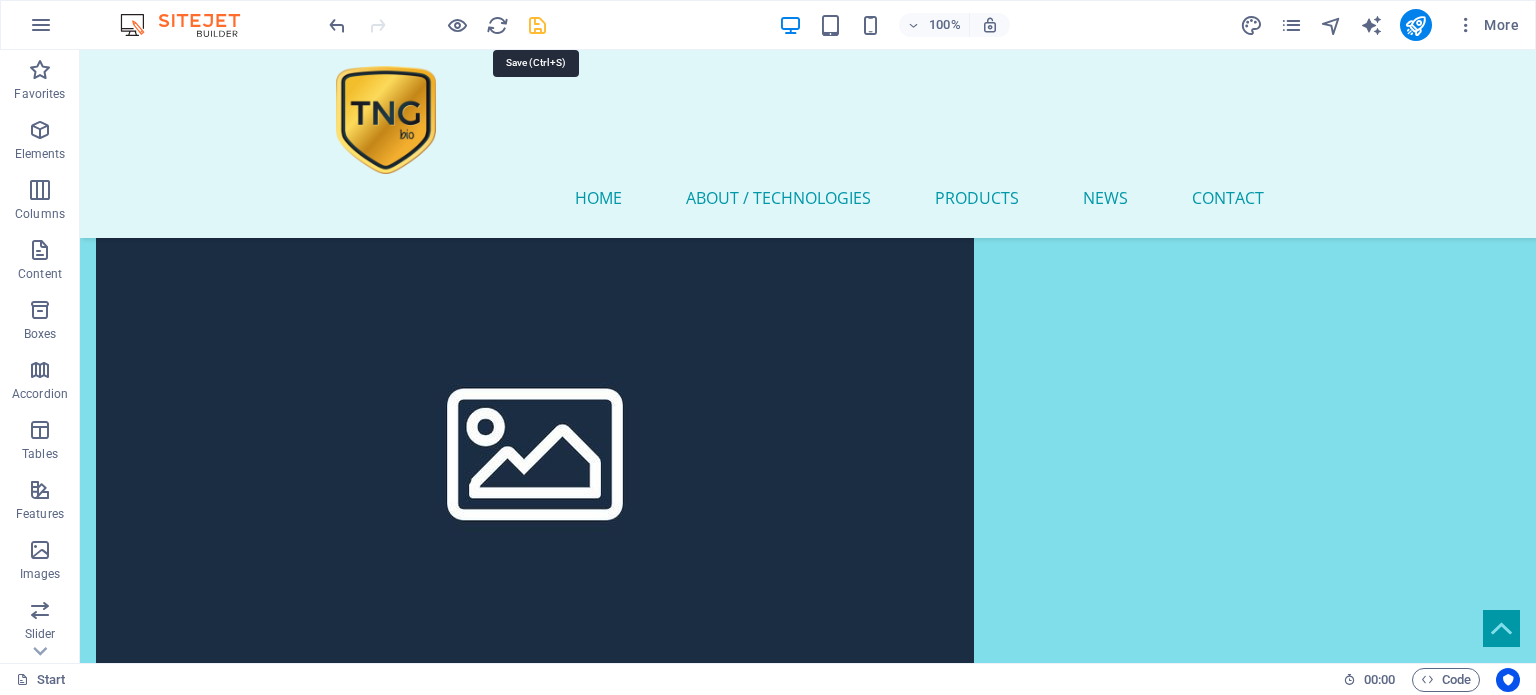 click at bounding box center [537, 25] 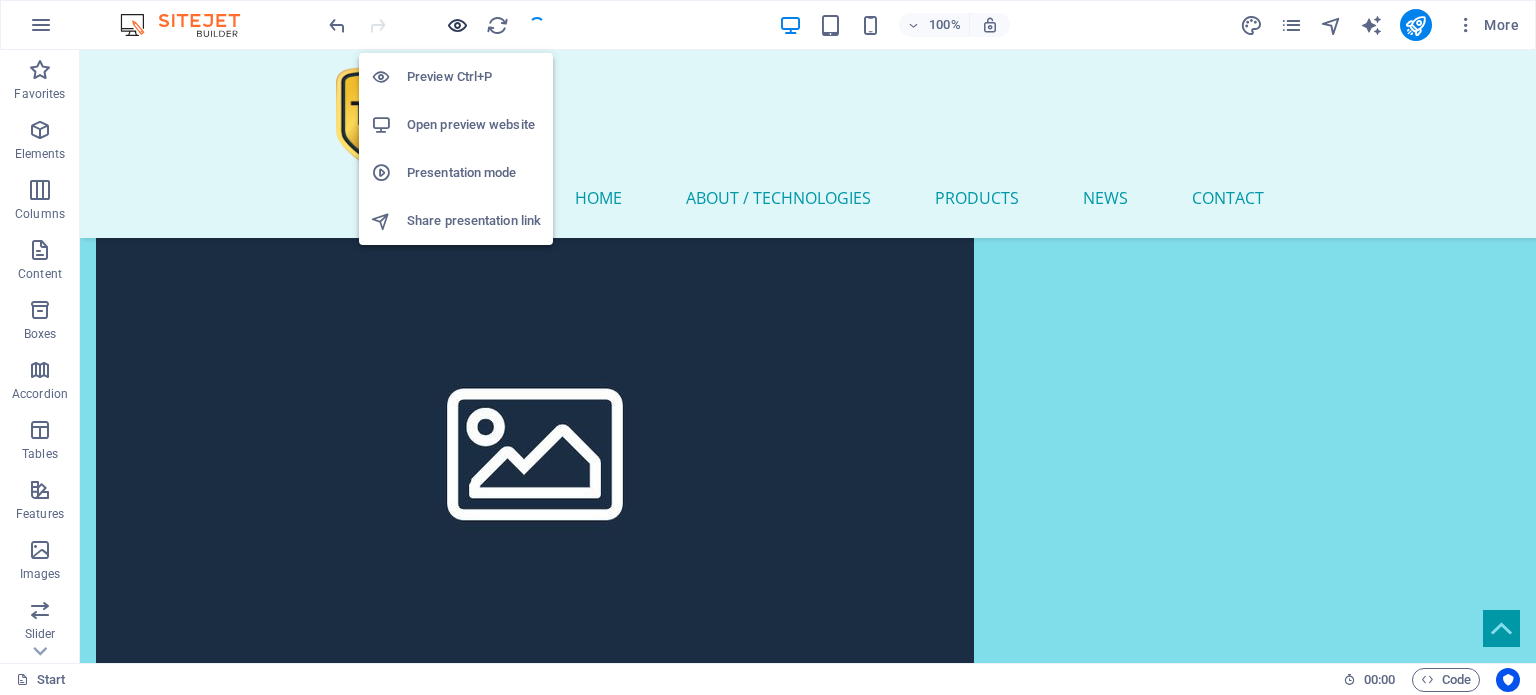 click at bounding box center [457, 25] 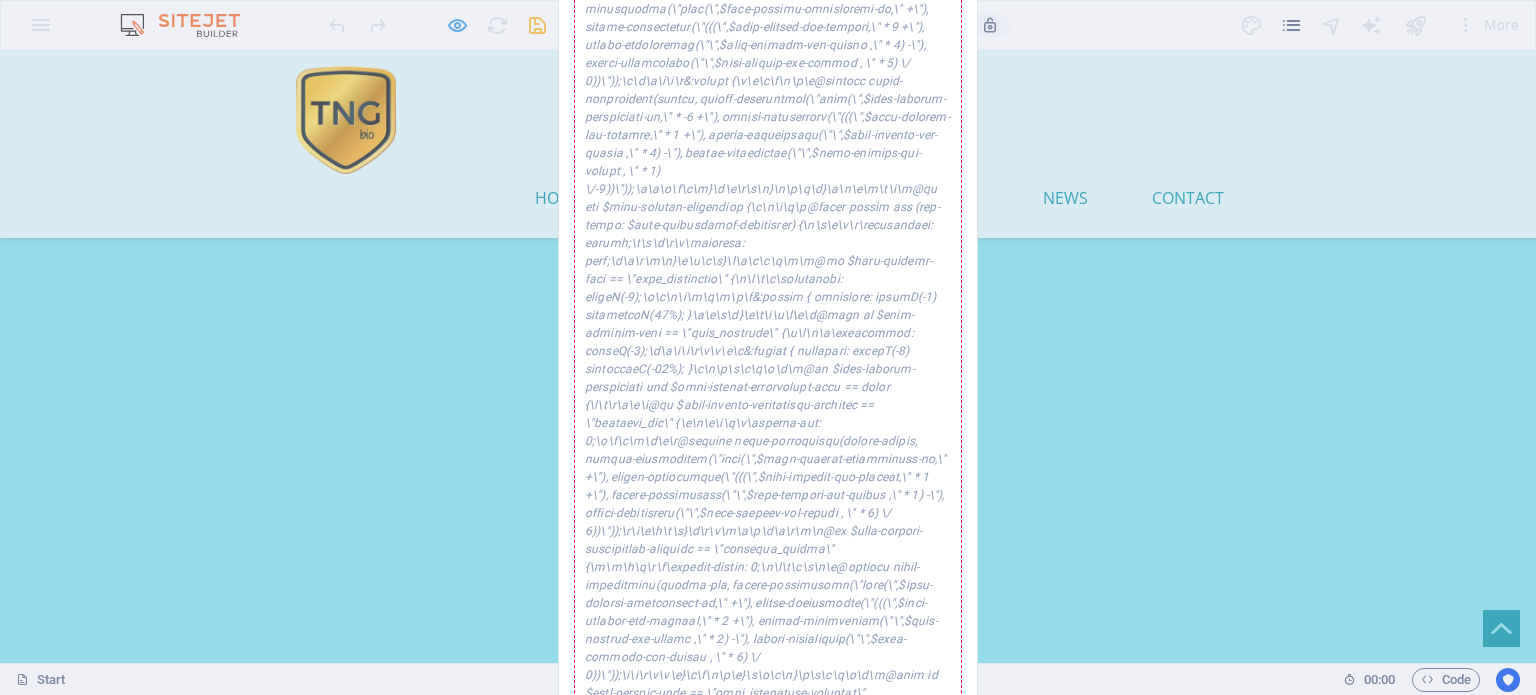 click on "Error while saving An error occurred while saving the website settings. Please try again! <\/path><\/svg>') no-repeat center;\n\t\t\t\ttransform: translateY(-50%) rotate(180deg);\n\t\t\t}\n\t\t\n\t\t\t&.active:after { transform: translateY(-50%) rotate(0deg); }\n\t\t\n\t\t\t&.active:after,\n\t\t\t&:hover:after { background: url('data:image\/svg+xml;utf8, <\/path><\/svg>') no-repeat center; }\n\t\t}\n\t\n\t\t@if $trigger-icon == \"cross\" {\n\t\t\t&:after {\n\t\t\t\t\/\/ set color in background and cut # from it because # isnt allowed in urls - using %23 as a replacement\n\t\t\t\tbackground: url('data:image\/svg+xml;utf8, <\/path><\/svg>') no-repeat center;\n\t\t\t}\n\t\t\n\t\t\t&.active:after { transform: translateY(-50%) rotate(45deg); }\n\t\t\n\t\t\t&.active:after,\n\t\t\t&:hover:after { background: url('data:image\/svg+xml;utf8, \n ", "2025-08-06 16:59:30", 1253272]:
SQLSTATE[22001]: String data, right truncated: 1406 Data too long for column 'slogan' at row 1 Okay" at bounding box center (768, 347) 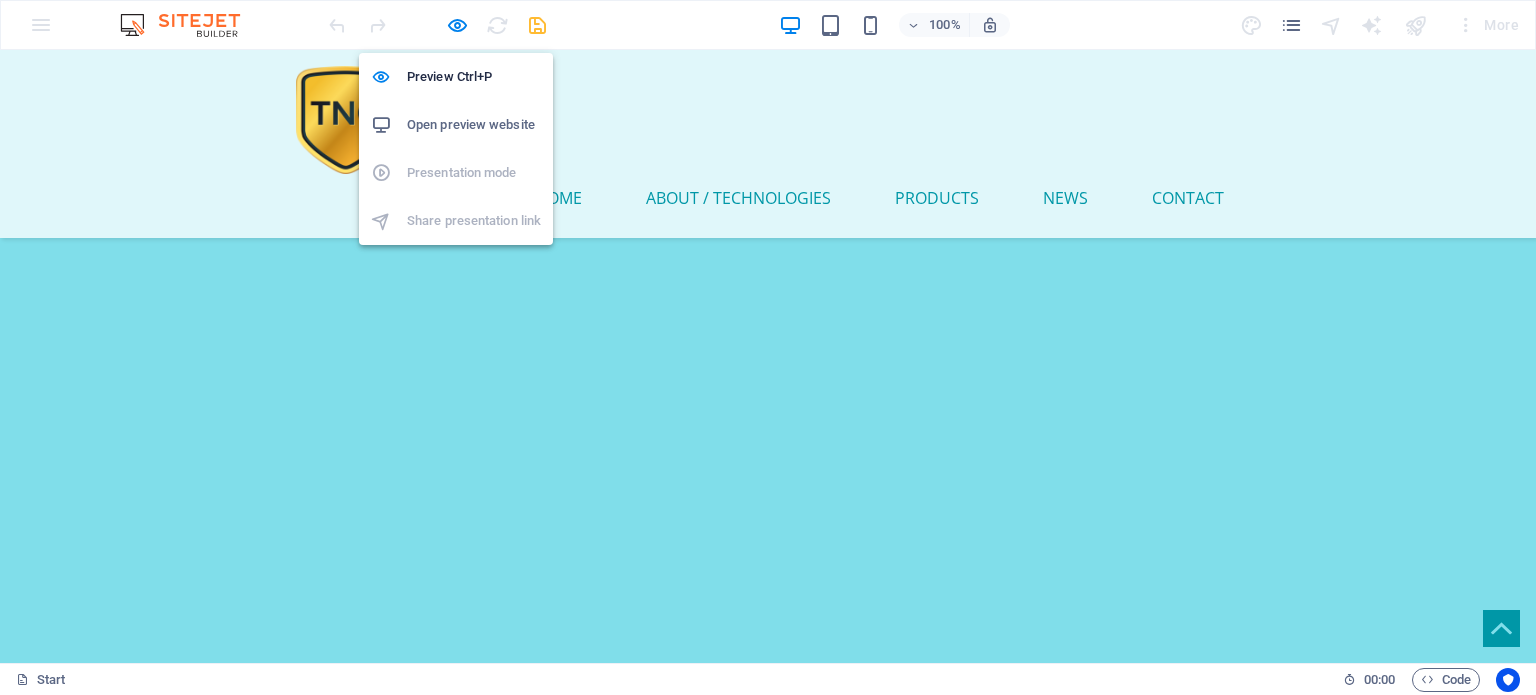 click on "Open preview website" at bounding box center (474, 125) 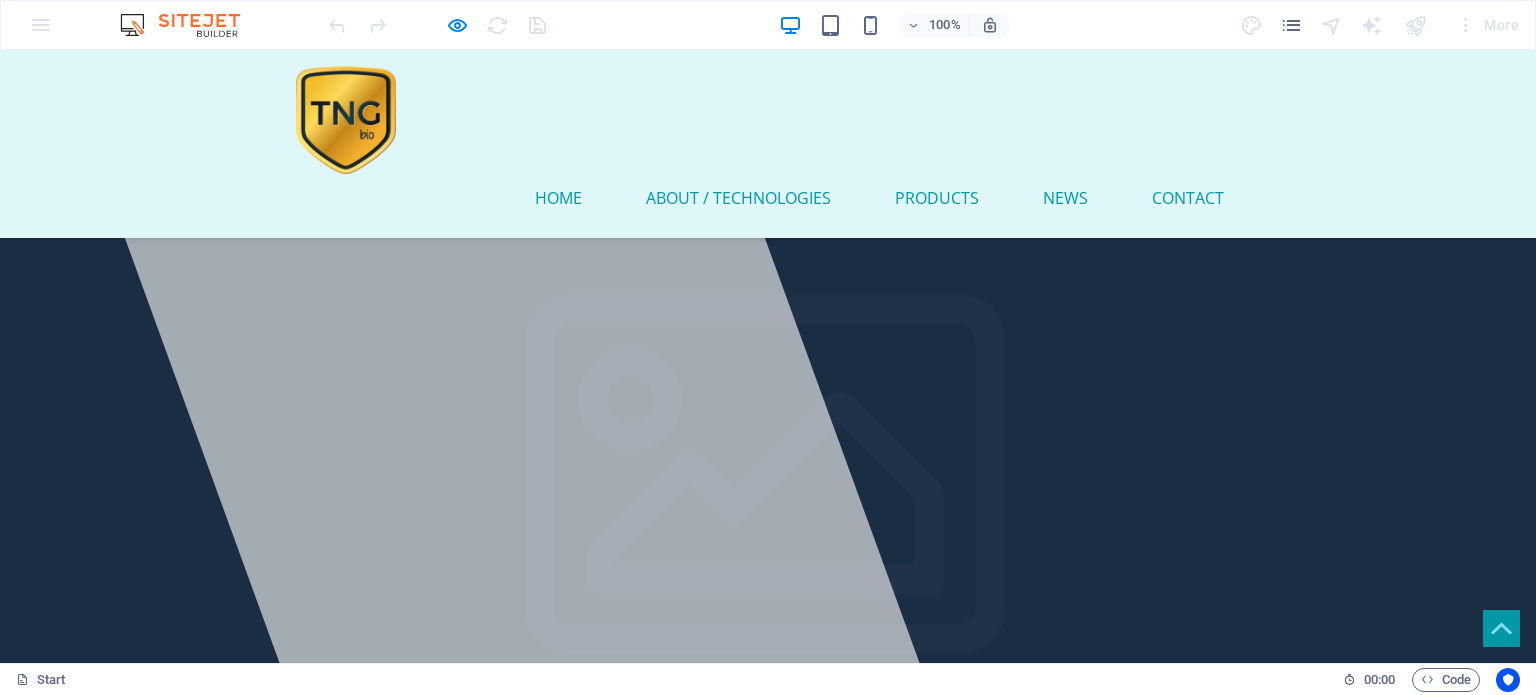 scroll, scrollTop: 1761, scrollLeft: 0, axis: vertical 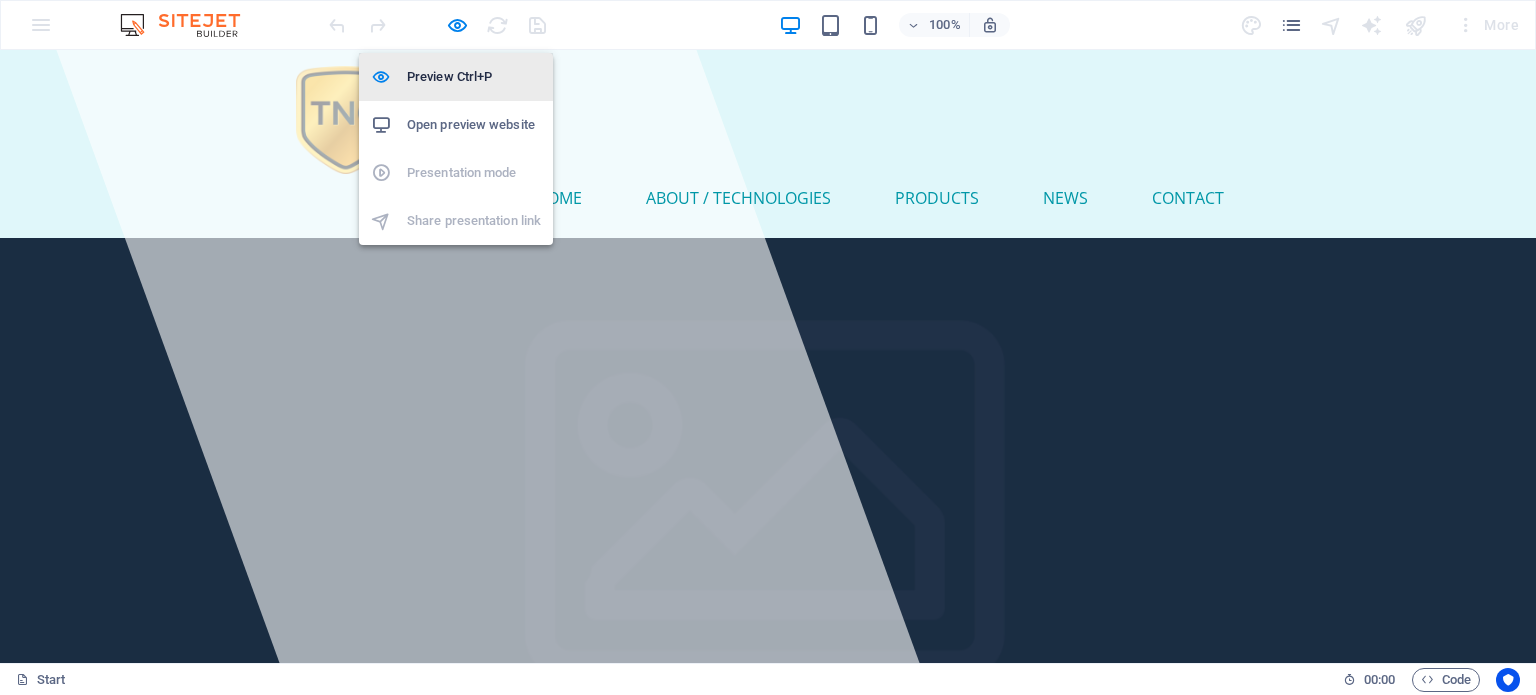 click on "Preview Ctrl+P" at bounding box center [474, 77] 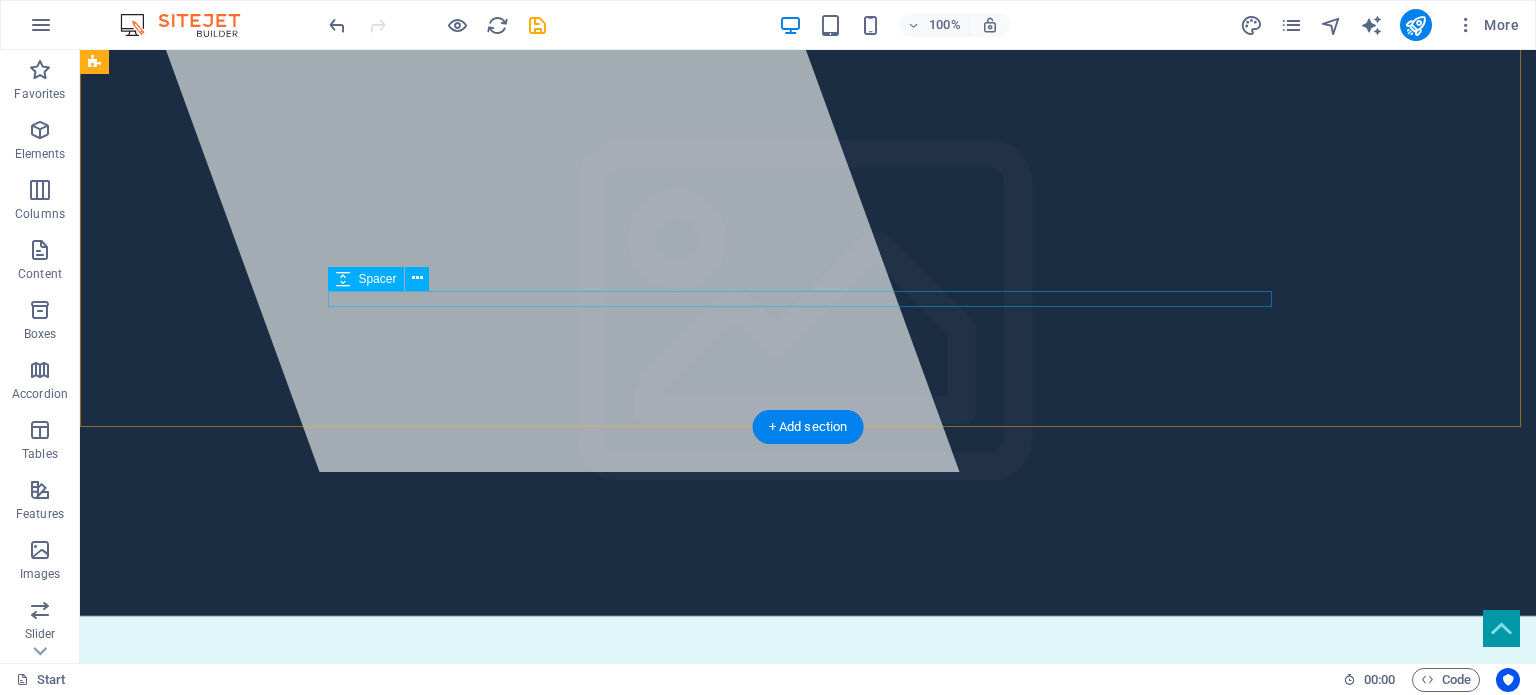 scroll, scrollTop: 0, scrollLeft: 0, axis: both 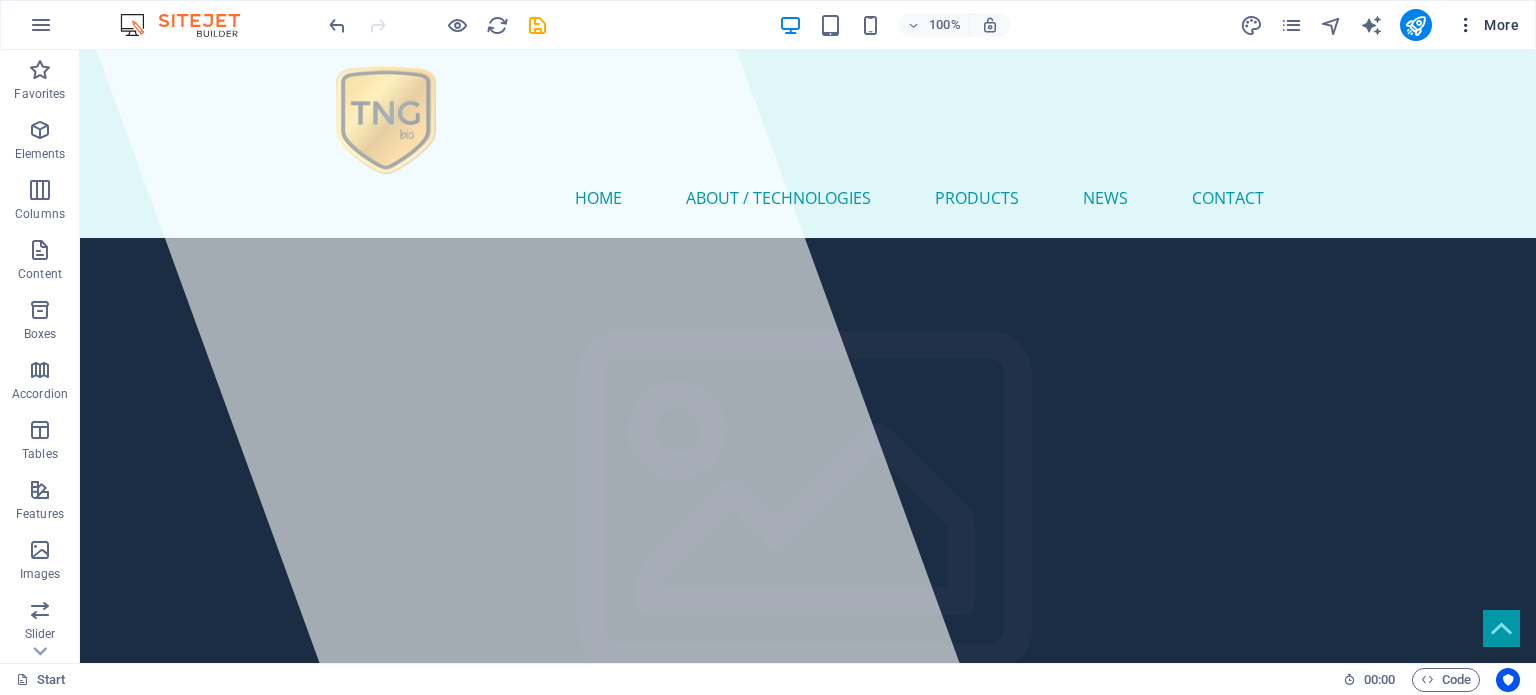 click on "More" at bounding box center (1487, 25) 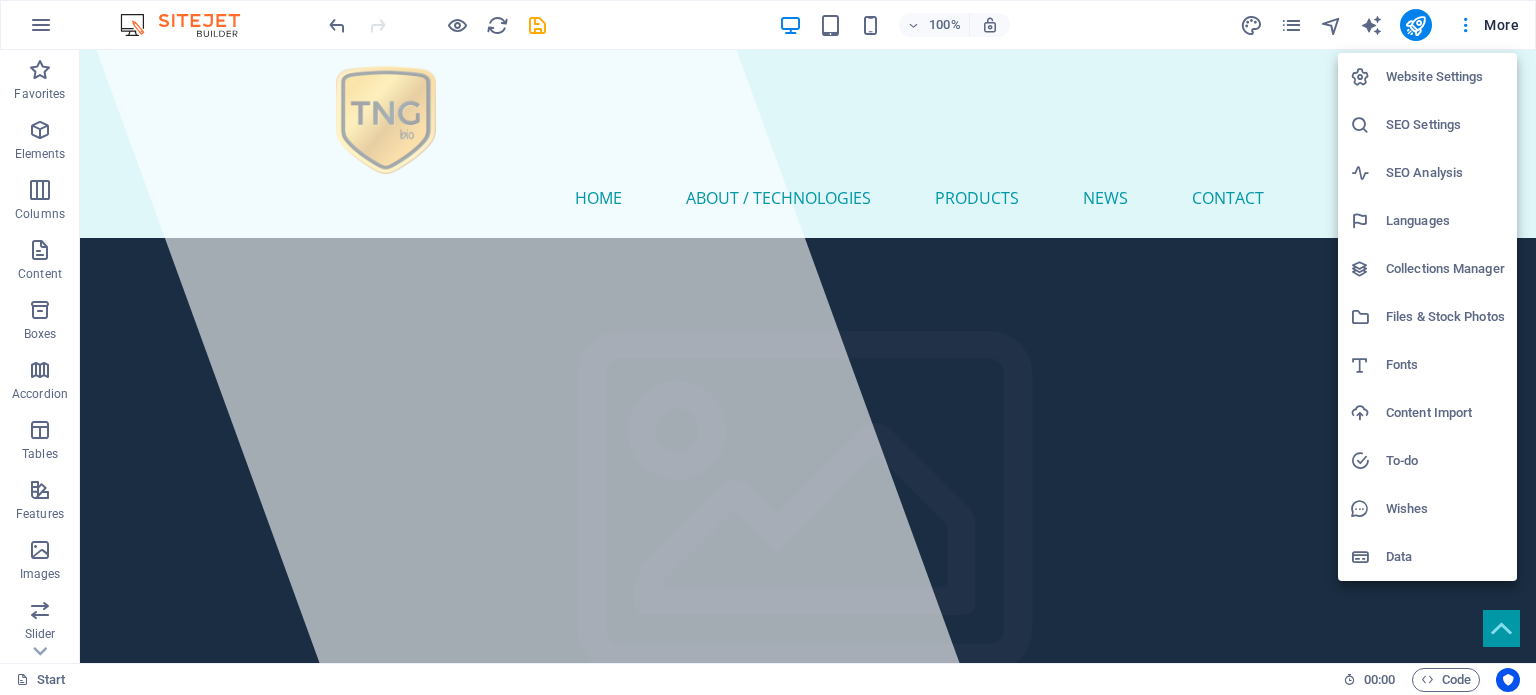click on "Data" at bounding box center (1445, 557) 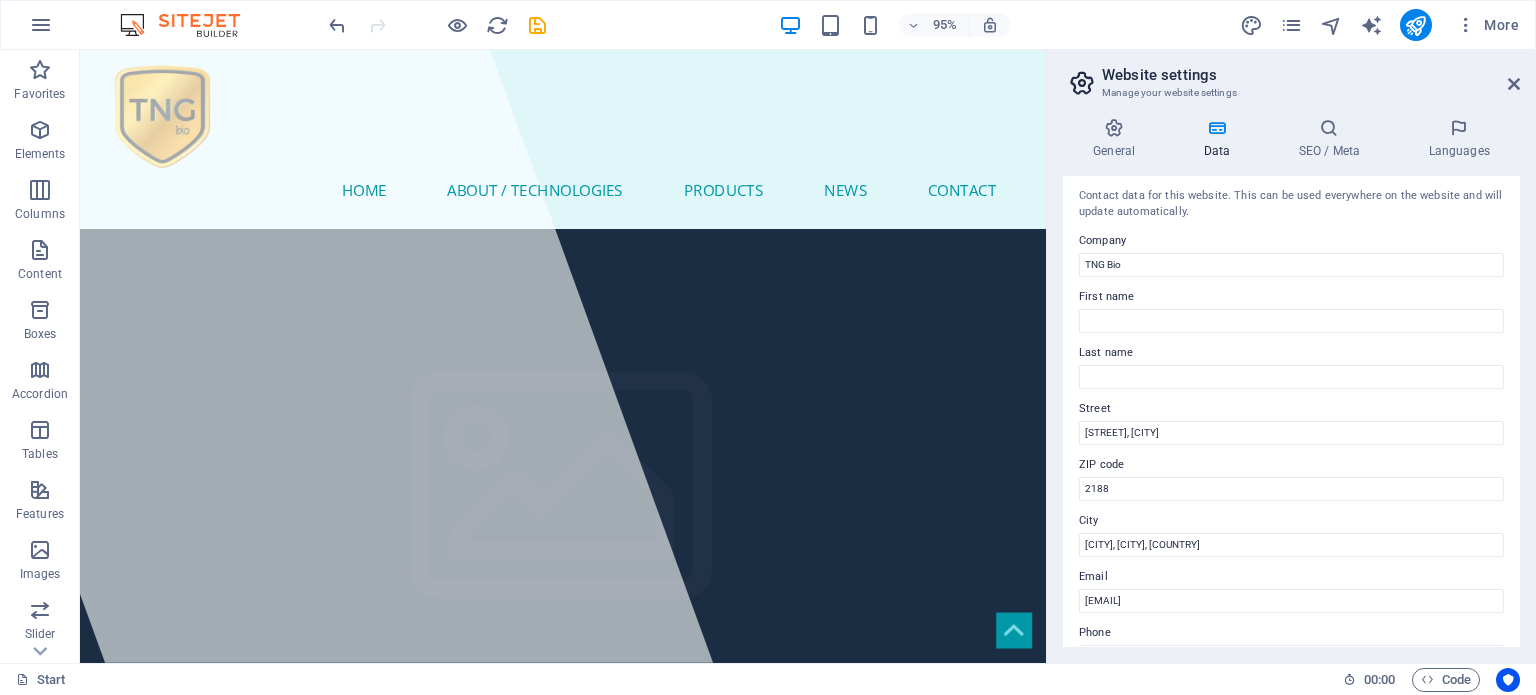scroll, scrollTop: 0, scrollLeft: 0, axis: both 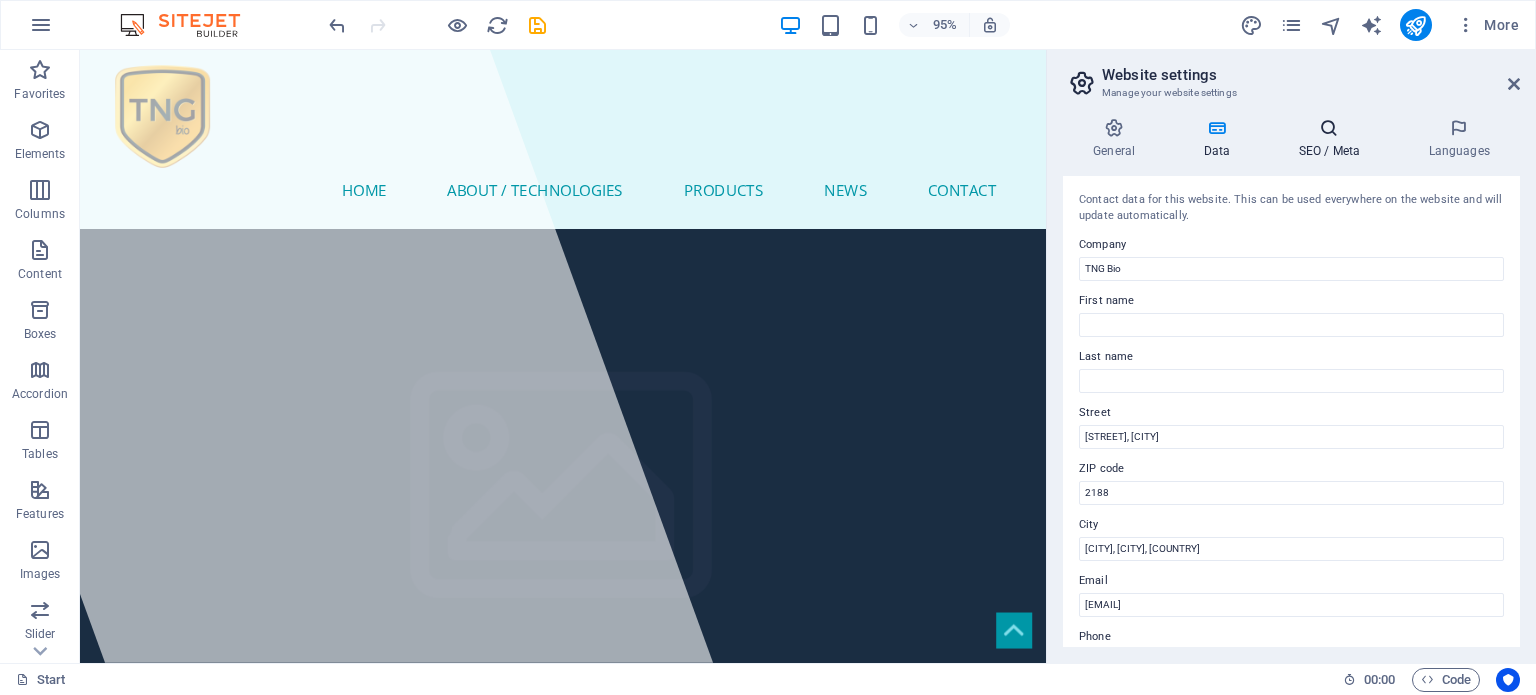 click at bounding box center [1329, 128] 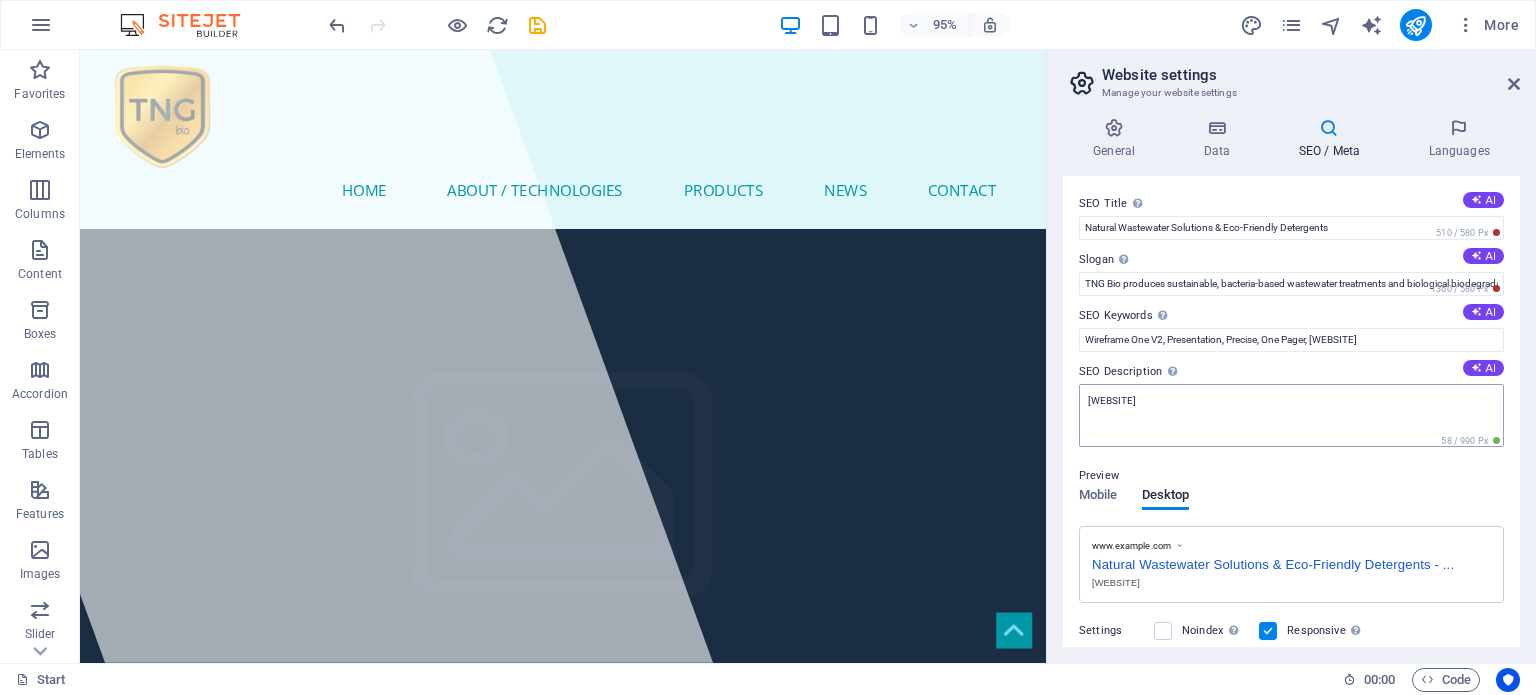 scroll, scrollTop: 0, scrollLeft: 0, axis: both 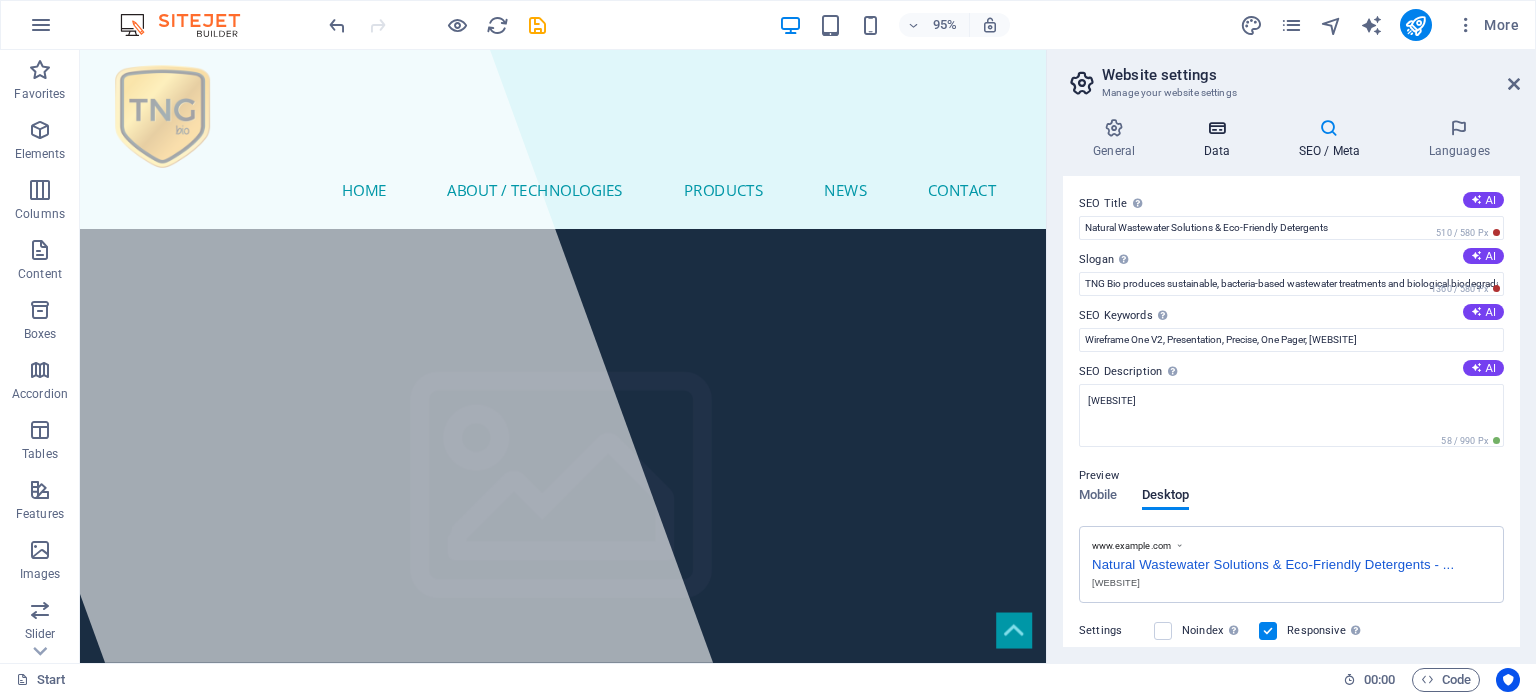click at bounding box center (1216, 128) 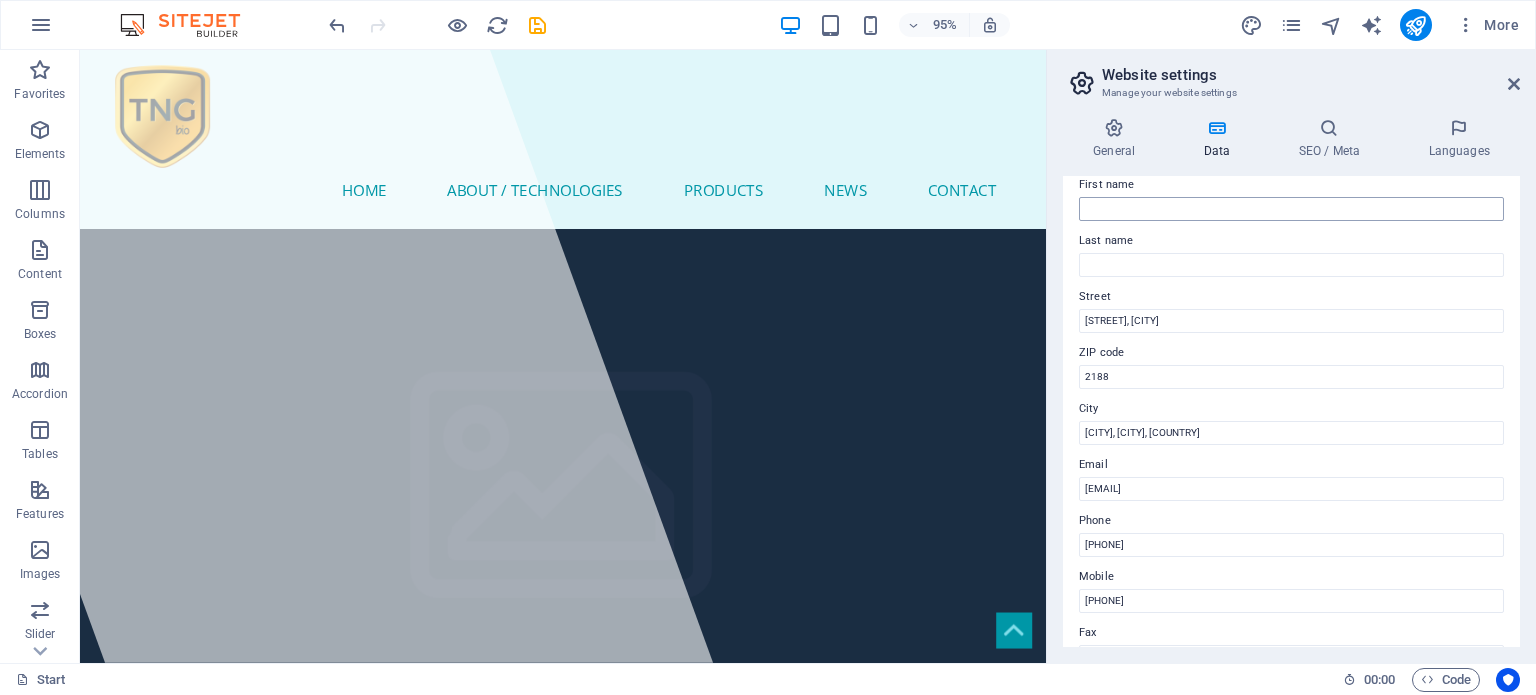 scroll, scrollTop: 0, scrollLeft: 0, axis: both 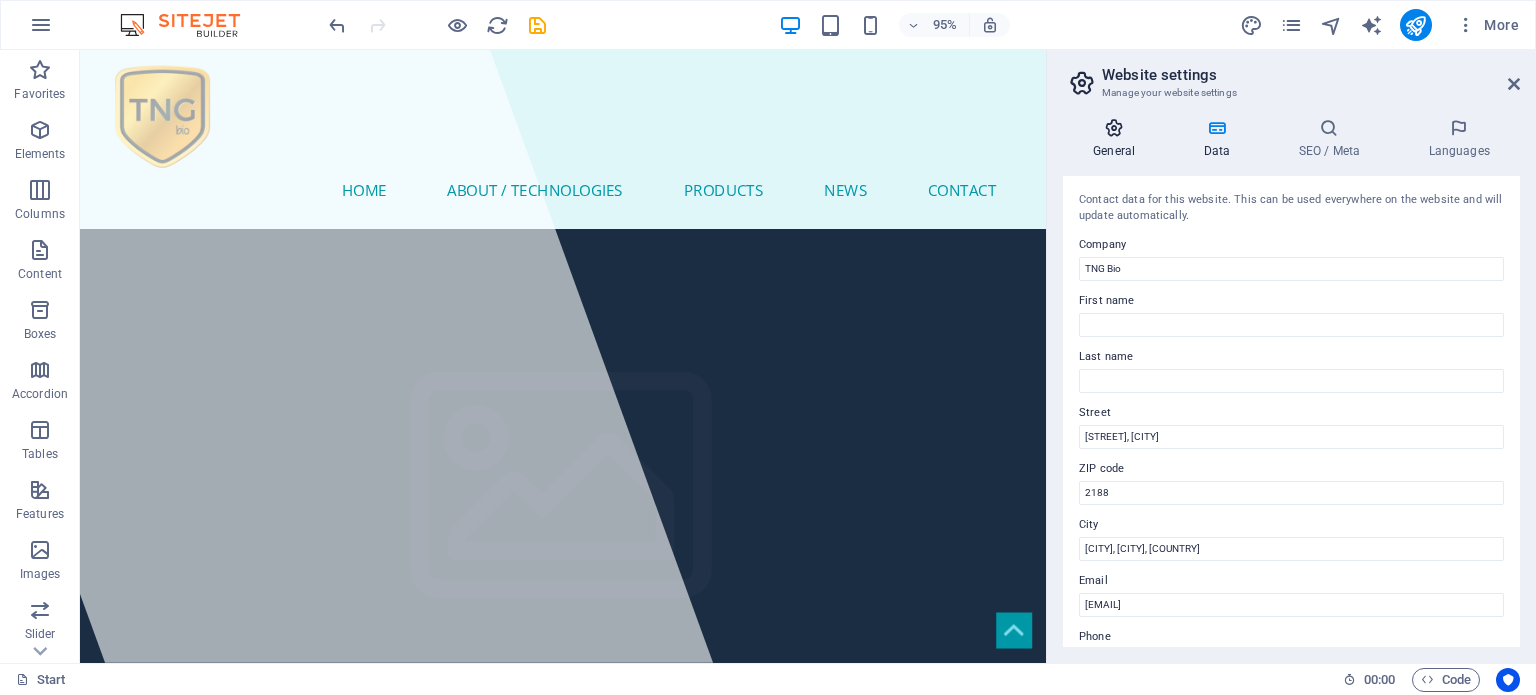 click at bounding box center (1114, 128) 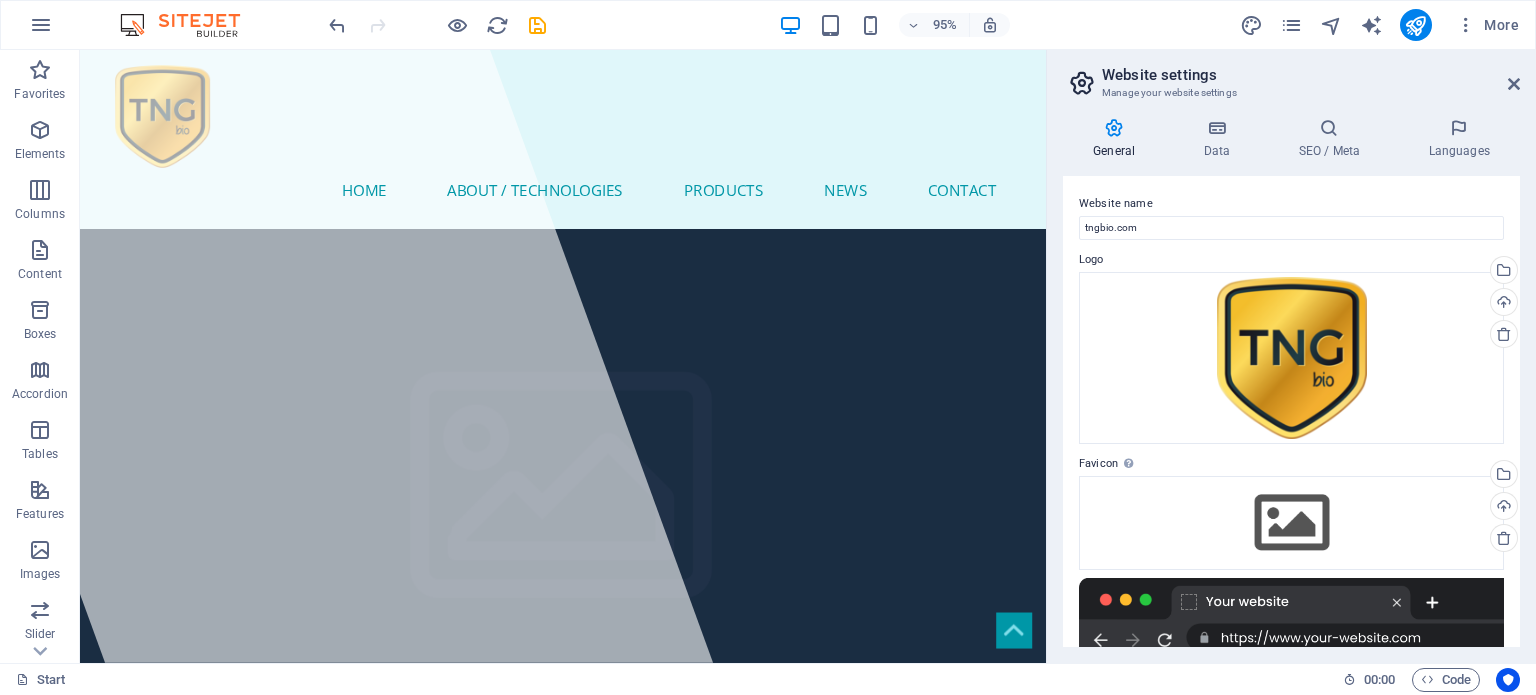 scroll, scrollTop: 0, scrollLeft: 0, axis: both 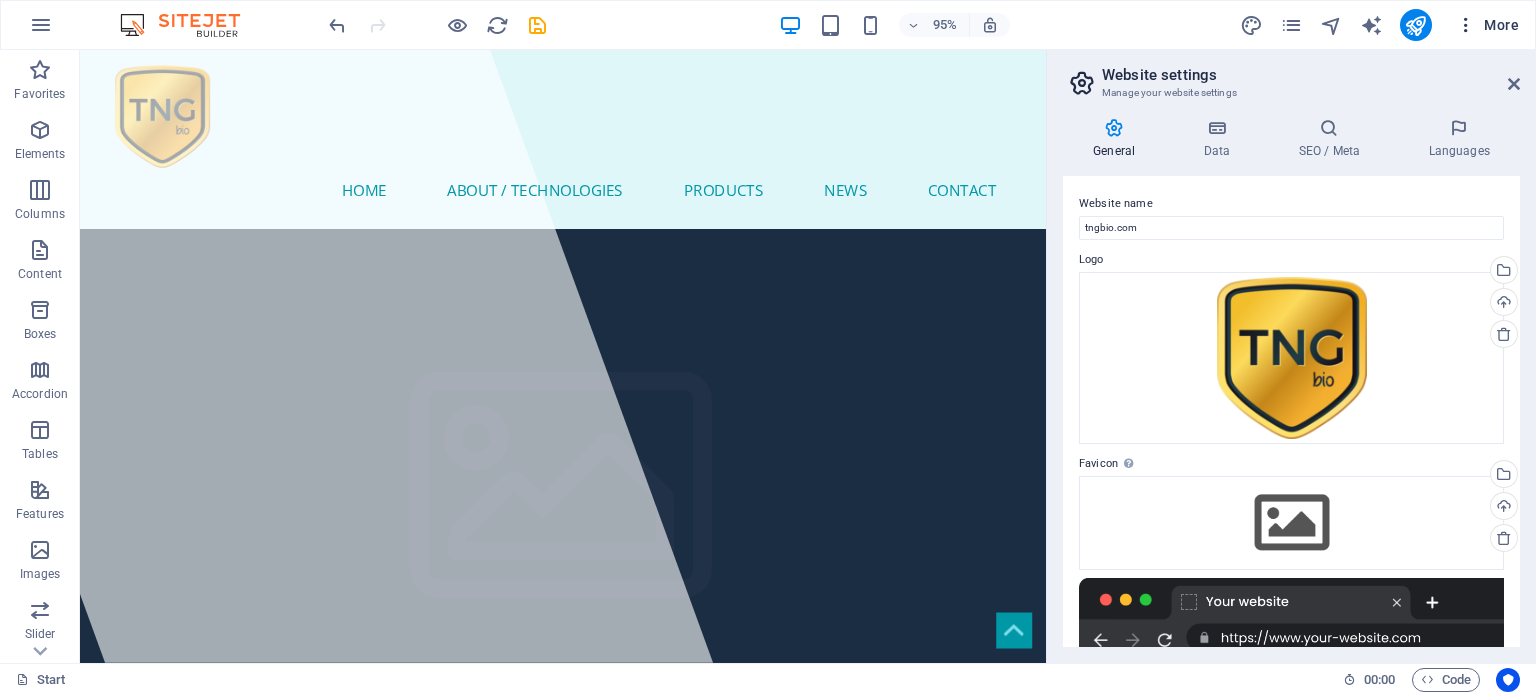 click at bounding box center (1466, 25) 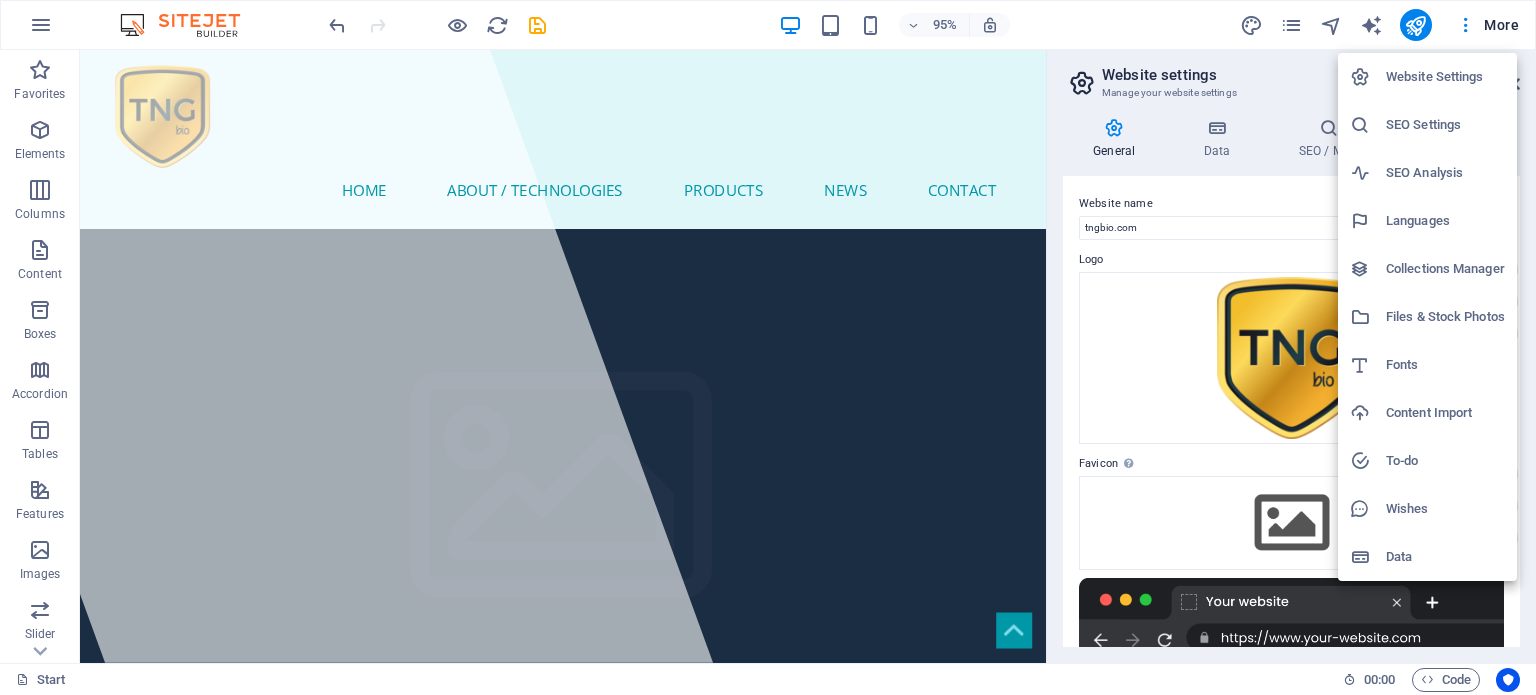 click on "SEO Settings" at bounding box center (1445, 125) 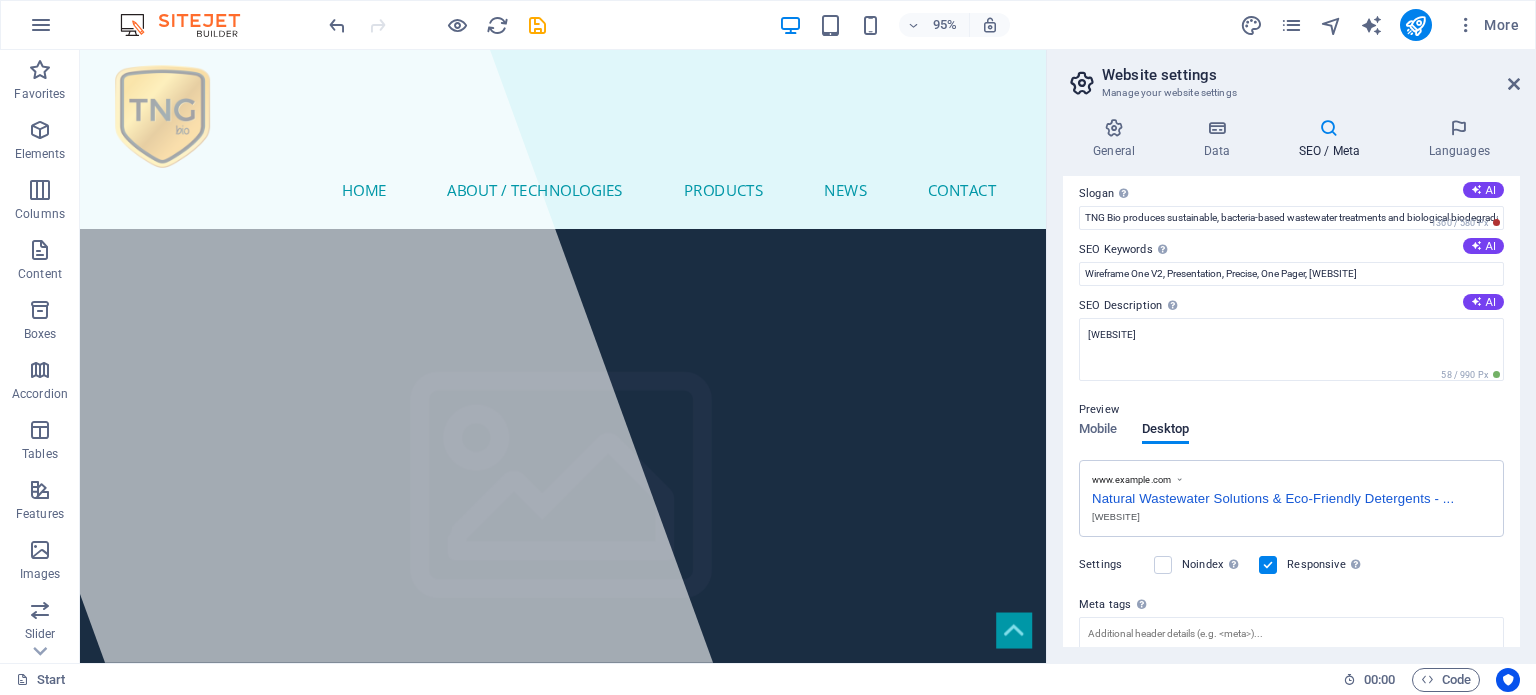 scroll, scrollTop: 100, scrollLeft: 0, axis: vertical 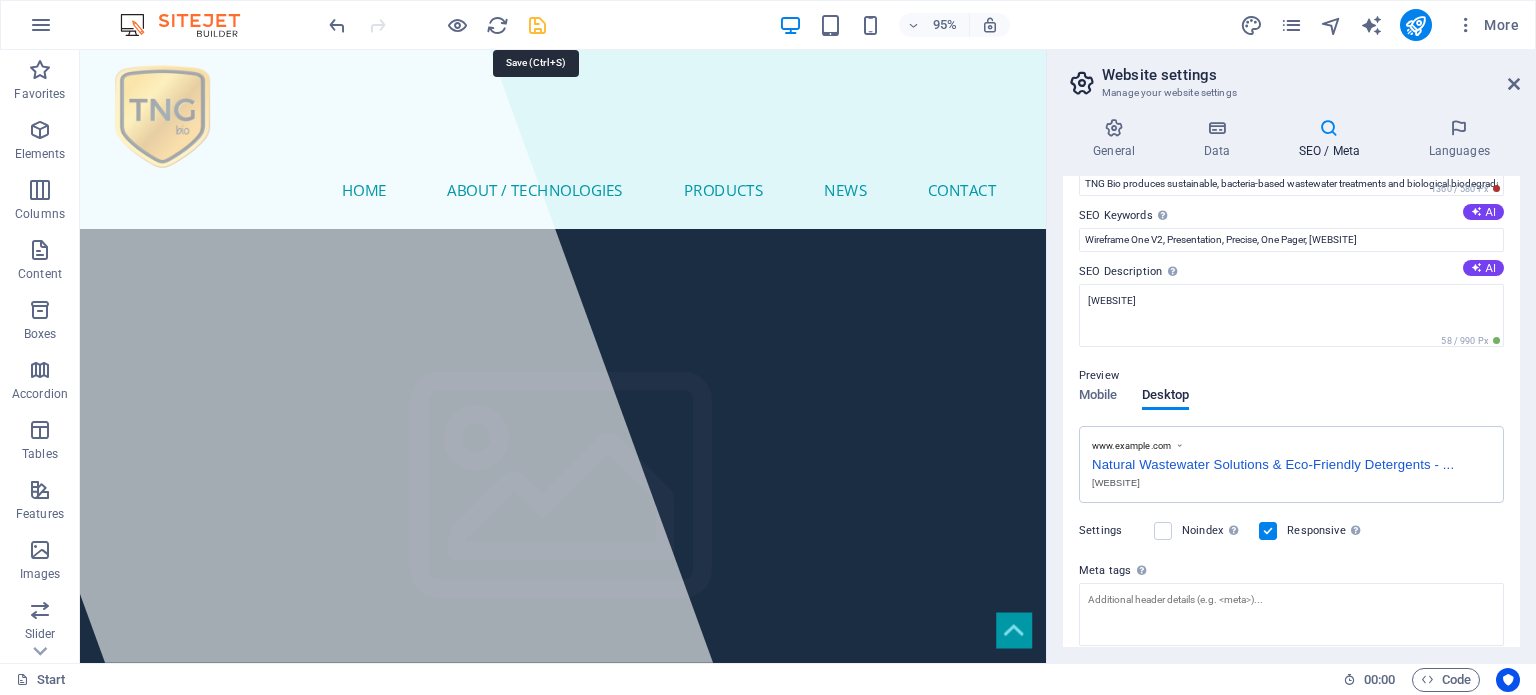 click at bounding box center (537, 25) 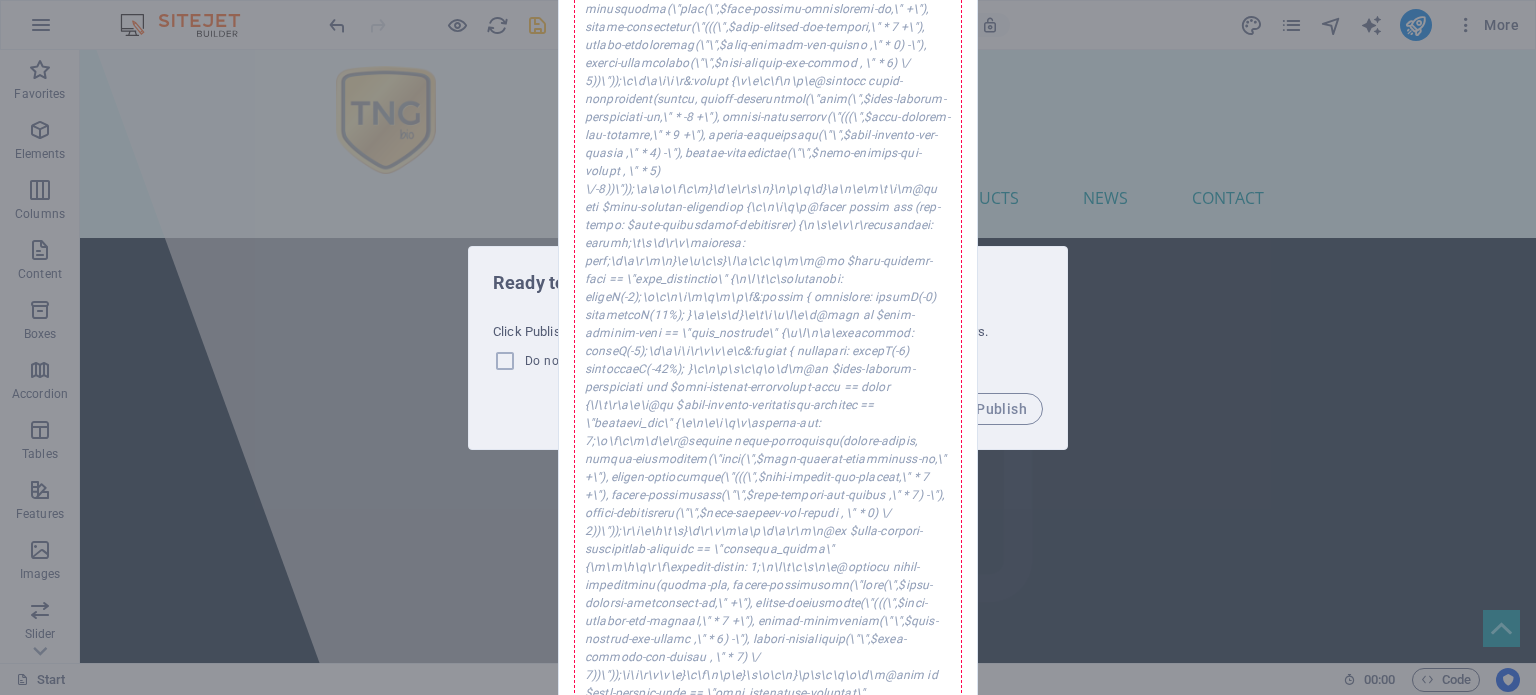 click on "Error while saving An error occurred while saving the website settings. Please try again! <\/path><\/svg>') no-repeat center;\n\t\t\t\ttransform: translateY(-50%) rotate(180deg);\n\t\t\t}\n\t\t\n\t\t\t&.active:after { transform: translateY(-50%) rotate(0deg); }\n\t\t\n\t\t\t&.active:after,\n\t\t\t&:hover:after { background: url('data:image\/svg+xml;utf8, <\/path><\/svg>') no-repeat center; }\n\t\t}\n\t\n\t\t@if $trigger-icon == \"cross\" {\n\t\t\t&:after {\n\t\t\t\t\/\/ set color in background and cut # from it because # isnt allowed in urls - using %23 as a replacement\n\t\t\t\tbackground: url('data:image\/svg+xml;utf8, <\/path><\/svg>') no-repeat center;\n\t\t\t}\n\t\t\n\t\t\t&.active:after { transform: translateY(-50%) rotate(45deg); }\n\t\t\n\t\t\t&.active:after,\n\t\t\t&:hover:after { background: url('data:image\/svg+xml;utf8, \n ", "2025-08-06 17:01:15", 1253272]:
SQLSTATE[22001]: String data, right truncated: 1406 Data too long for column 'slogan' at row 1 Okay" at bounding box center [768, 347] 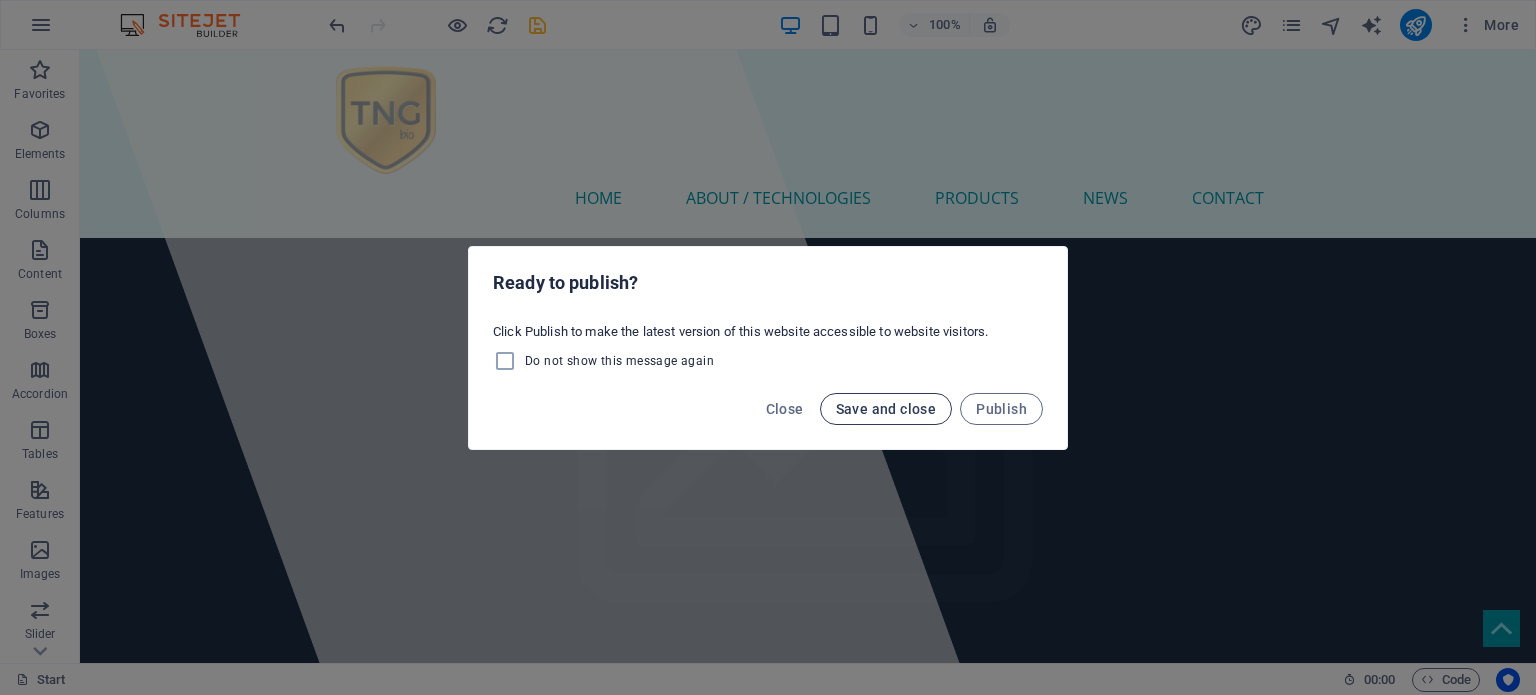 click on "Save and close" at bounding box center [886, 409] 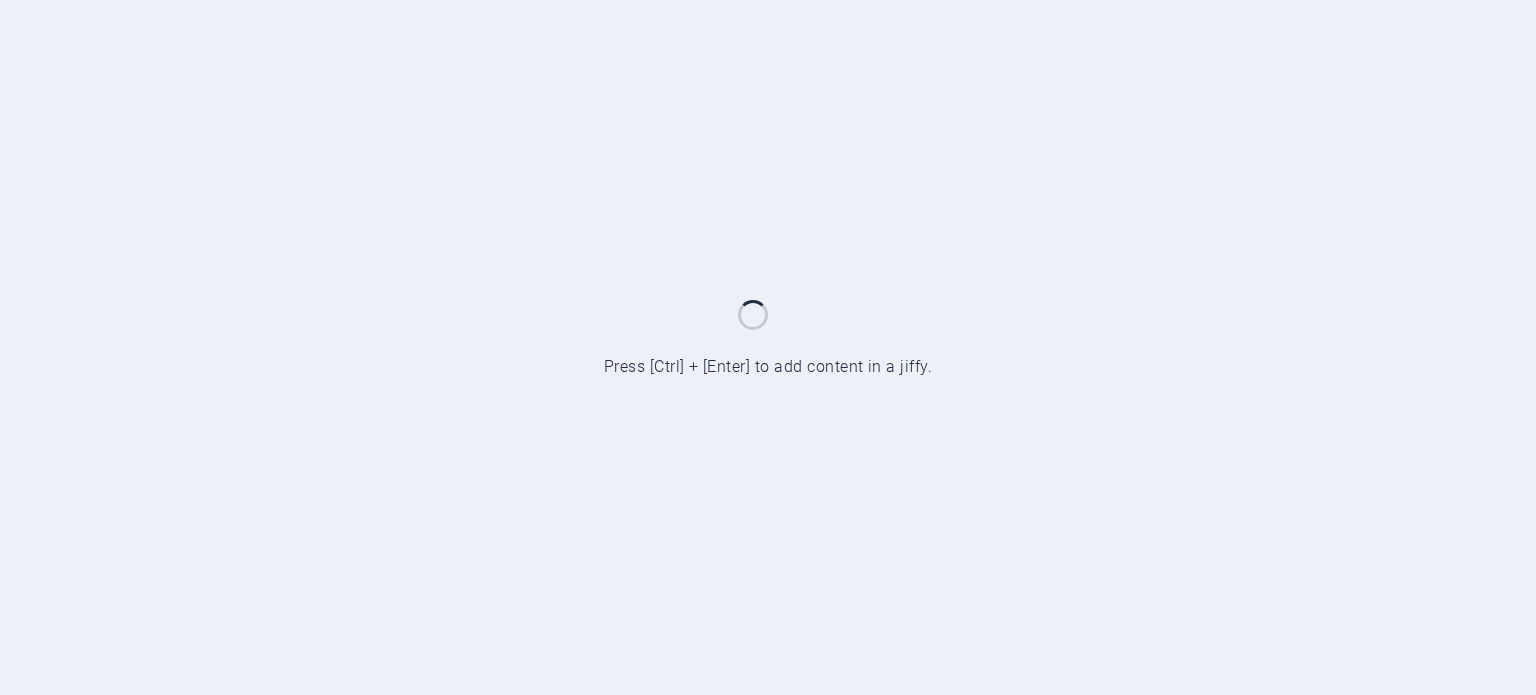 scroll, scrollTop: 0, scrollLeft: 0, axis: both 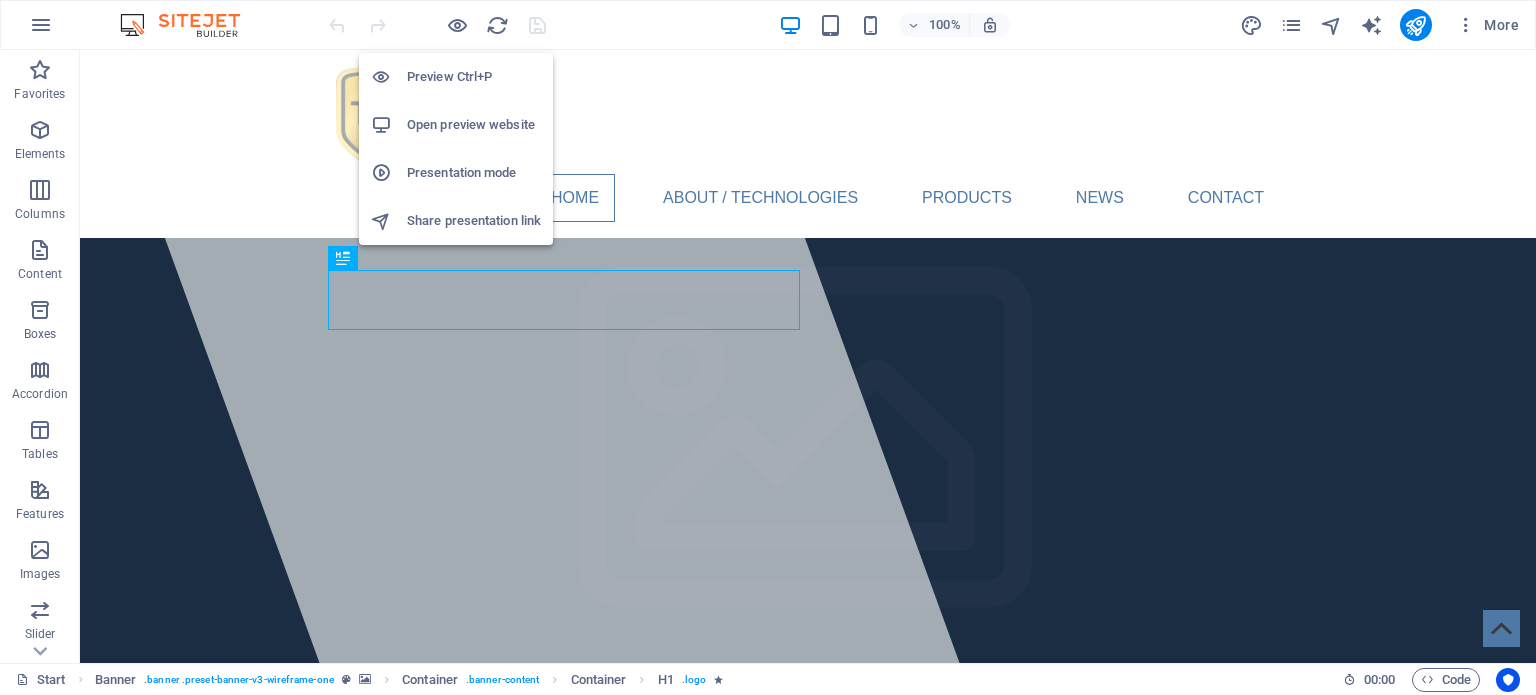 click on "Open preview website" at bounding box center [474, 125] 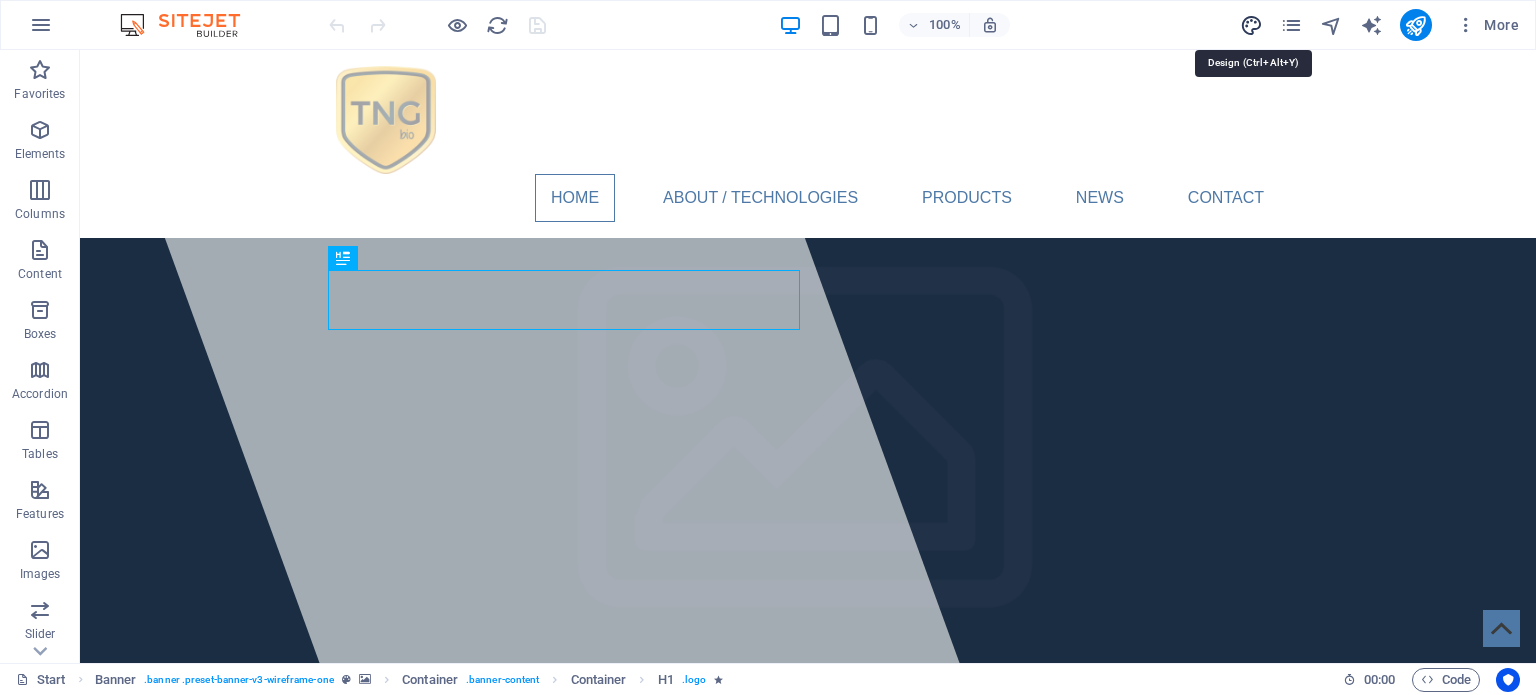 click at bounding box center [1251, 25] 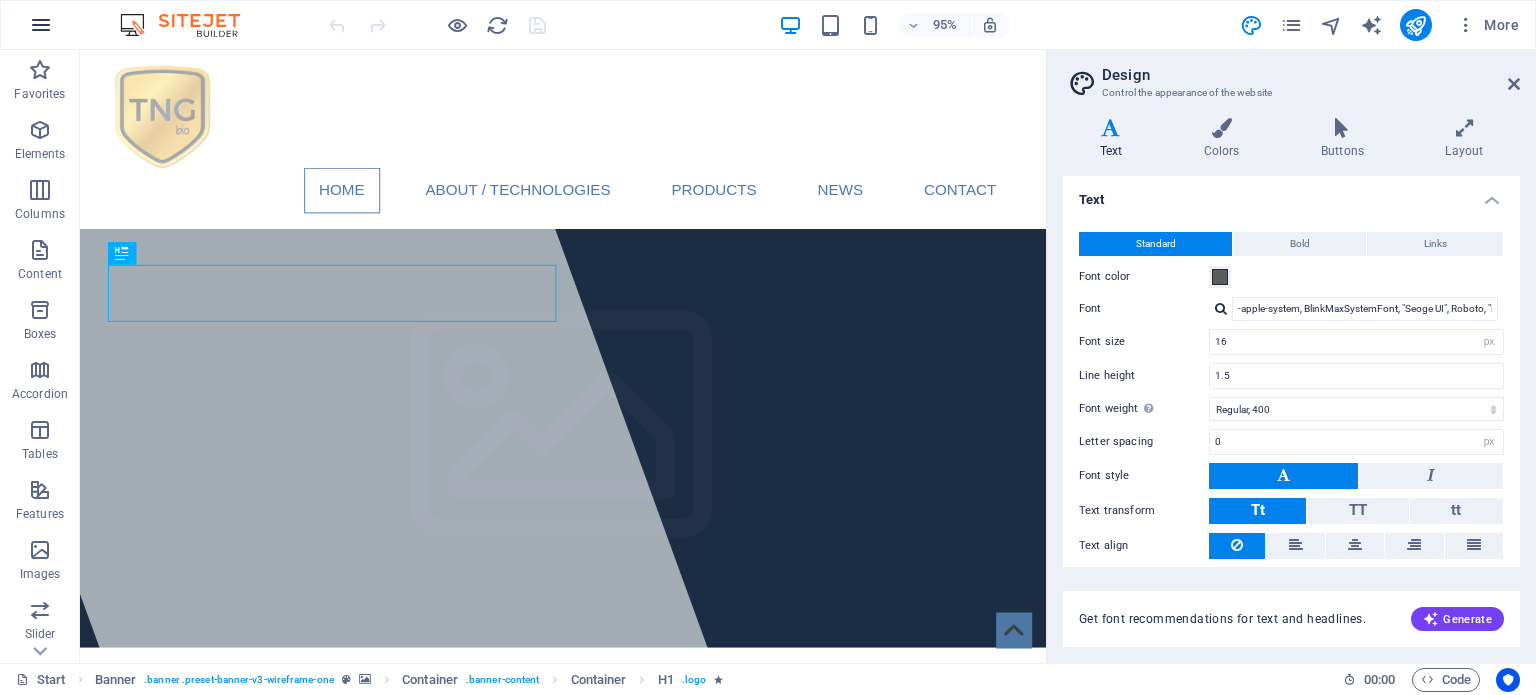 click at bounding box center (41, 25) 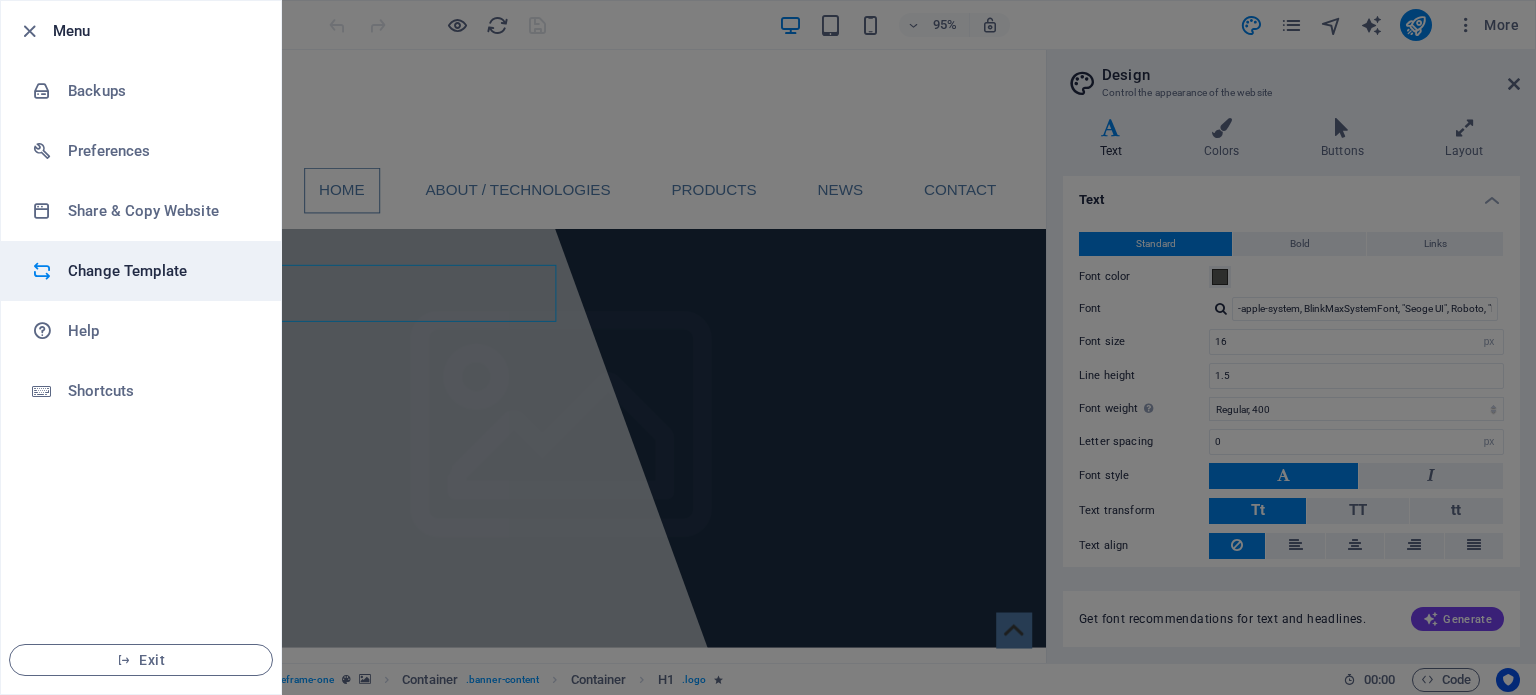 click on "Change Template" at bounding box center [160, 271] 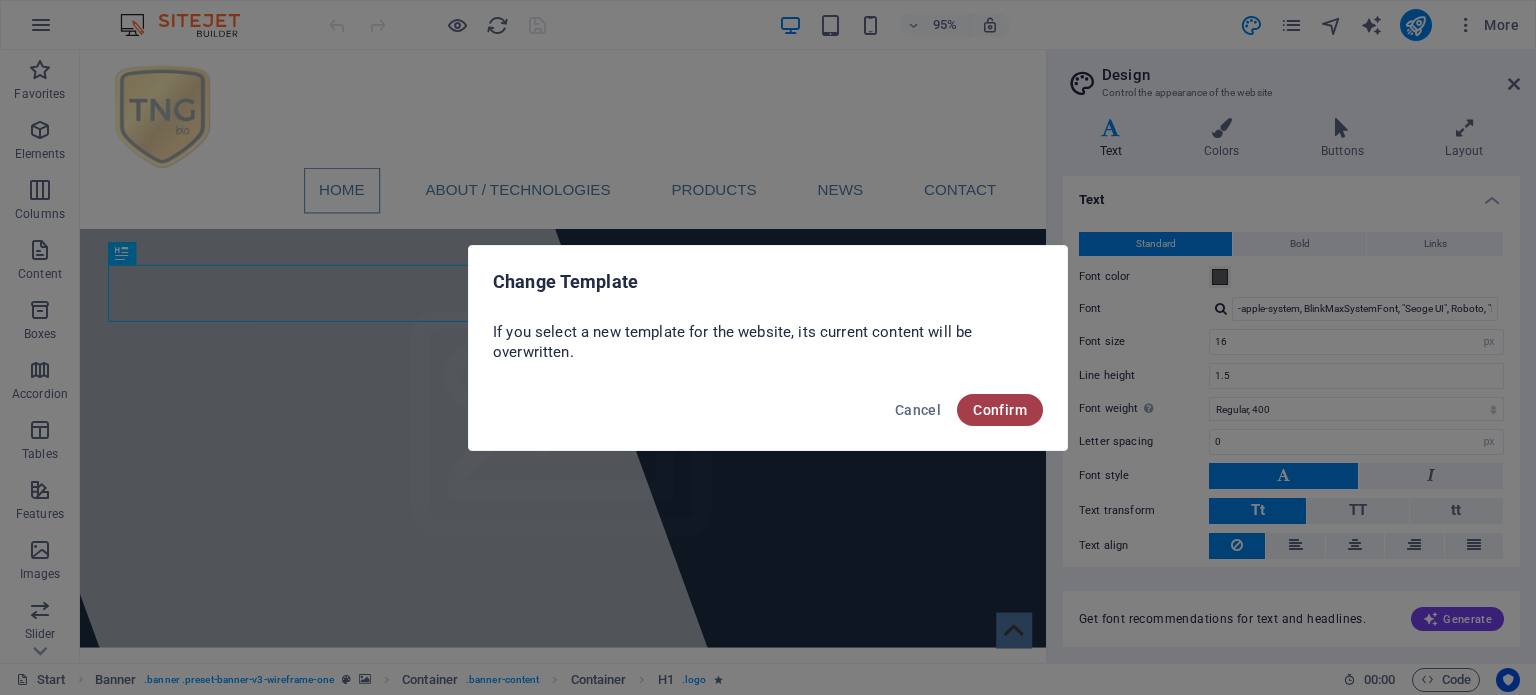 click on "Confirm" at bounding box center [1000, 410] 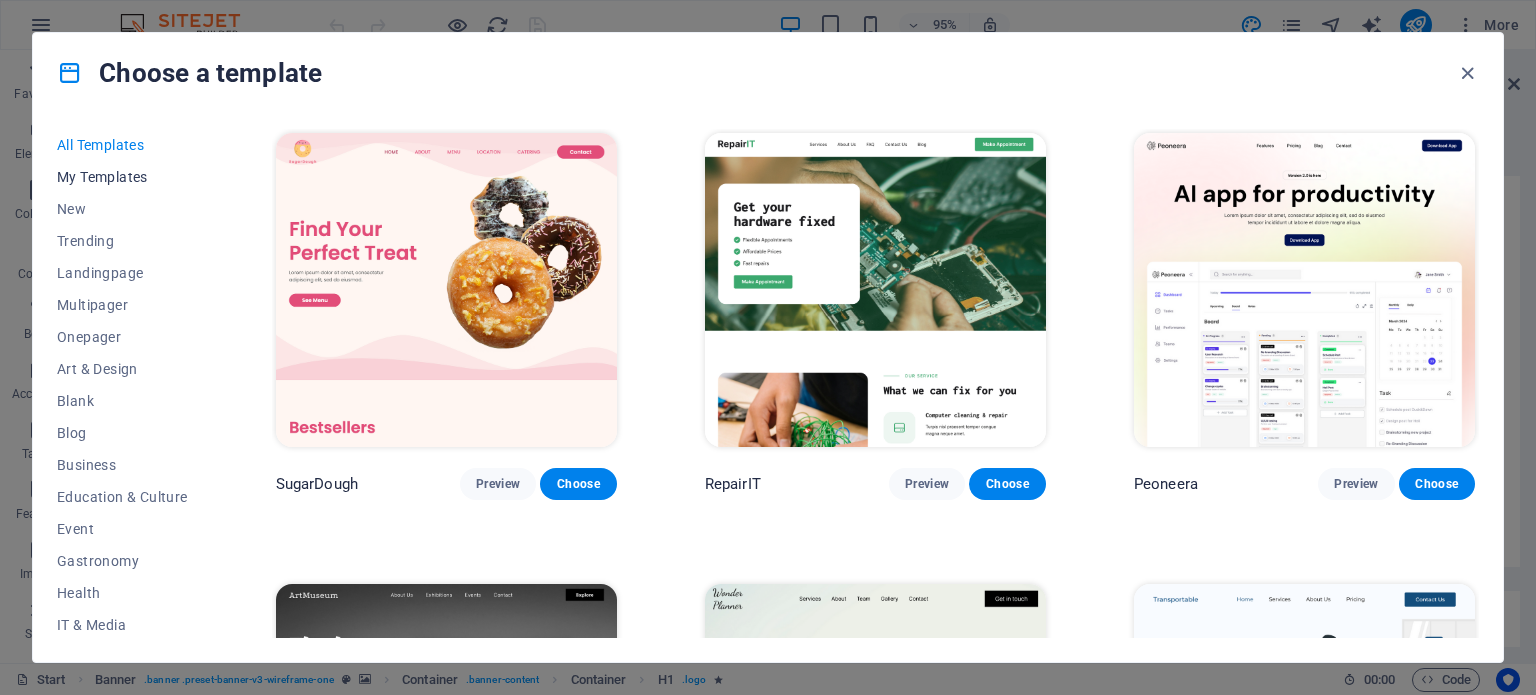click on "My Templates" at bounding box center (122, 177) 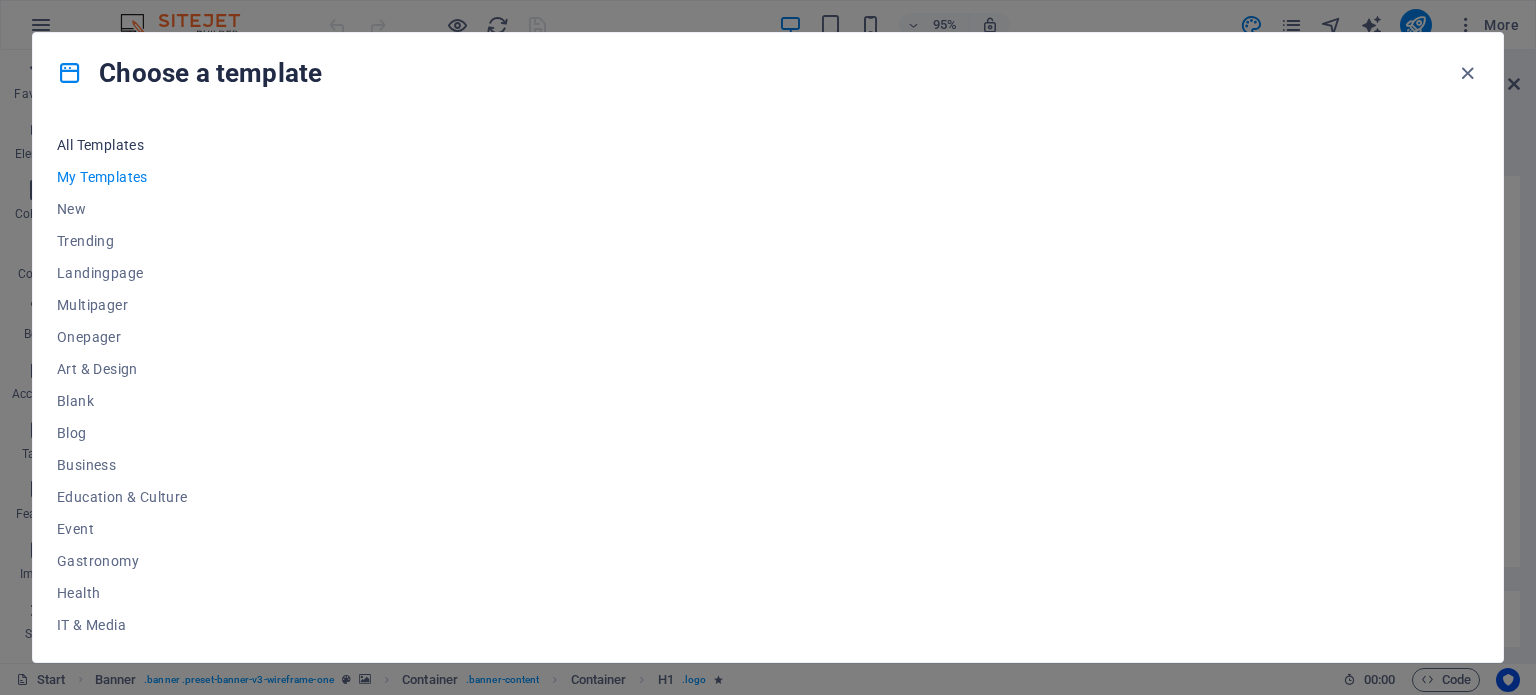 click on "All Templates" at bounding box center [122, 145] 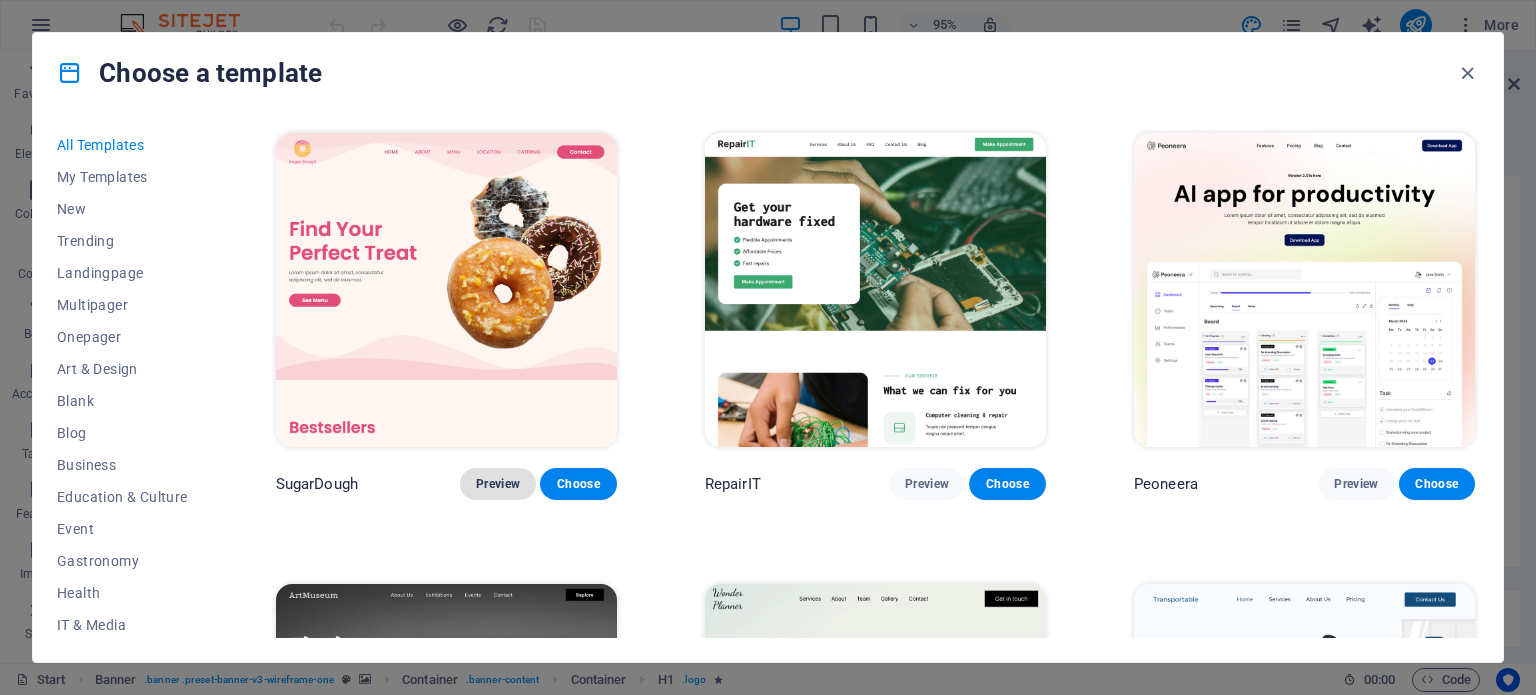 click on "Preview" at bounding box center [498, 484] 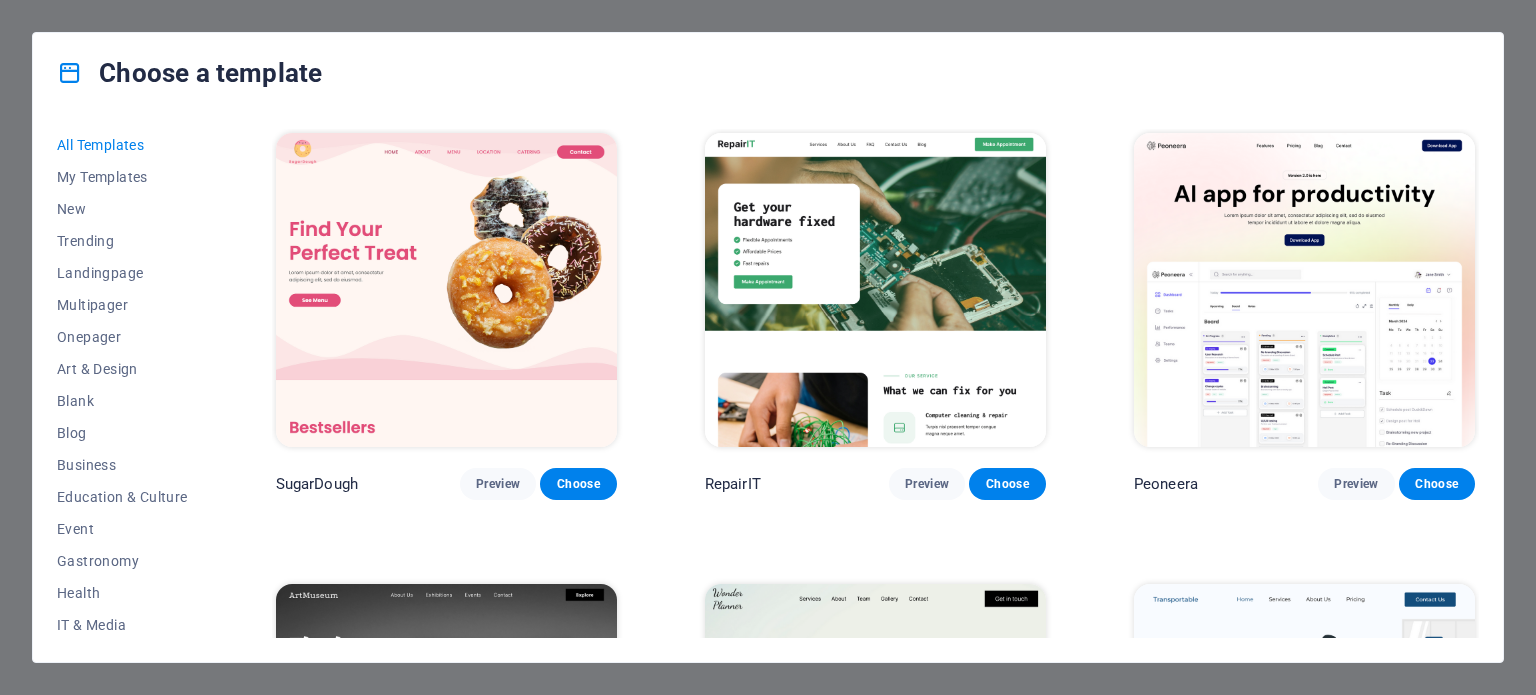 scroll, scrollTop: 0, scrollLeft: 0, axis: both 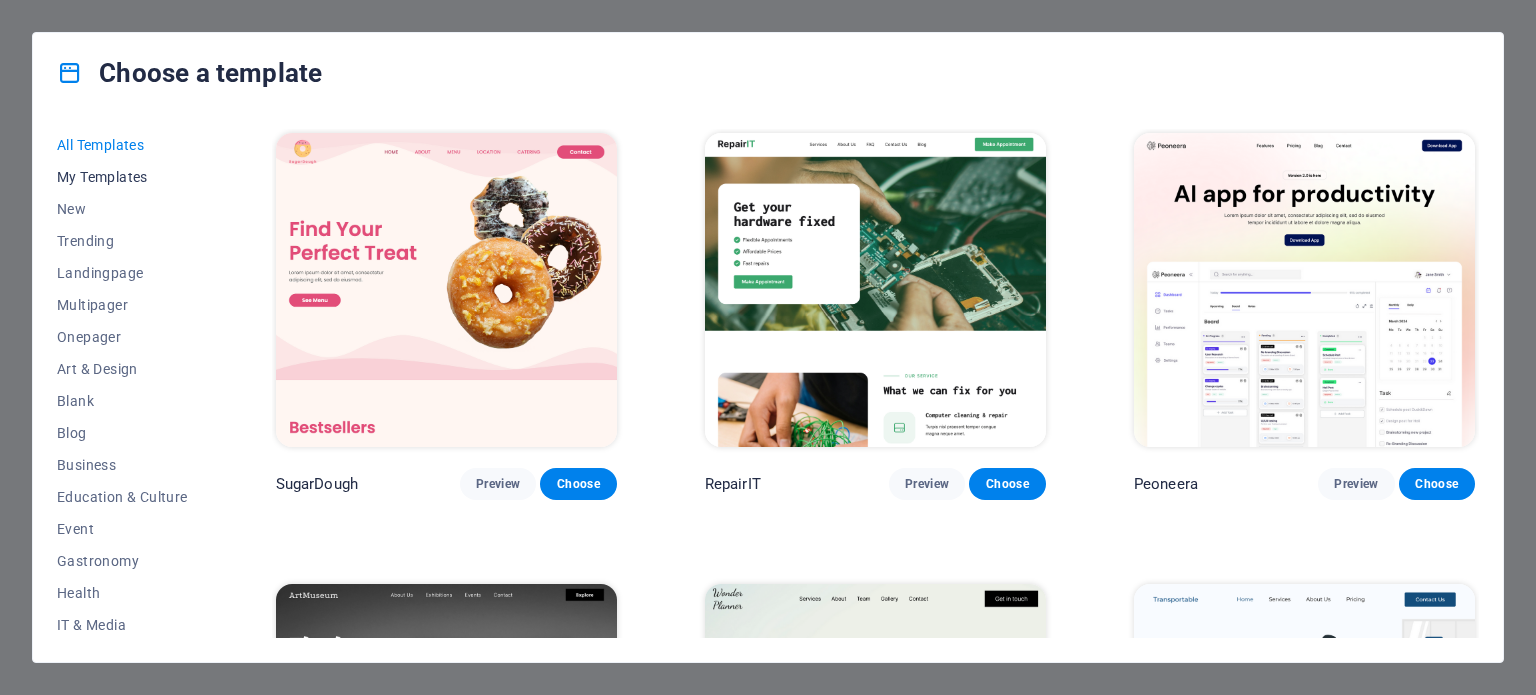 click on "My Templates" at bounding box center (122, 177) 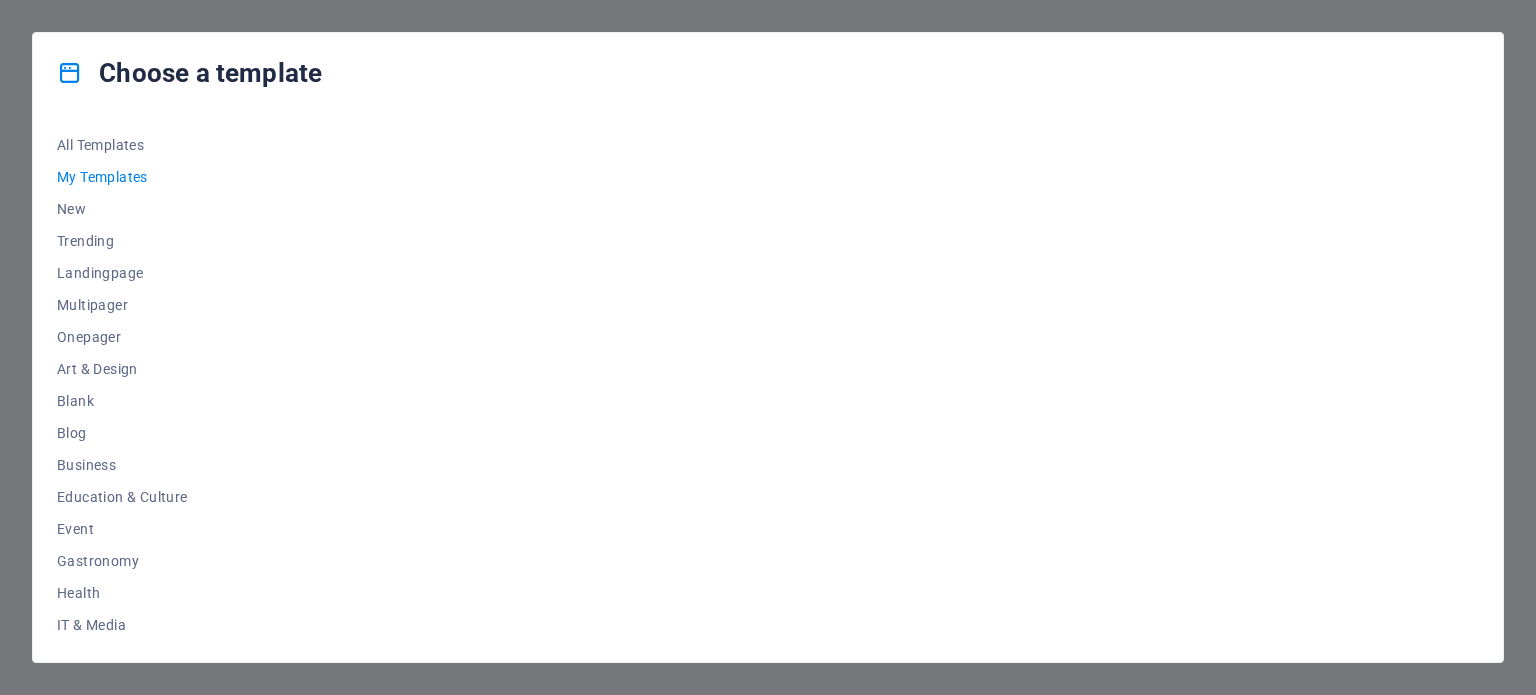 click on "My Templates" at bounding box center [122, 177] 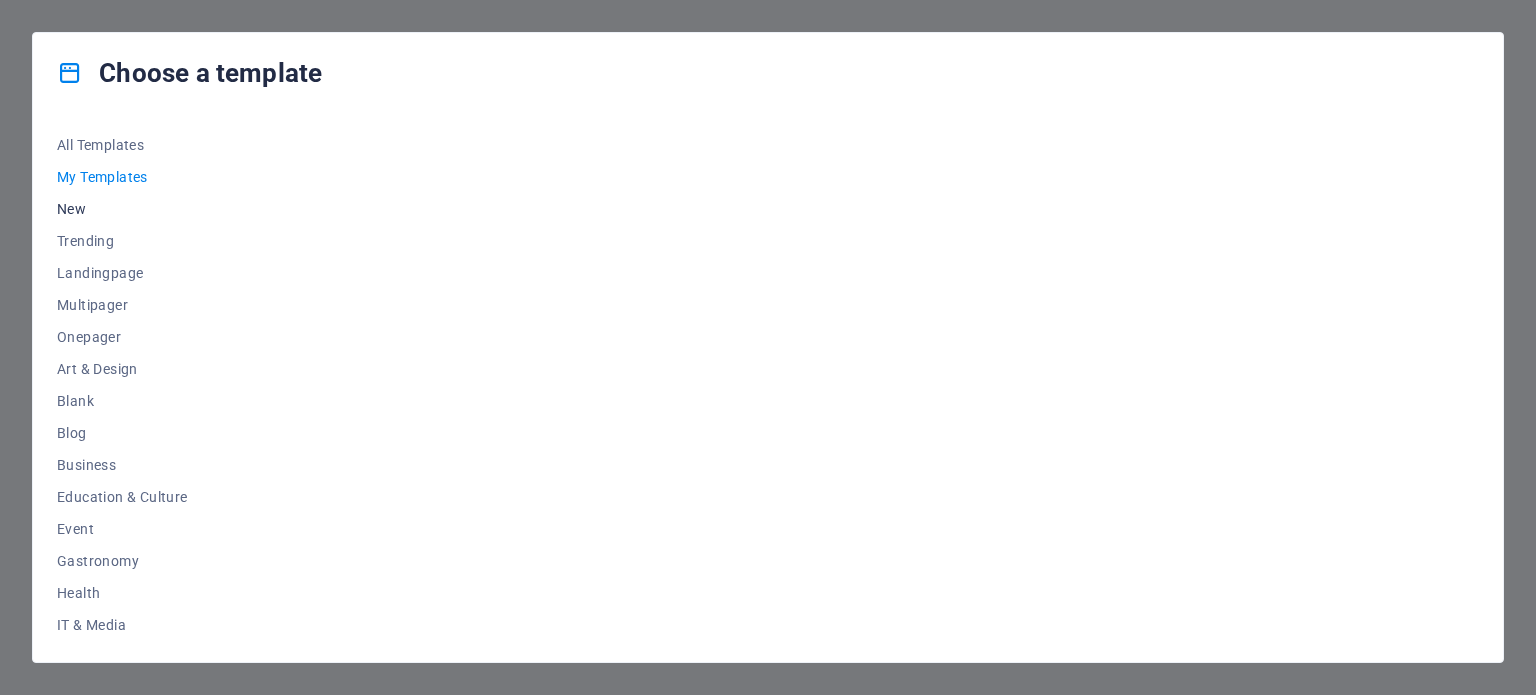 click on "New" at bounding box center (122, 209) 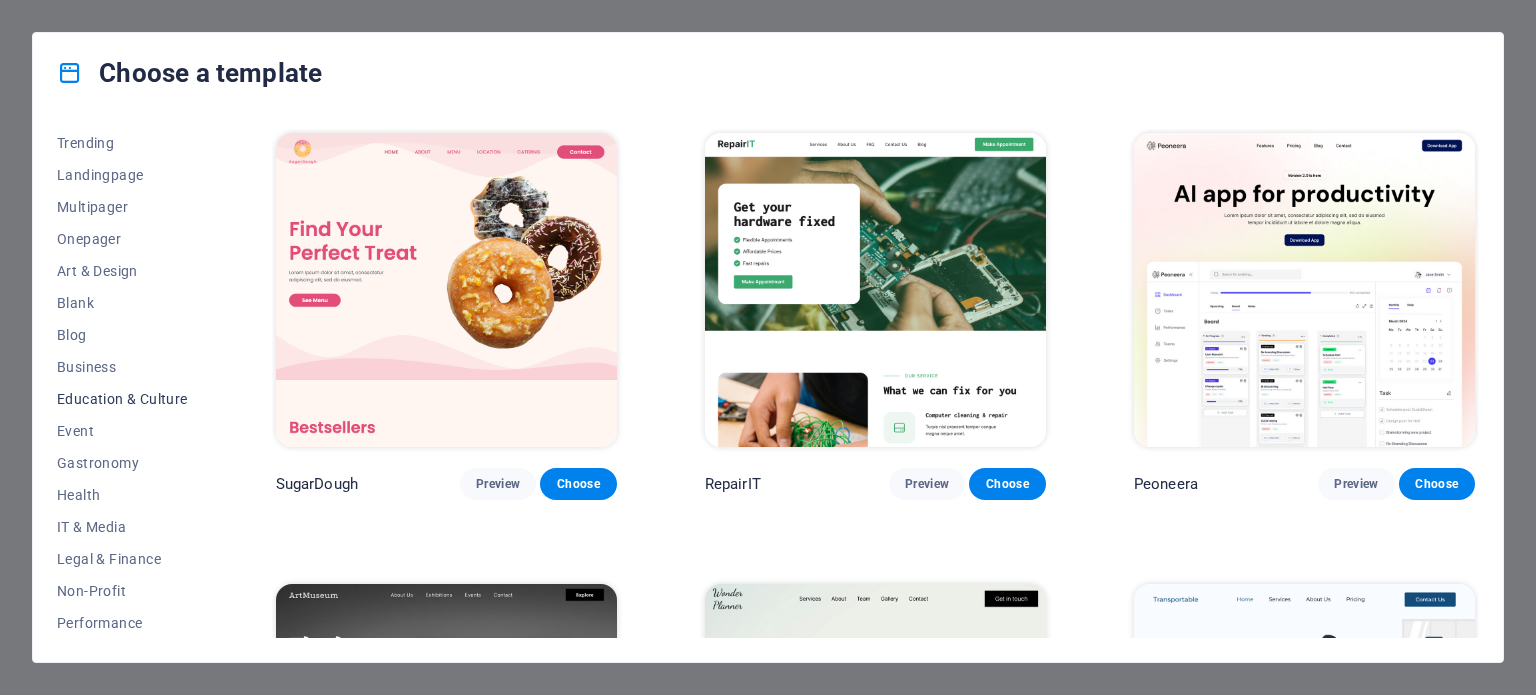 scroll, scrollTop: 0, scrollLeft: 0, axis: both 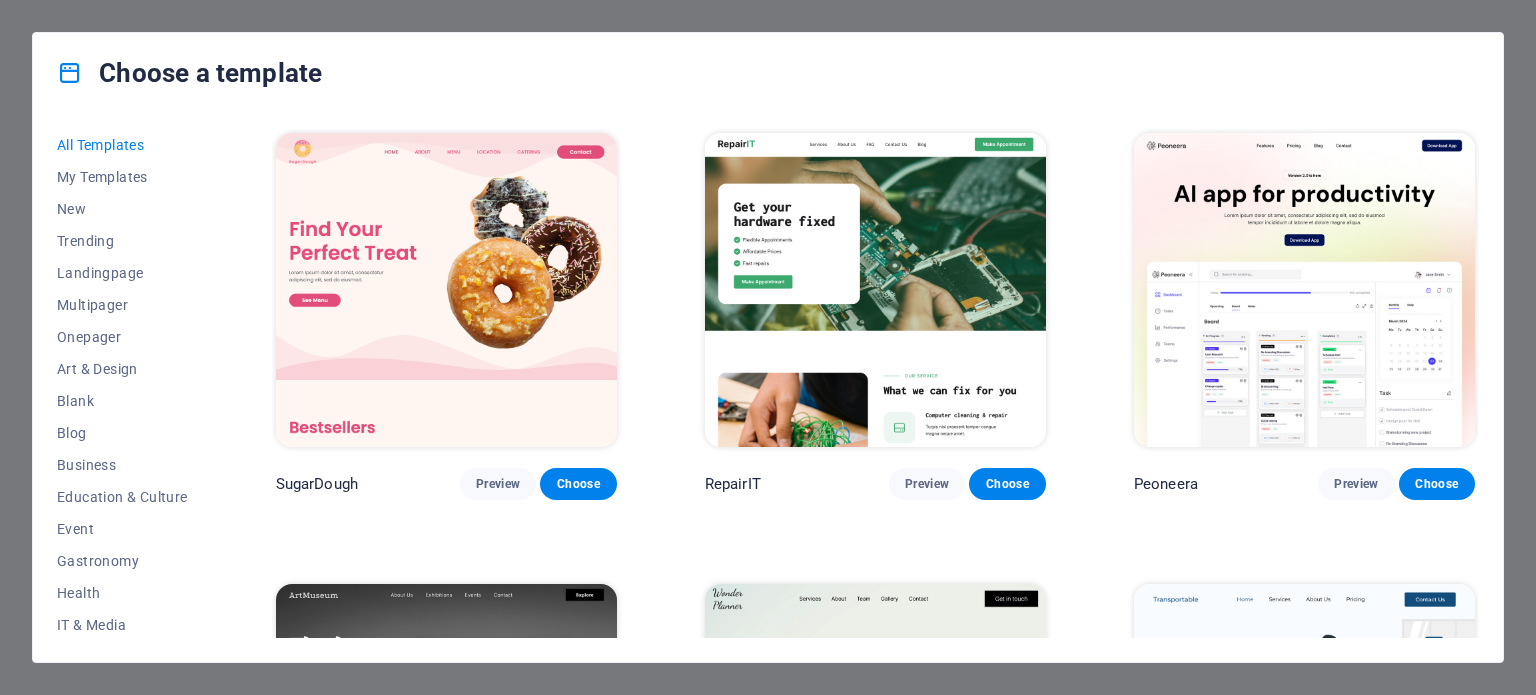 click on "All Templates" at bounding box center (122, 145) 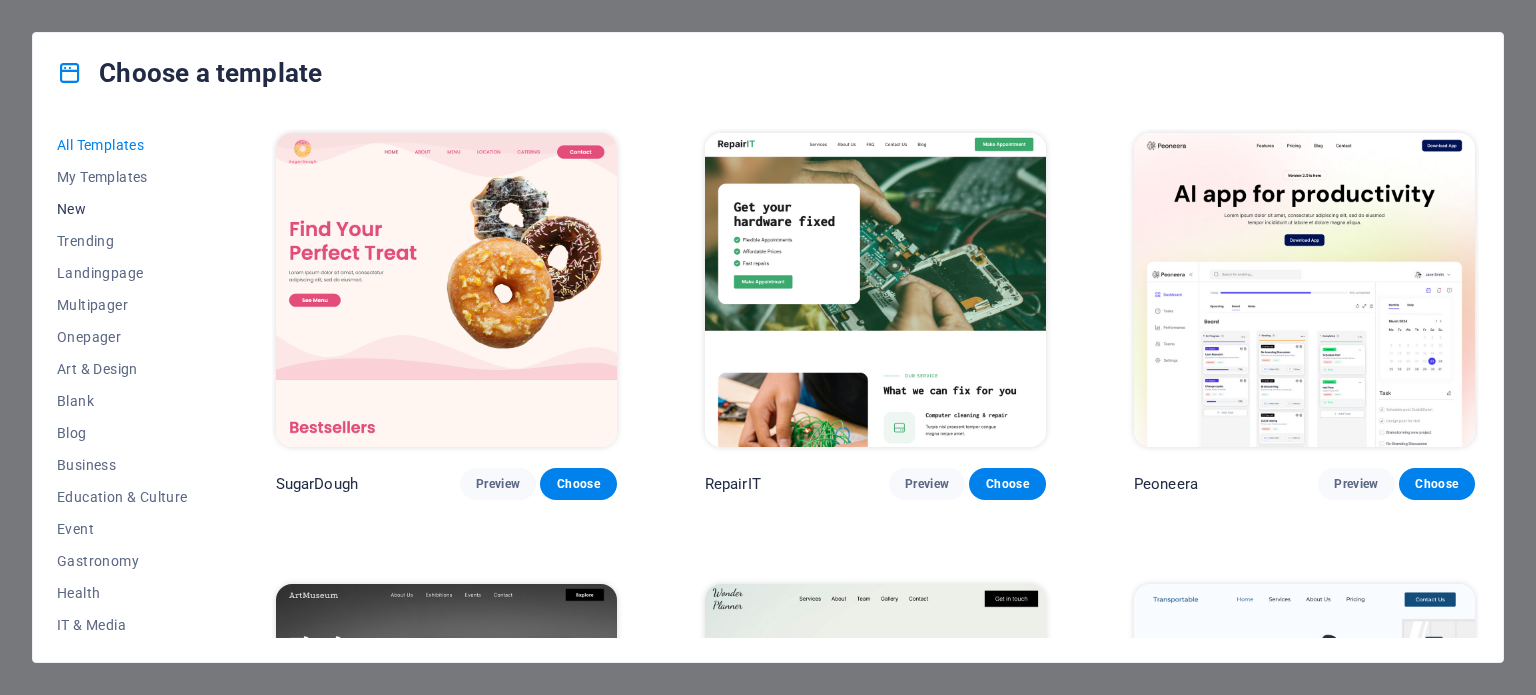 click on "New" at bounding box center (122, 209) 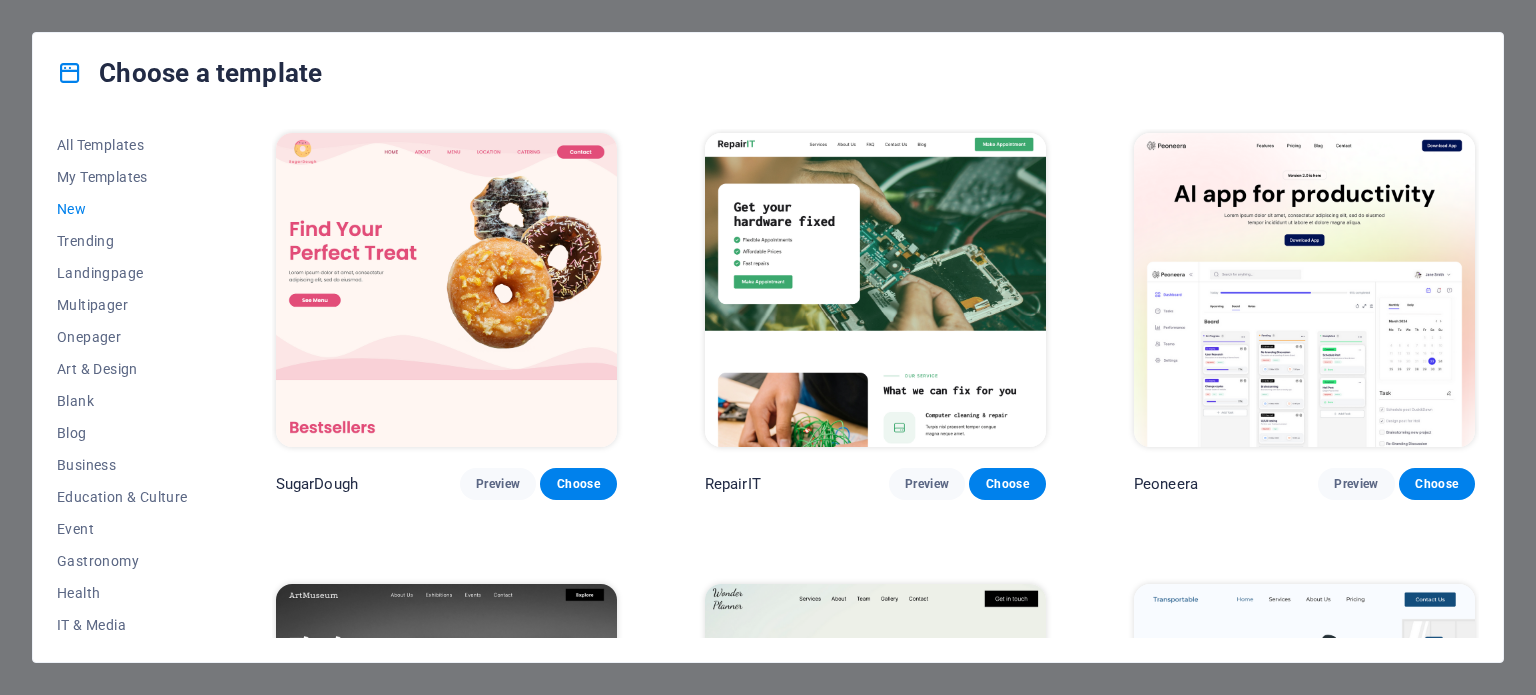 click on "New" at bounding box center [122, 209] 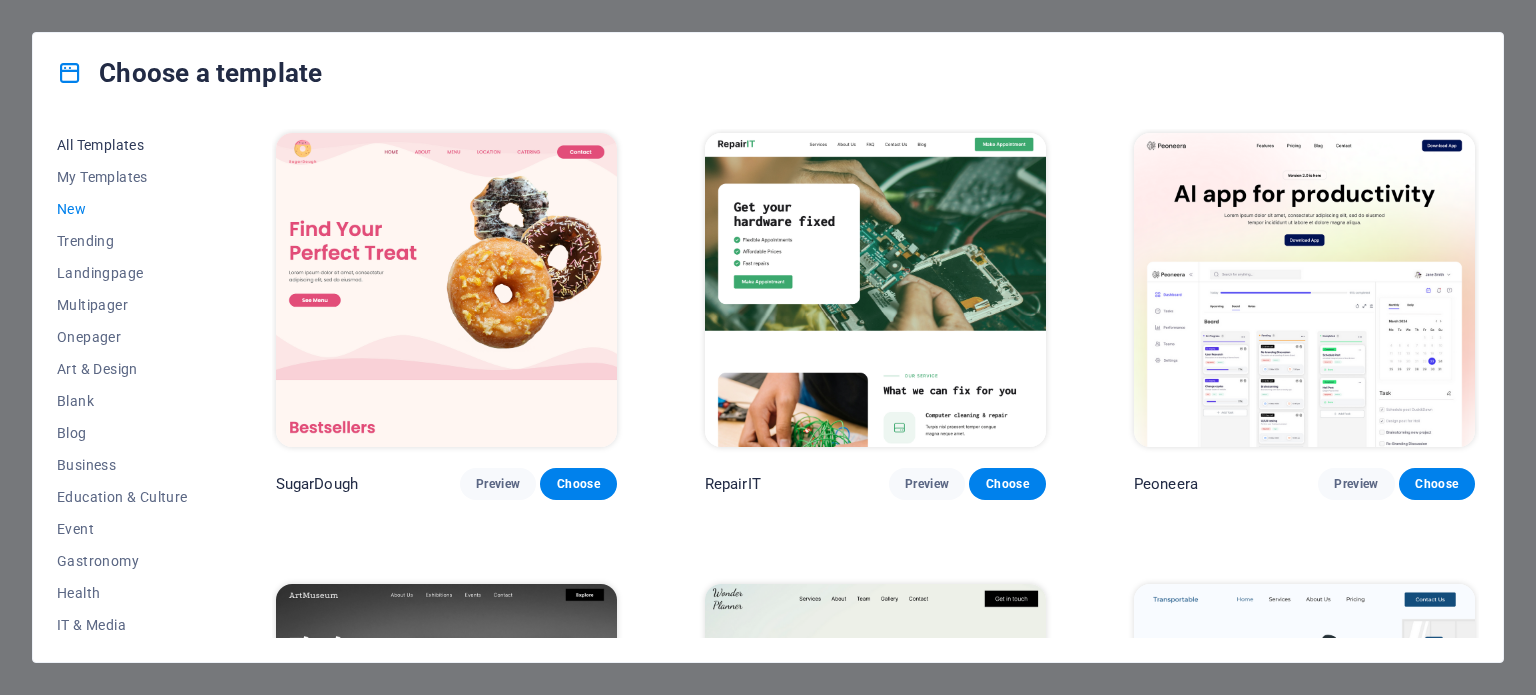 click on "All Templates" at bounding box center [122, 145] 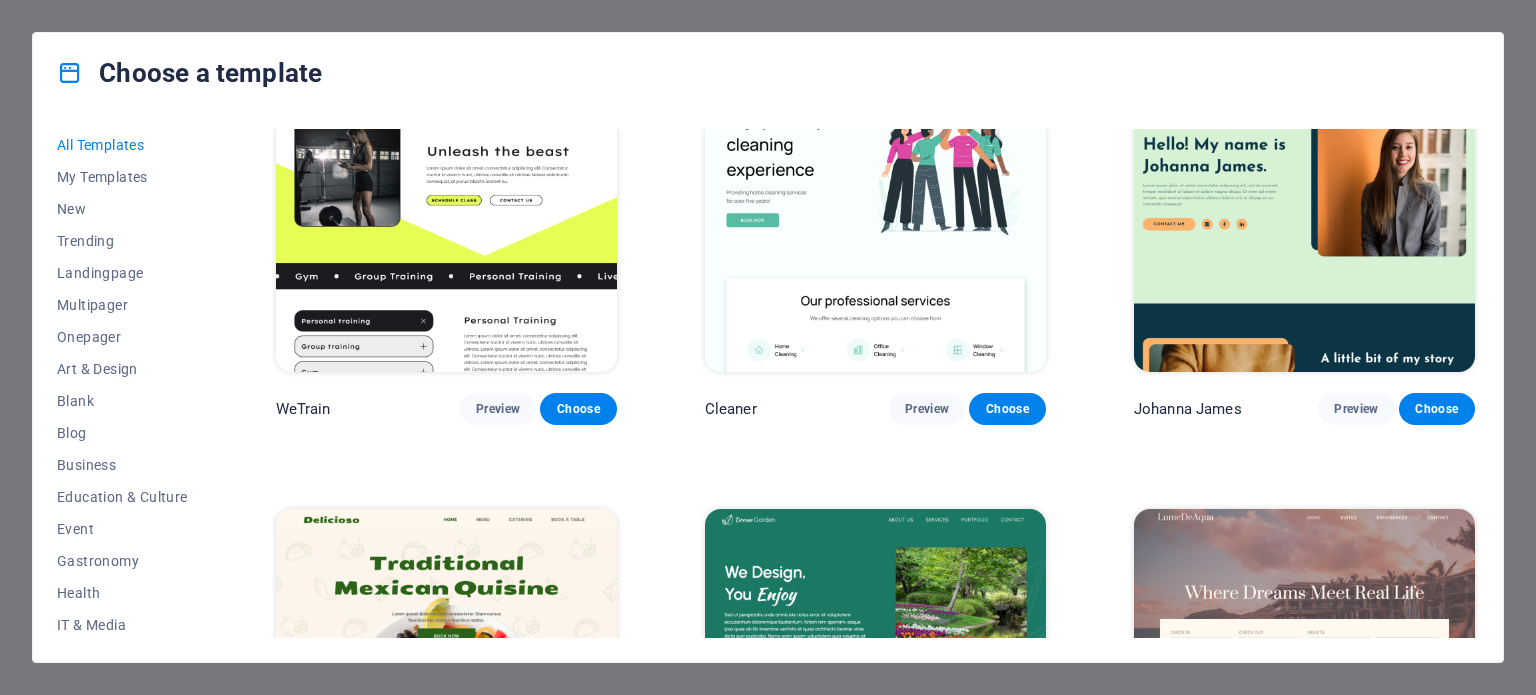 scroll, scrollTop: 2600, scrollLeft: 0, axis: vertical 